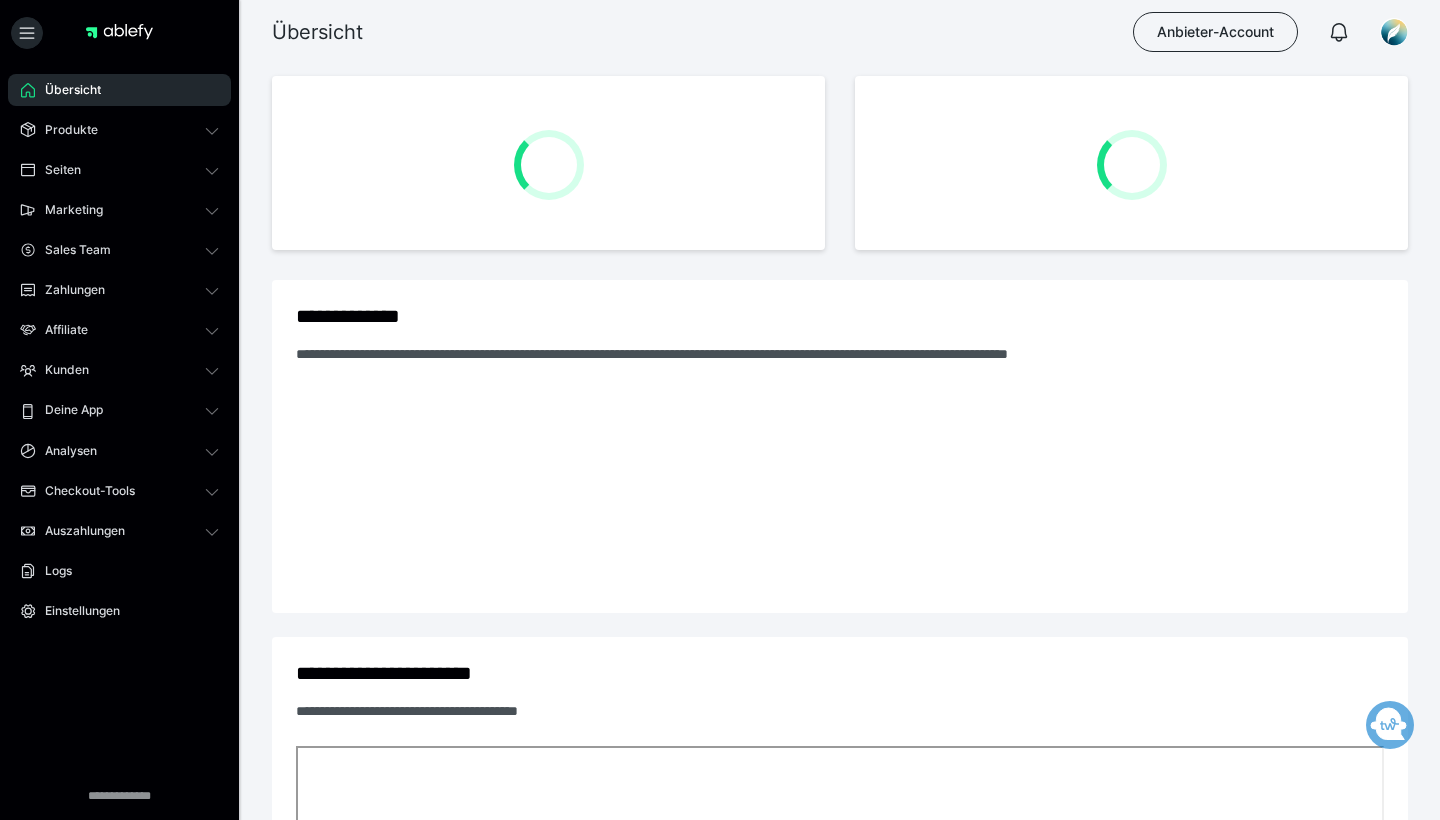 scroll, scrollTop: 0, scrollLeft: 0, axis: both 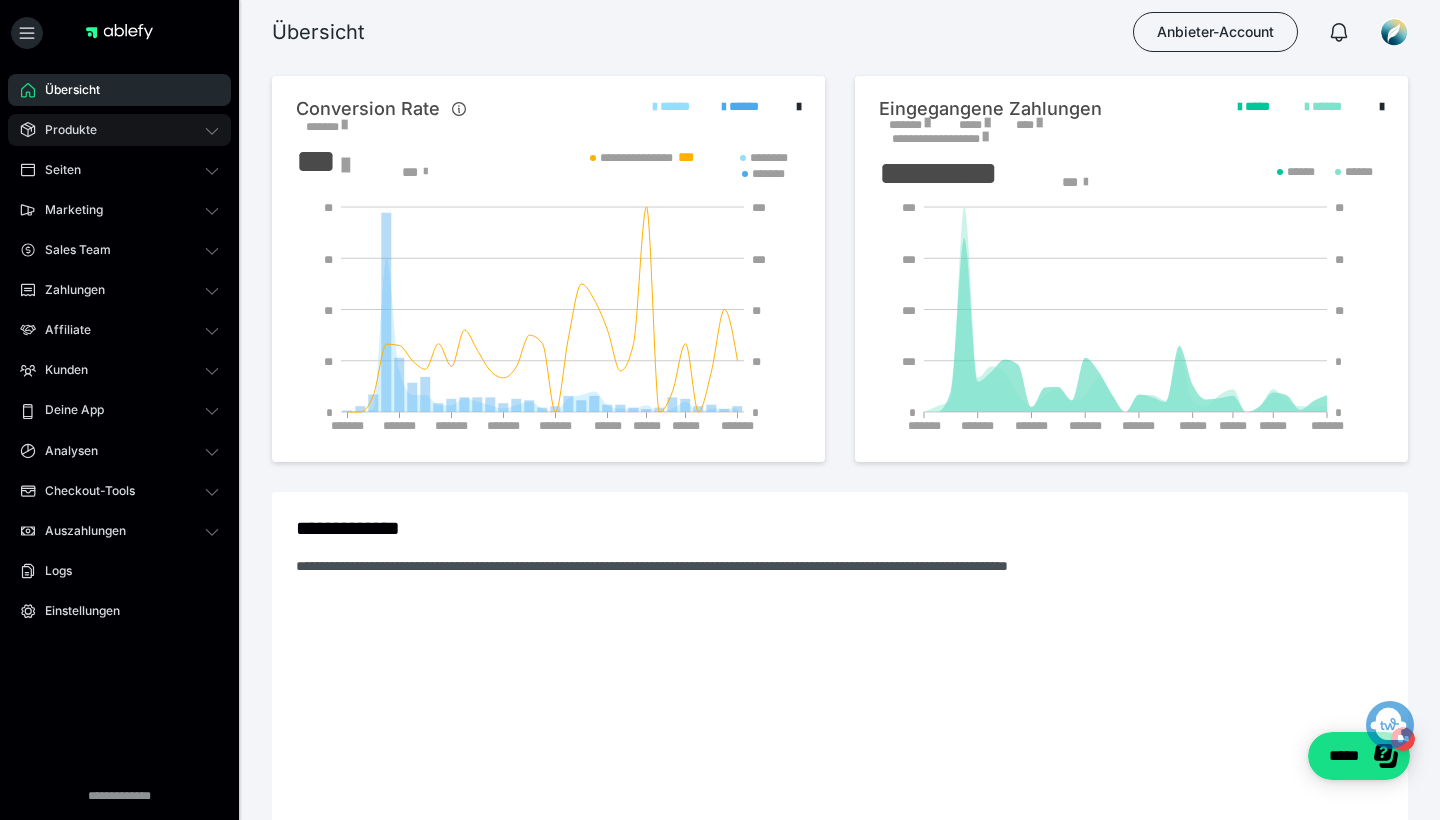 click on "Produkte" at bounding box center [119, 130] 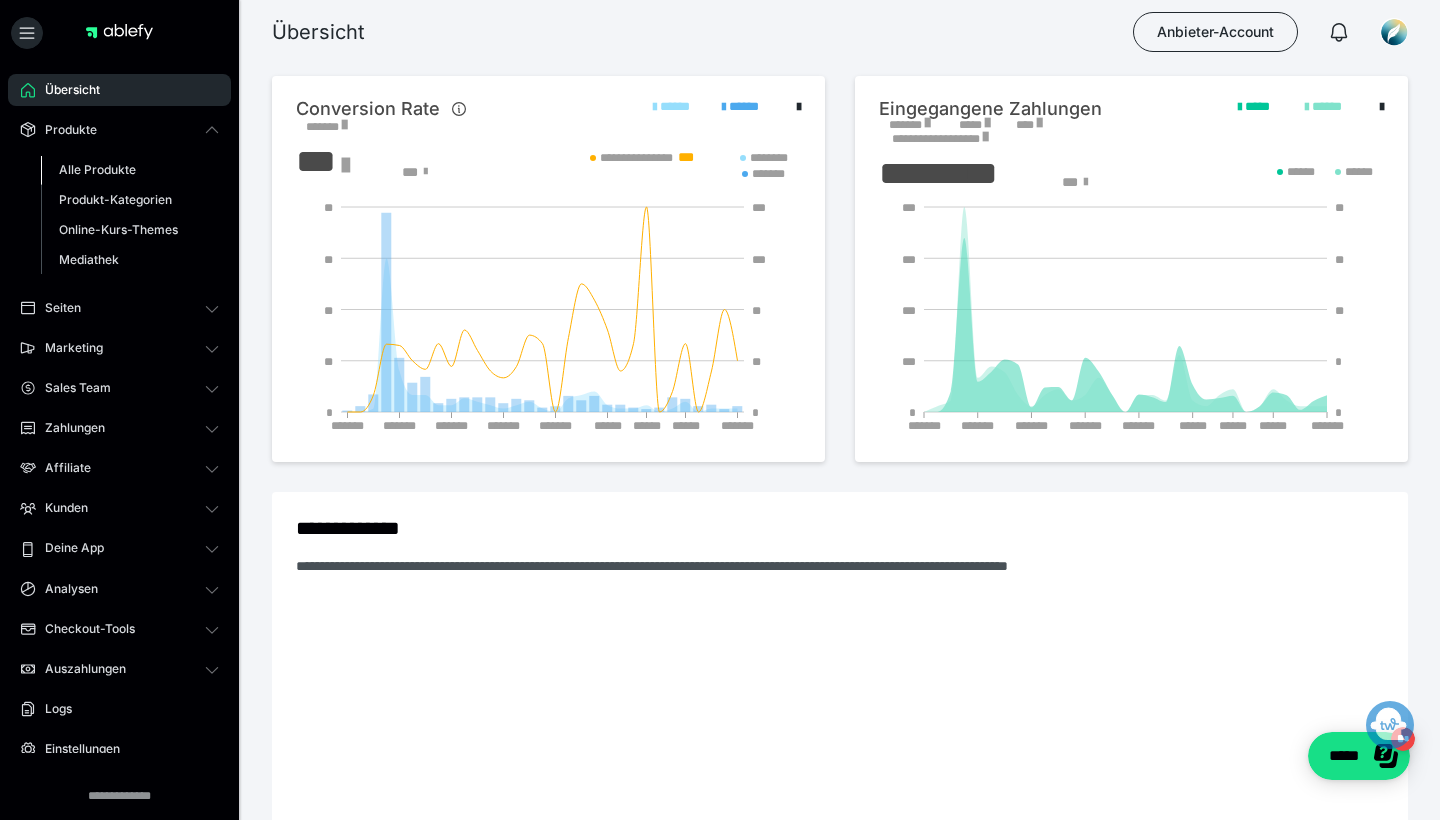 click on "Alle Produkte" at bounding box center (97, 169) 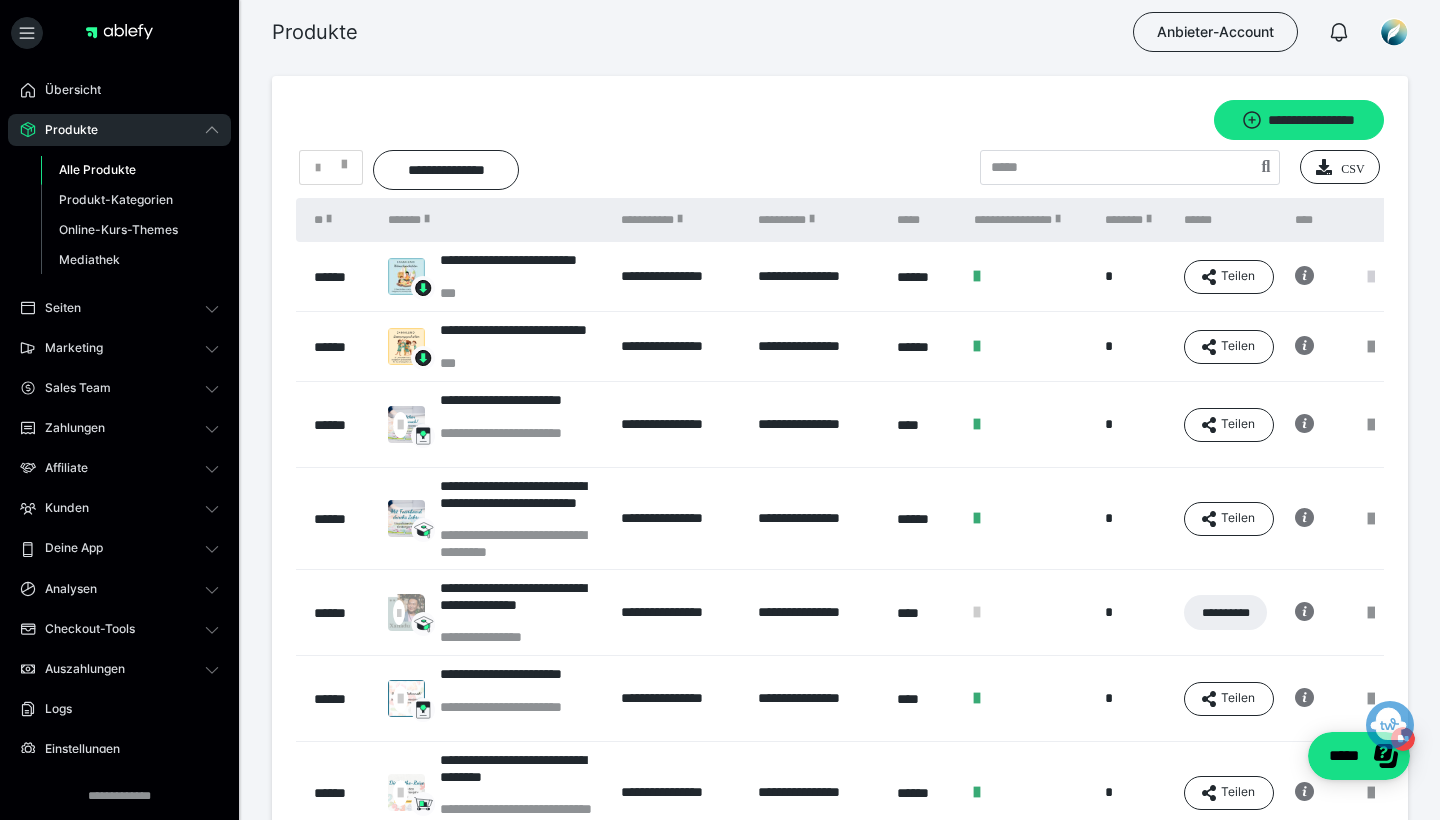 click at bounding box center (1371, 277) 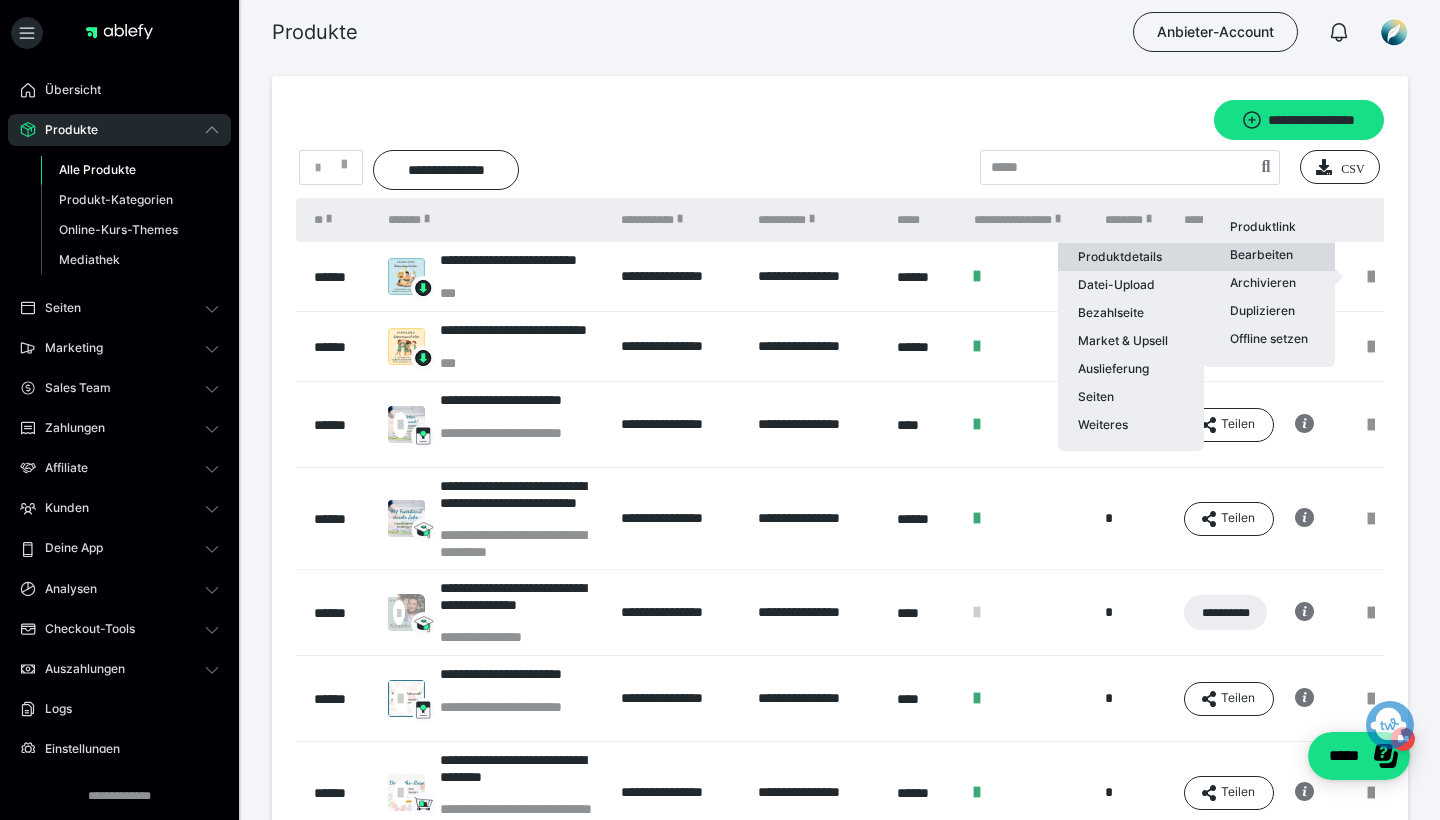 click on "Produktdetails" at bounding box center (1131, 257) 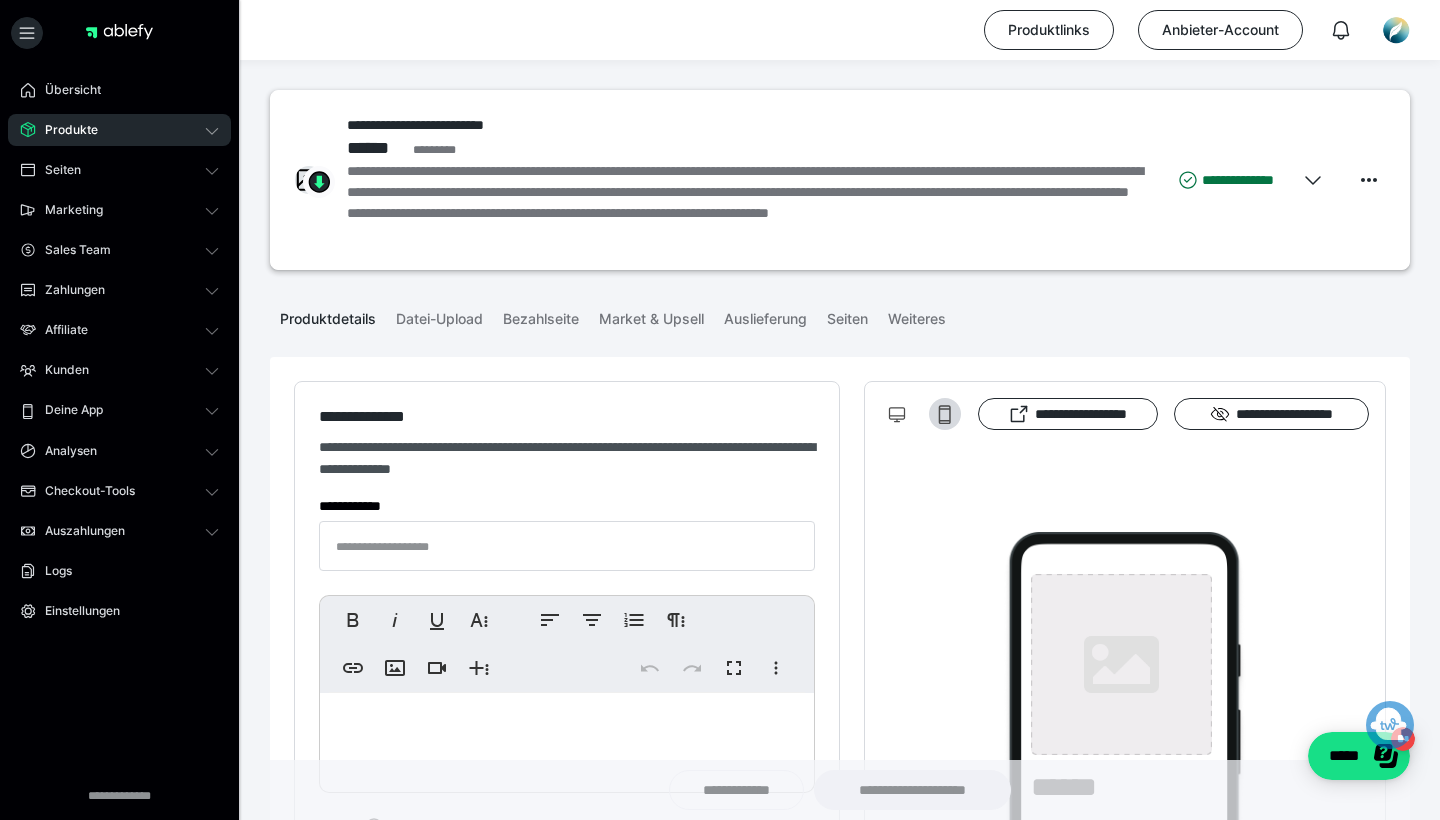 type on "**********" 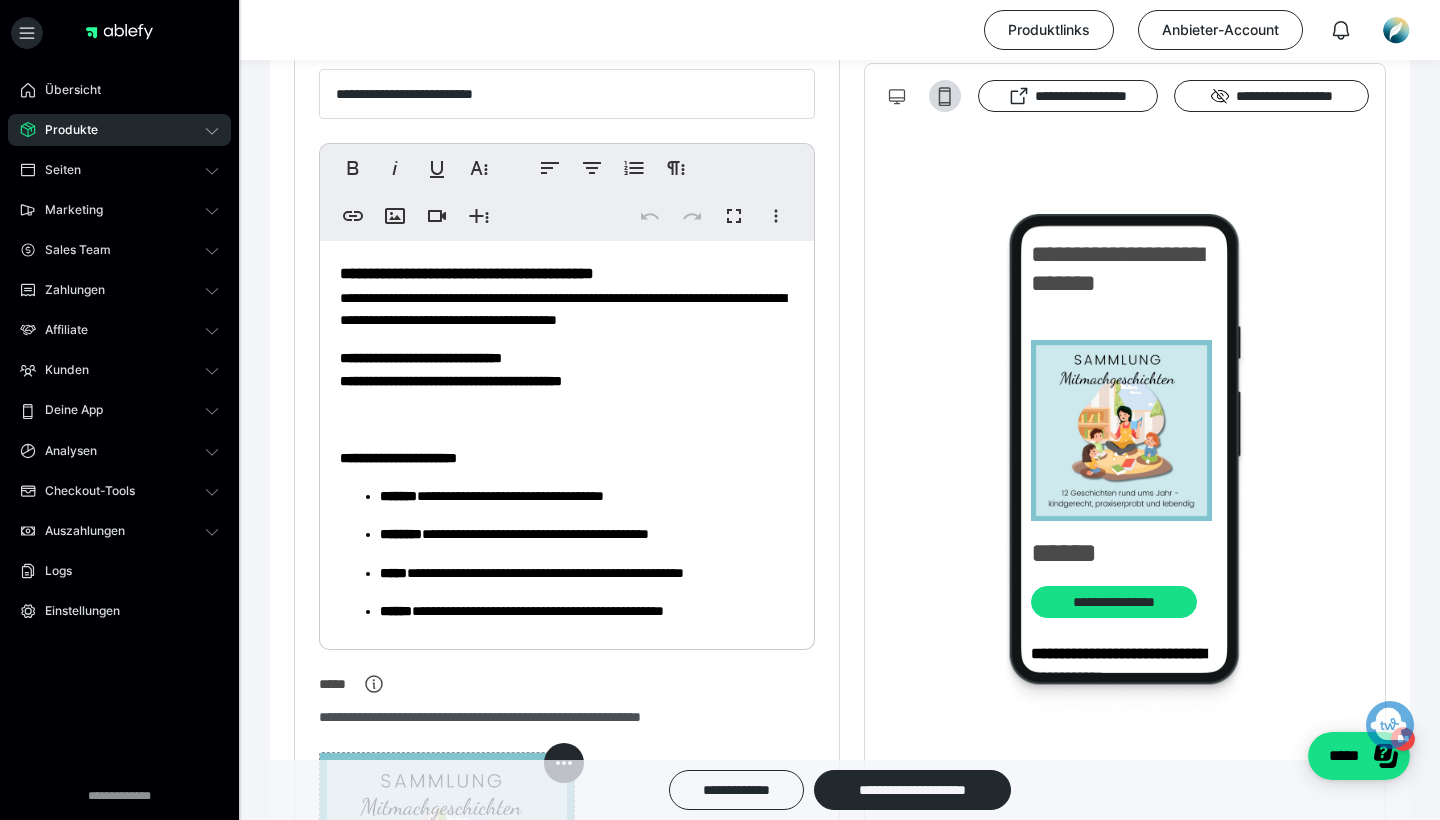 scroll, scrollTop: 454, scrollLeft: 0, axis: vertical 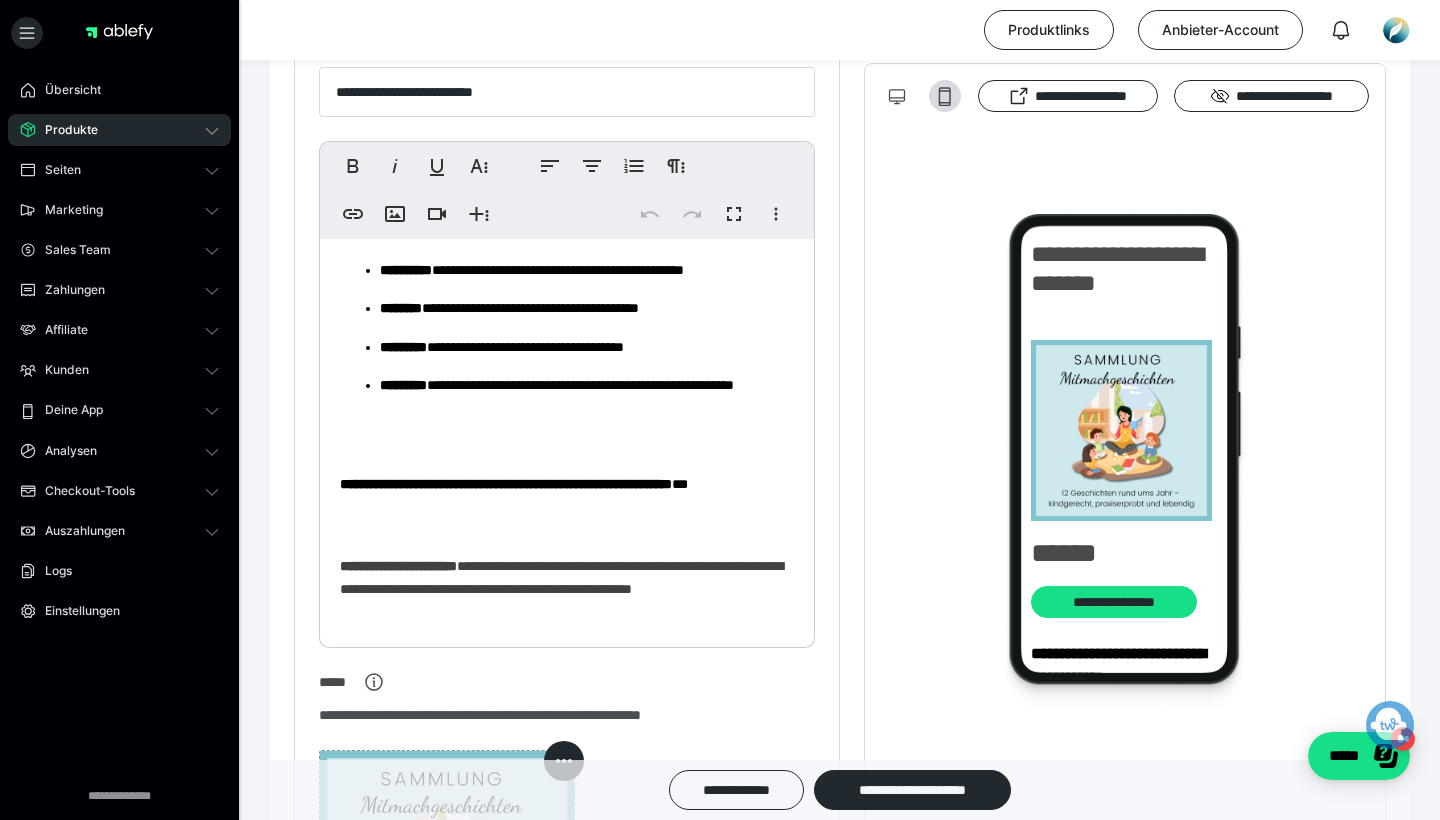 click on "**********" at bounding box center [567, 173] 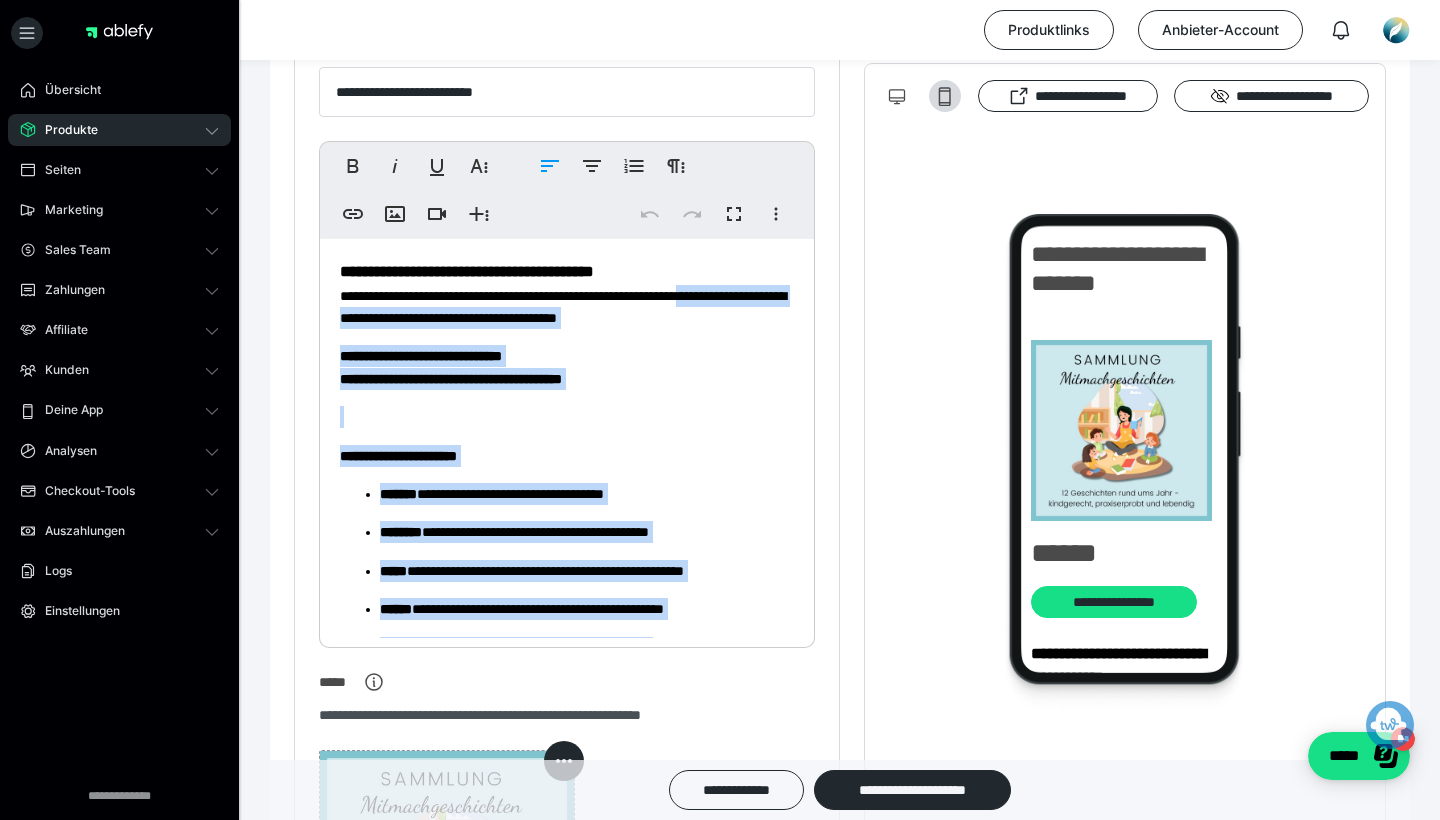 scroll, scrollTop: 0, scrollLeft: 0, axis: both 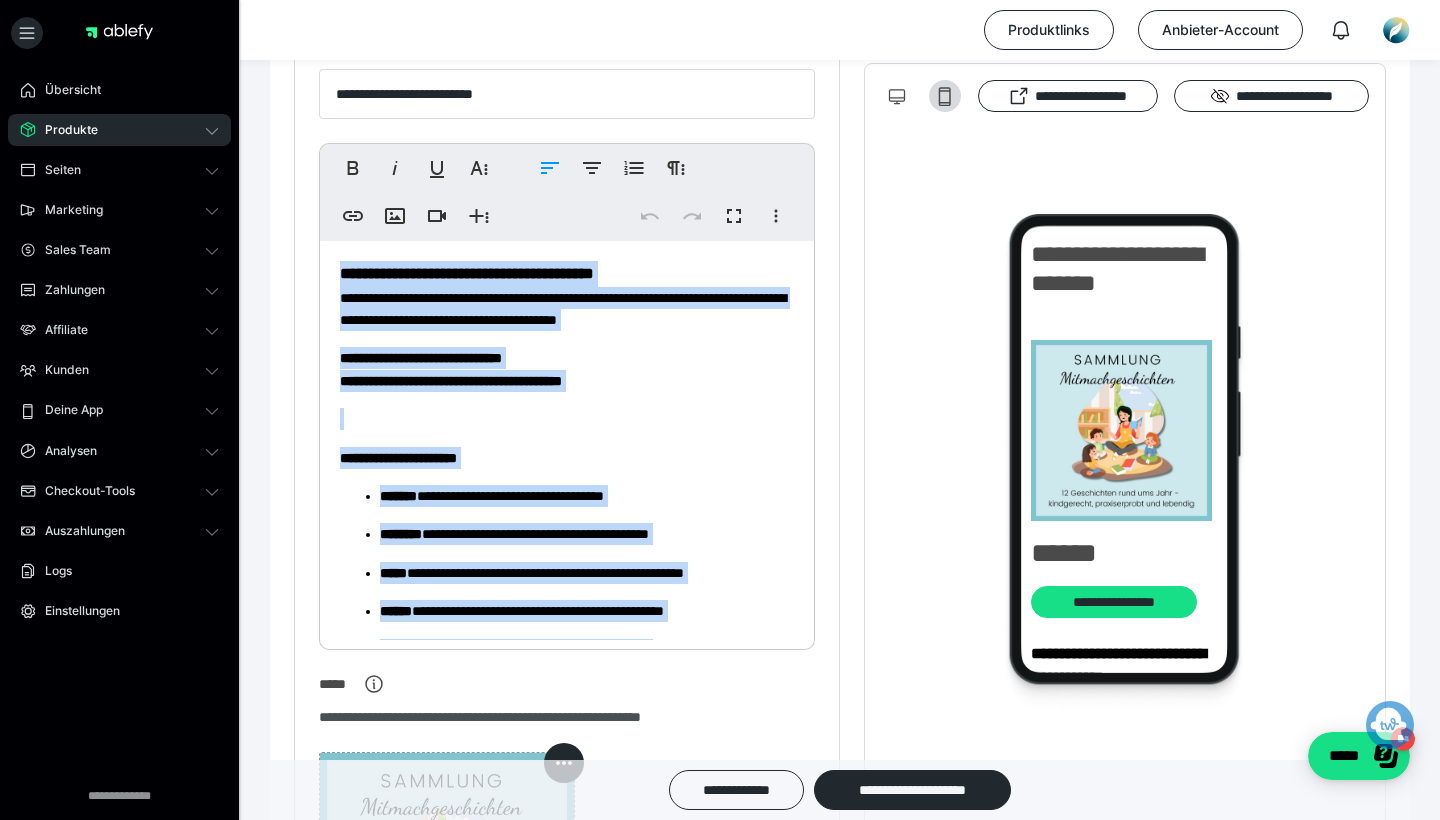 drag, startPoint x: 420, startPoint y: 578, endPoint x: 336, endPoint y: 272, distance: 317.32004 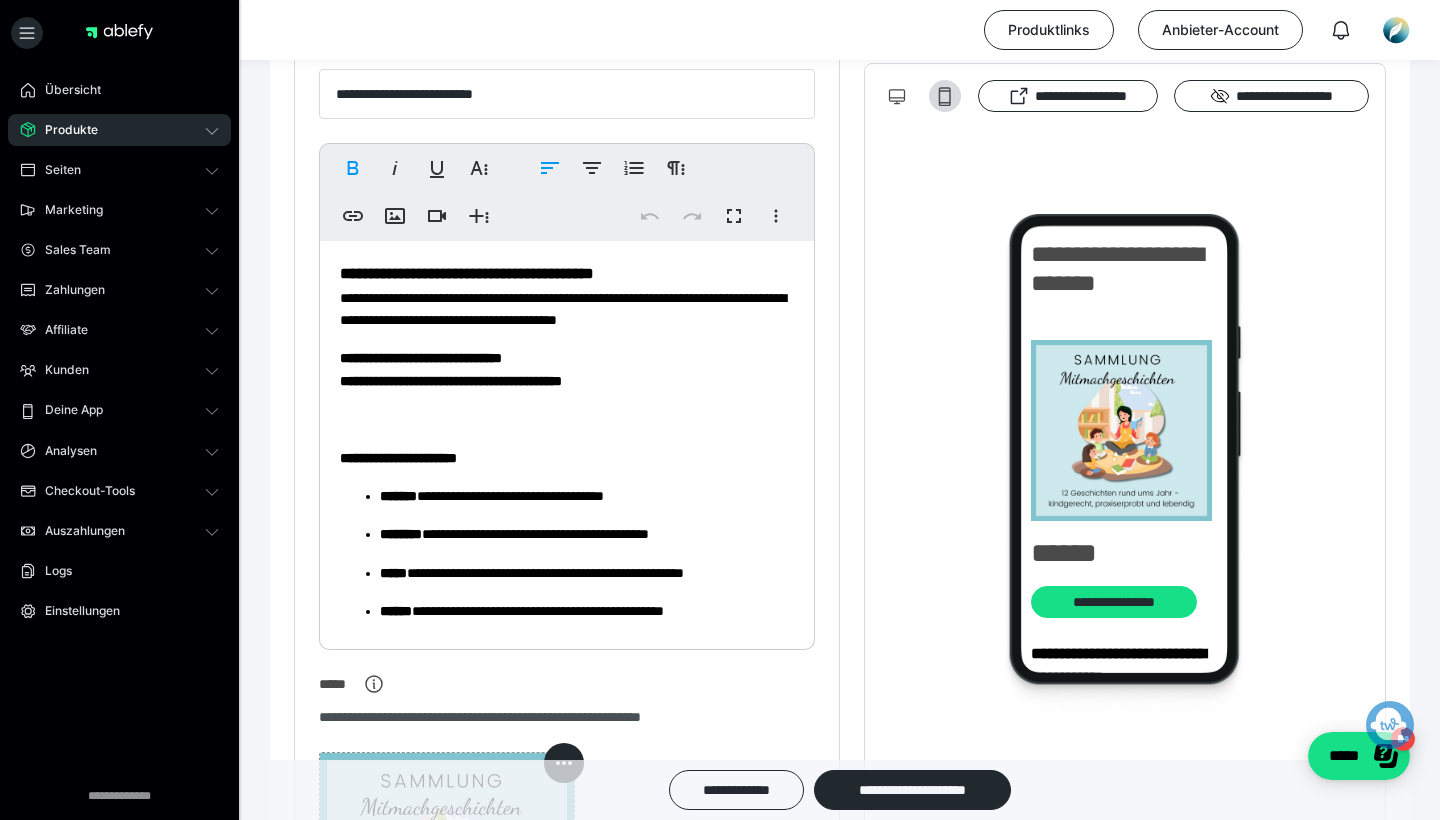 click on "**********" at bounding box center [1125, 473] 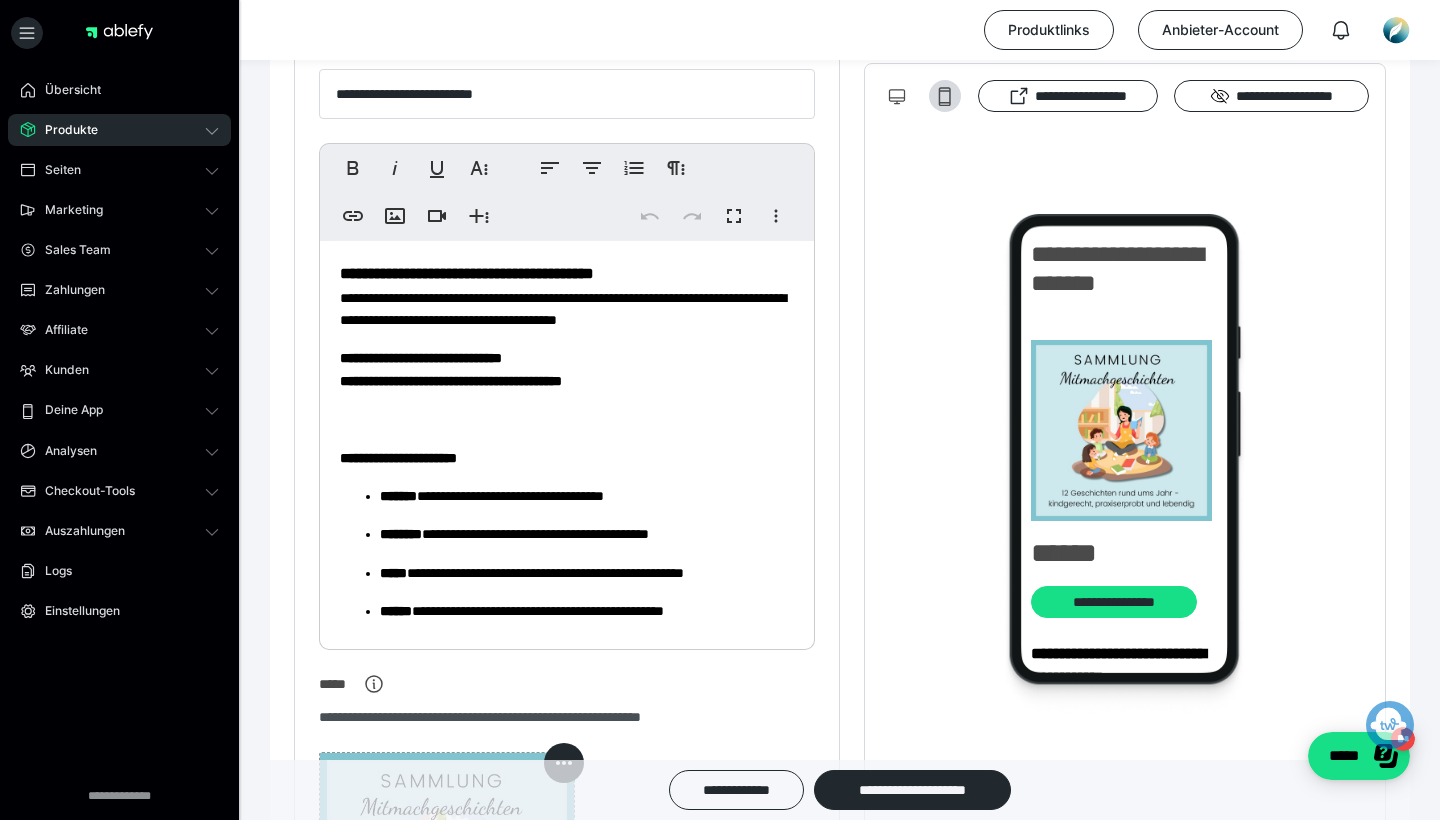 click on "Produkte" at bounding box center [119, 130] 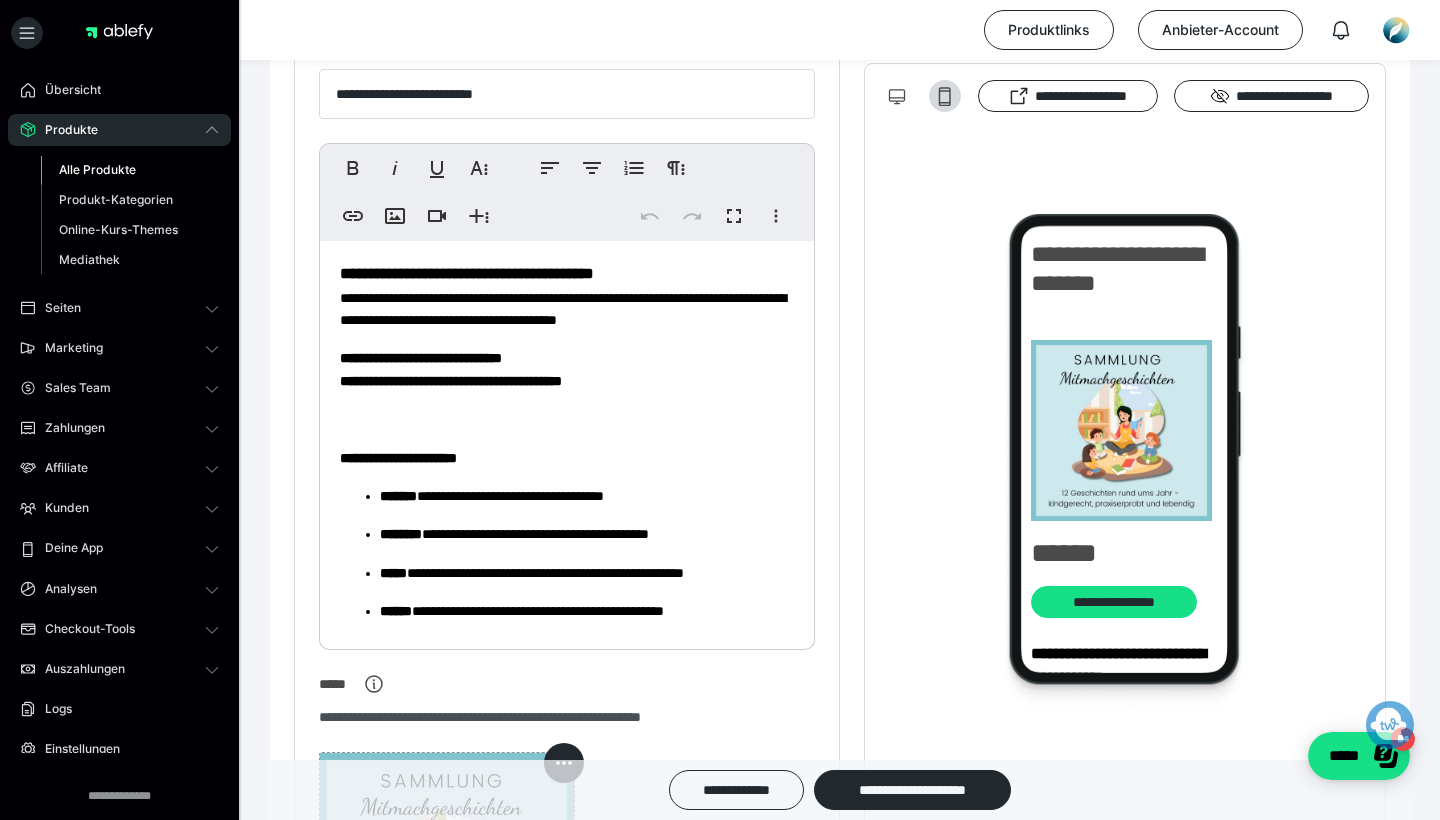 click on "Alle Produkte" at bounding box center (97, 169) 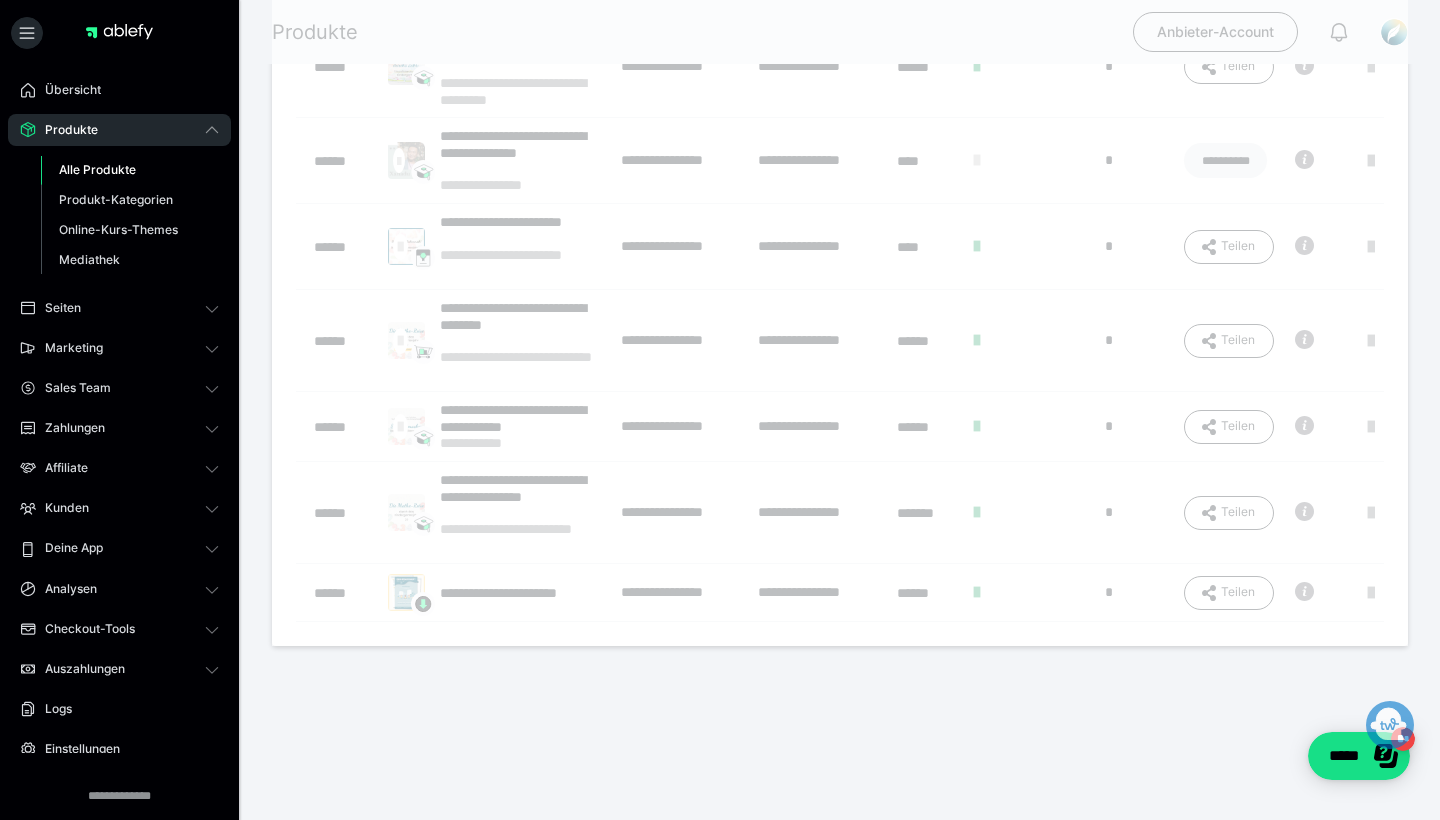 scroll, scrollTop: 0, scrollLeft: 0, axis: both 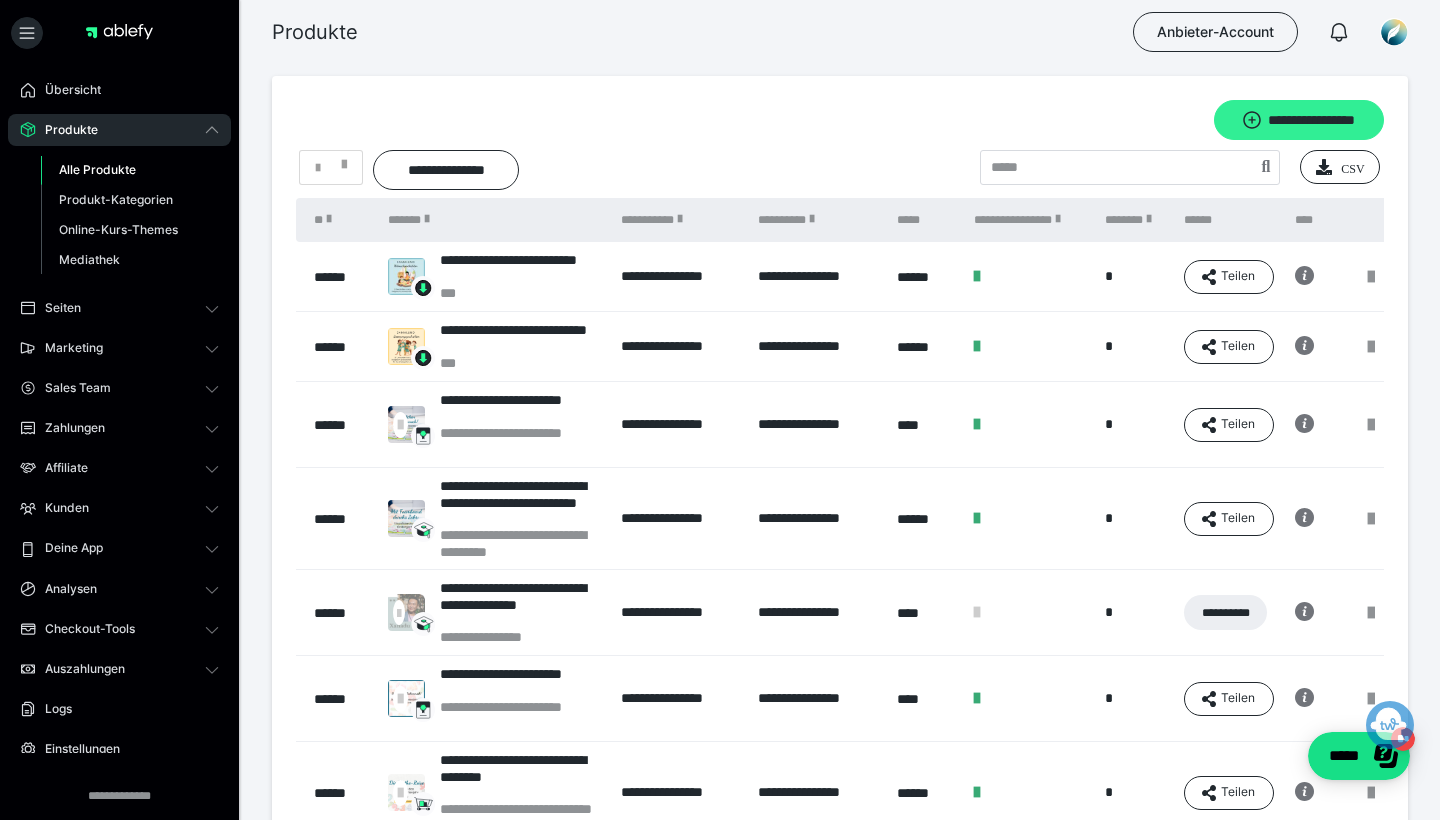 click on "**********" at bounding box center [1299, 120] 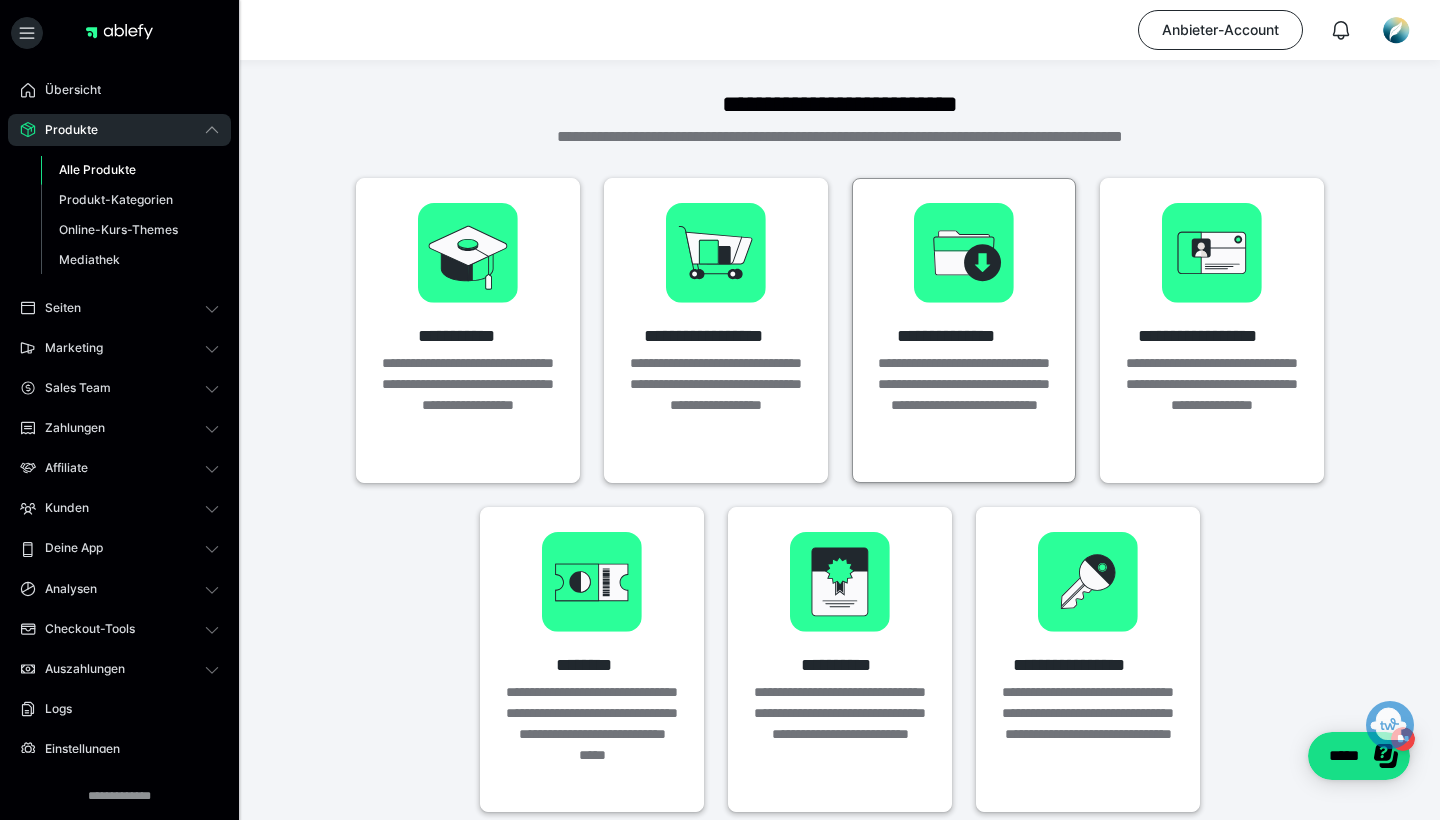 click on "**********" at bounding box center (964, 330) 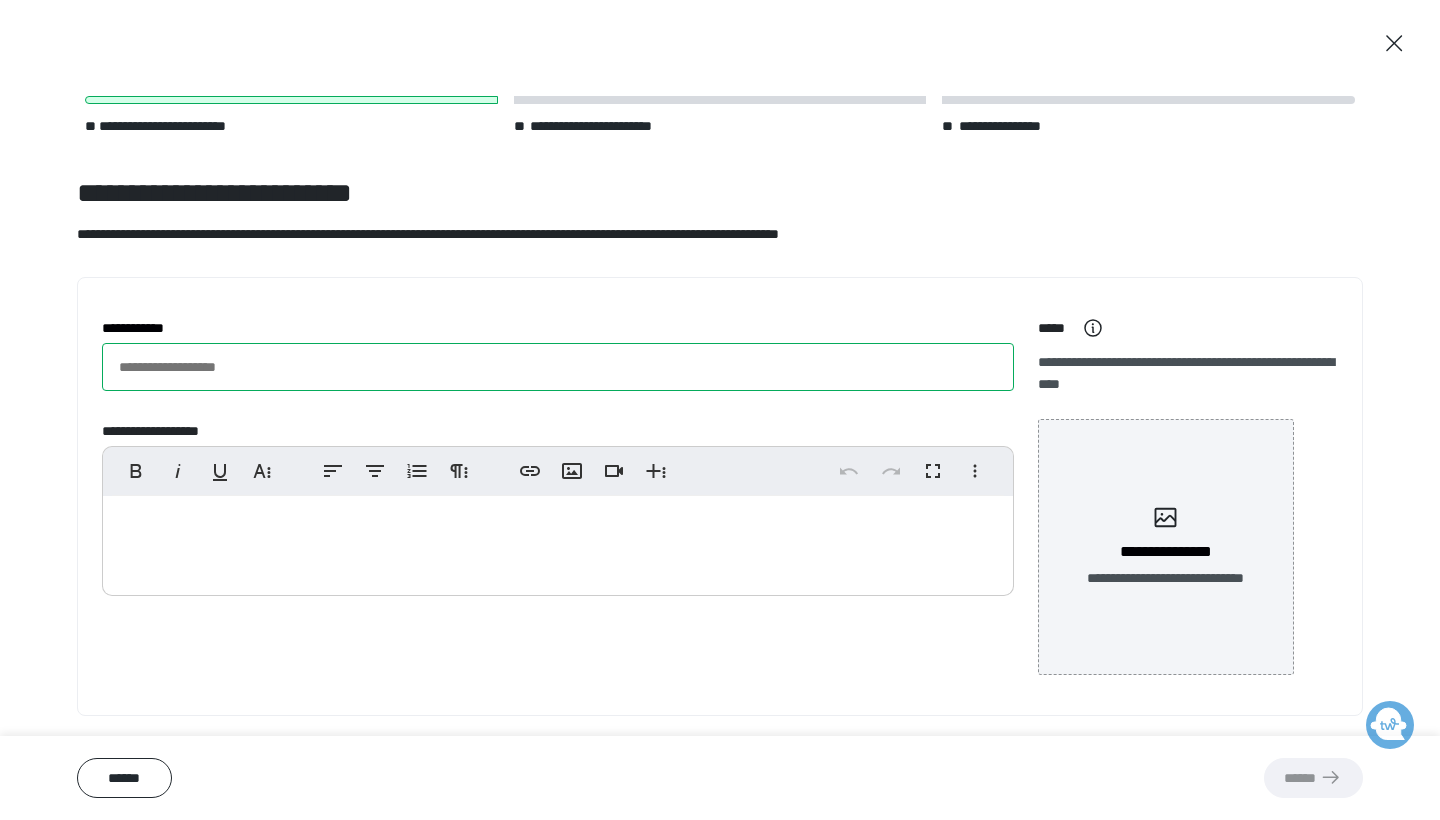 click on "**********" at bounding box center [558, 367] 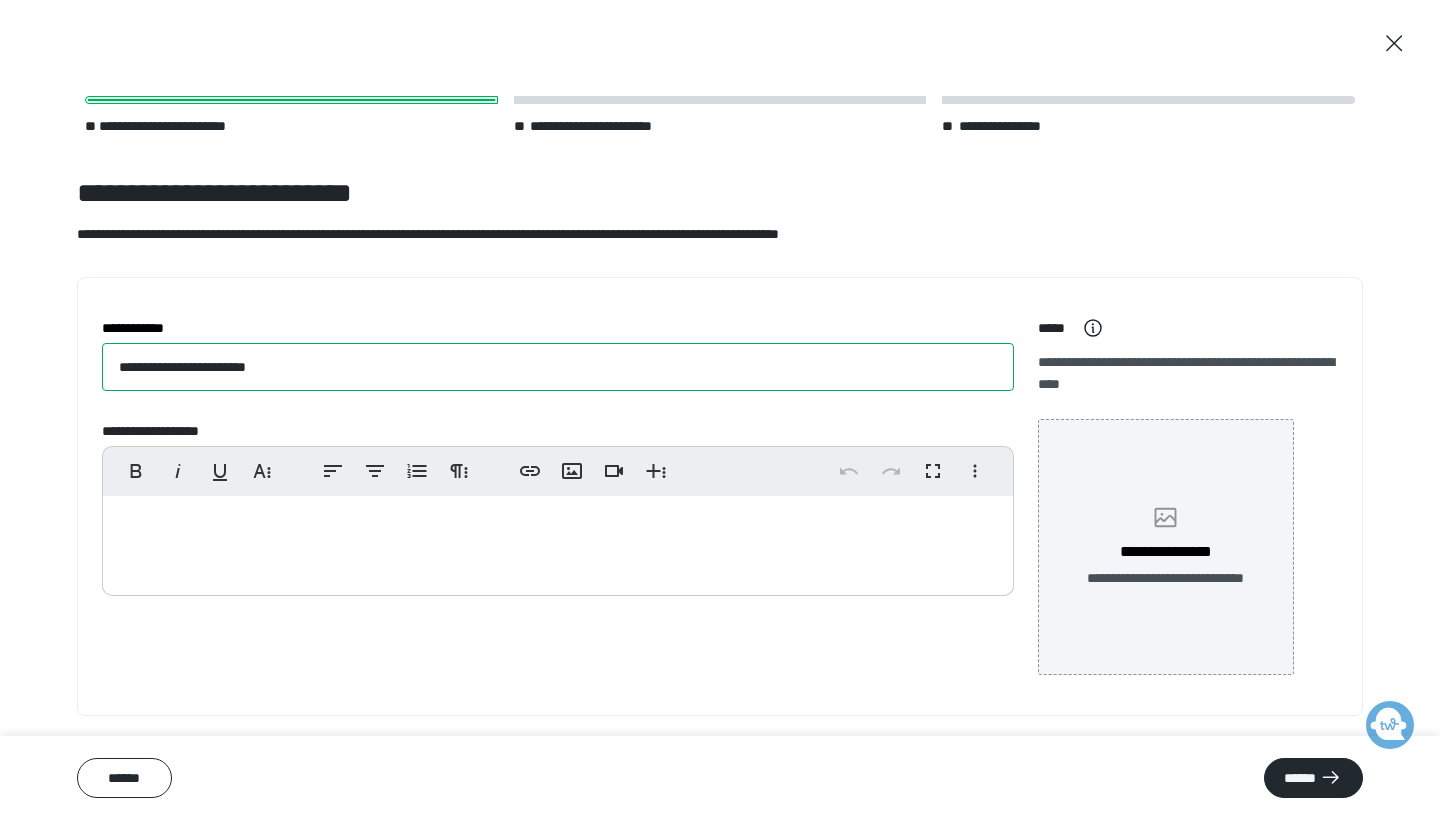 type on "**********" 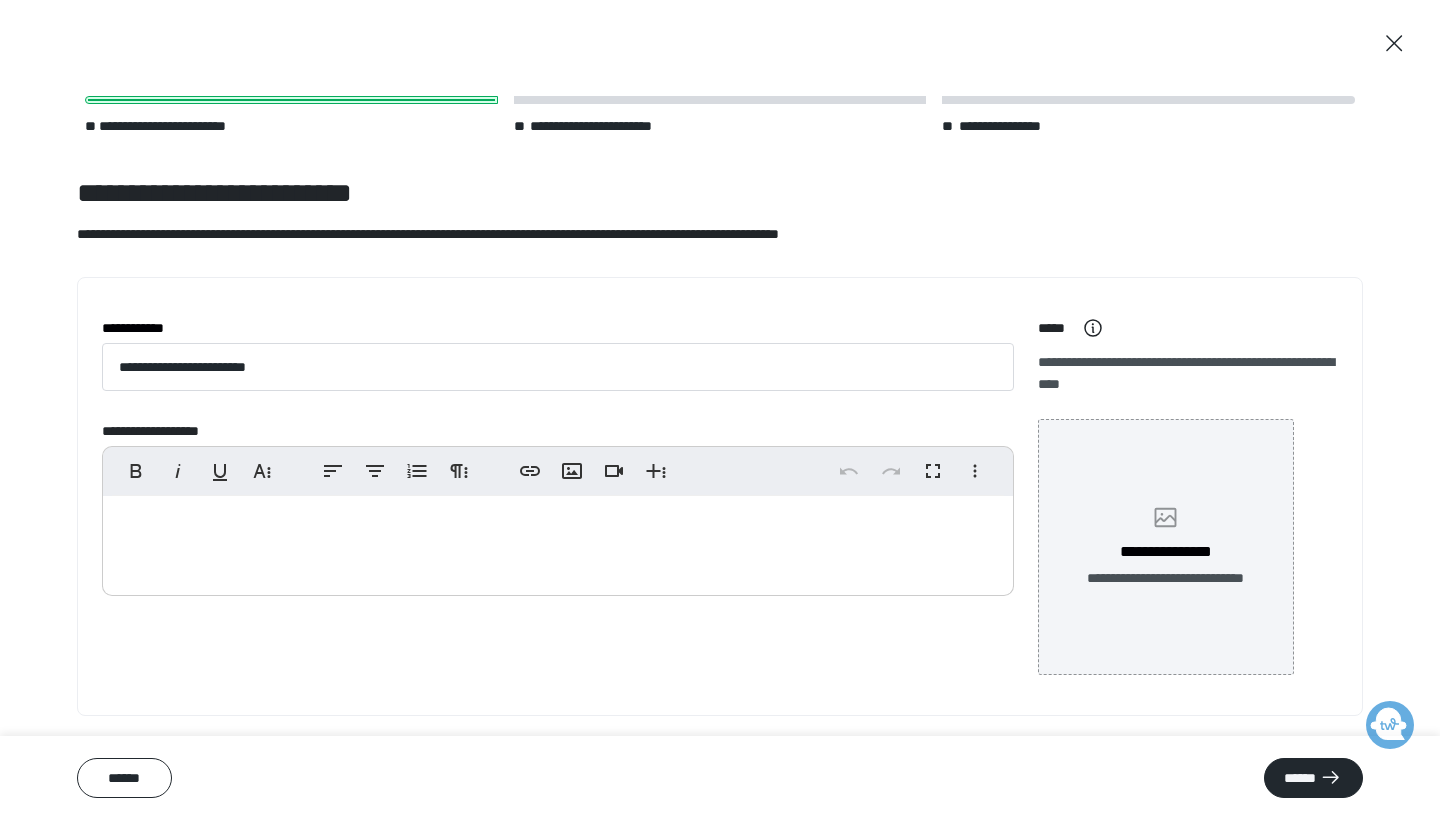 click on "**********" at bounding box center (1166, 552) 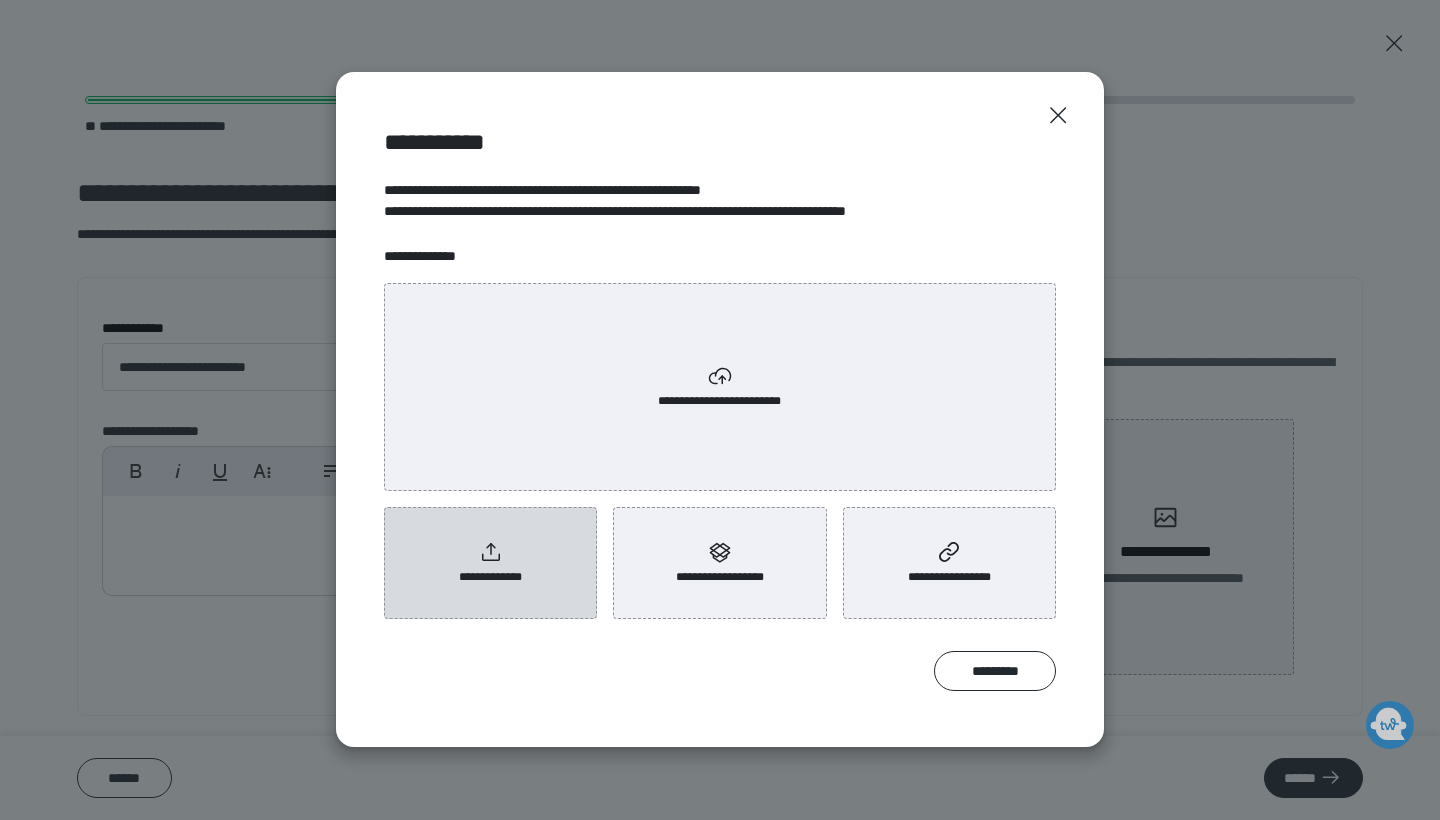 click on "**********" at bounding box center [490, 563] 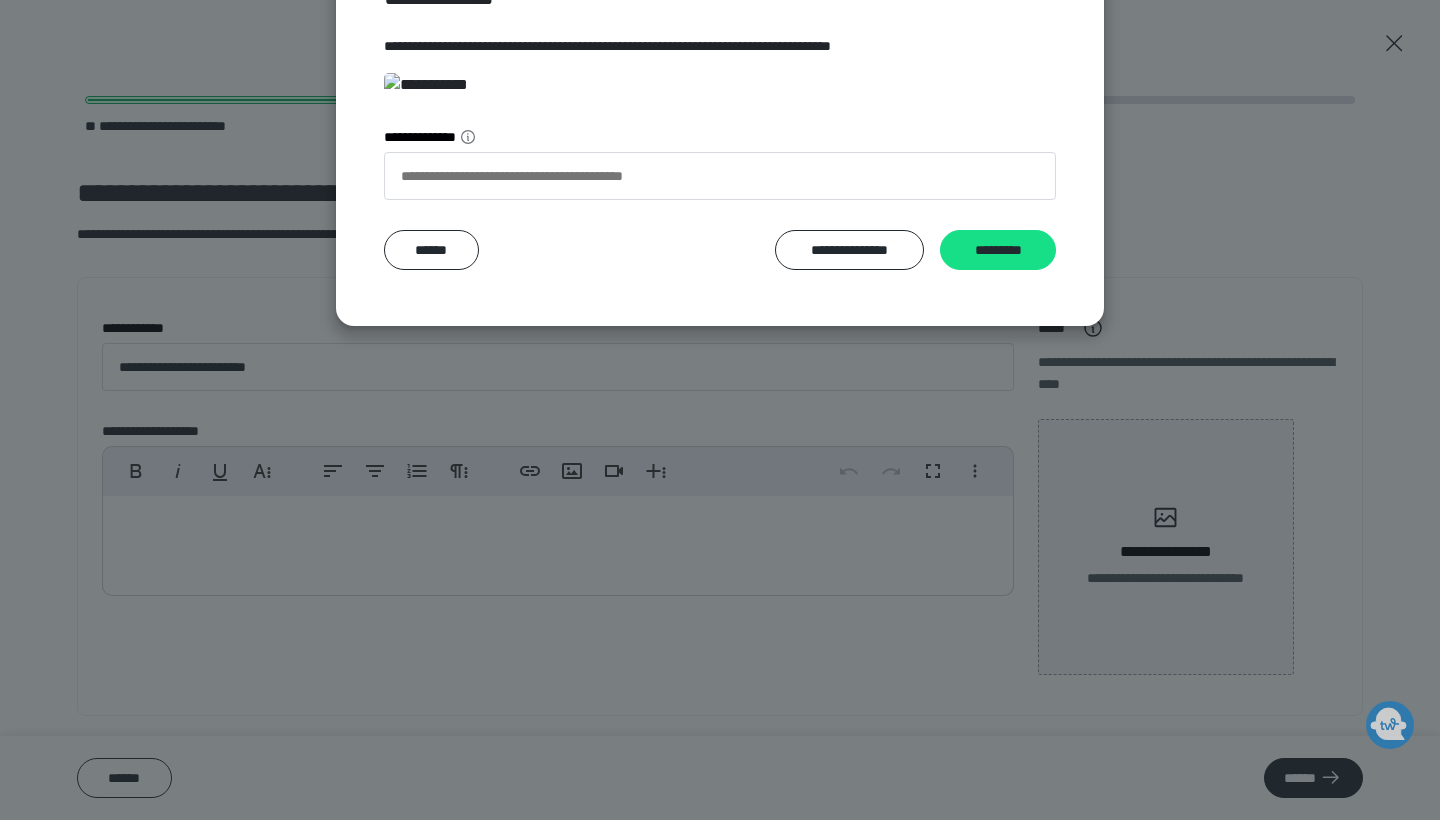 scroll, scrollTop: 298, scrollLeft: 0, axis: vertical 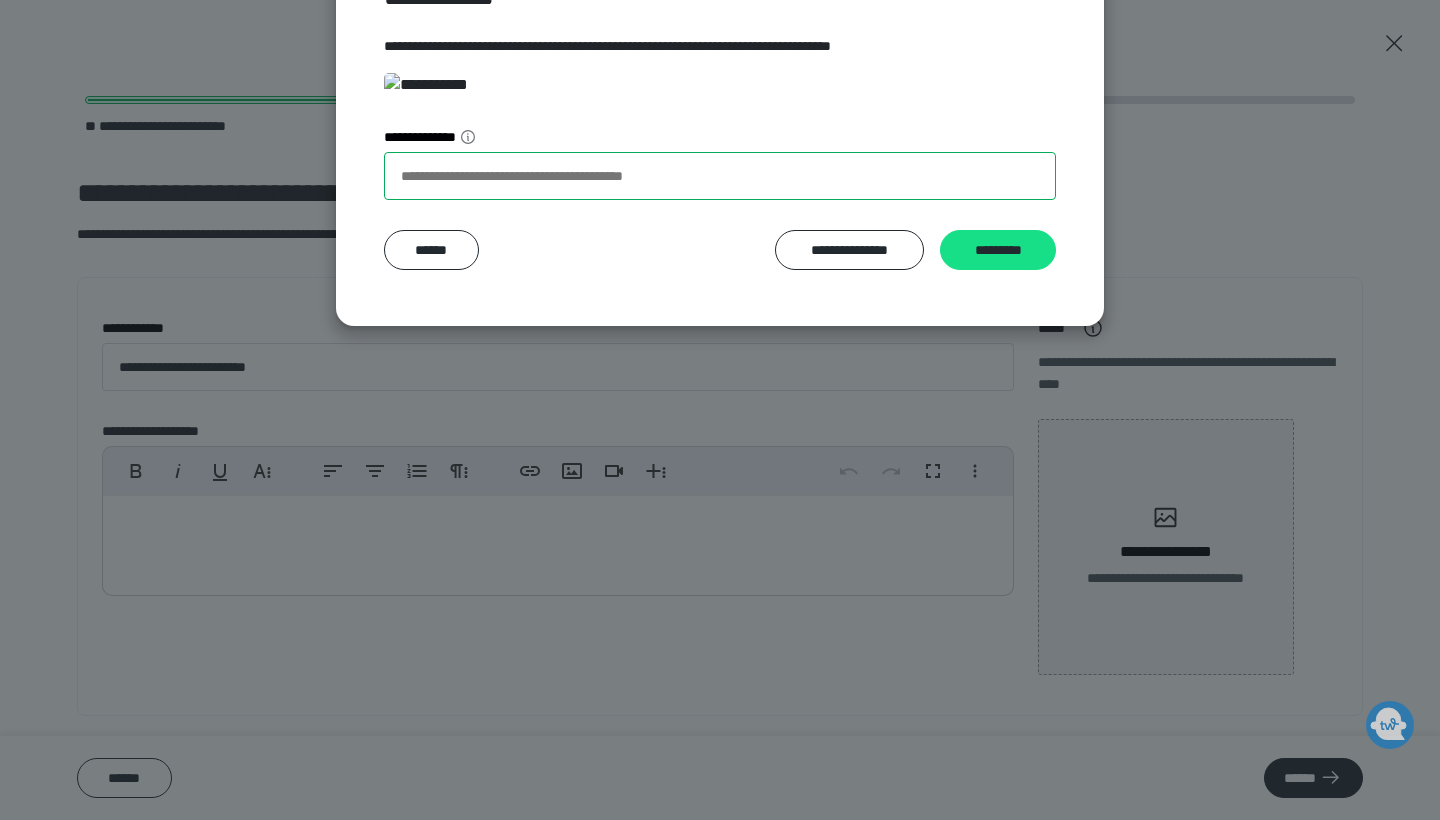 click on "**********" at bounding box center (720, 176) 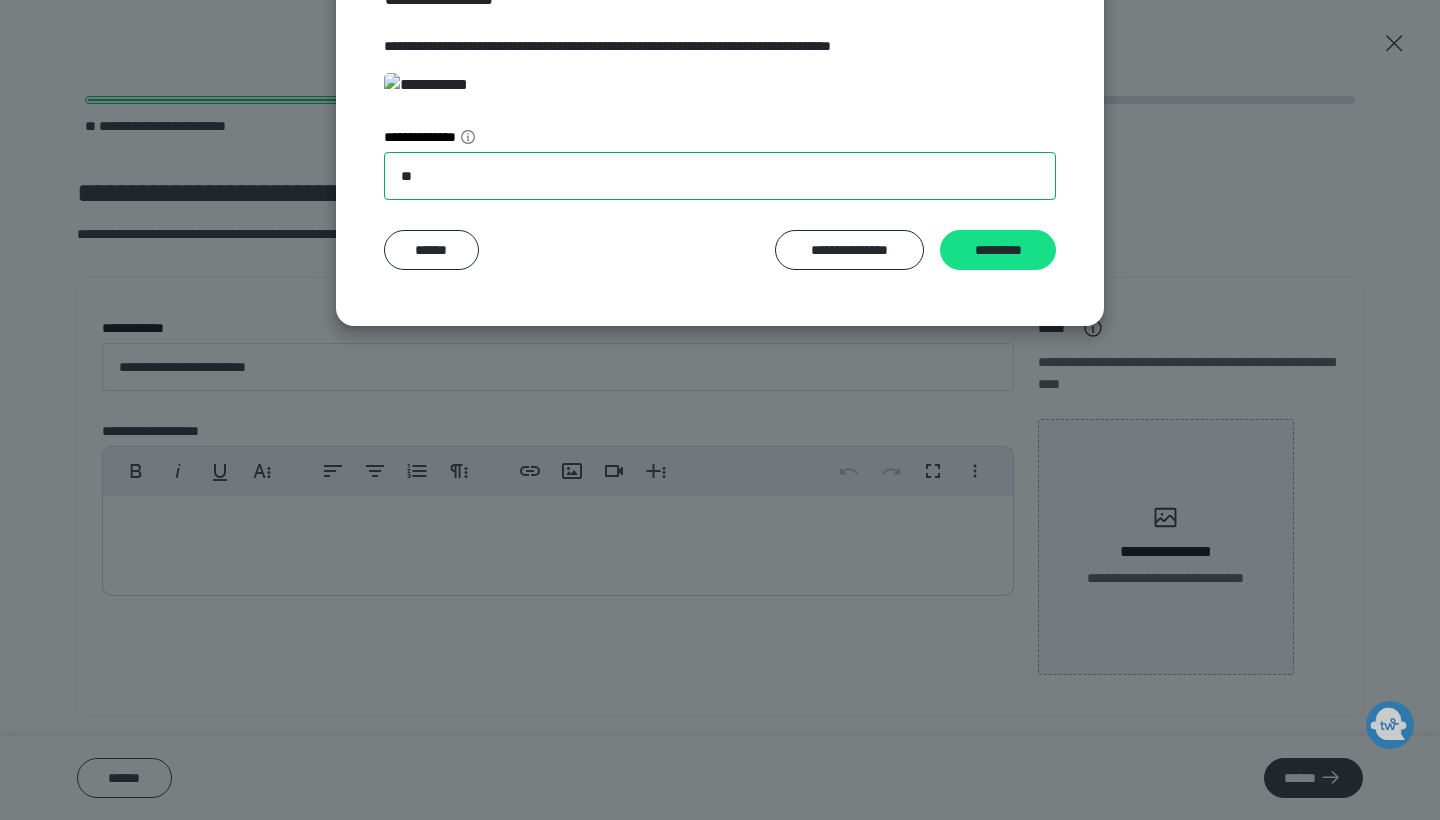 type on "*" 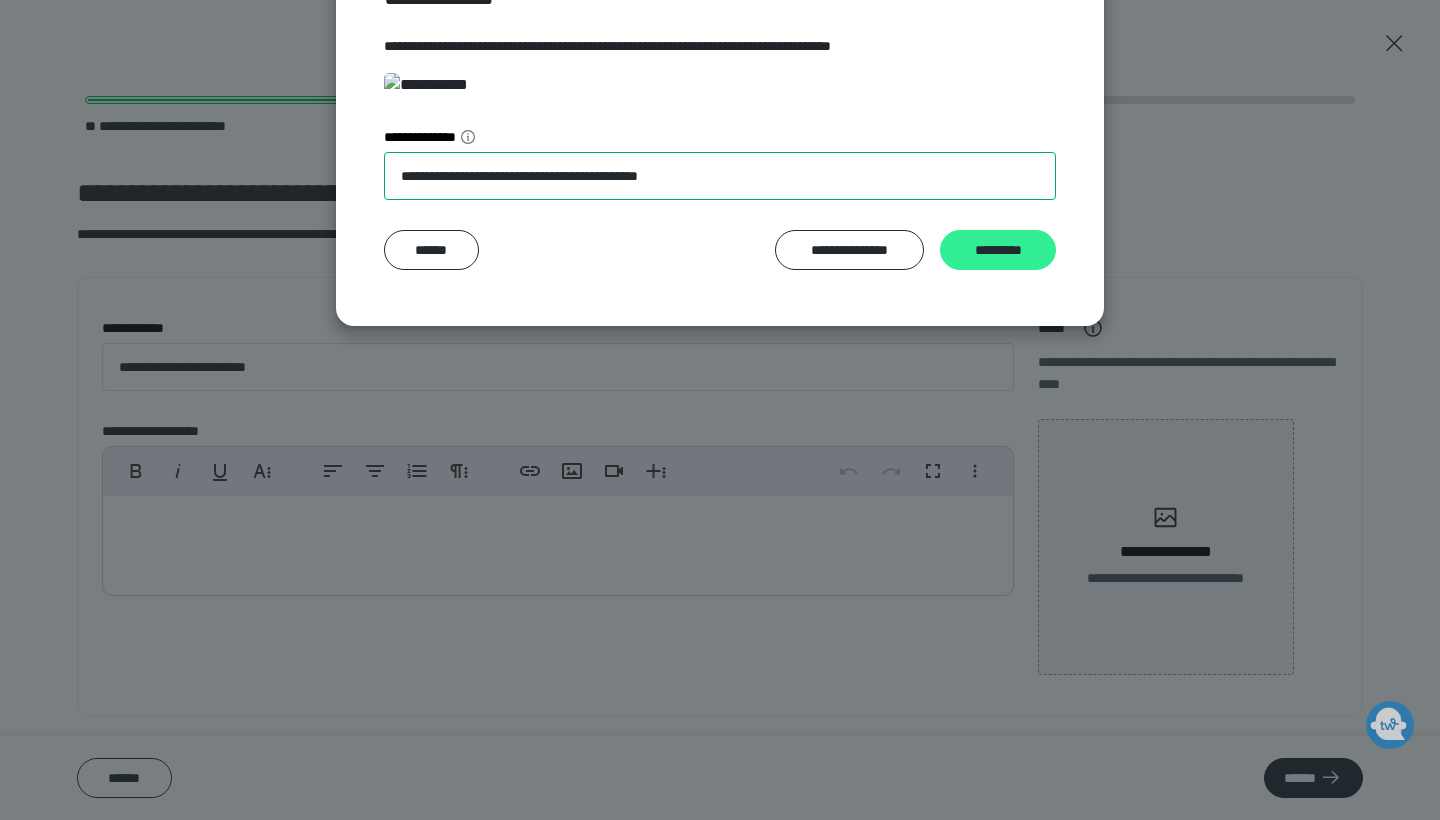 type on "**********" 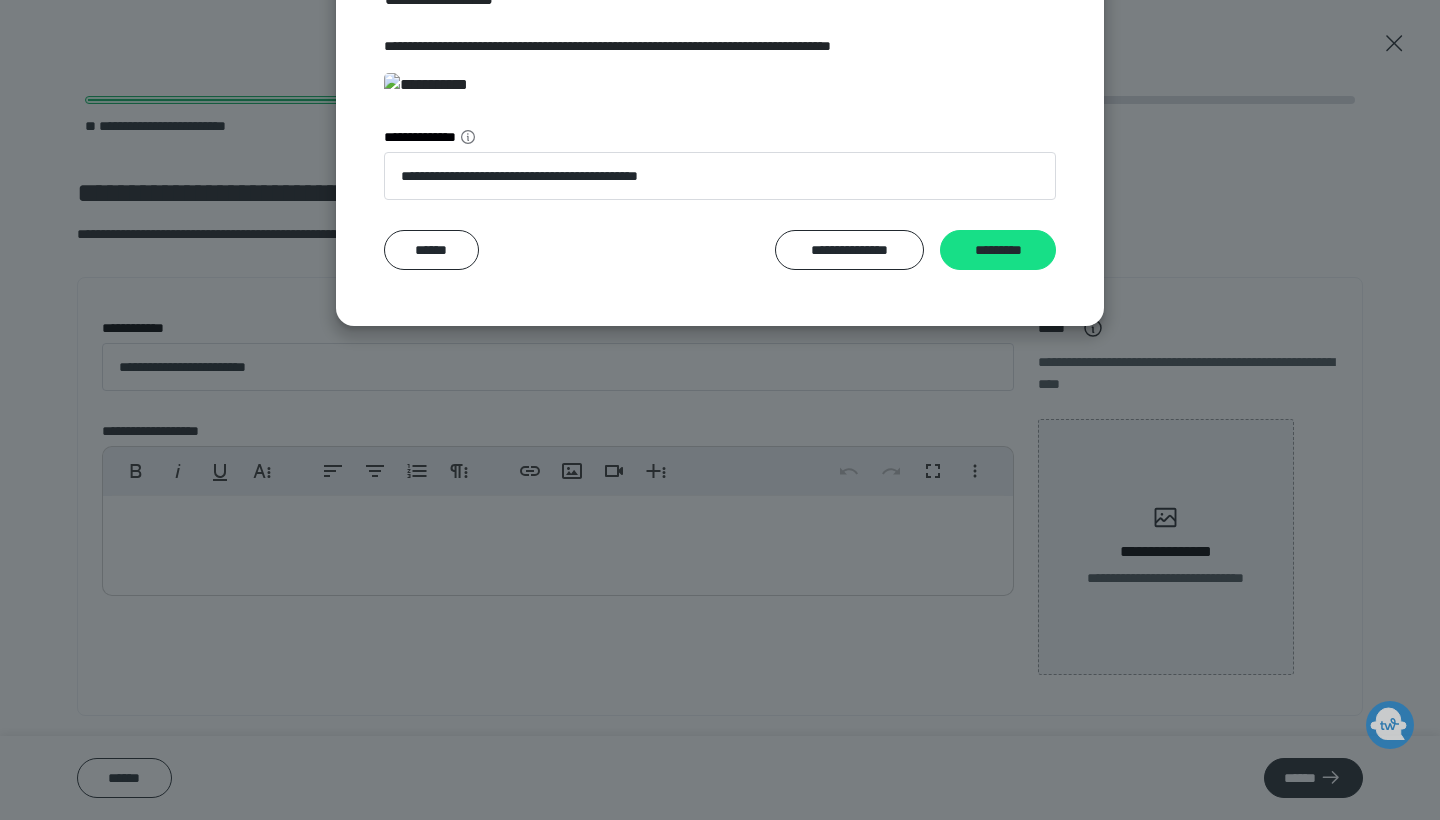 click on "*********" at bounding box center (998, 250) 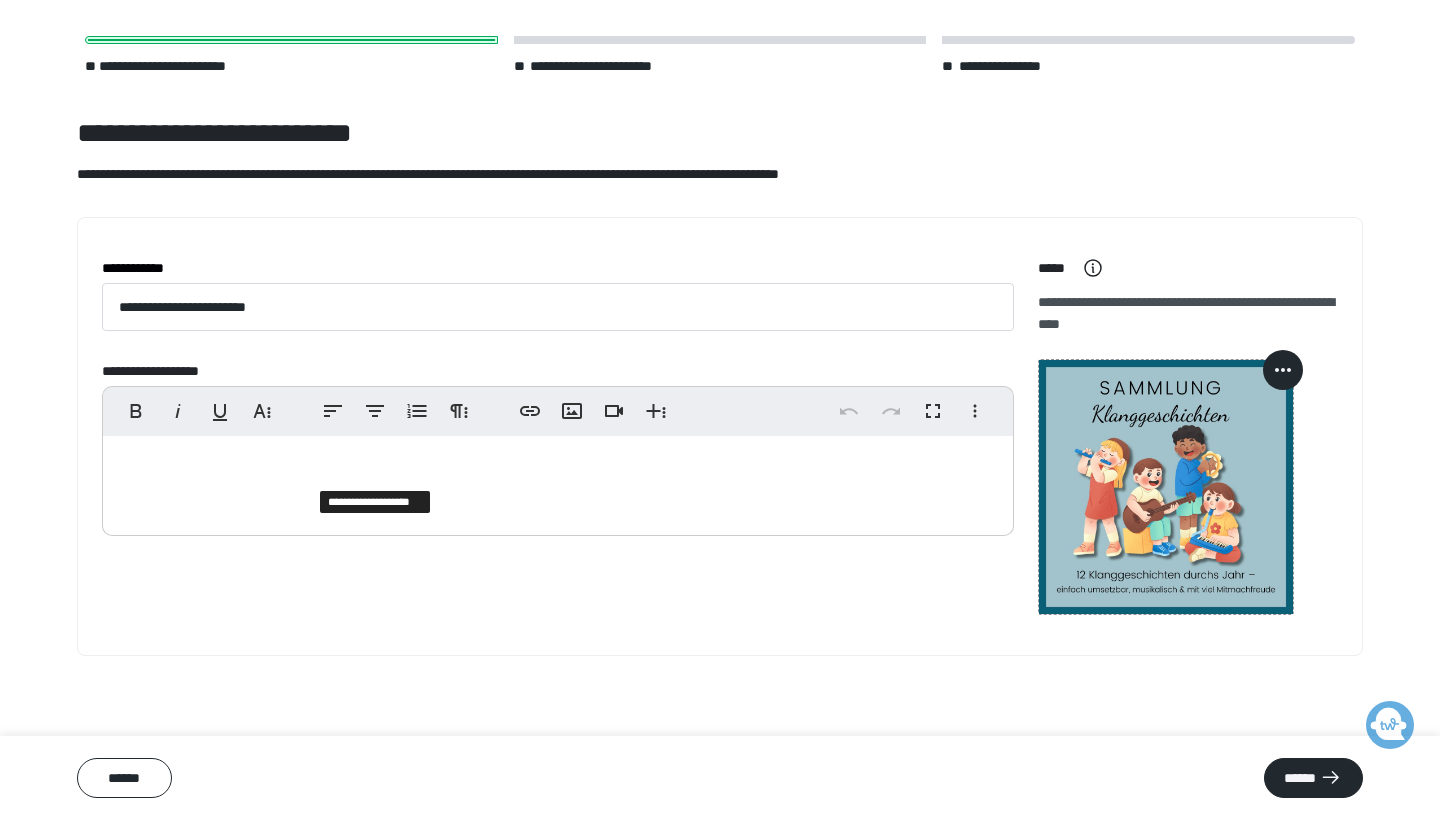 scroll, scrollTop: 61, scrollLeft: 0, axis: vertical 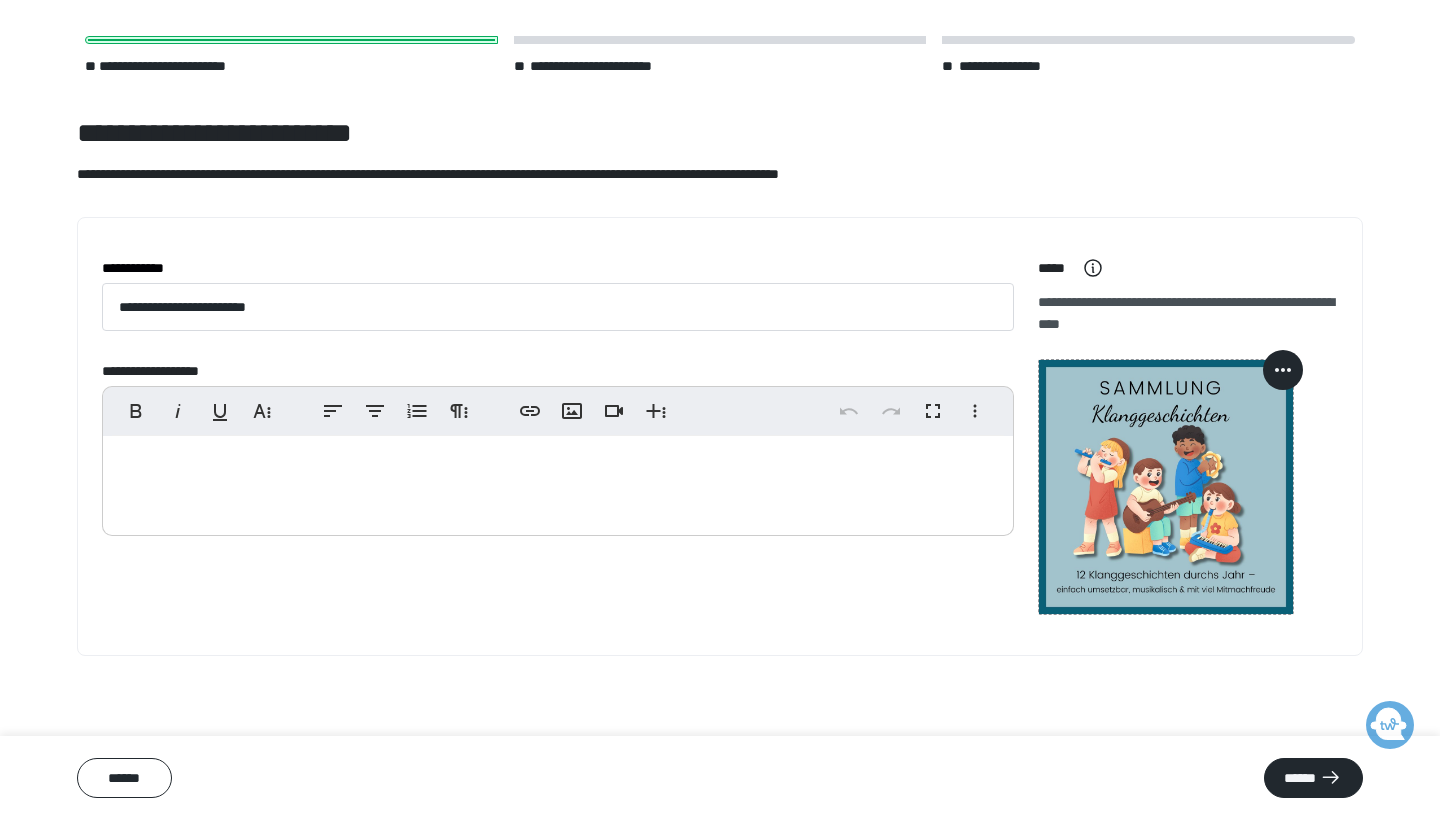 click at bounding box center [558, 481] 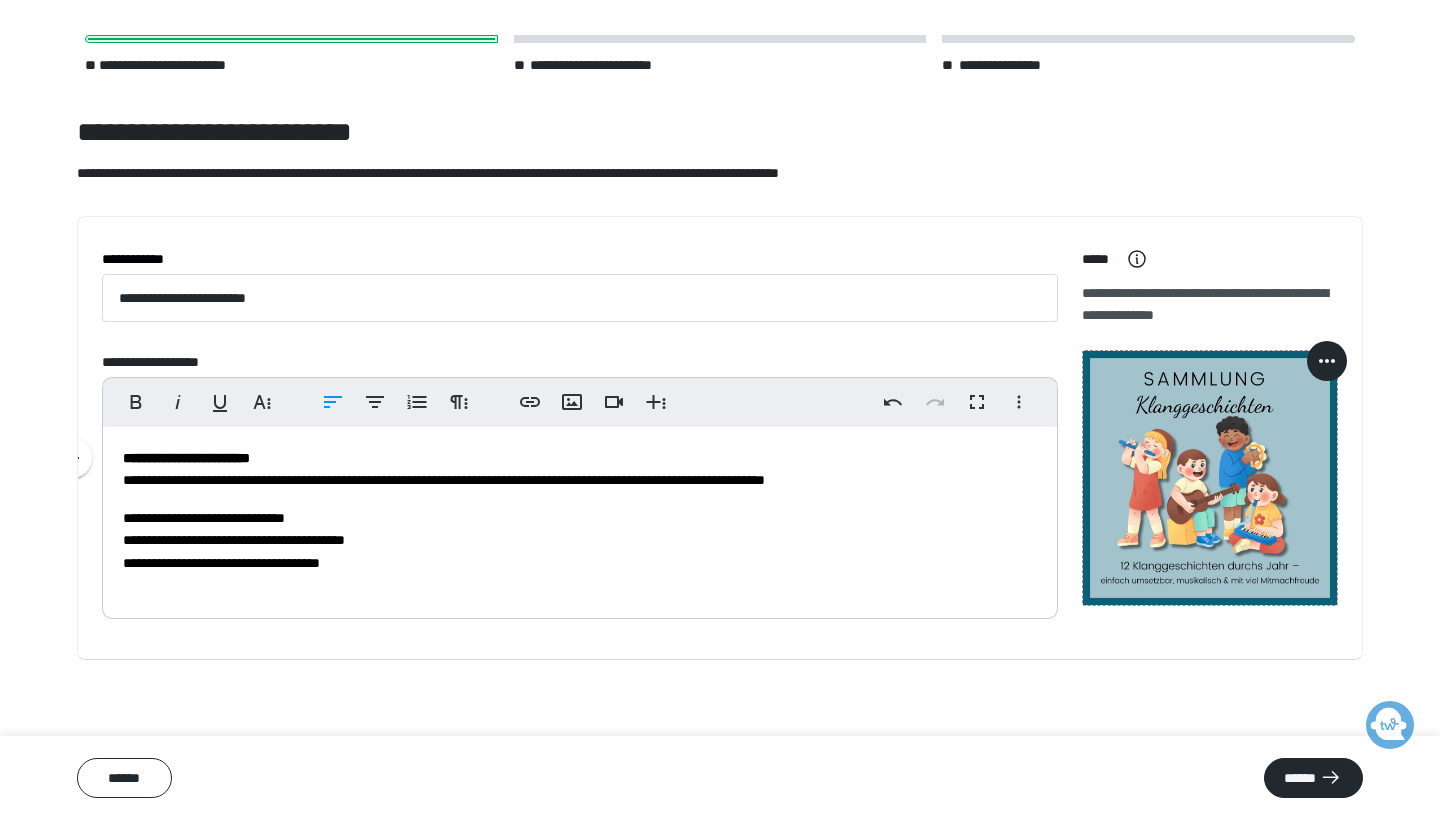 scroll, scrollTop: 8, scrollLeft: 0, axis: vertical 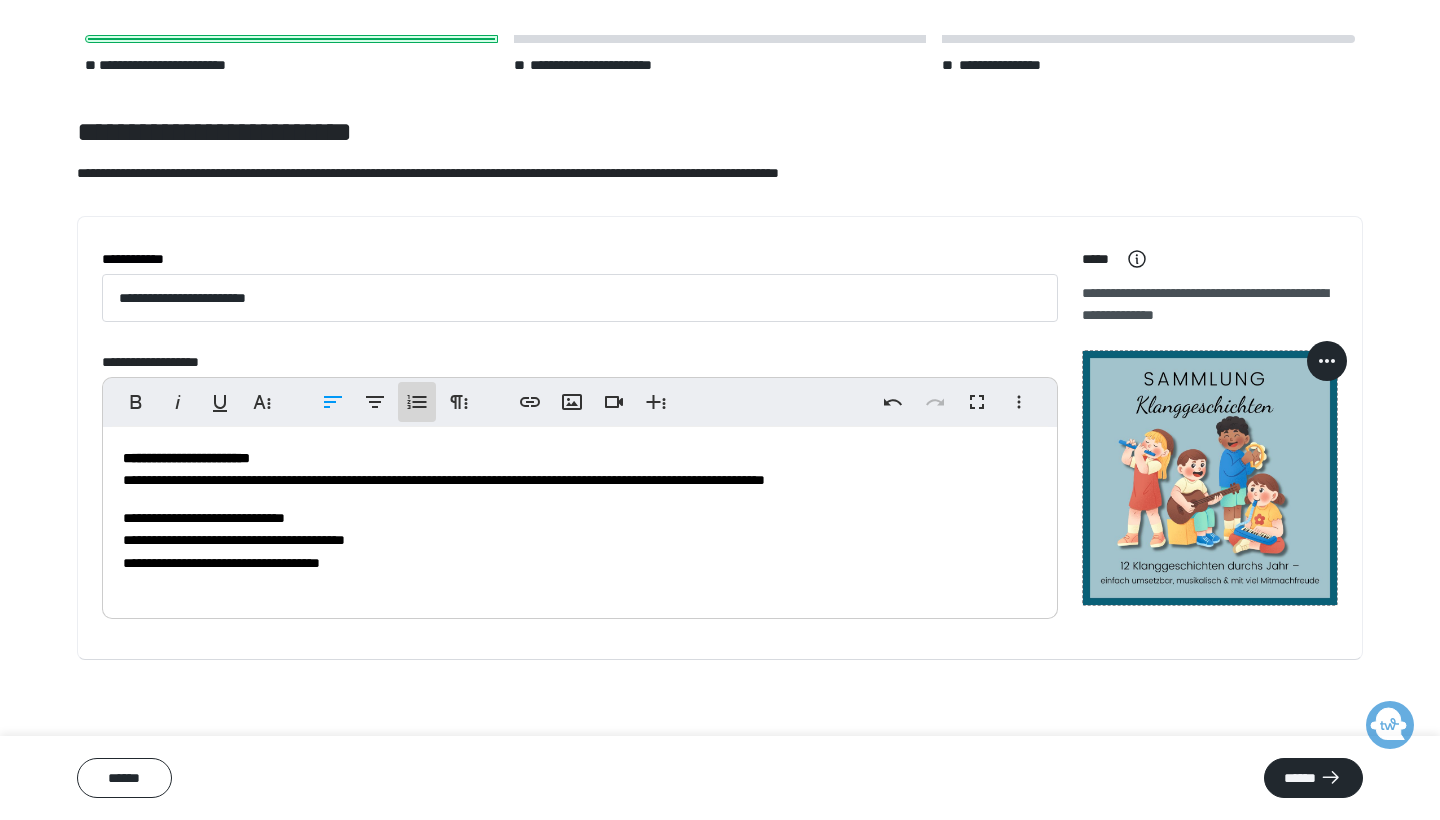 click 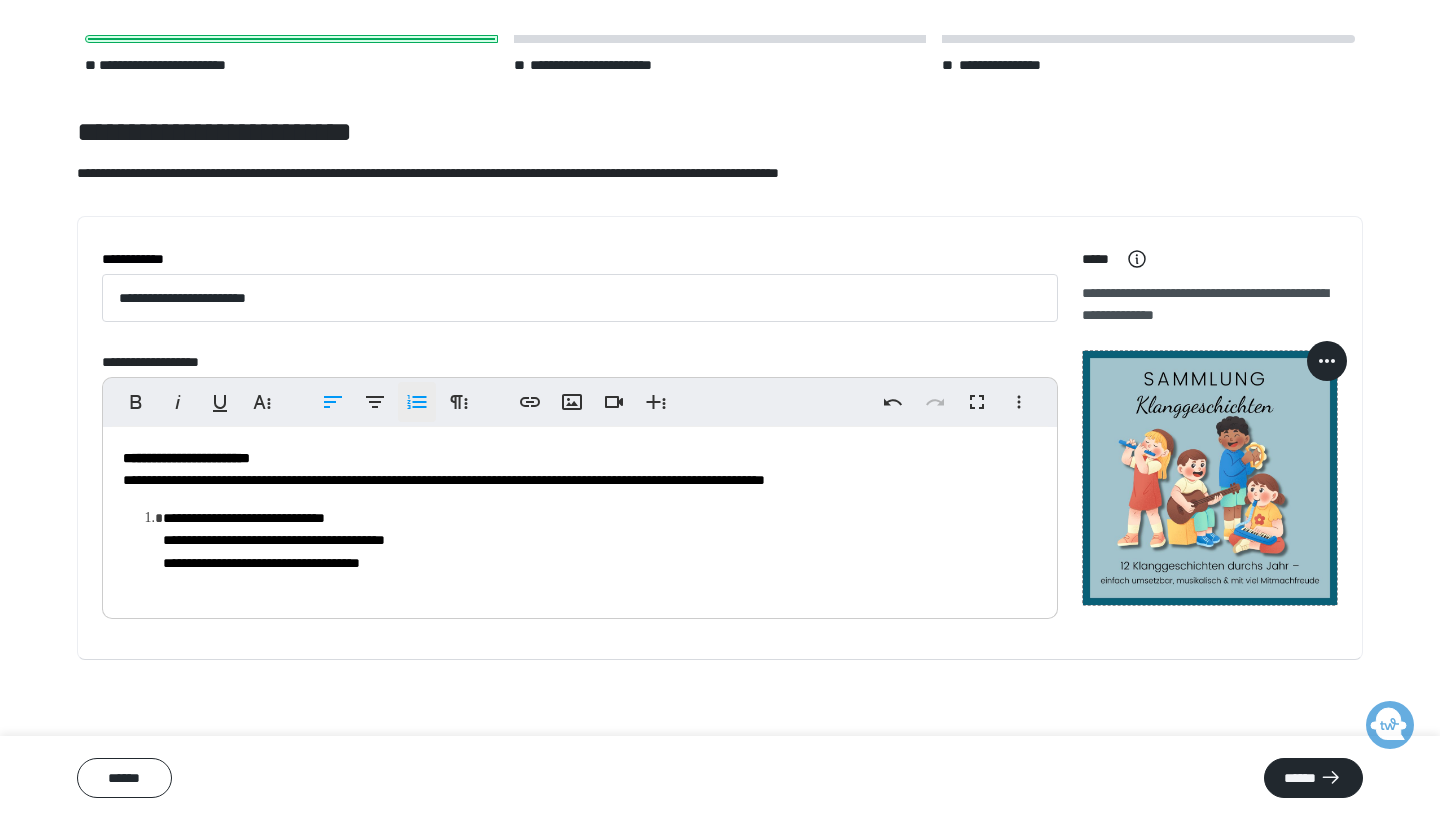 click 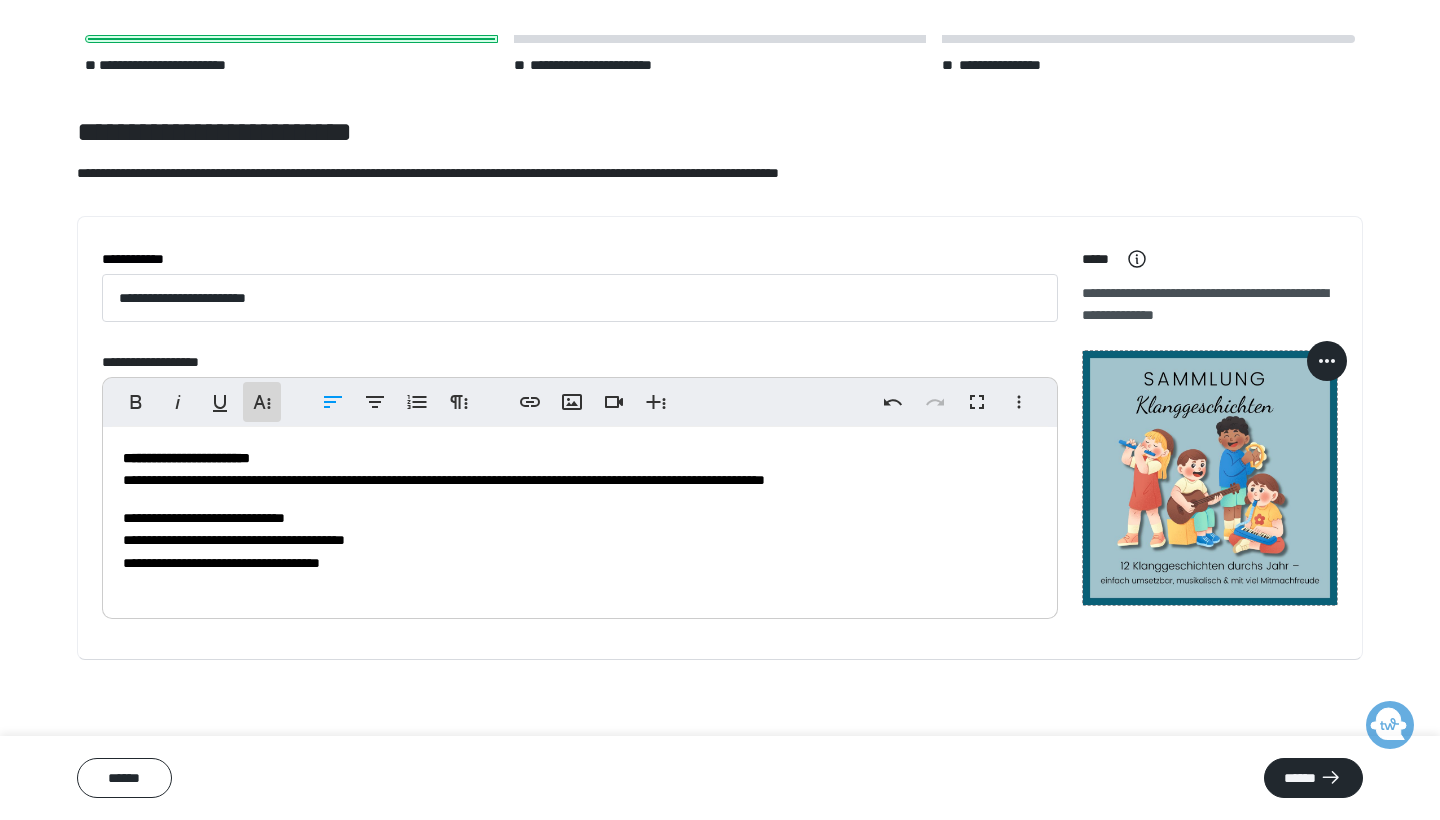click 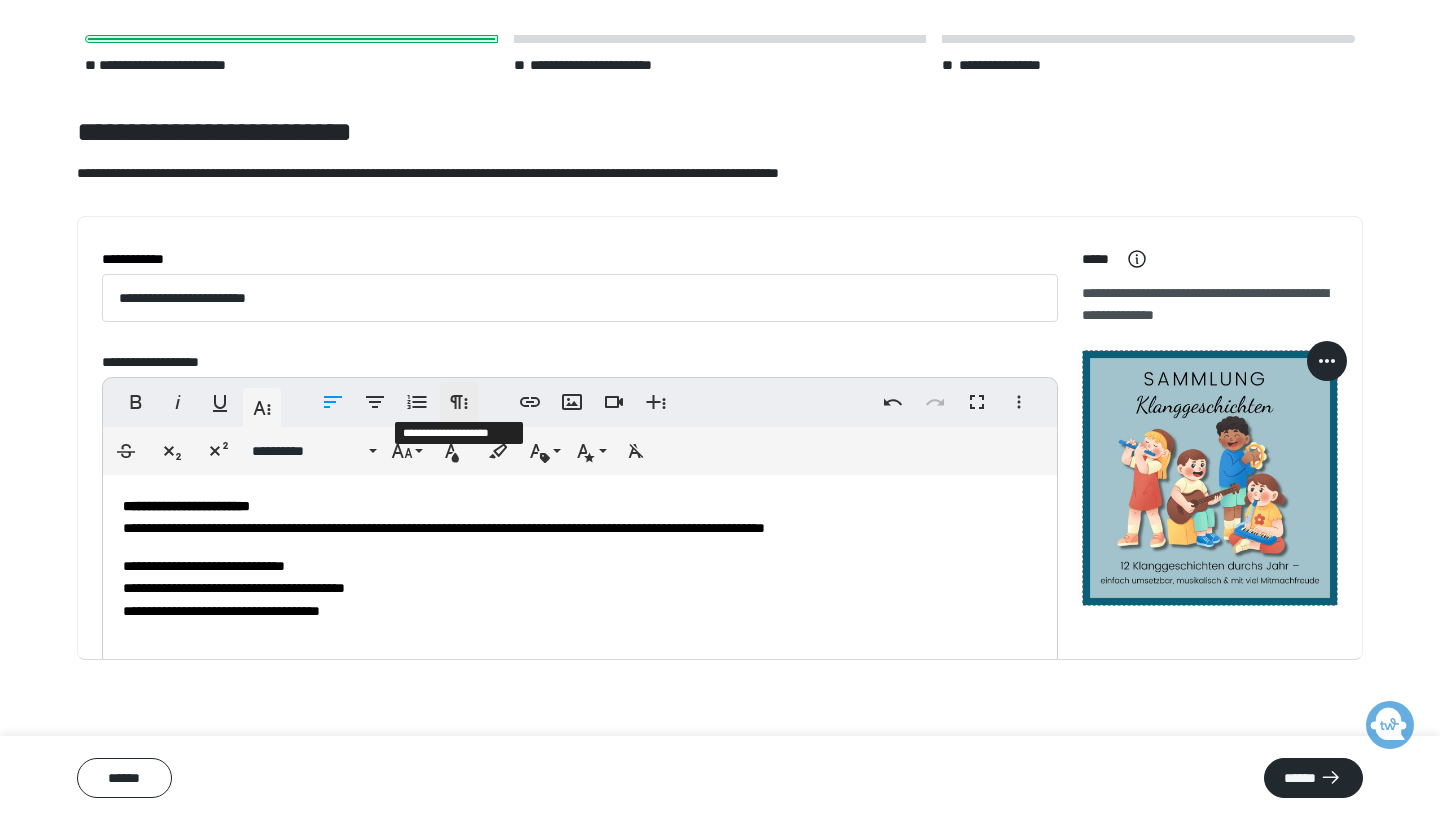 click 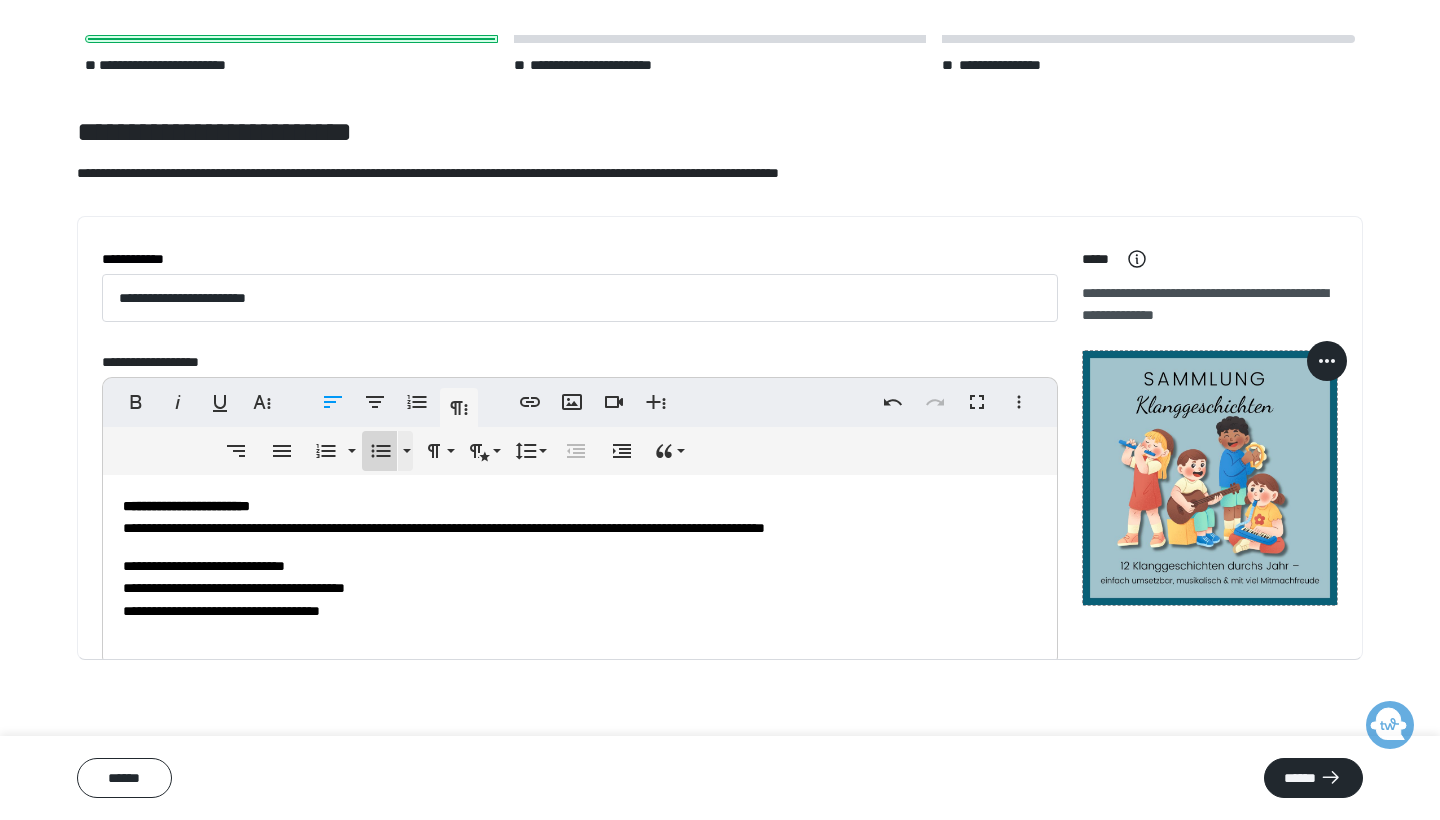 click 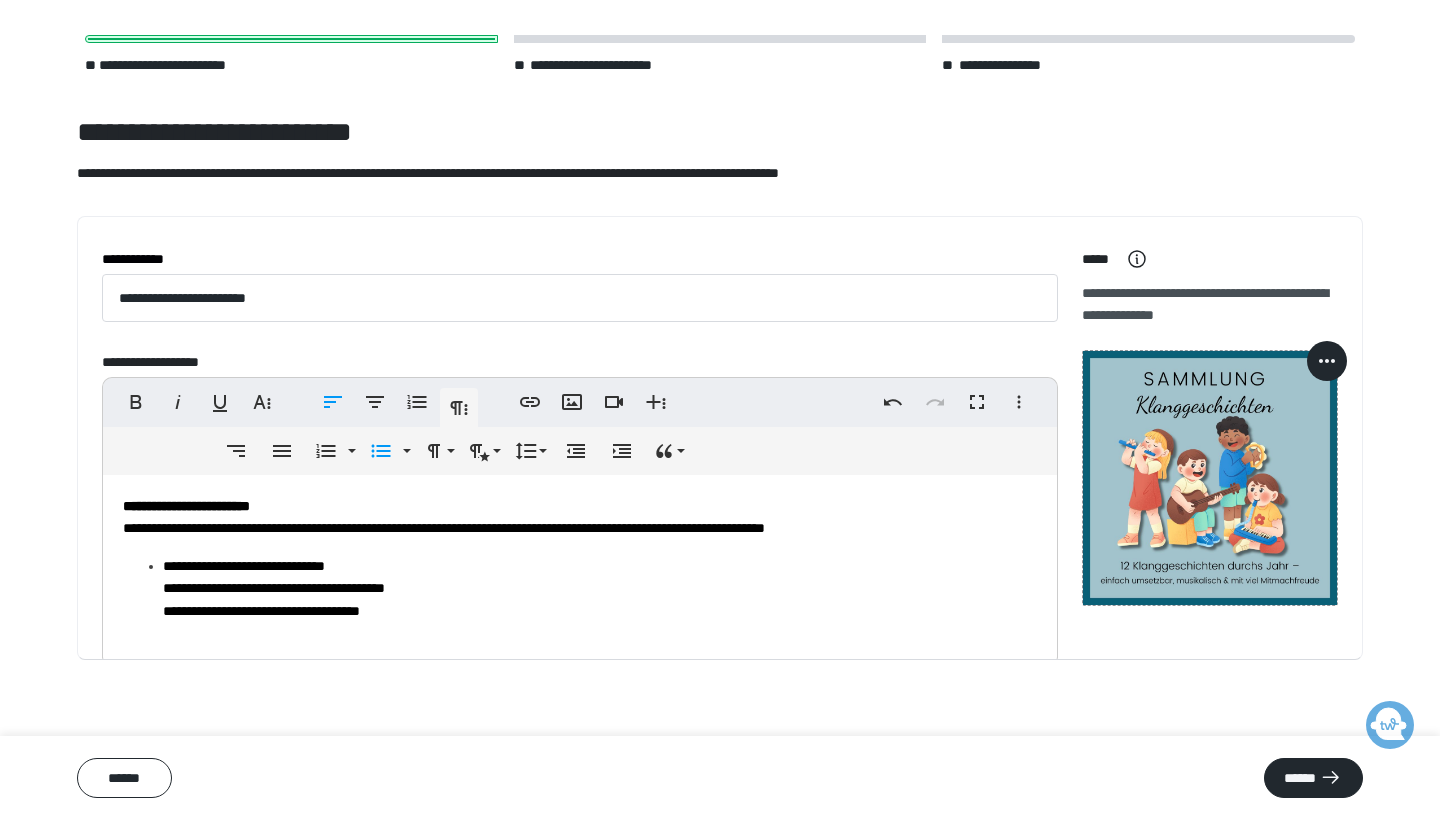 click on "**********" at bounding box center [600, 588] 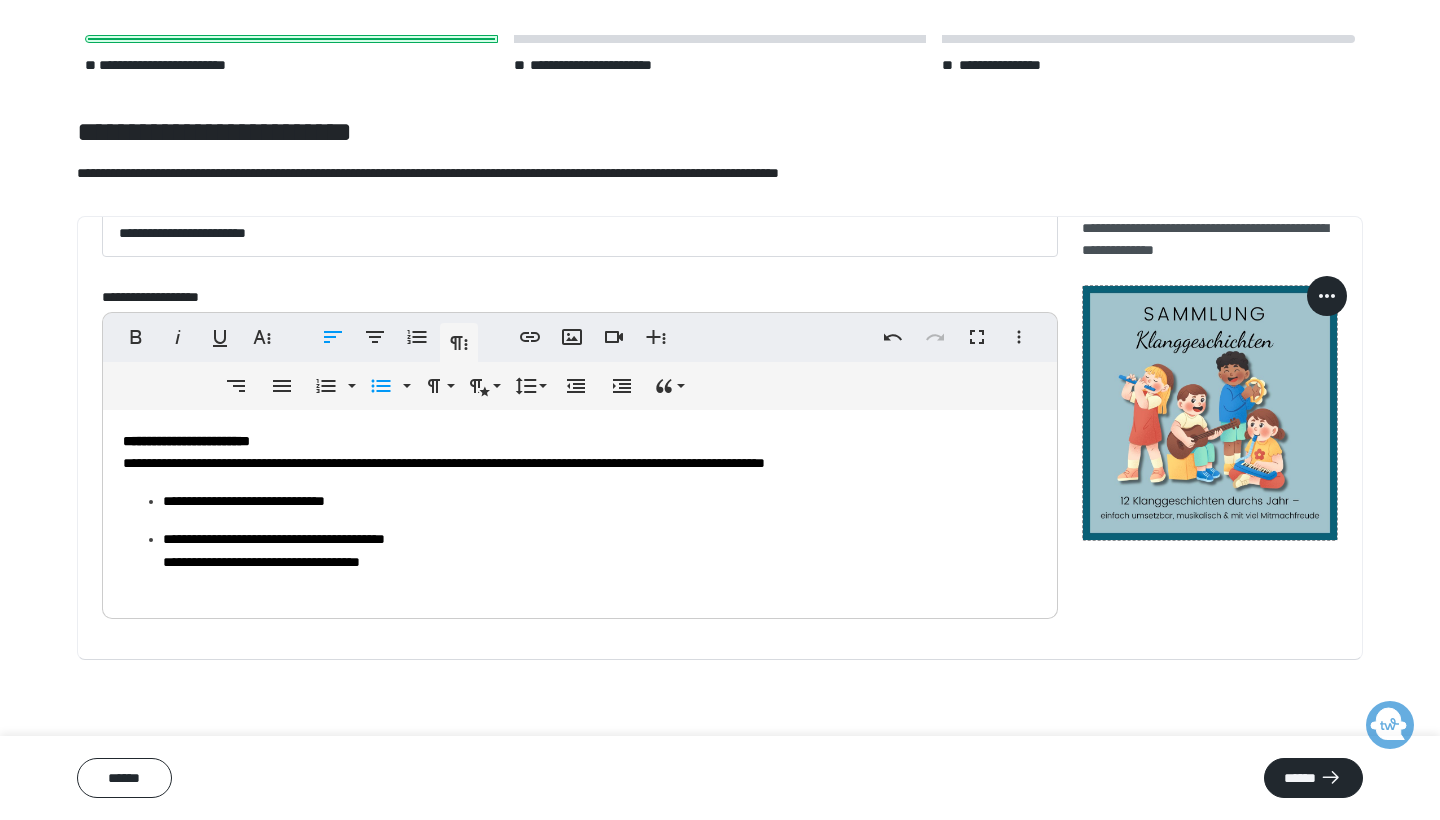scroll, scrollTop: 73, scrollLeft: 0, axis: vertical 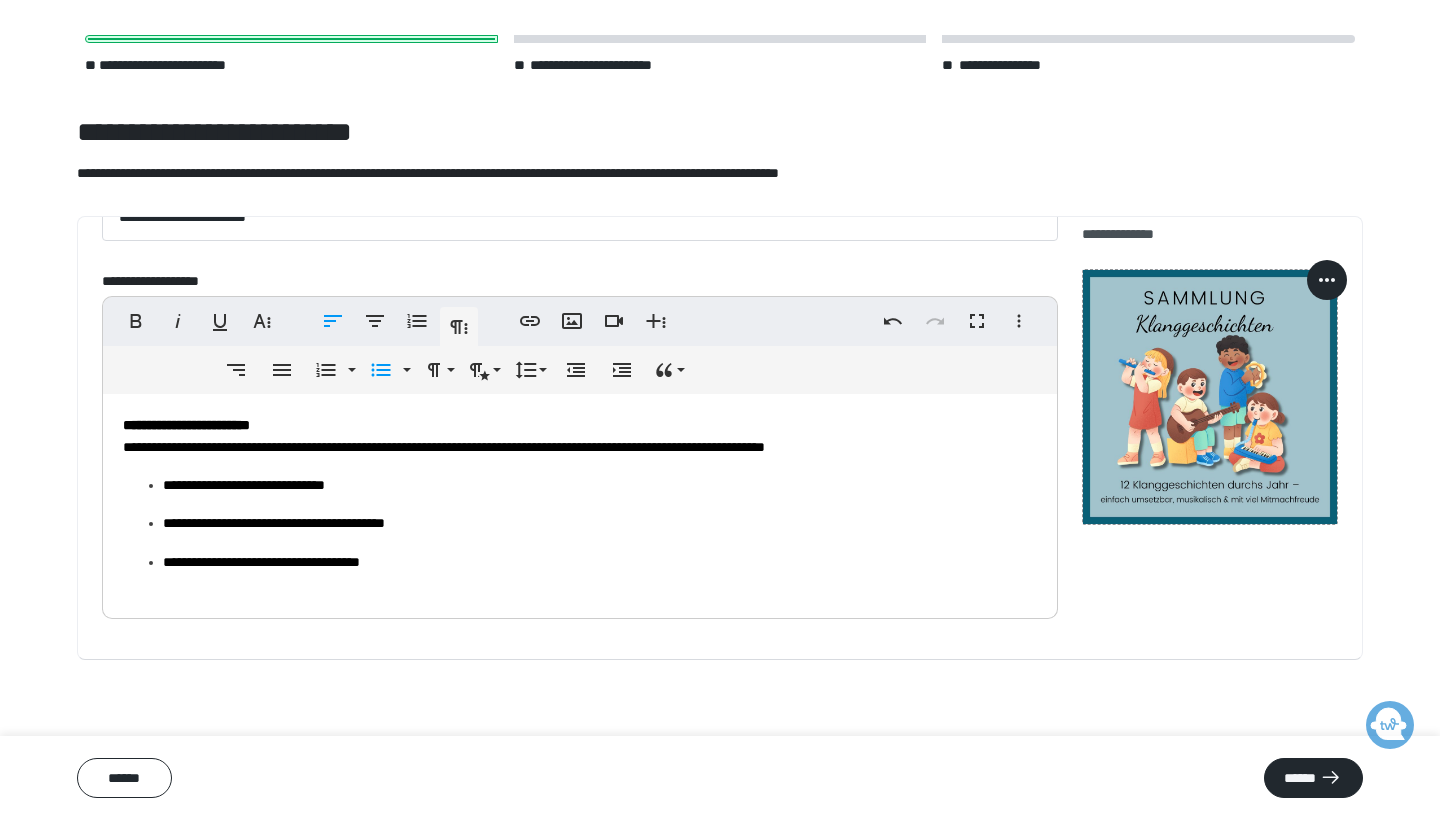 click on "**********" at bounding box center [600, 562] 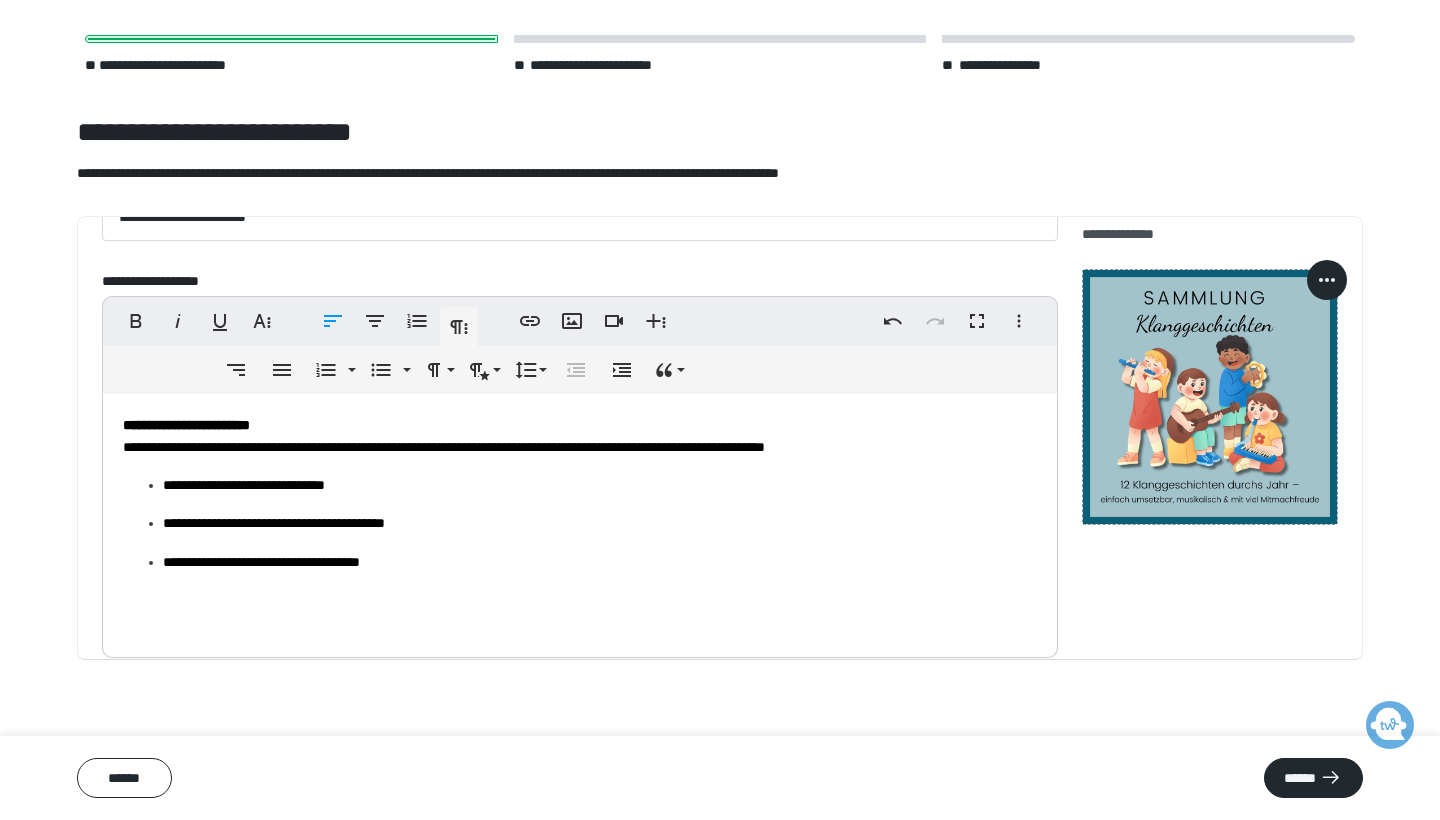 click at bounding box center [580, 600] 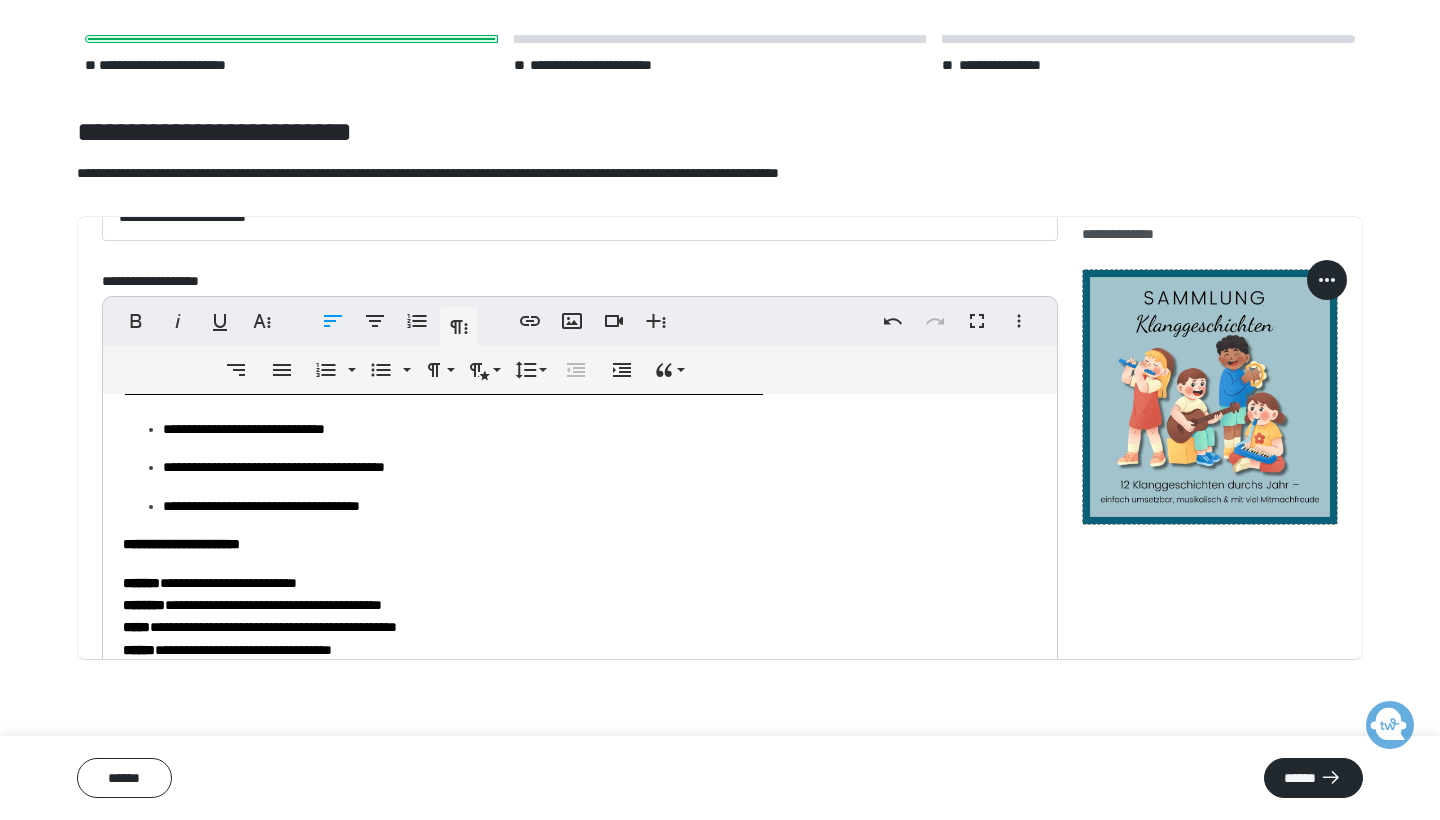 scroll, scrollTop: 52, scrollLeft: 0, axis: vertical 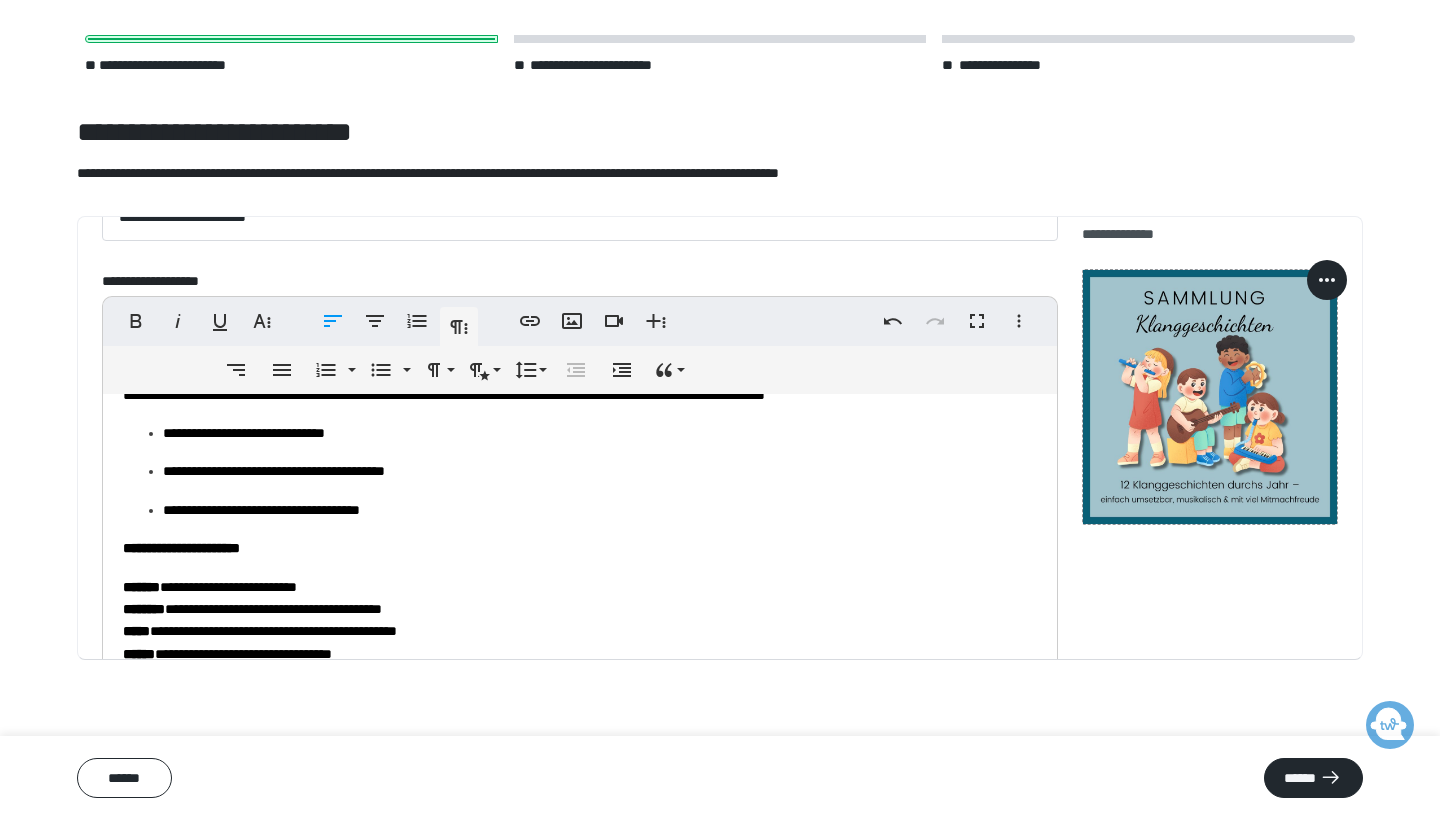 click on "**********" at bounding box center [186, 373] 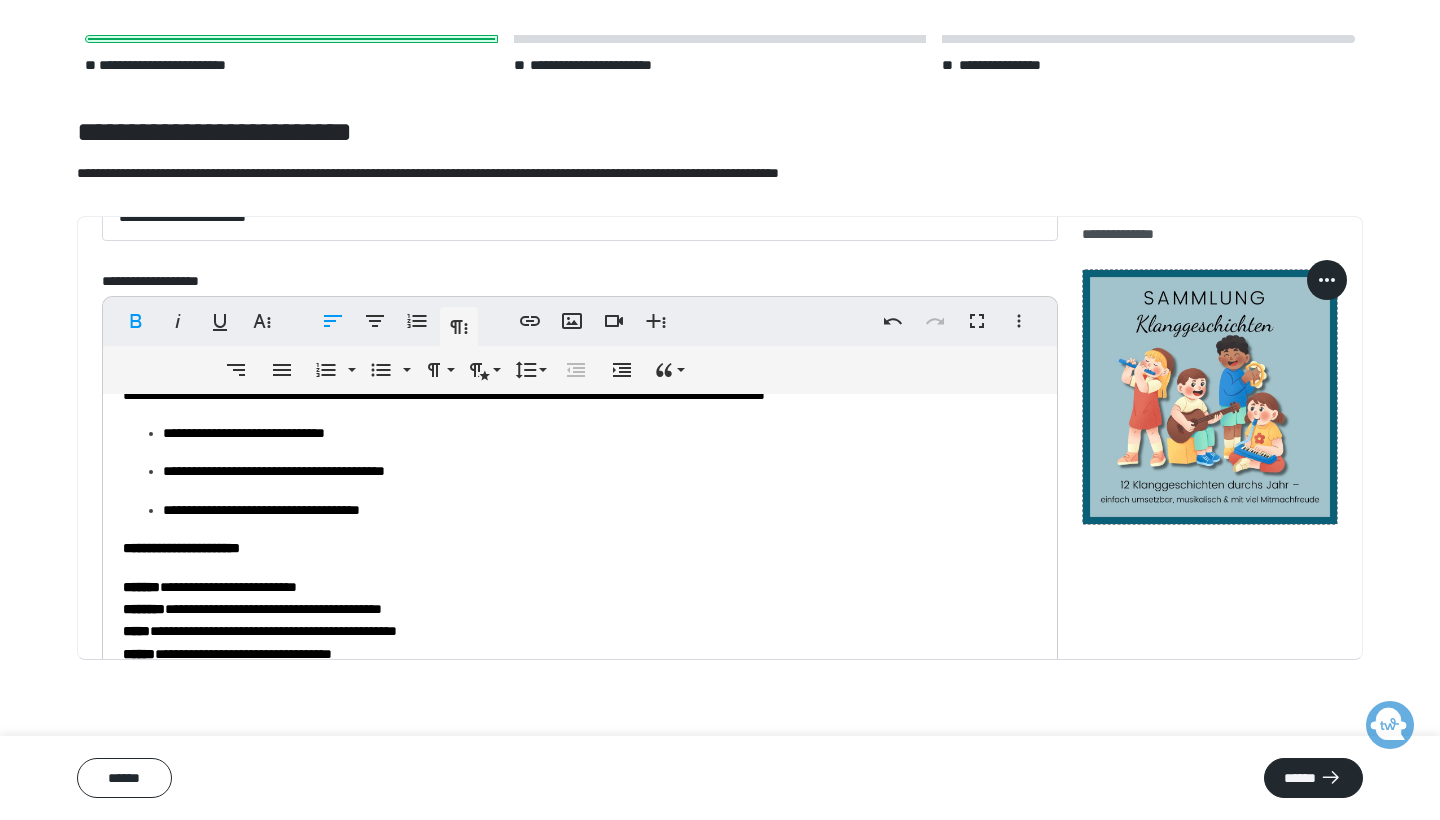 click on "**********" at bounding box center [186, 373] 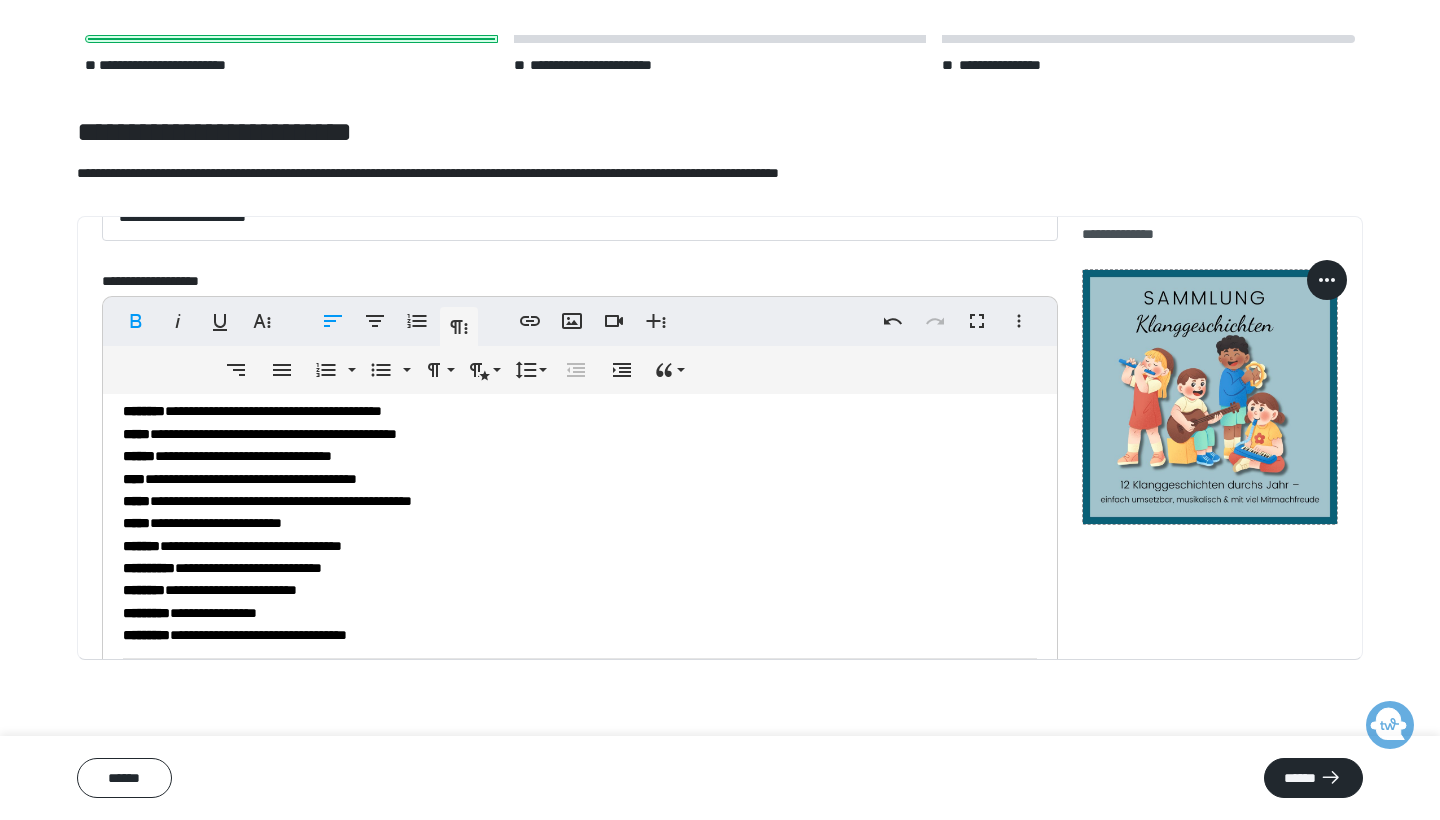 scroll, scrollTop: 287, scrollLeft: 0, axis: vertical 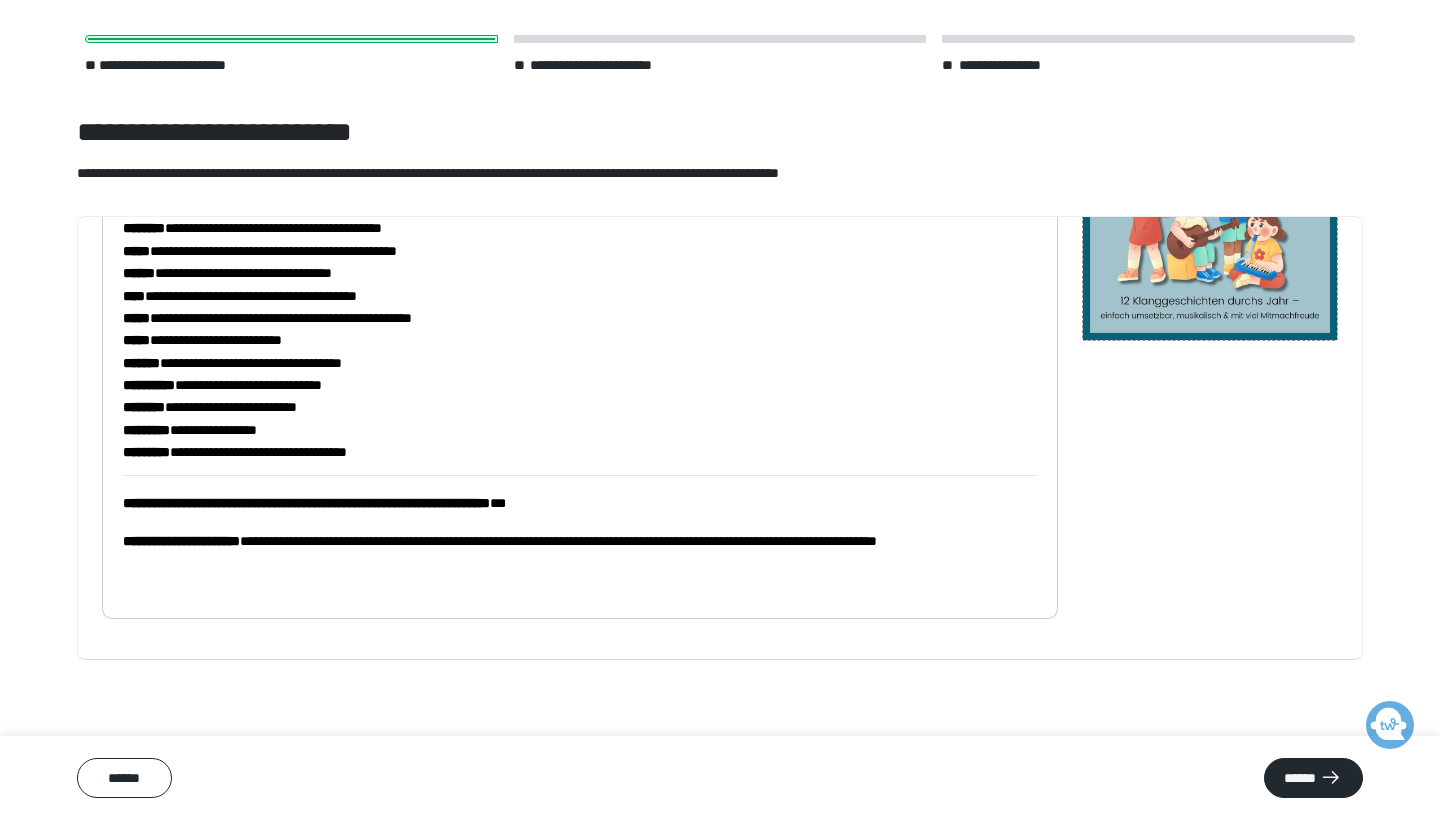 click on "**********" at bounding box center (580, 266) 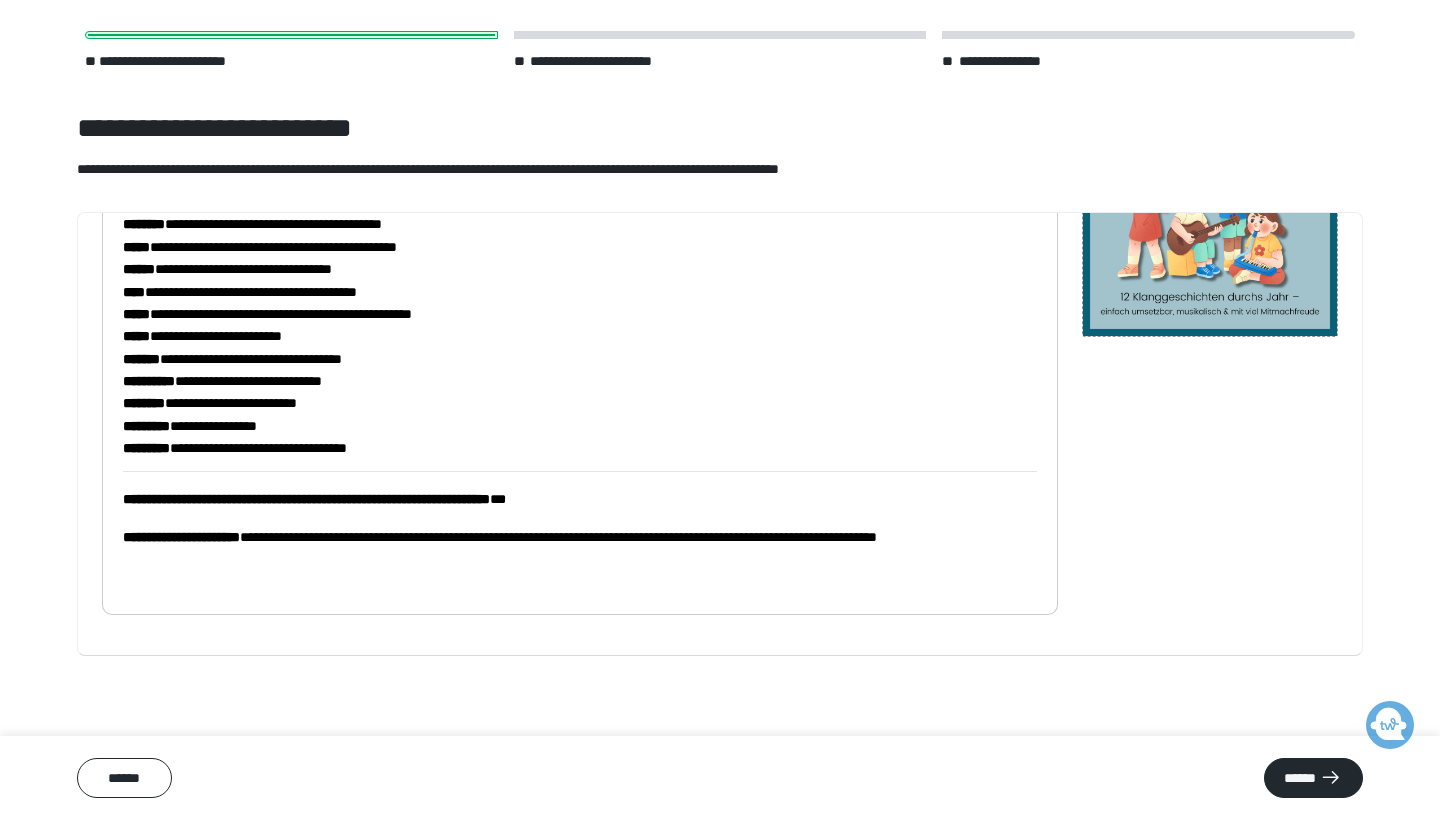 scroll, scrollTop: 65, scrollLeft: 0, axis: vertical 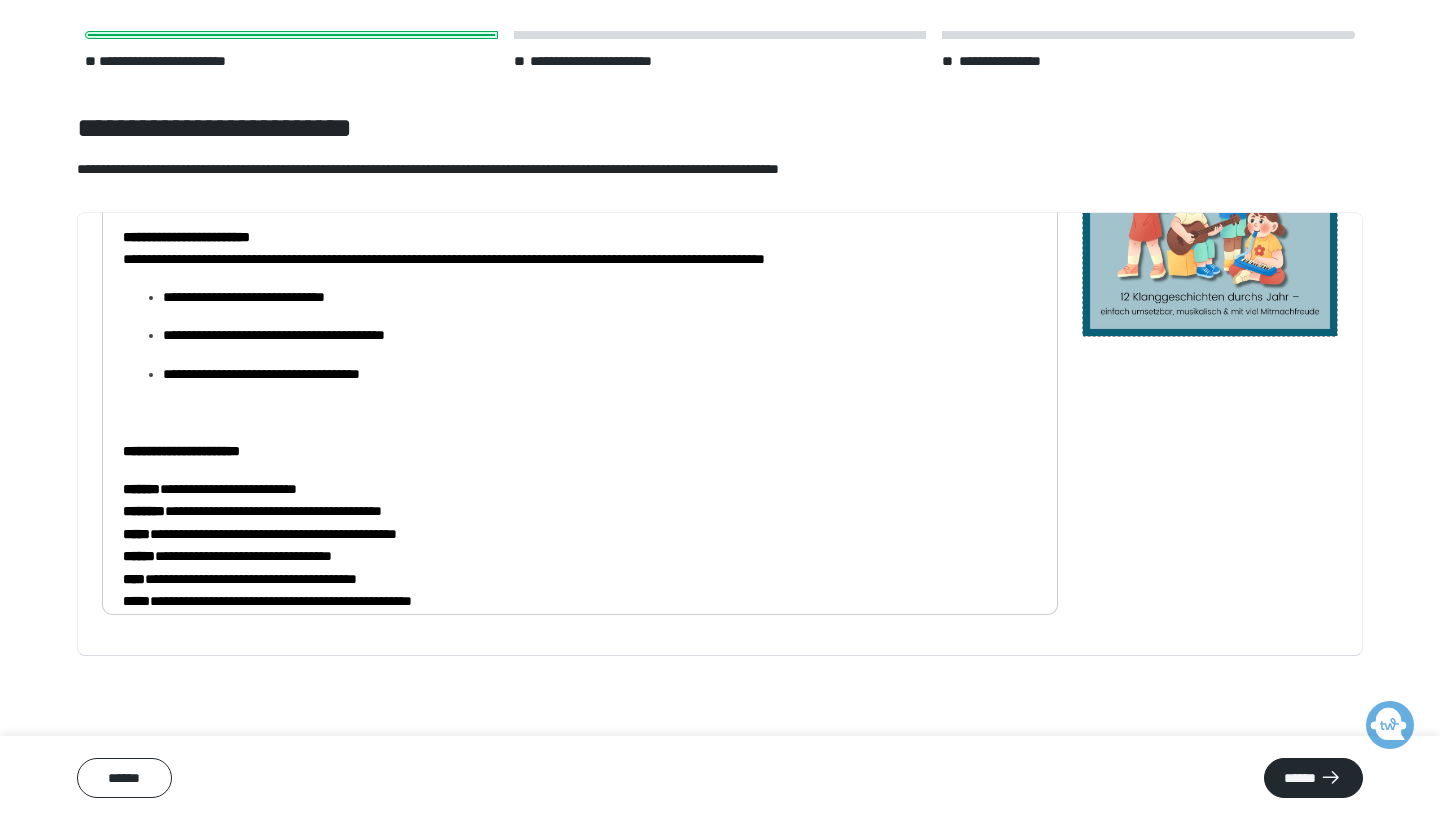click on "**********" at bounding box center [186, 237] 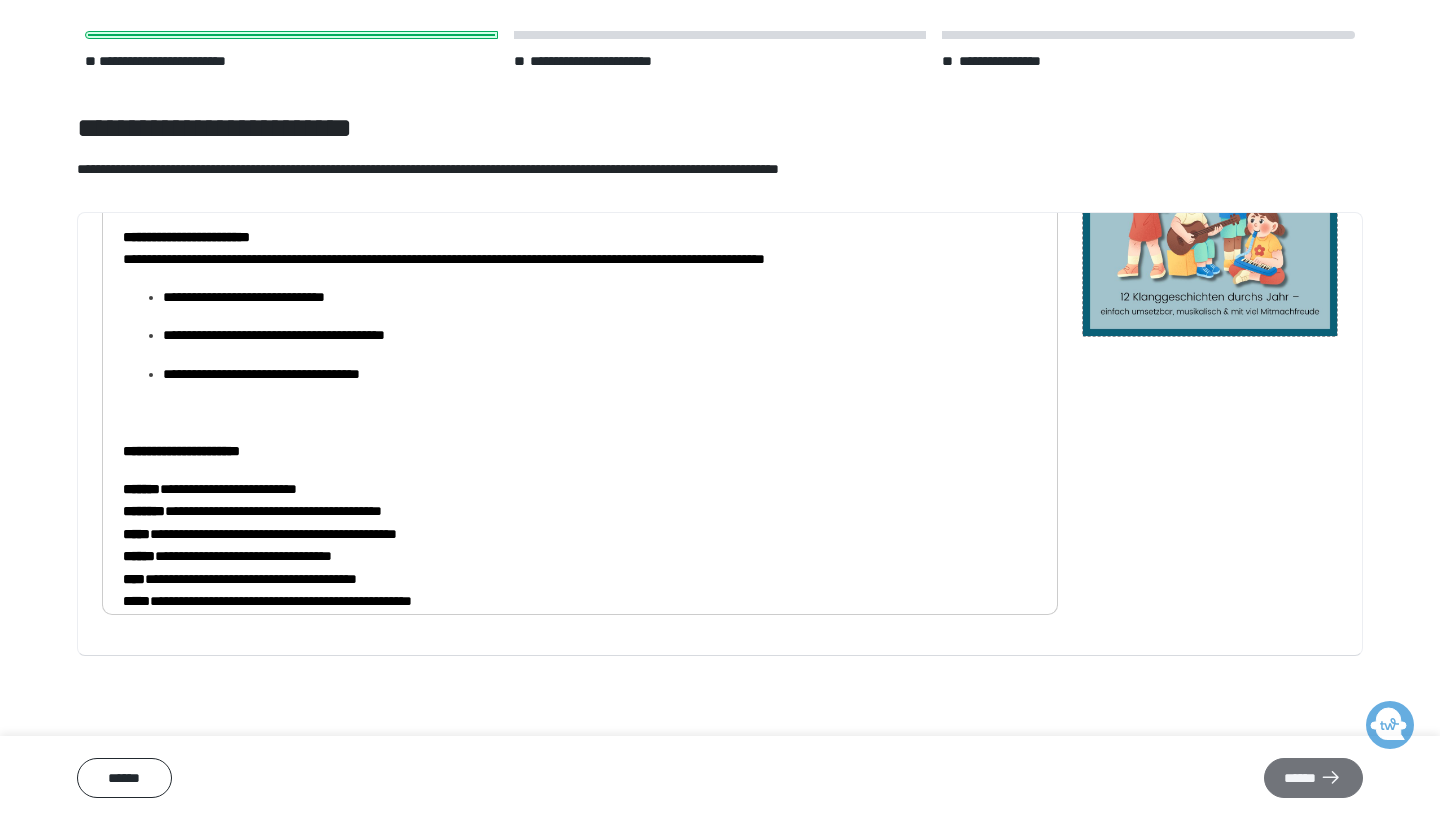 click on "******" at bounding box center [1313, 778] 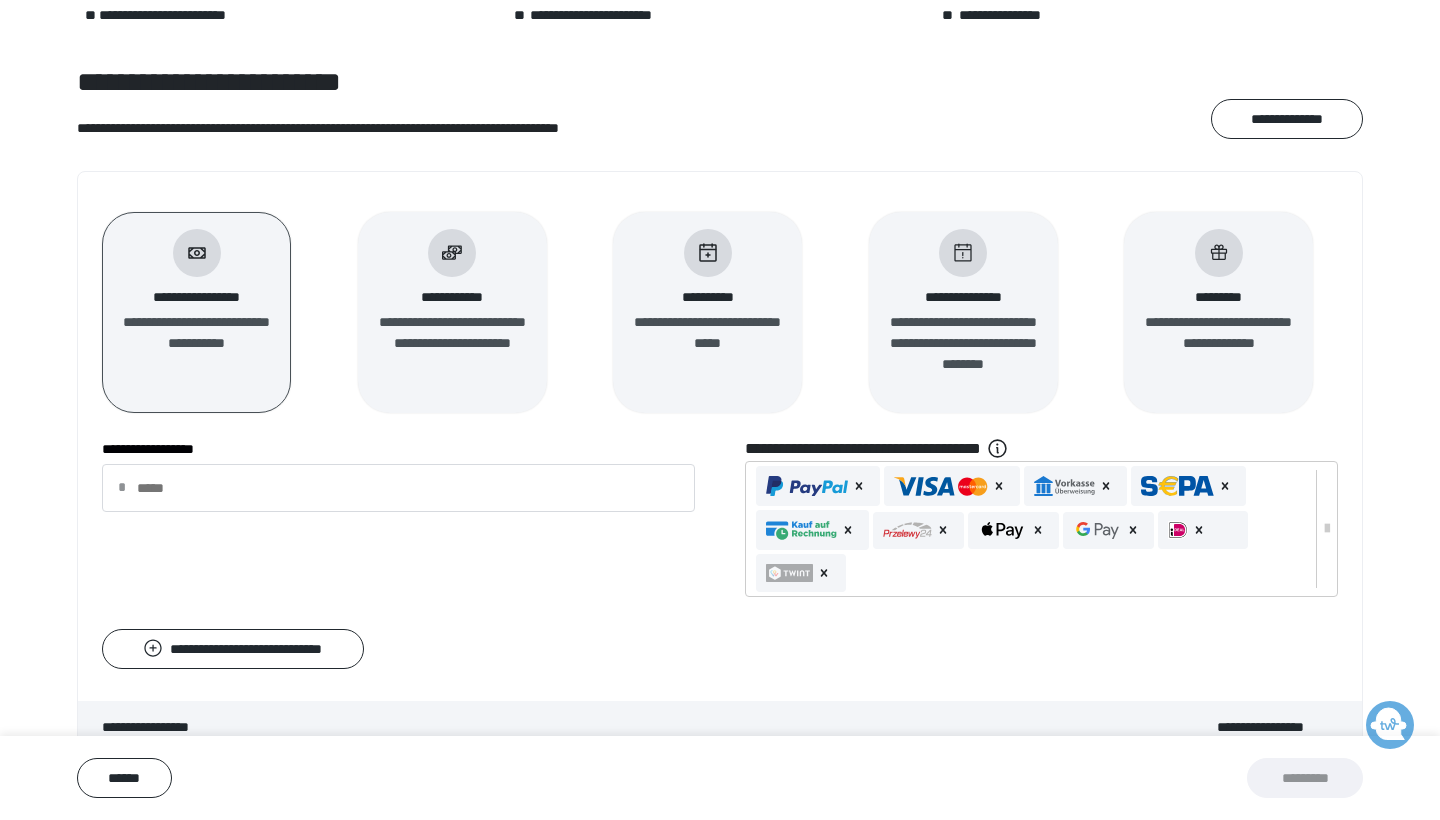 scroll, scrollTop: 113, scrollLeft: 0, axis: vertical 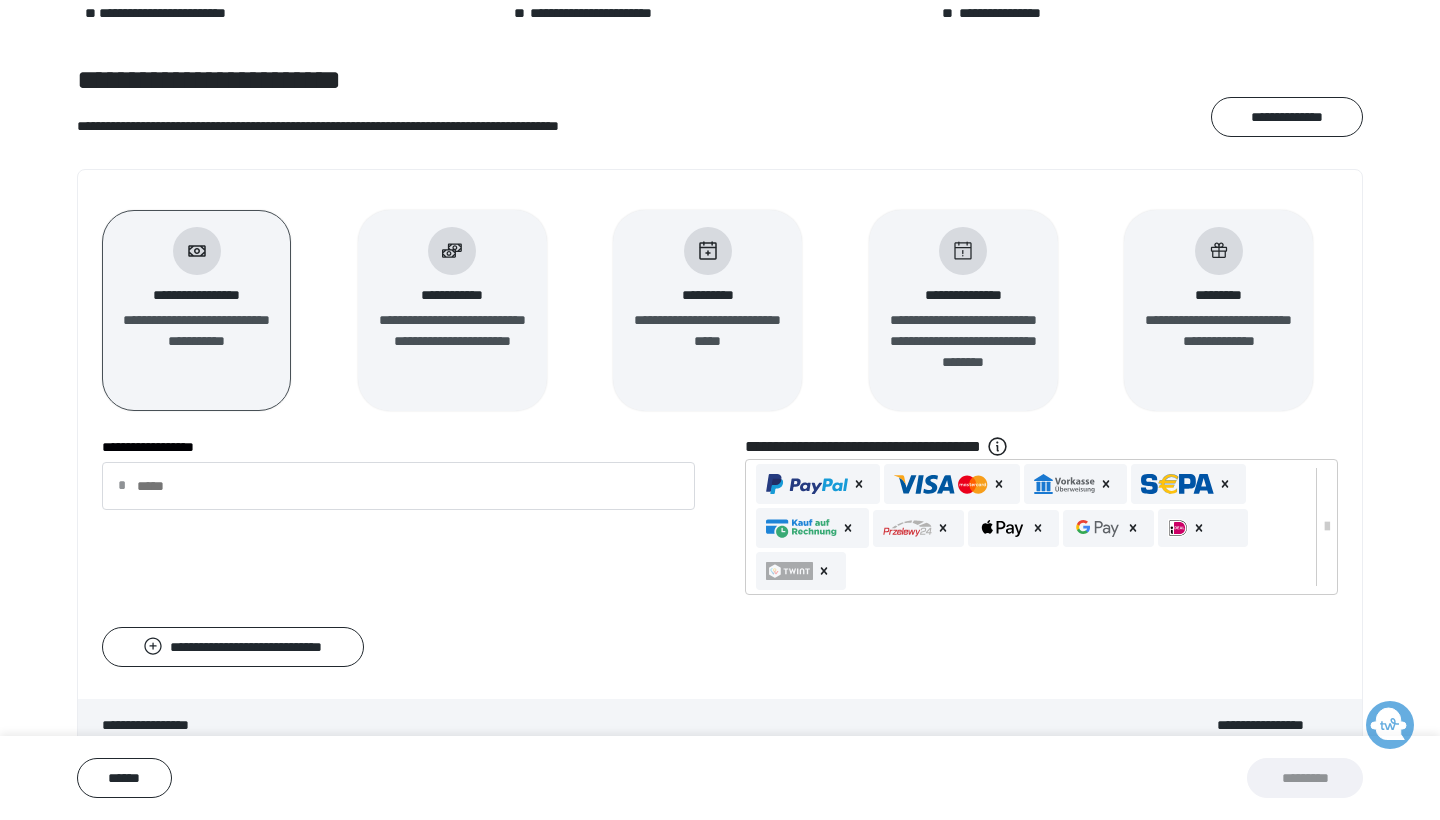 click on "**********" at bounding box center [196, 341] 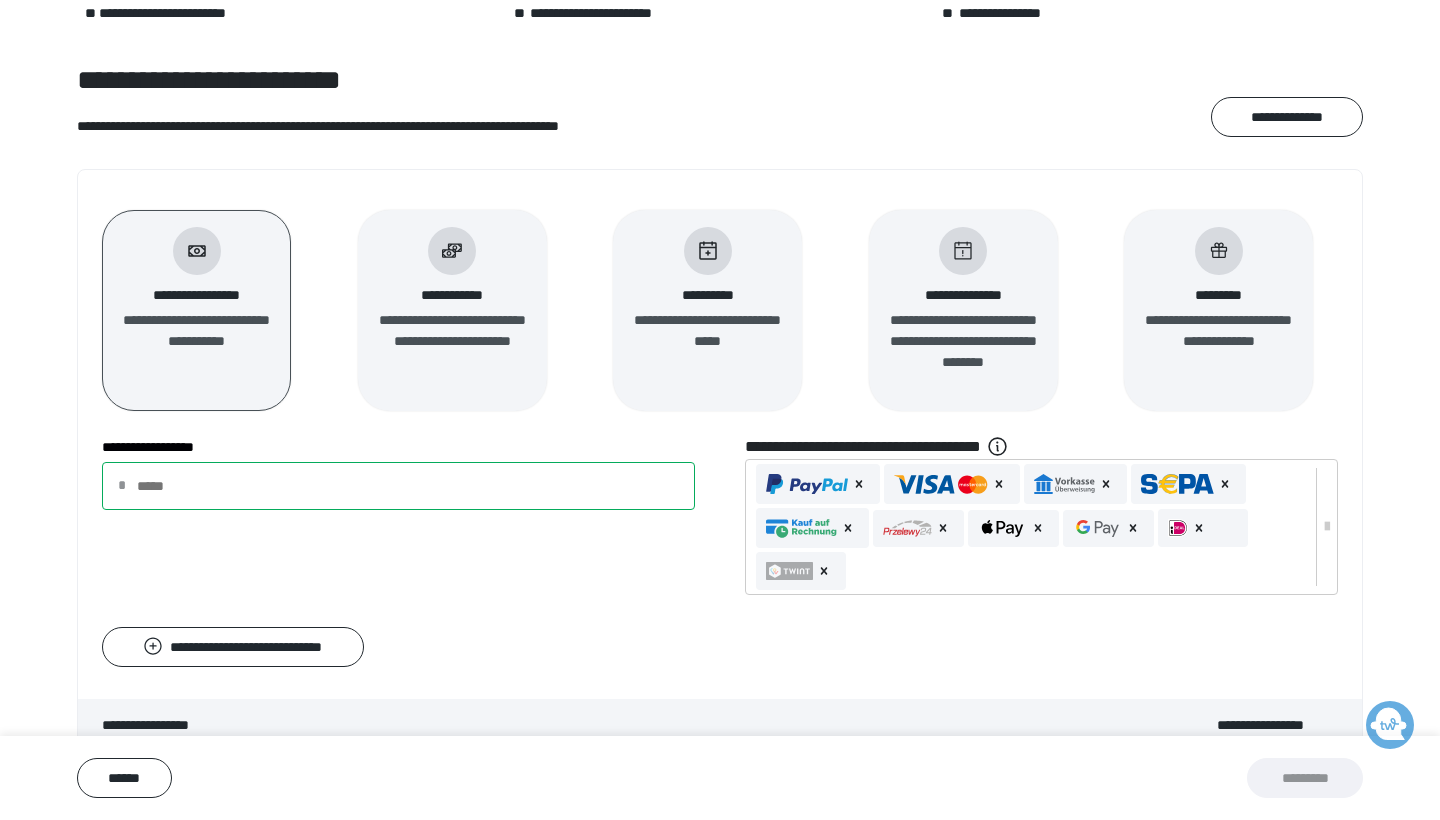 click on "**********" at bounding box center [398, 486] 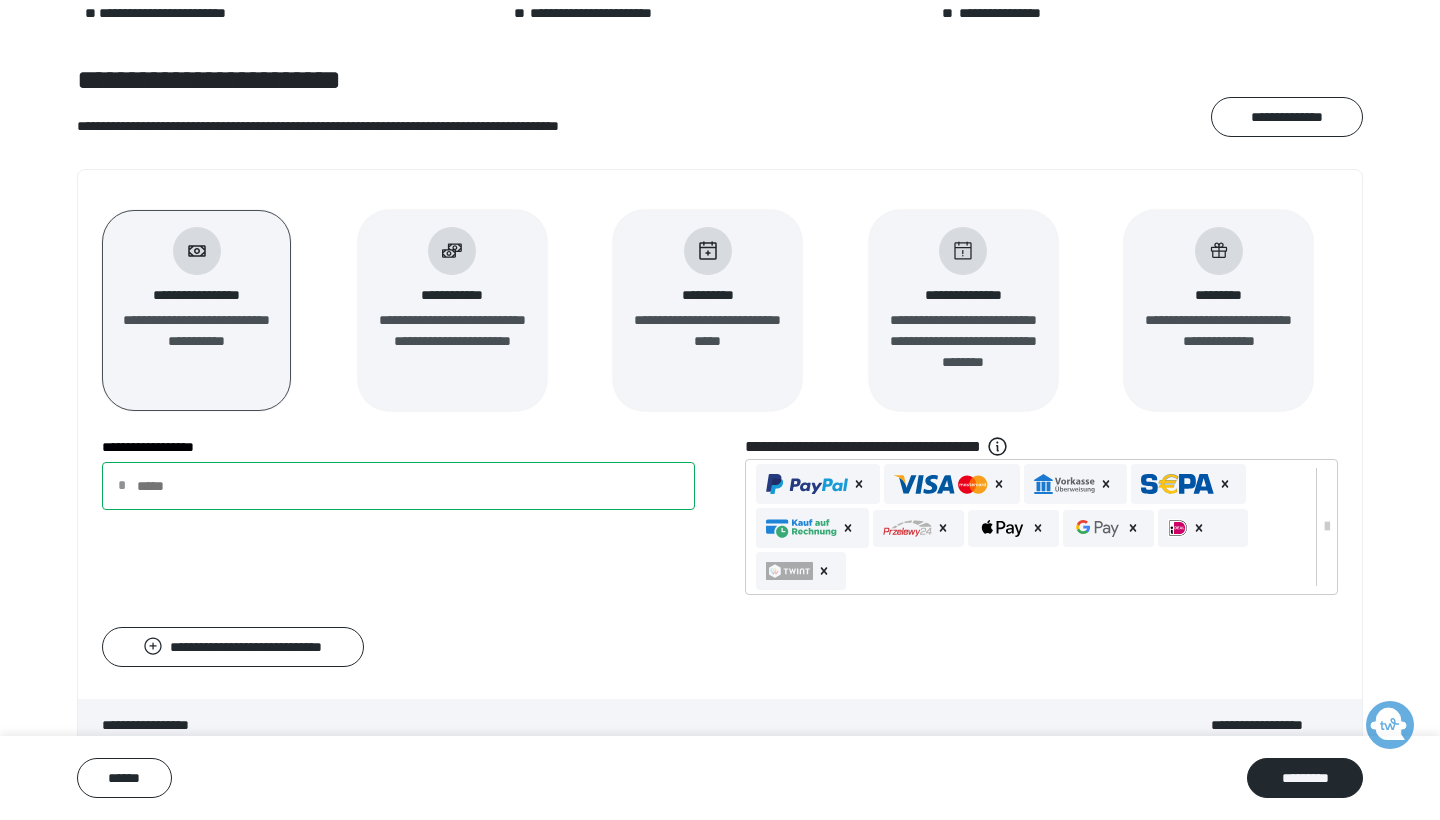 type on "**" 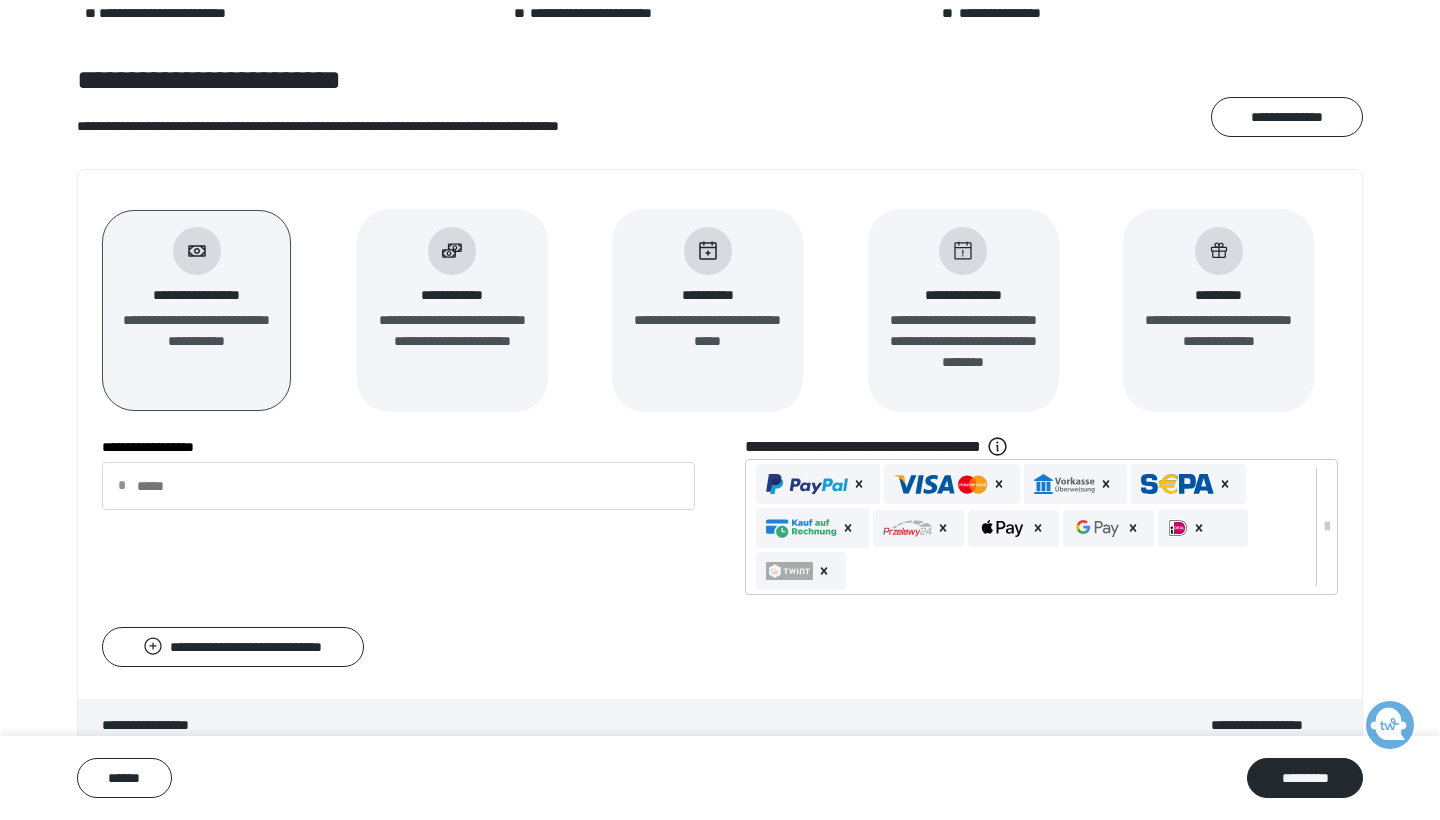 click on "**********" at bounding box center (720, 519) 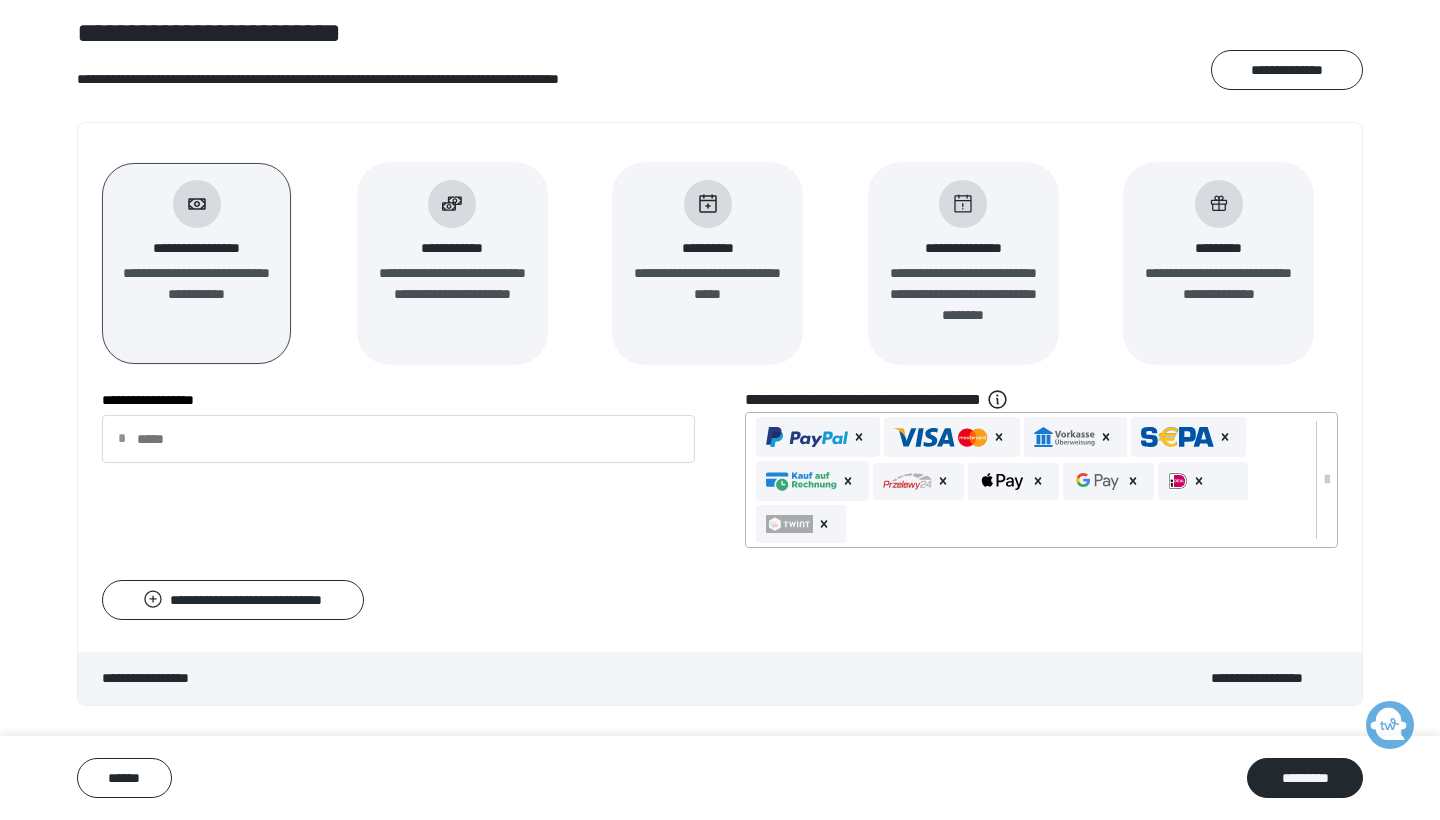 scroll, scrollTop: 160, scrollLeft: 0, axis: vertical 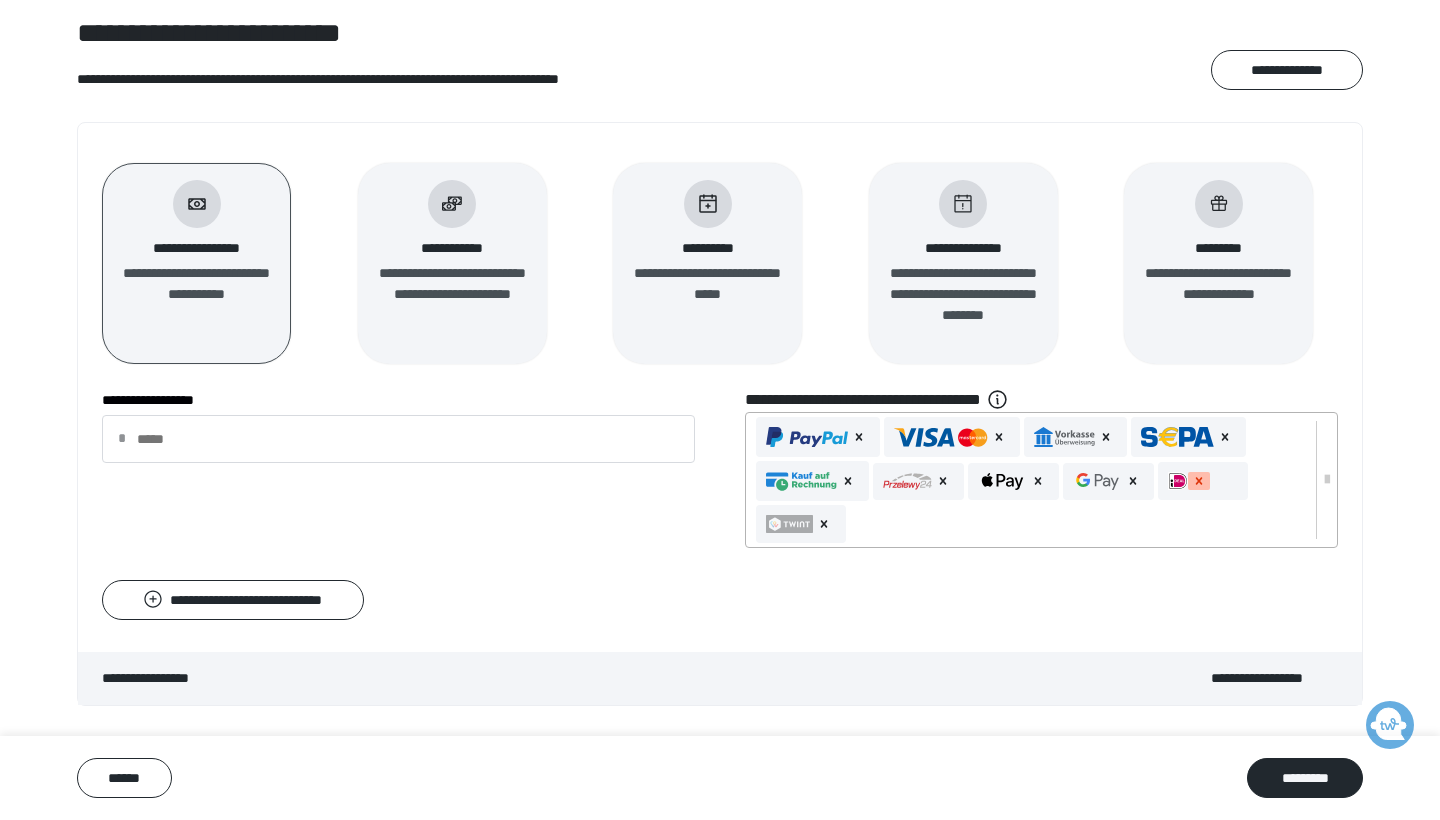 click 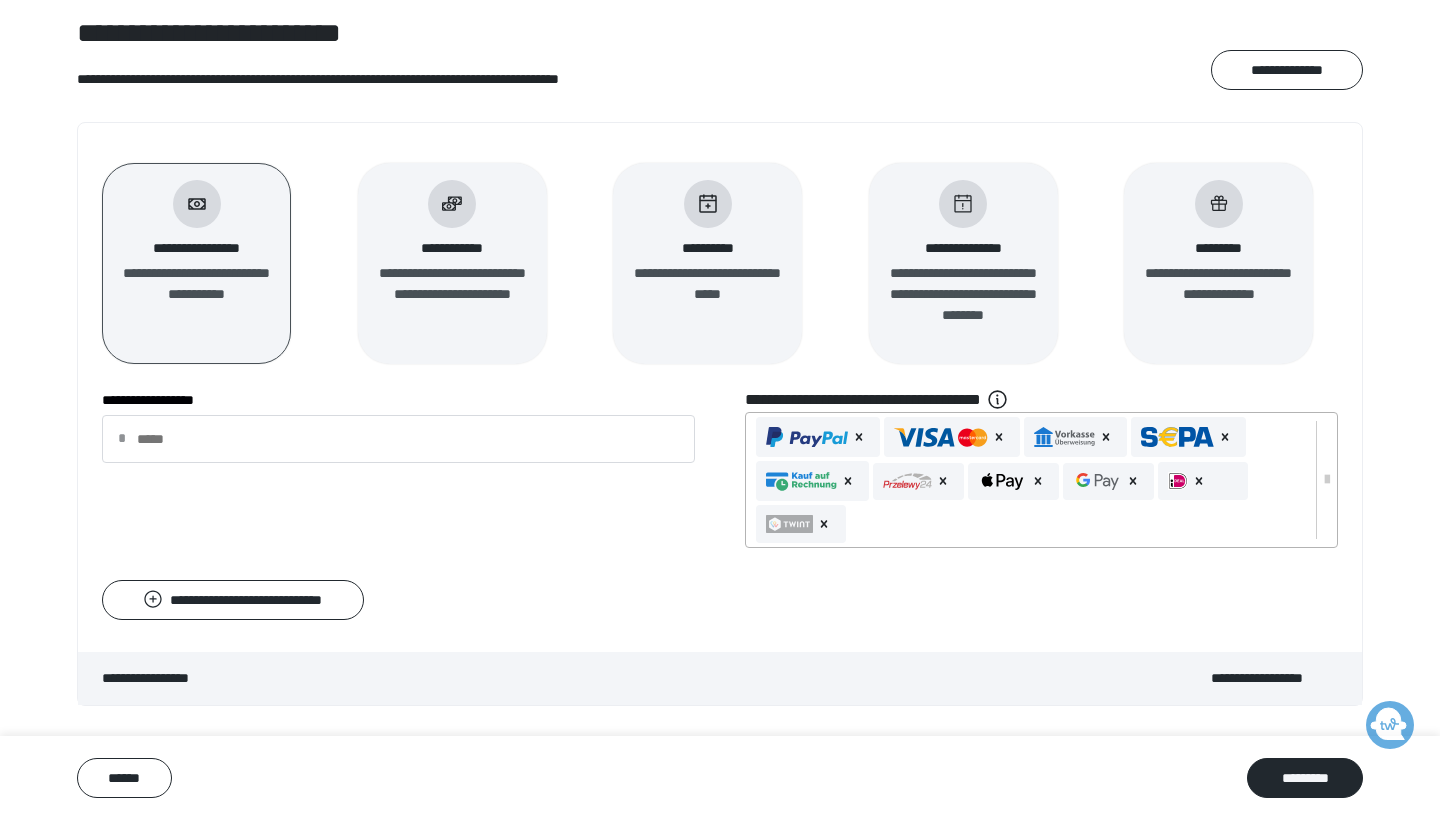 scroll, scrollTop: 134, scrollLeft: 0, axis: vertical 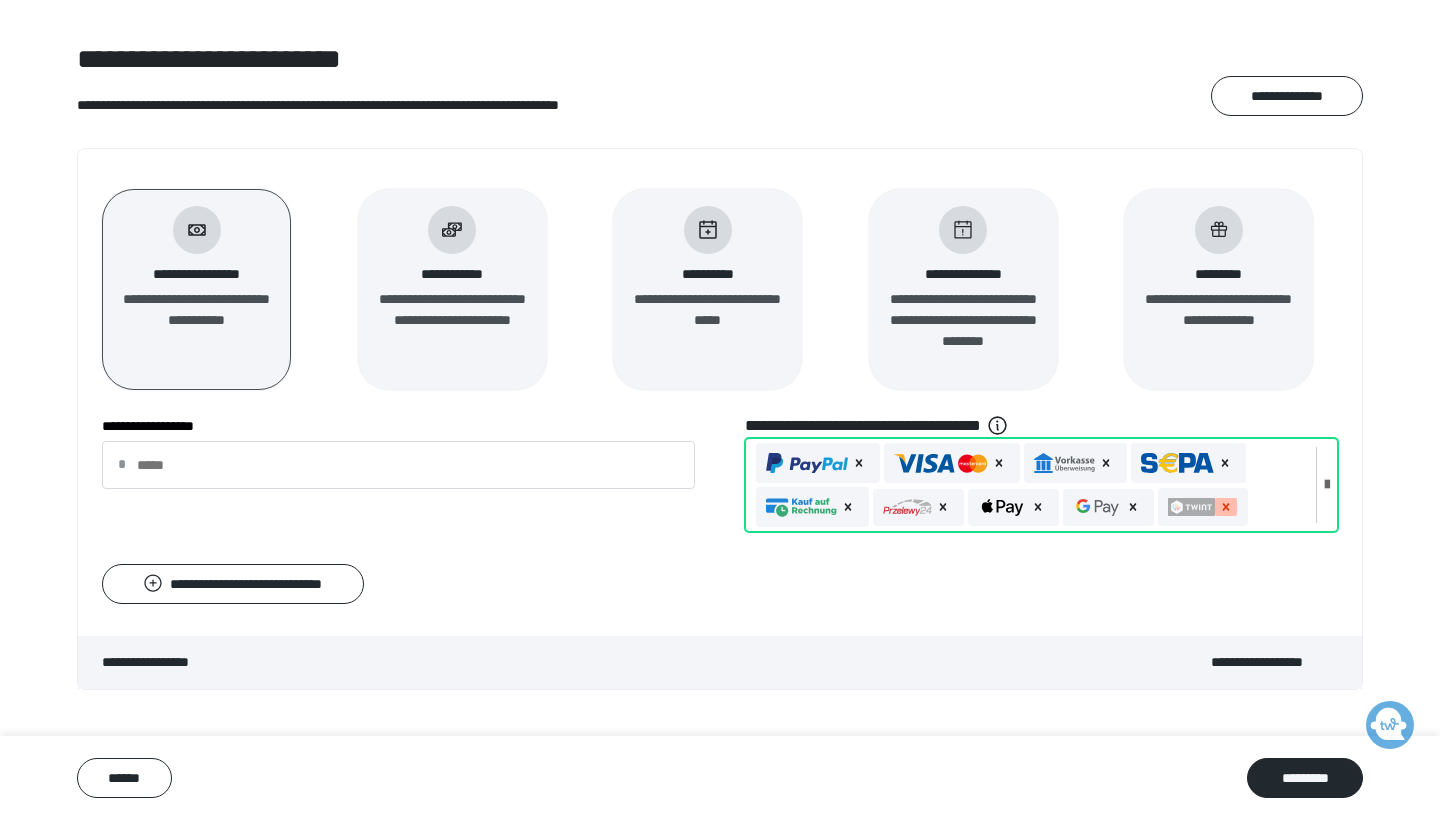click at bounding box center [1226, 507] 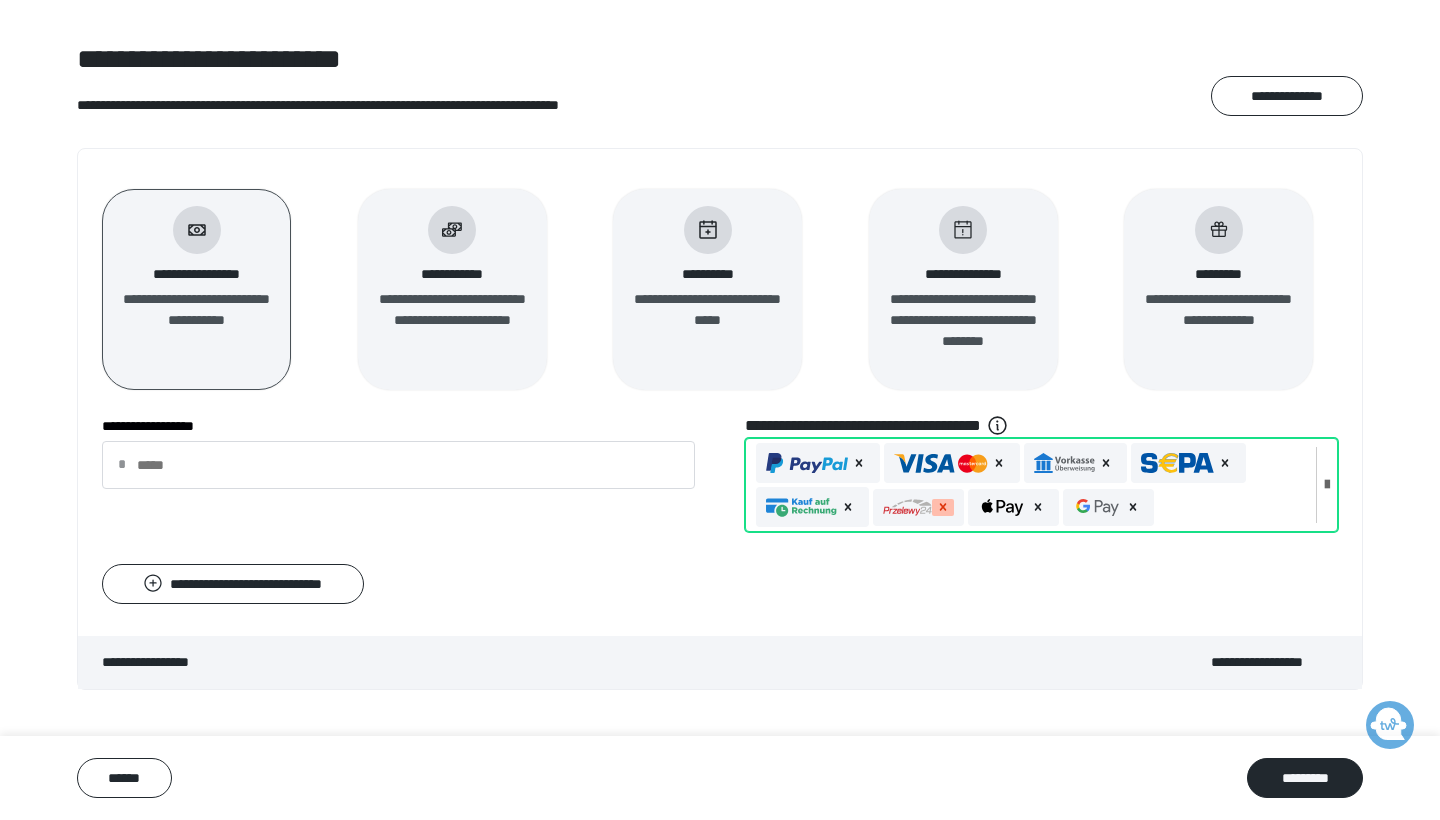 click 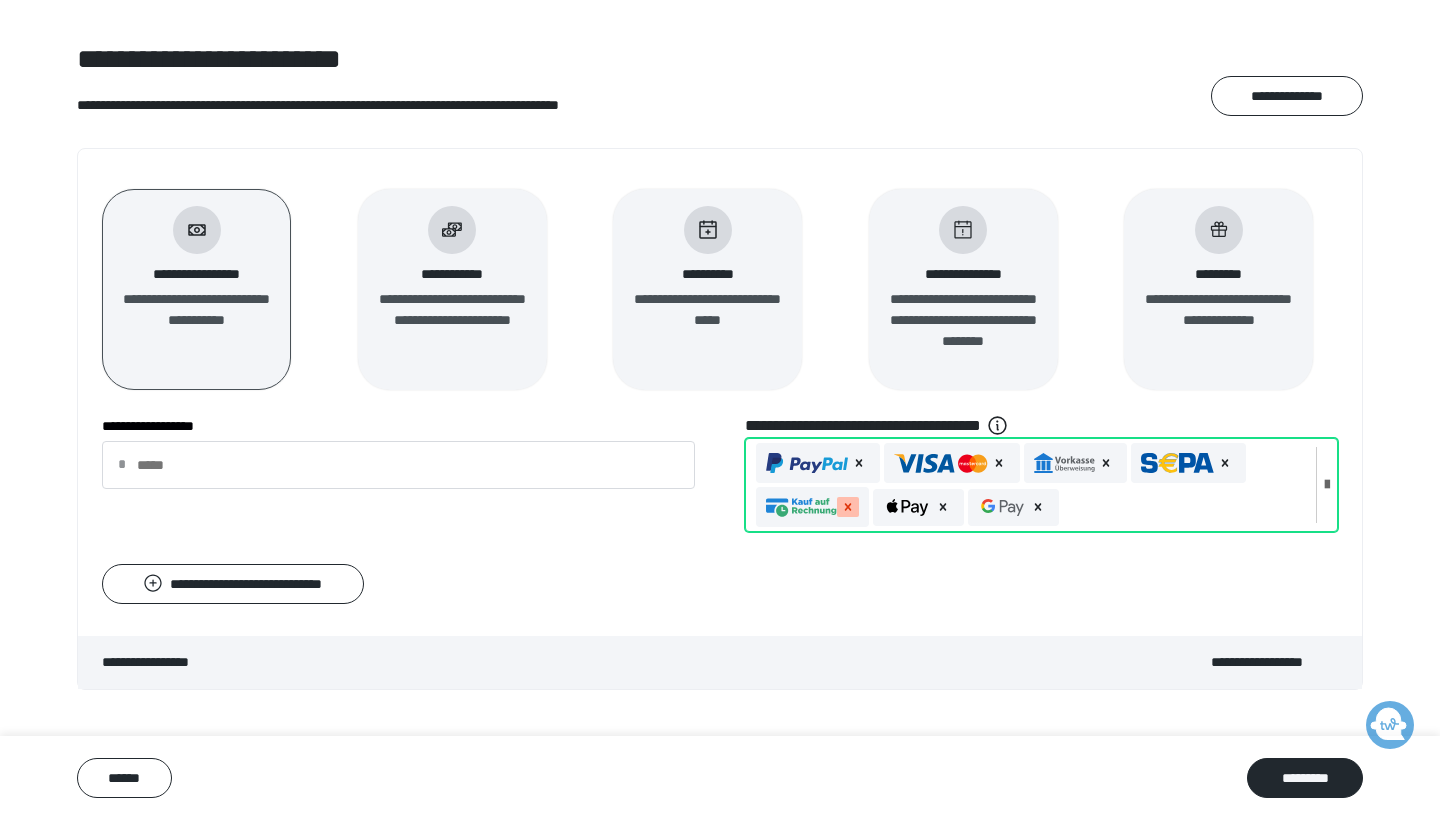 click 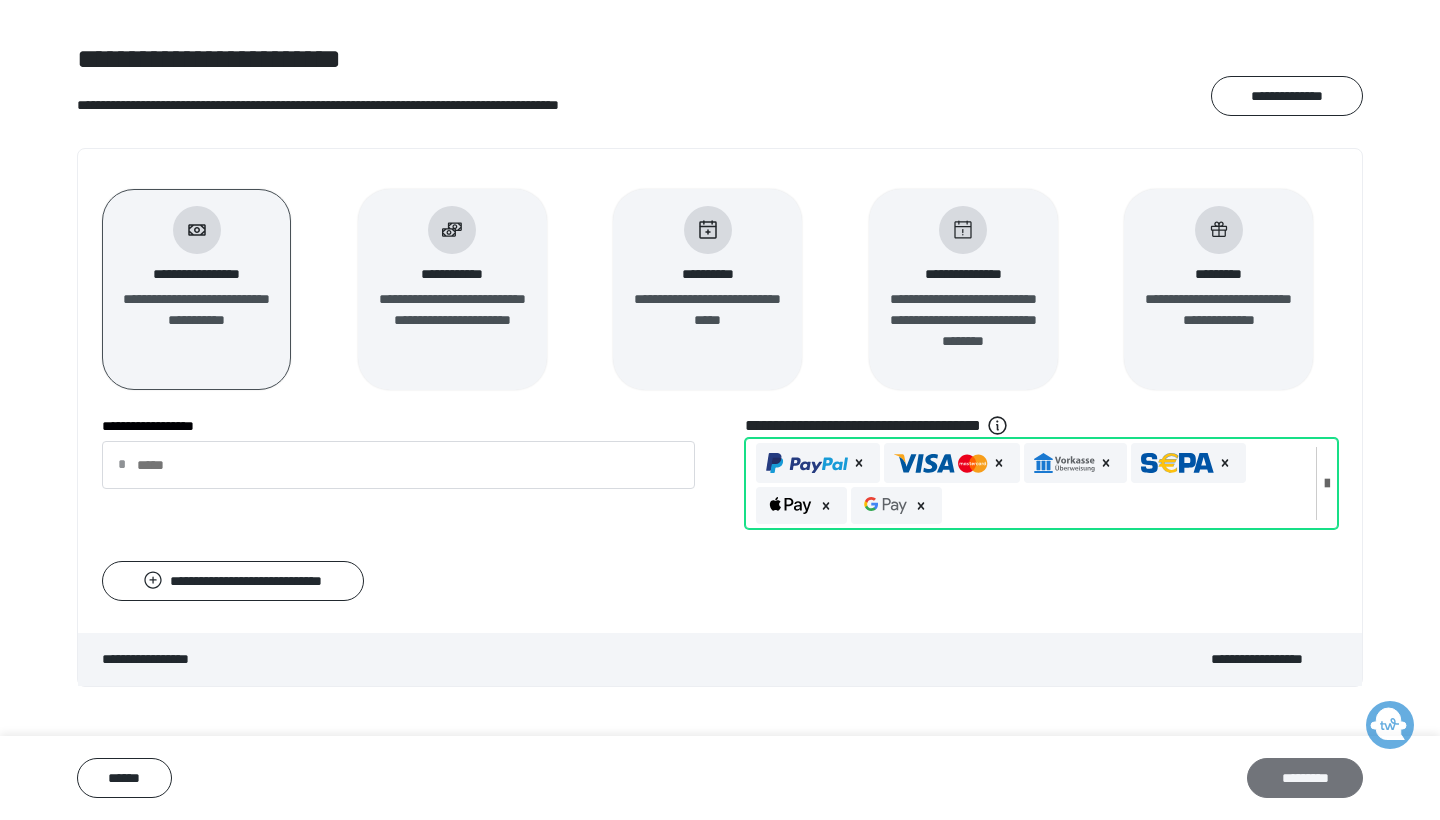 click on "*********" at bounding box center [1305, 778] 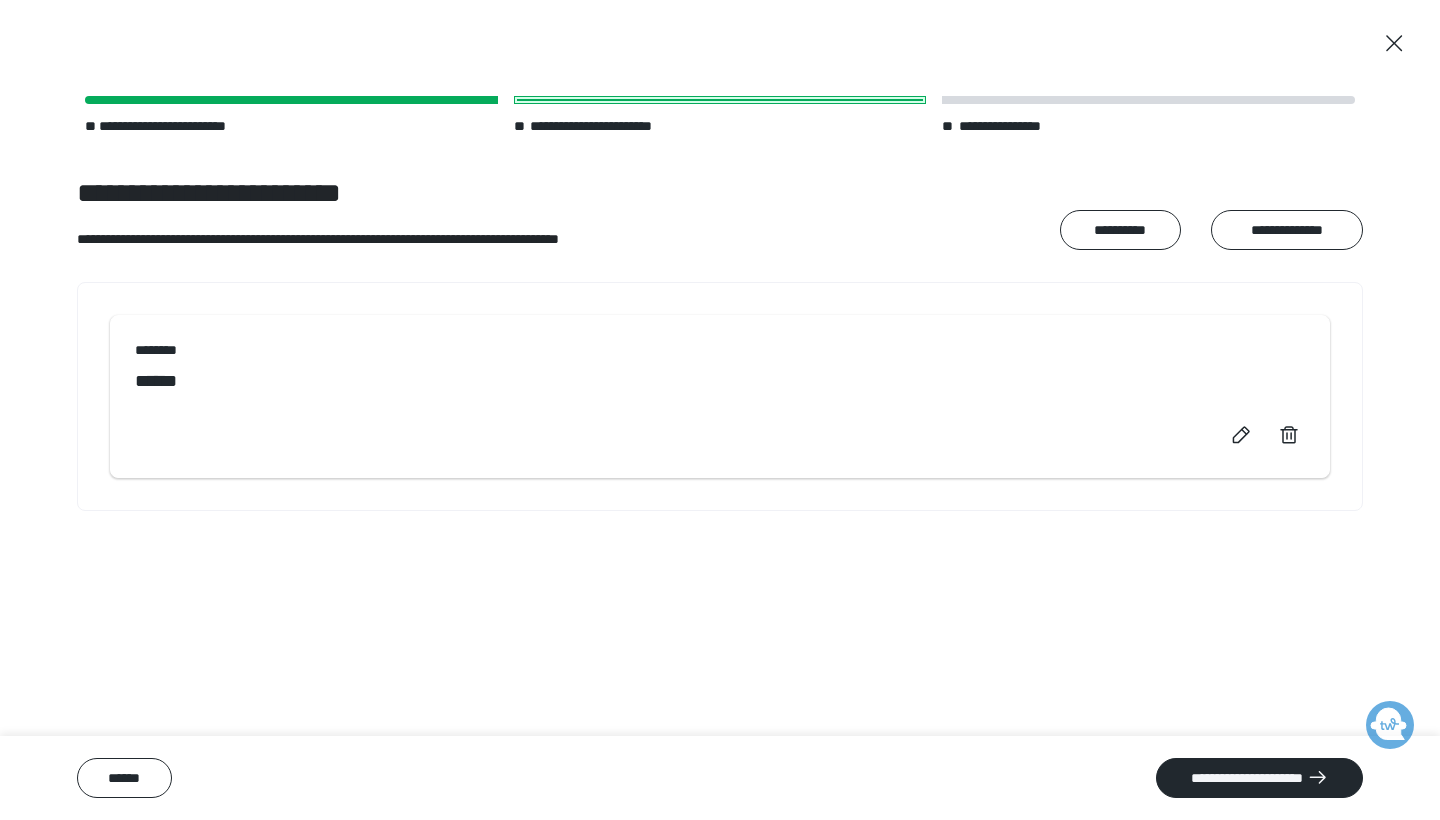 scroll, scrollTop: 0, scrollLeft: 0, axis: both 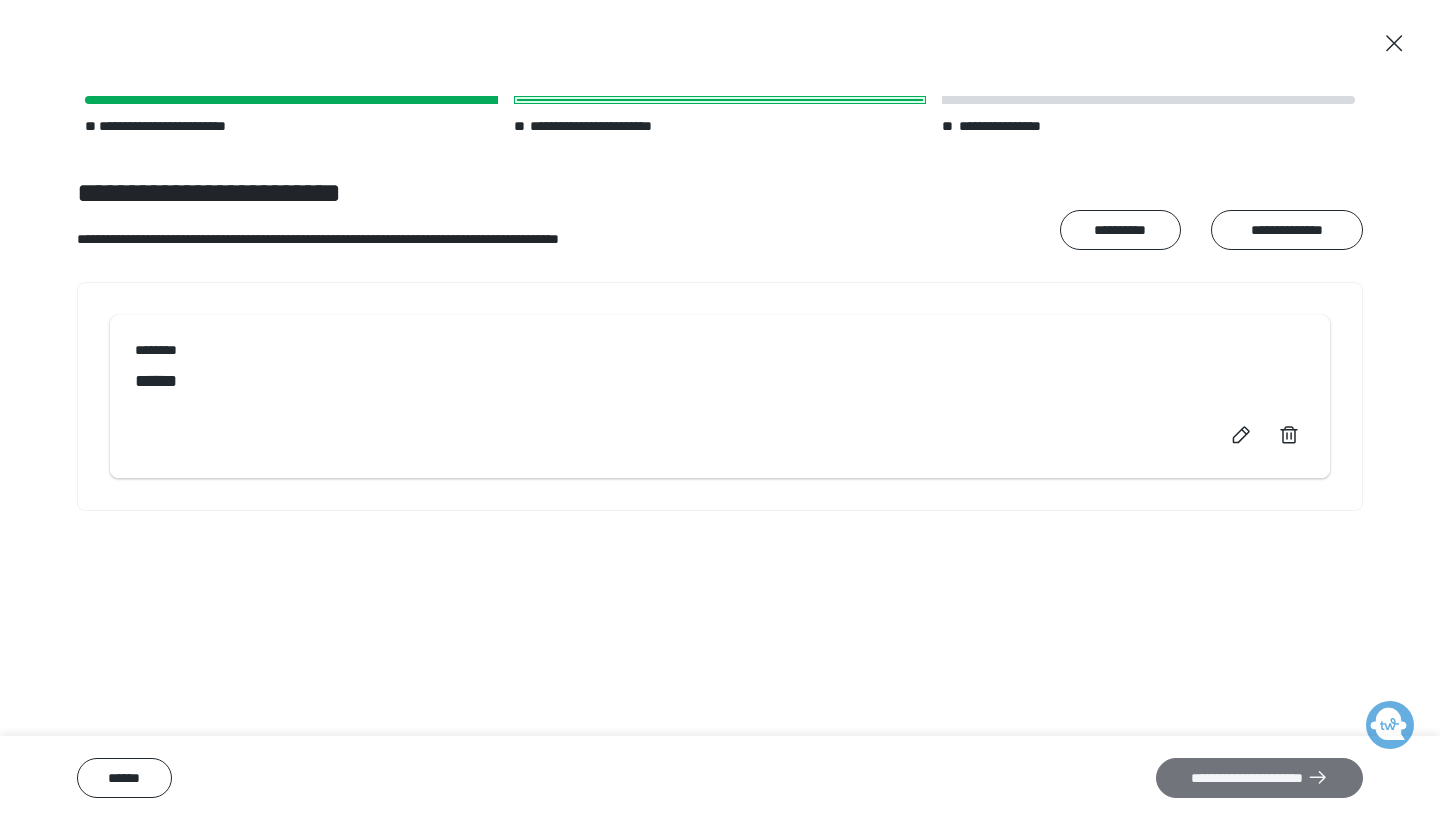 click on "**********" at bounding box center [1259, 778] 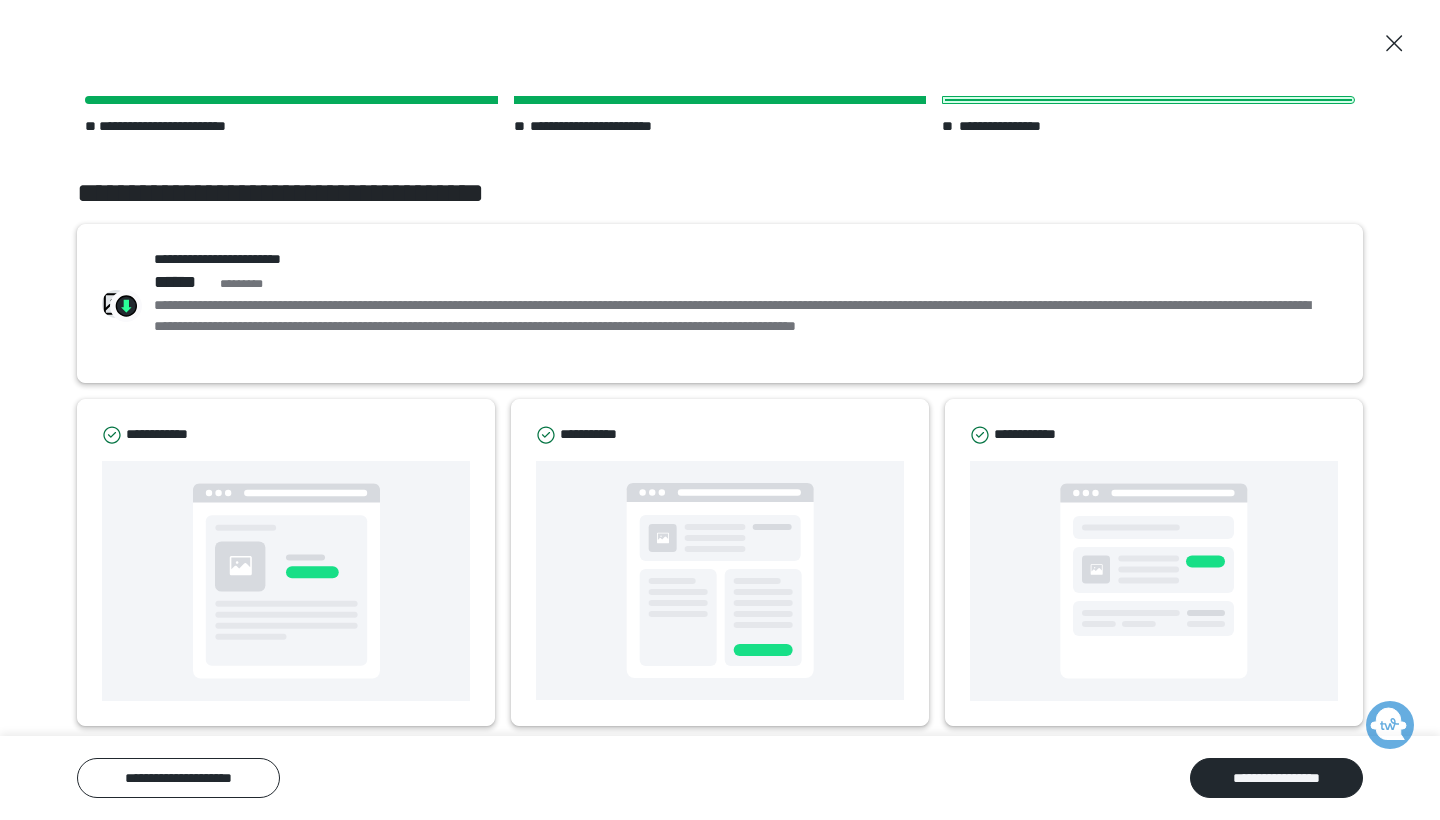 scroll, scrollTop: 0, scrollLeft: 0, axis: both 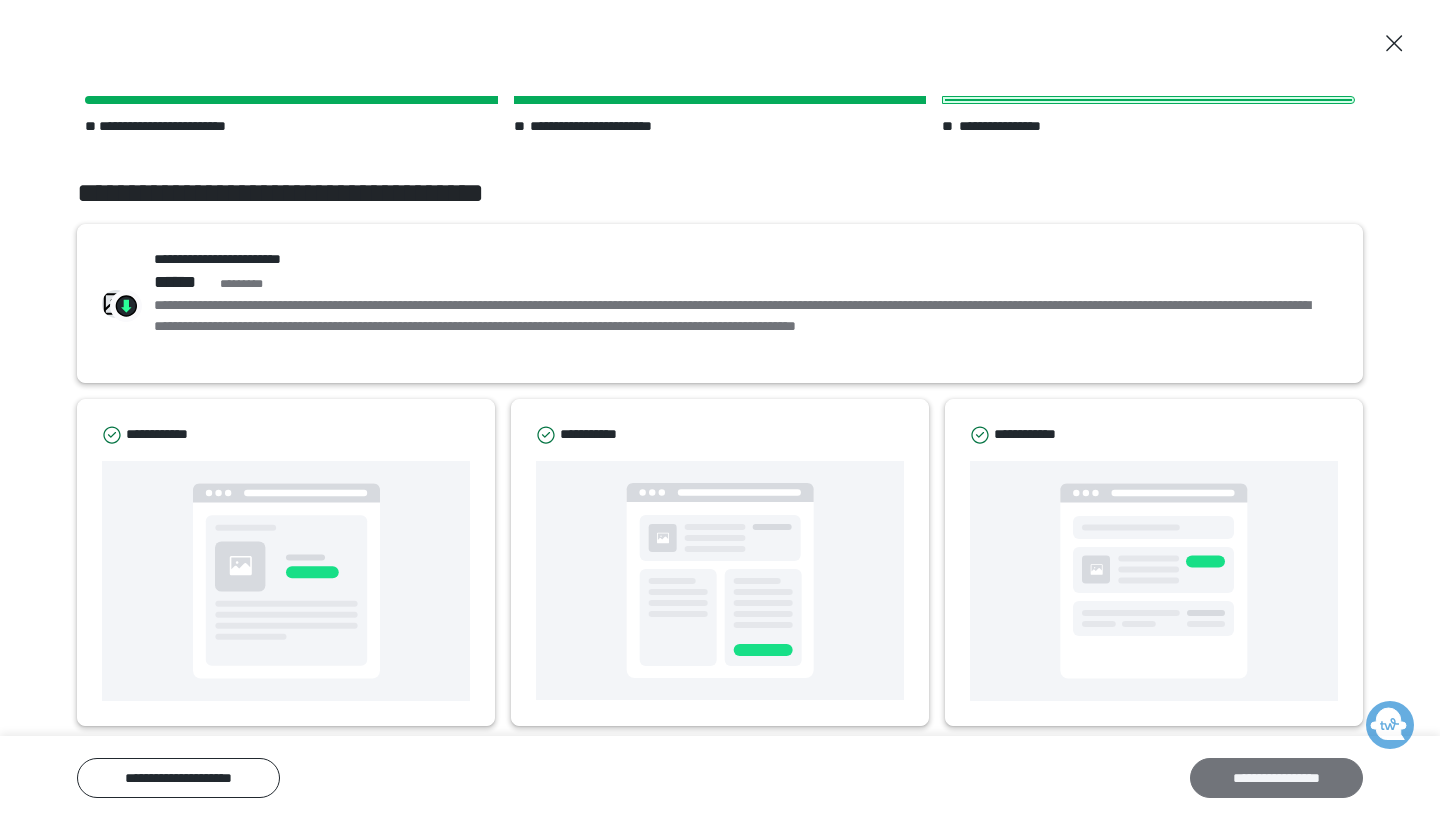 click on "**********" at bounding box center [1276, 778] 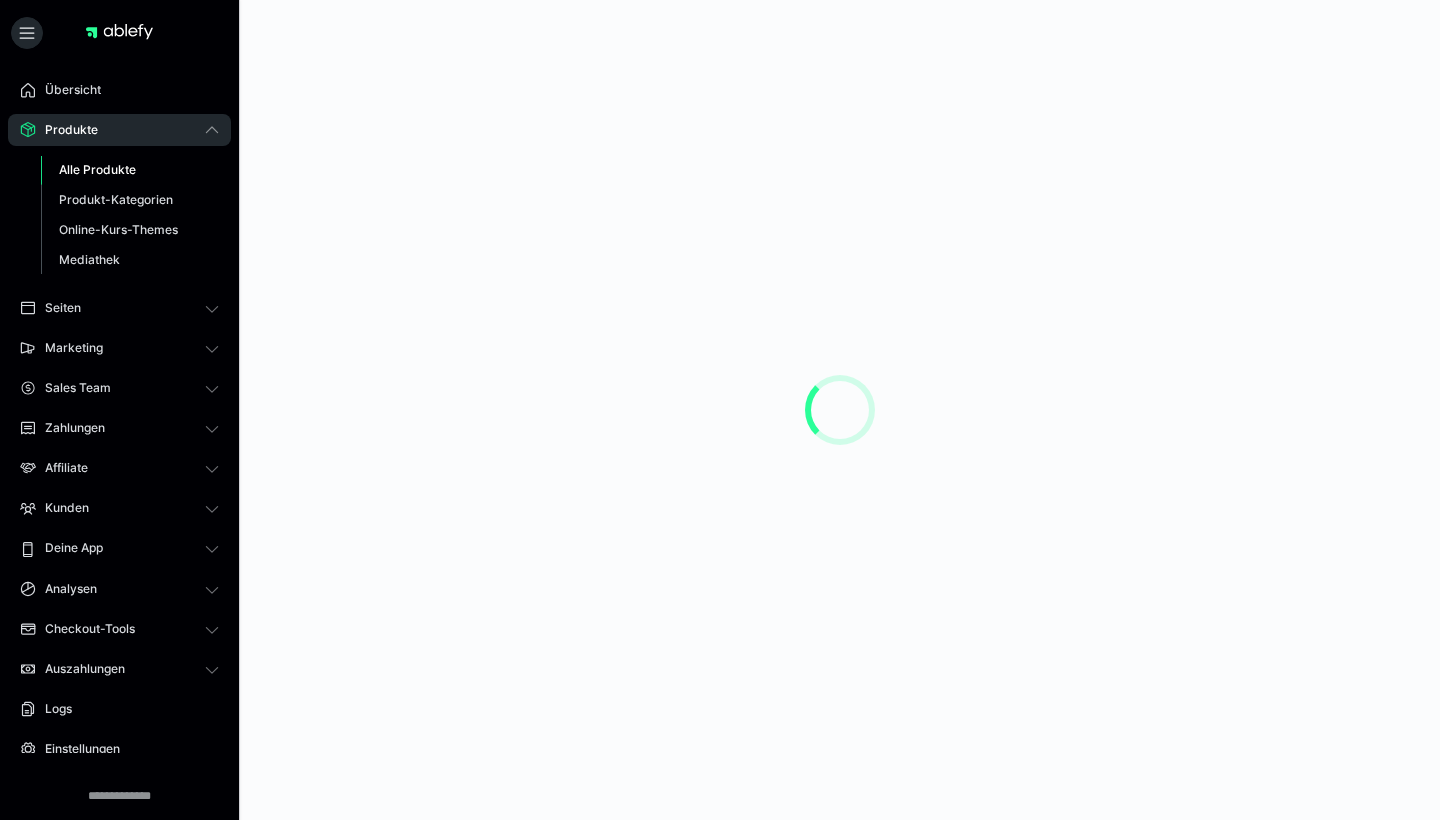 scroll, scrollTop: 0, scrollLeft: 0, axis: both 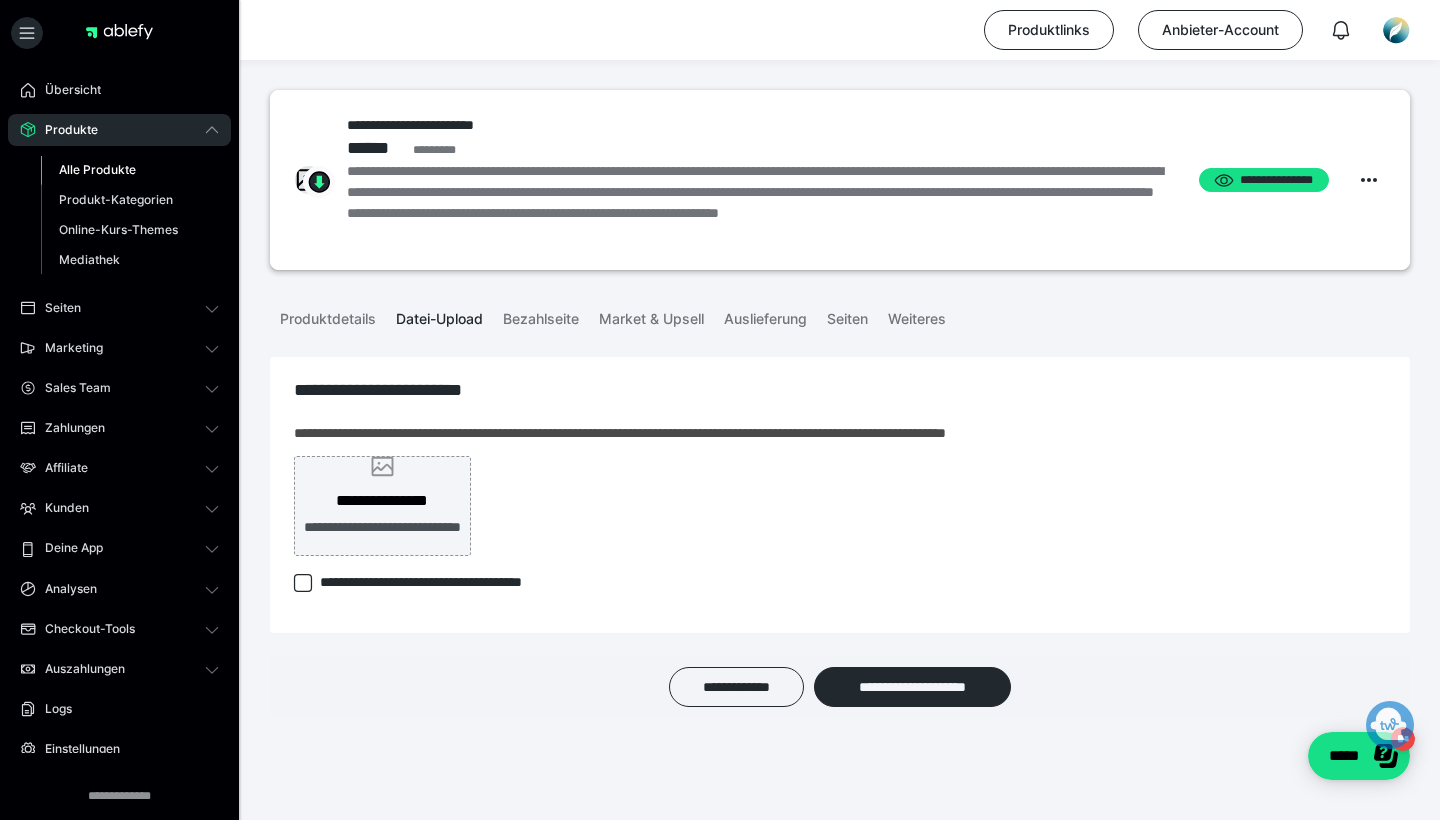 click on "**********" at bounding box center (382, 501) 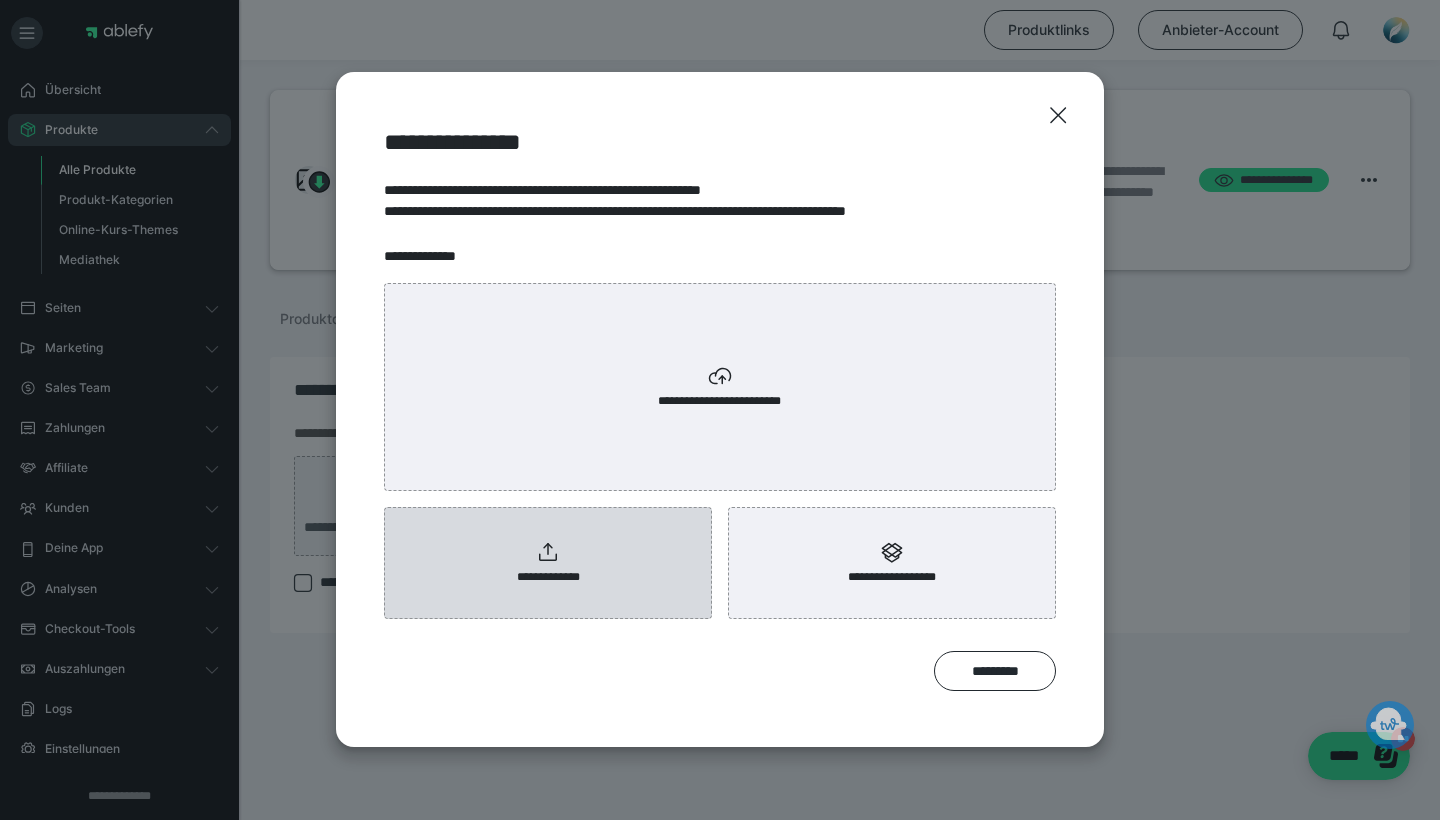 click on "**********" at bounding box center (548, 577) 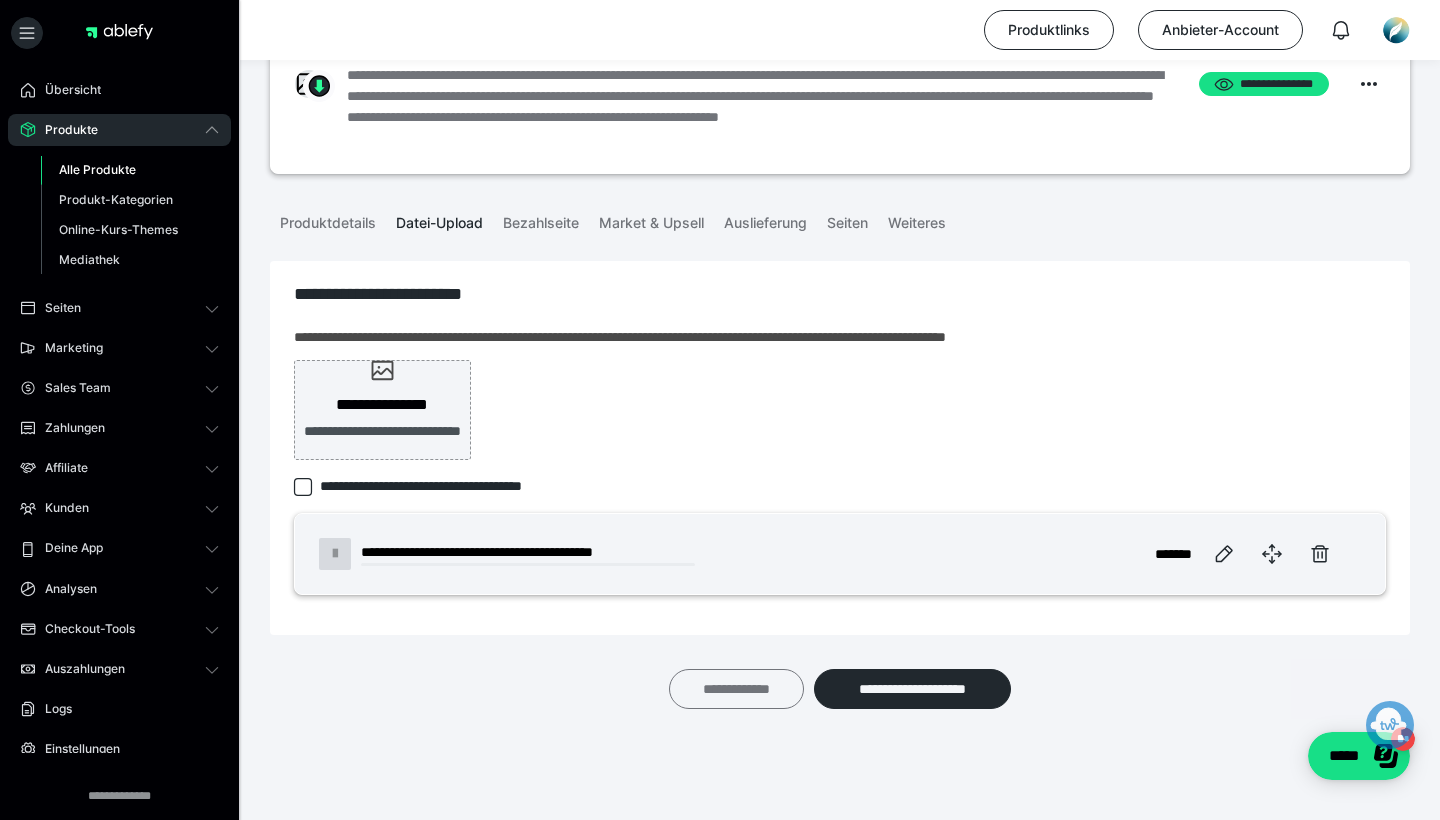 scroll, scrollTop: 96, scrollLeft: 0, axis: vertical 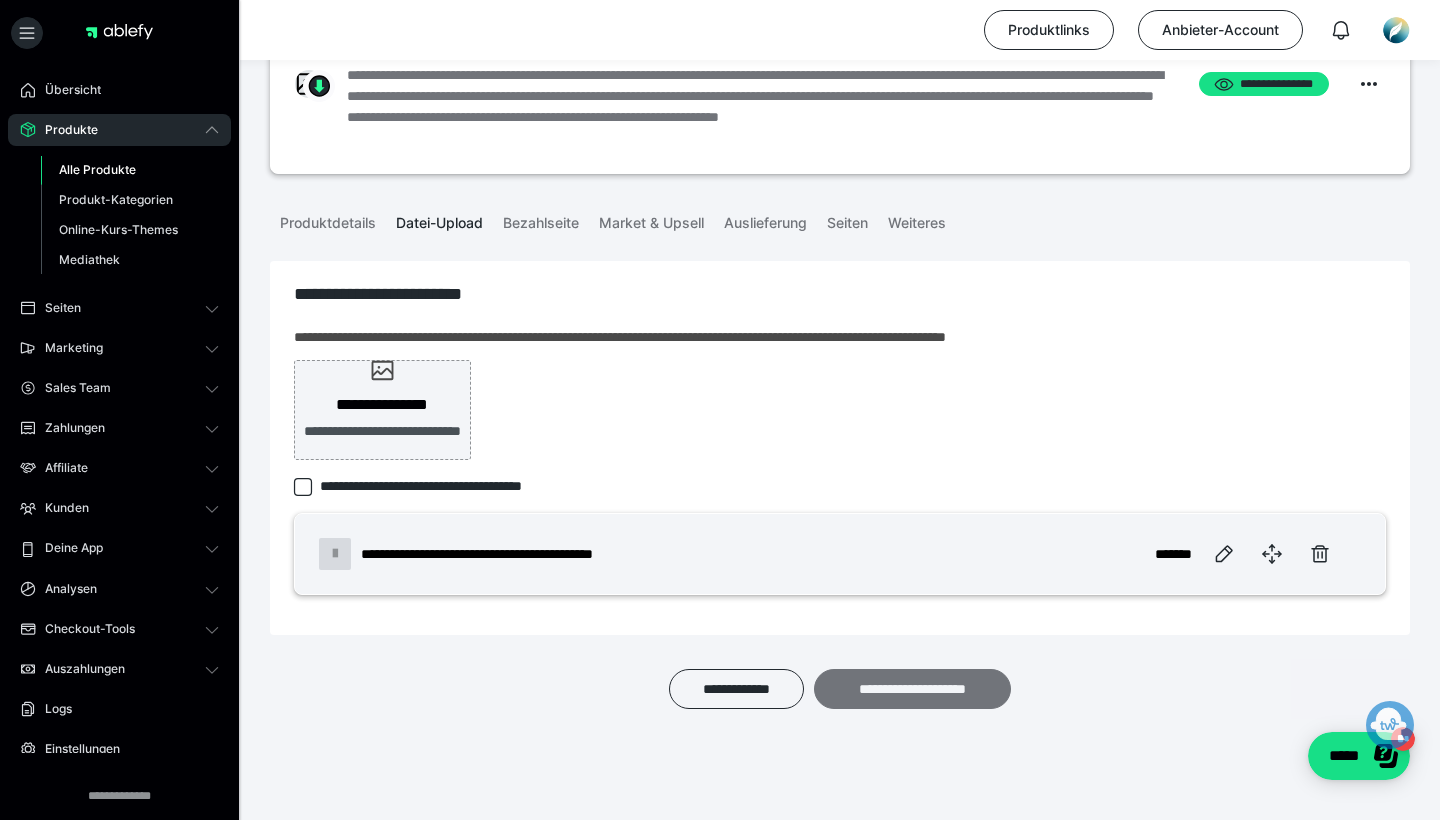 click on "**********" at bounding box center [912, 689] 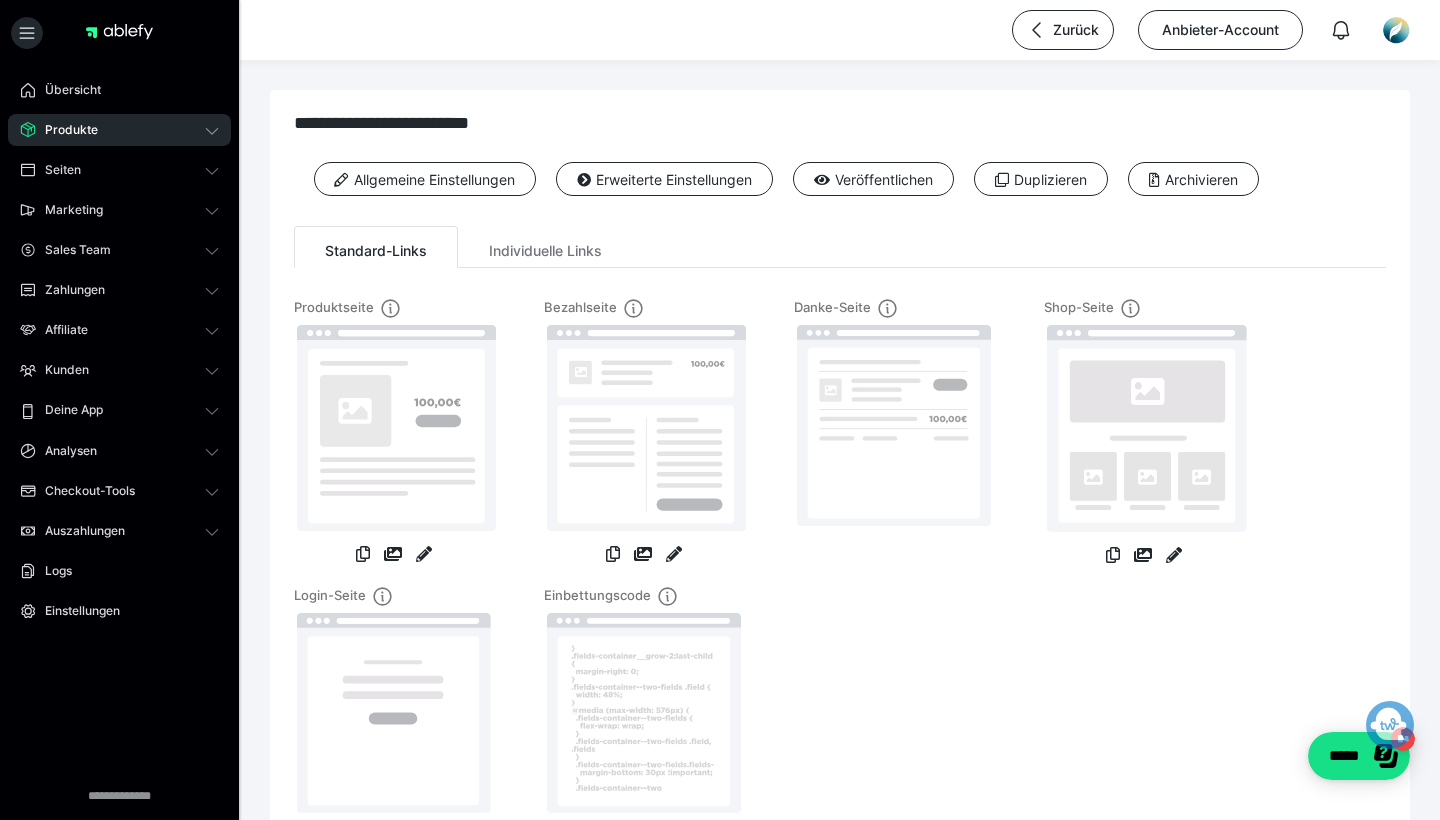click on "Produkte" at bounding box center (64, 130) 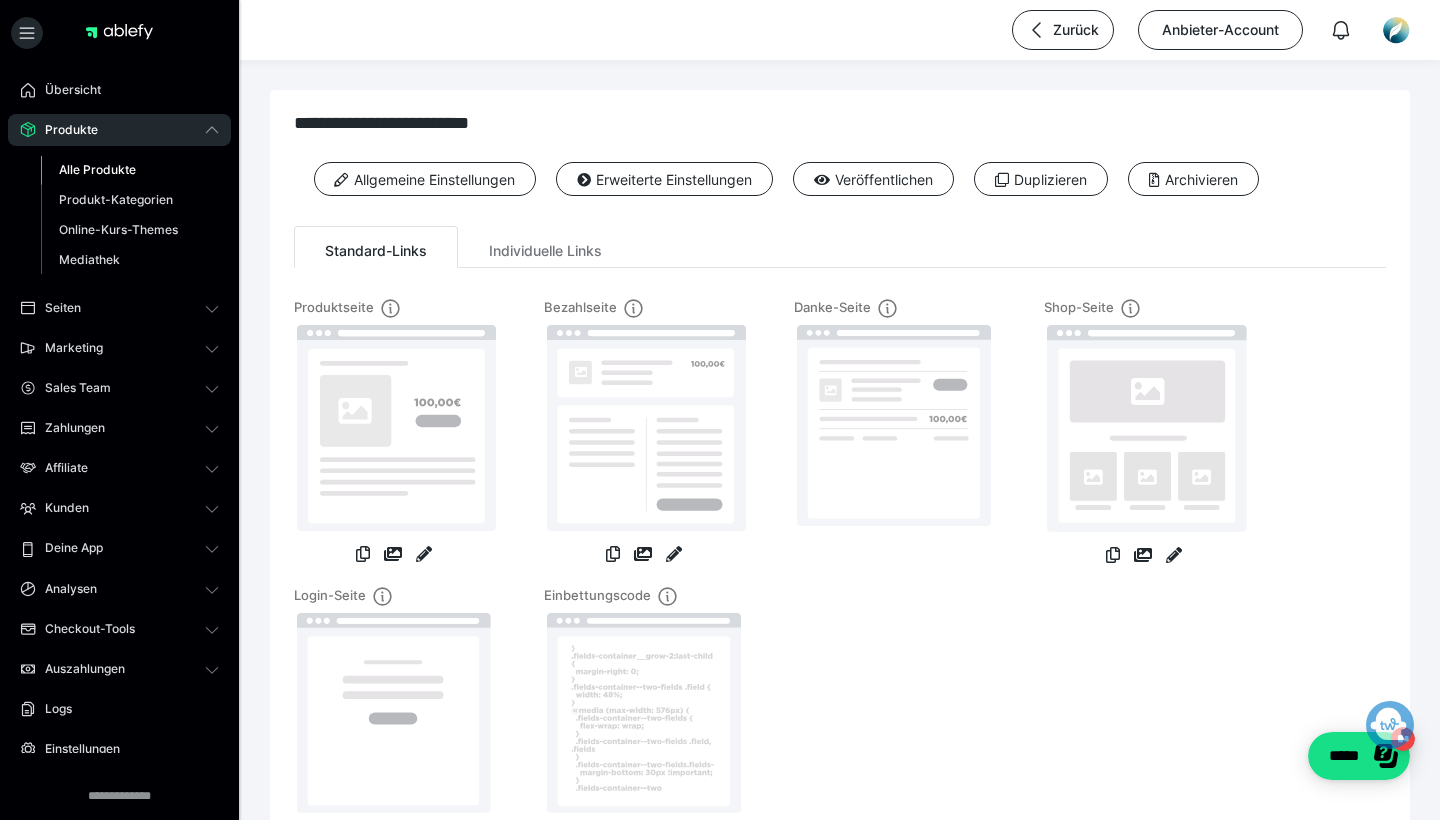click on "Alle Produkte" at bounding box center (97, 169) 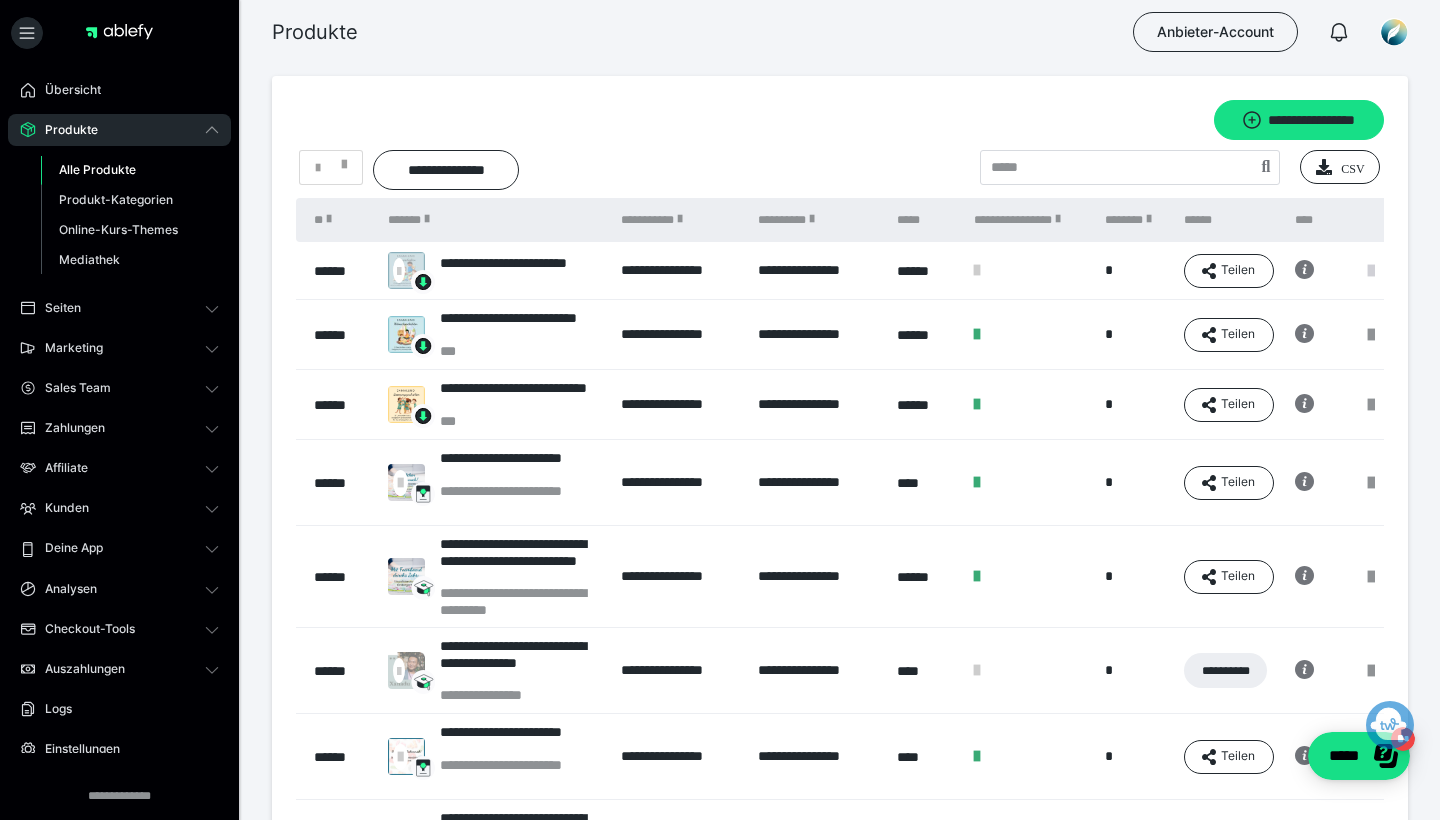 click at bounding box center (1371, 271) 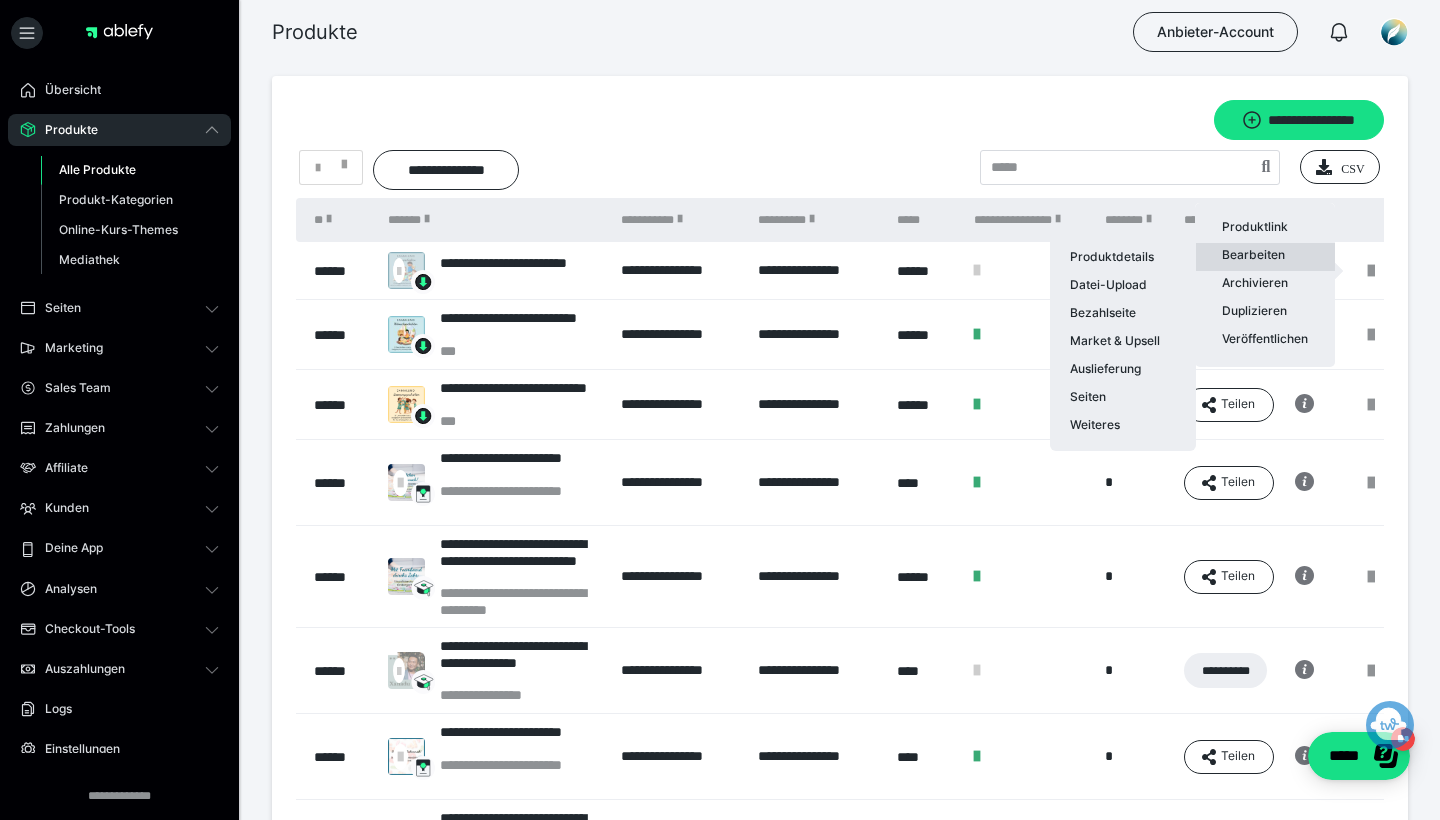 click on "Bearbeiten Produktdetails Datei-Upload Bezahlseite Market & Upsell Auslieferung Seiten Weiteres" at bounding box center (1265, 257) 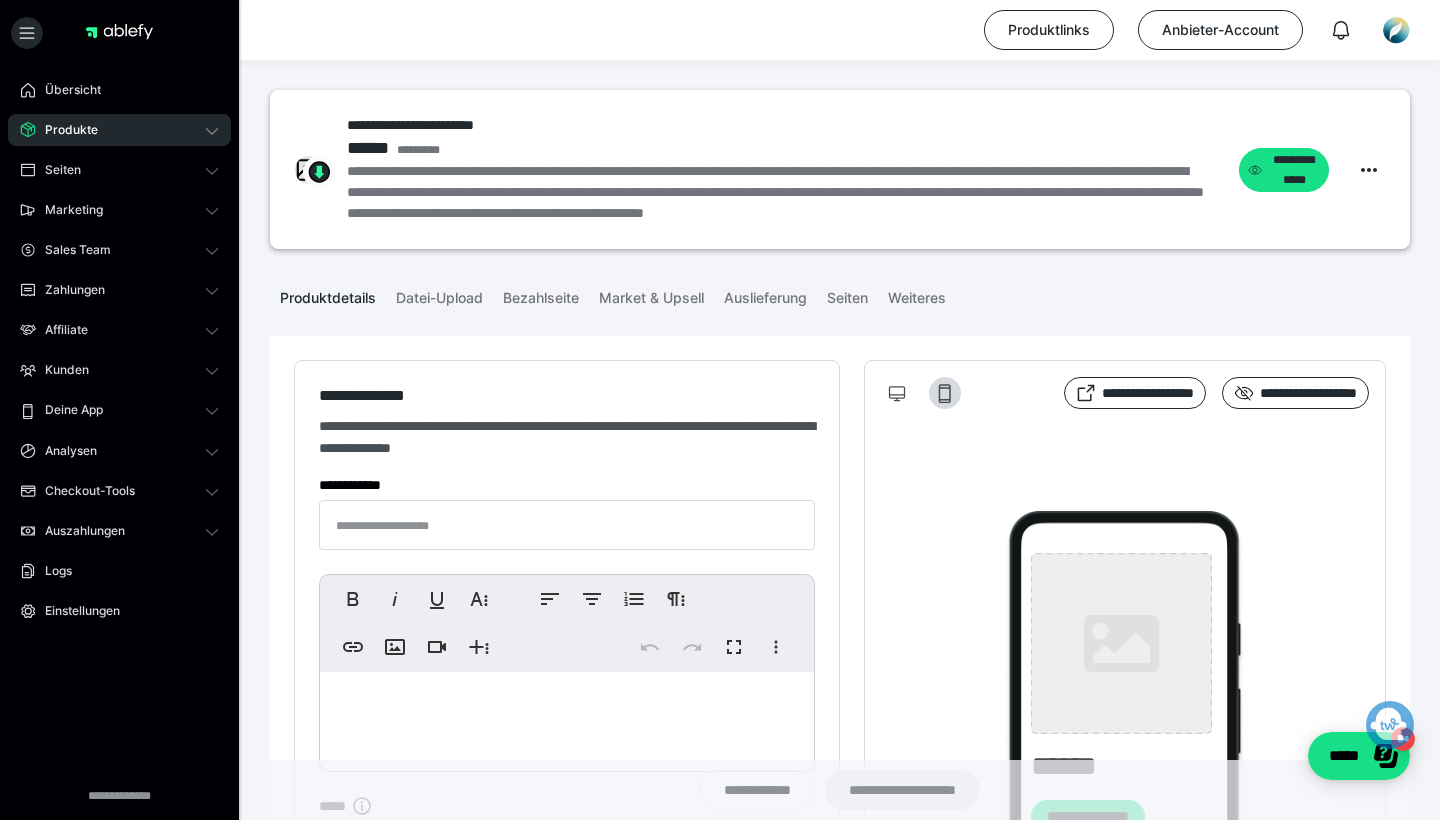 type on "**********" 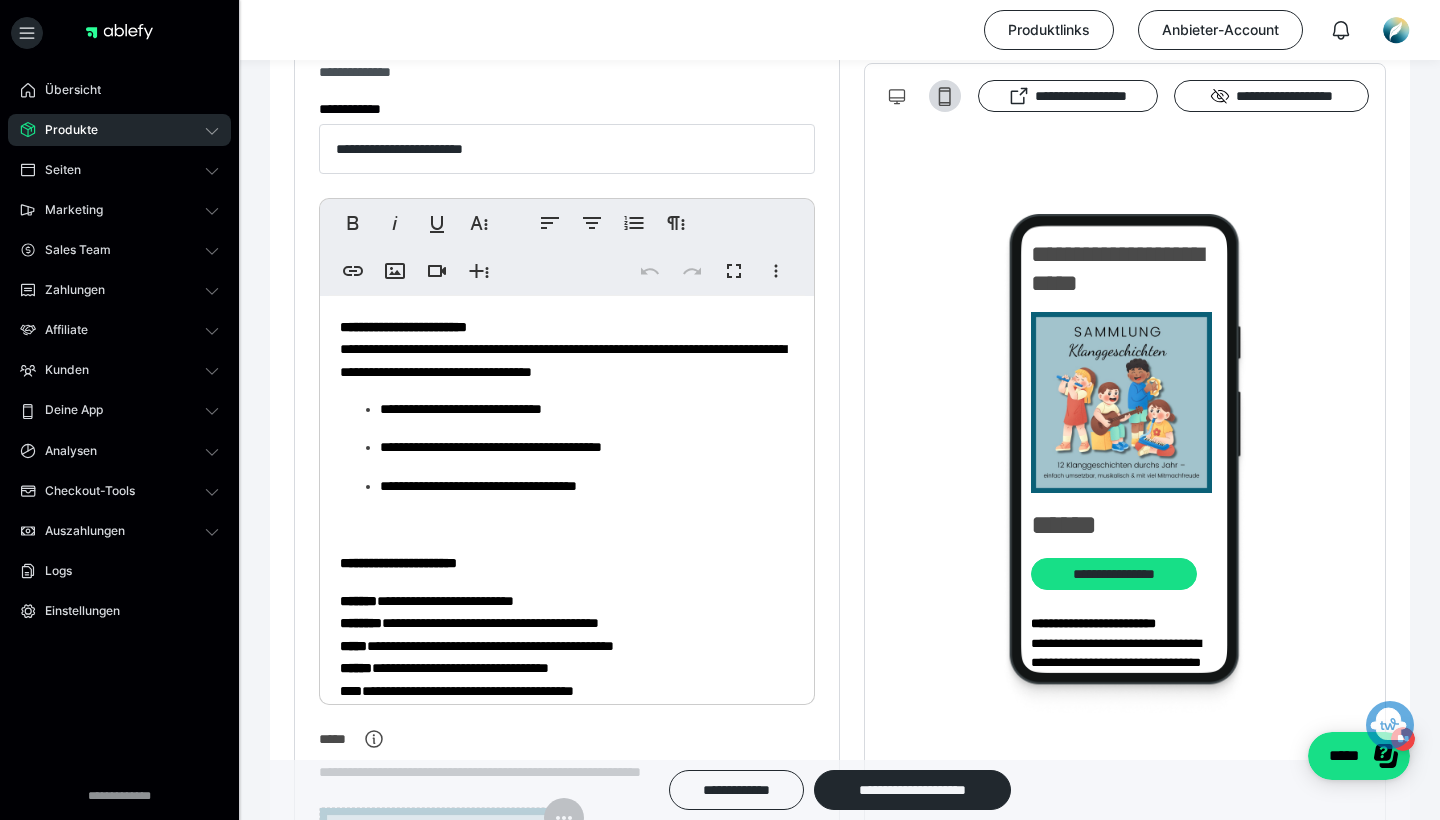 scroll, scrollTop: 399, scrollLeft: 0, axis: vertical 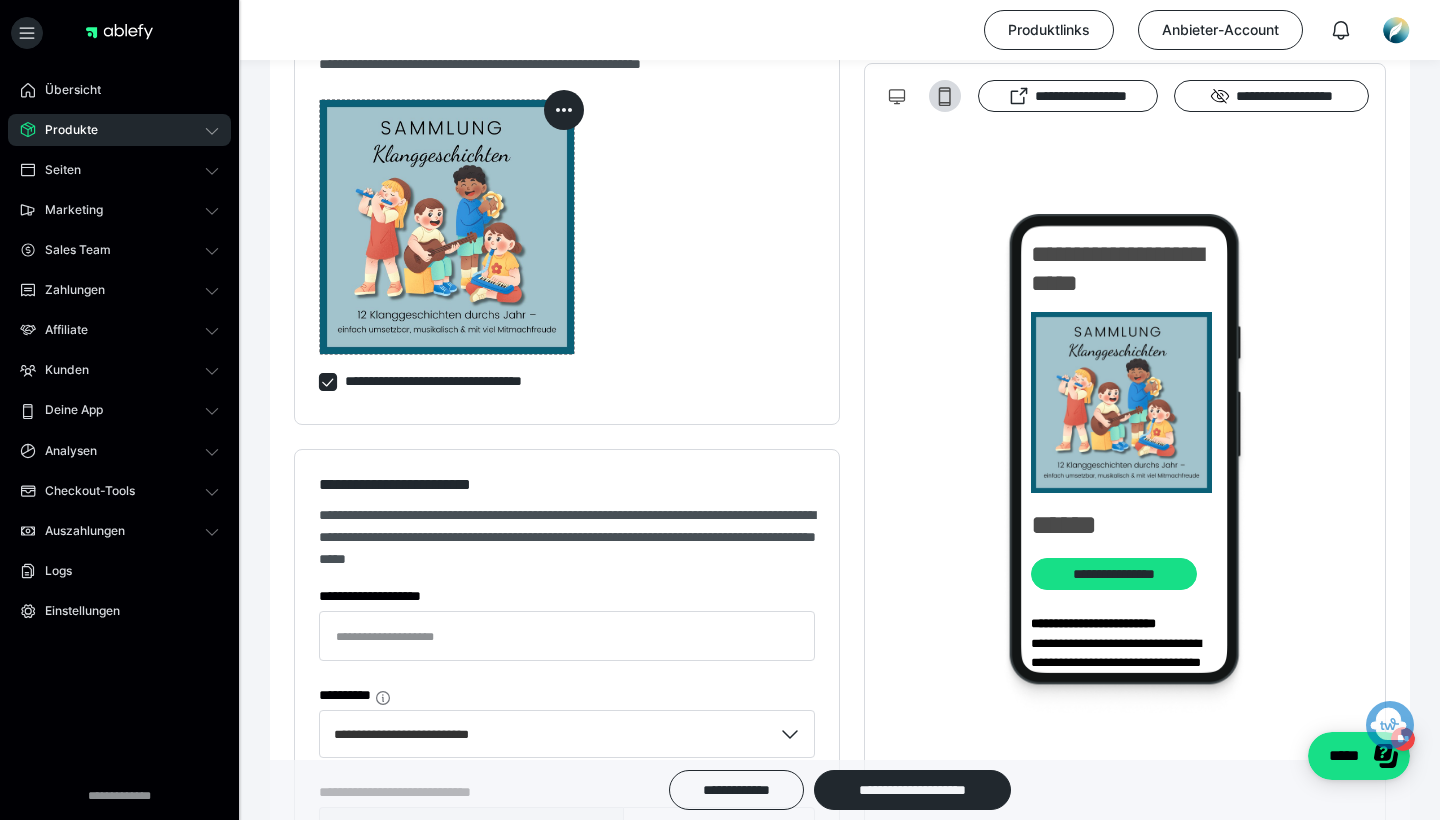 click at bounding box center [328, 382] 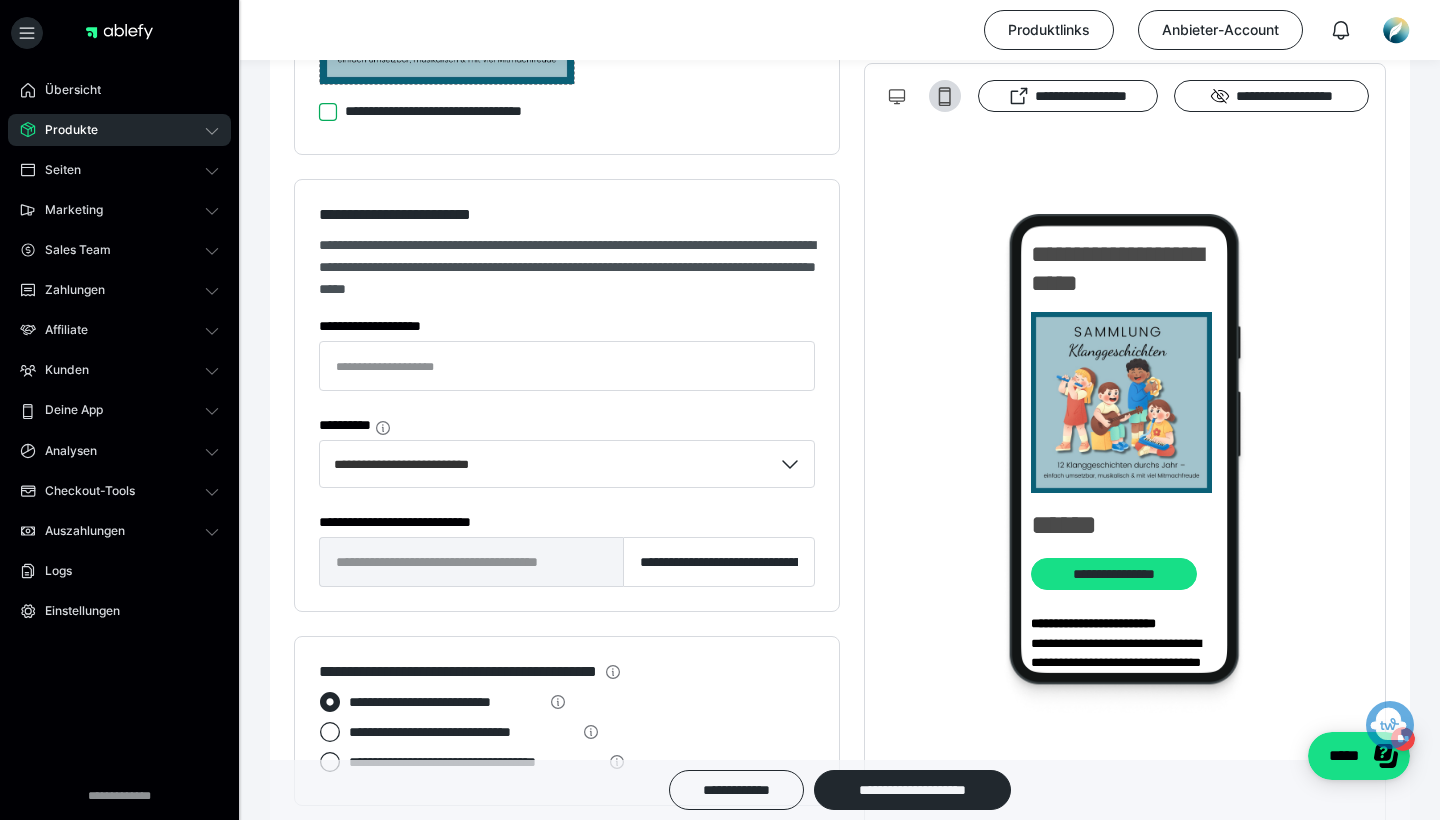 scroll, scrollTop: 1378, scrollLeft: 0, axis: vertical 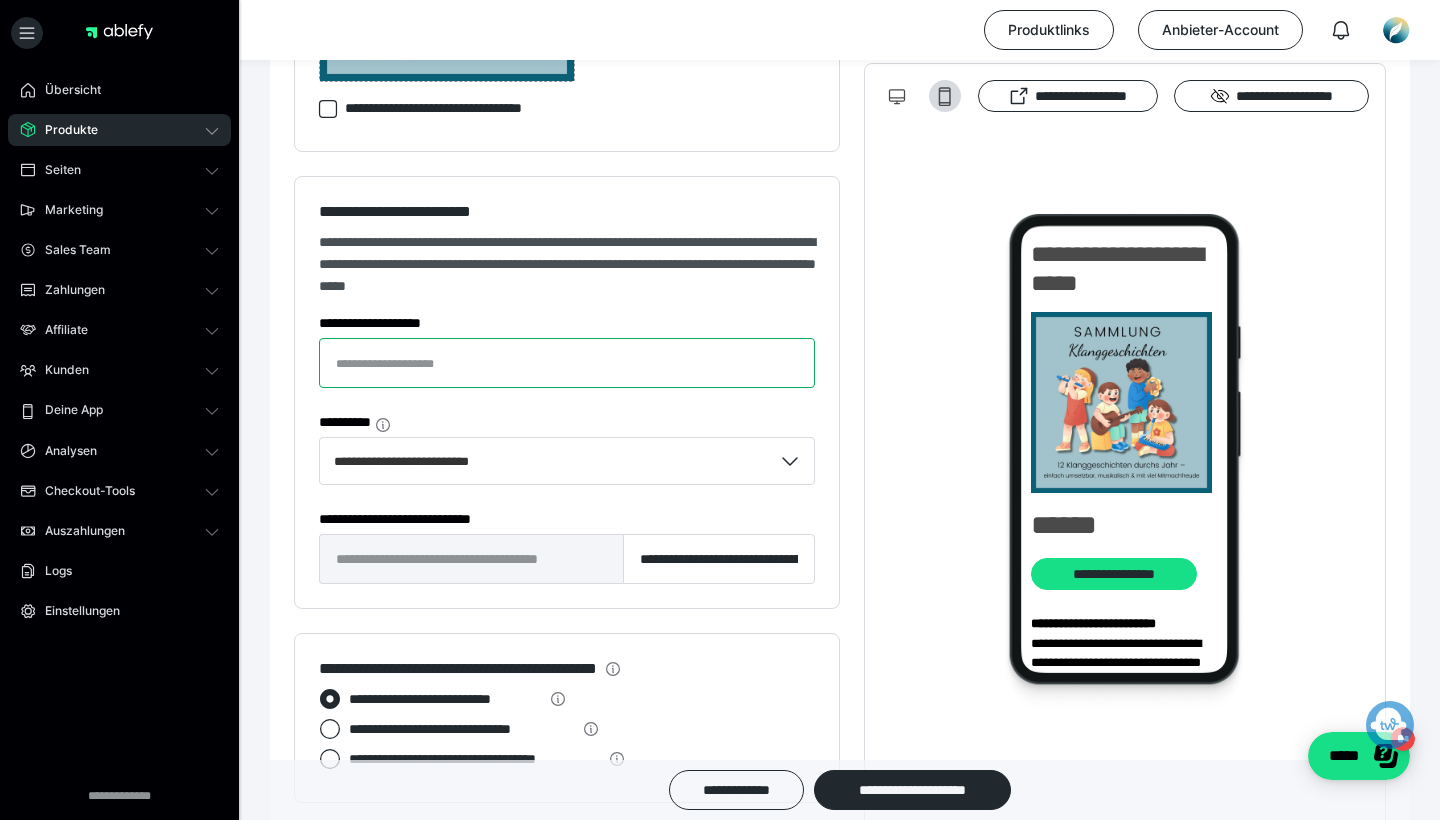 click on "**********" at bounding box center (567, 363) 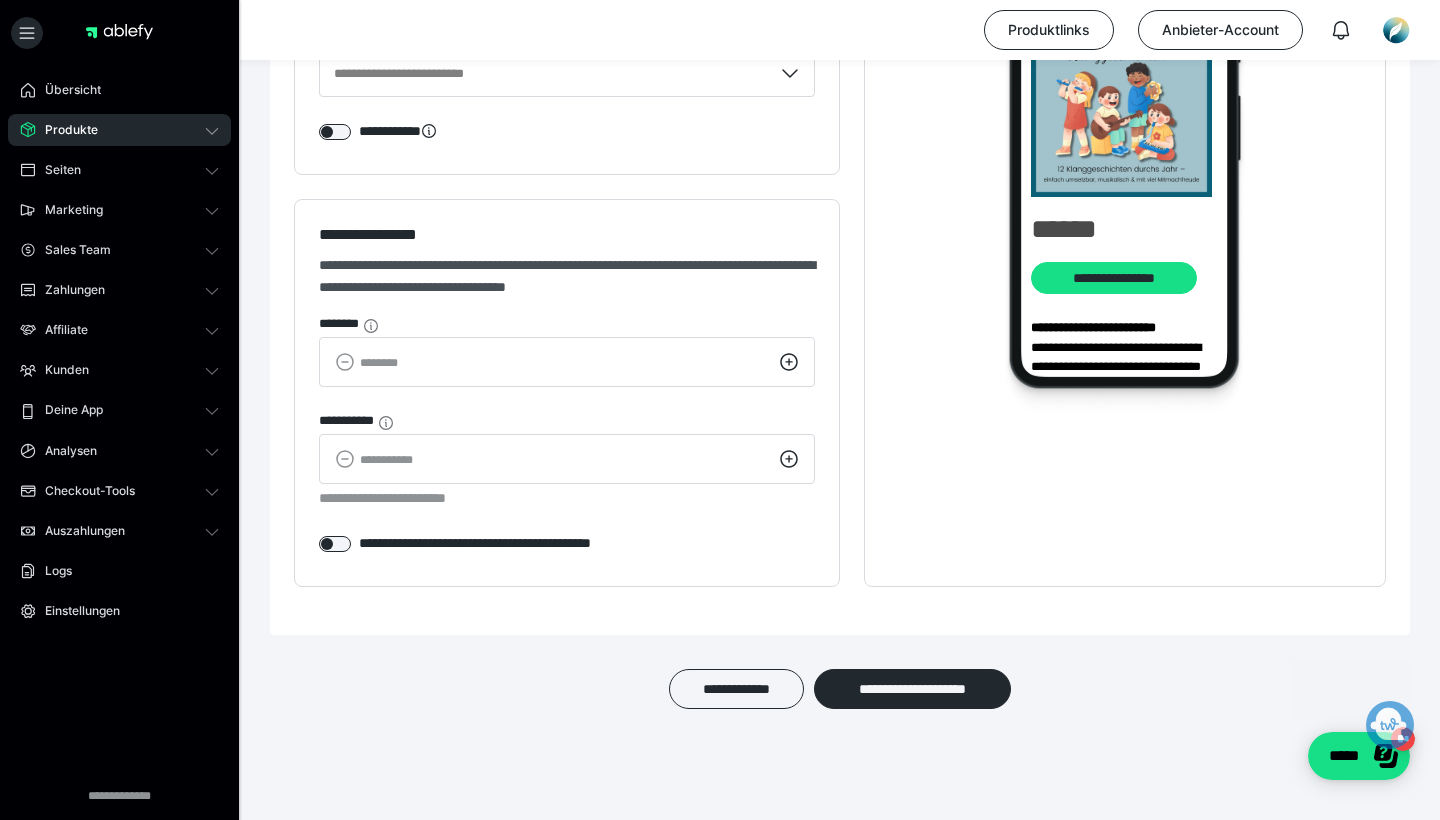 scroll, scrollTop: 2274, scrollLeft: 0, axis: vertical 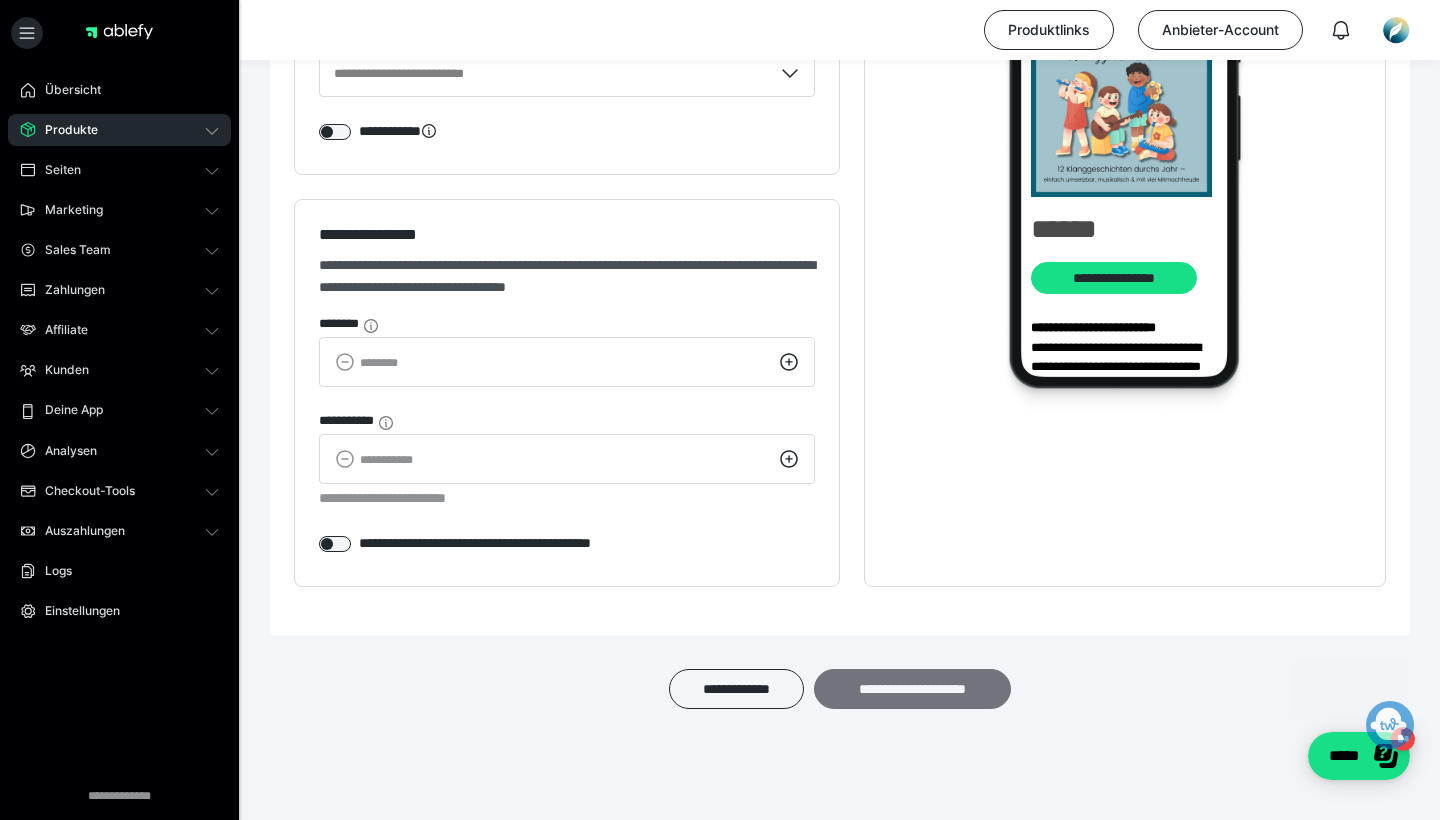 type on "***" 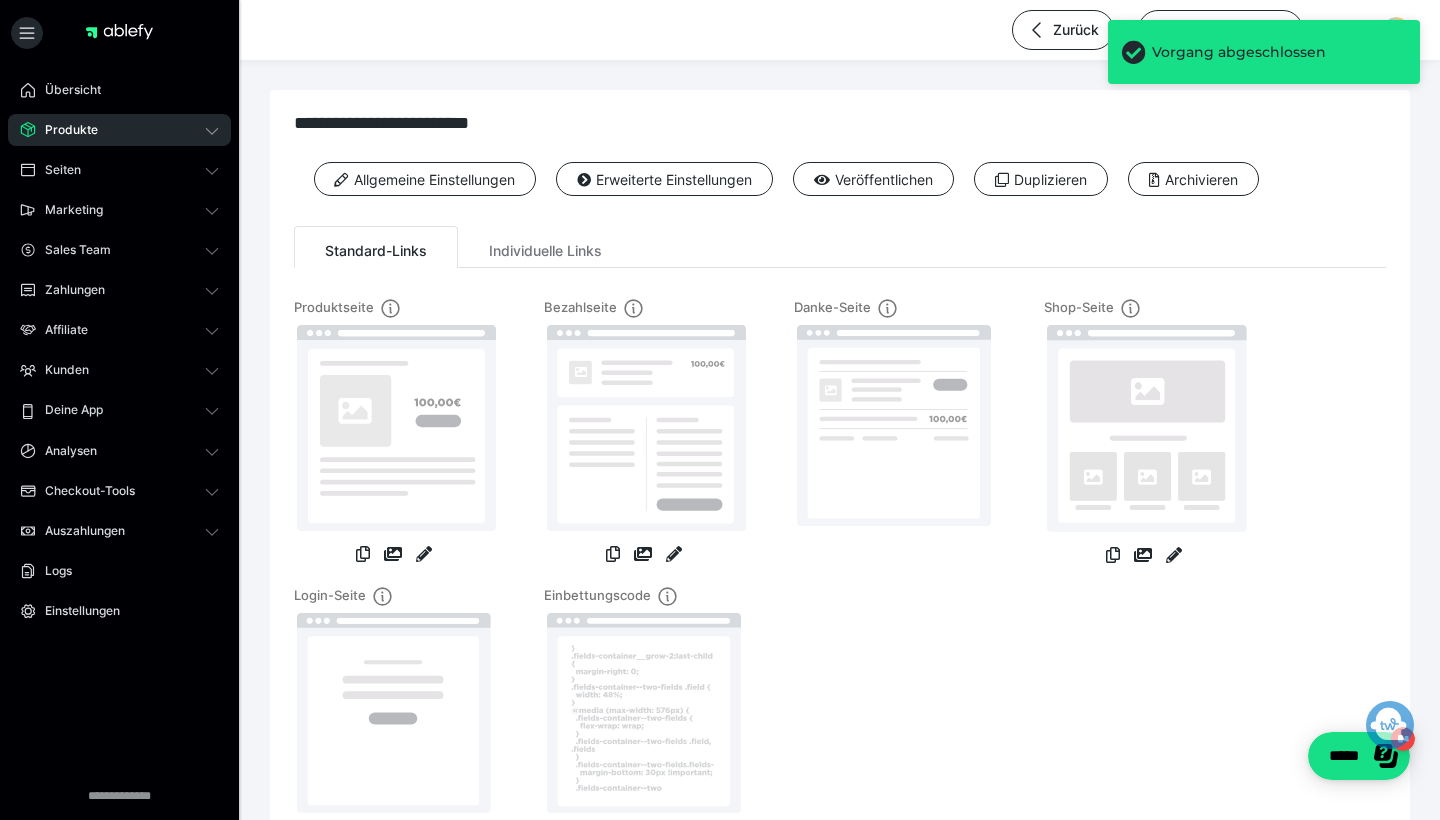 click 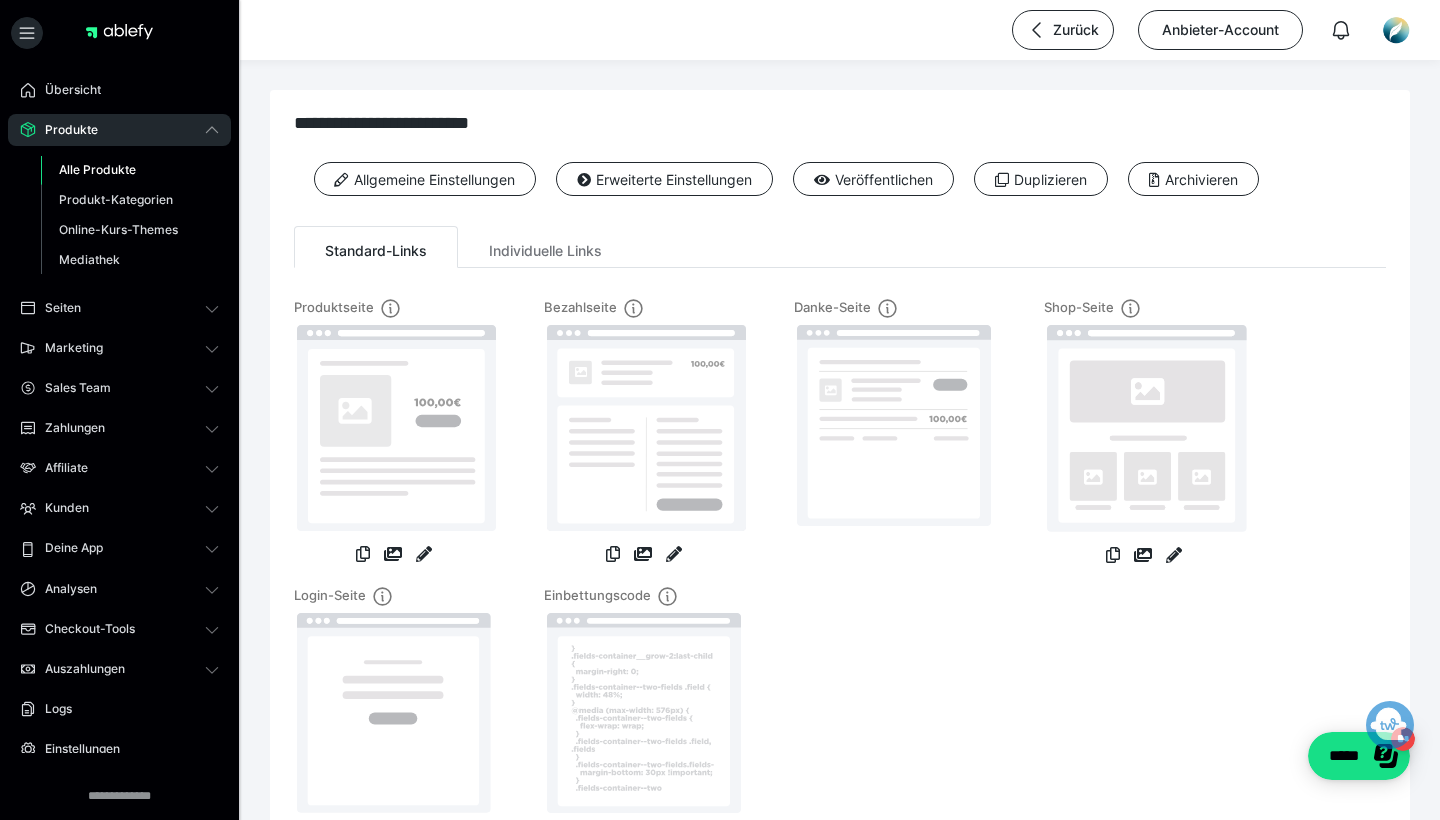 click on "Alle Produkte" at bounding box center [130, 170] 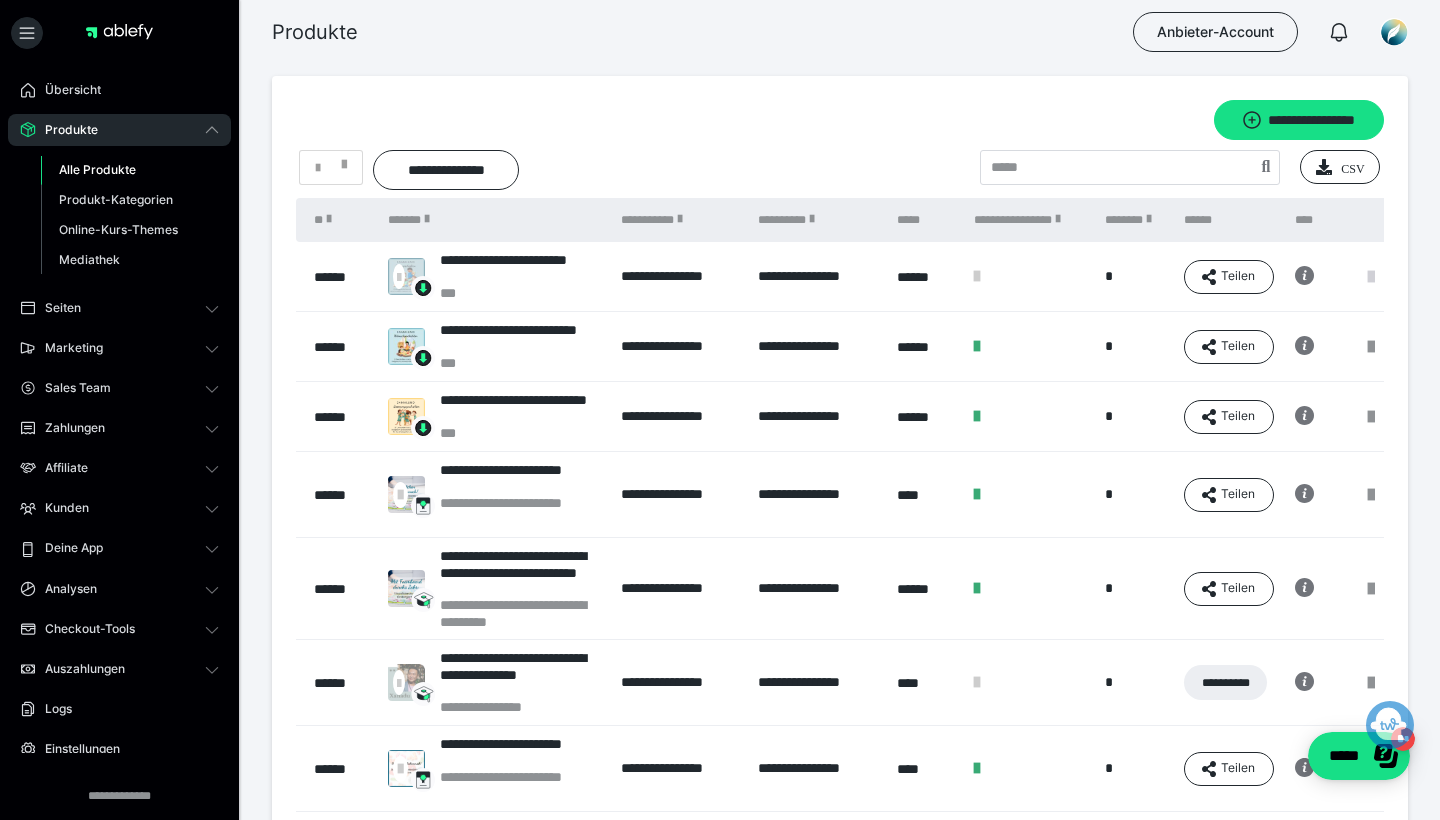 click at bounding box center (1371, 277) 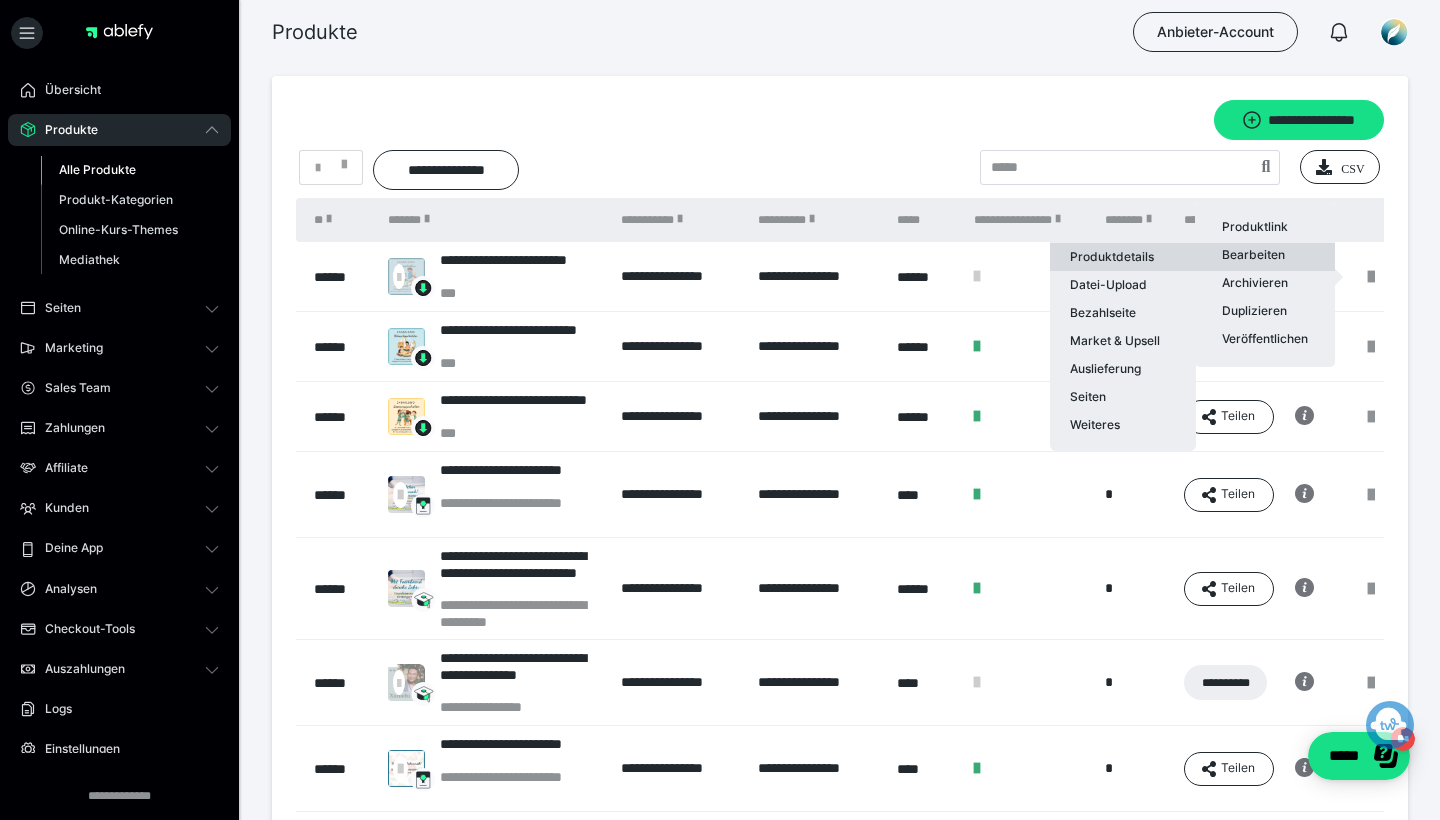click on "Produktdetails" at bounding box center (1123, 257) 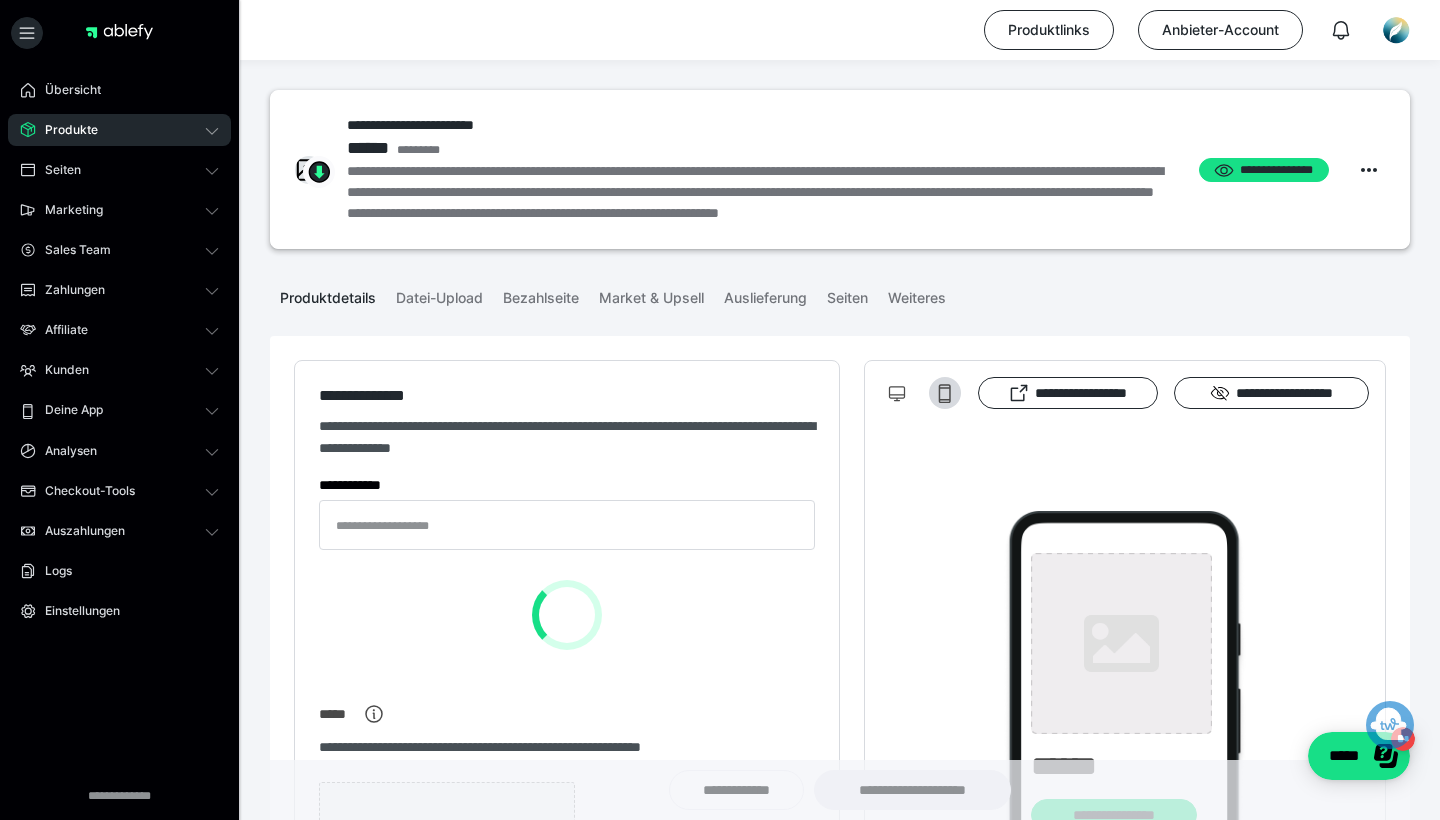 type on "**********" 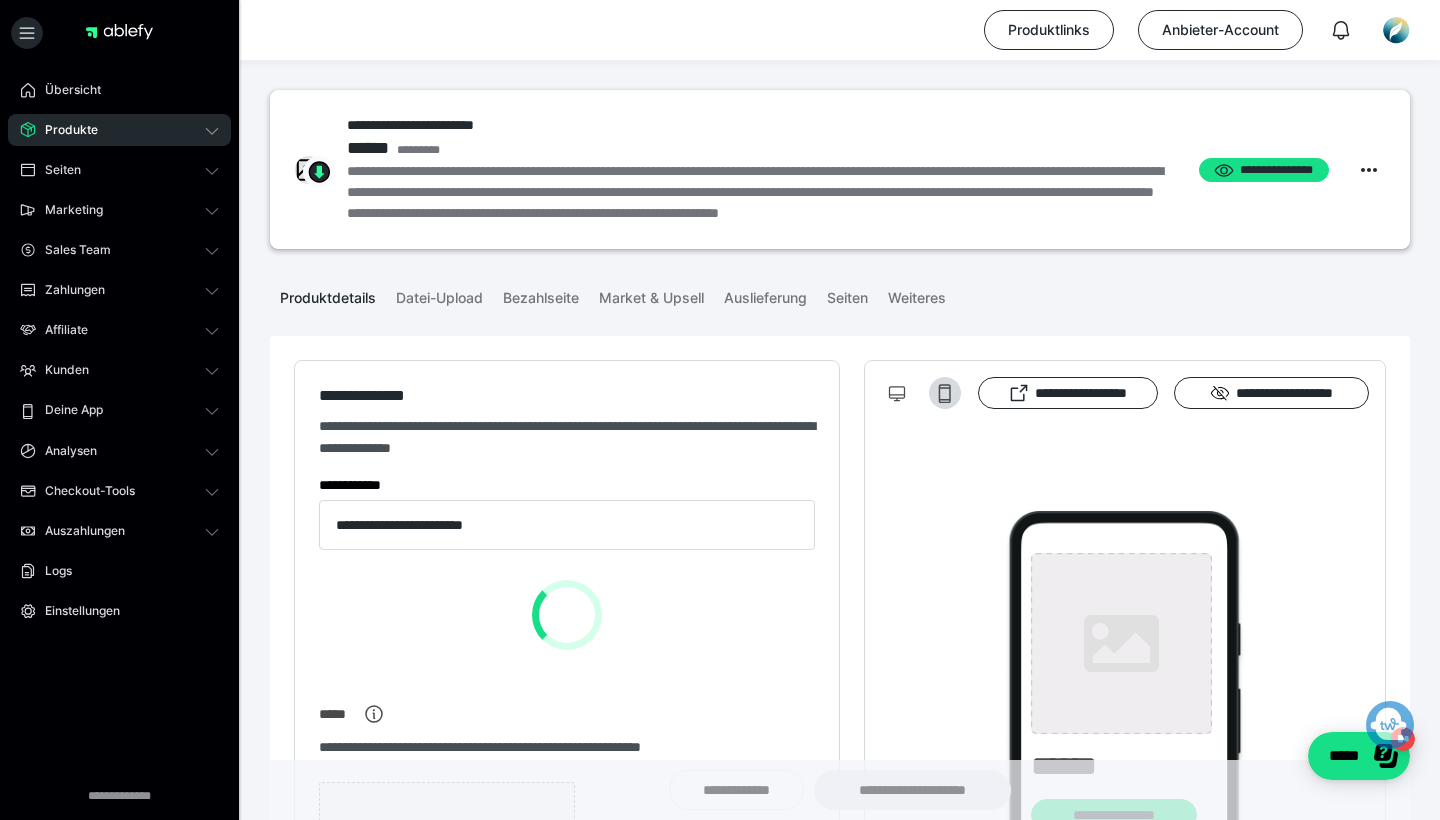 type on "**********" 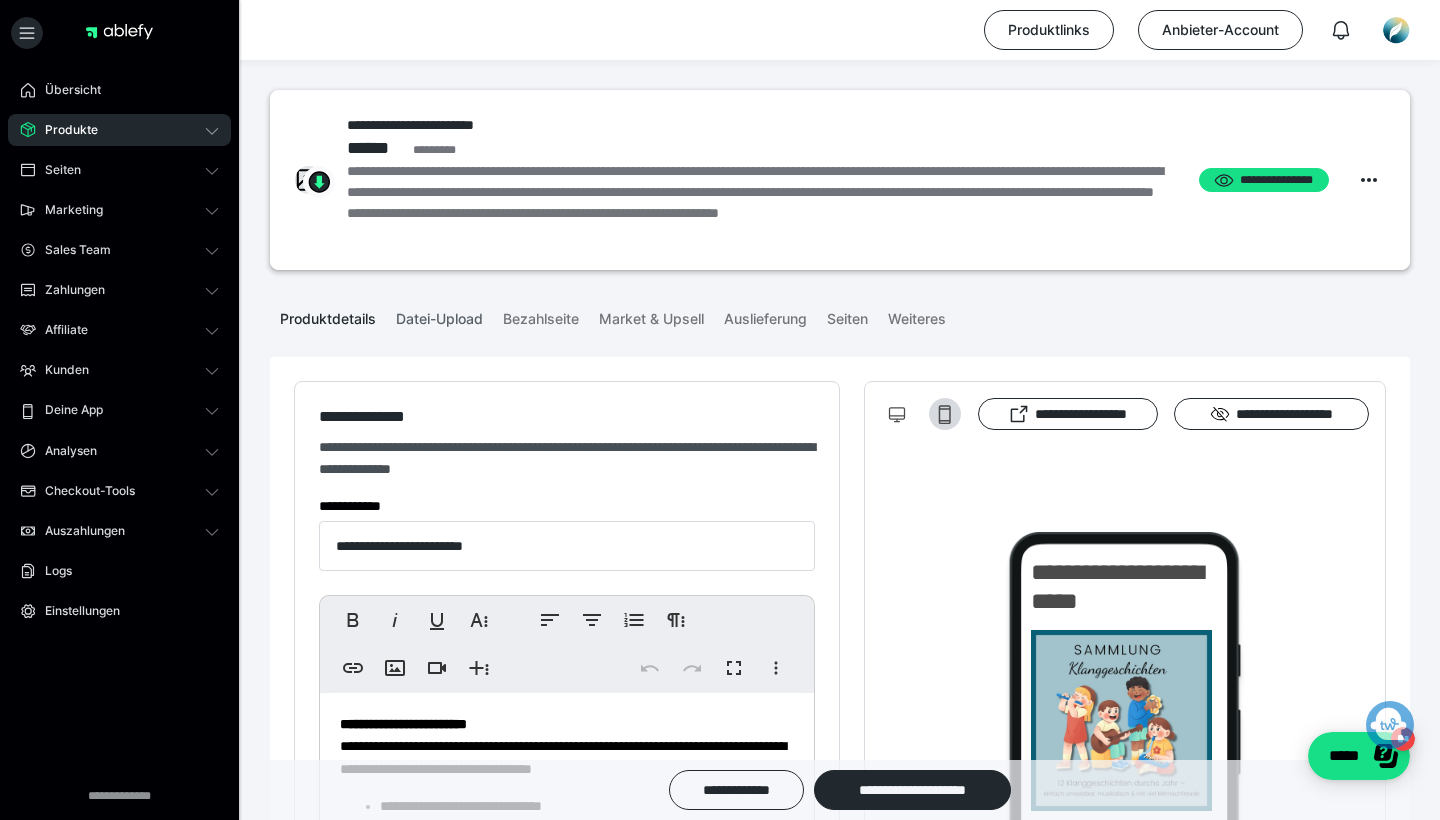 scroll, scrollTop: 0, scrollLeft: 0, axis: both 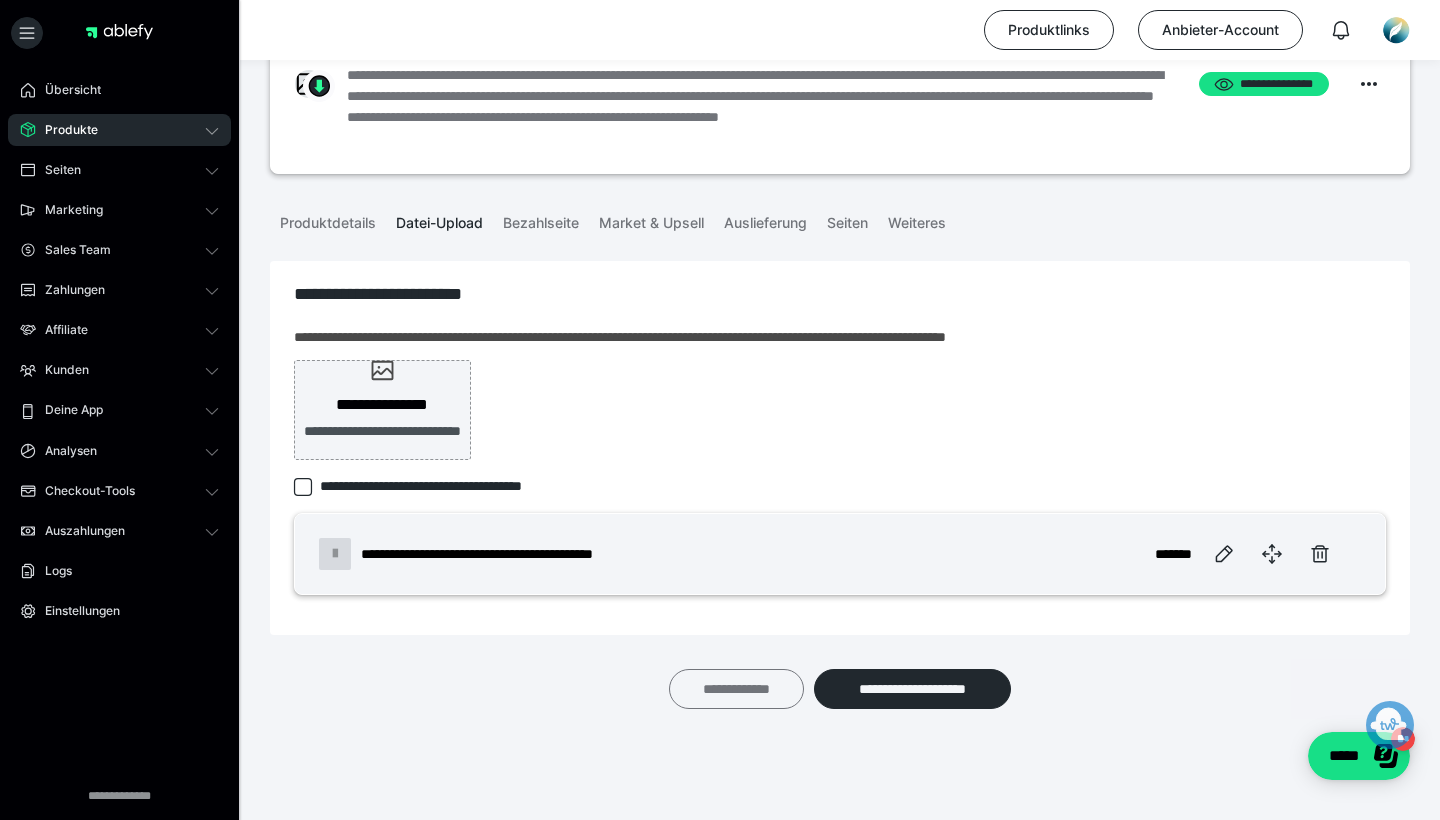 click on "**********" at bounding box center (736, 689) 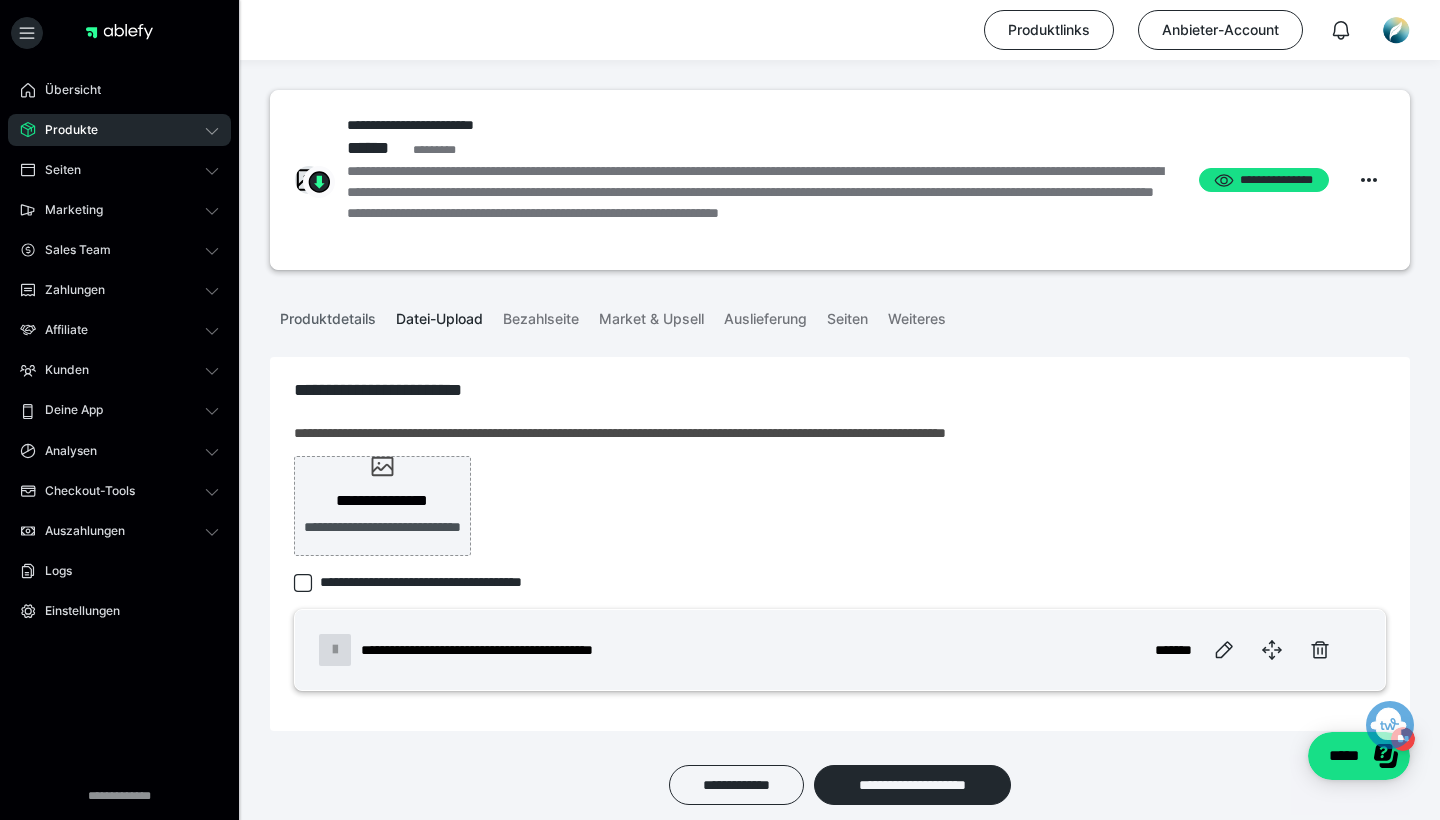 click on "Produktdetails" at bounding box center (328, 315) 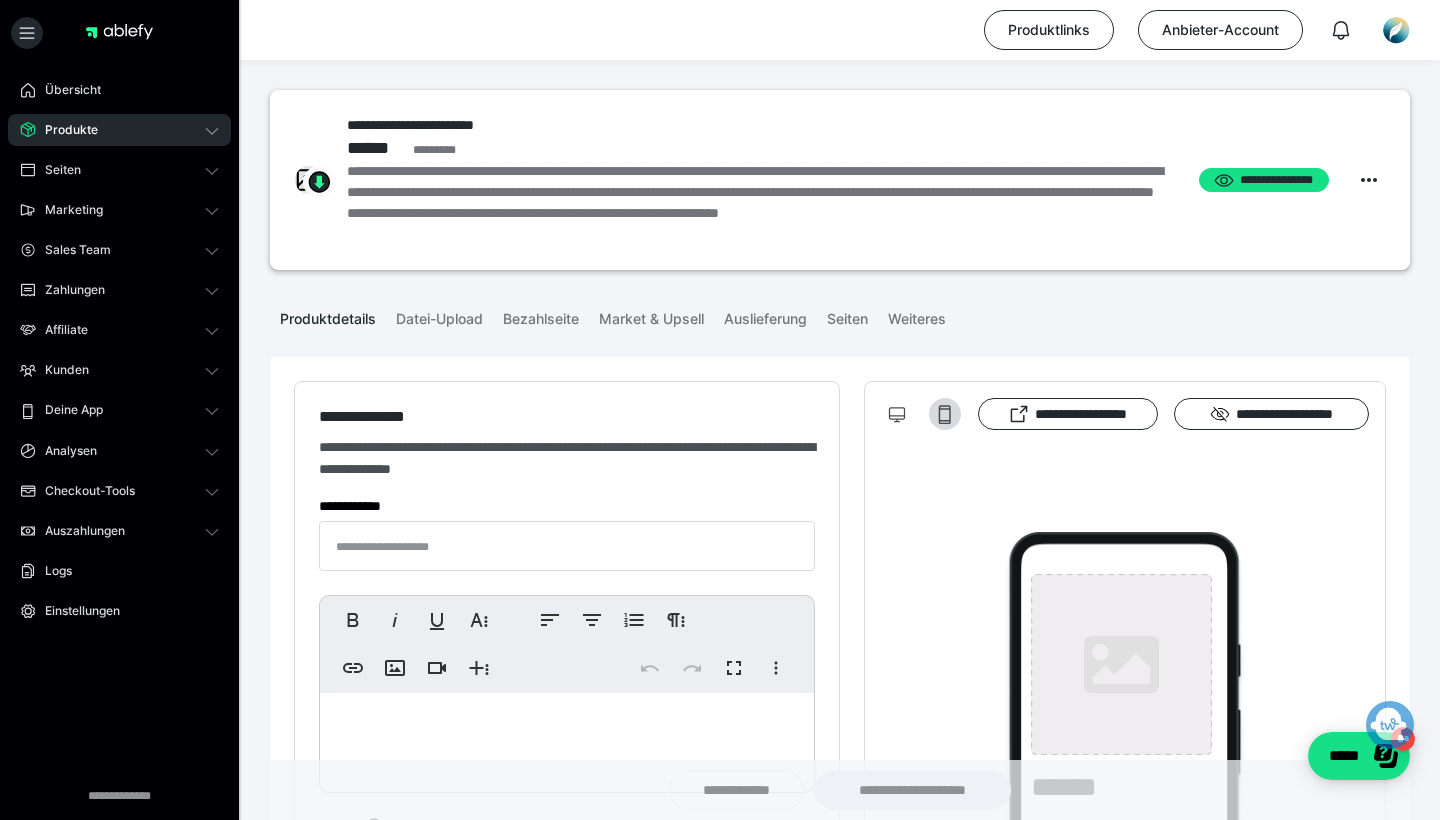 type on "**********" 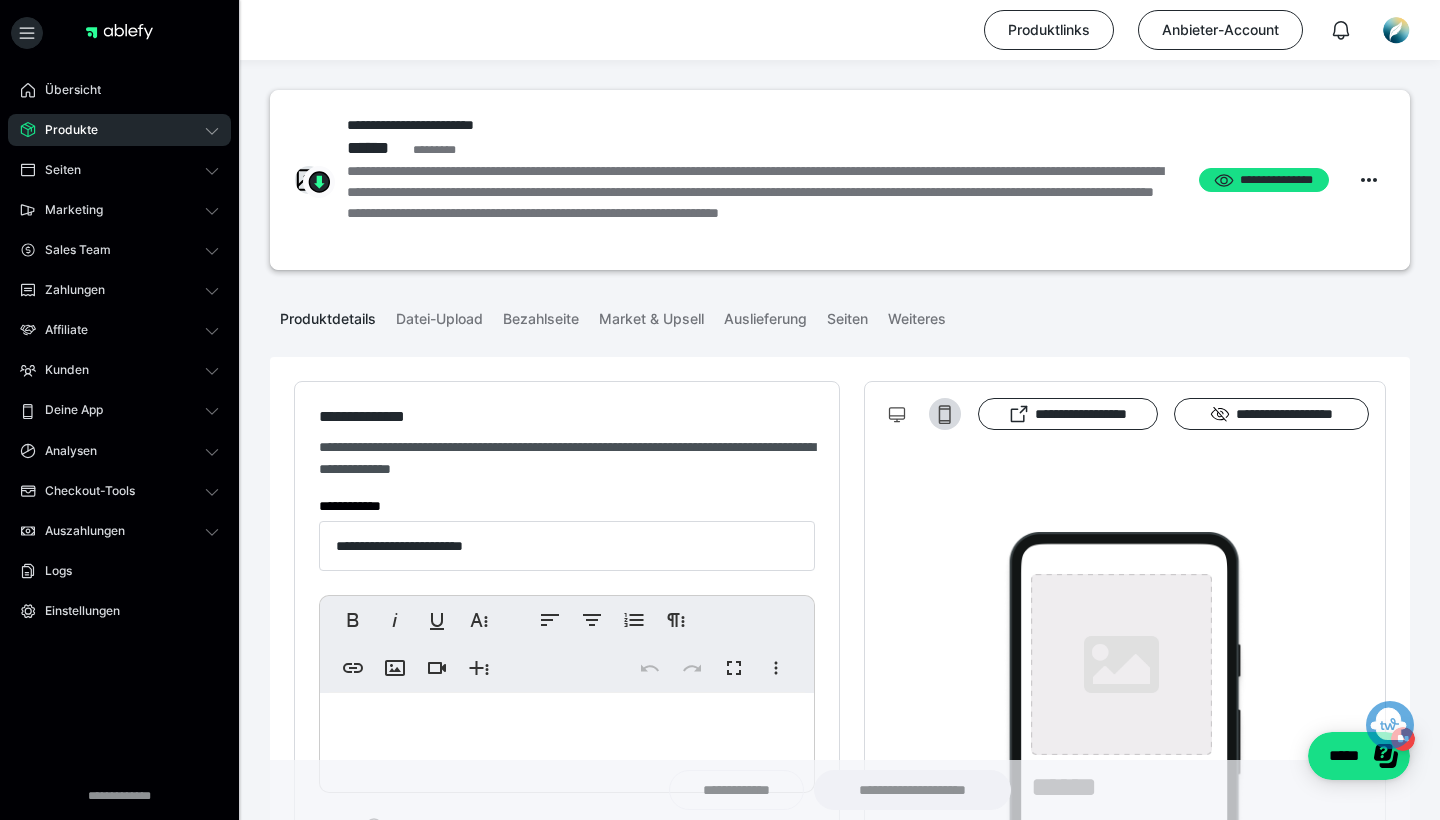 type on "**********" 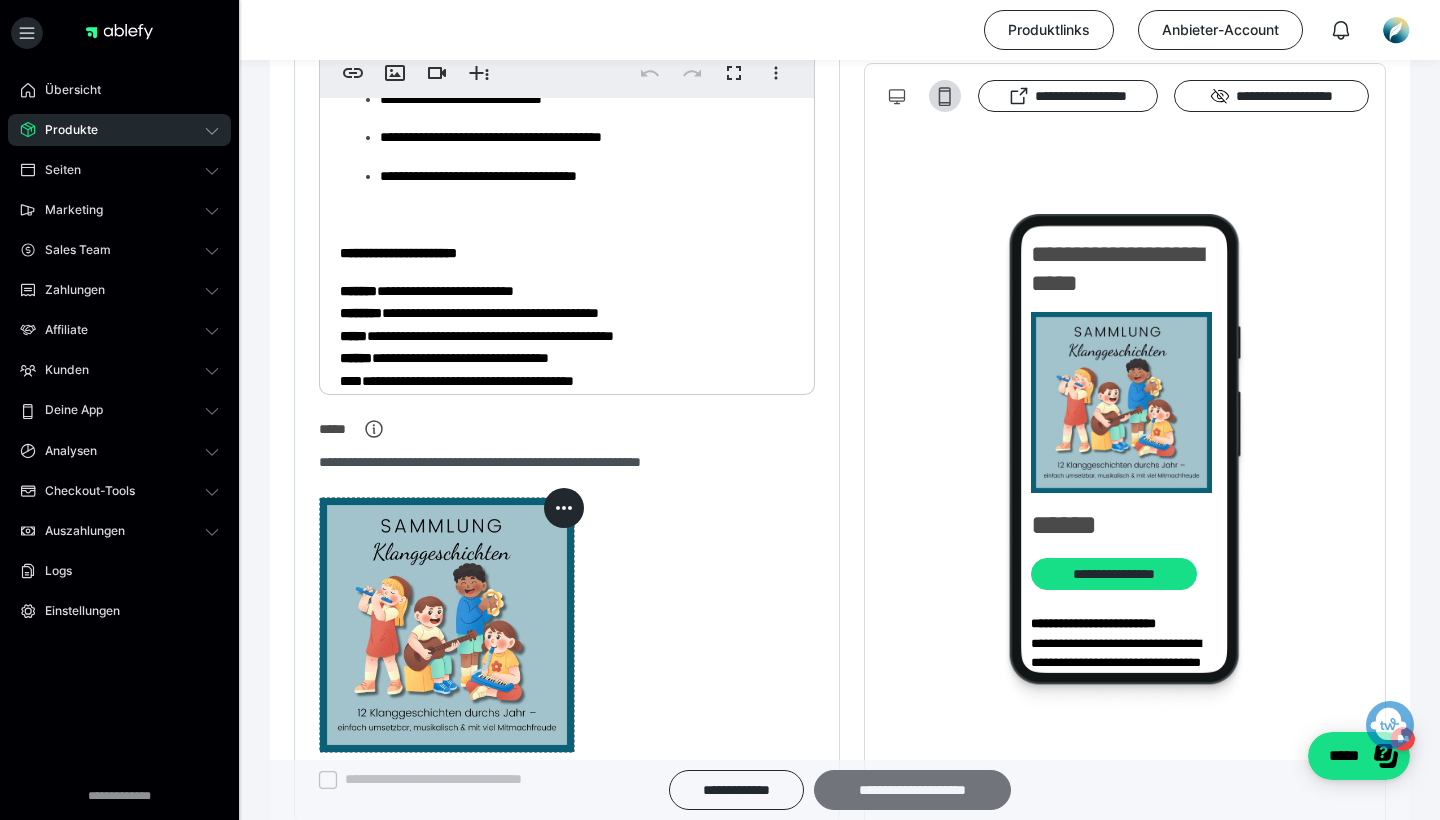 scroll, scrollTop: 683, scrollLeft: 0, axis: vertical 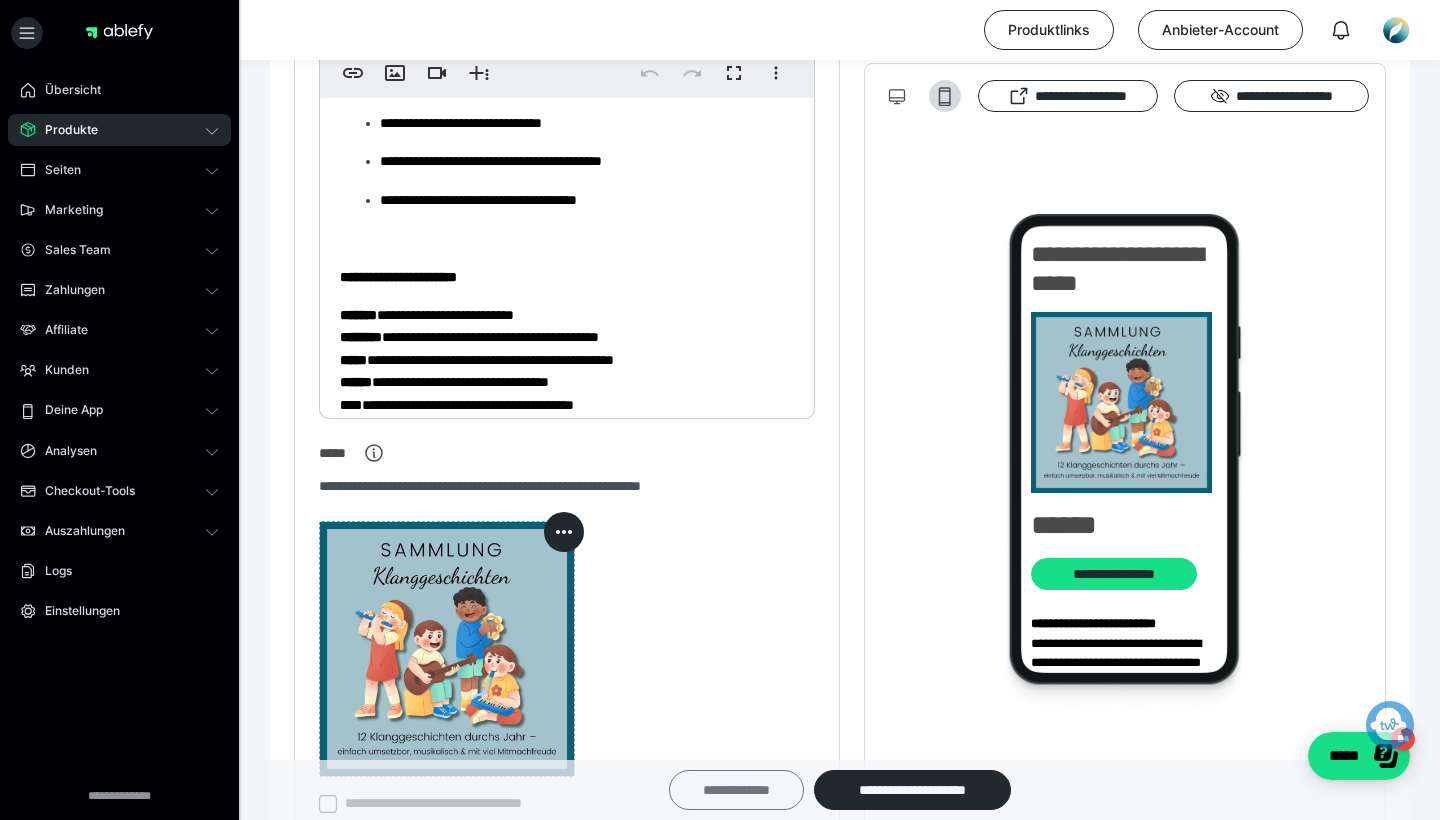 click on "**********" at bounding box center (736, 790) 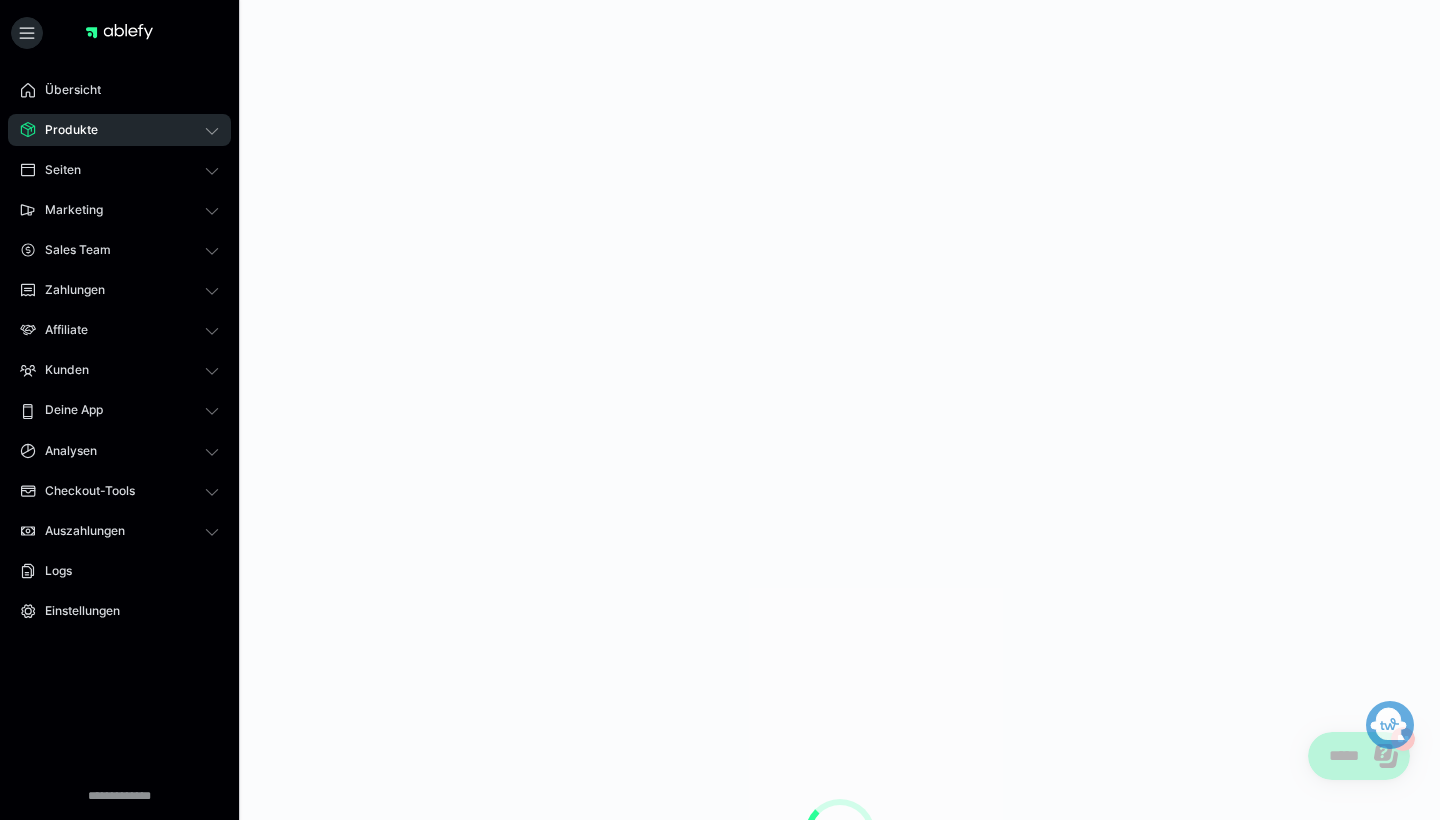 scroll, scrollTop: 0, scrollLeft: 0, axis: both 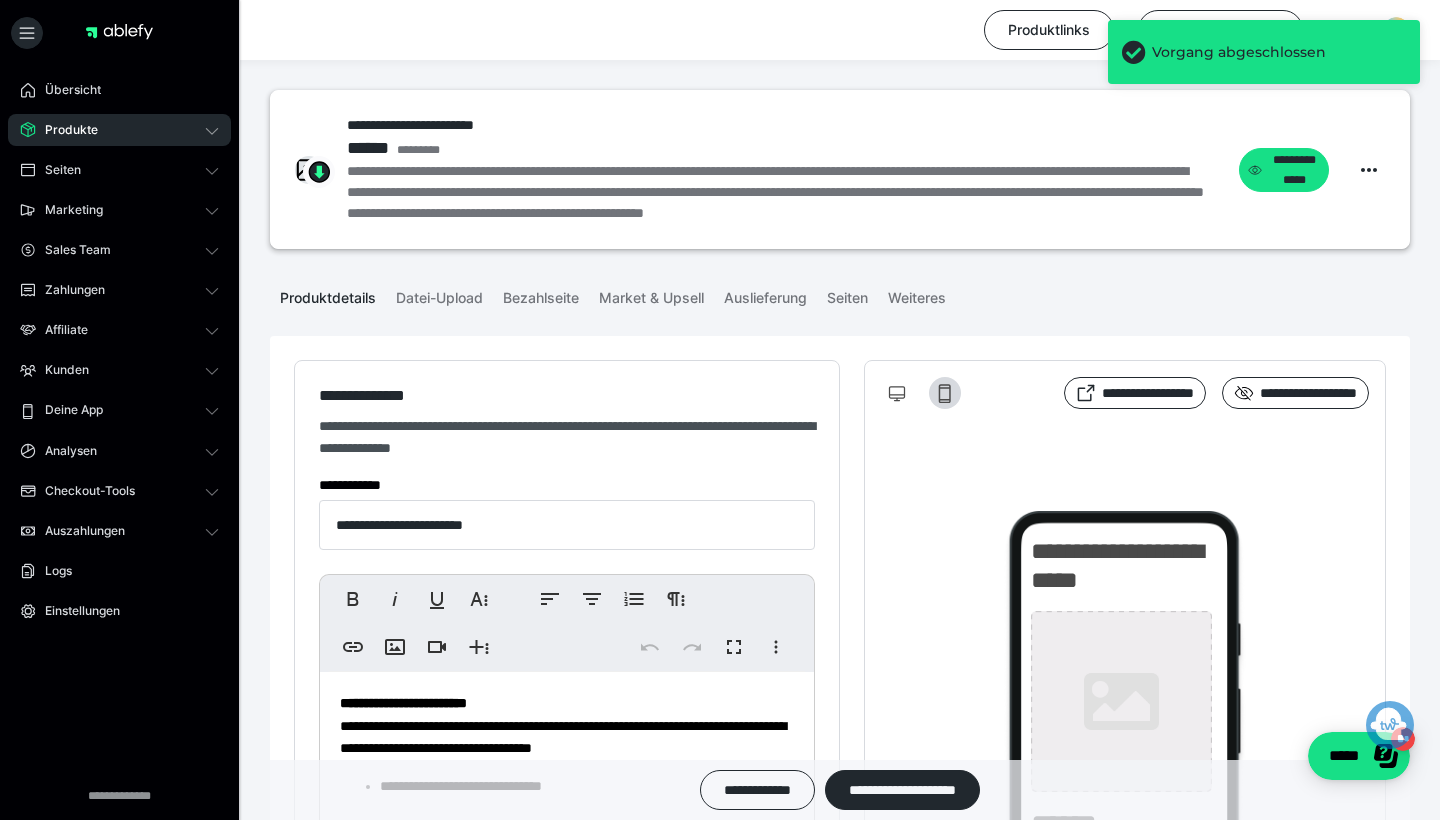 type on "**********" 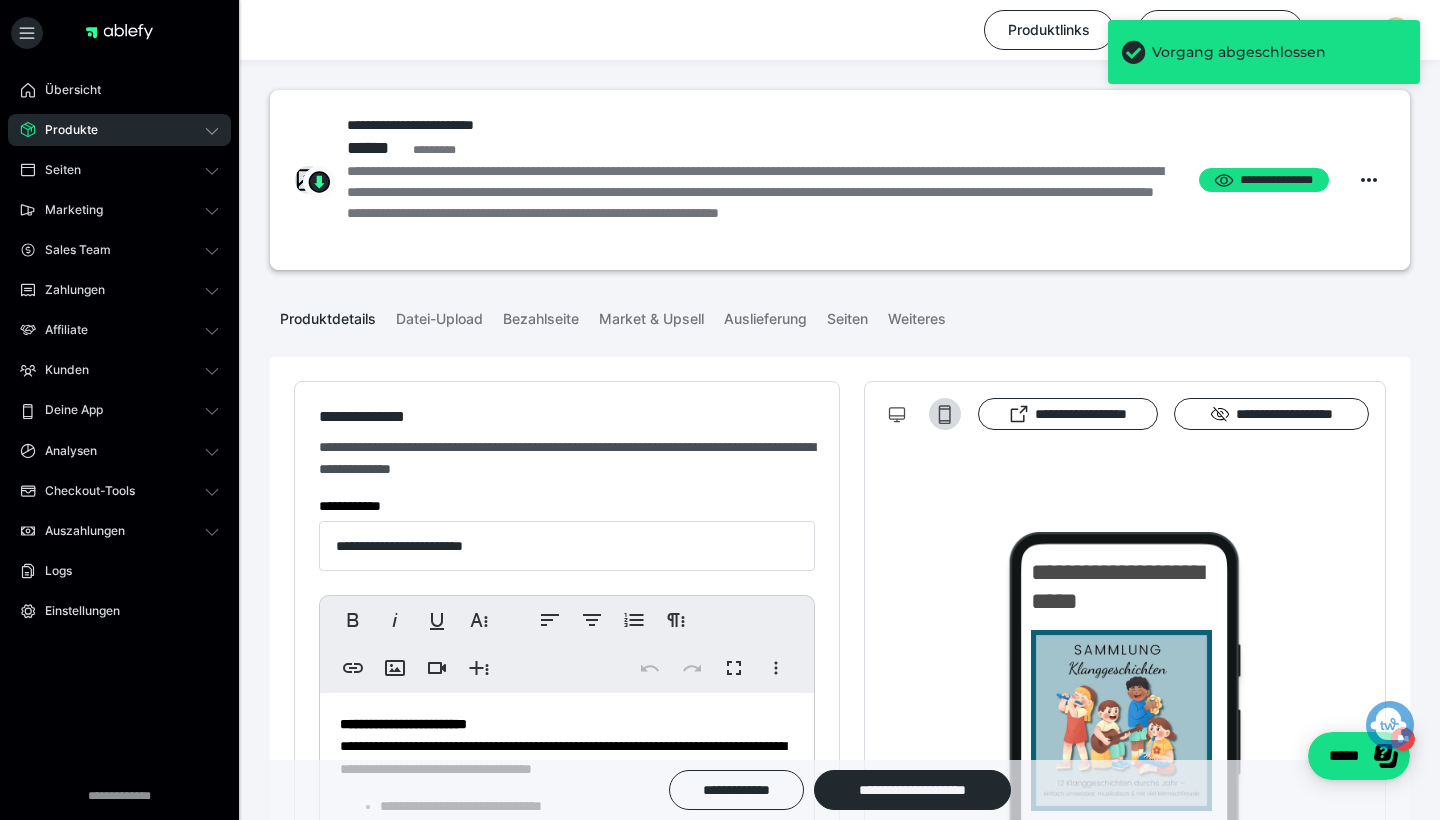 scroll, scrollTop: 0, scrollLeft: 0, axis: both 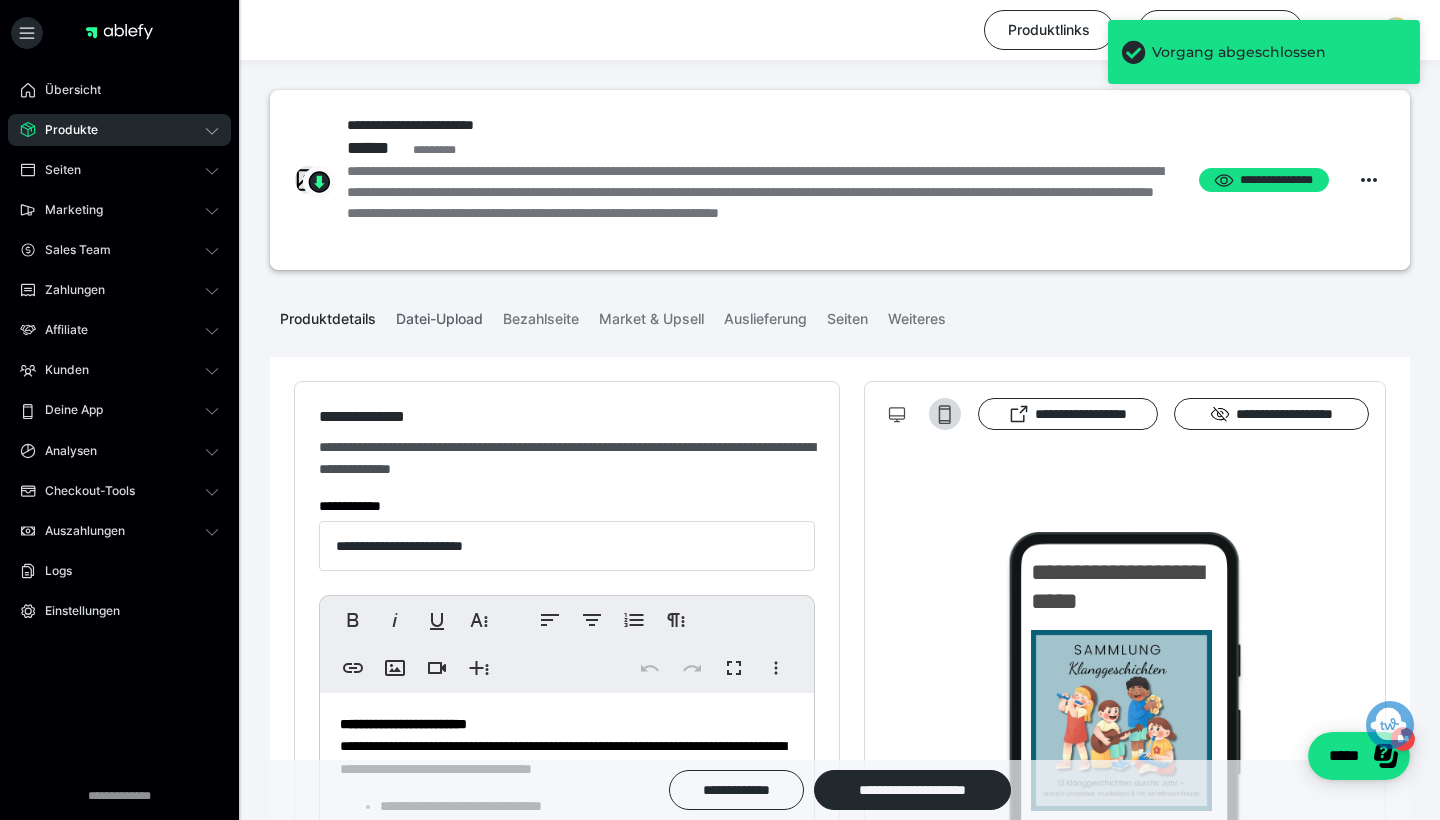 click on "Datei-Upload" at bounding box center [439, 315] 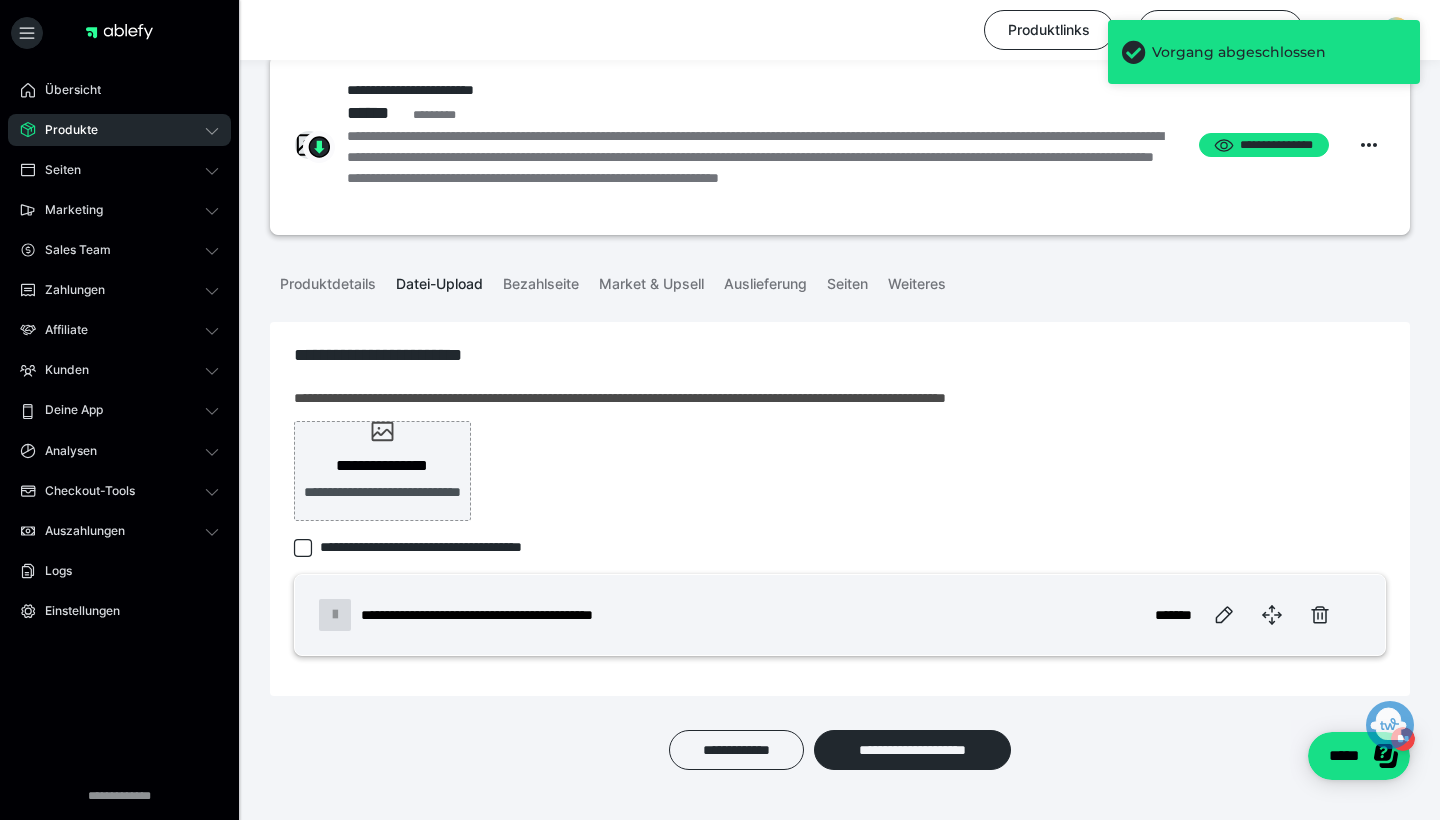 scroll, scrollTop: 52, scrollLeft: 0, axis: vertical 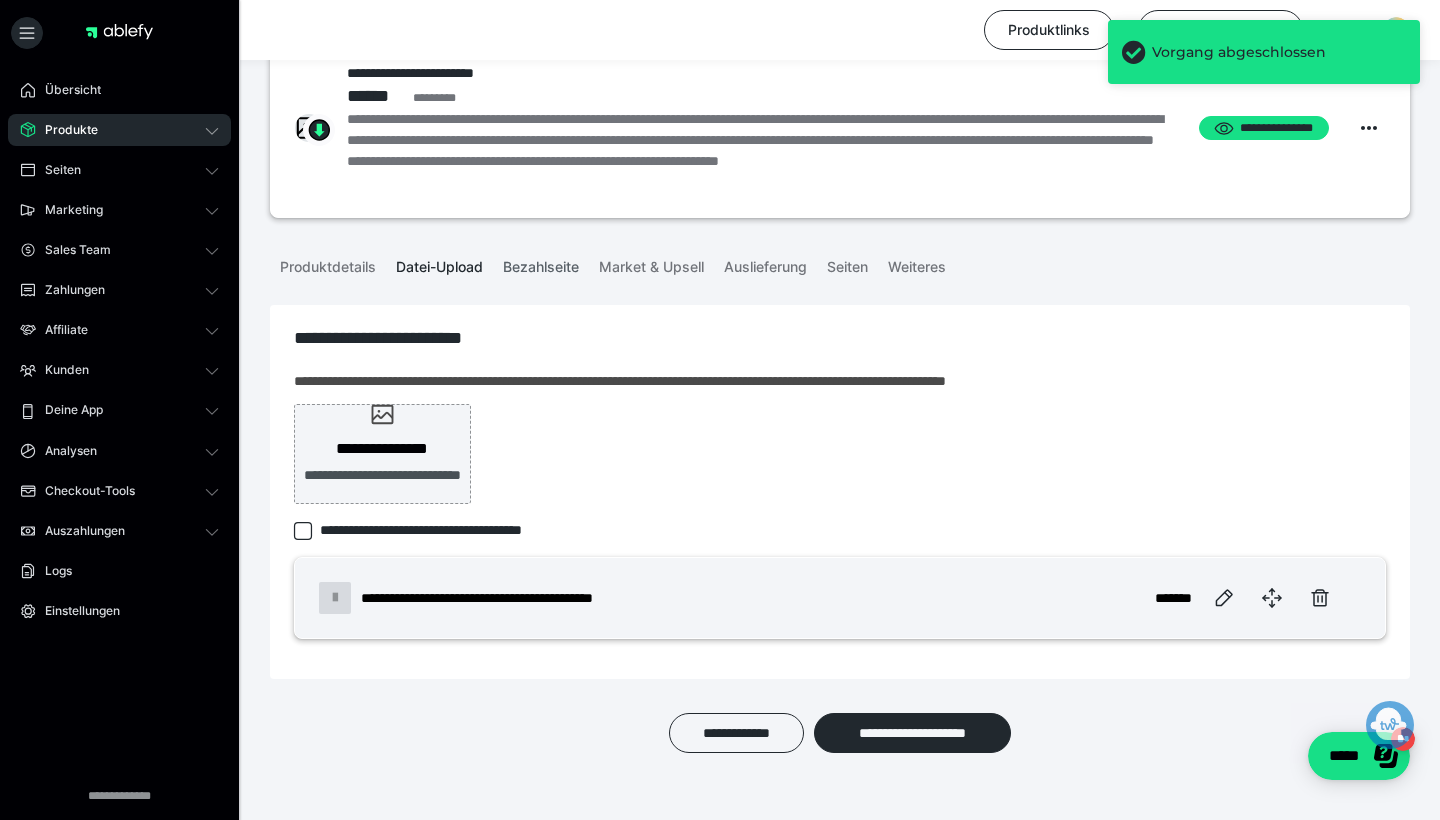 click on "Bezahlseite" at bounding box center (541, 263) 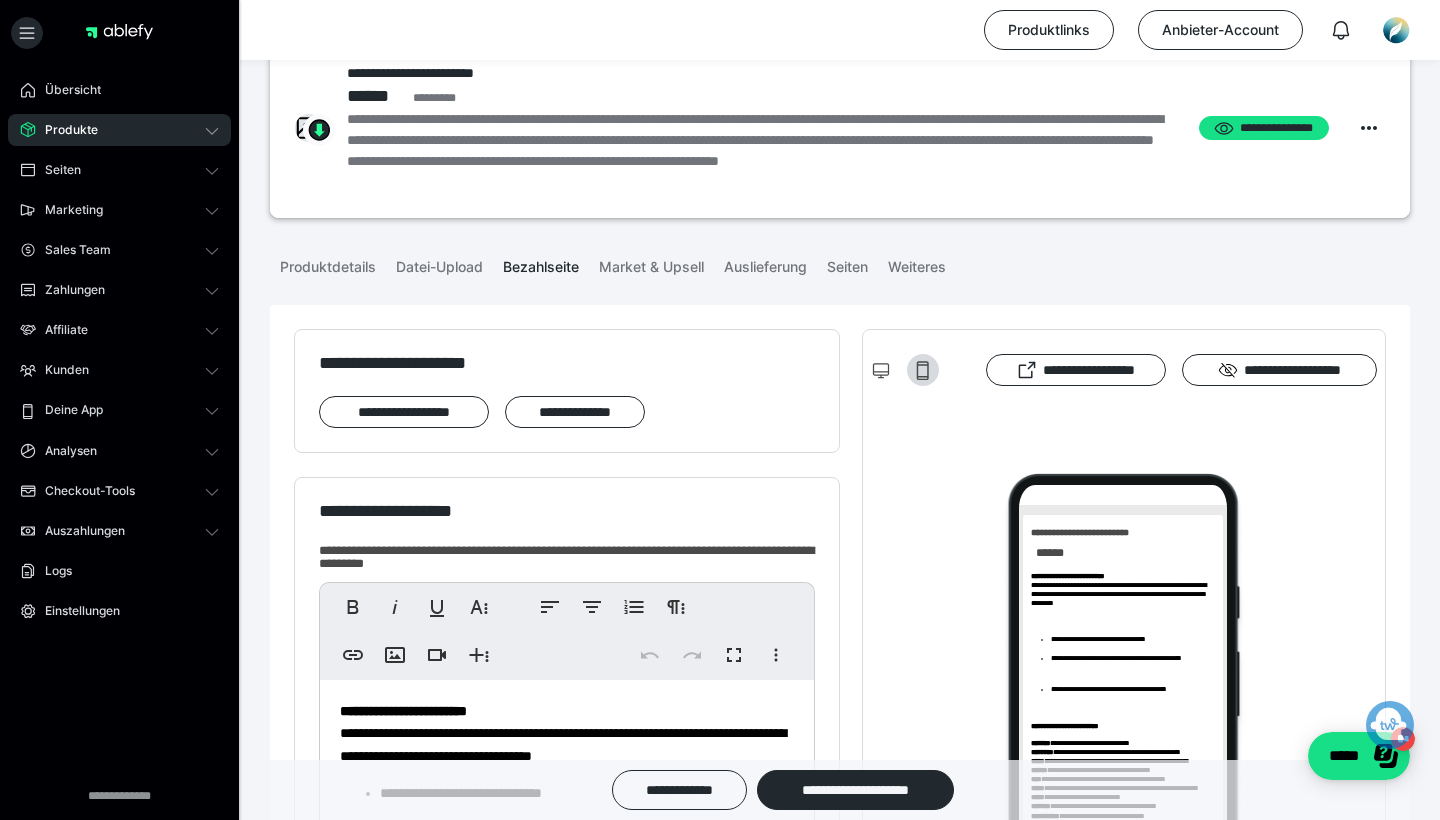 scroll, scrollTop: 93, scrollLeft: 0, axis: vertical 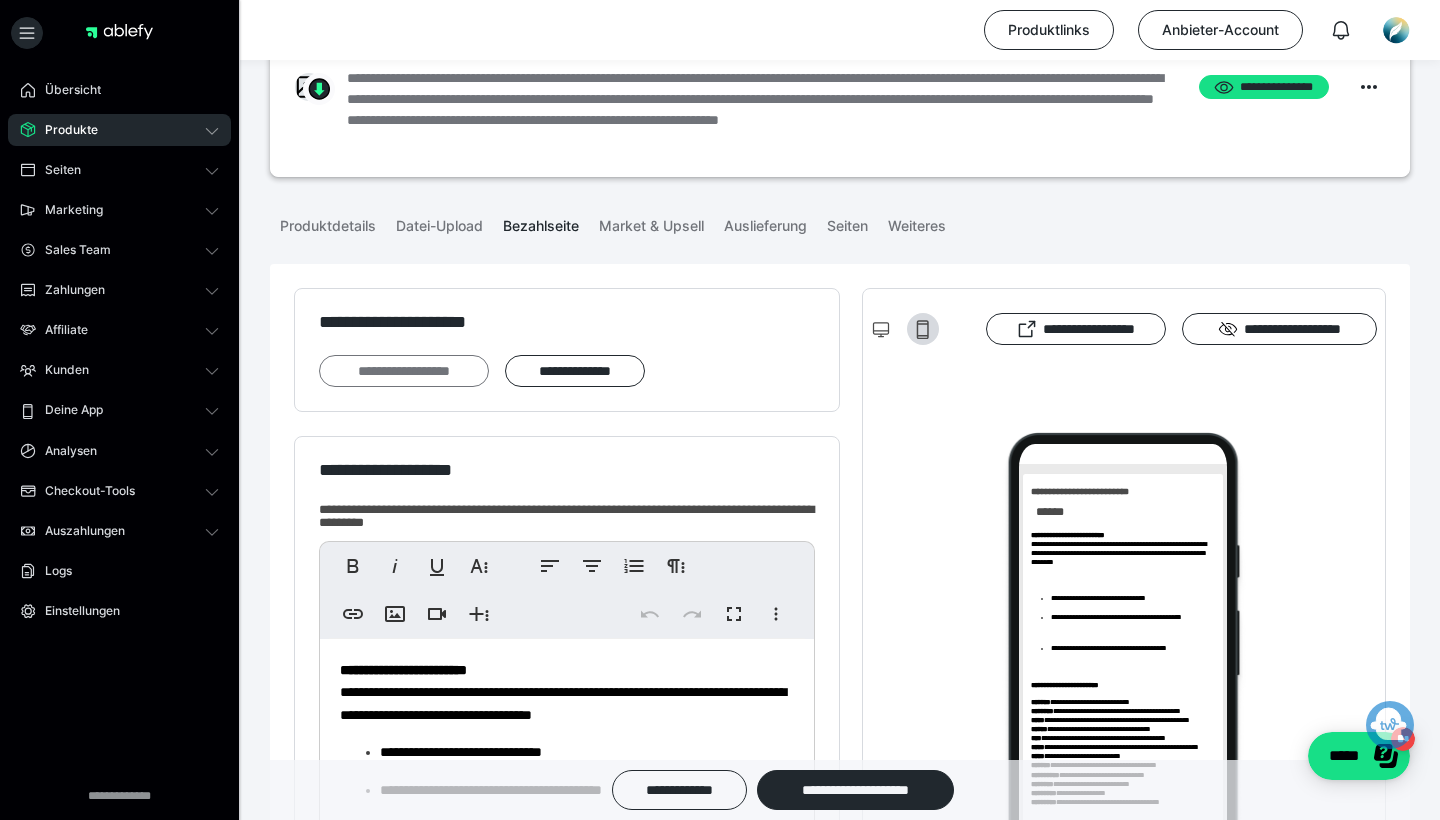 click on "**********" at bounding box center (404, 371) 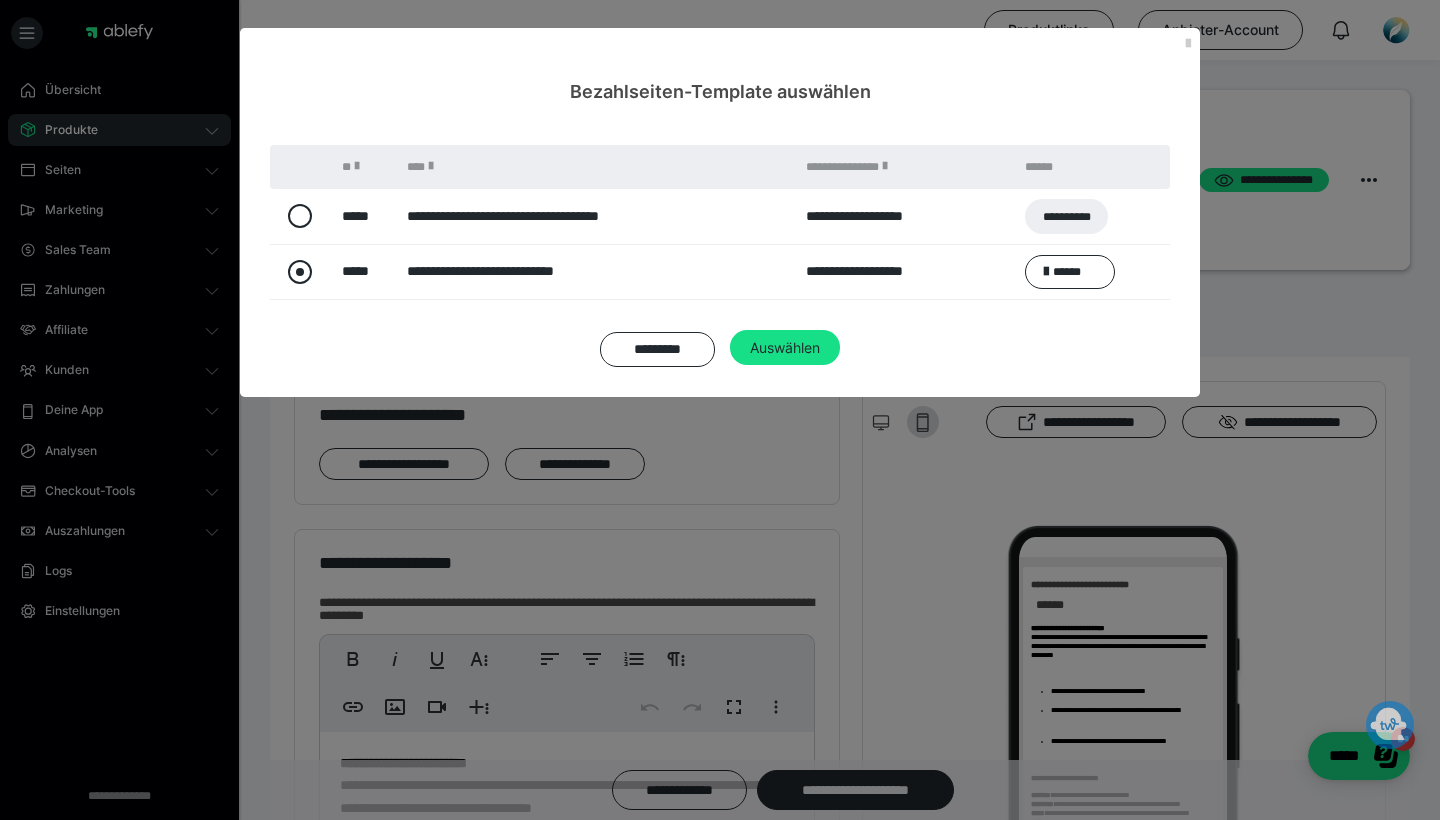 click at bounding box center (300, 272) 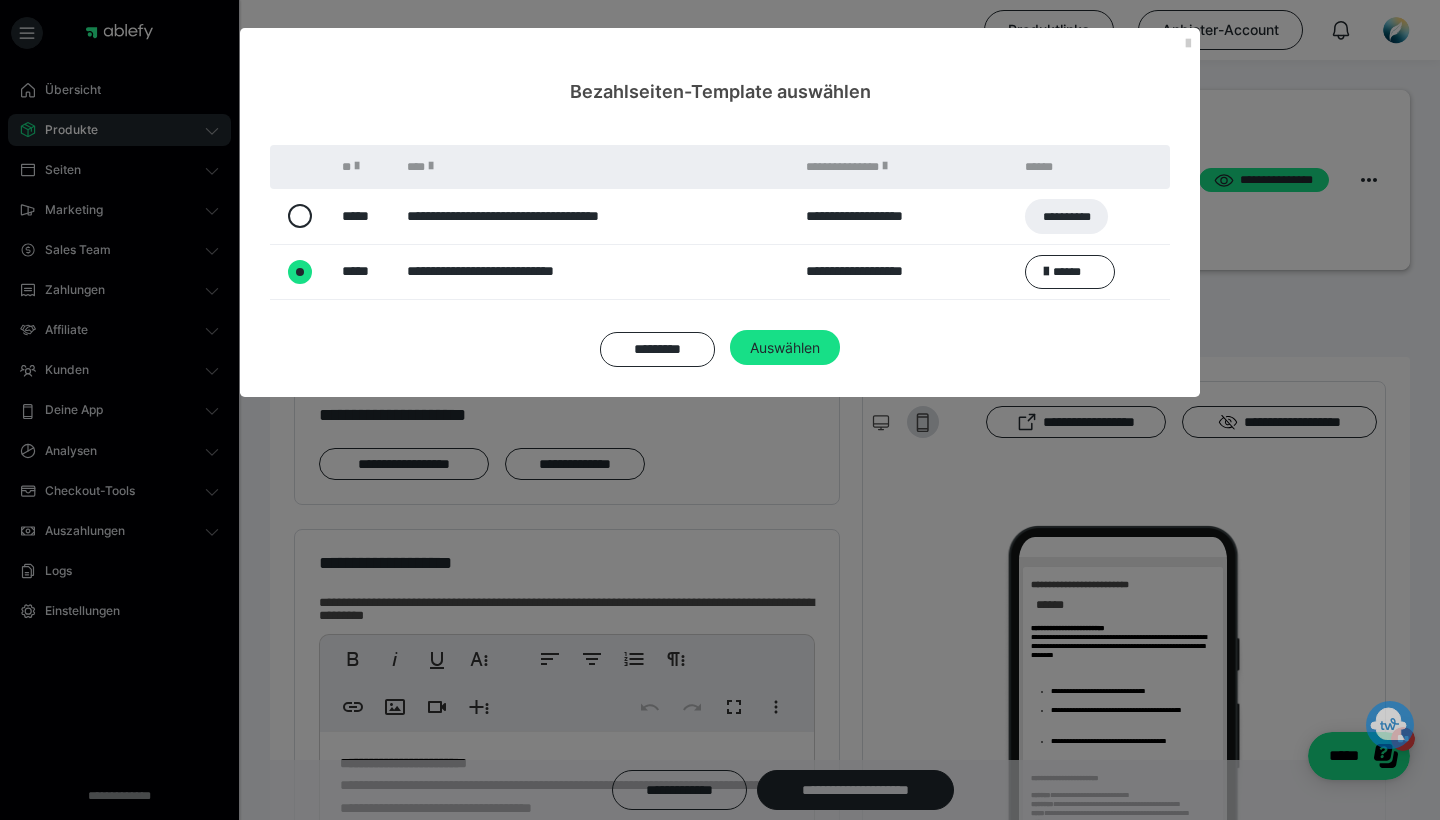 radio on "****" 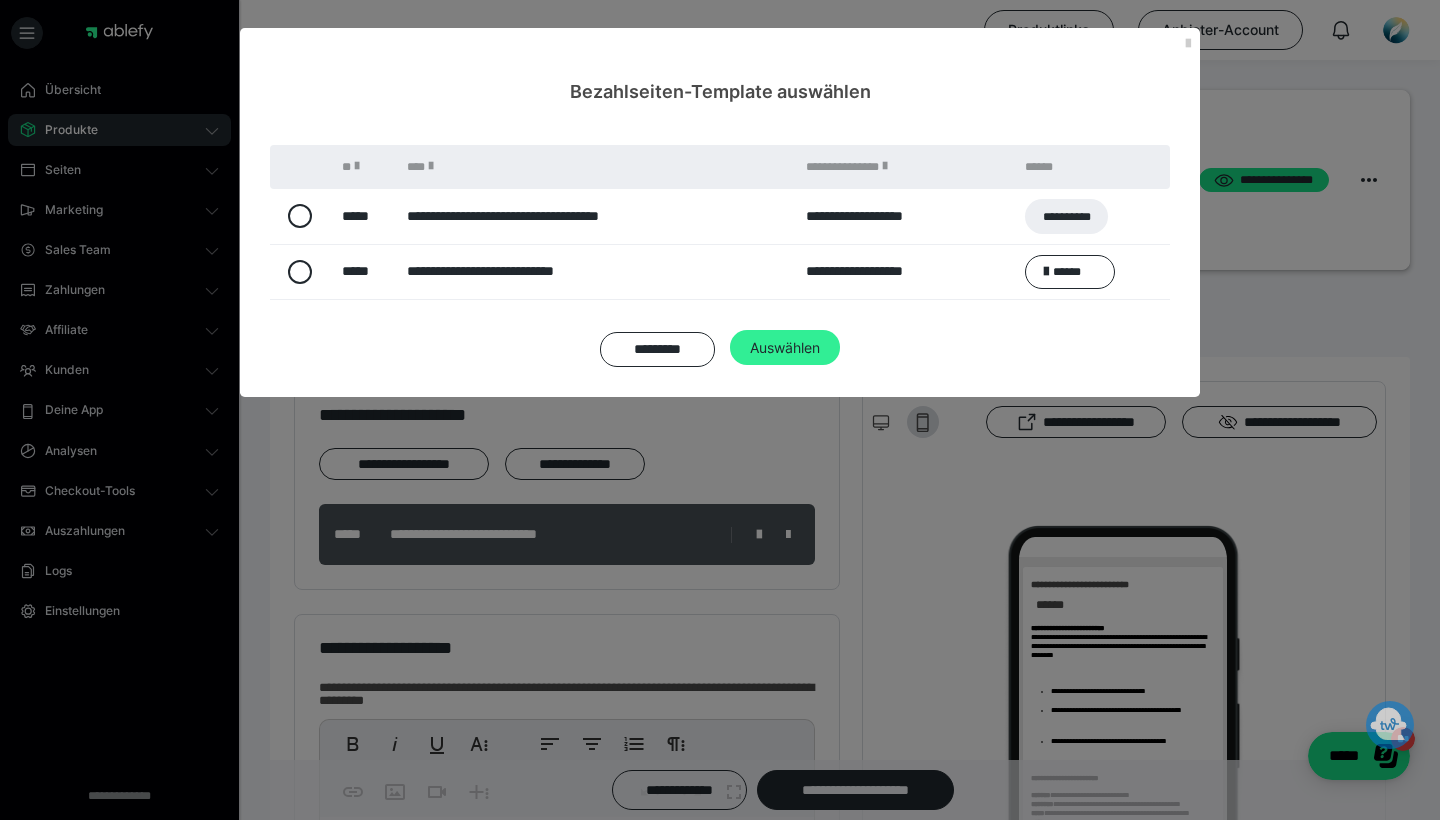click on "Auswählen" at bounding box center (785, 348) 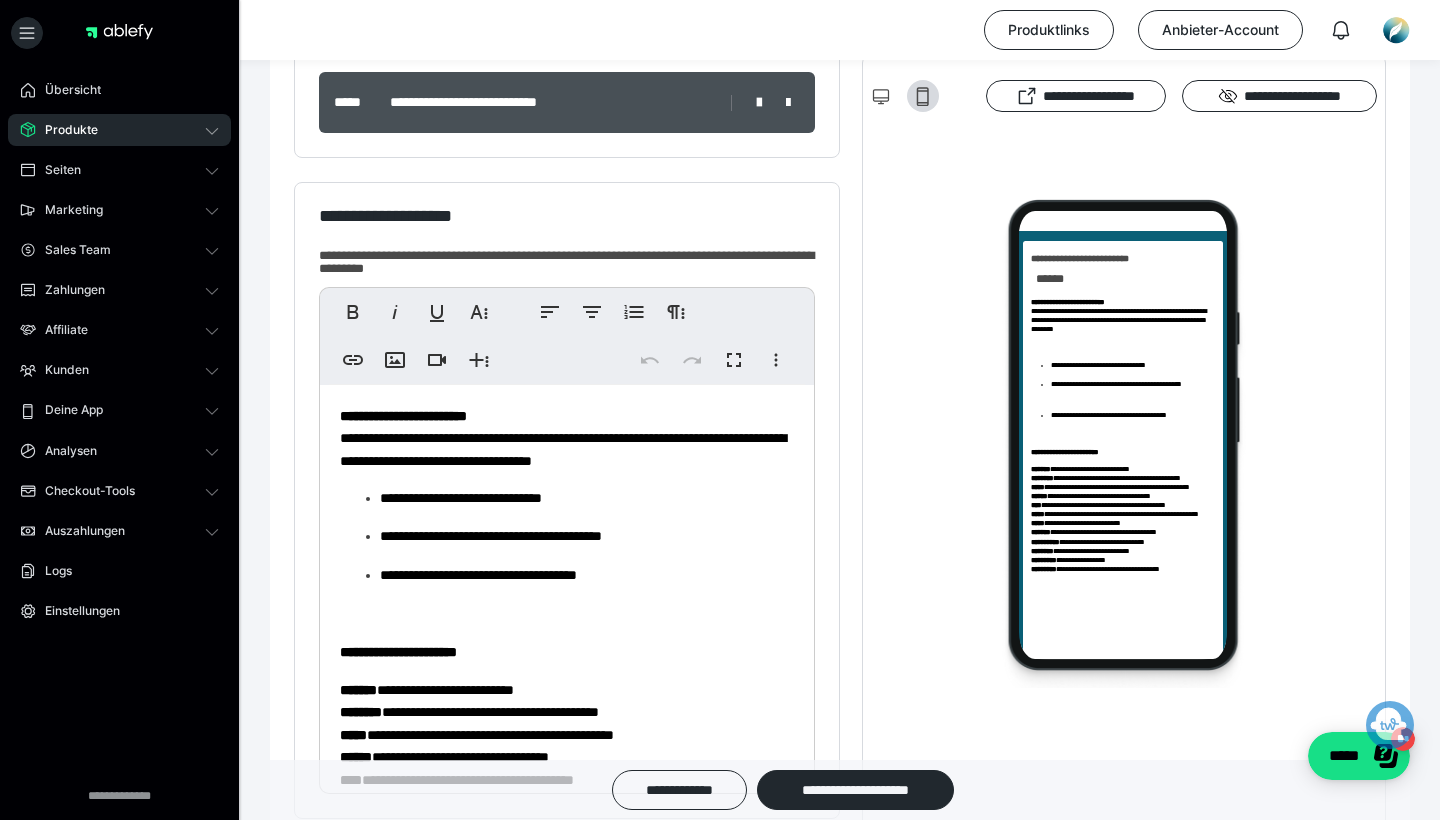 scroll, scrollTop: 435, scrollLeft: 0, axis: vertical 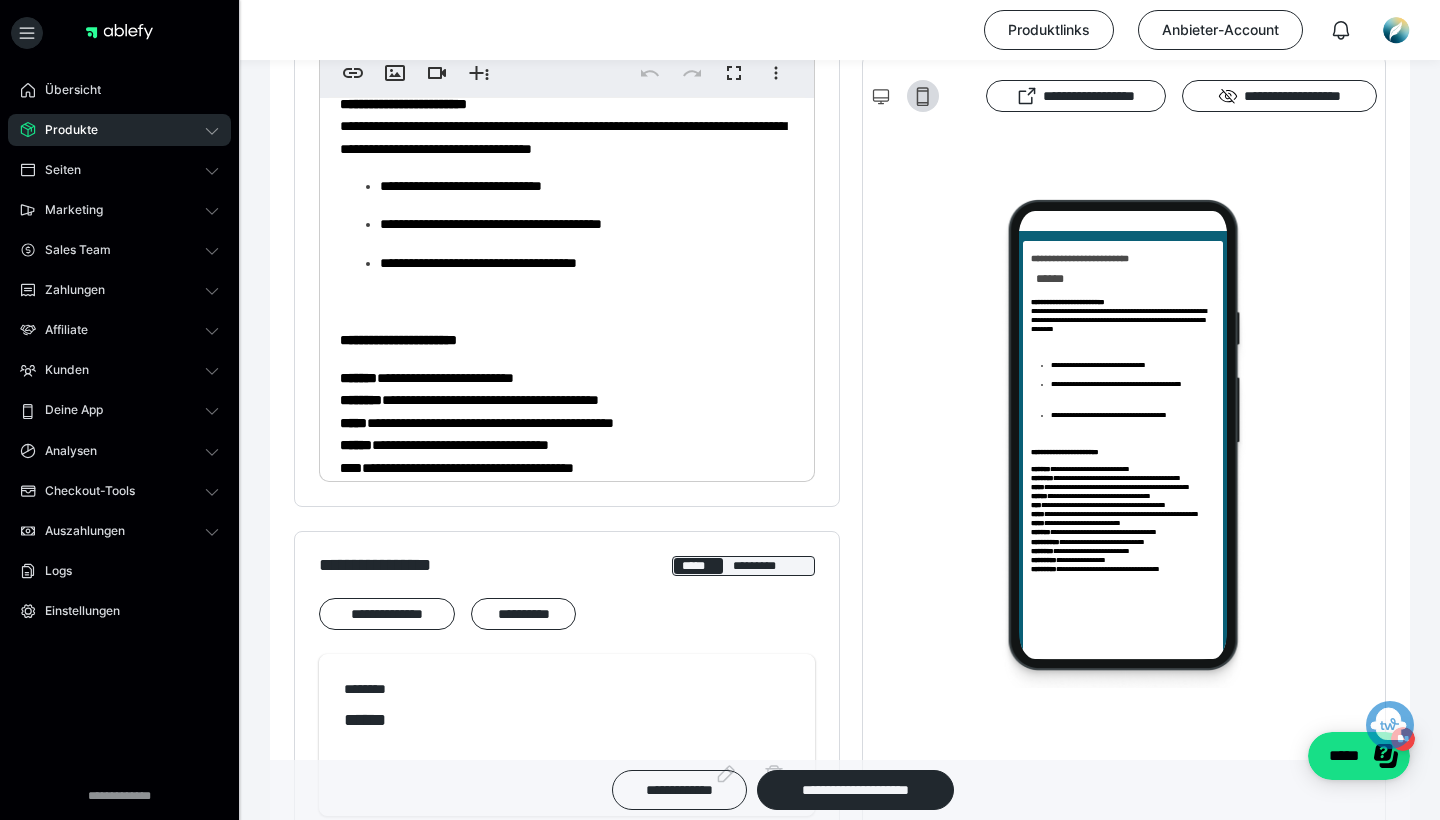 click at bounding box center (567, 477) 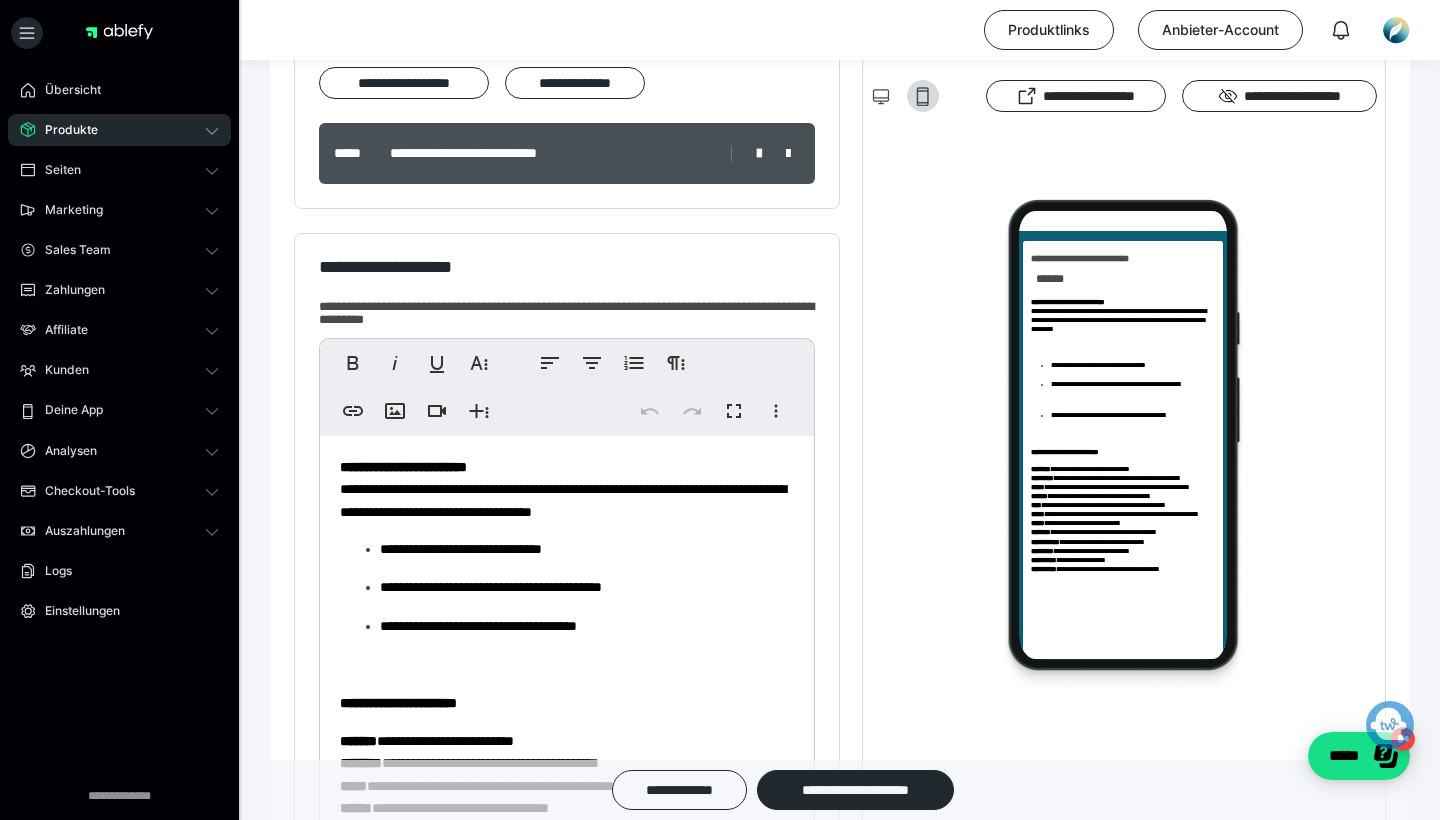 scroll, scrollTop: 378, scrollLeft: 0, axis: vertical 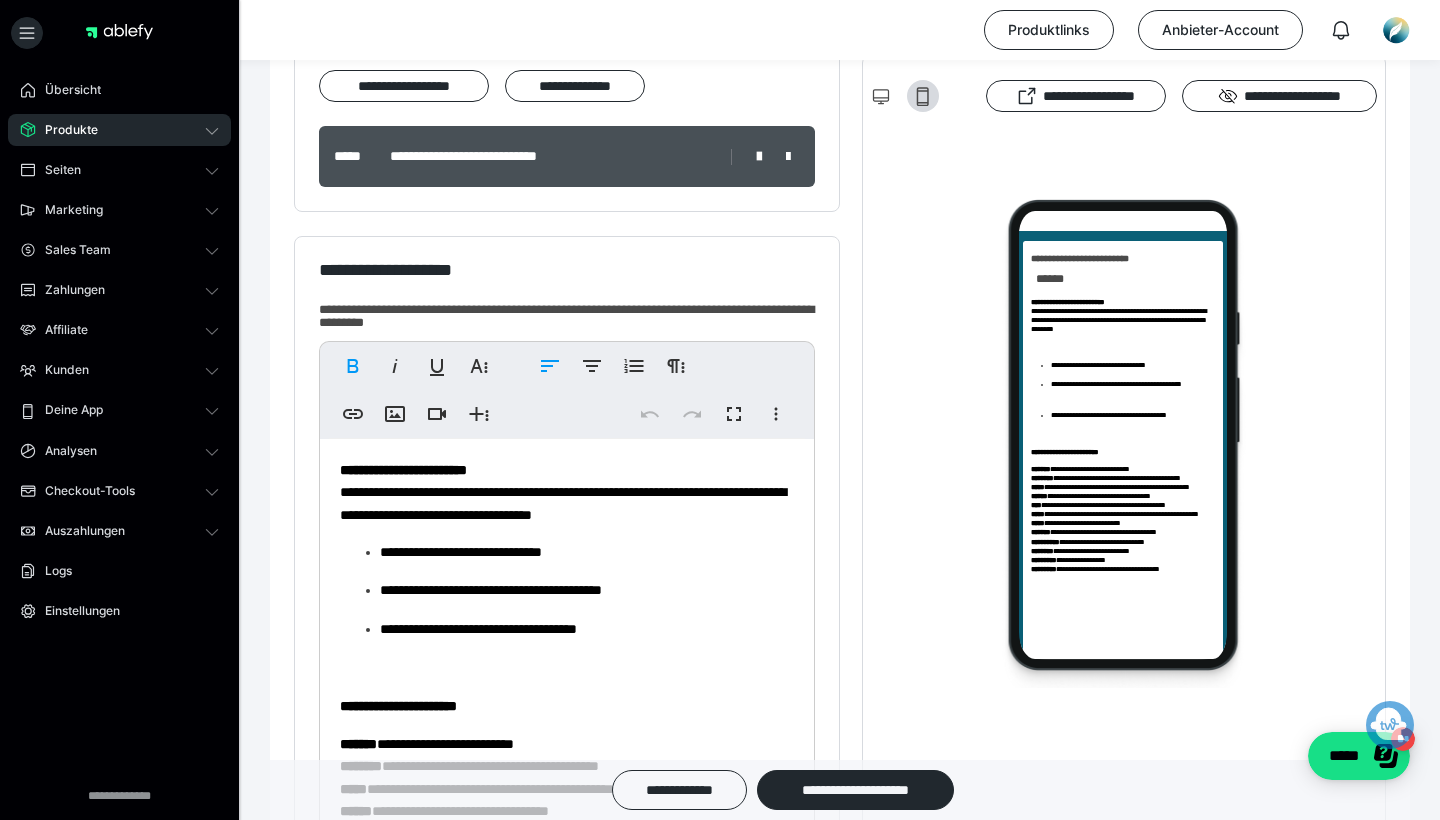 click on "**********" at bounding box center [403, 470] 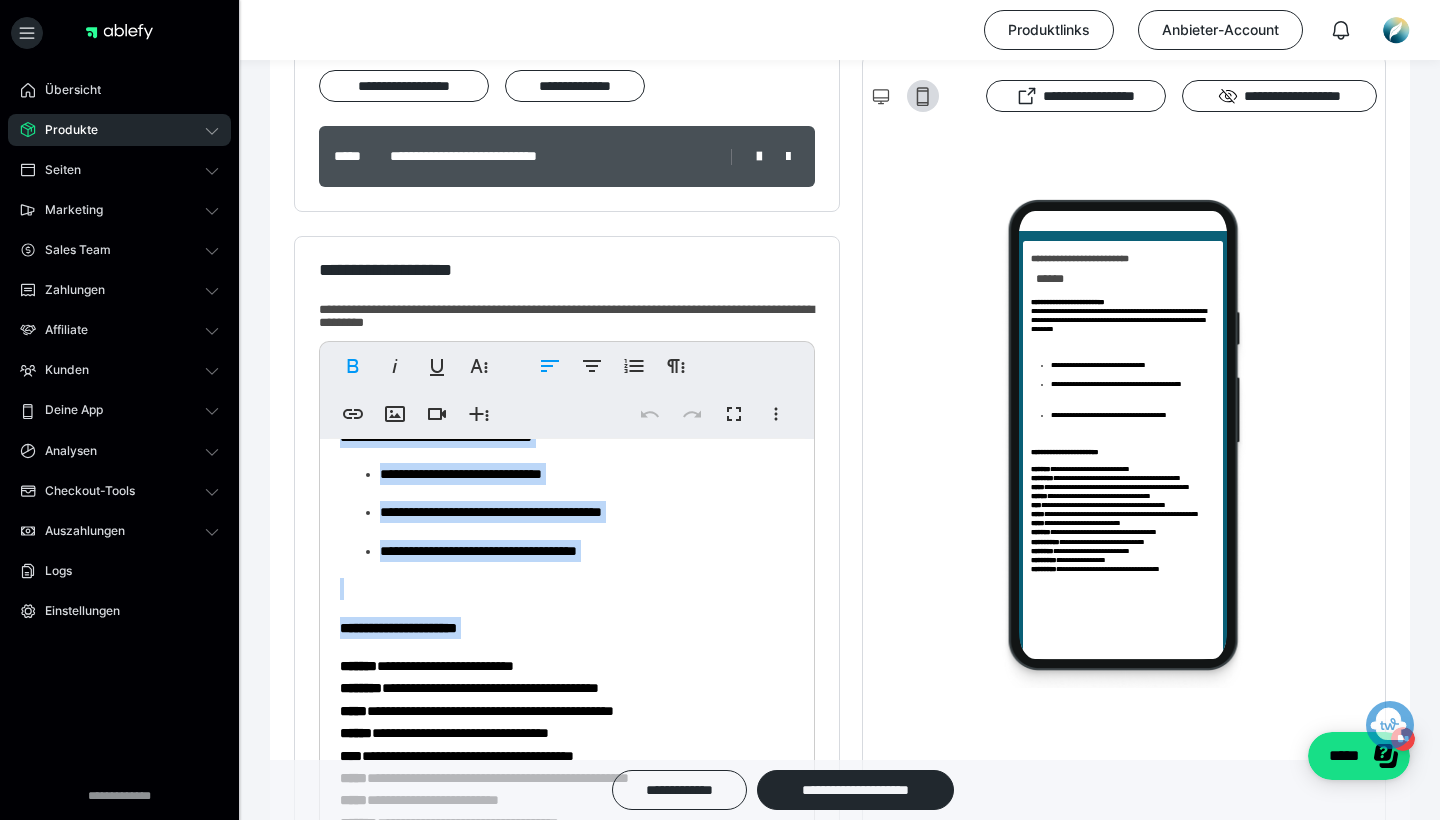 scroll, scrollTop: 179, scrollLeft: 0, axis: vertical 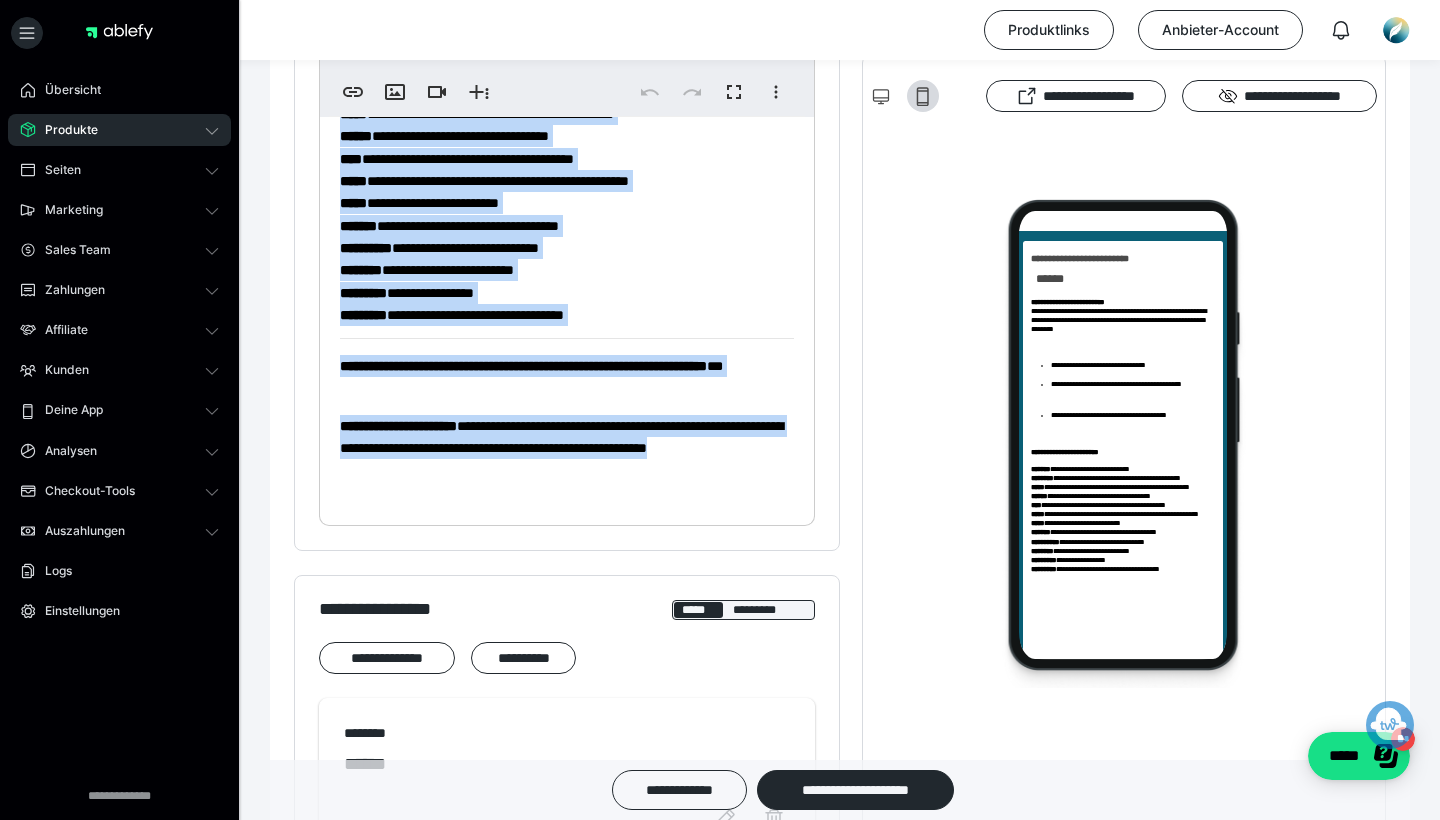 drag, startPoint x: 341, startPoint y: 472, endPoint x: 636, endPoint y: 564, distance: 309.01294 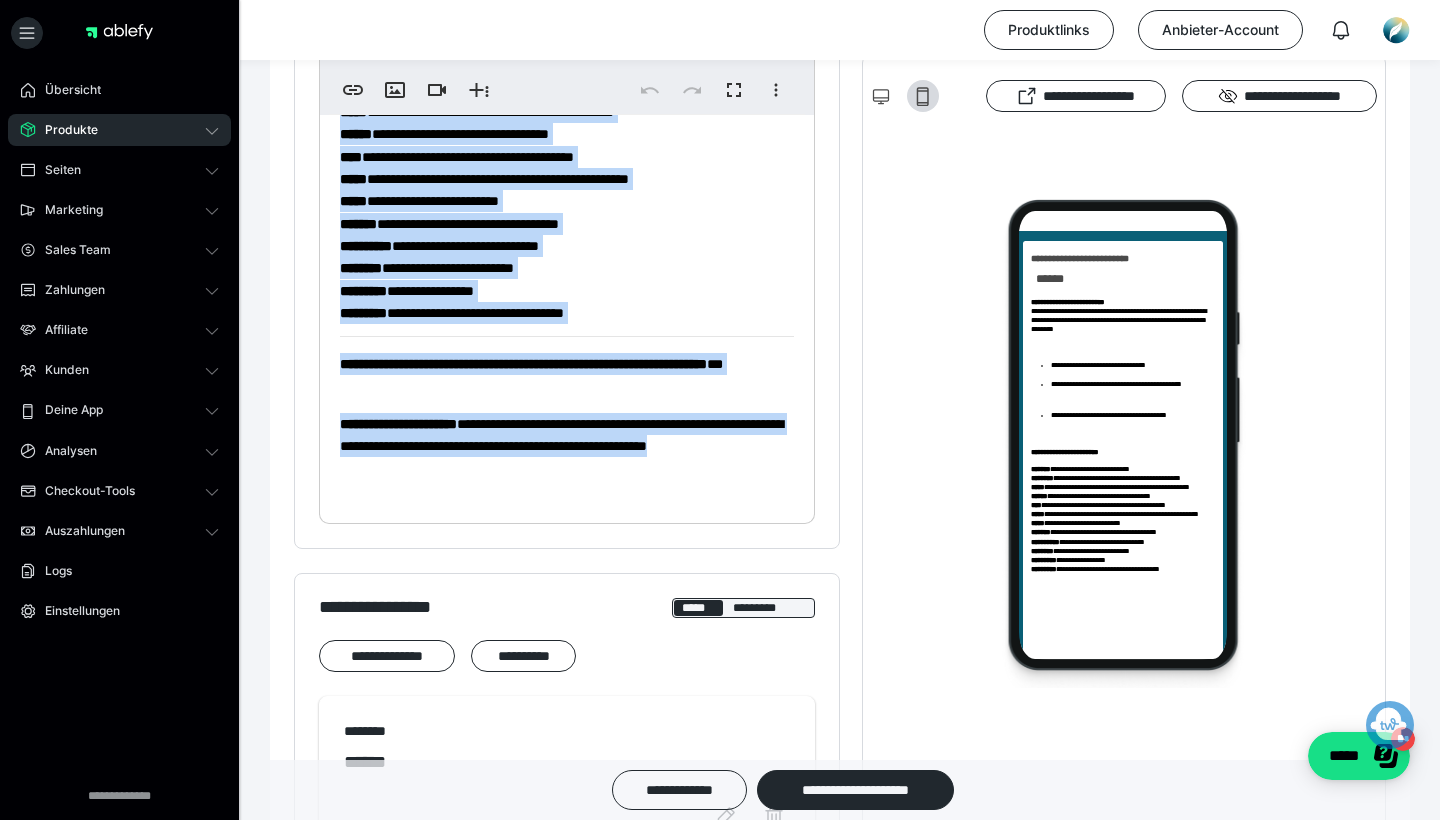 scroll, scrollTop: 703, scrollLeft: 0, axis: vertical 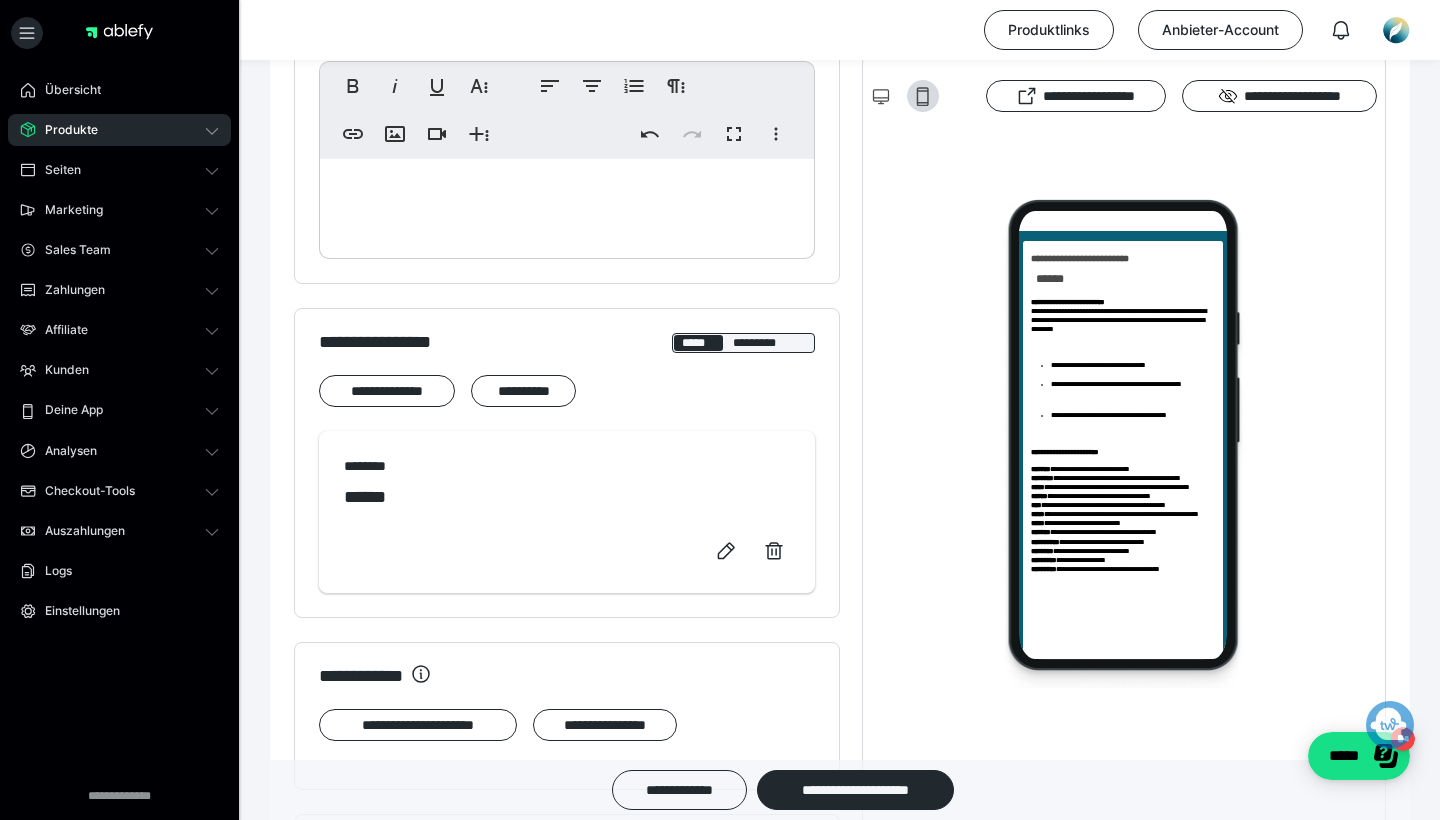 click at bounding box center [567, 204] 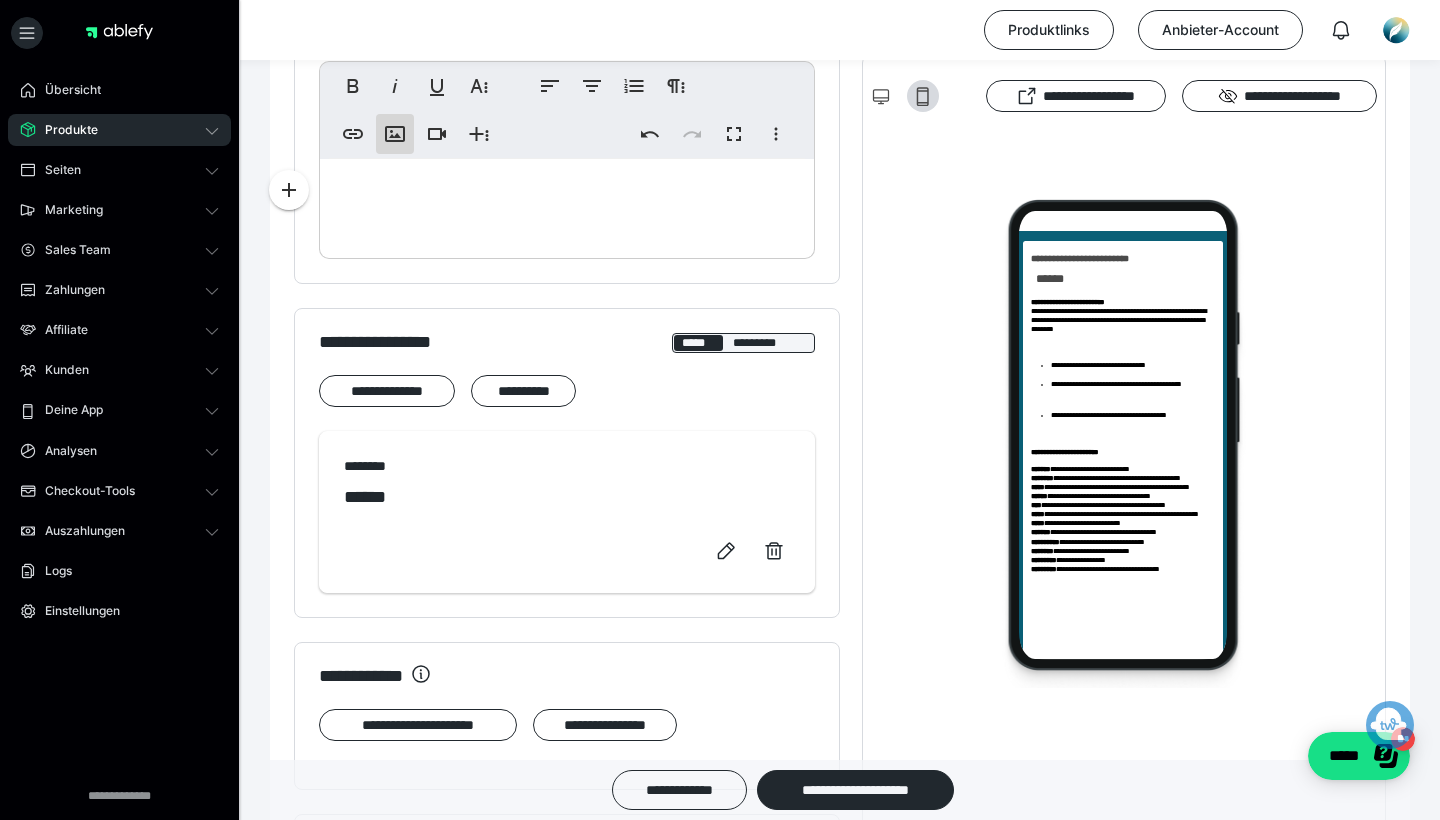 click 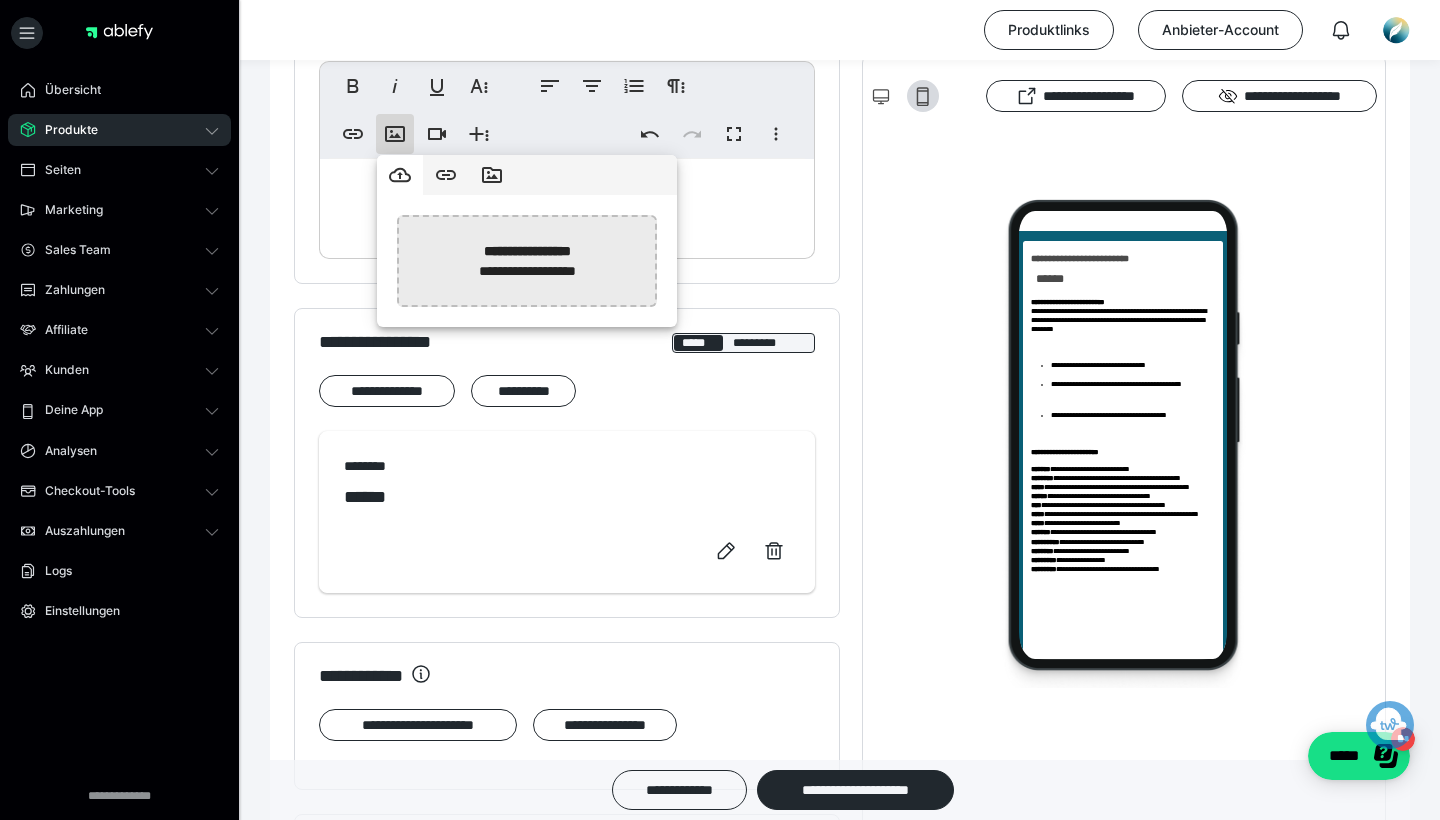 click at bounding box center [15, 261] 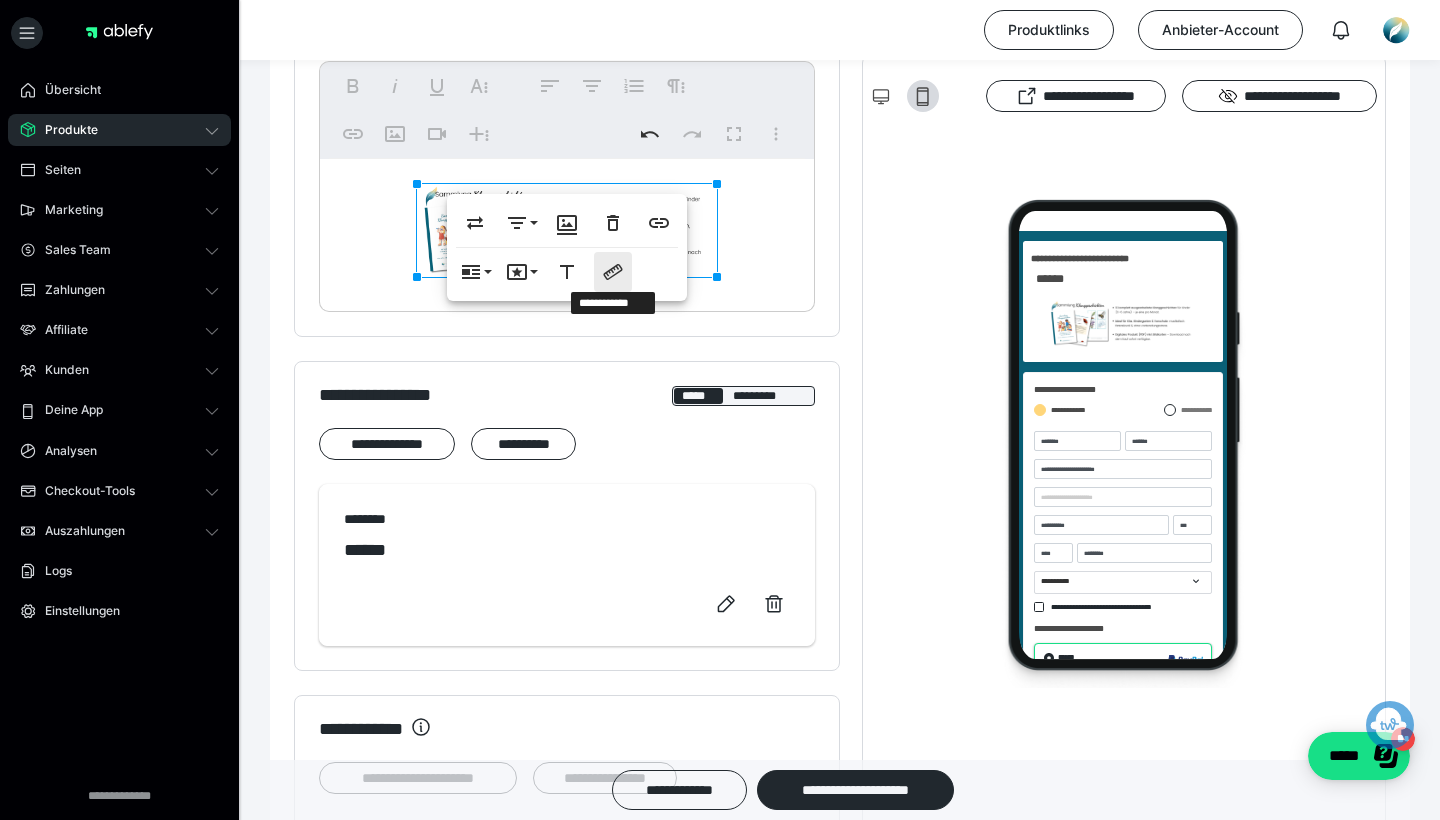 click 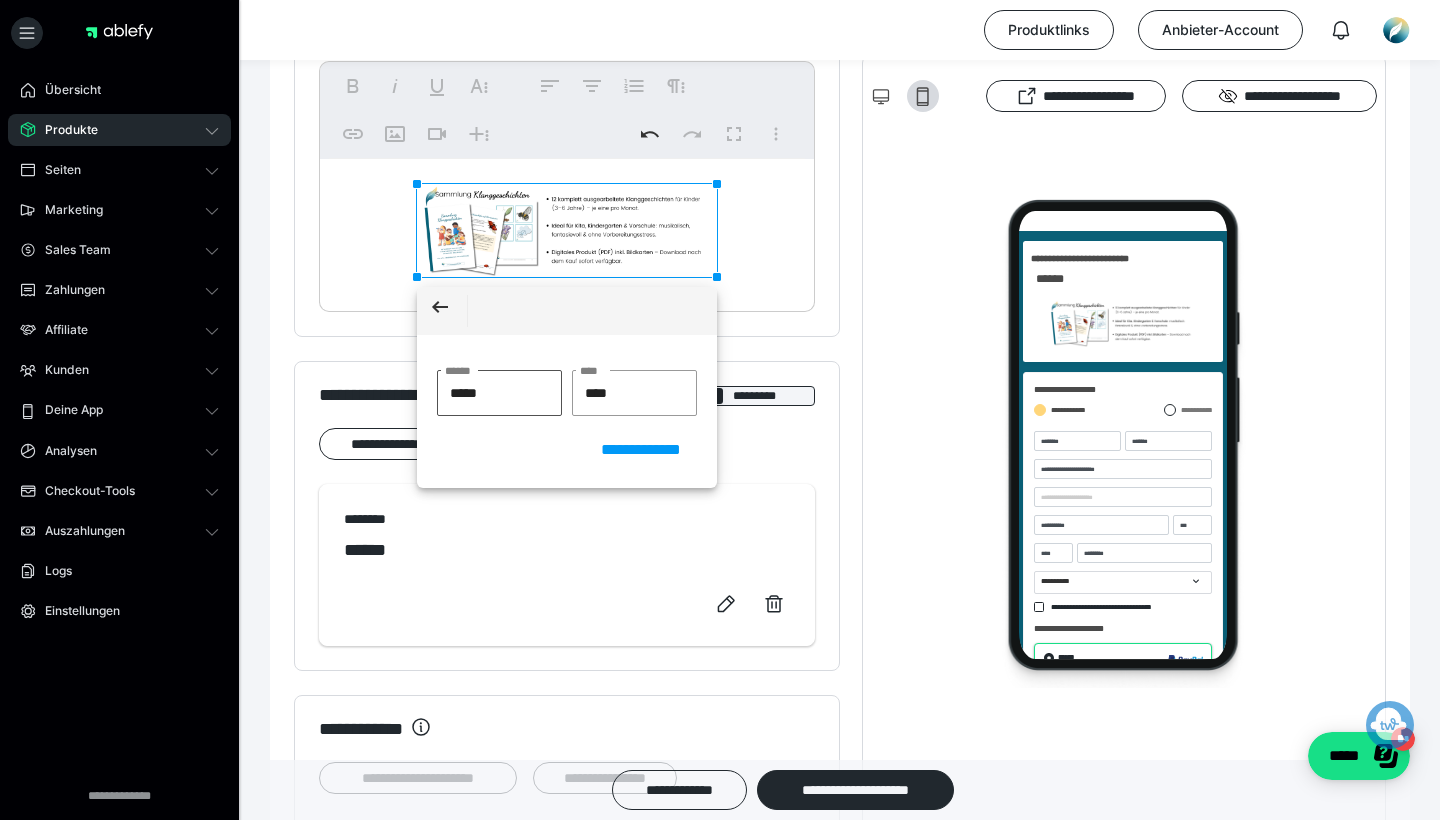 drag, startPoint x: 474, startPoint y: 396, endPoint x: 445, endPoint y: 395, distance: 29.017237 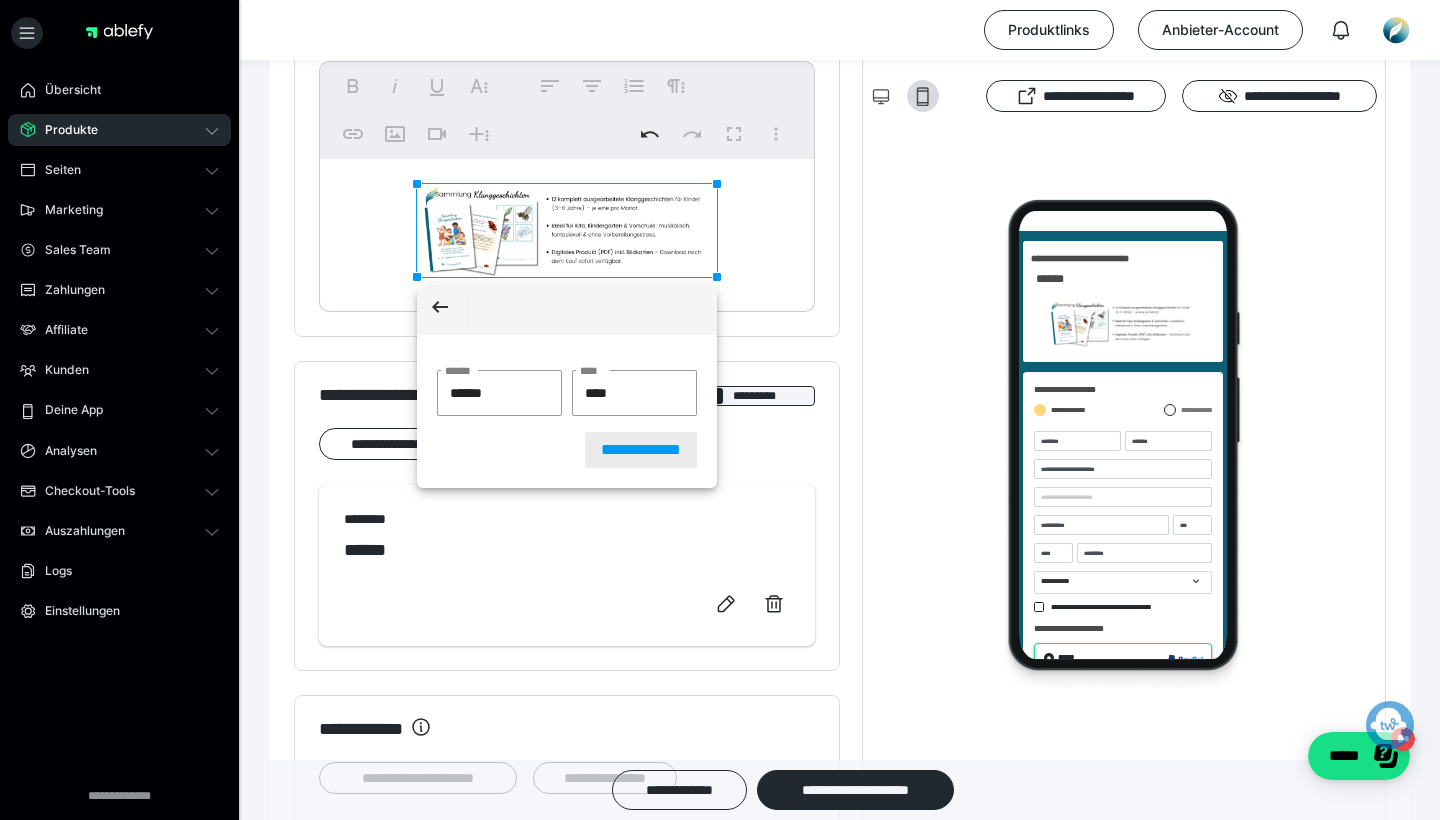click on "**********" at bounding box center (641, 450) 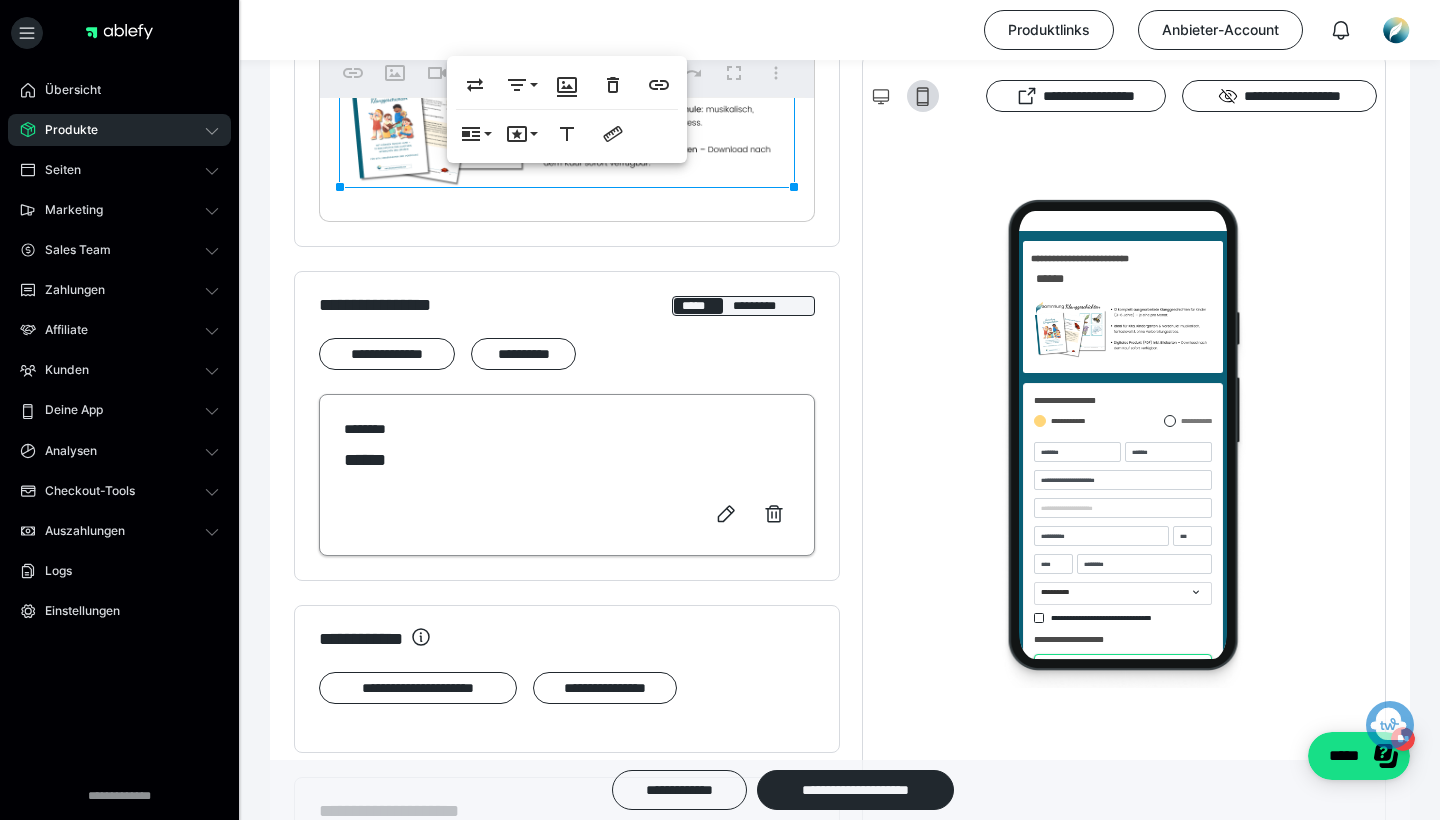 scroll, scrollTop: 800, scrollLeft: 0, axis: vertical 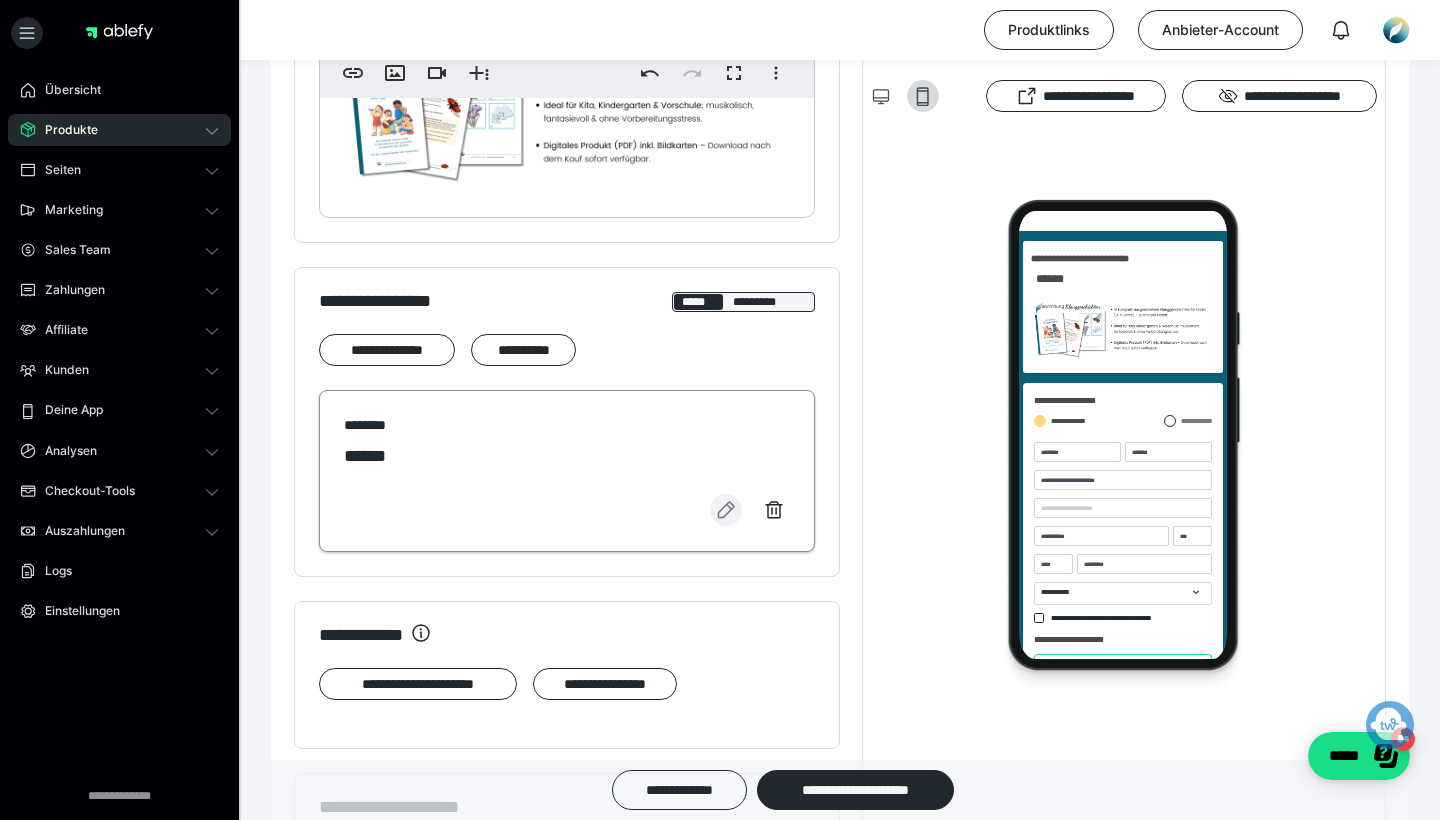 click 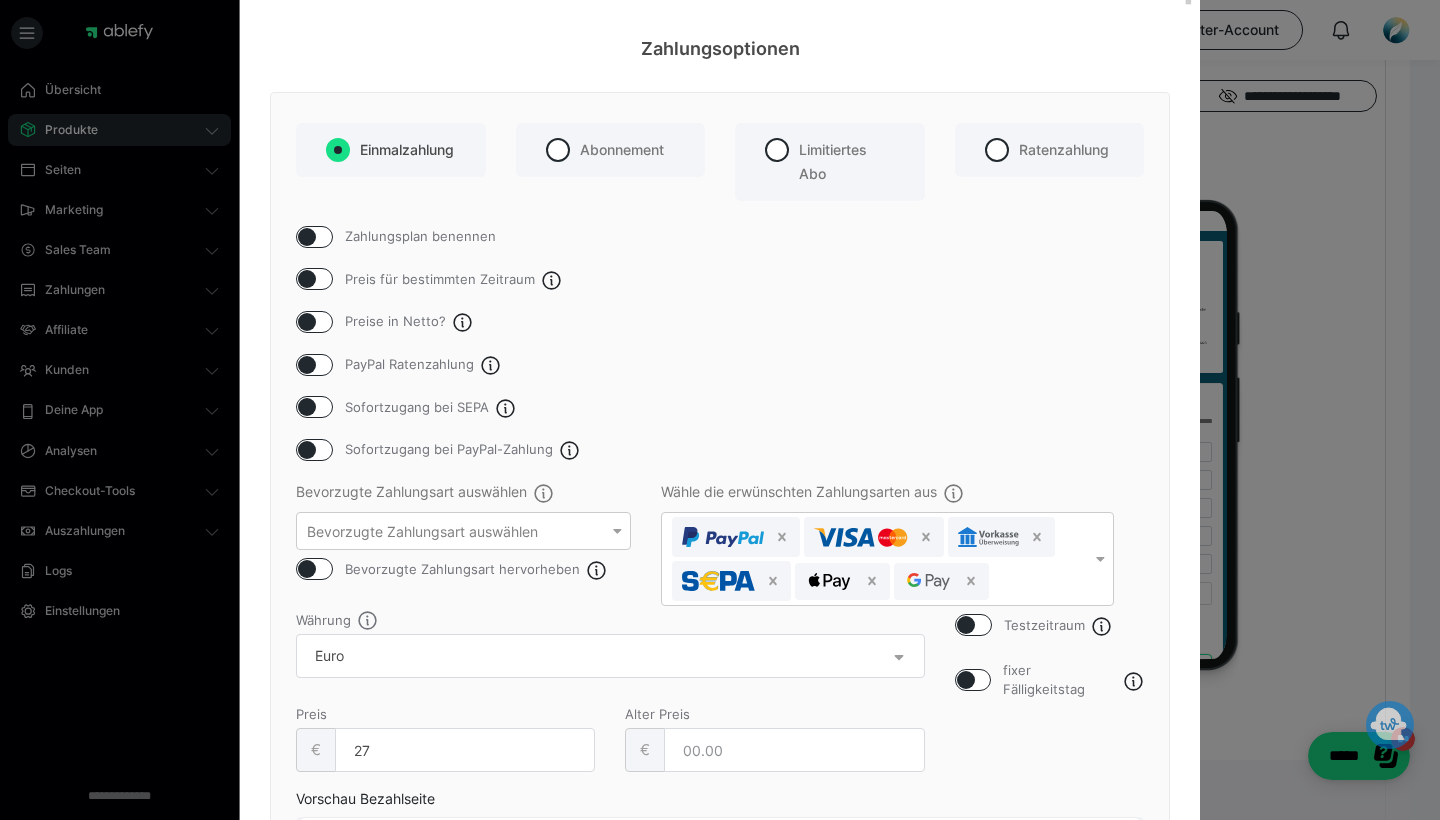 scroll, scrollTop: 44, scrollLeft: 0, axis: vertical 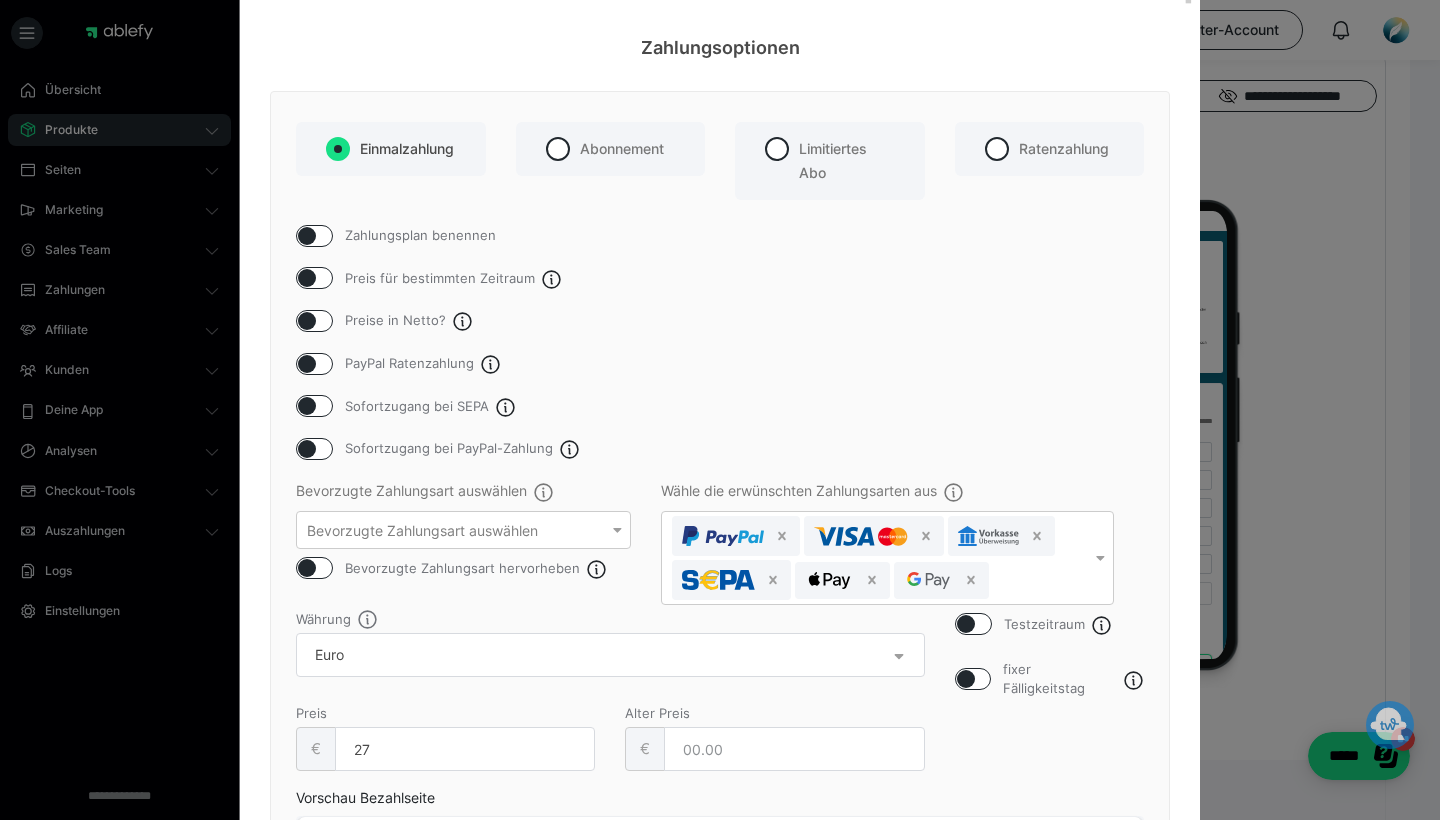 drag, startPoint x: 323, startPoint y: 411, endPoint x: 325, endPoint y: 433, distance: 22.090721 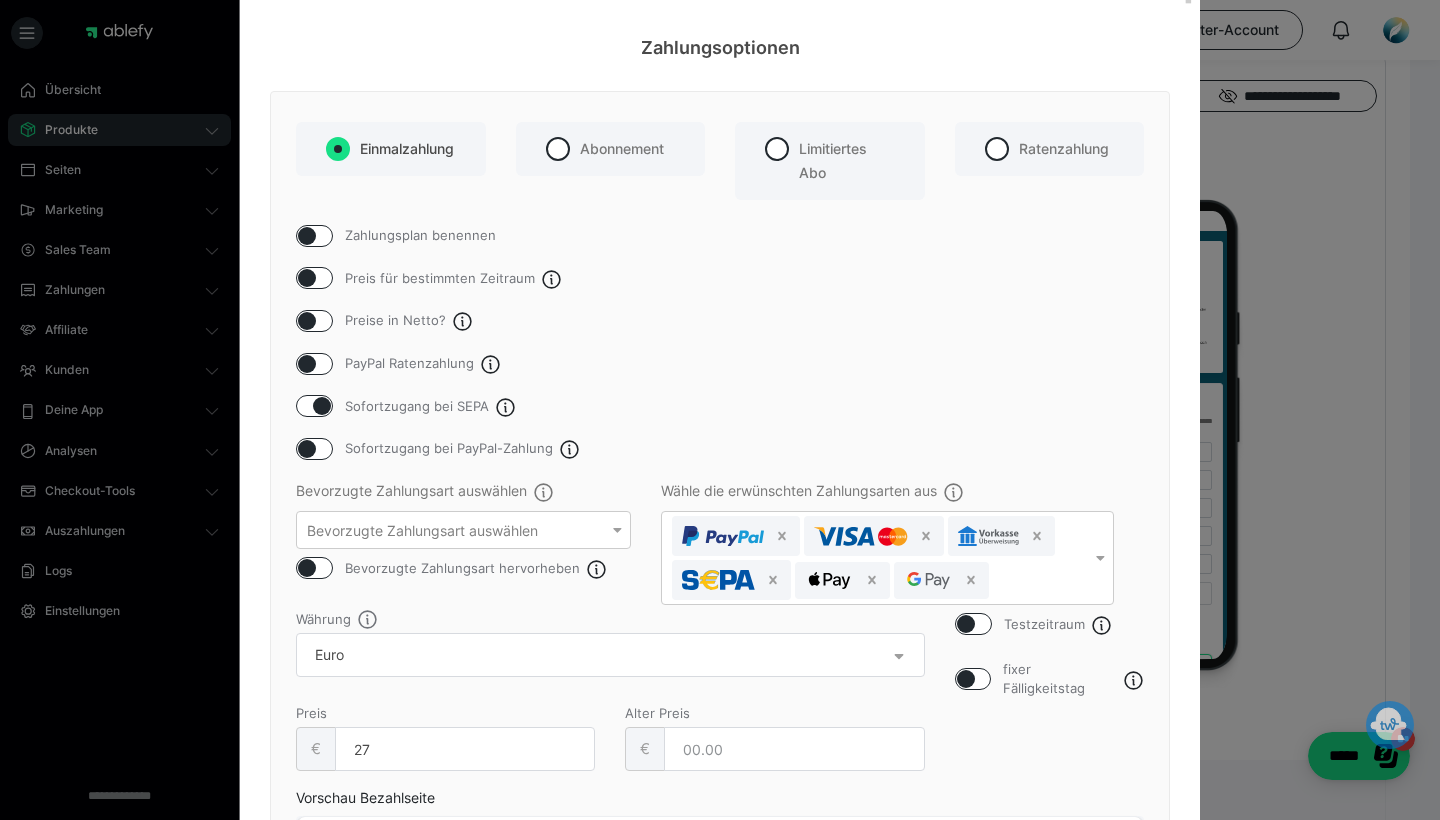 checkbox on "true" 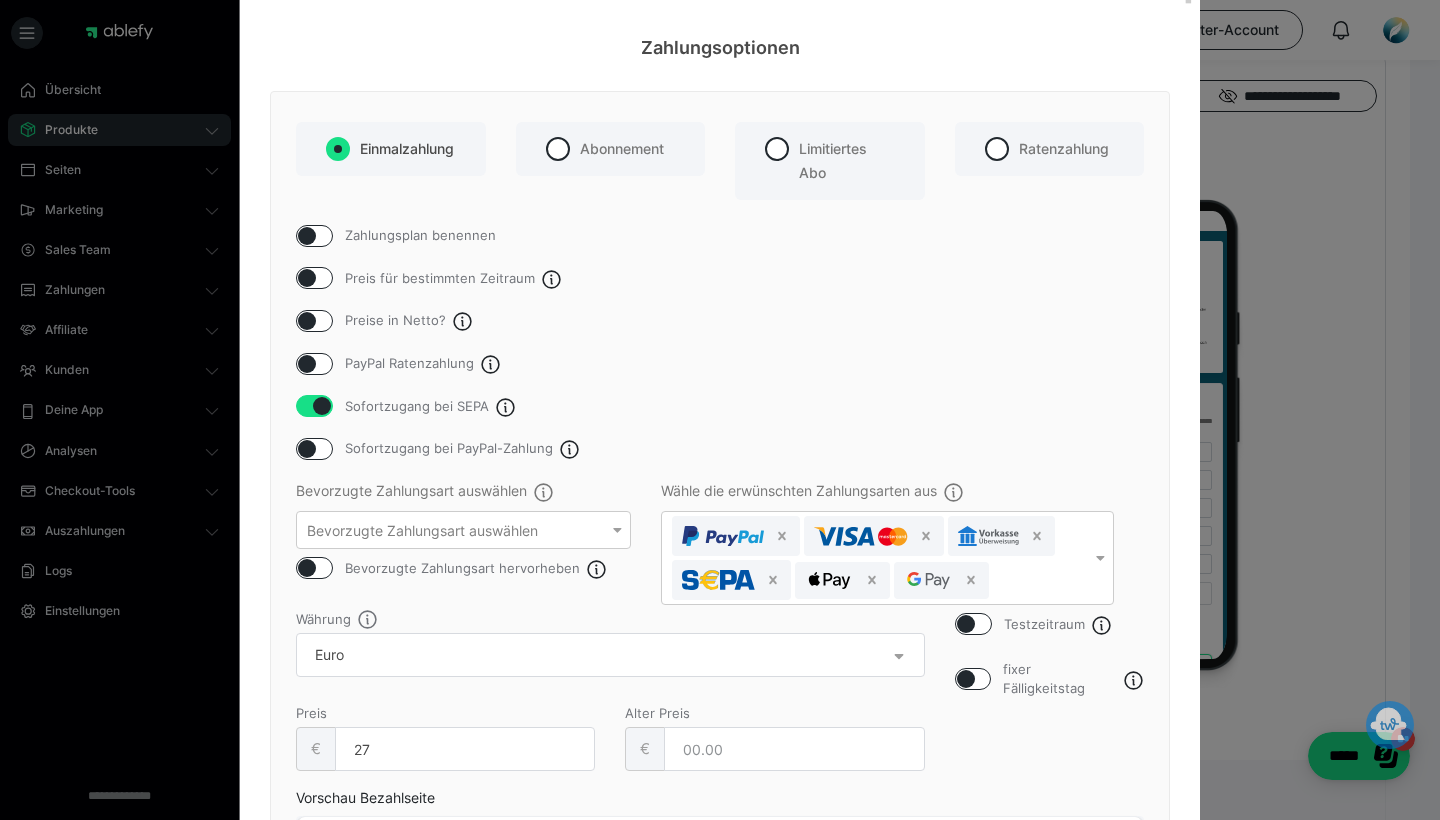 click at bounding box center (307, 449) 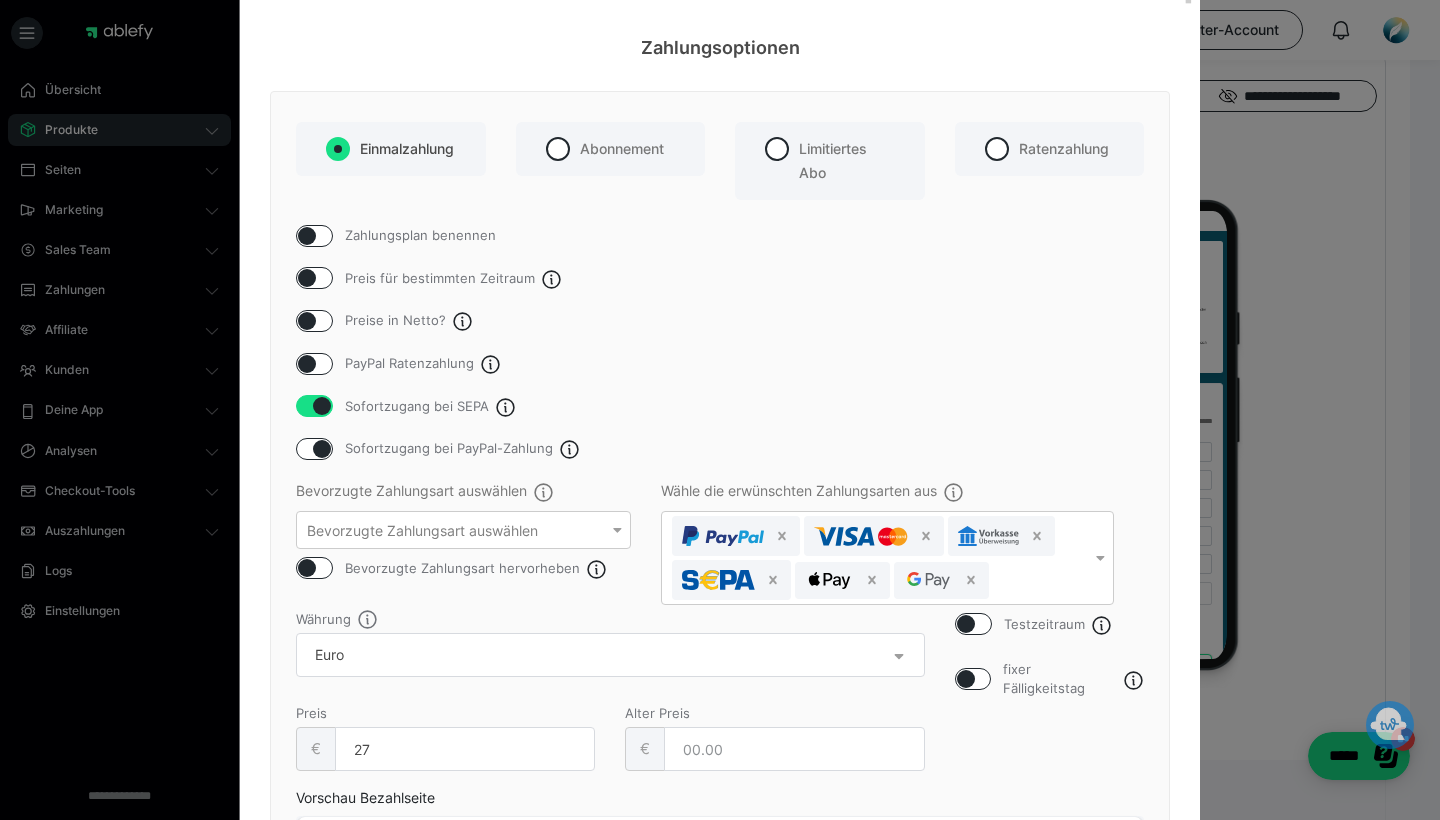 checkbox on "true" 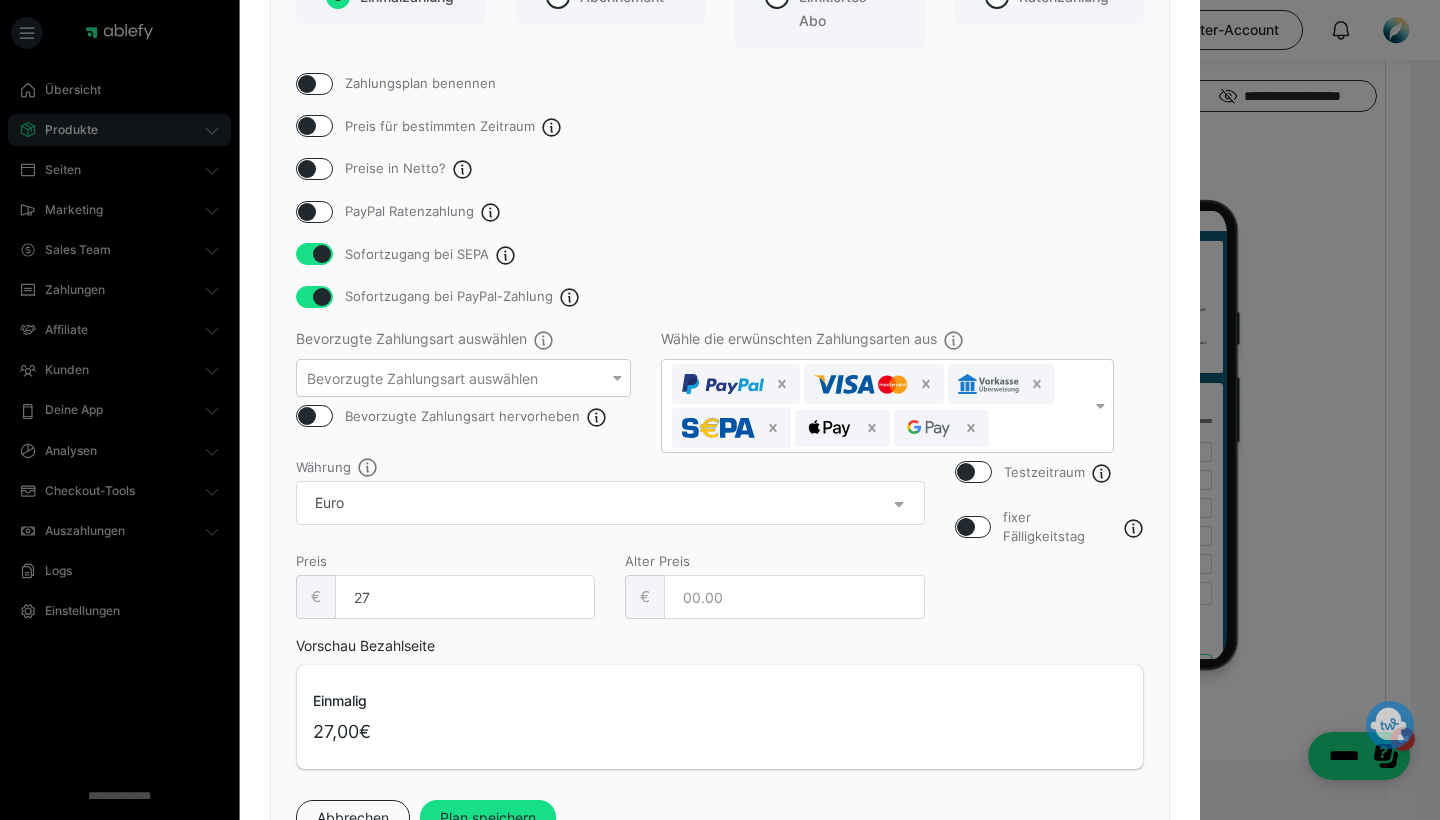 scroll, scrollTop: 210, scrollLeft: 0, axis: vertical 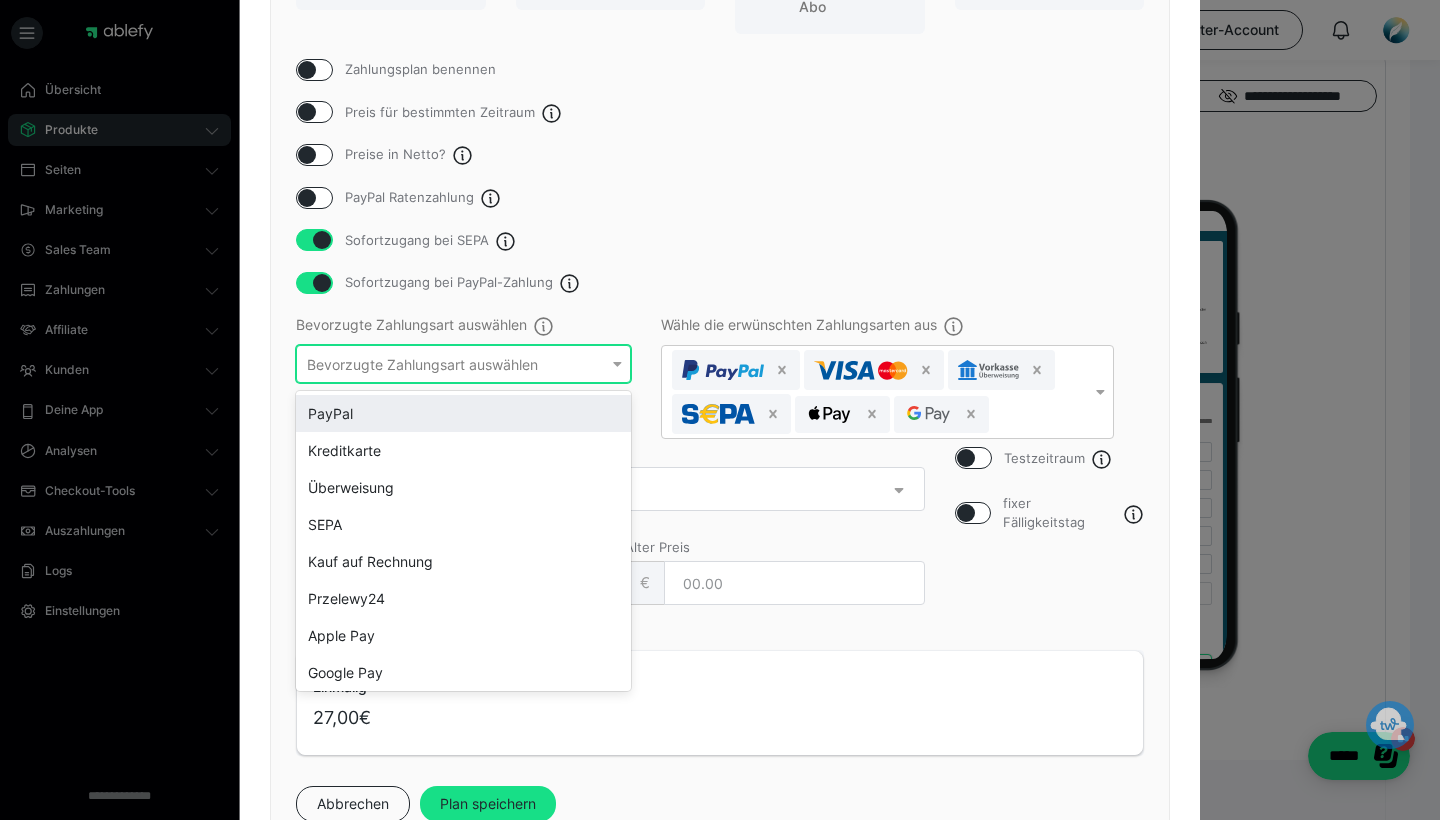click on "Bevorzugte Zahlungsart auswählen" at bounding box center [463, 364] 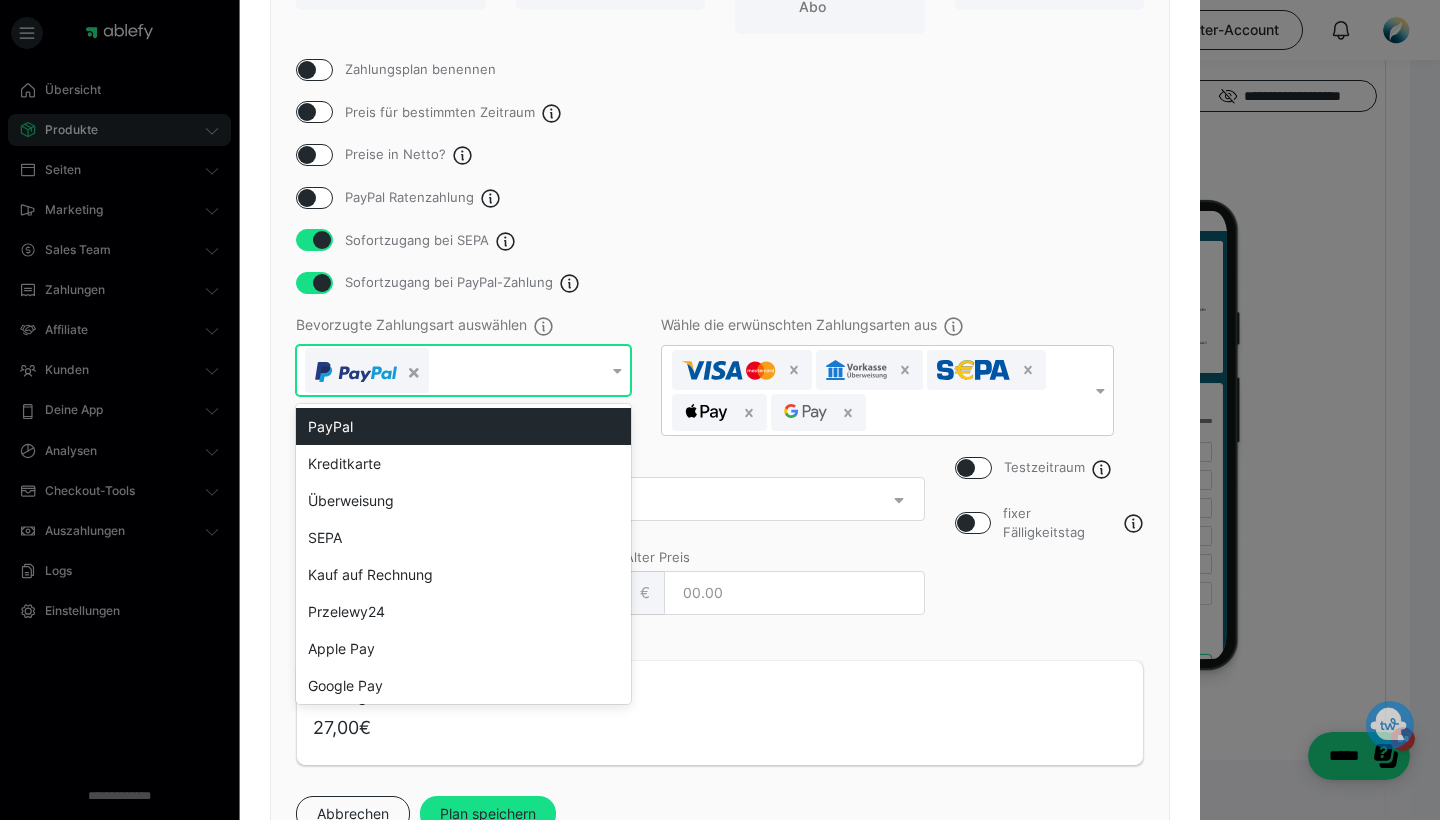 click on "Währung" at bounding box center (610, 489) 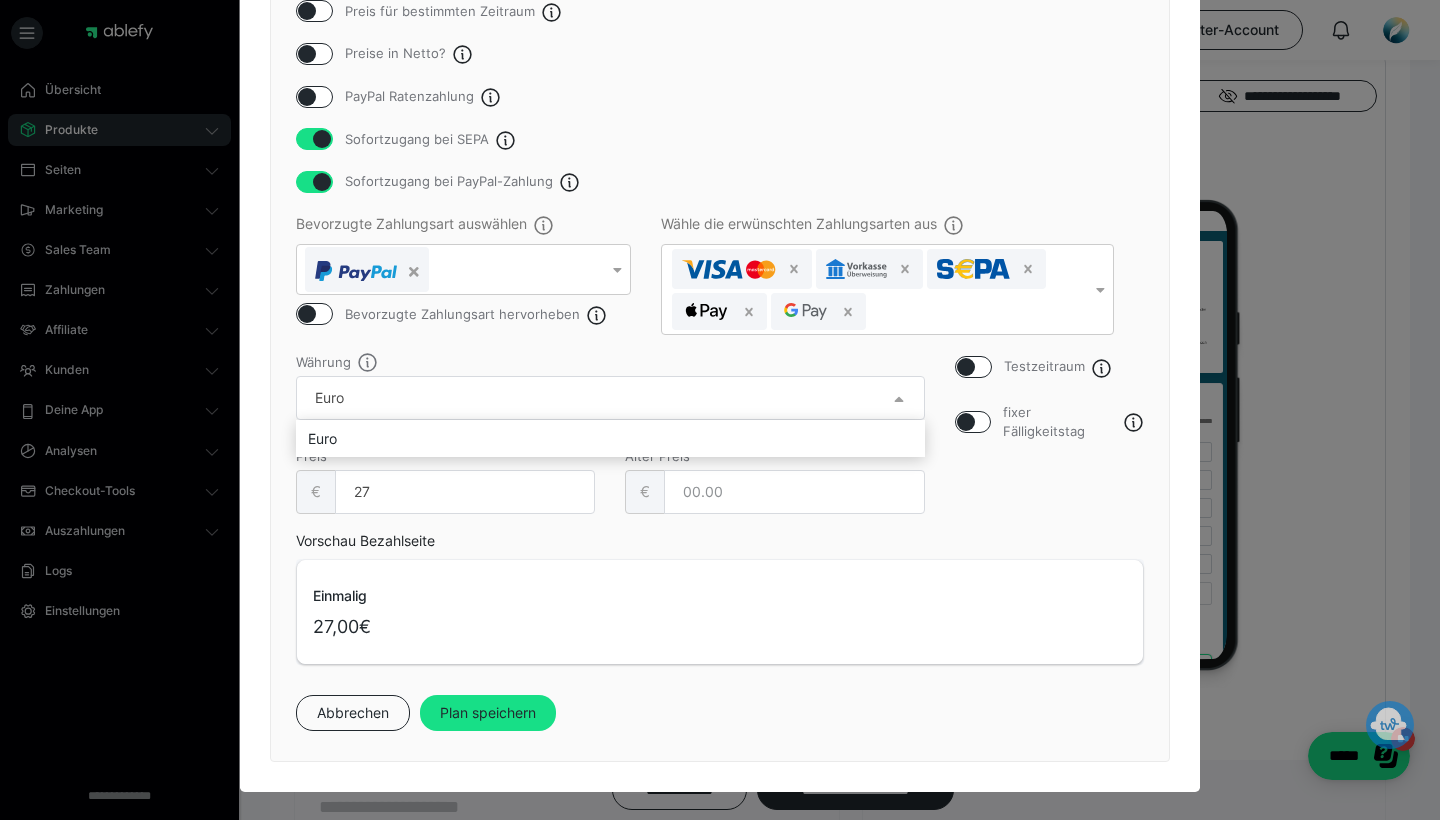 scroll, scrollTop: 311, scrollLeft: 0, axis: vertical 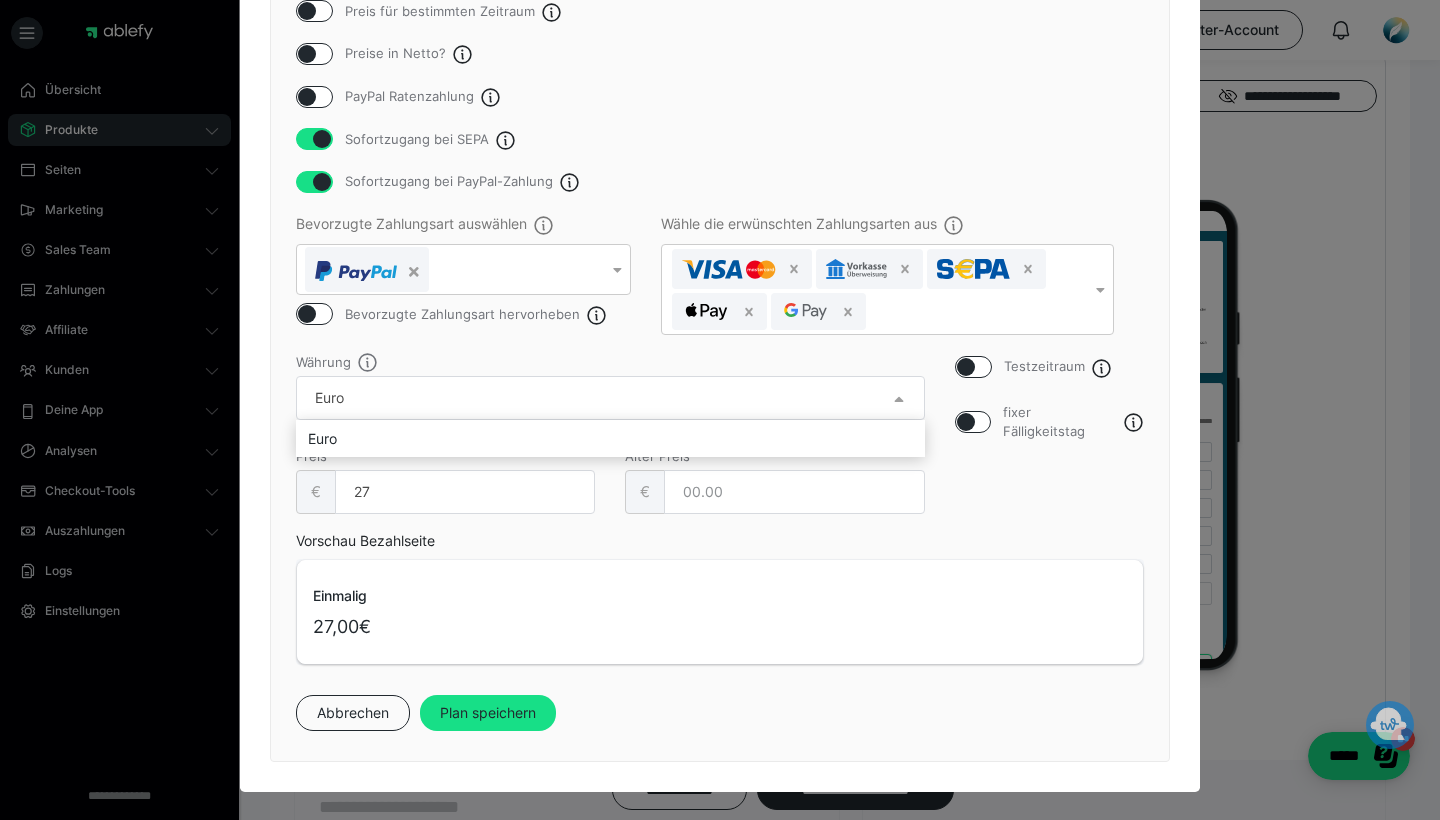 click on "Euro" at bounding box center (610, 438) 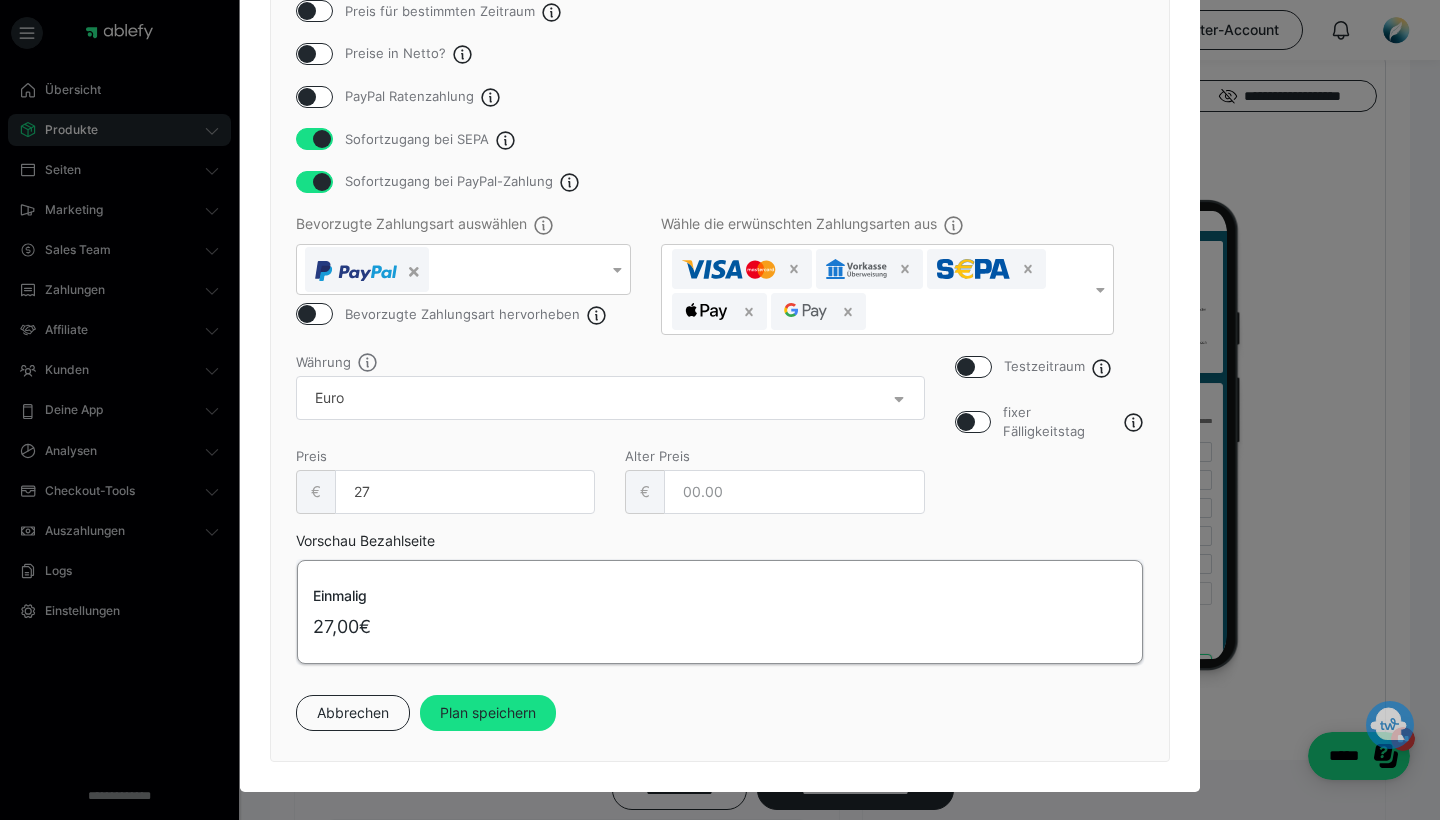 scroll, scrollTop: 1499, scrollLeft: 0, axis: vertical 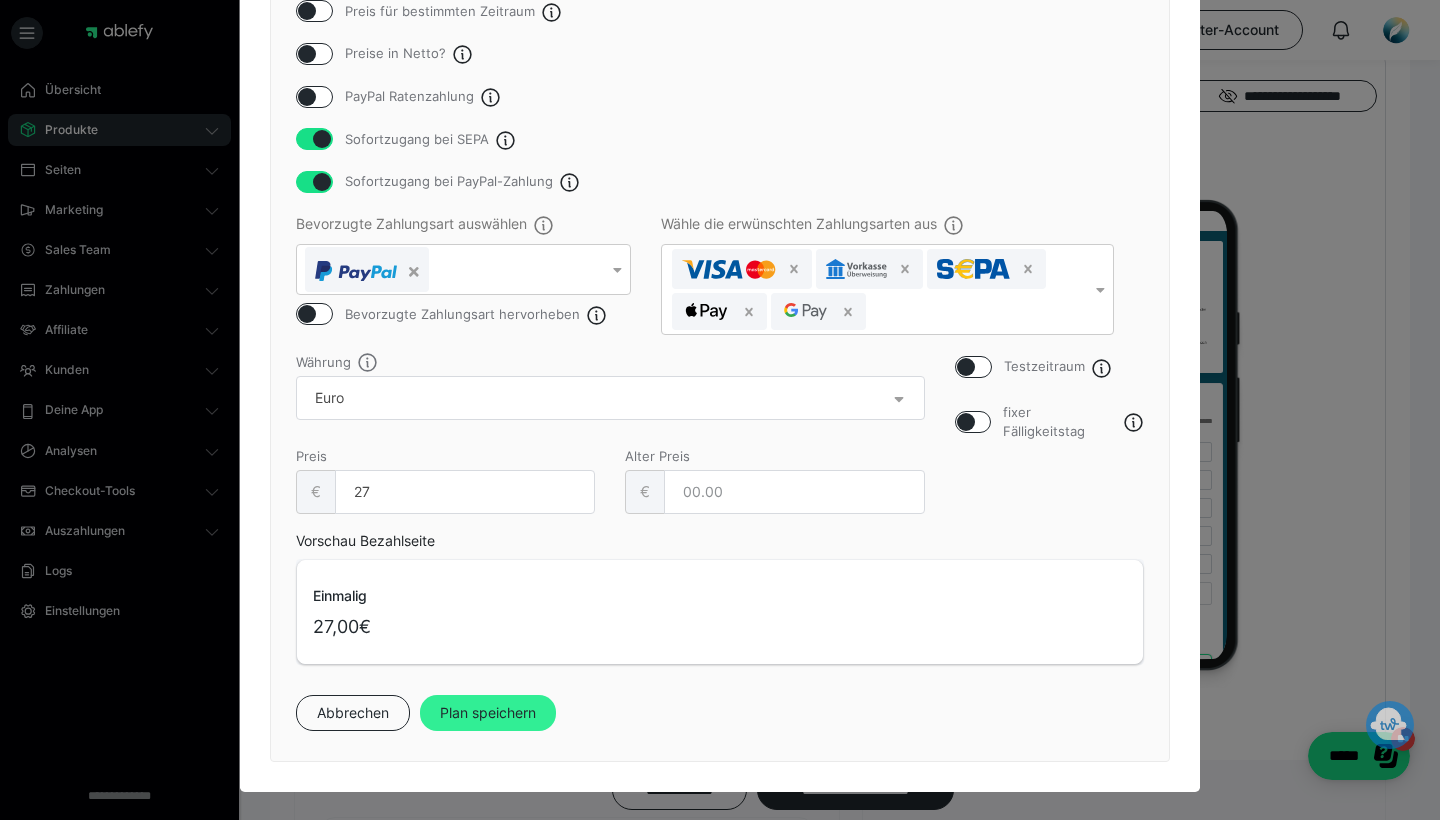 click on "Plan speichern" at bounding box center (488, 713) 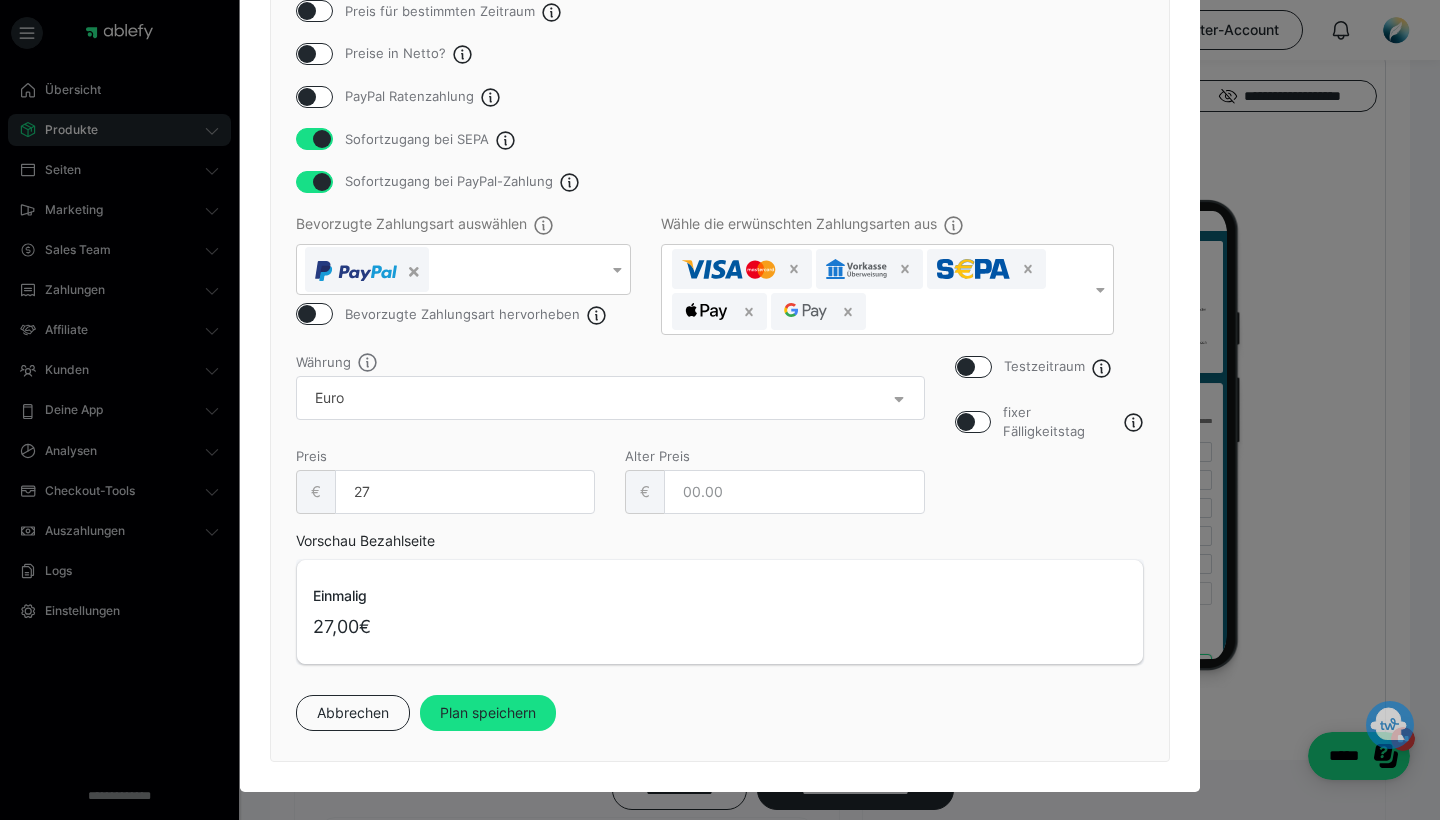 scroll, scrollTop: 0, scrollLeft: 0, axis: both 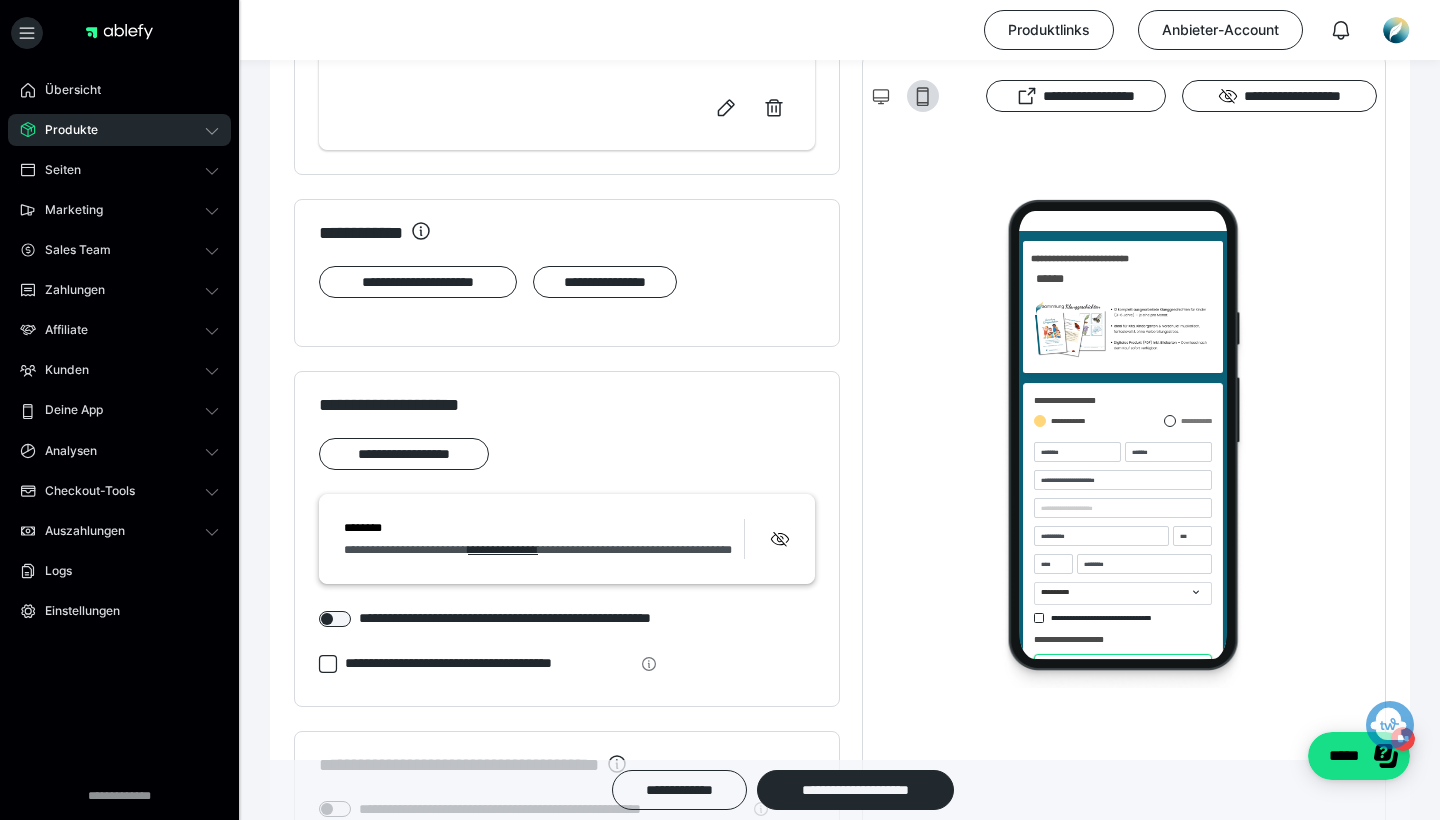 click on "**********" at bounding box center (541, 550) 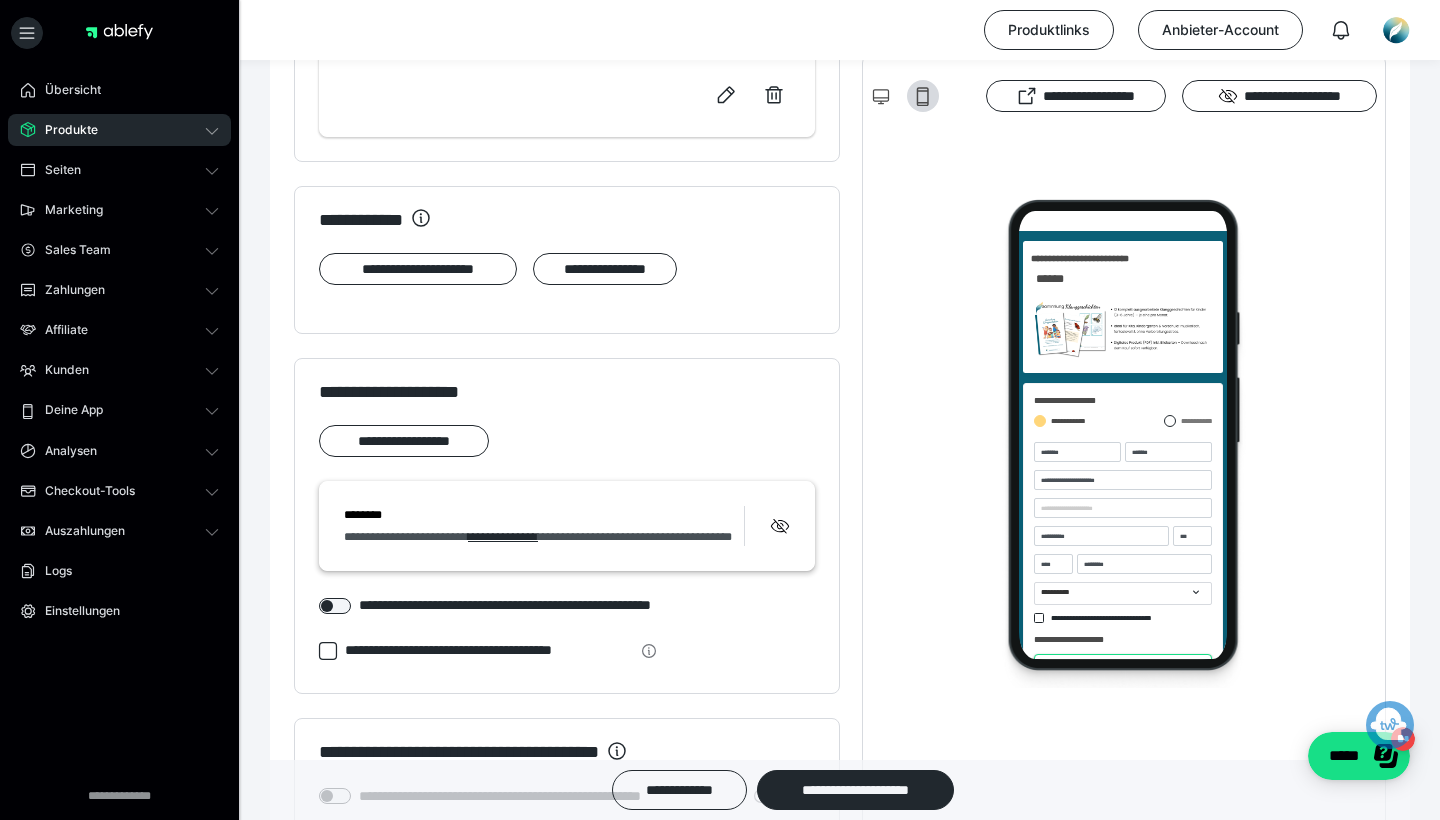 scroll, scrollTop: 1225, scrollLeft: 0, axis: vertical 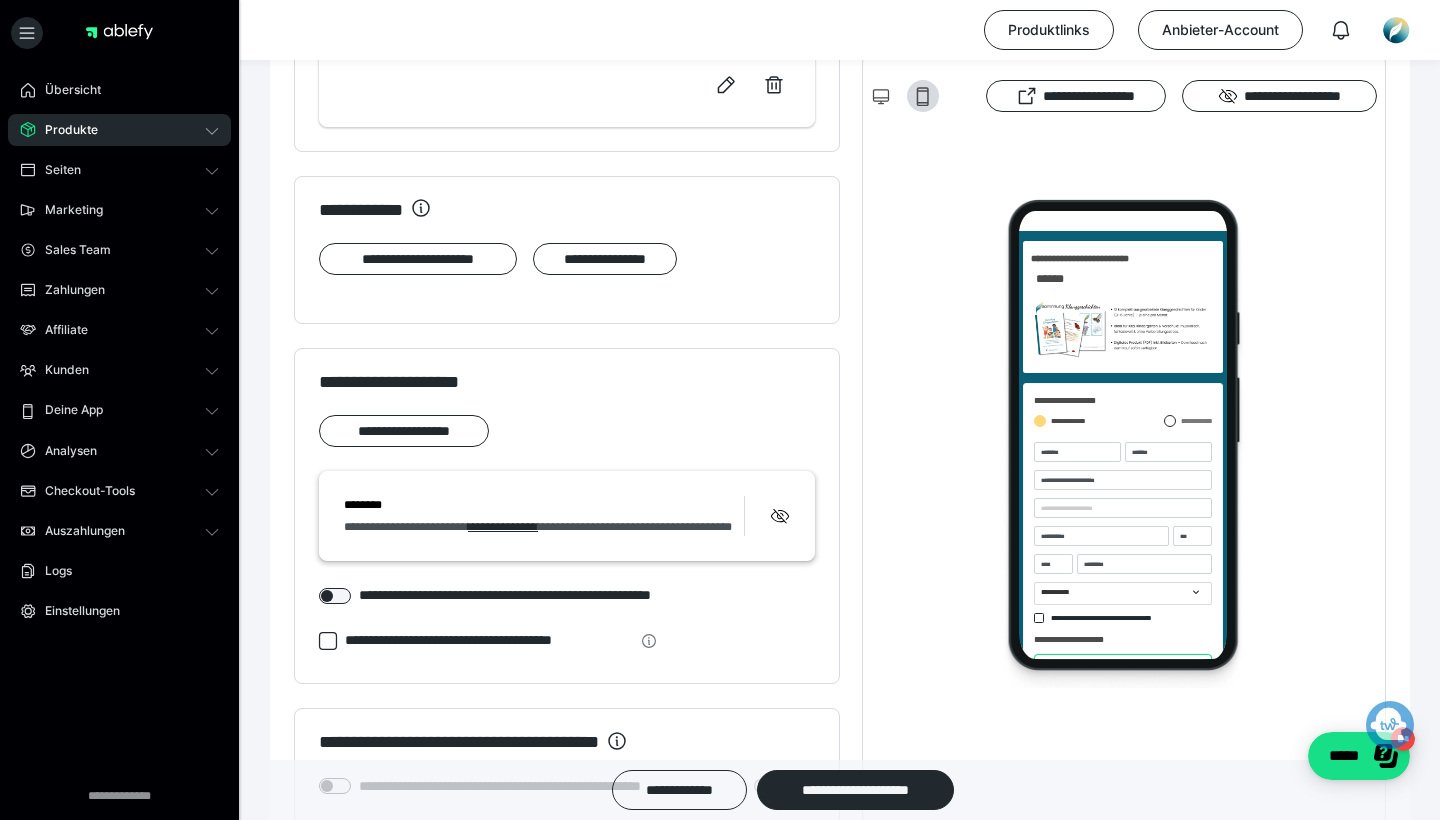 click on "**********" at bounding box center (538, 527) 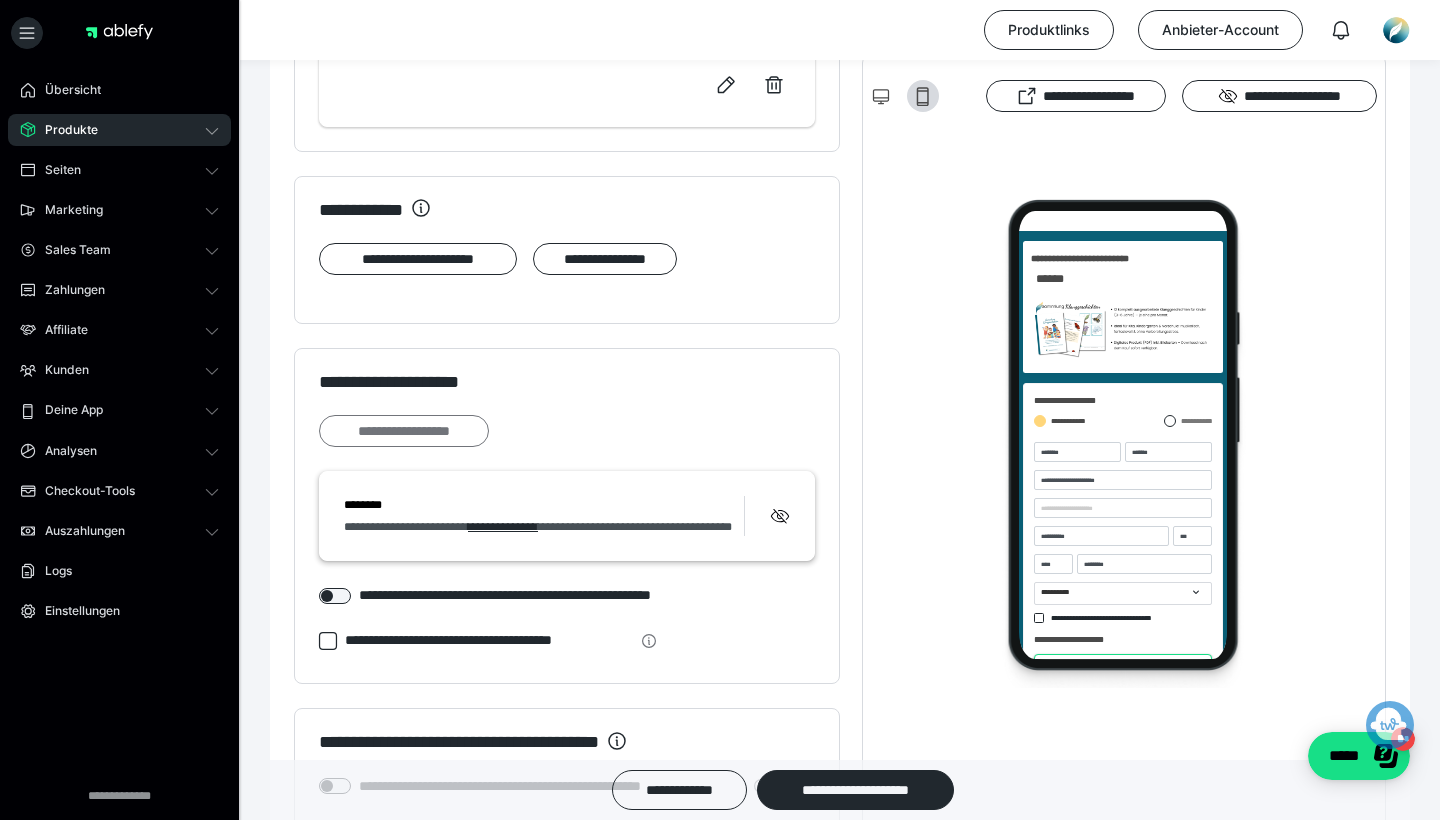 click on "**********" at bounding box center (404, 431) 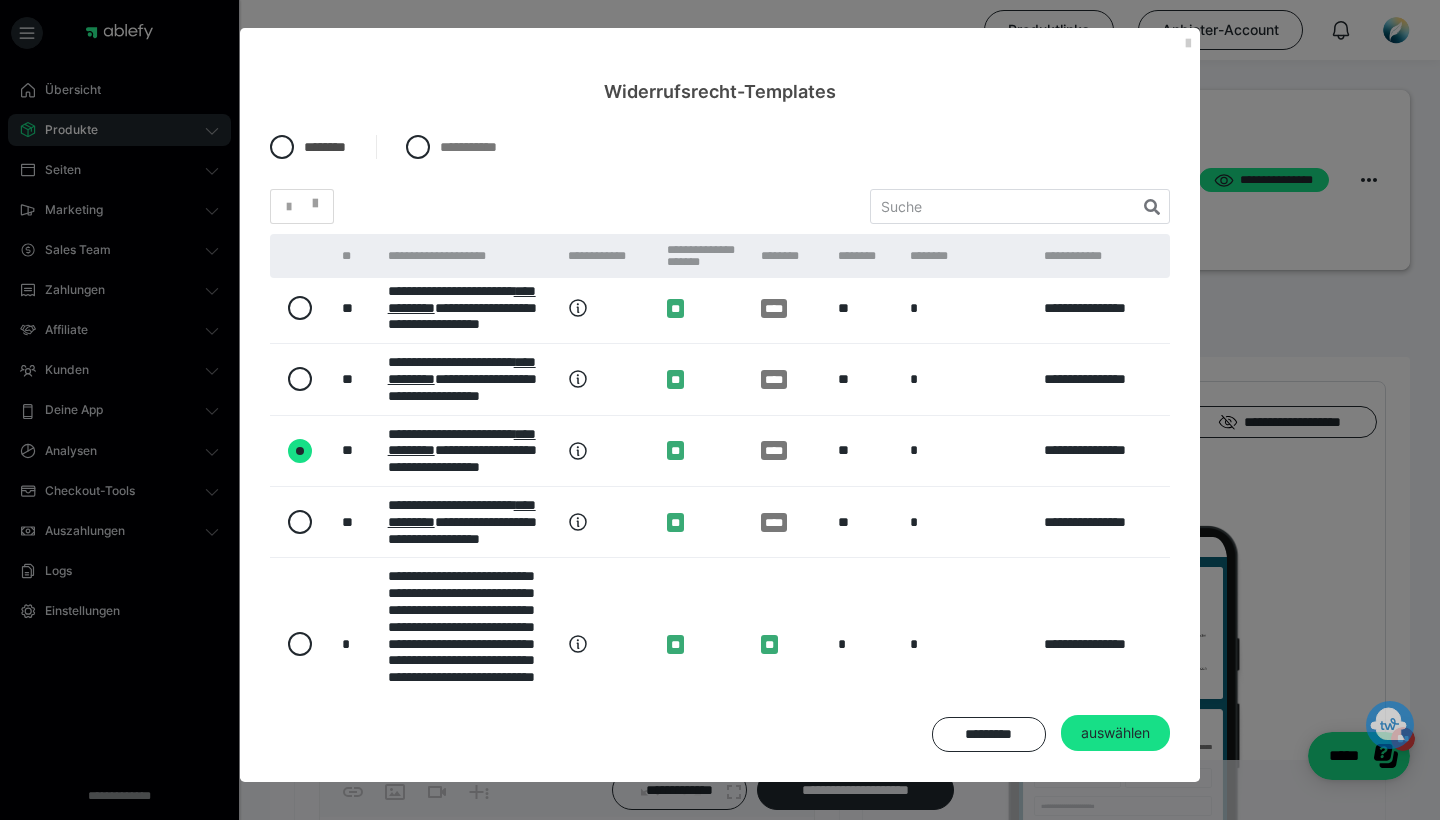 scroll, scrollTop: 404, scrollLeft: 0, axis: vertical 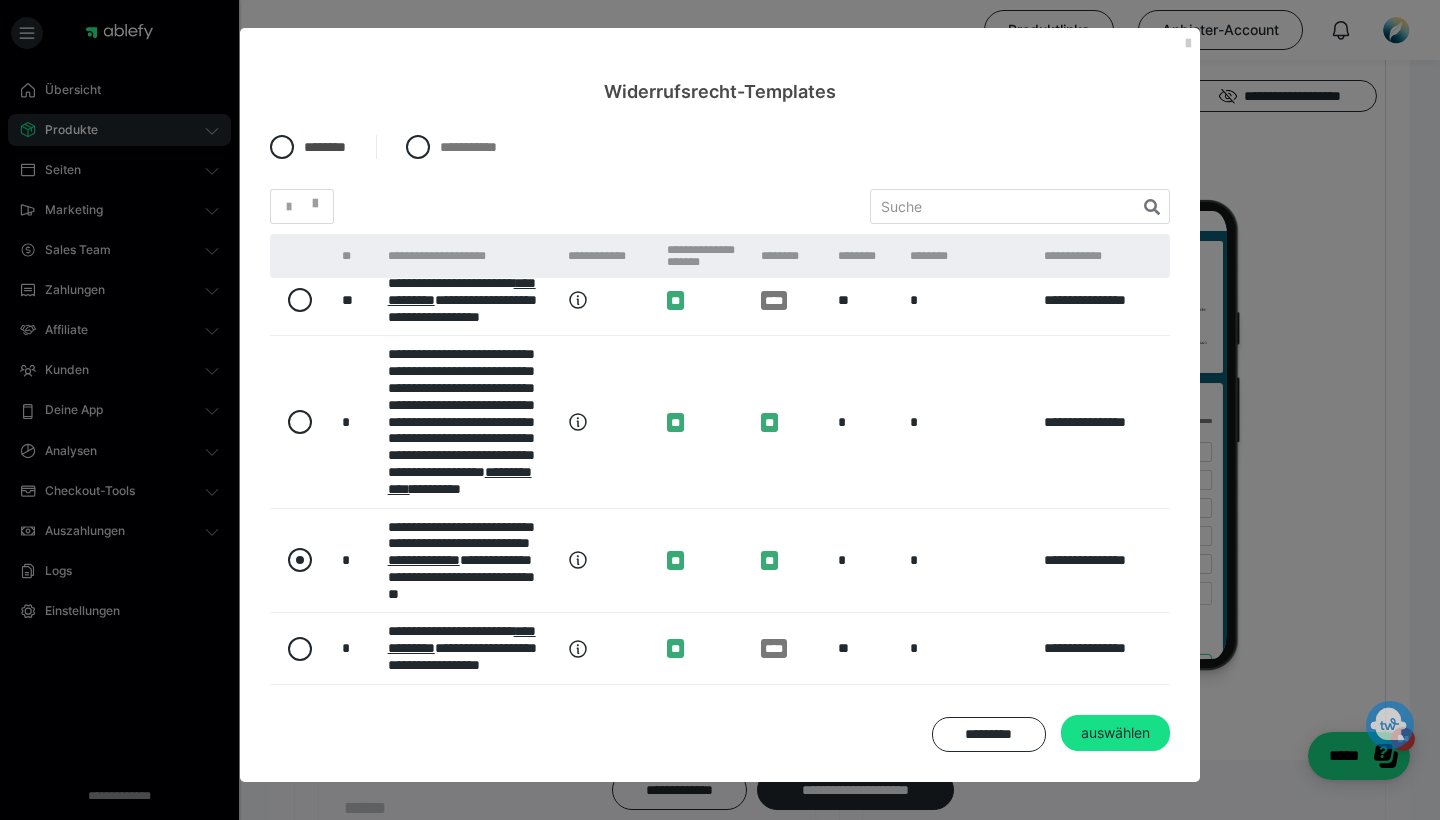 click at bounding box center (300, 560) 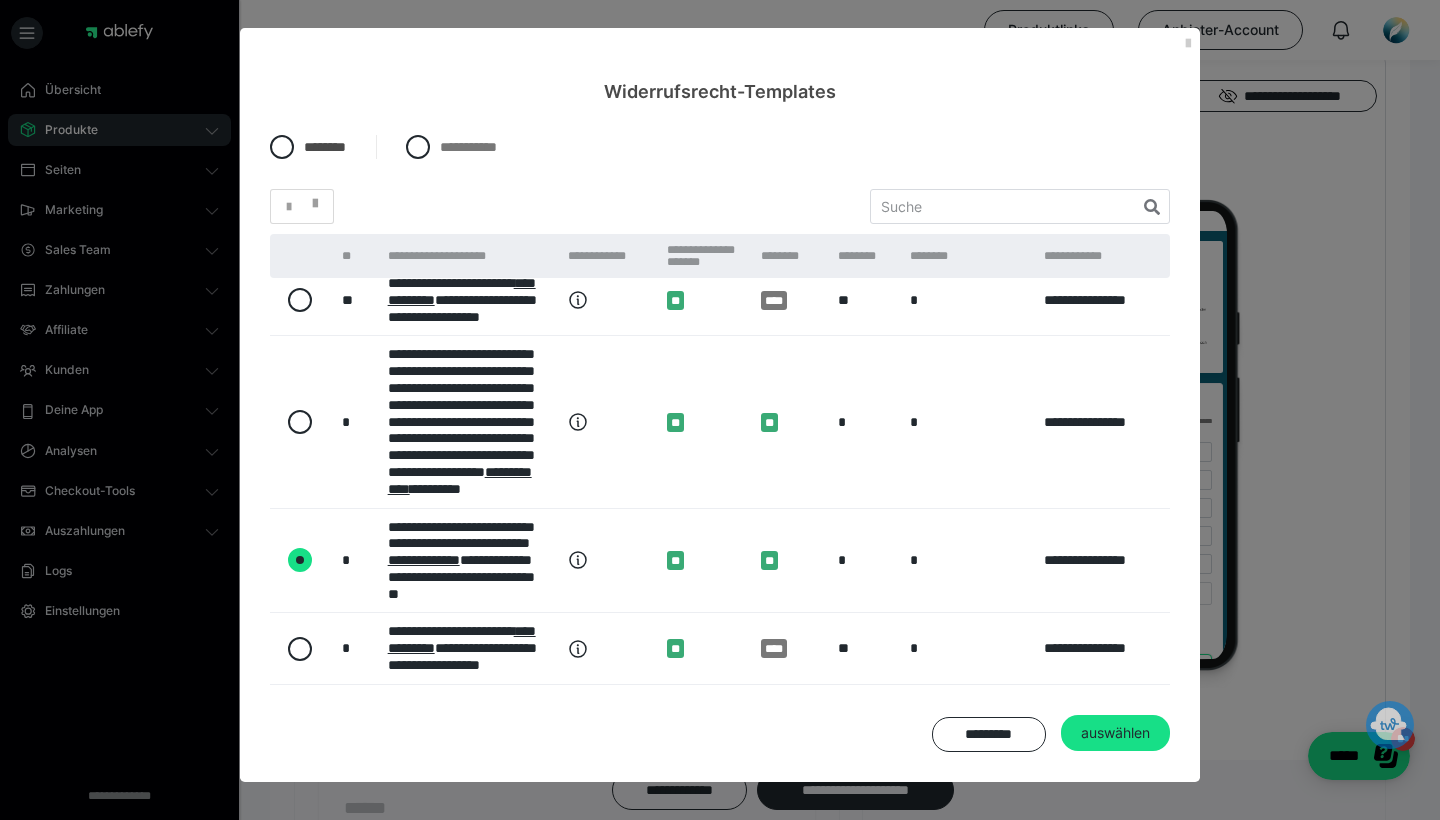 radio on "true" 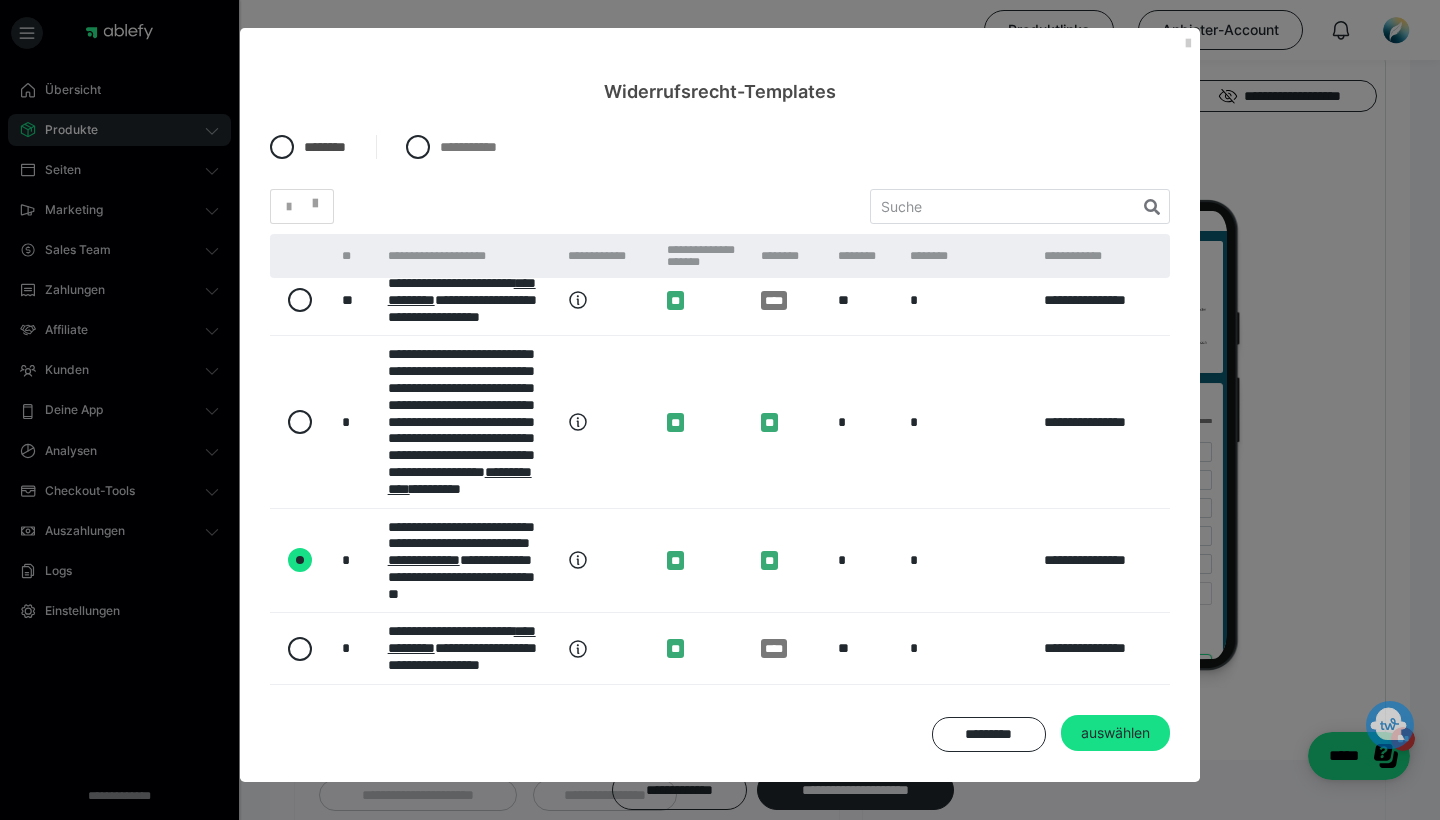 scroll, scrollTop: 690, scrollLeft: 0, axis: vertical 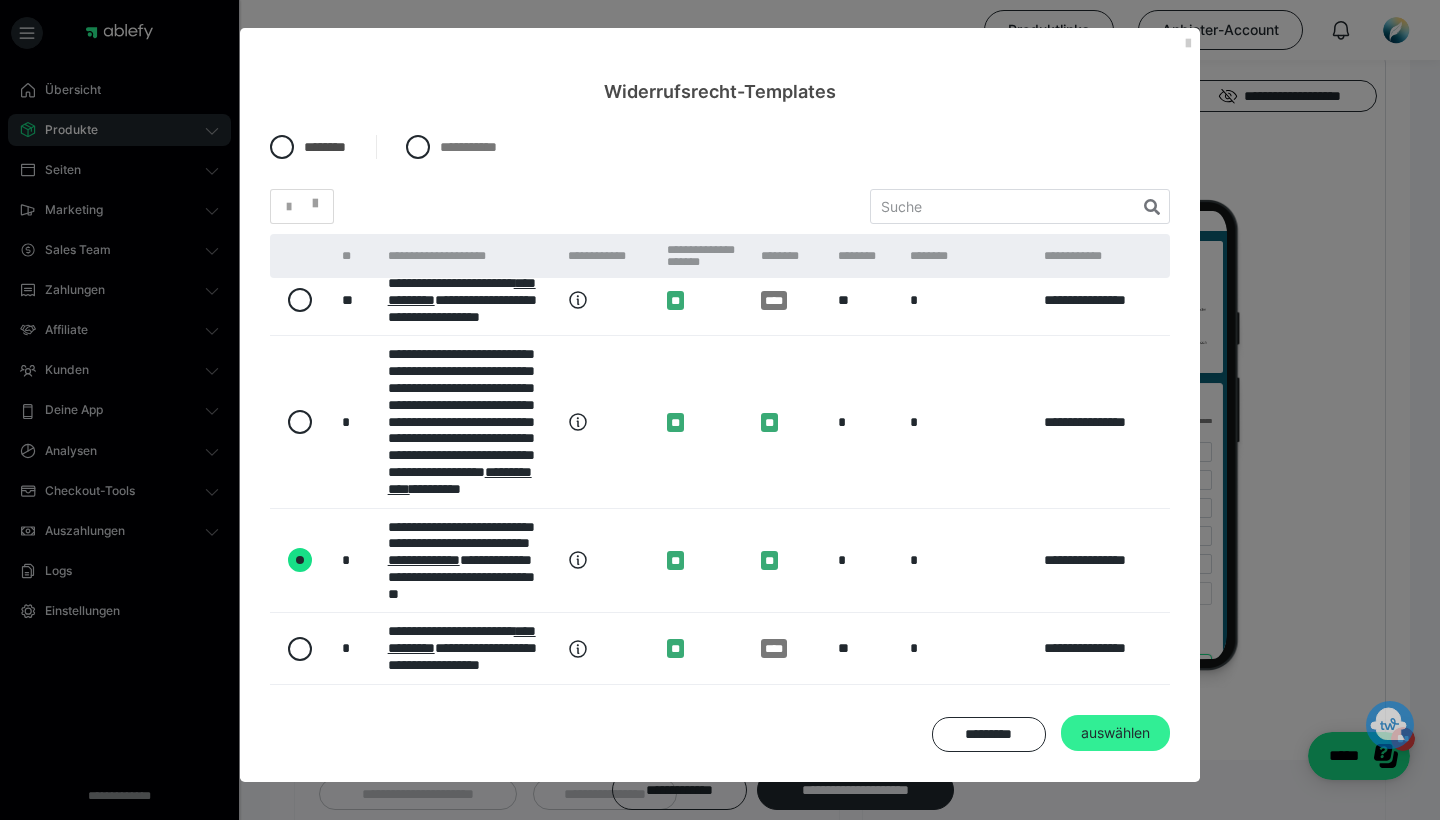 click on "auswählen" at bounding box center (1115, 733) 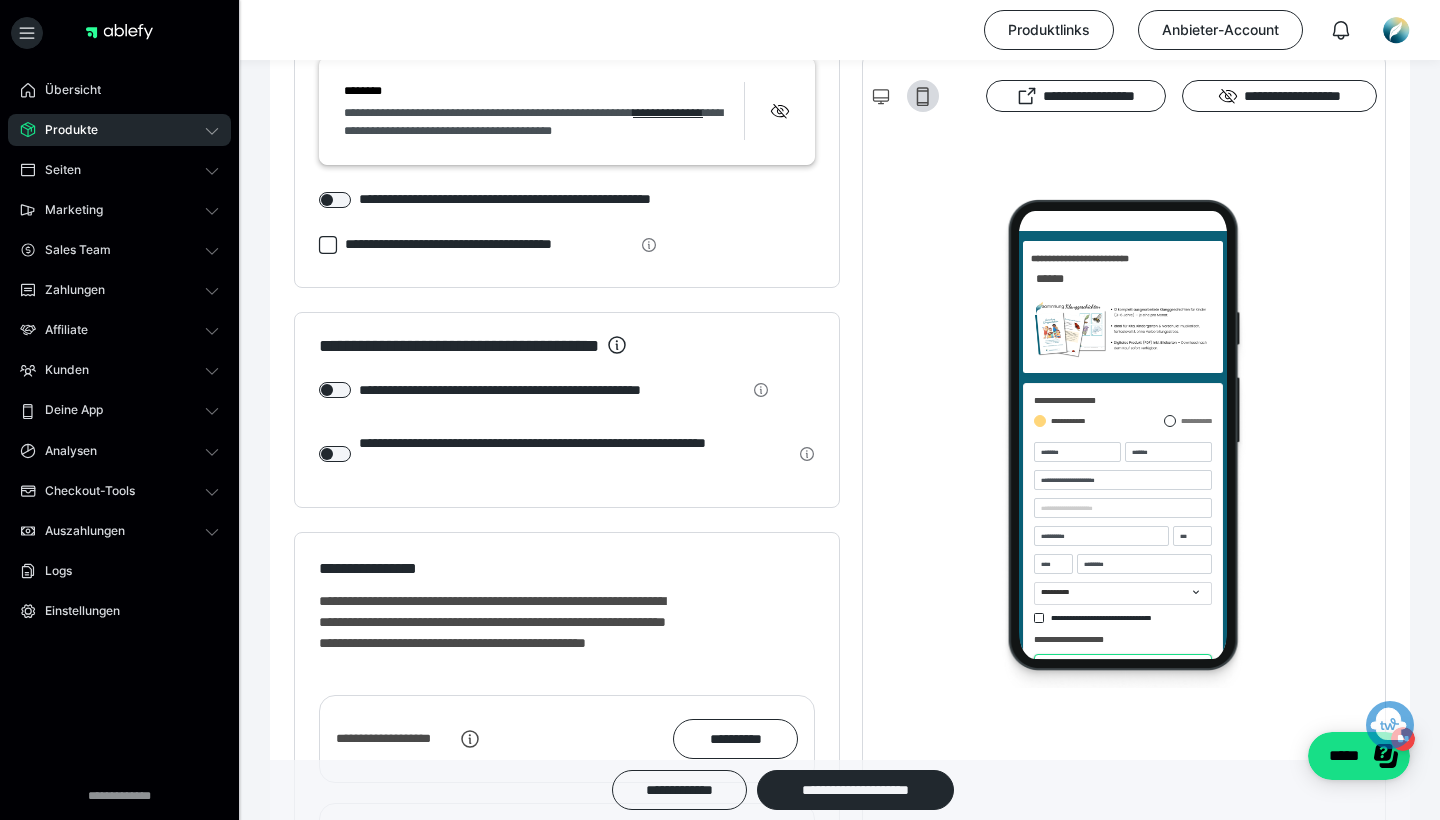 scroll, scrollTop: 1617, scrollLeft: 0, axis: vertical 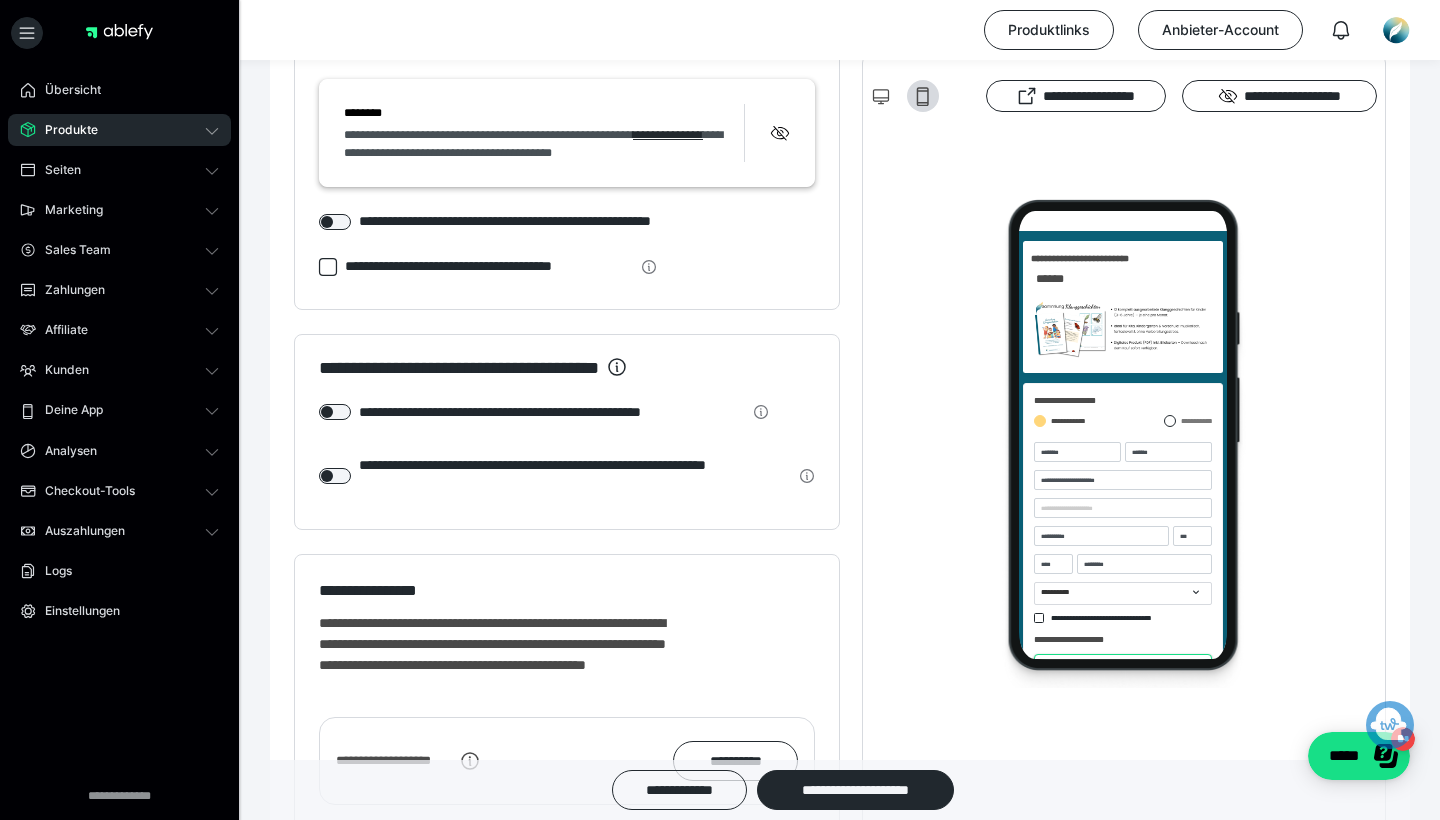 click on "**********" at bounding box center (552, 412) 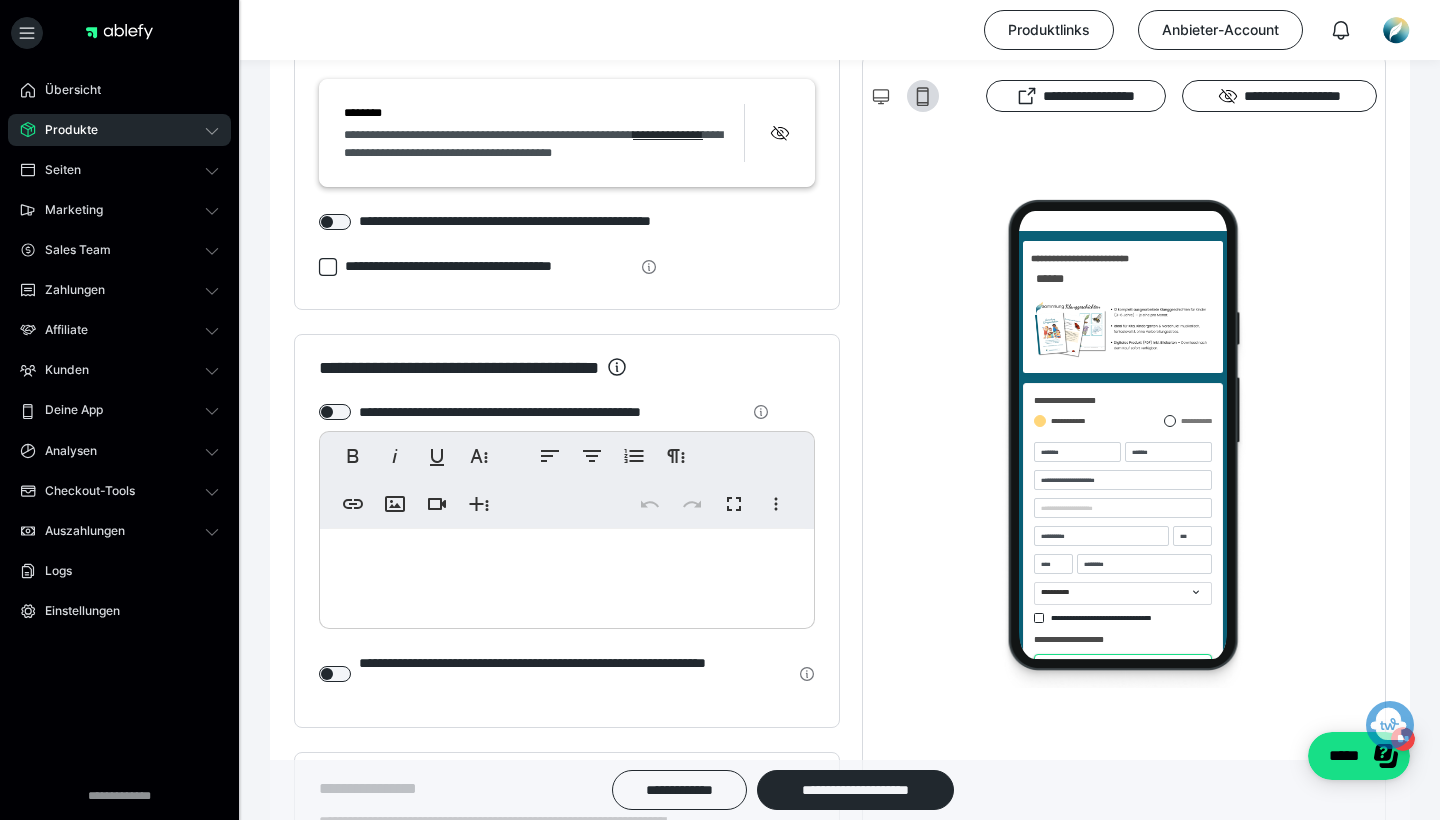click at bounding box center (567, 574) 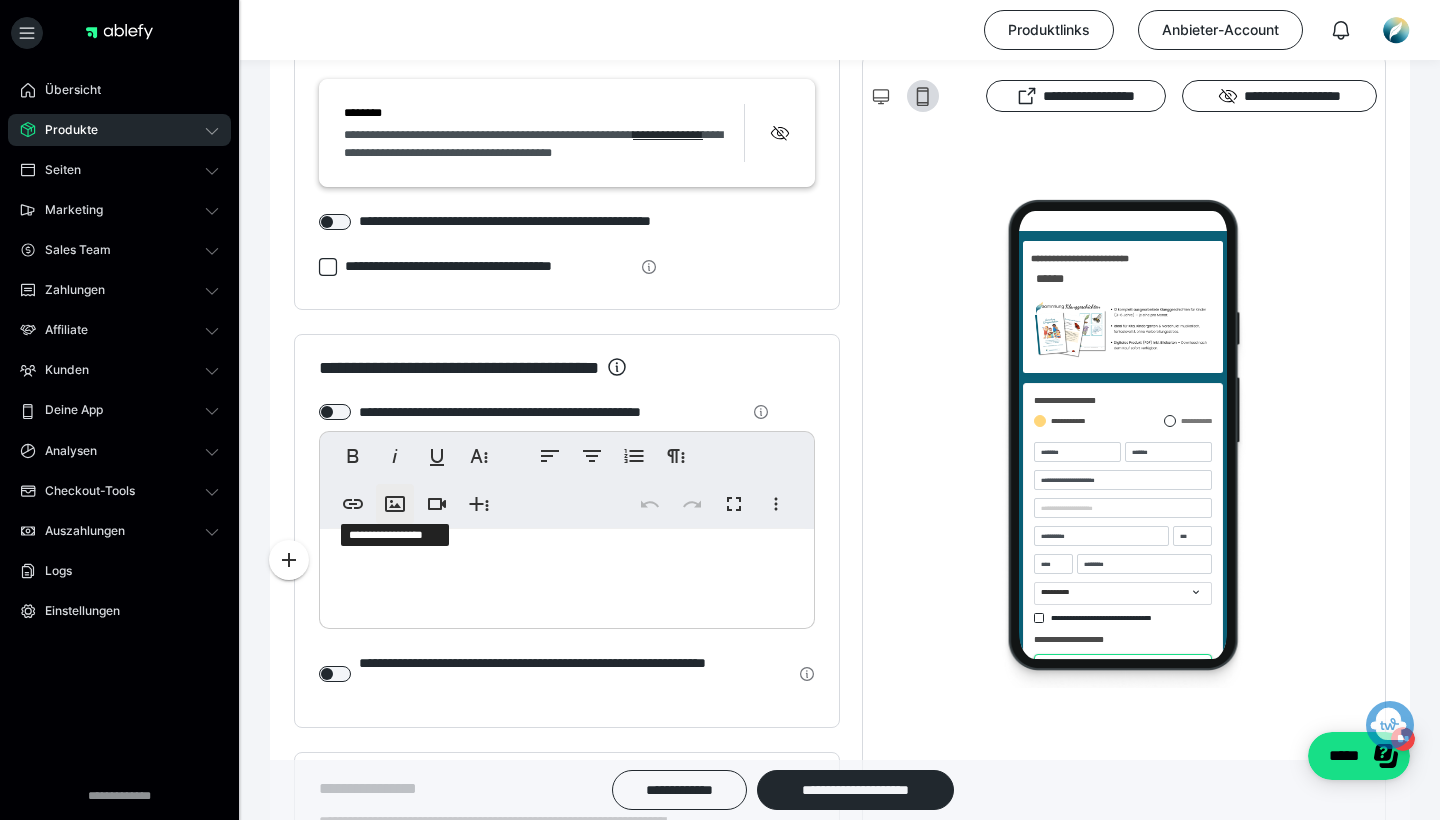 click 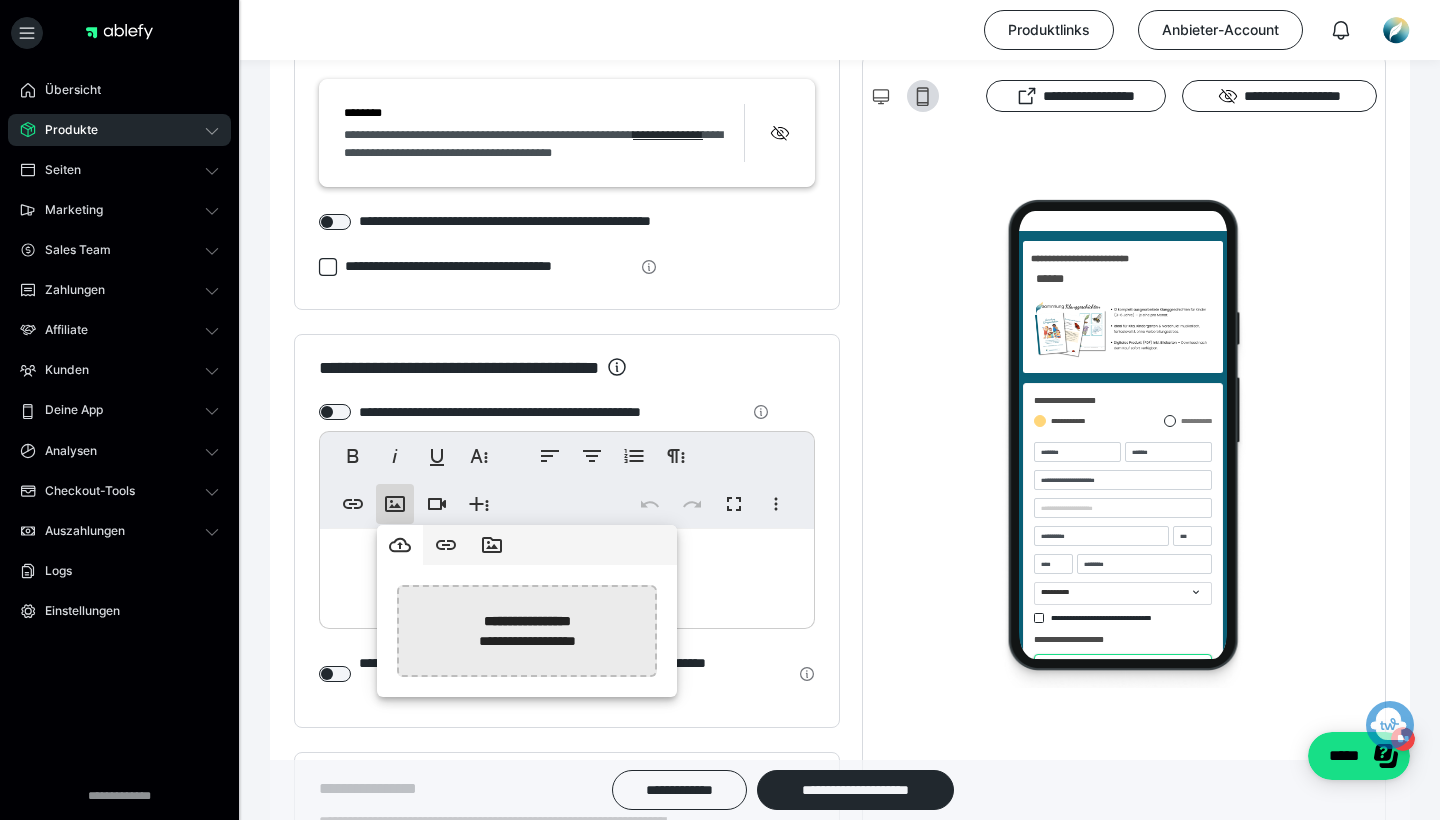 click at bounding box center [15, 631] 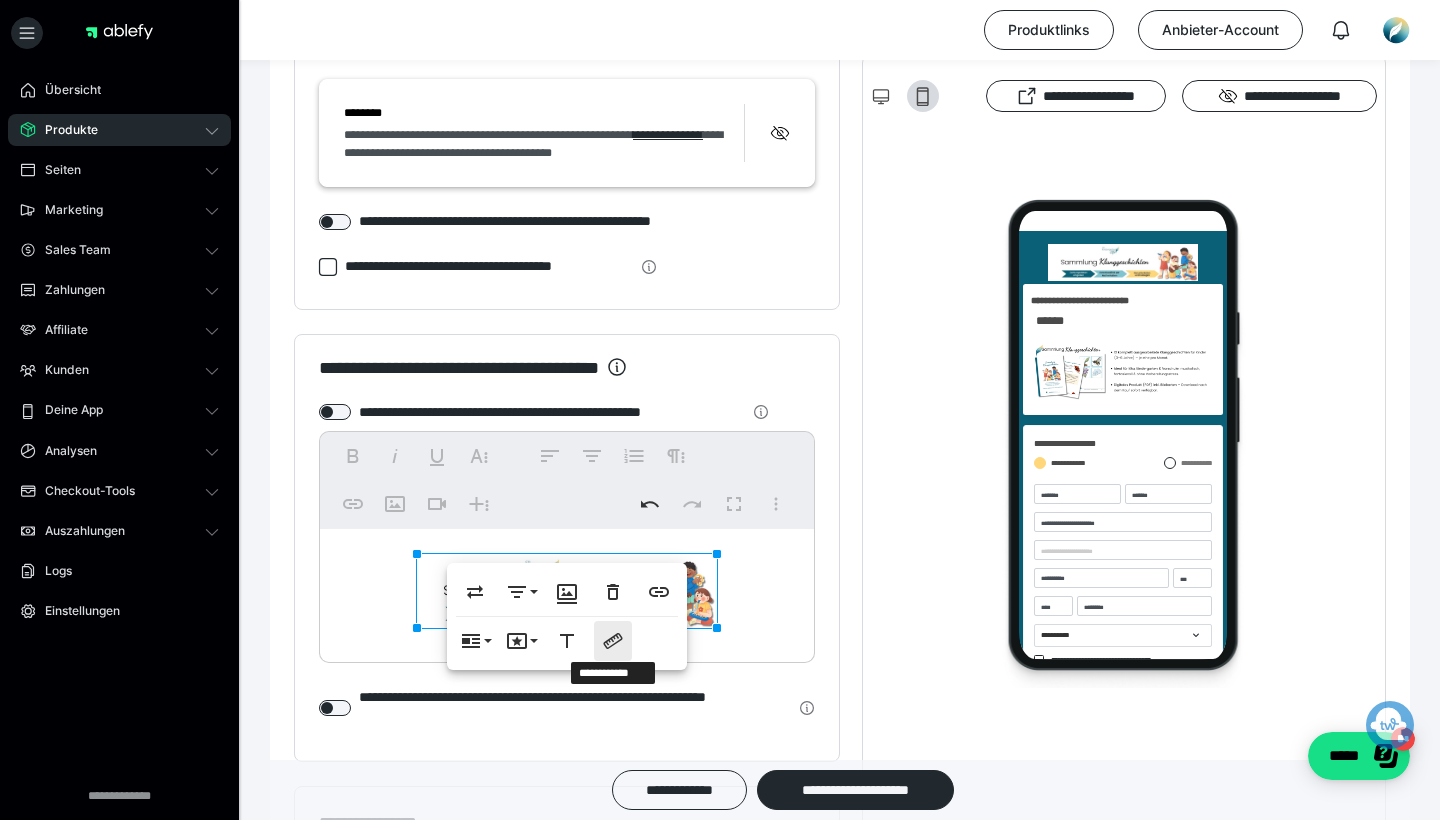 click 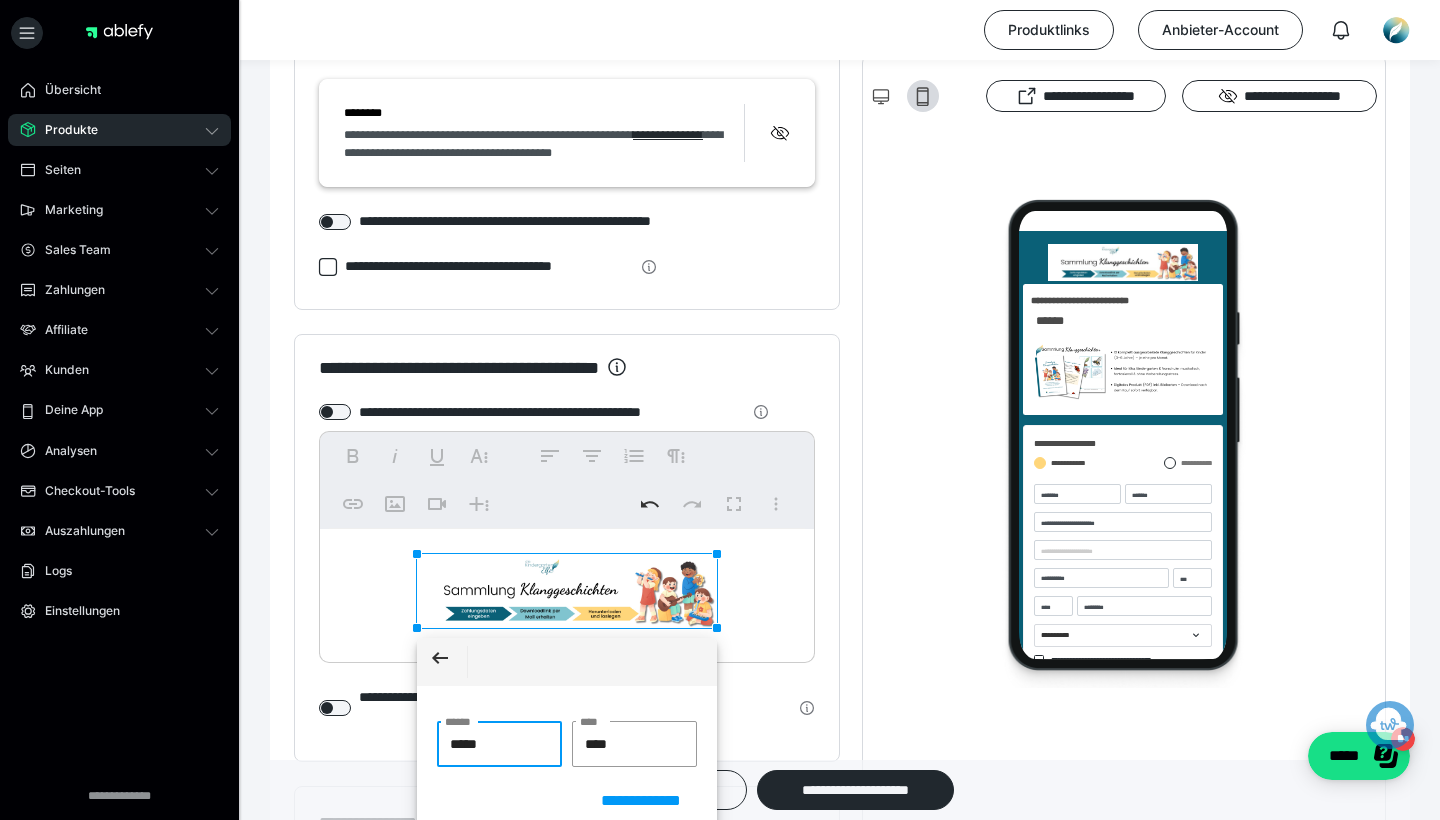 drag, startPoint x: 472, startPoint y: 744, endPoint x: 444, endPoint y: 744, distance: 28 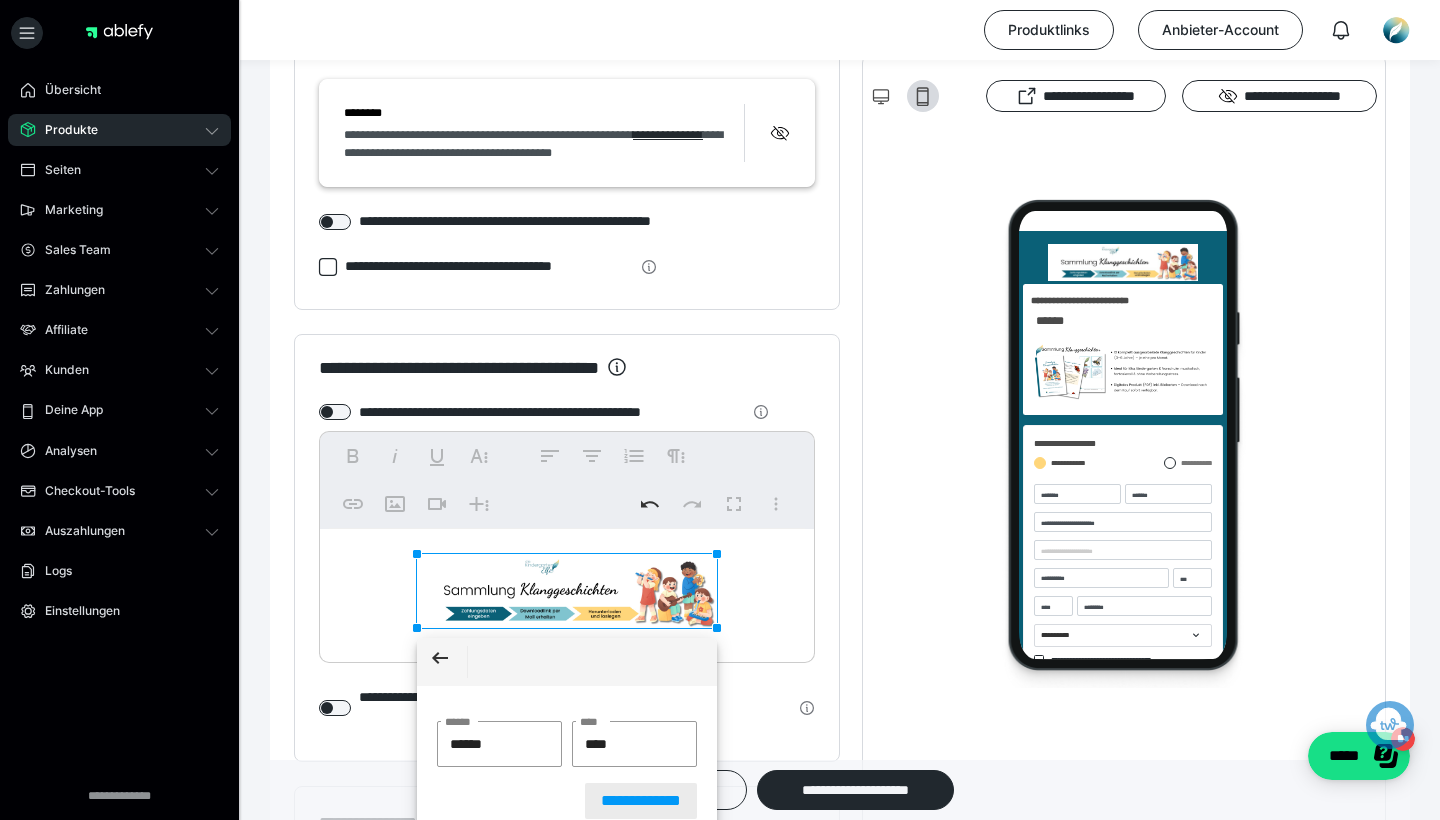 click on "**********" at bounding box center (641, 801) 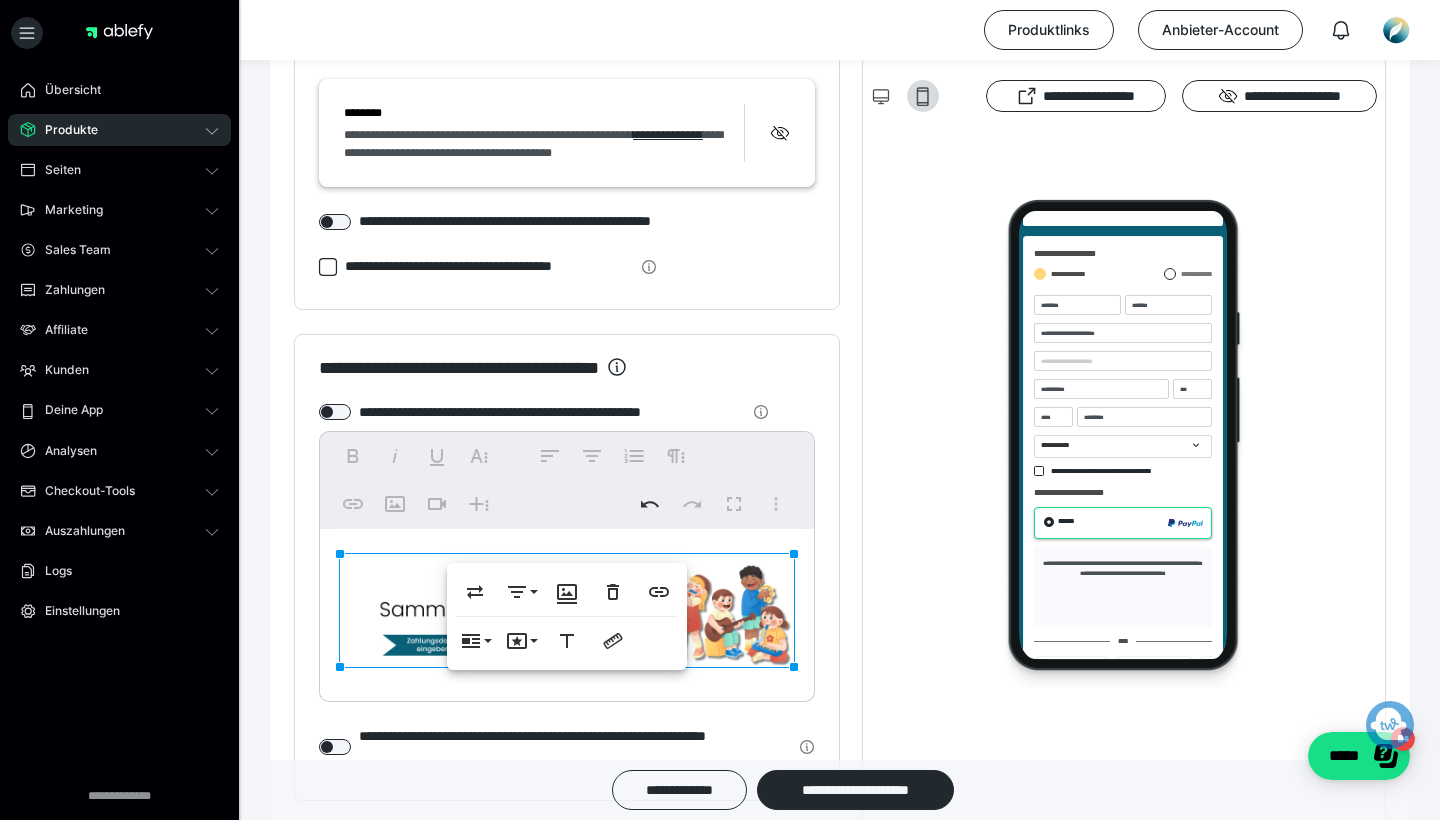scroll, scrollTop: 205, scrollLeft: 0, axis: vertical 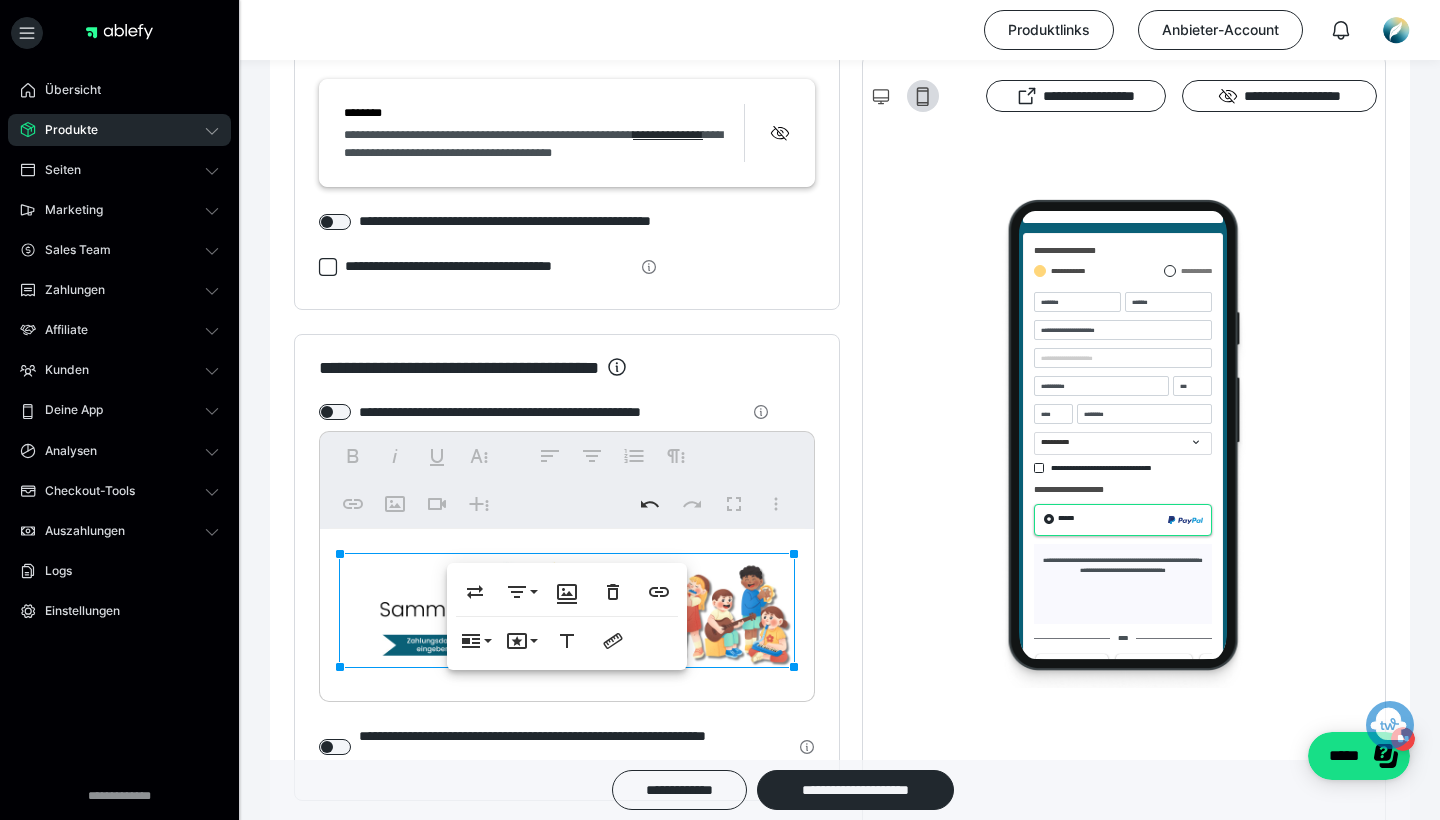 click on "**********" at bounding box center [567, 567] 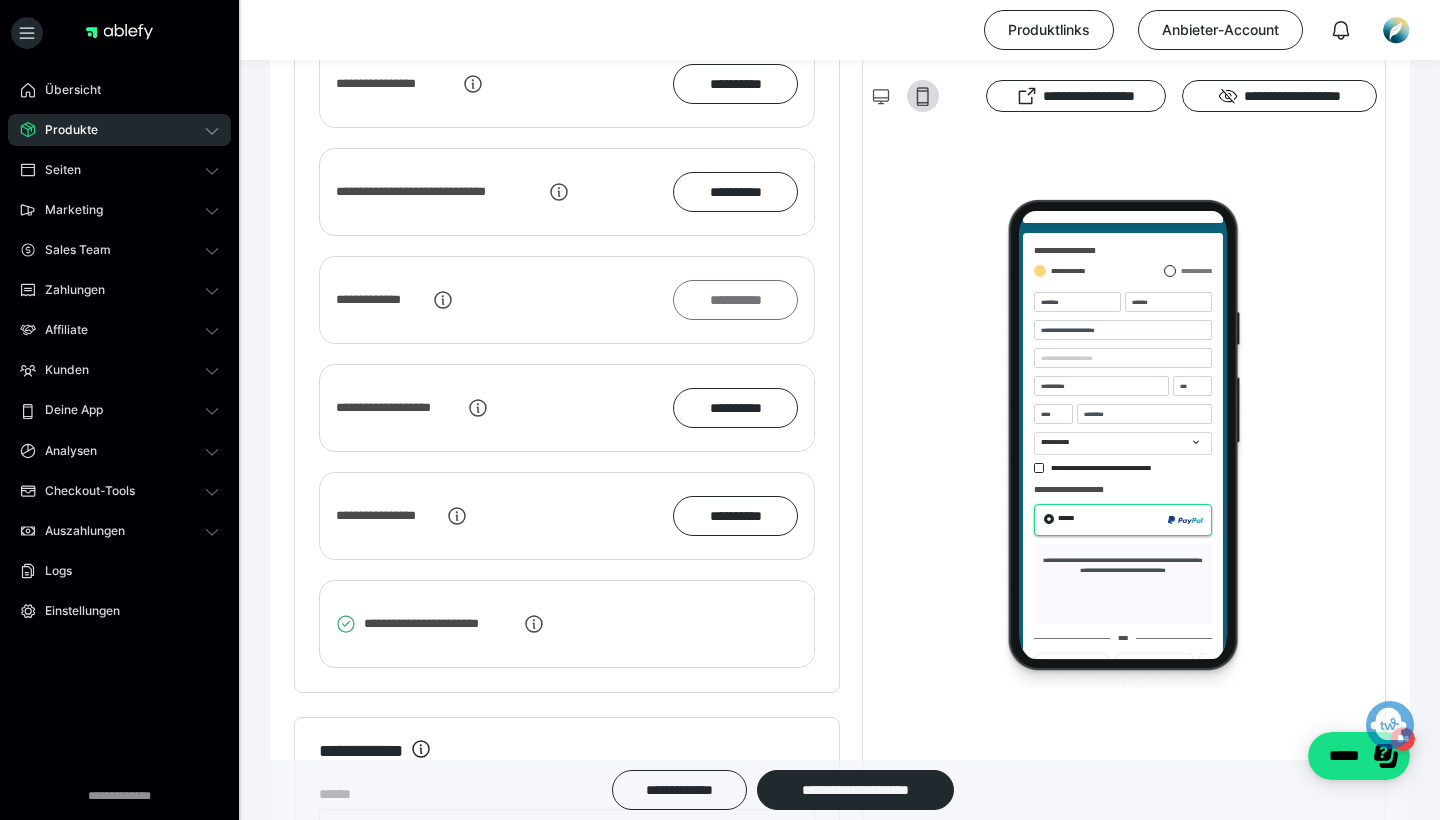scroll, scrollTop: 2676, scrollLeft: 0, axis: vertical 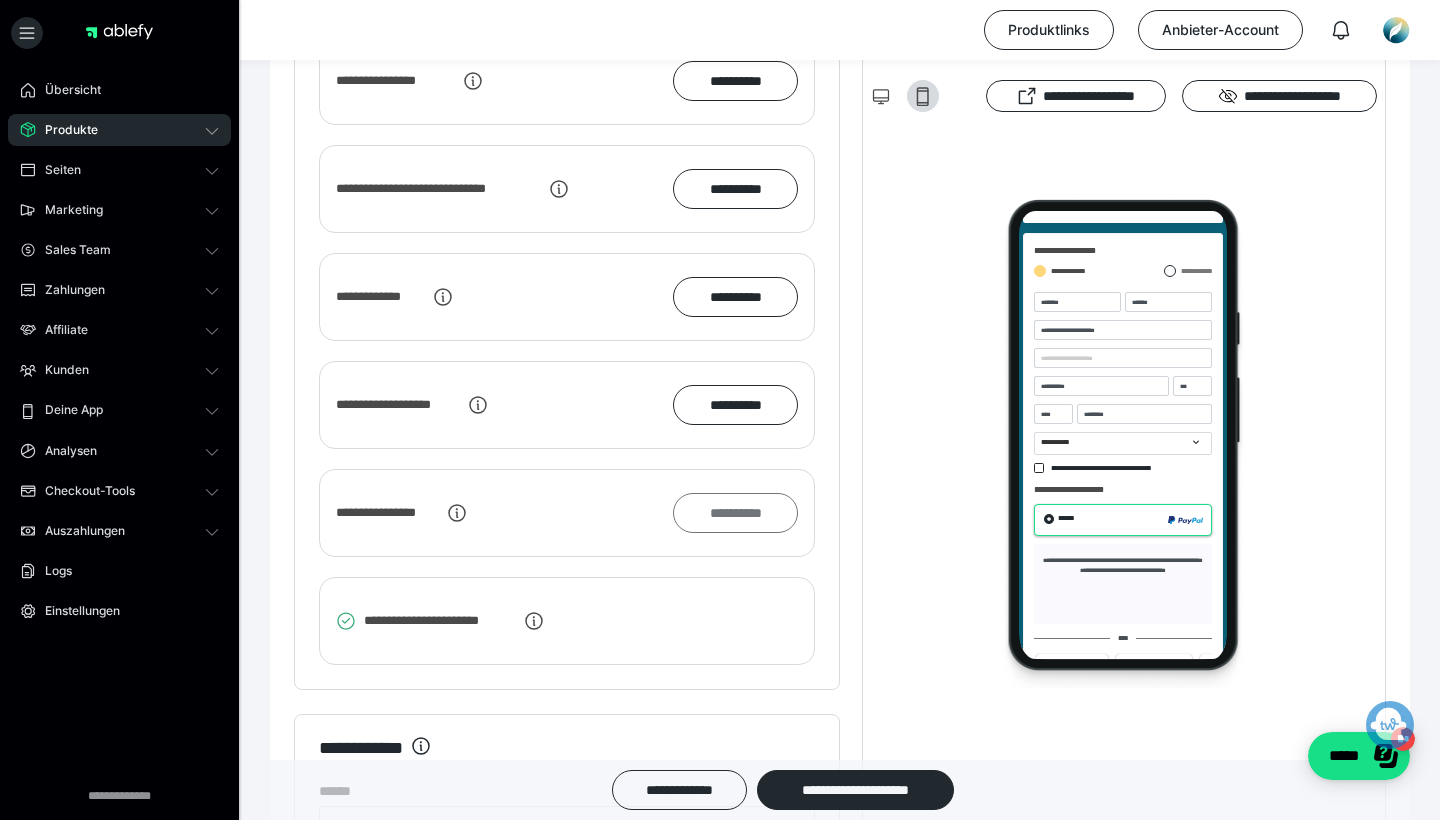 click on "**********" at bounding box center [735, 513] 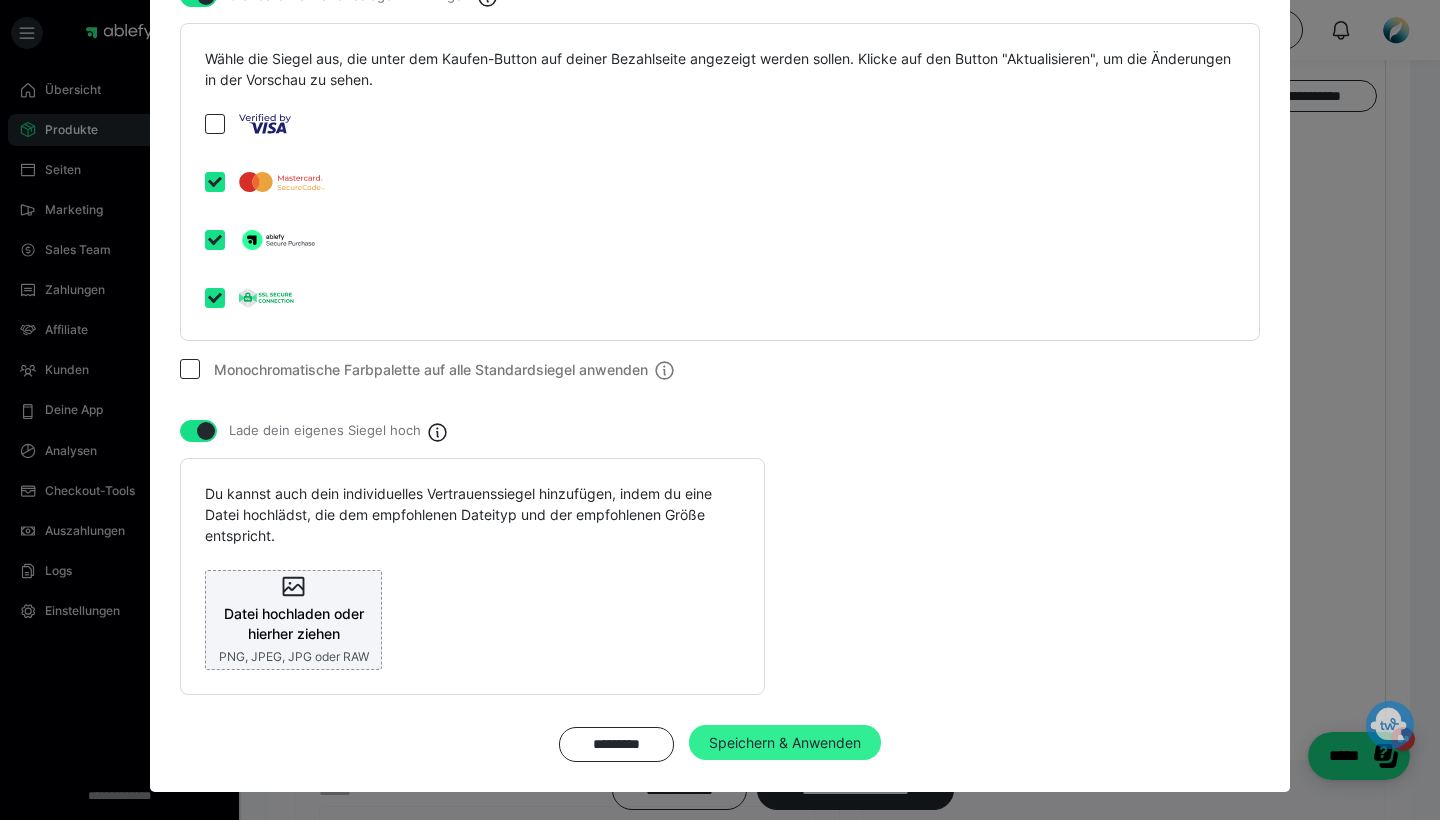 scroll, scrollTop: 4157, scrollLeft: 0, axis: vertical 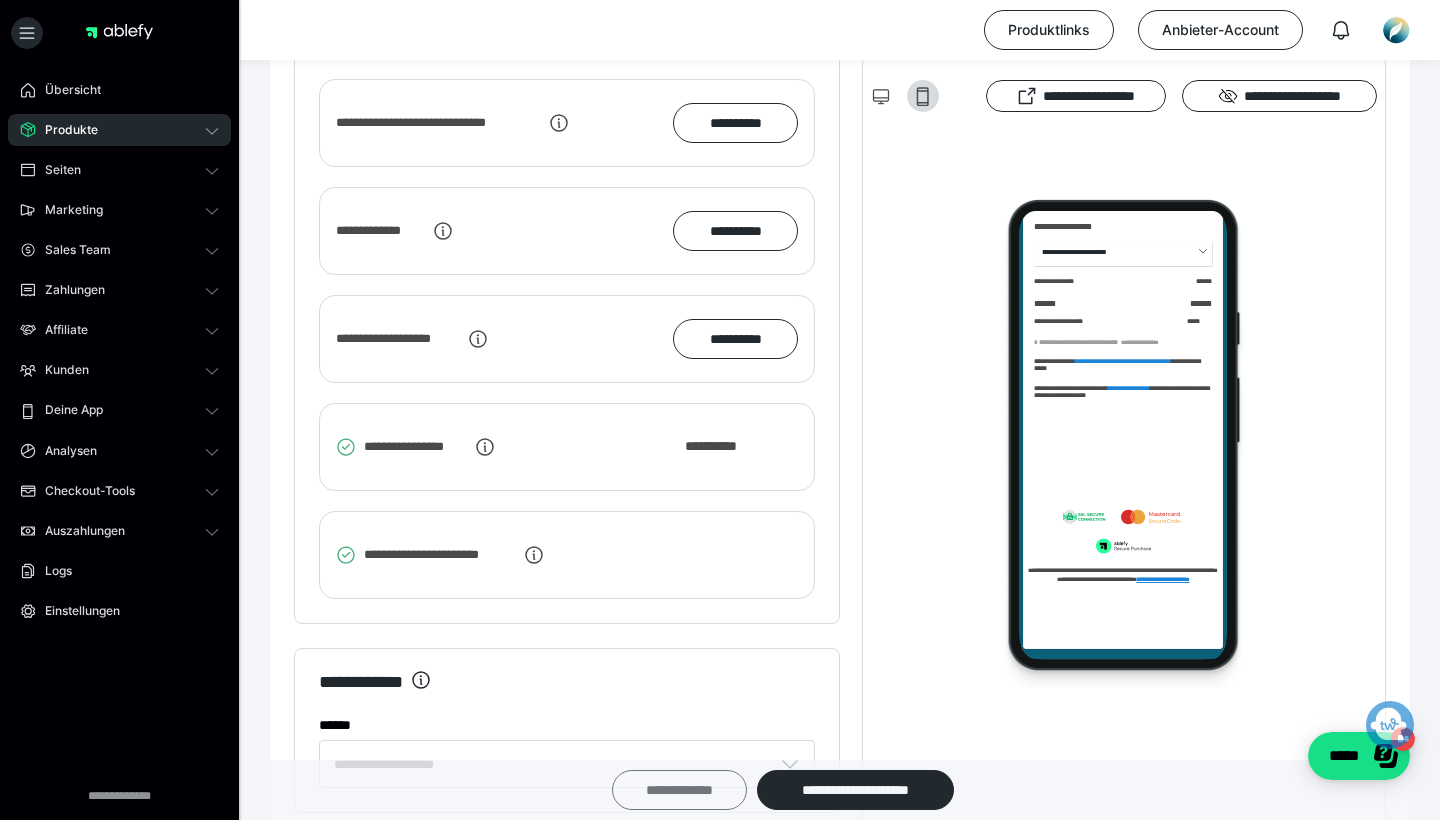 click on "**********" at bounding box center [679, 790] 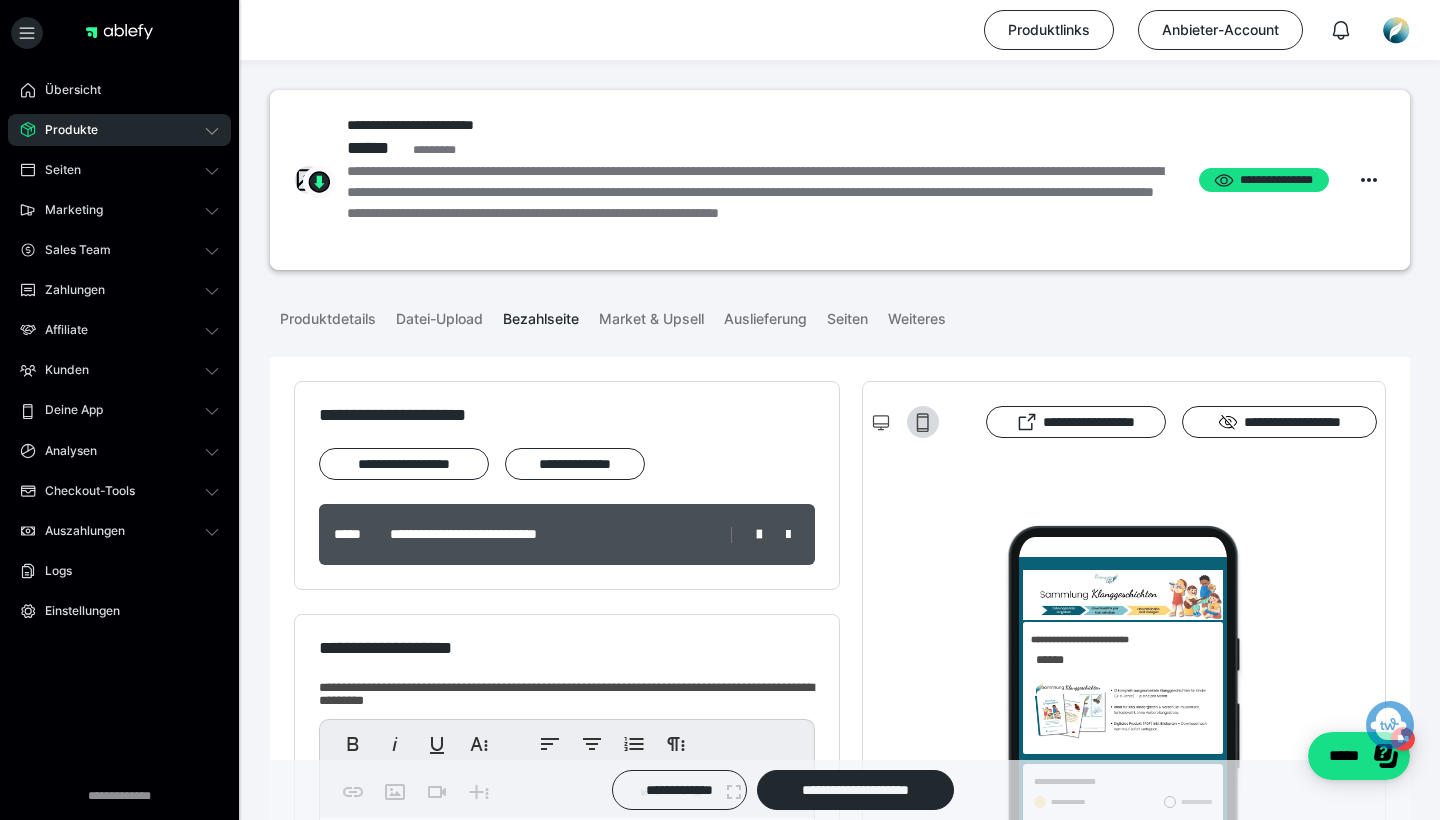 scroll, scrollTop: 0, scrollLeft: 0, axis: both 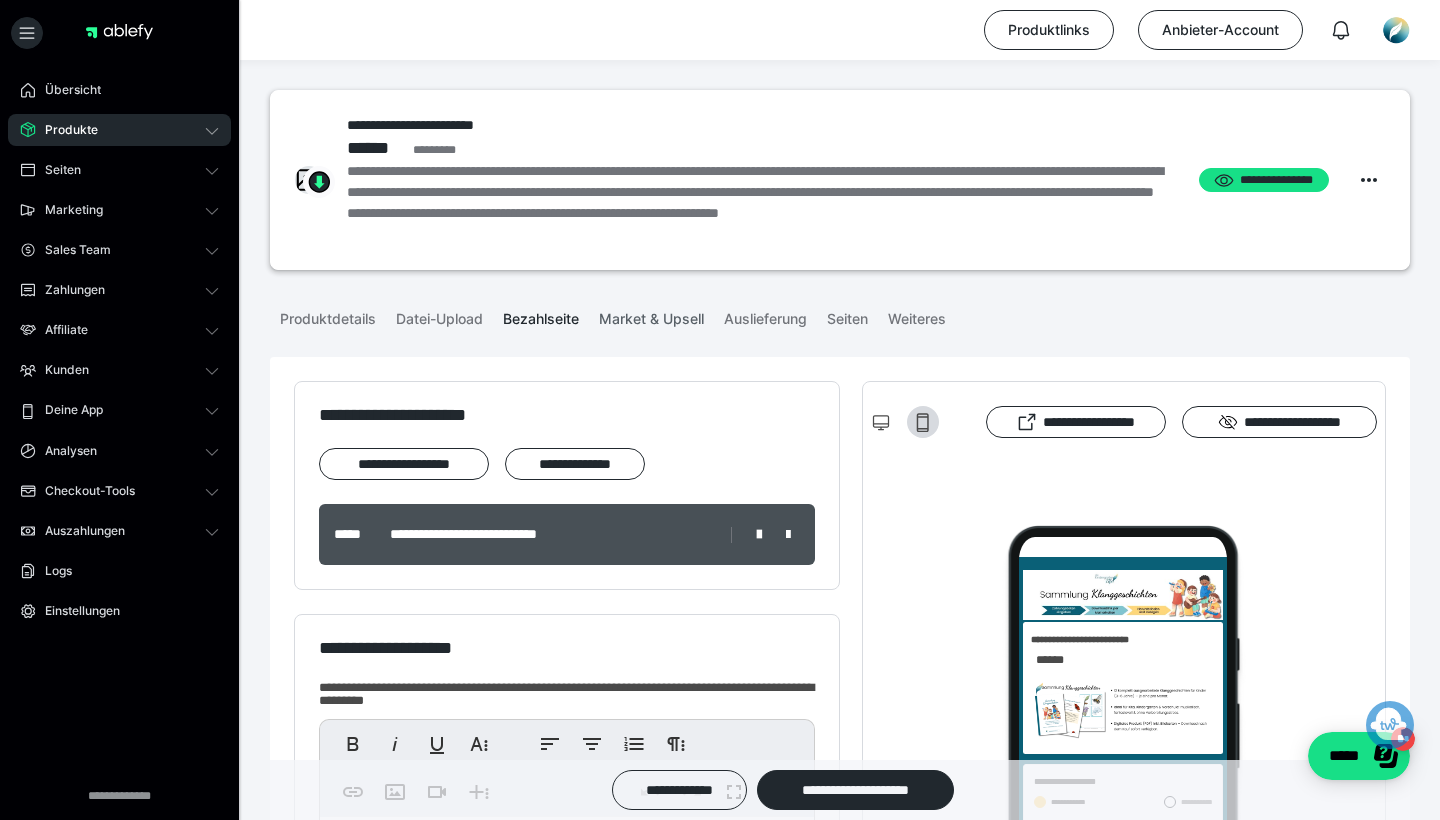 click on "Market & Upsell" at bounding box center [651, 315] 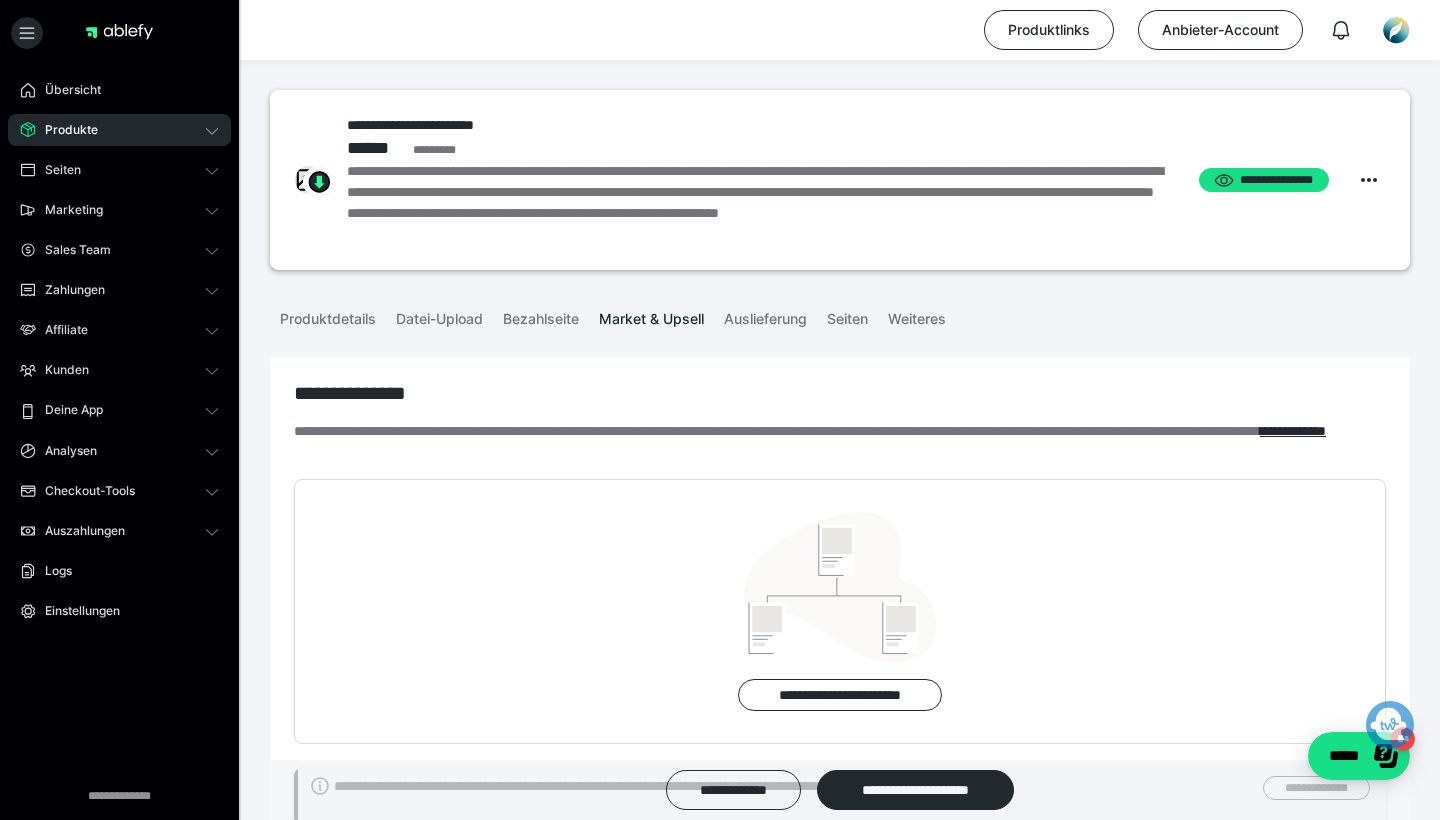 scroll, scrollTop: 0, scrollLeft: 0, axis: both 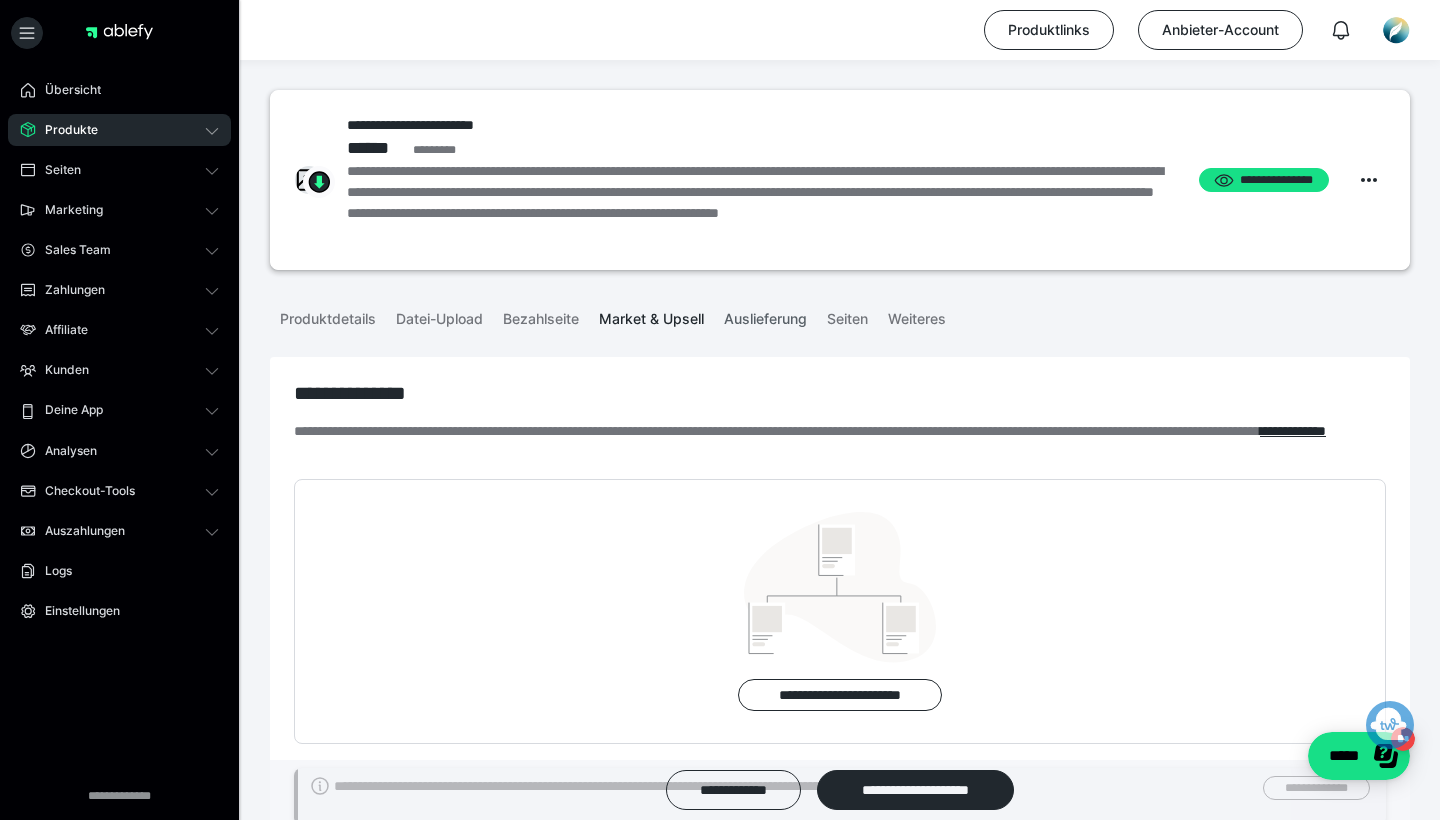 click on "Auslieferung" at bounding box center [765, 315] 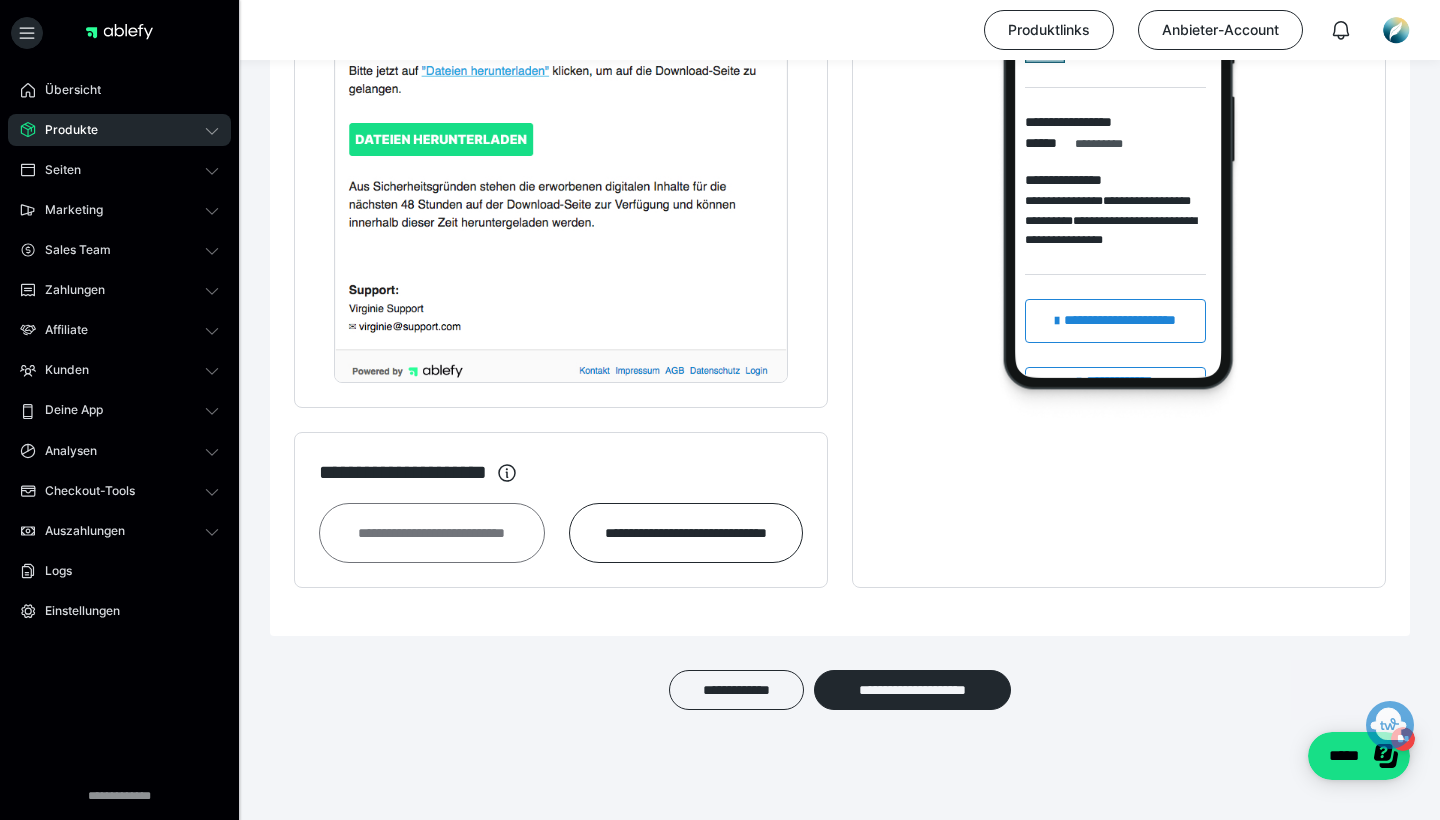 scroll, scrollTop: 1364, scrollLeft: 0, axis: vertical 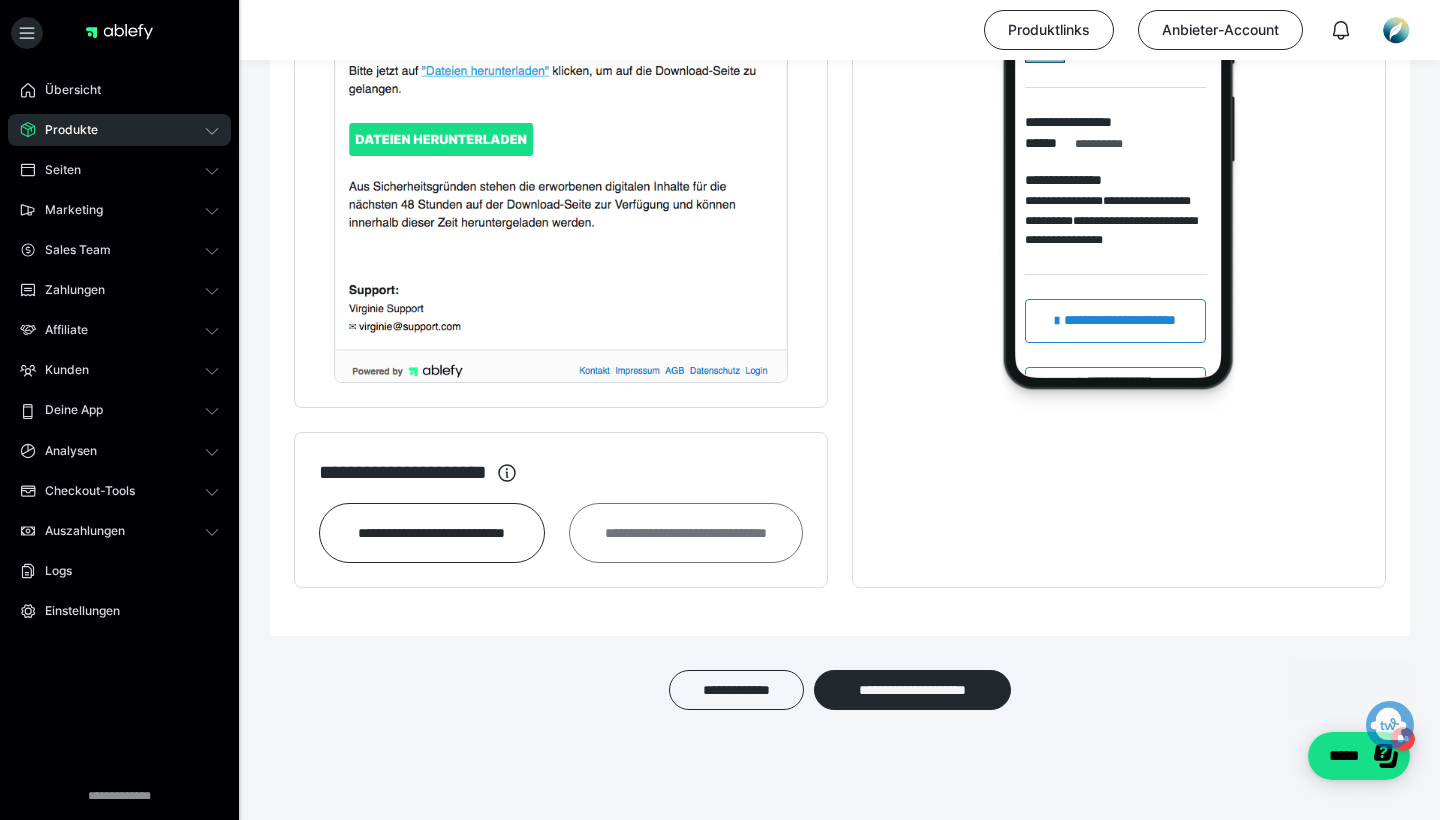click on "**********" at bounding box center (686, 533) 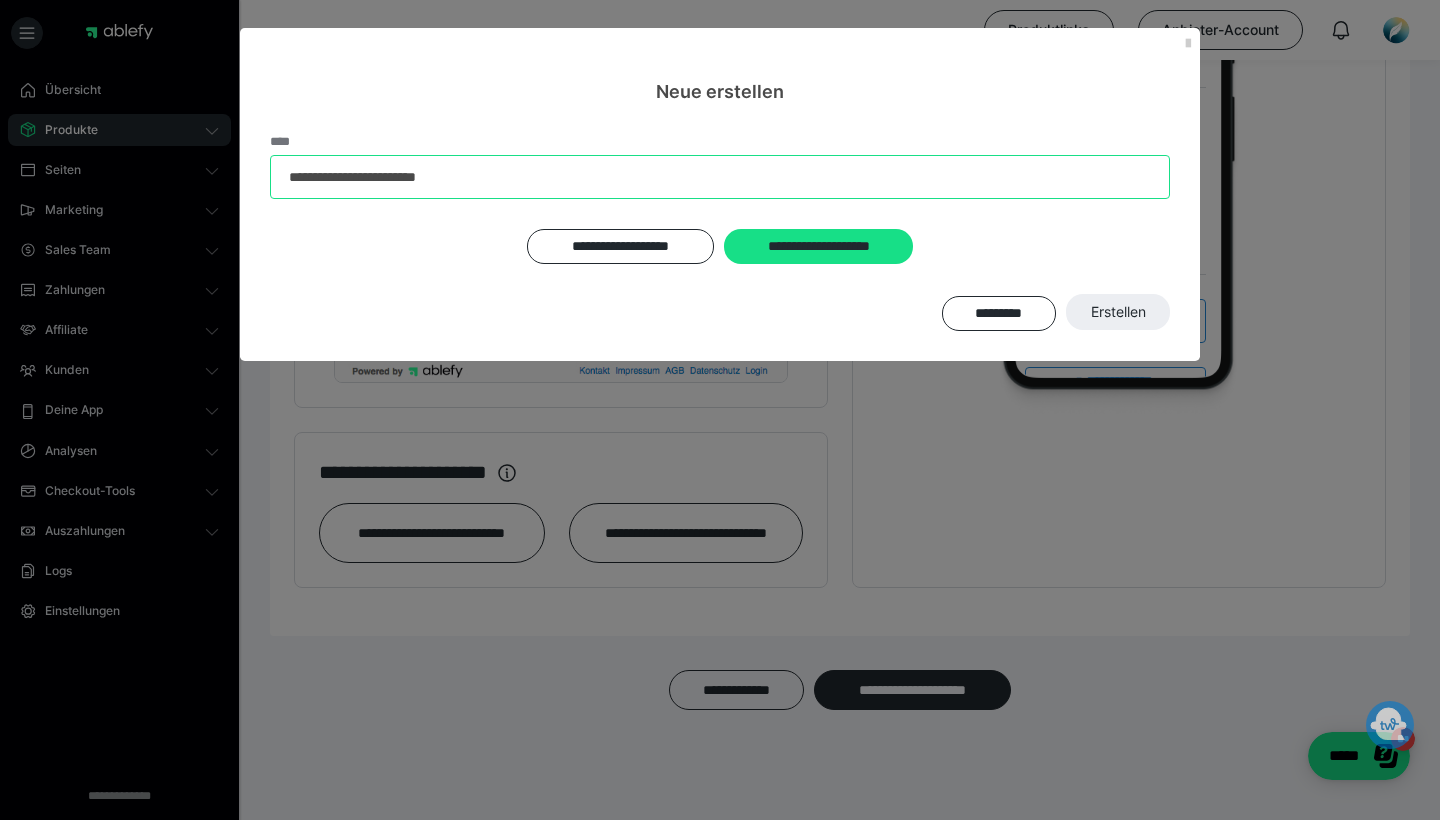 click on "**********" at bounding box center (720, 177) 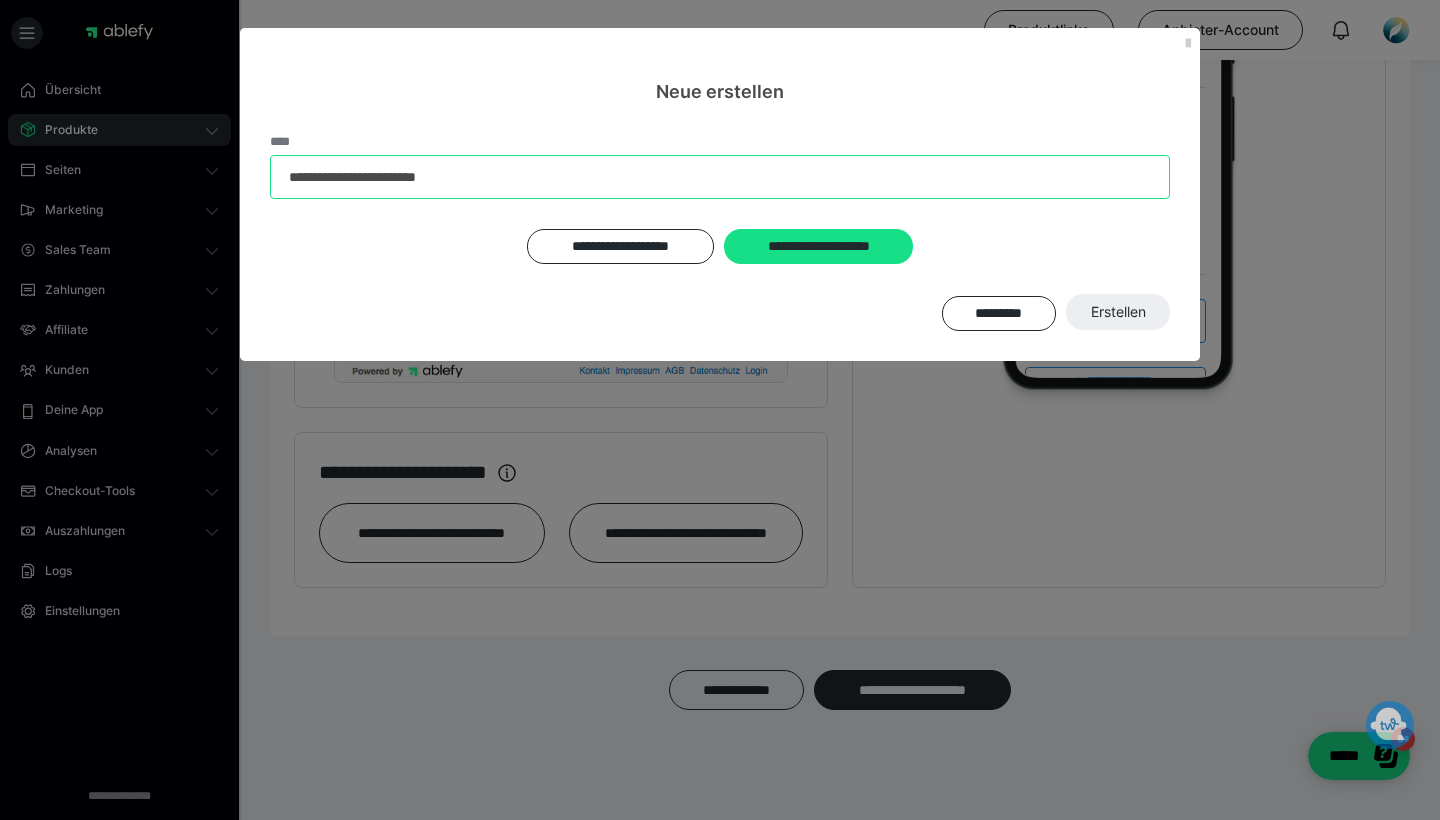 drag, startPoint x: 483, startPoint y: 185, endPoint x: 278, endPoint y: 185, distance: 205 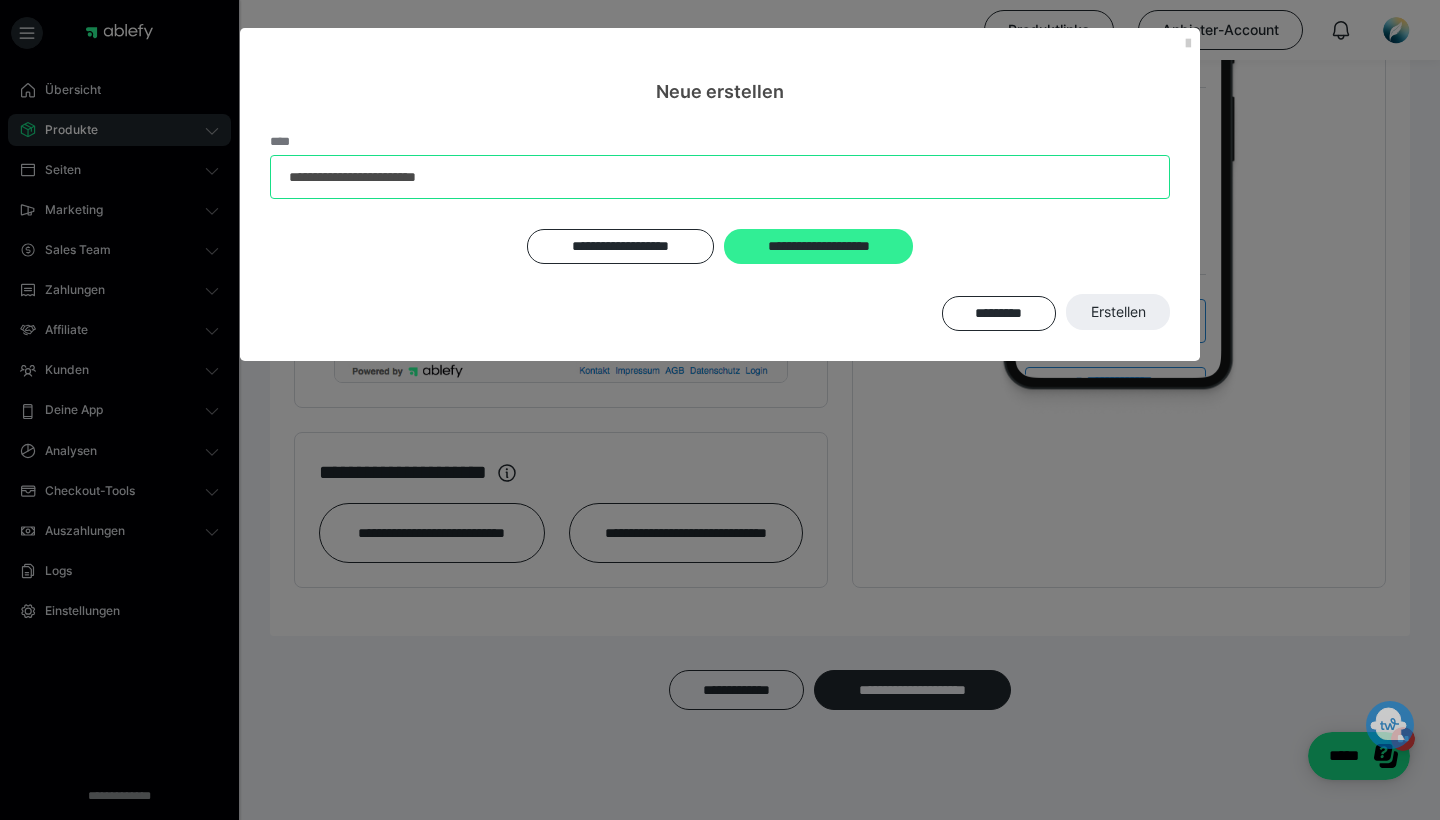 type on "**********" 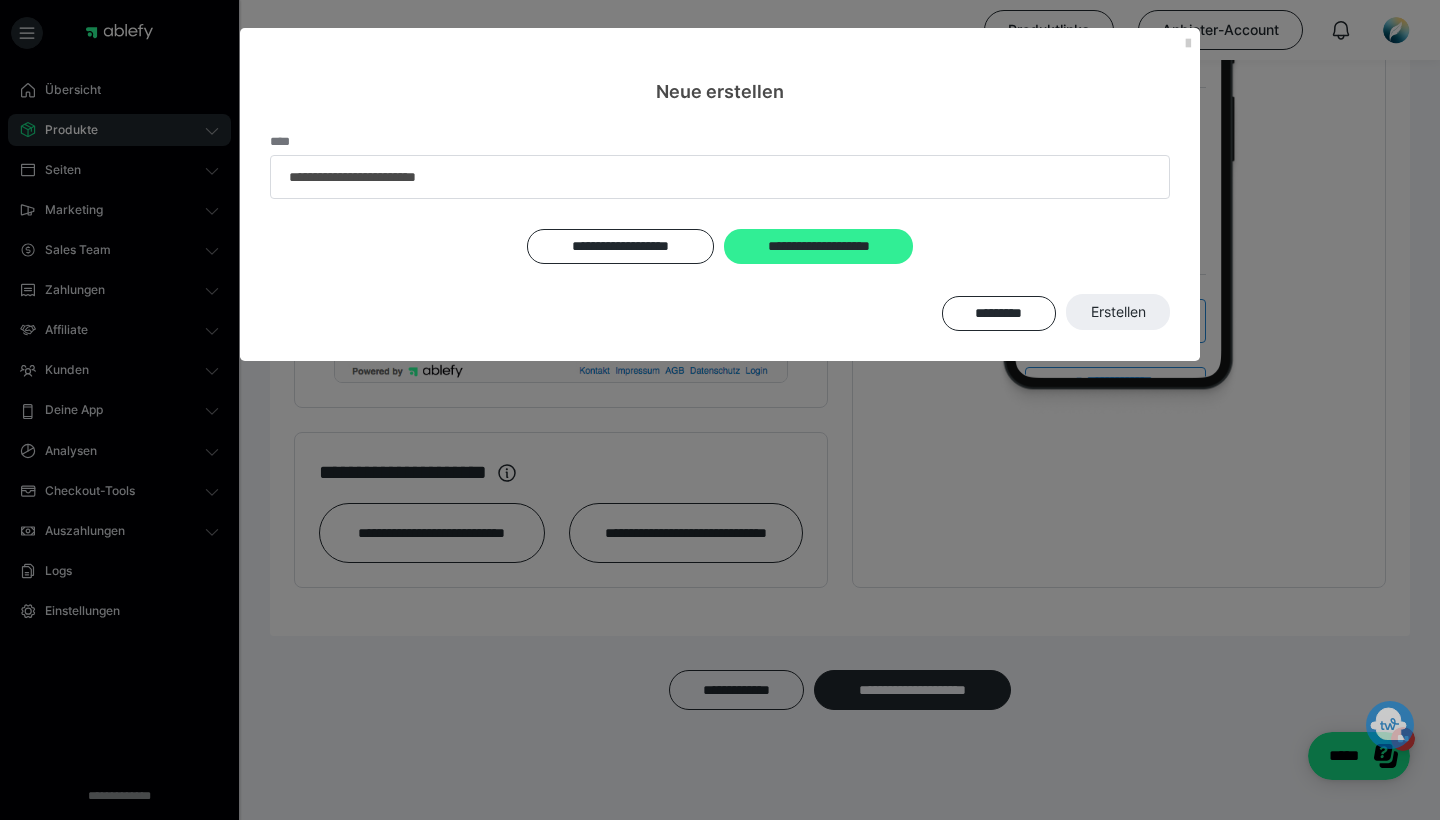 click on "**********" at bounding box center (818, 246) 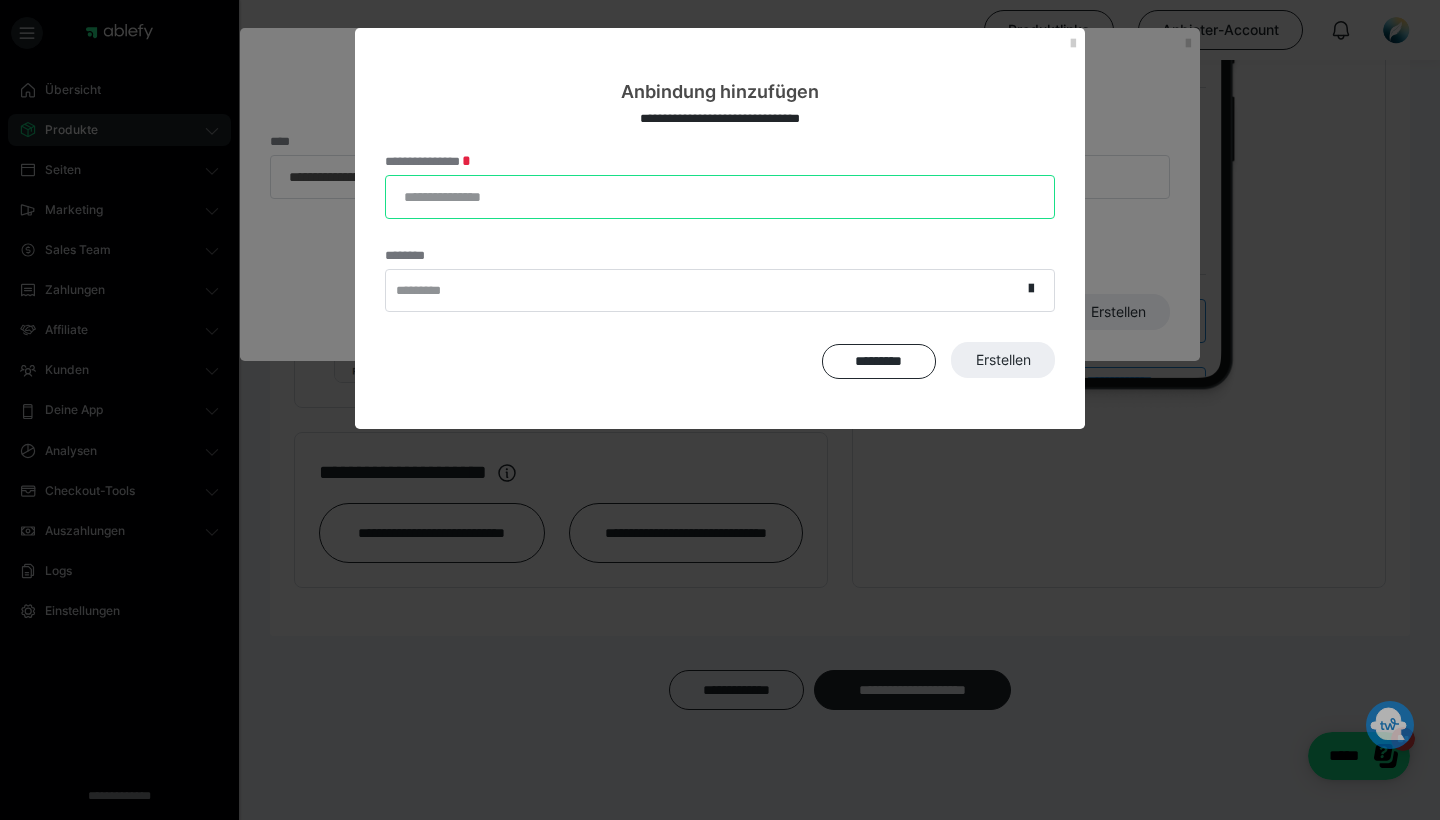 click on "**********" at bounding box center (720, 197) 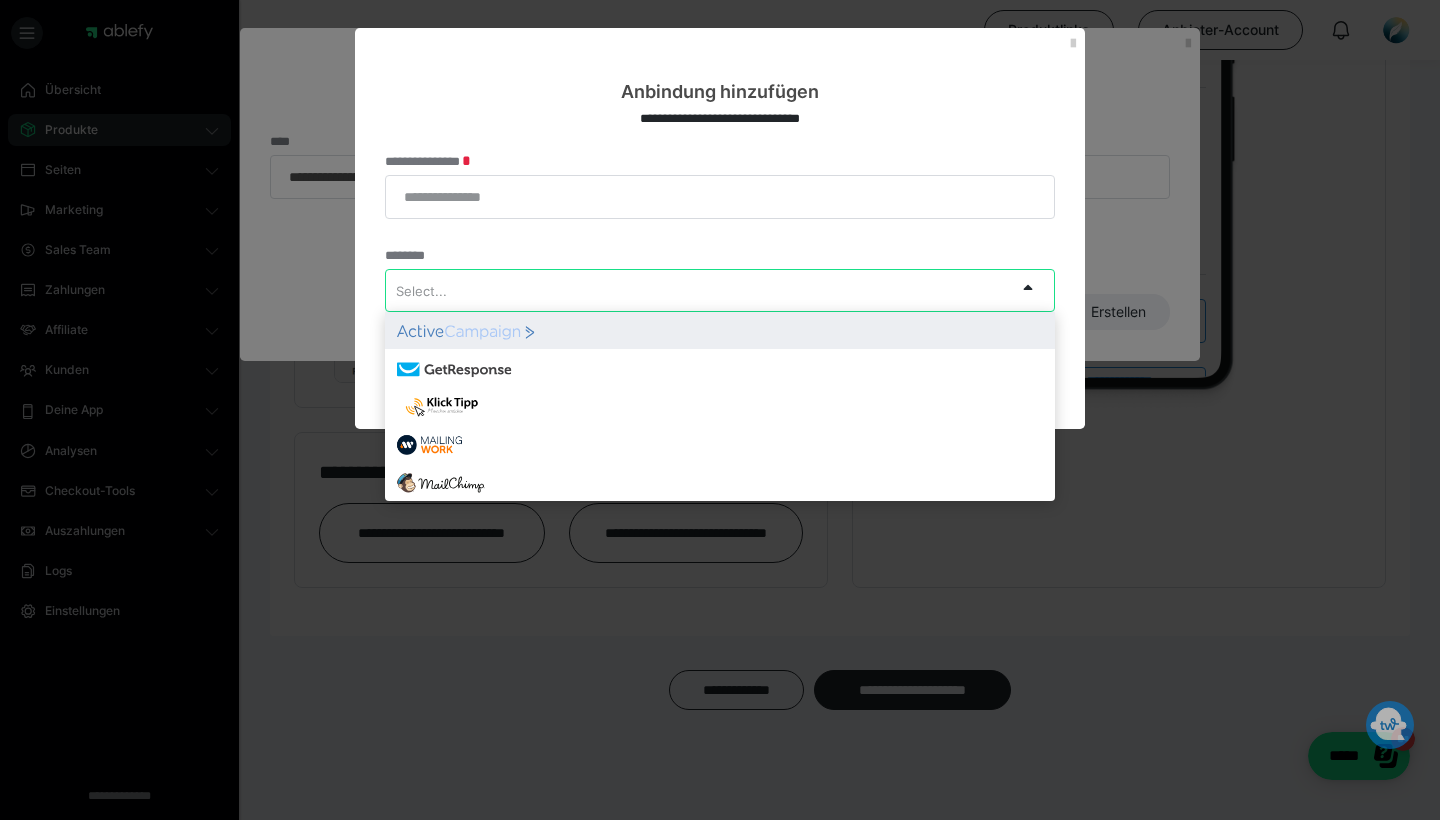 click on "Select..." at bounding box center [421, 291] 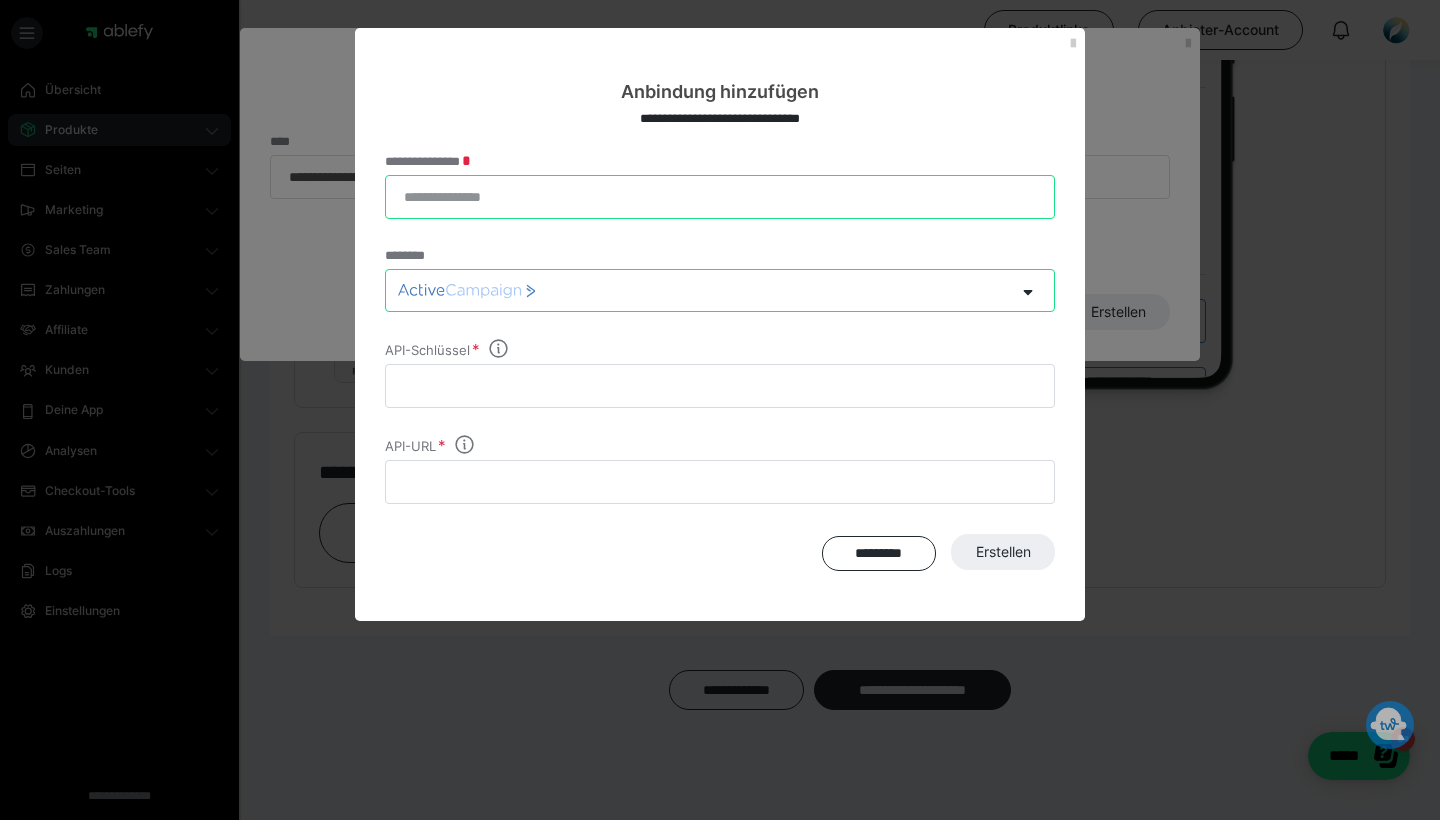 click on "**********" at bounding box center [720, 197] 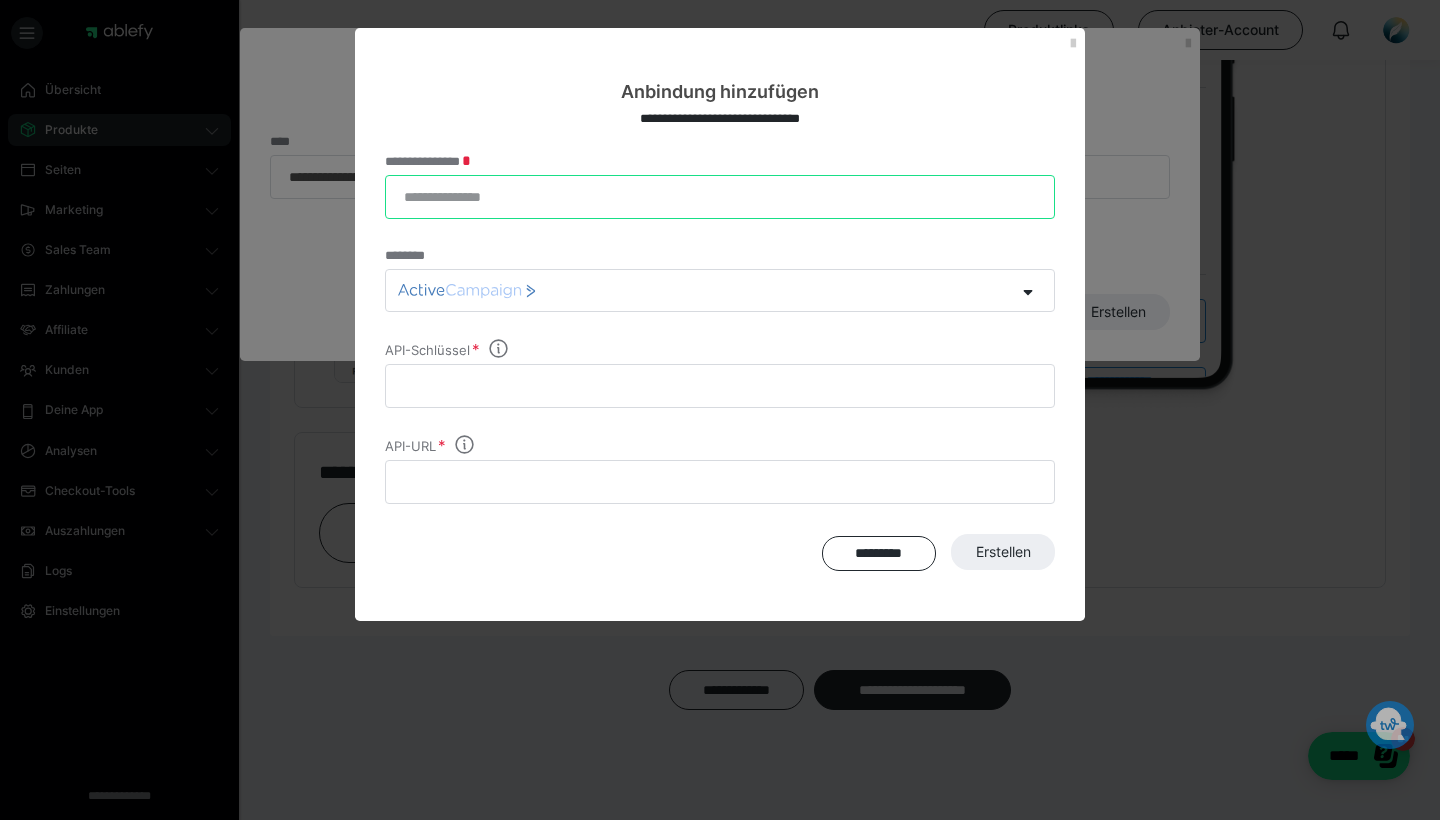 scroll, scrollTop: 1364, scrollLeft: 0, axis: vertical 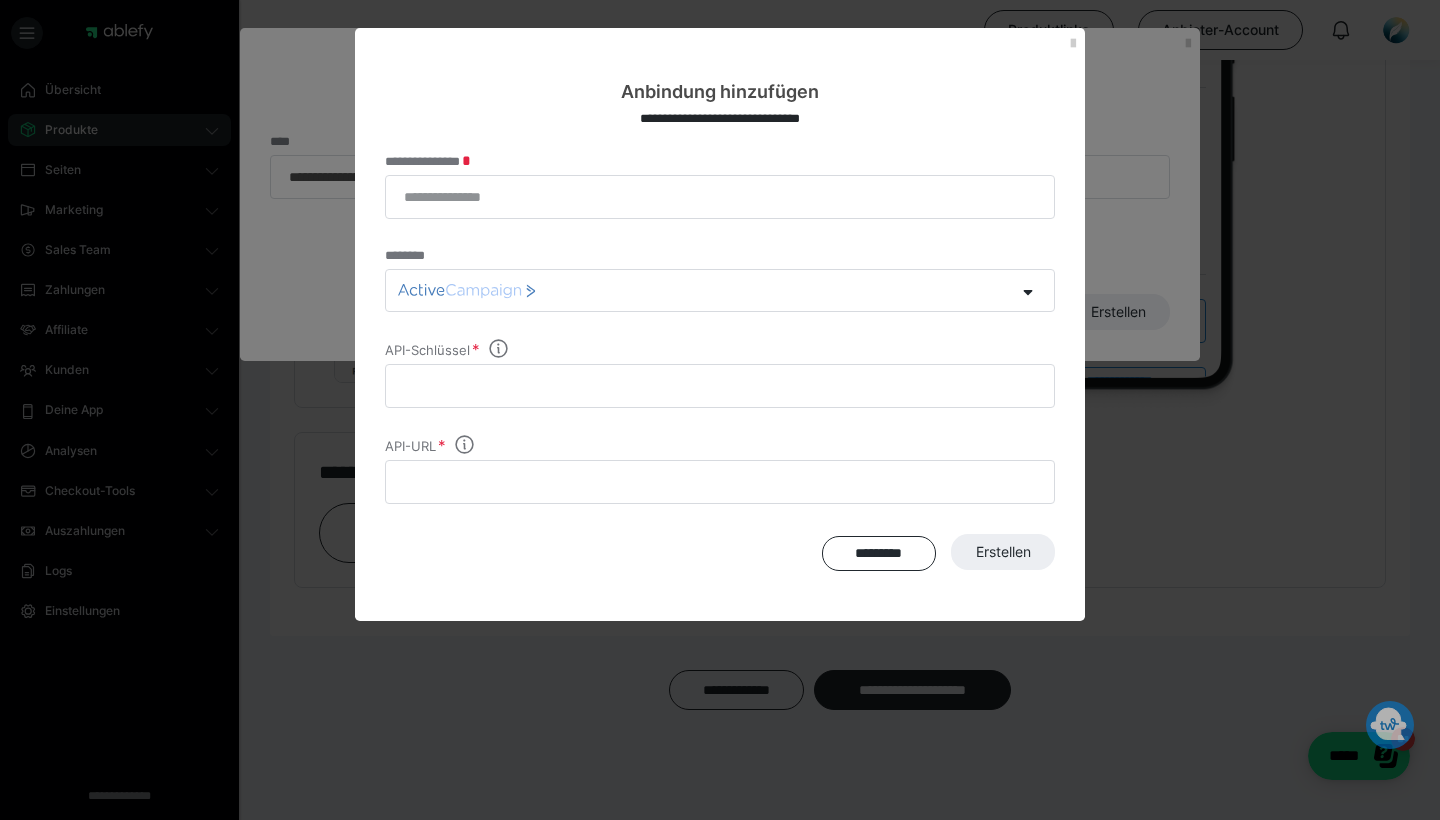click on "*********" at bounding box center (879, 553) 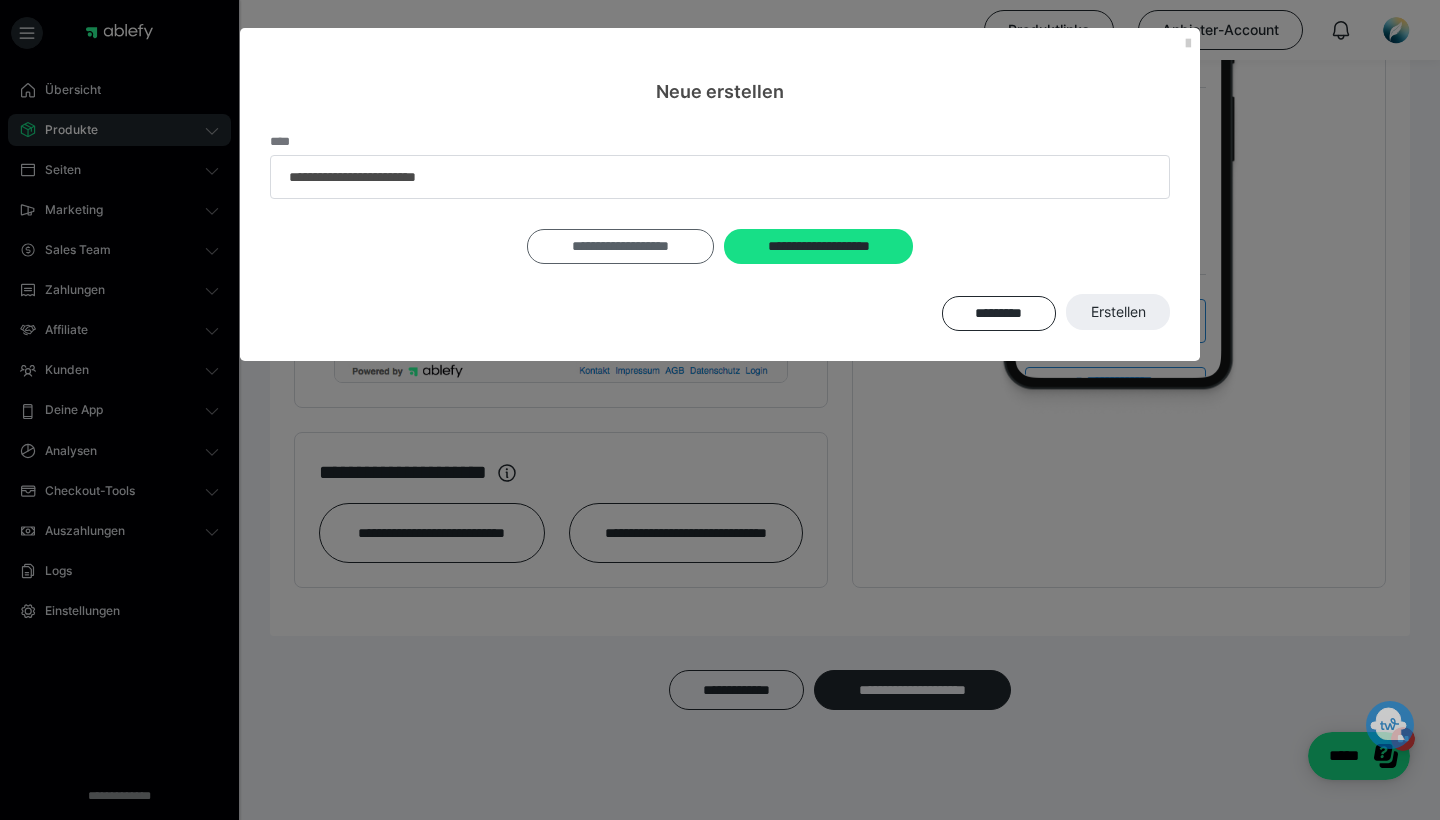 click on "**********" at bounding box center [621, 246] 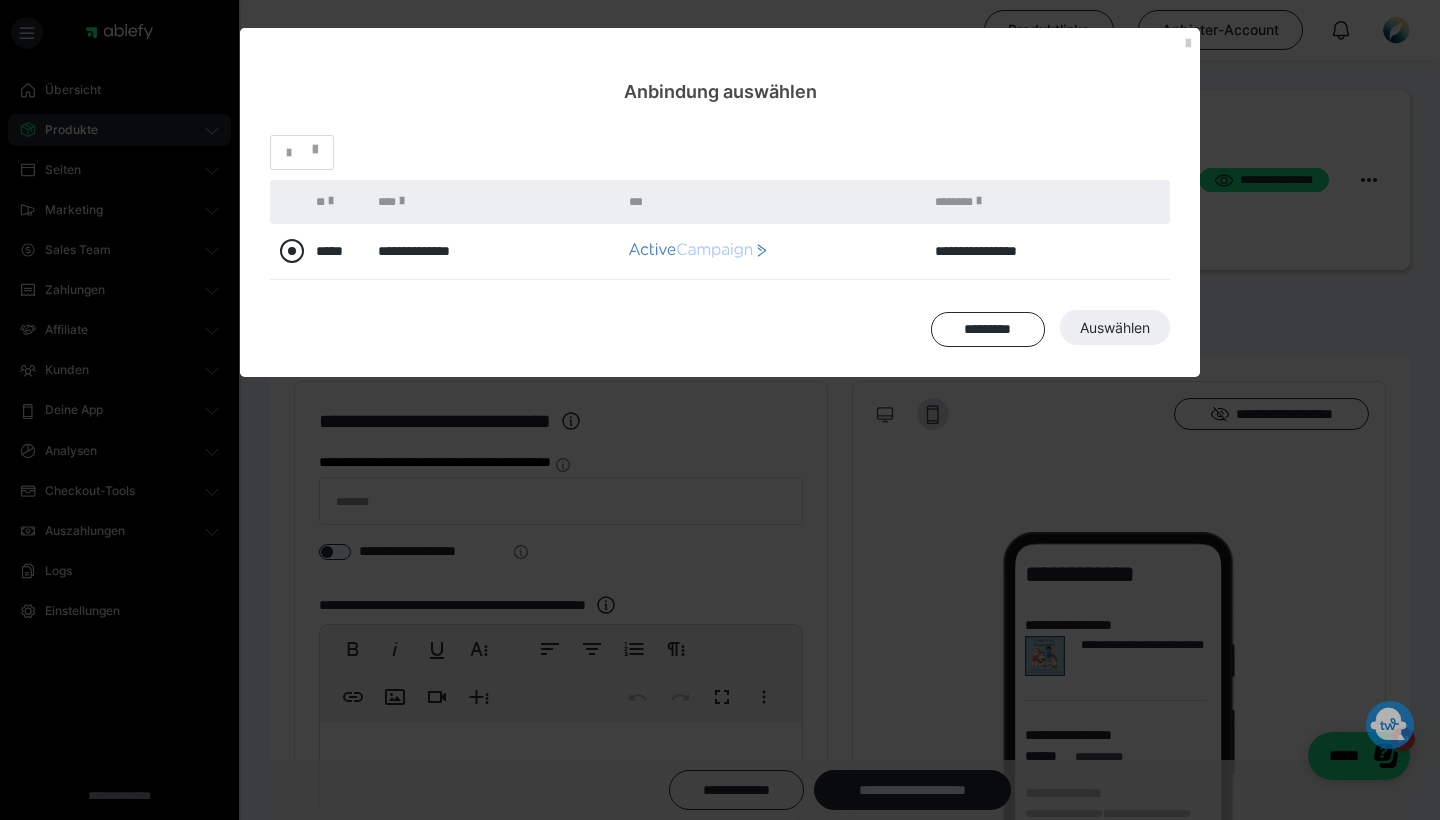 click at bounding box center (292, 251) 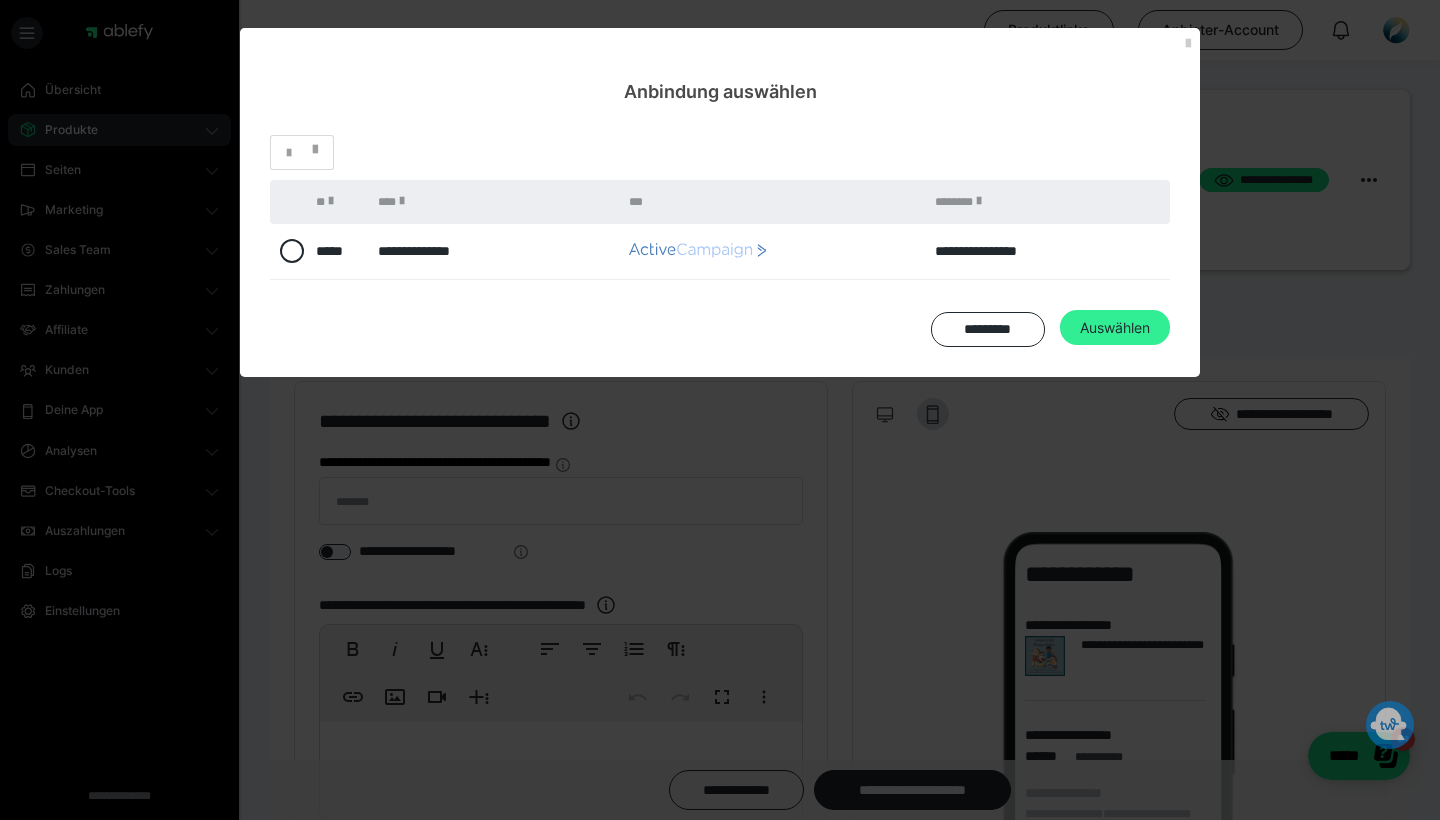 click on "Auswählen" at bounding box center (1115, 328) 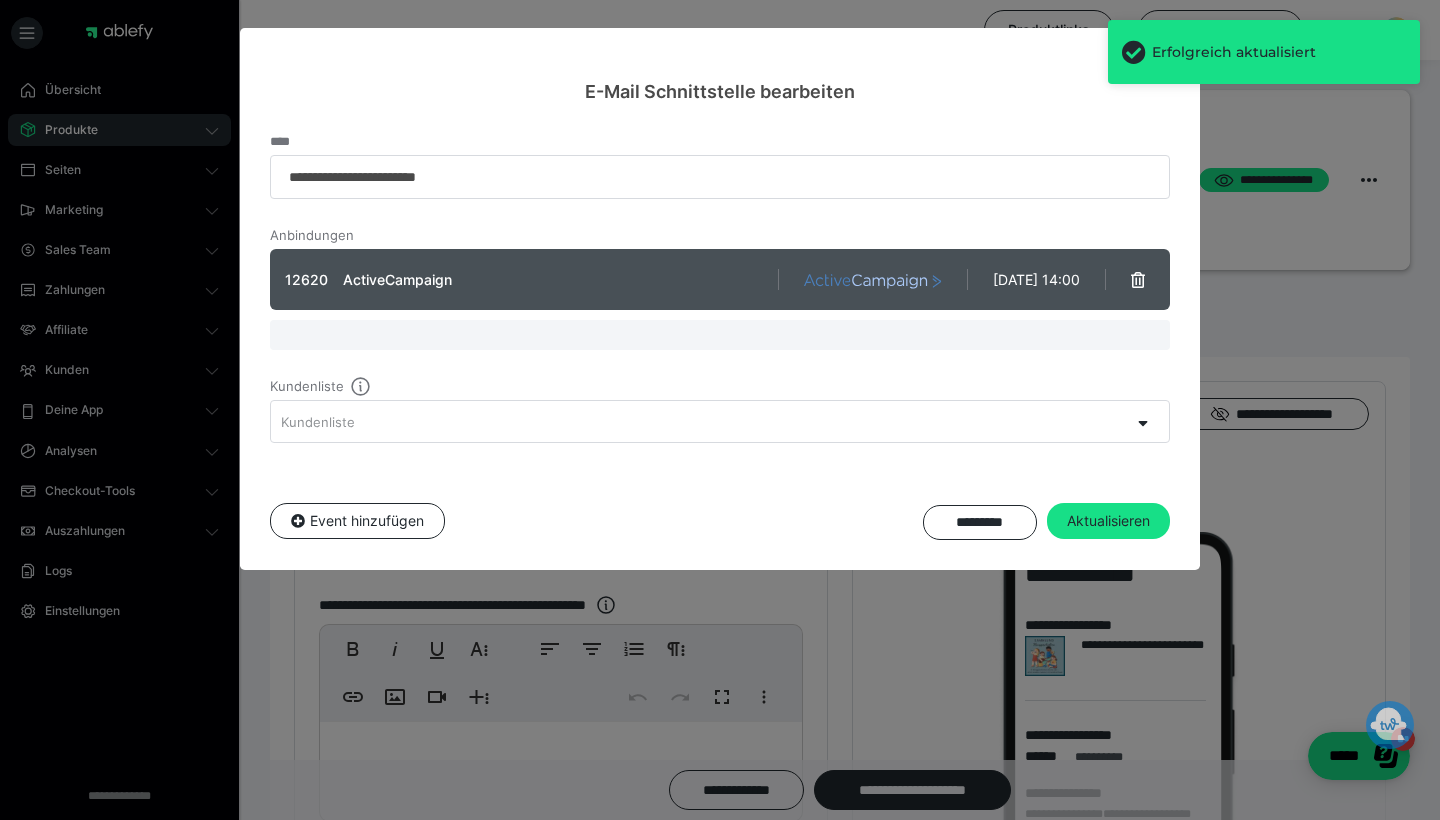 click on "Kundenliste" at bounding box center [318, 422] 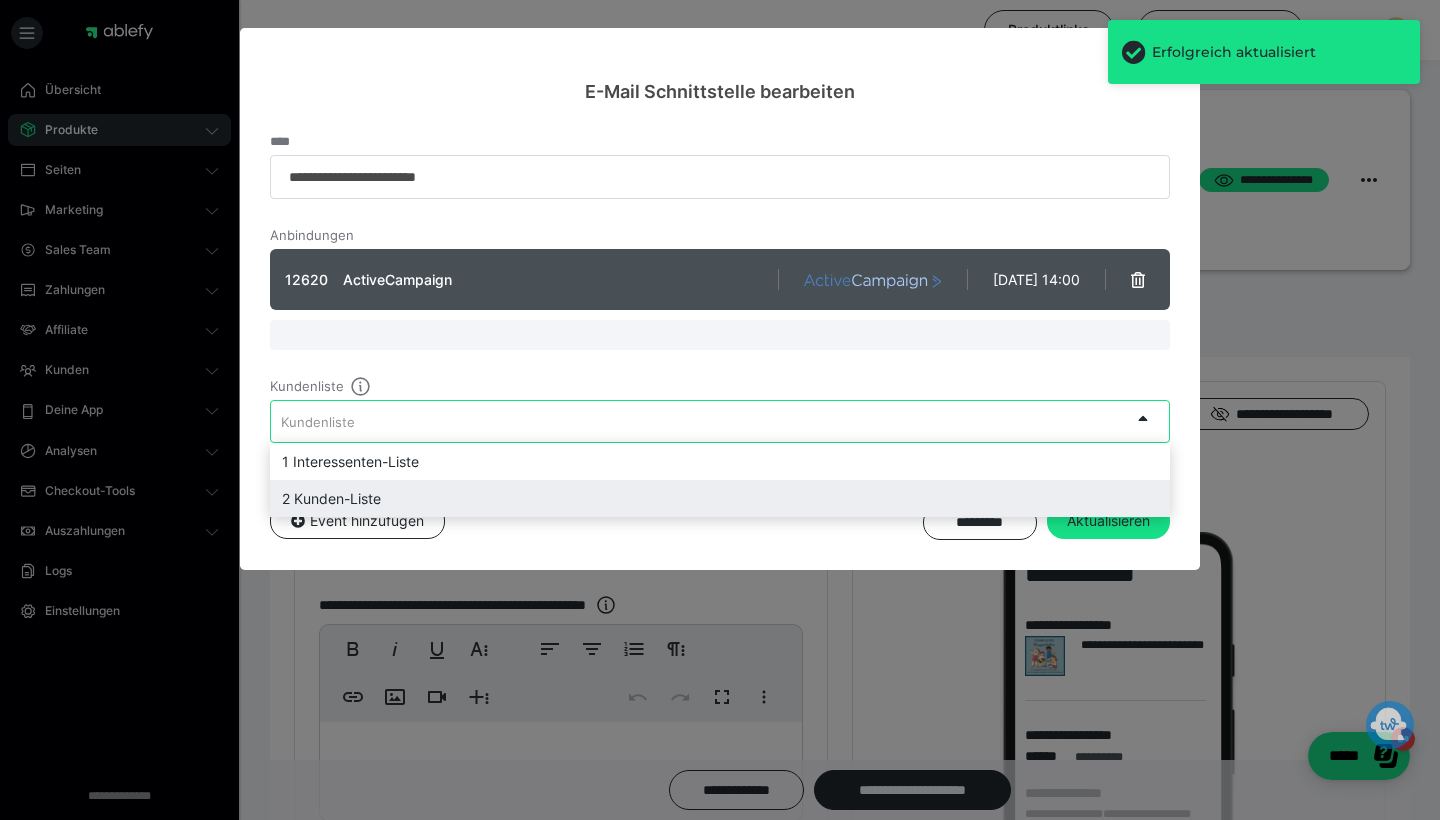 click on "2 Kunden-Liste" at bounding box center [720, 498] 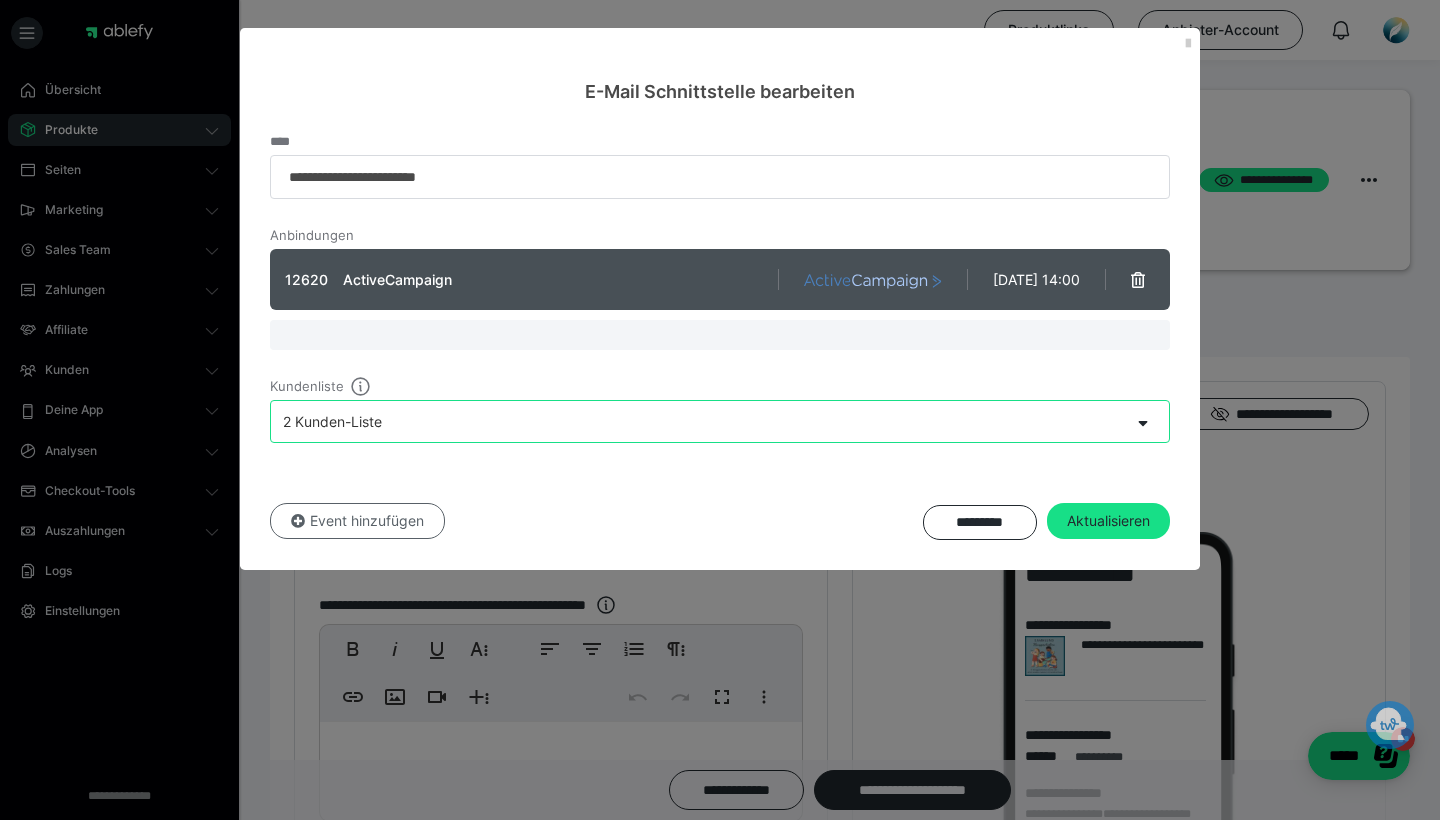 click on "Event hinzufügen" at bounding box center [357, 521] 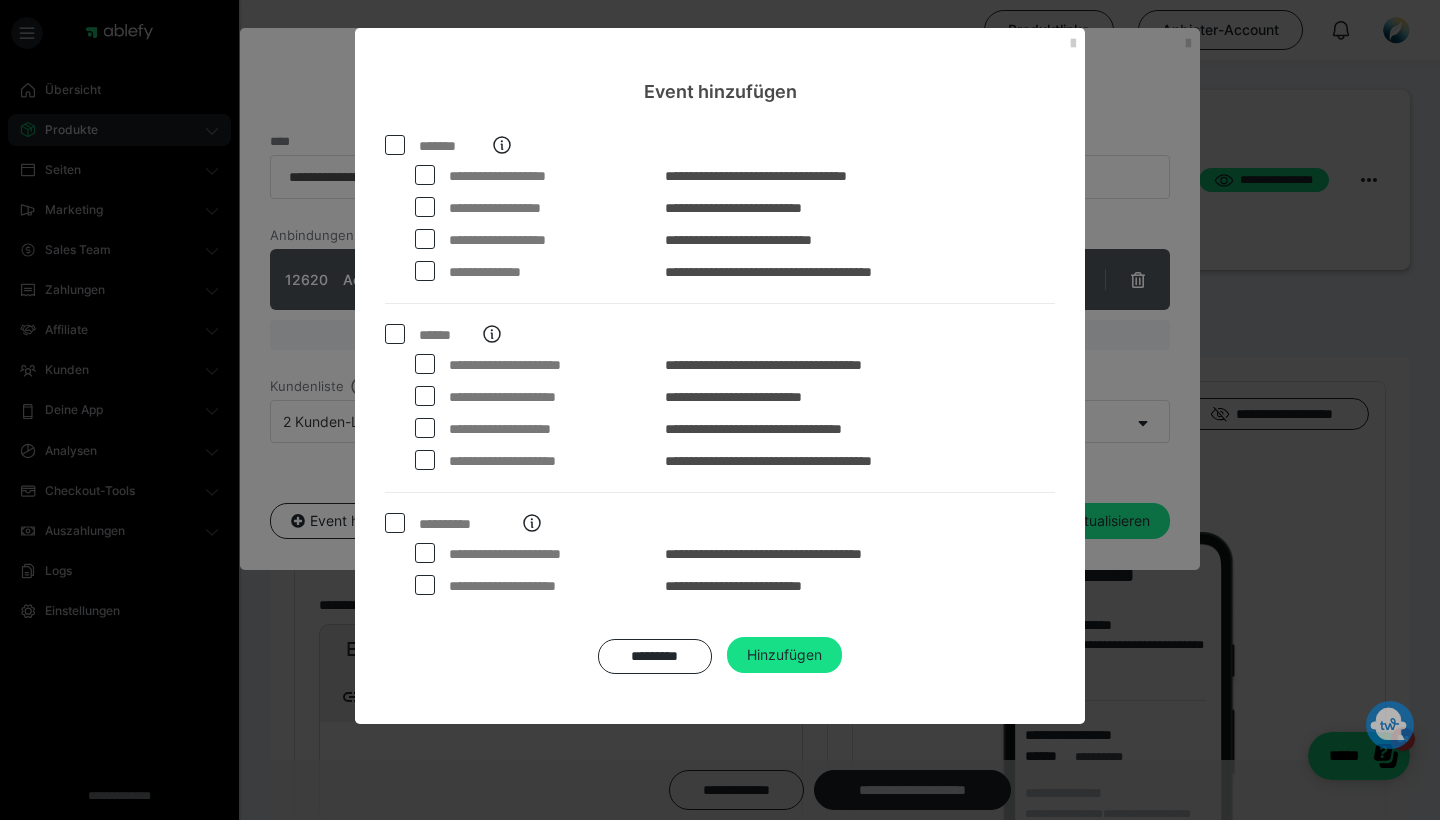 scroll, scrollTop: 0, scrollLeft: 0, axis: both 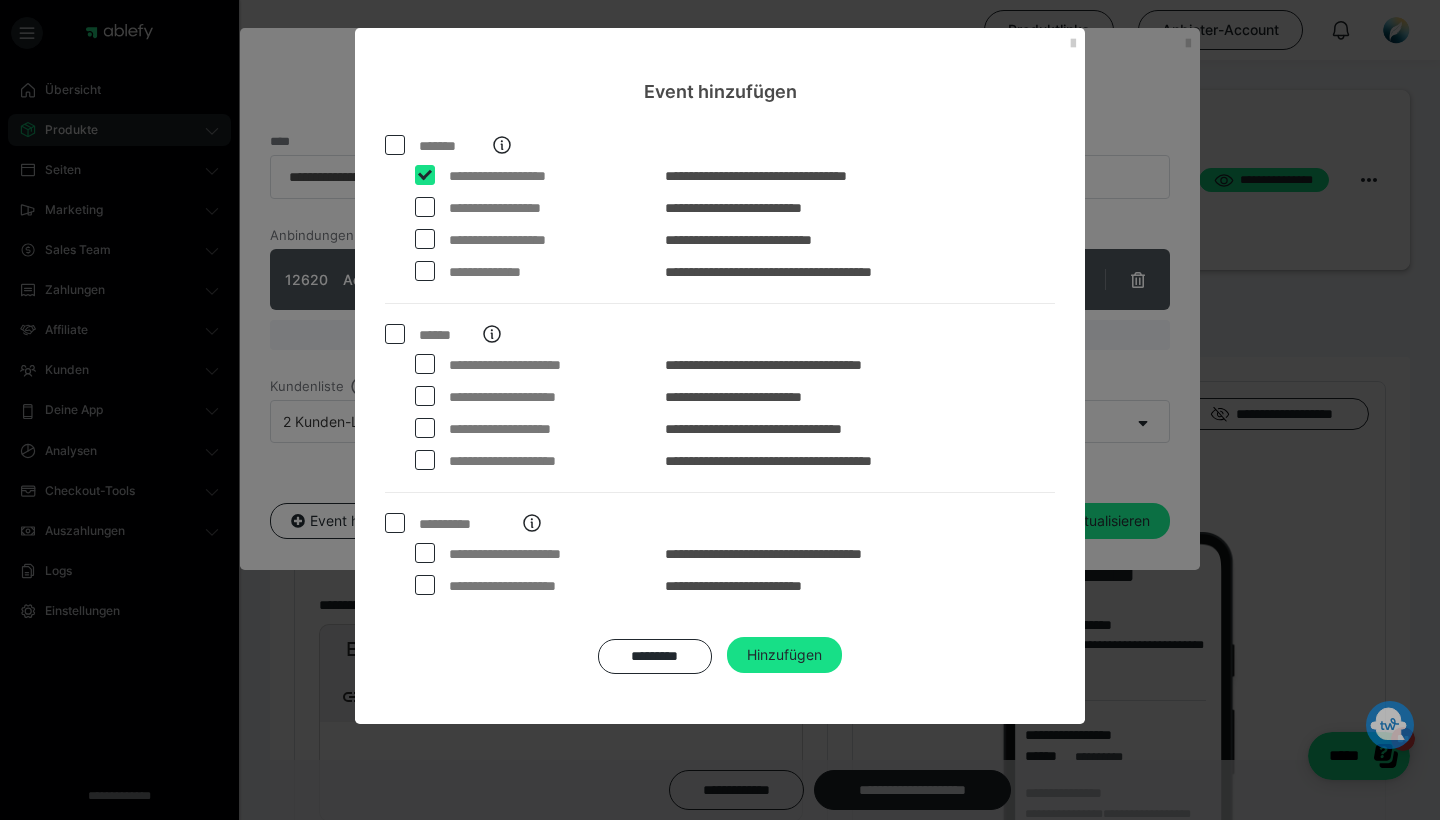 checkbox on "****" 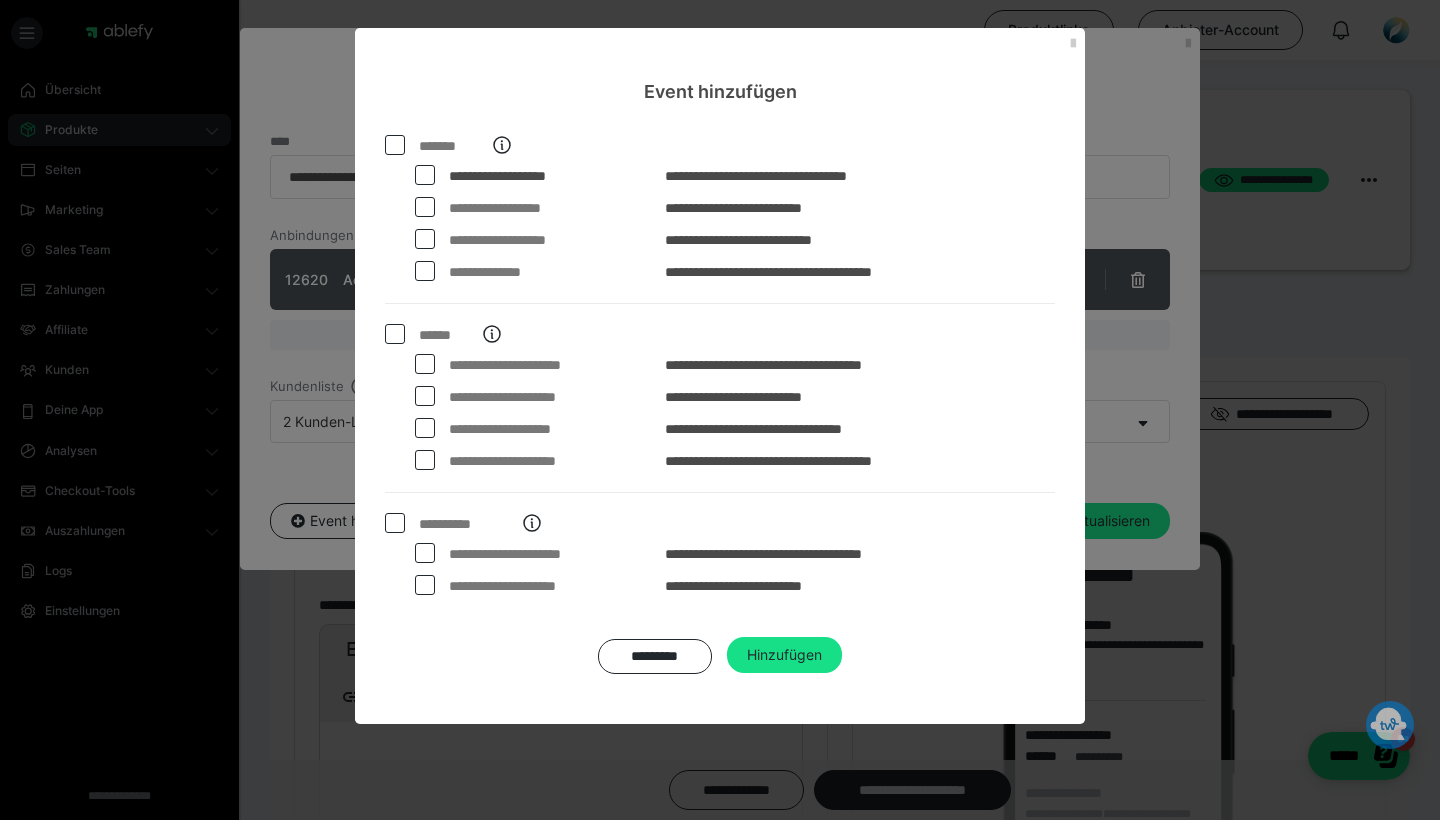 scroll, scrollTop: 0, scrollLeft: 0, axis: both 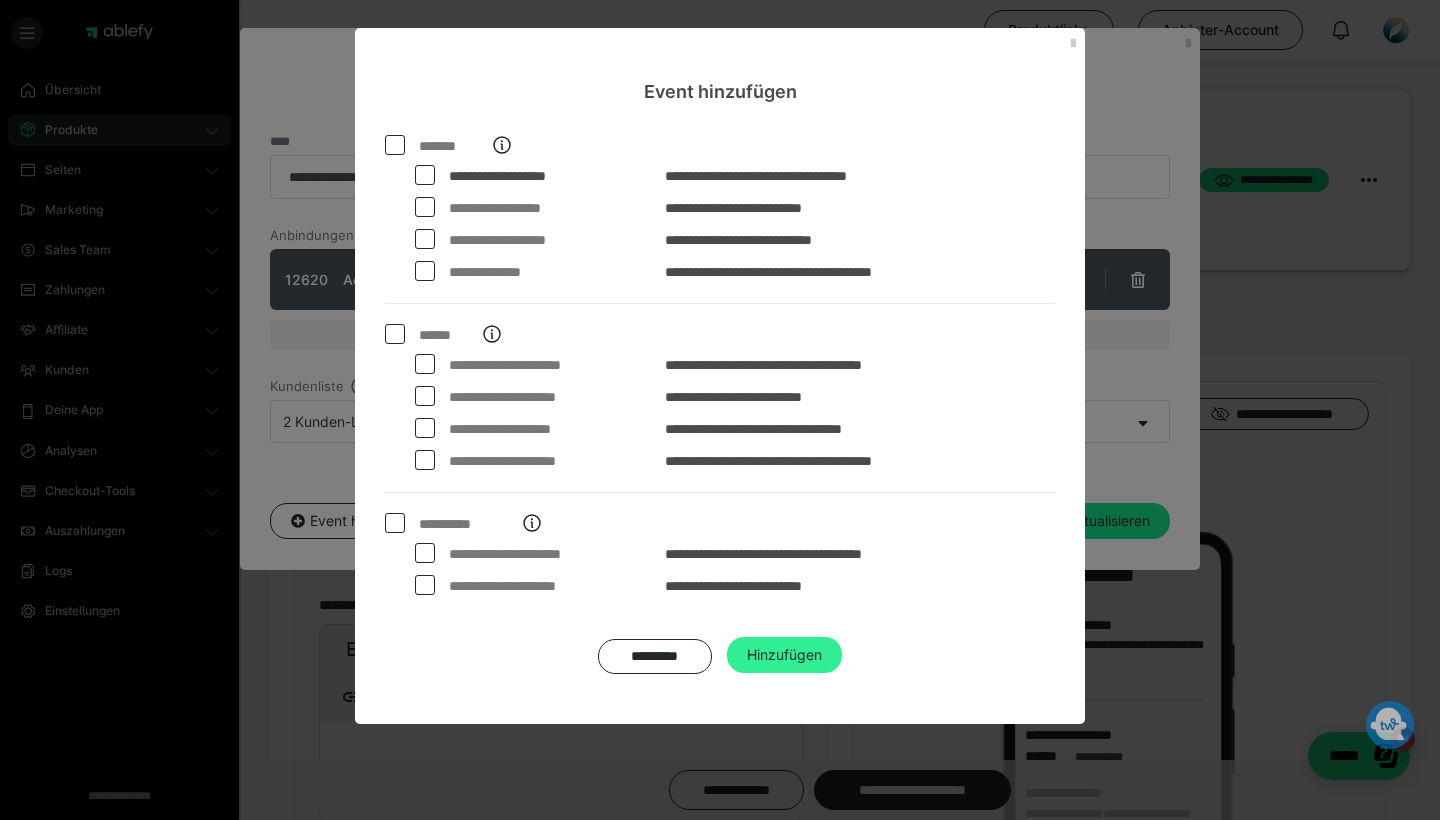 click on "Hinzufügen" at bounding box center [784, 655] 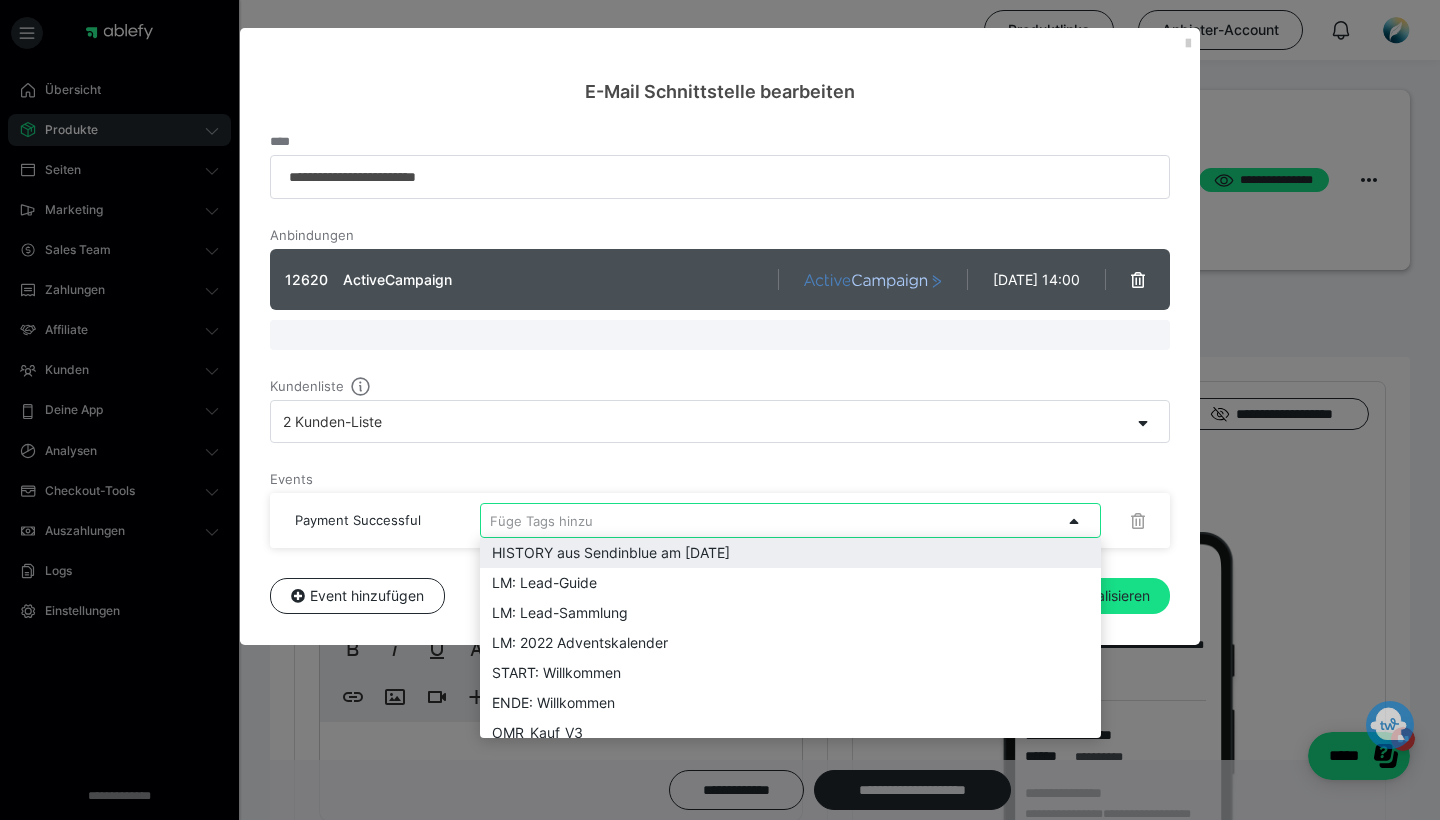click on "Füge Tags hinzu" at bounding box center [541, 520] 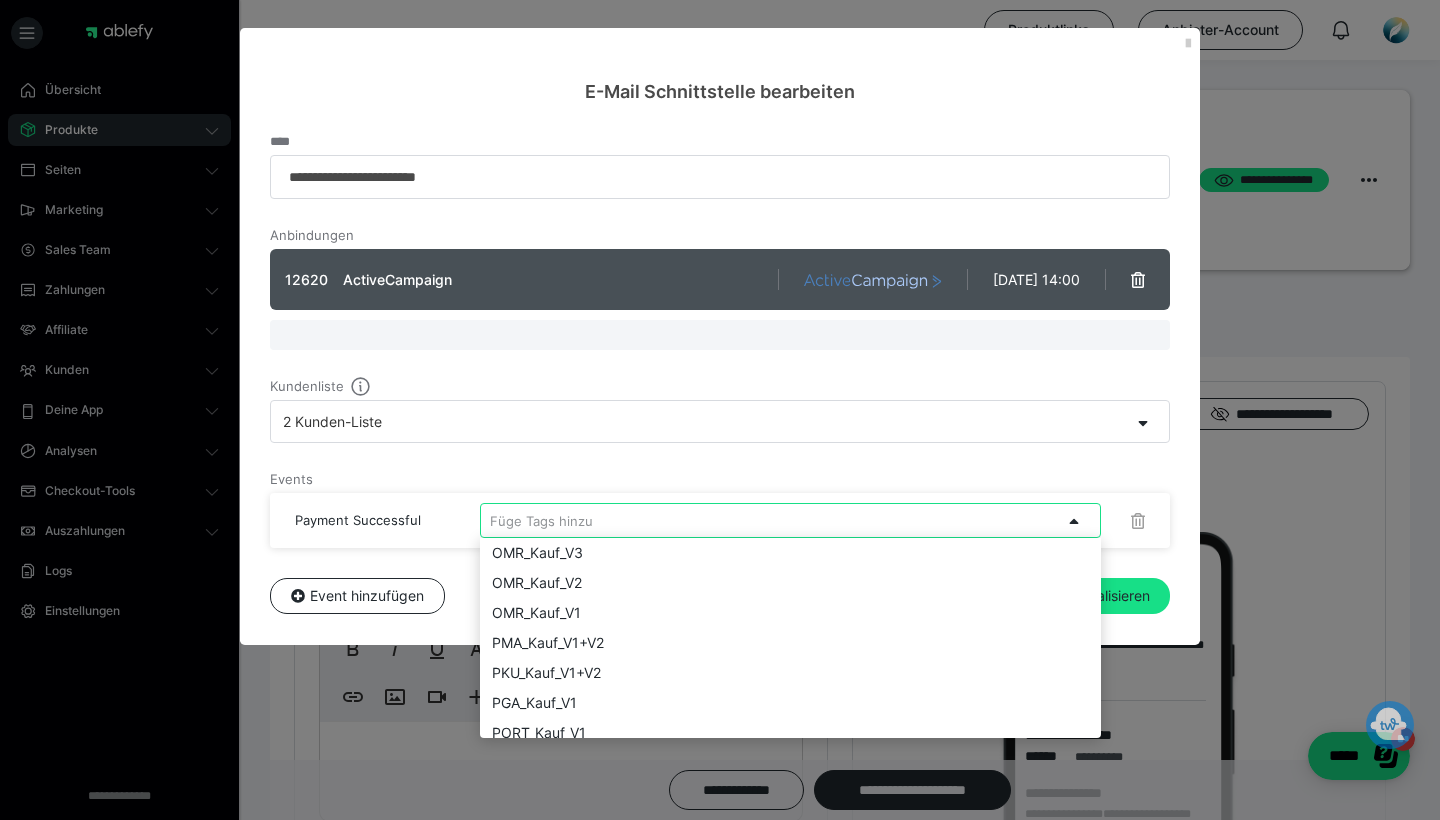 scroll, scrollTop: 182, scrollLeft: 0, axis: vertical 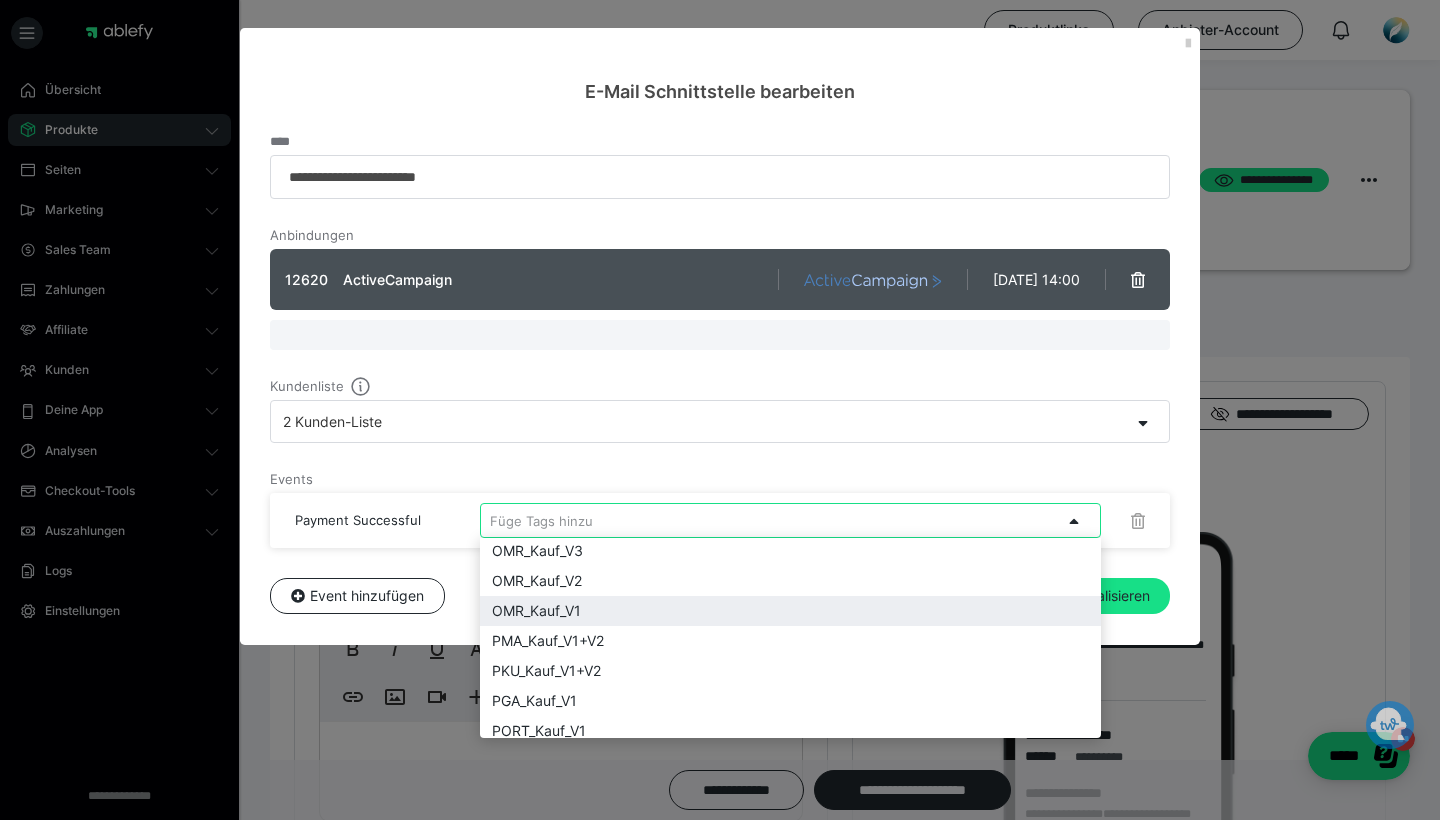 type on "S" 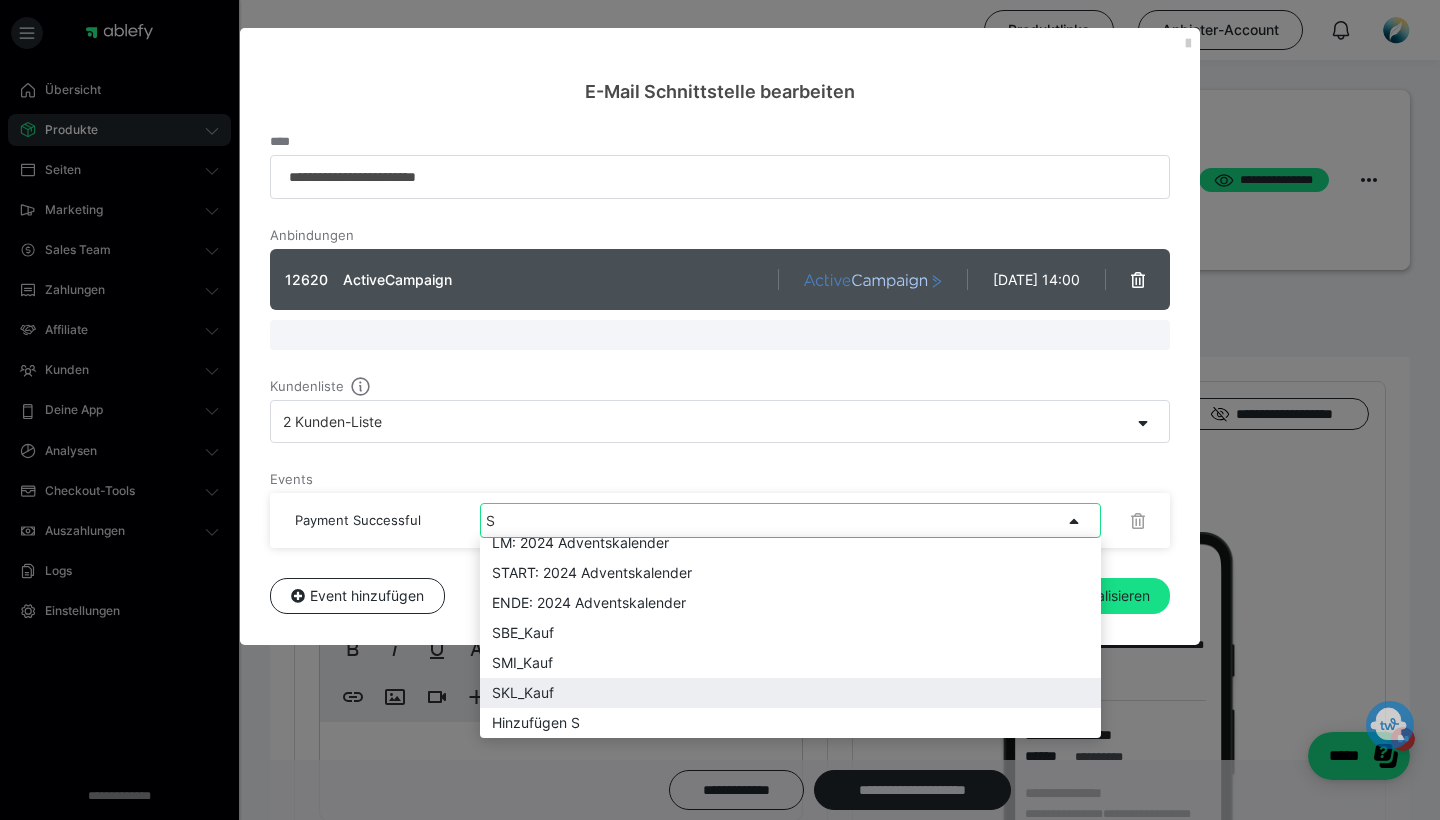 scroll, scrollTop: 430, scrollLeft: 0, axis: vertical 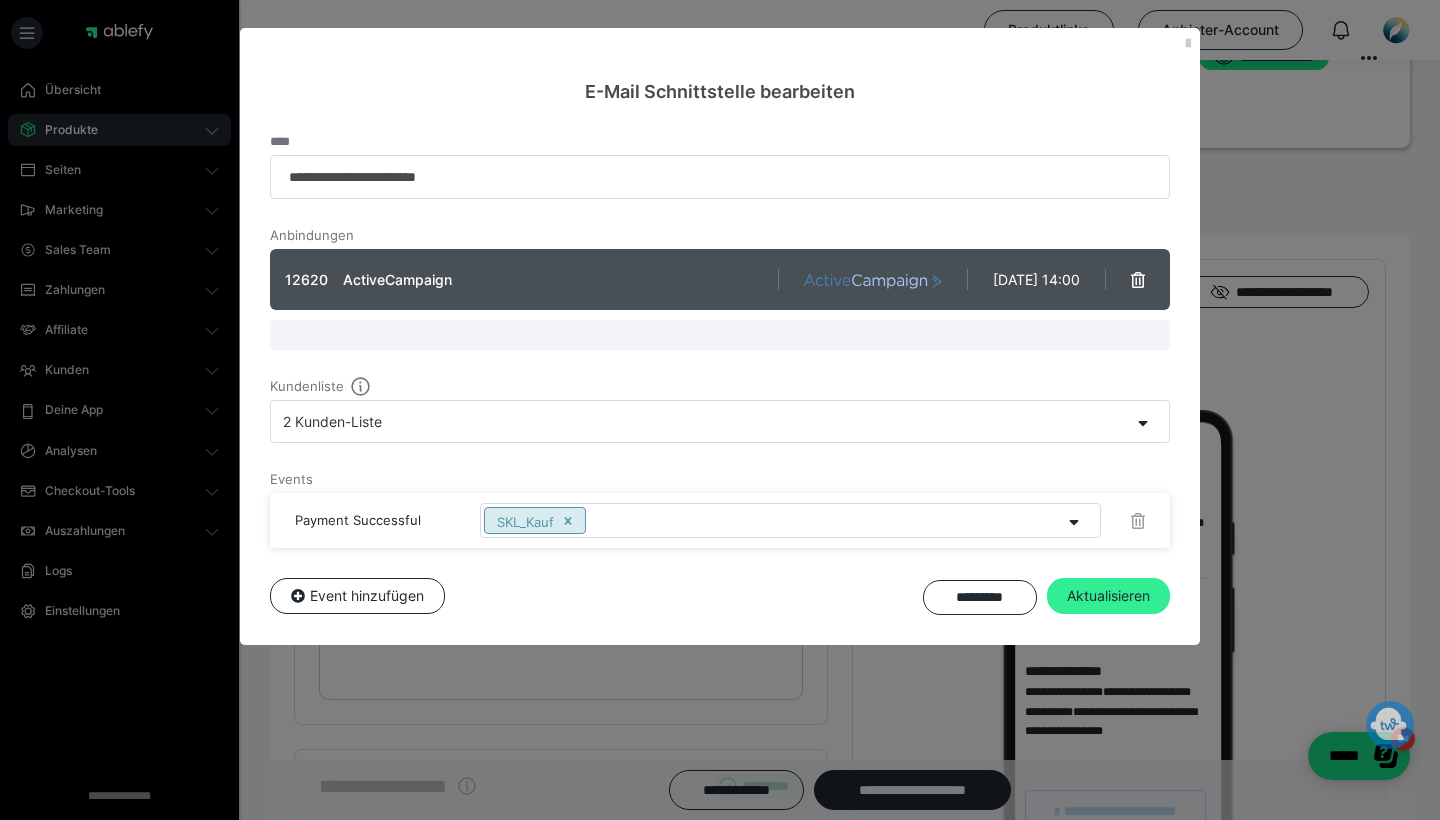 click on "Aktualisieren" at bounding box center (1108, 596) 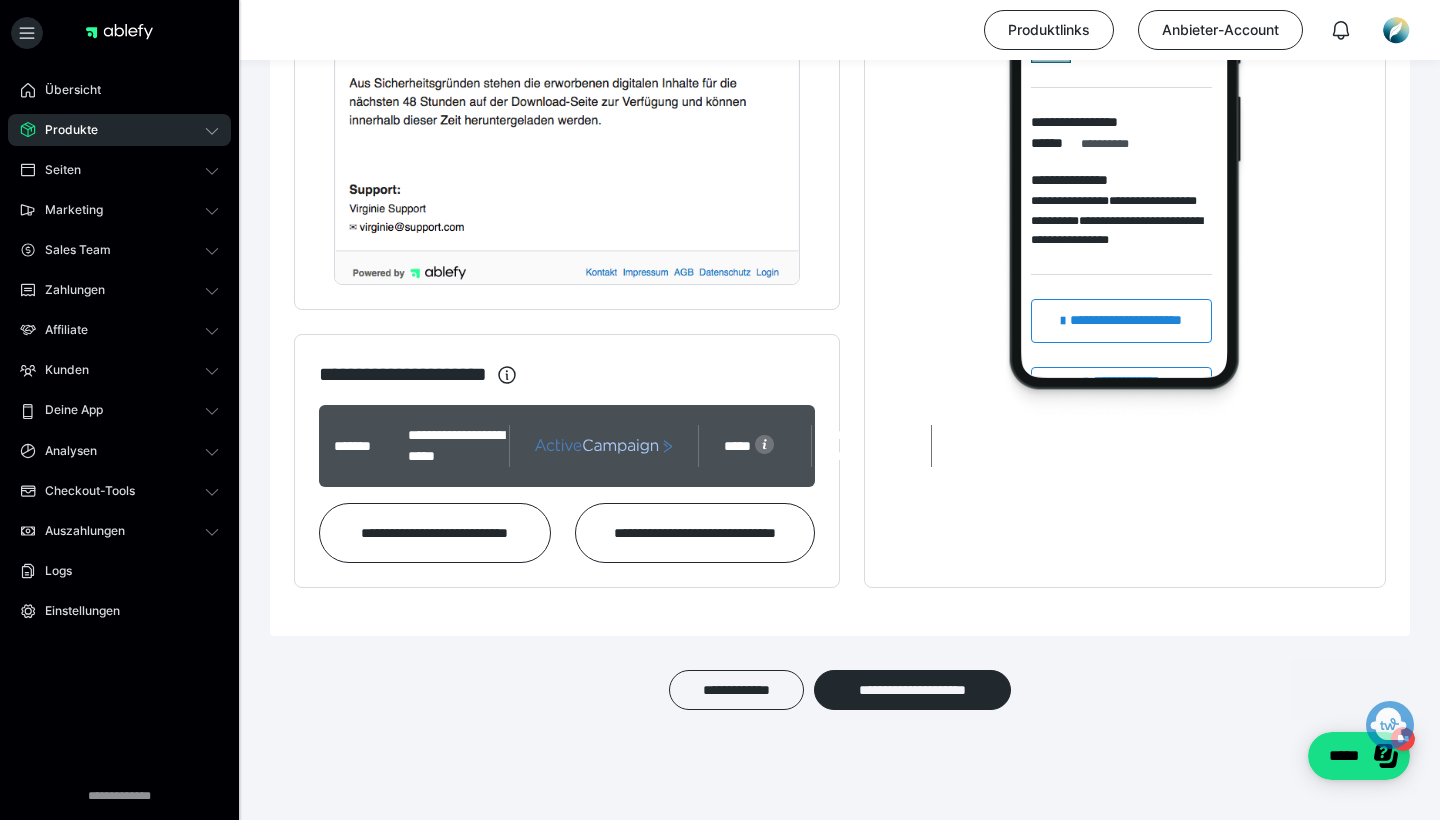 scroll, scrollTop: 1477, scrollLeft: 0, axis: vertical 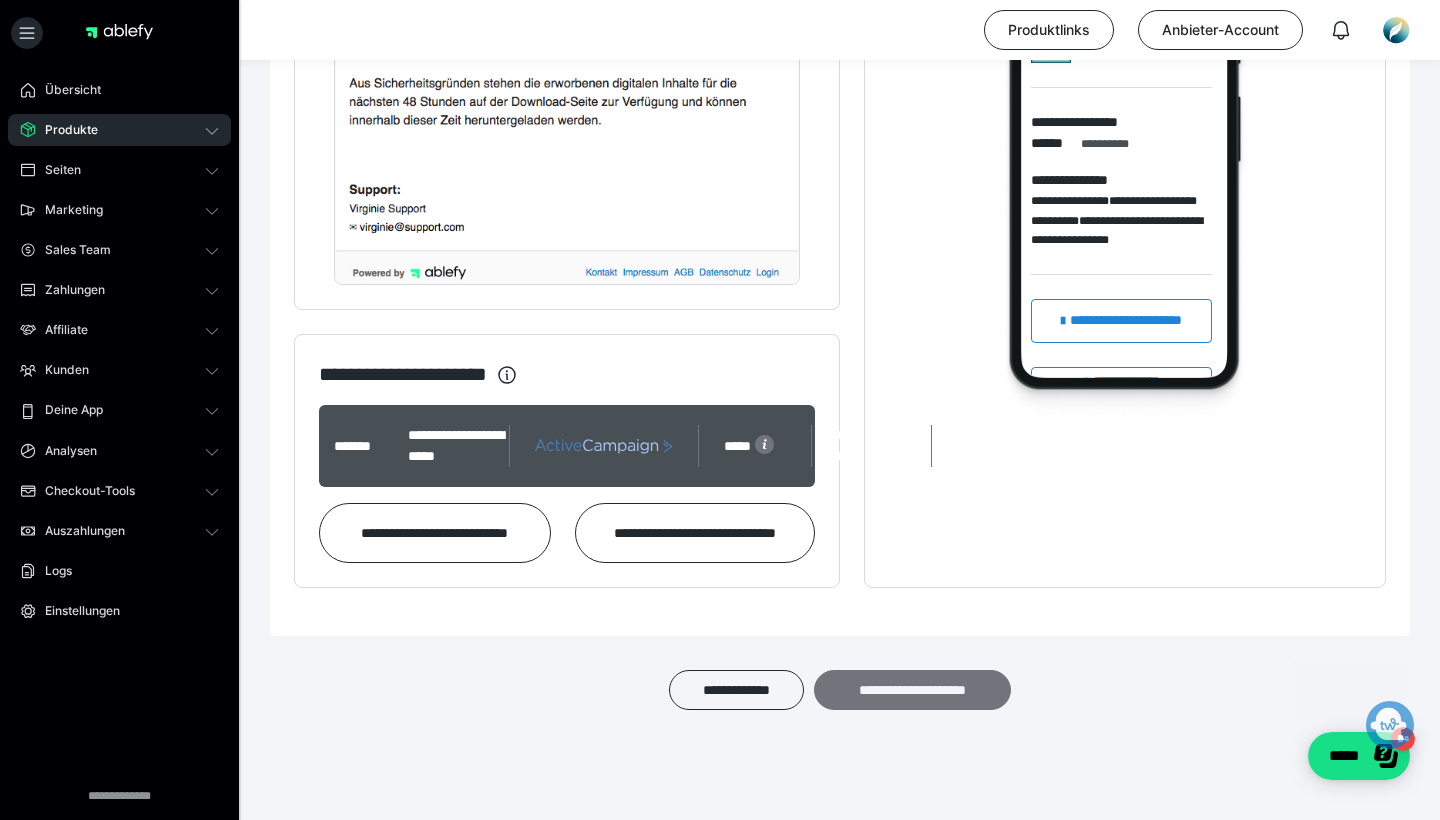 click on "**********" at bounding box center [912, 690] 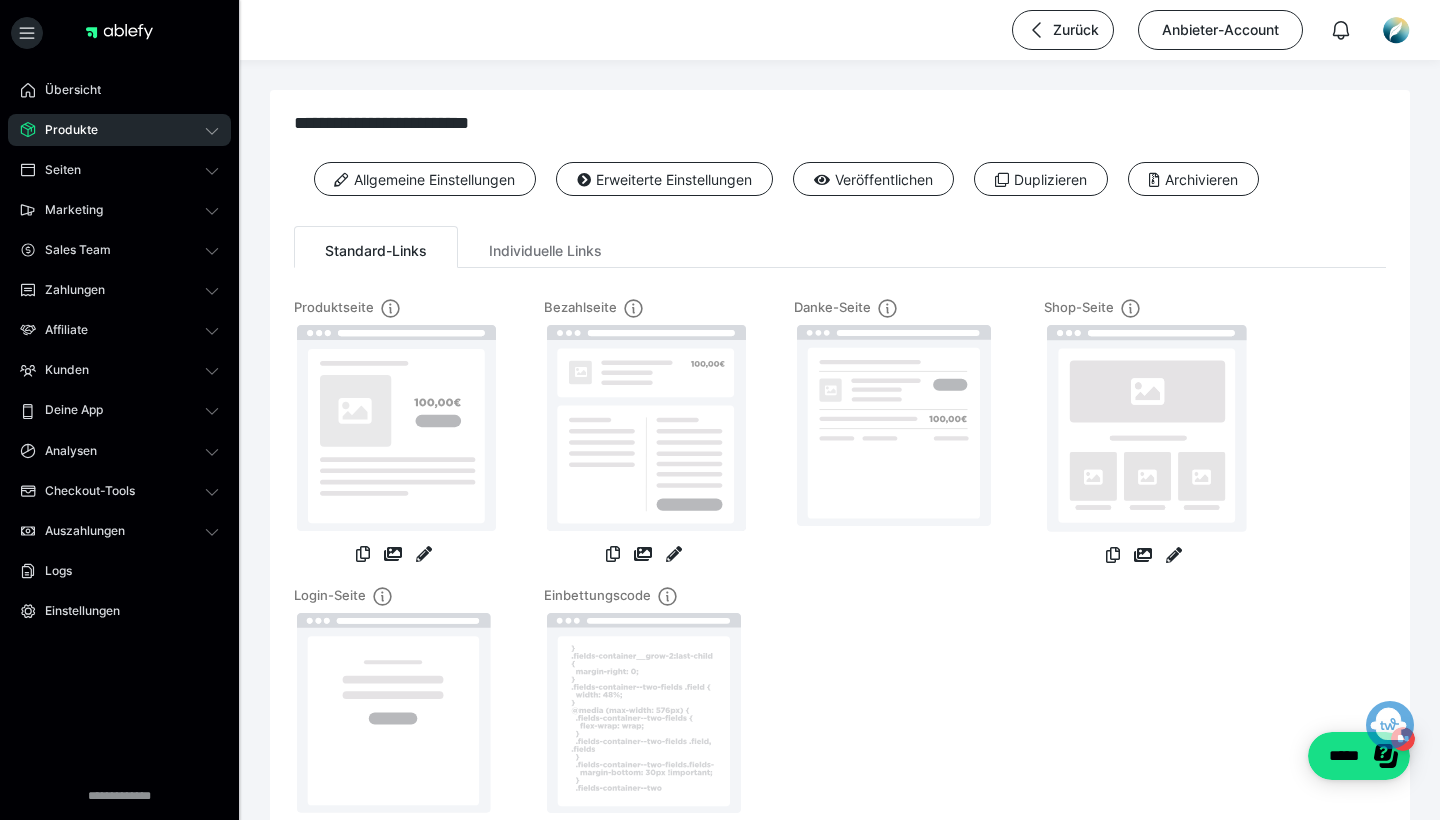 scroll, scrollTop: 0, scrollLeft: 0, axis: both 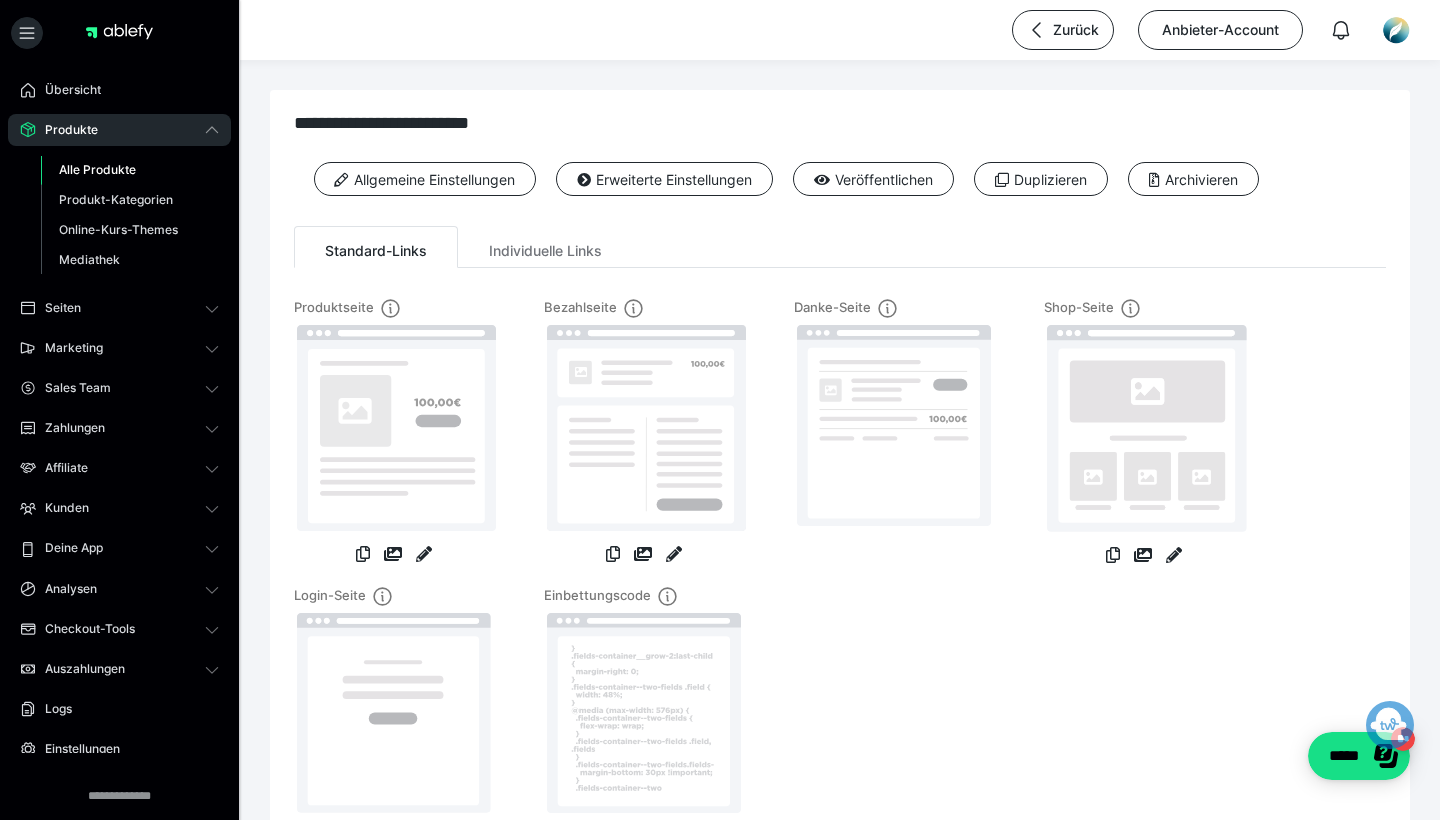click on "Alle Produkte" at bounding box center [97, 169] 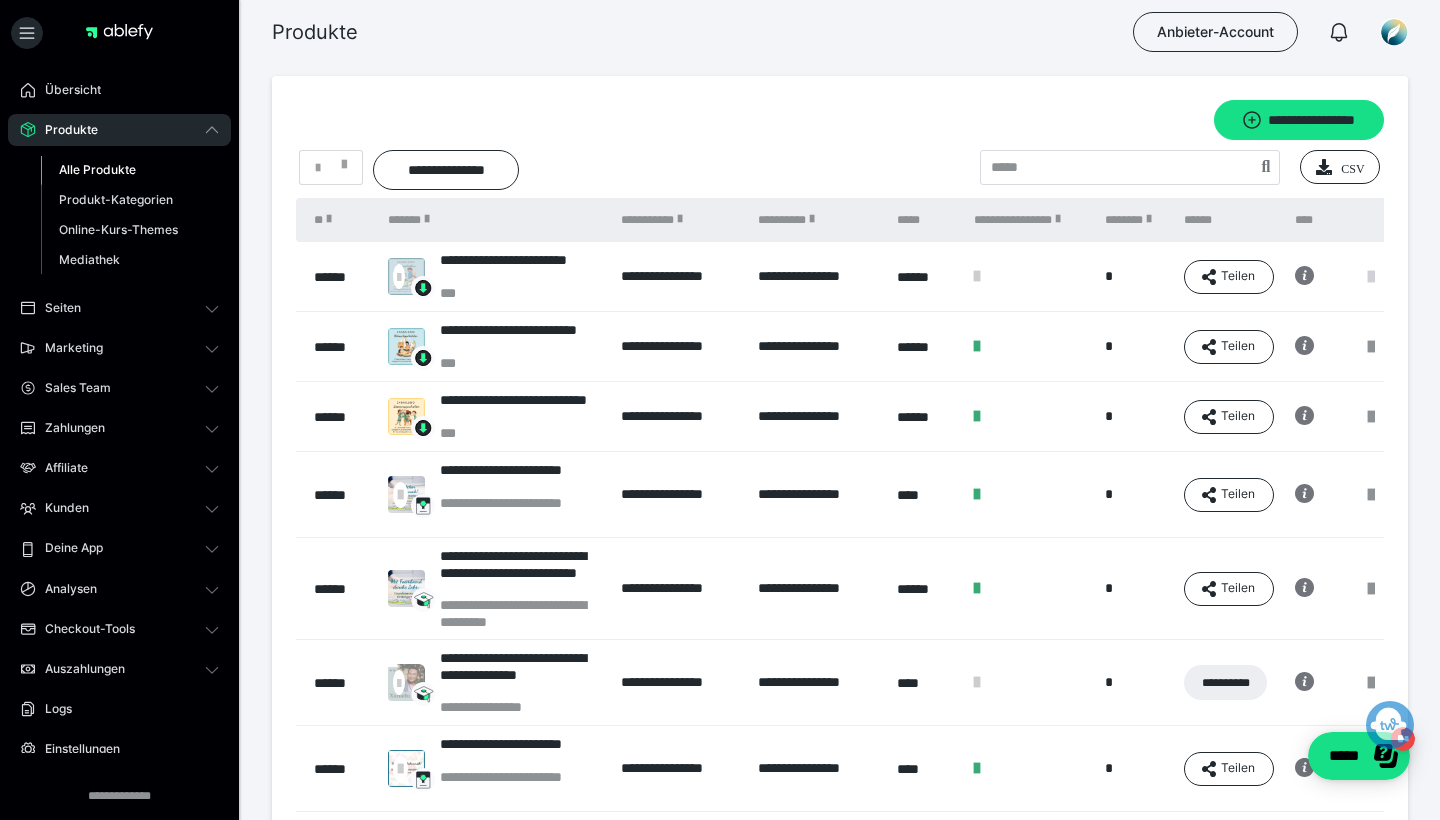 click at bounding box center (1371, 277) 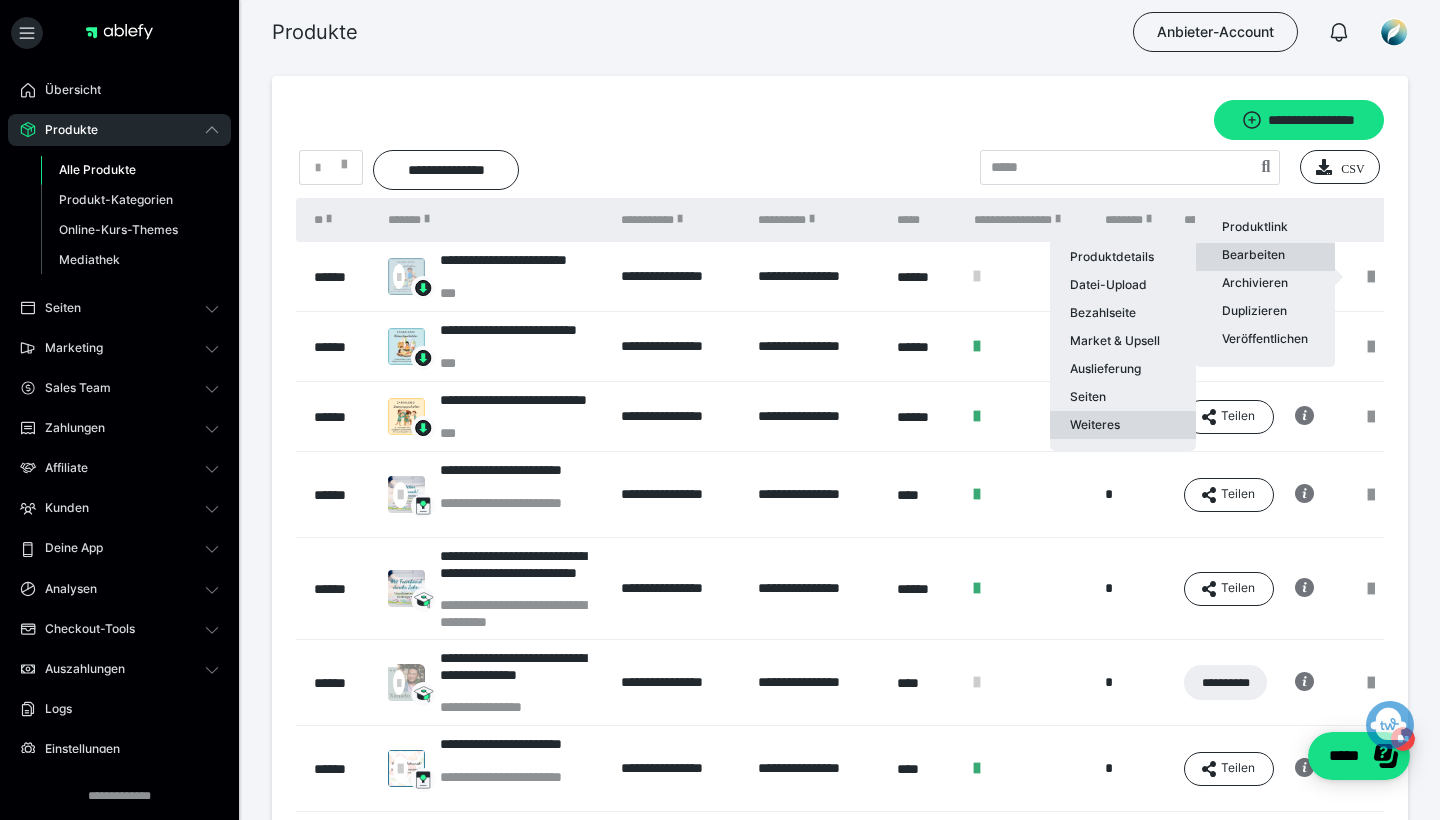 click on "Weiteres" at bounding box center (1123, 425) 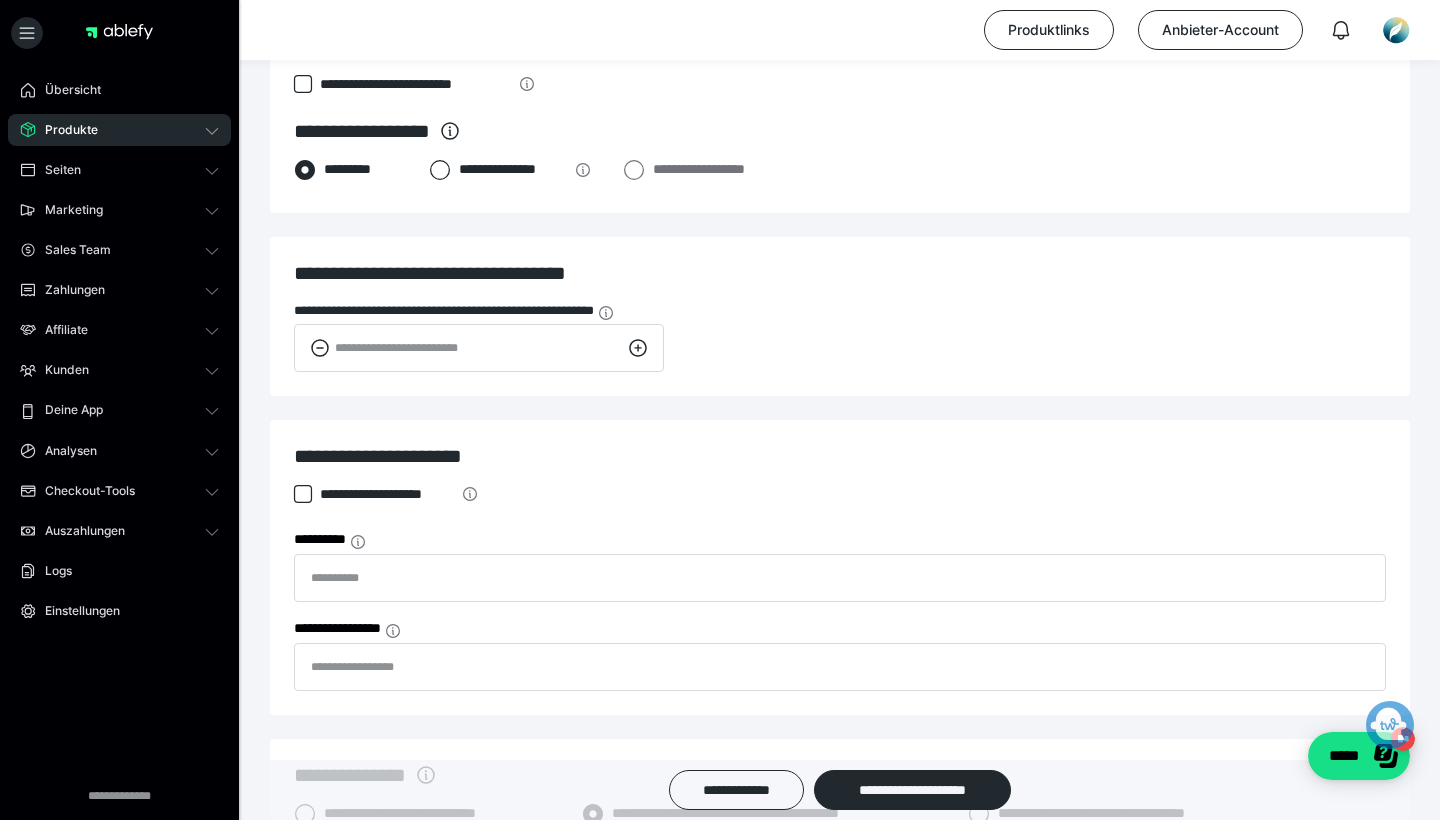 scroll, scrollTop: 950, scrollLeft: 0, axis: vertical 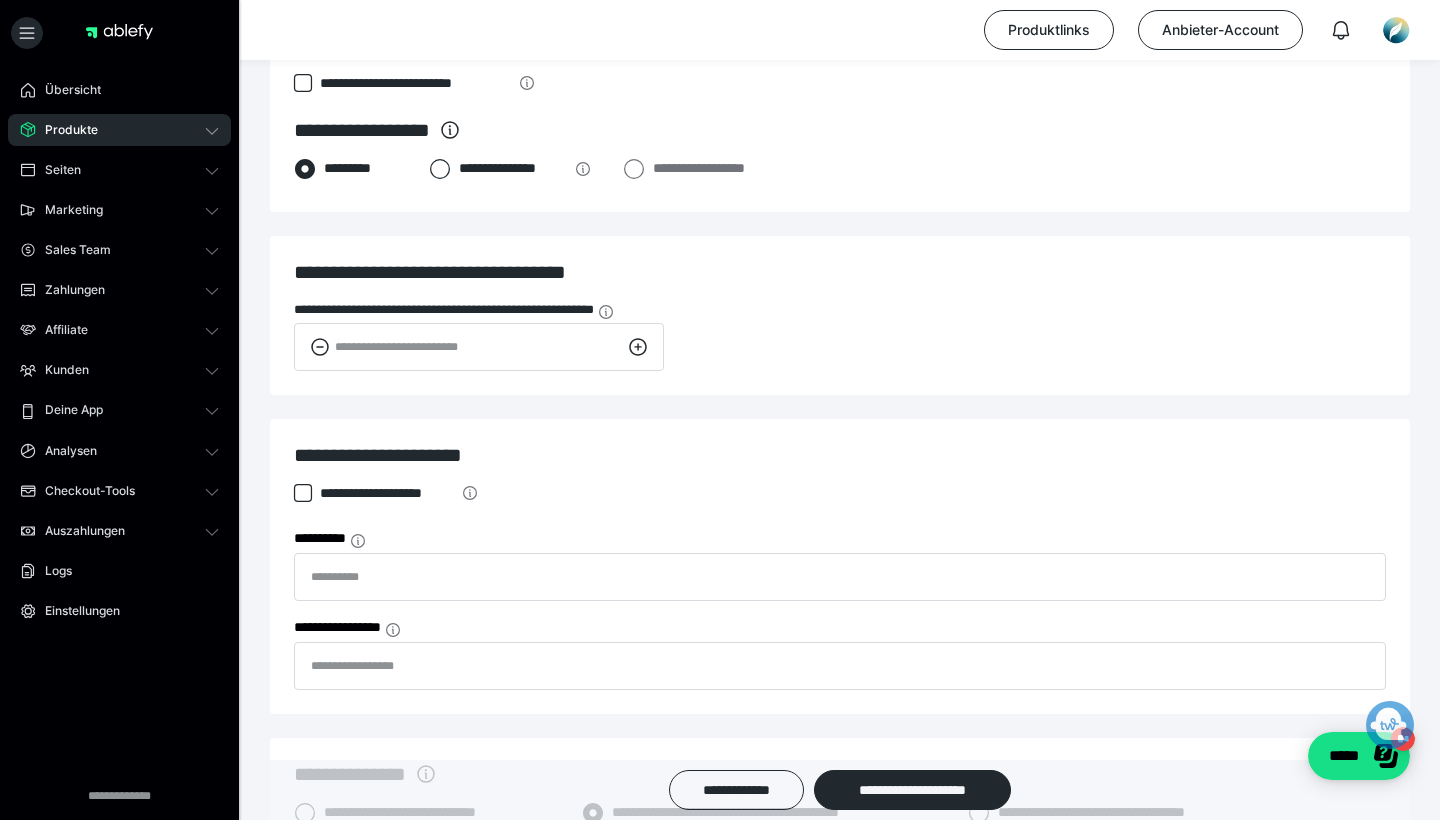 click 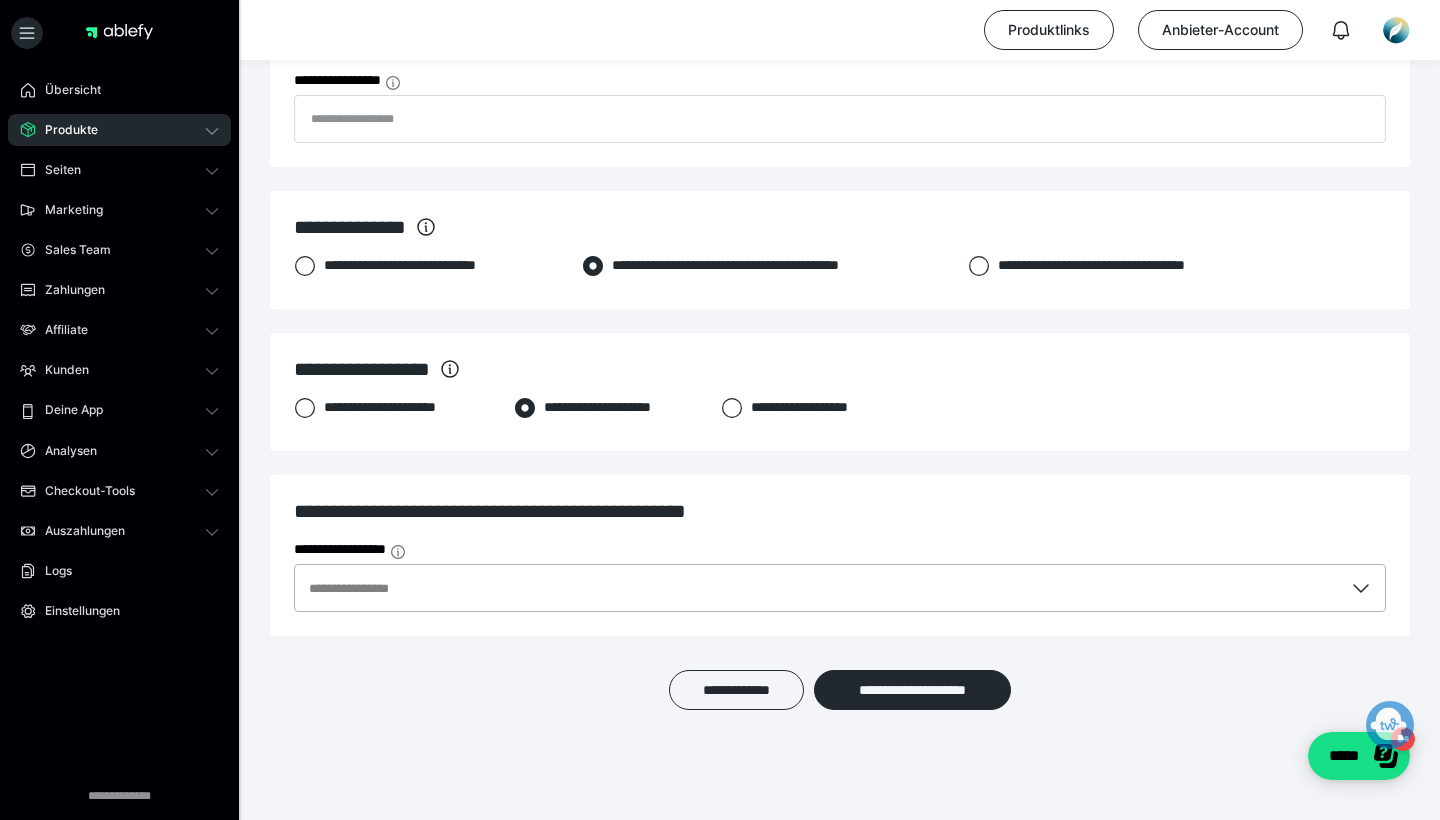 scroll, scrollTop: 1497, scrollLeft: 0, axis: vertical 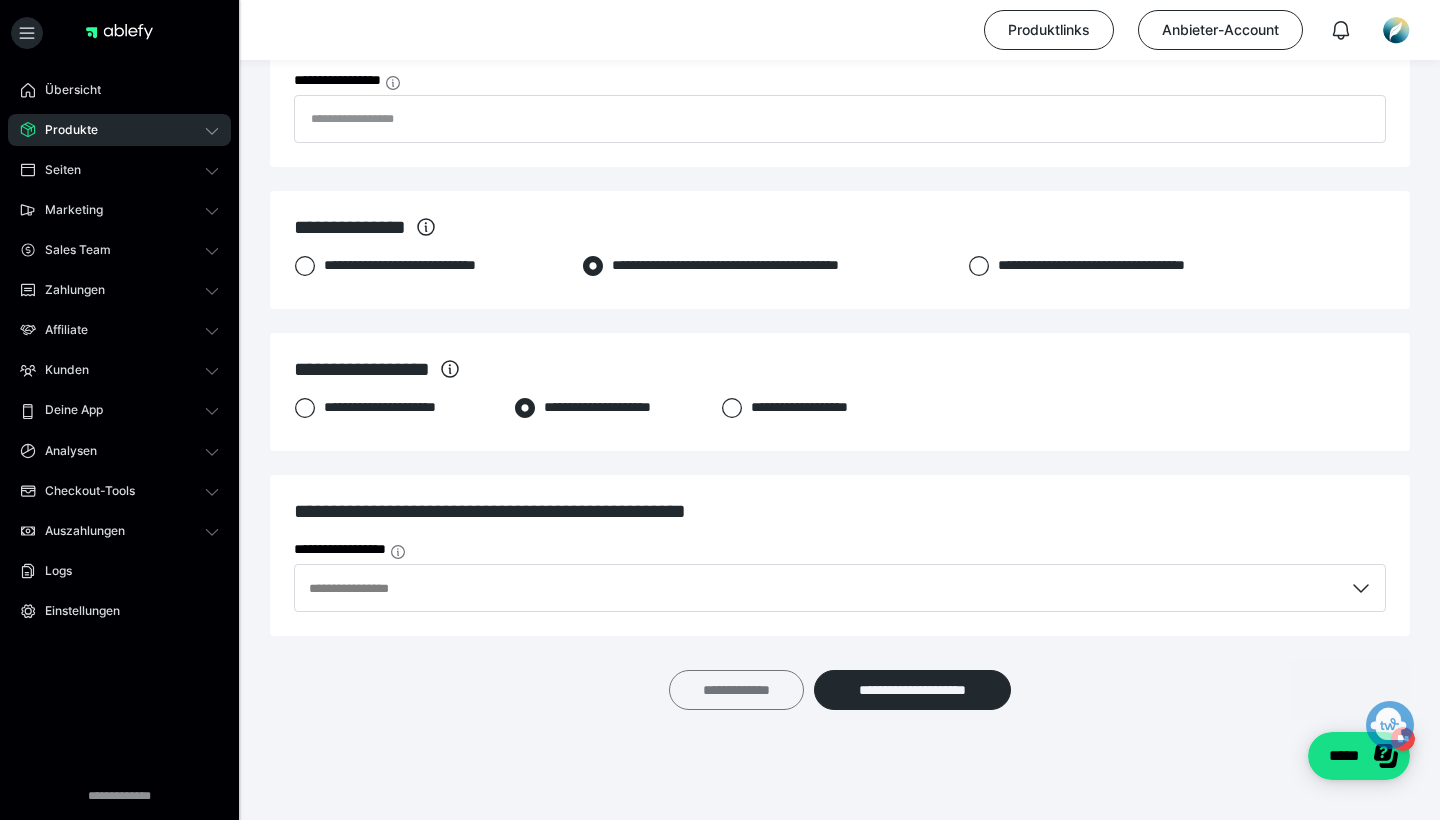 click on "**********" at bounding box center [736, 690] 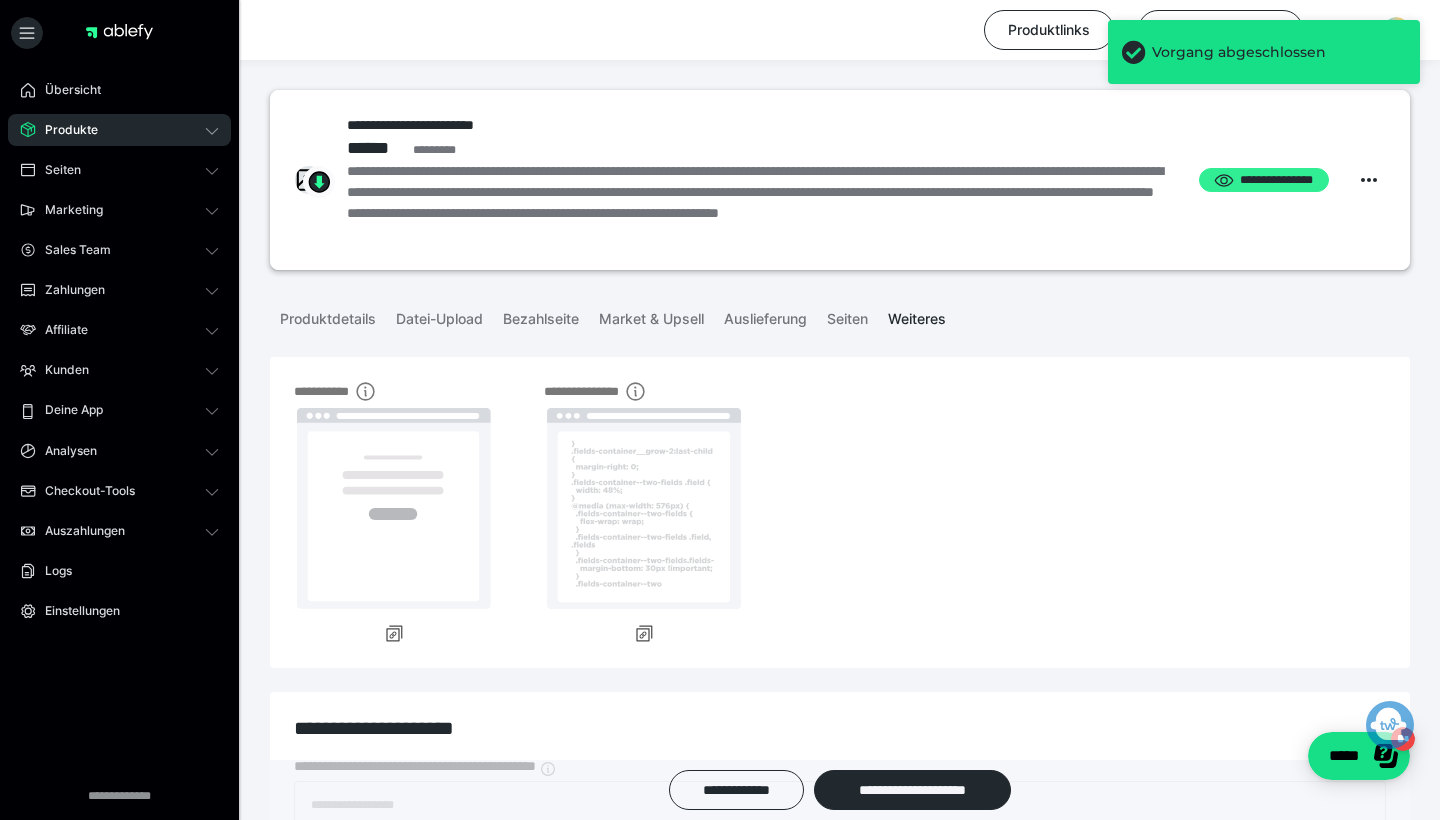 click on "**********" at bounding box center [1264, 180] 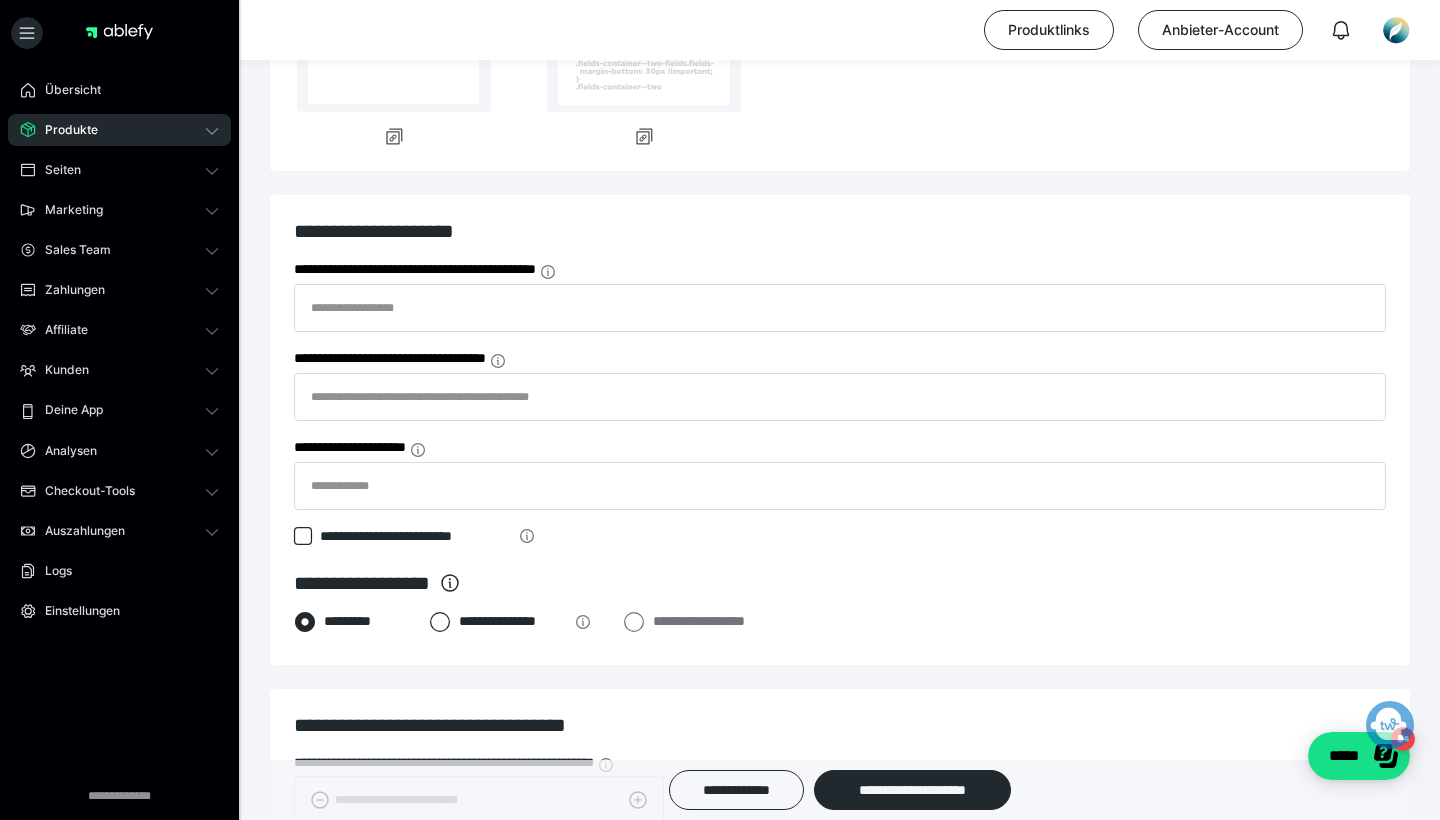scroll, scrollTop: 499, scrollLeft: 0, axis: vertical 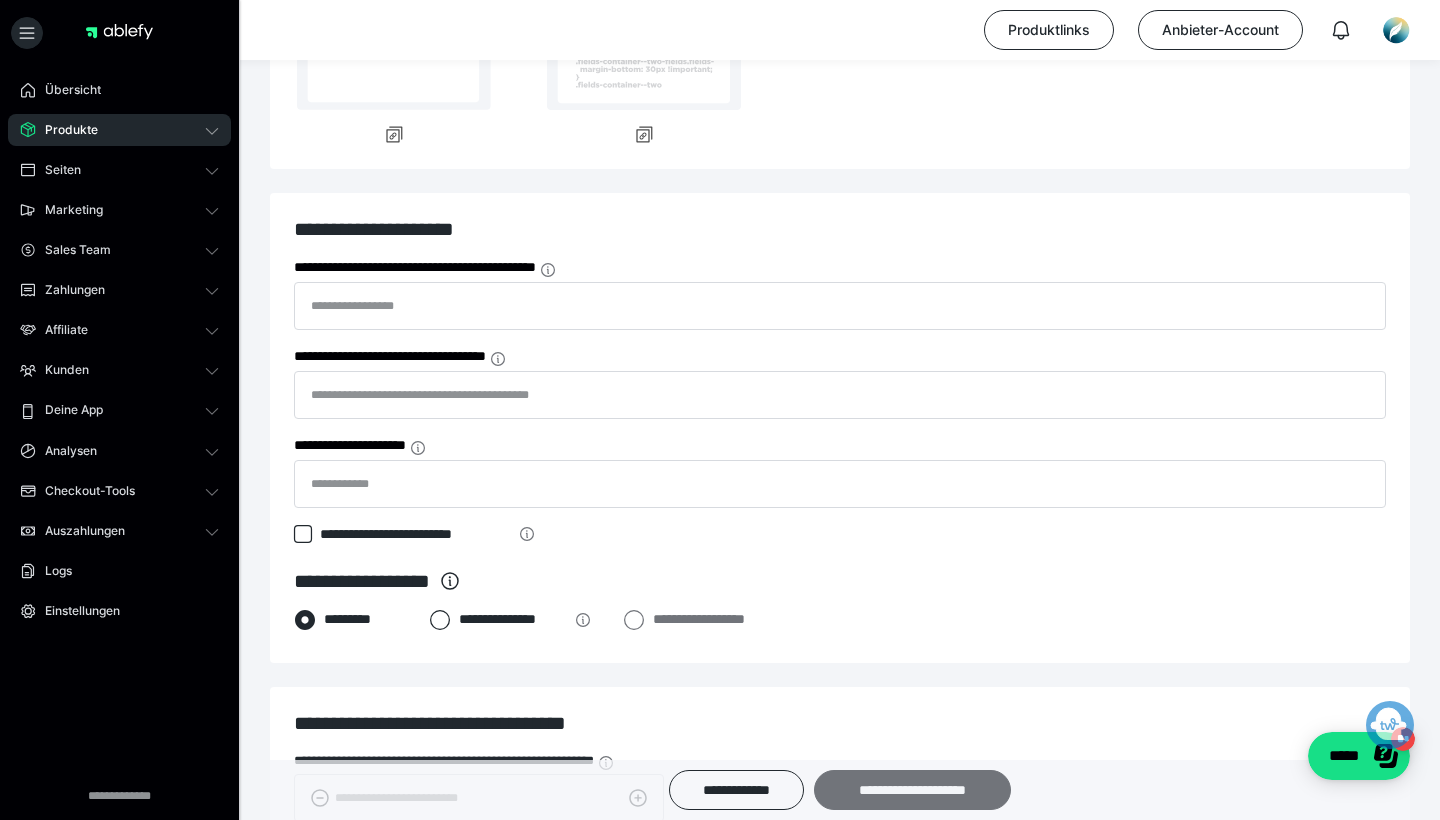 click on "**********" at bounding box center [912, 790] 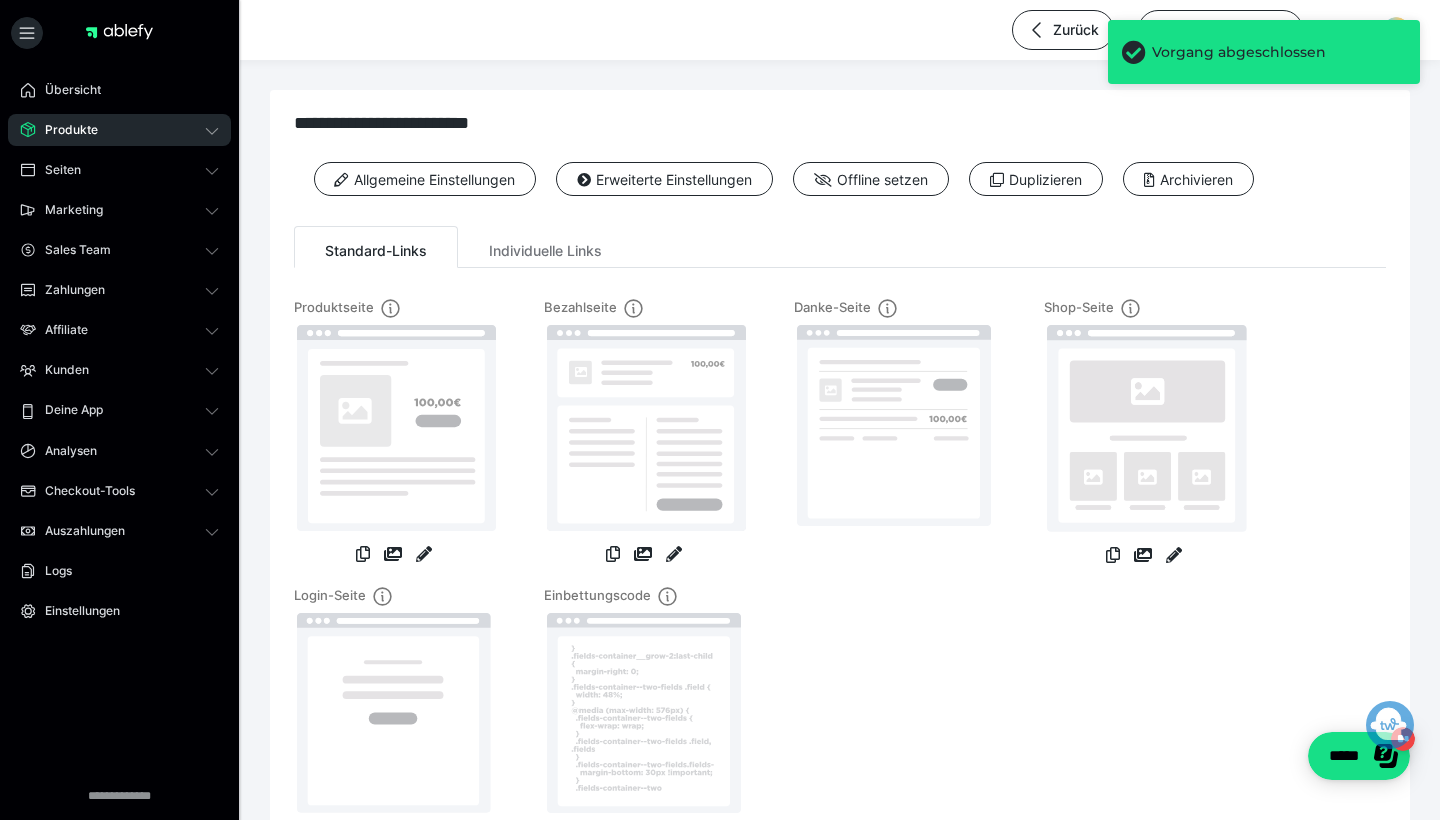 scroll, scrollTop: 0, scrollLeft: 0, axis: both 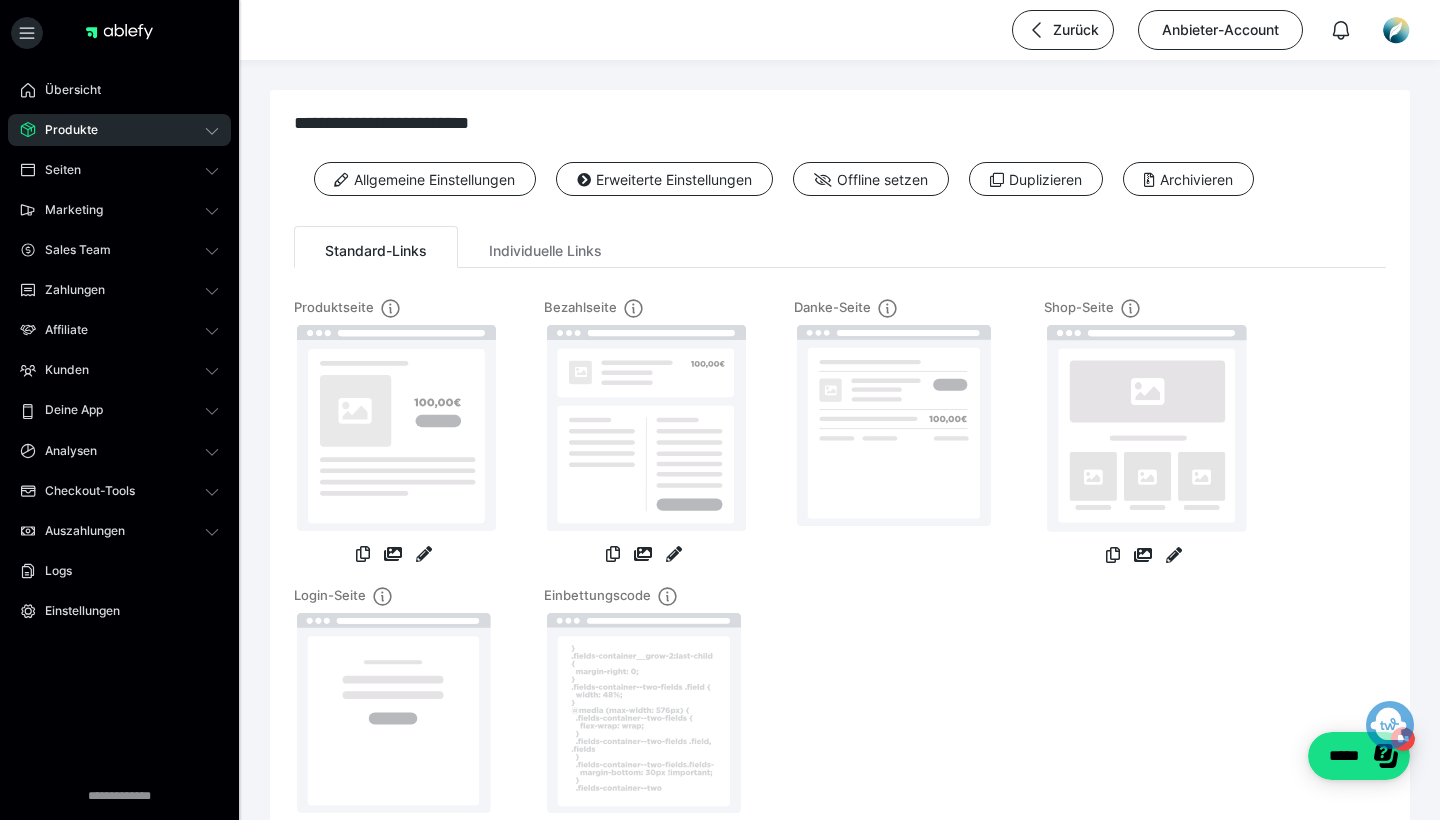 click on "Produkte" at bounding box center [119, 130] 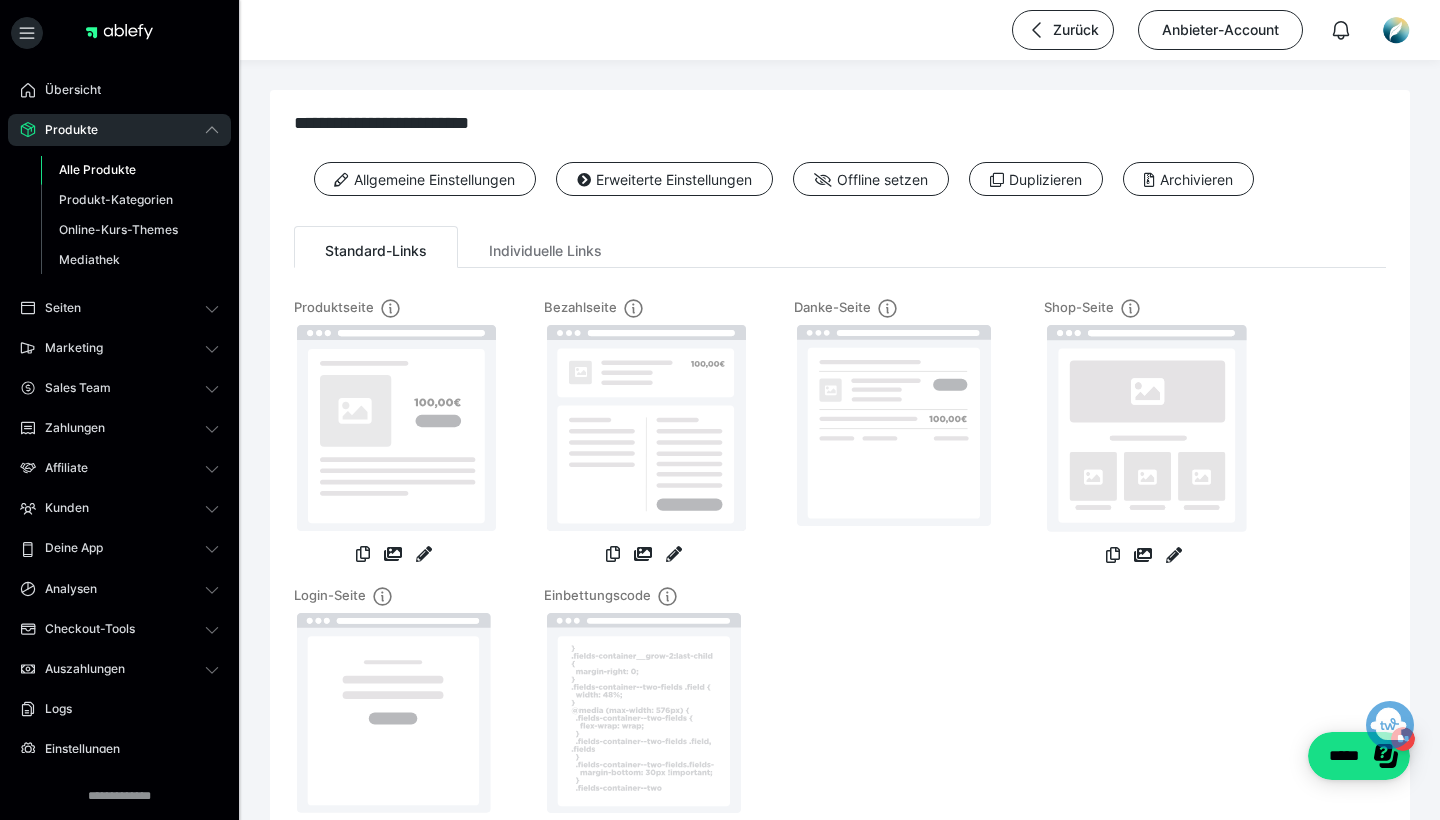 click on "Alle Produkte" at bounding box center [97, 169] 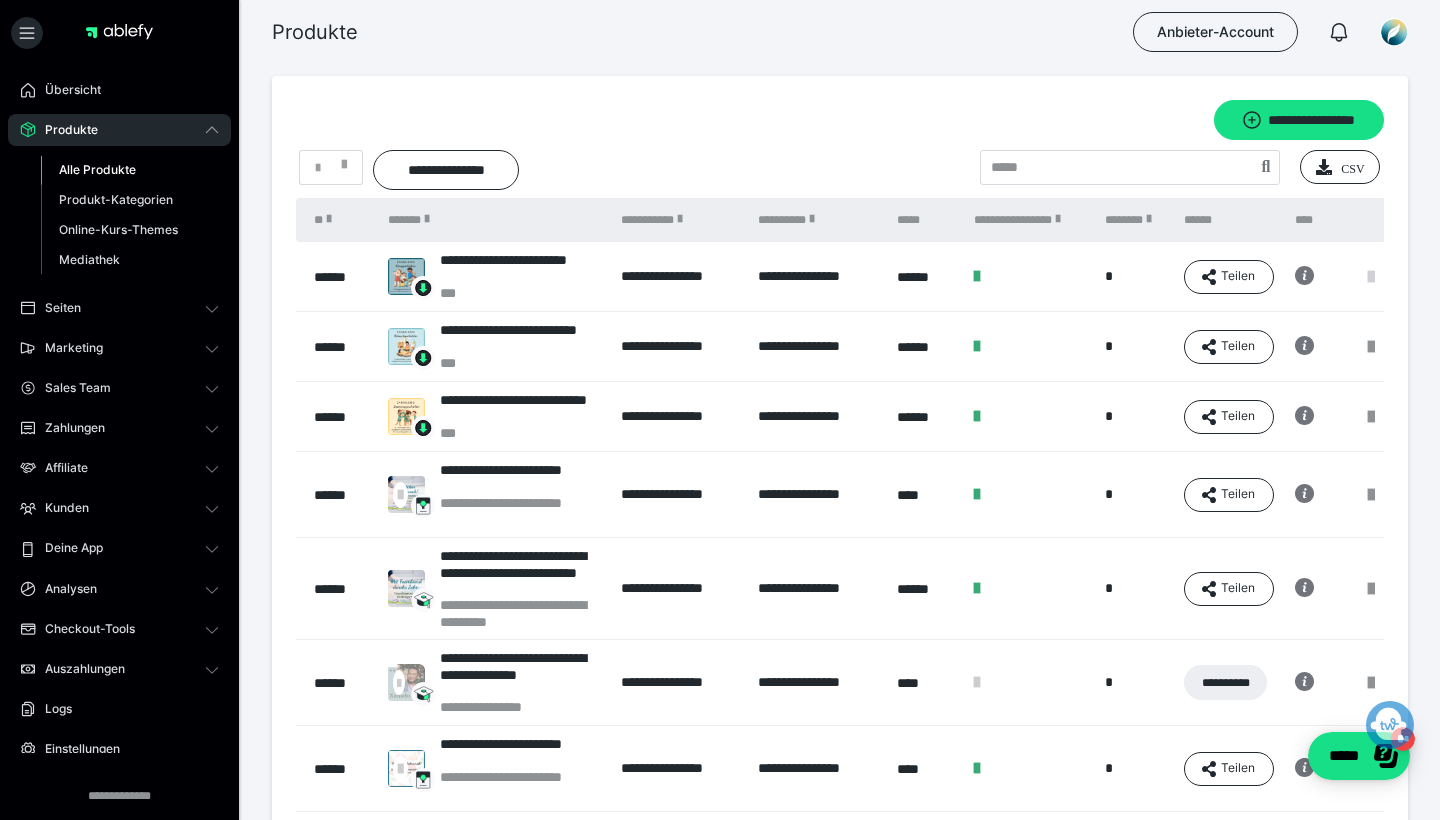 click at bounding box center [1371, 277] 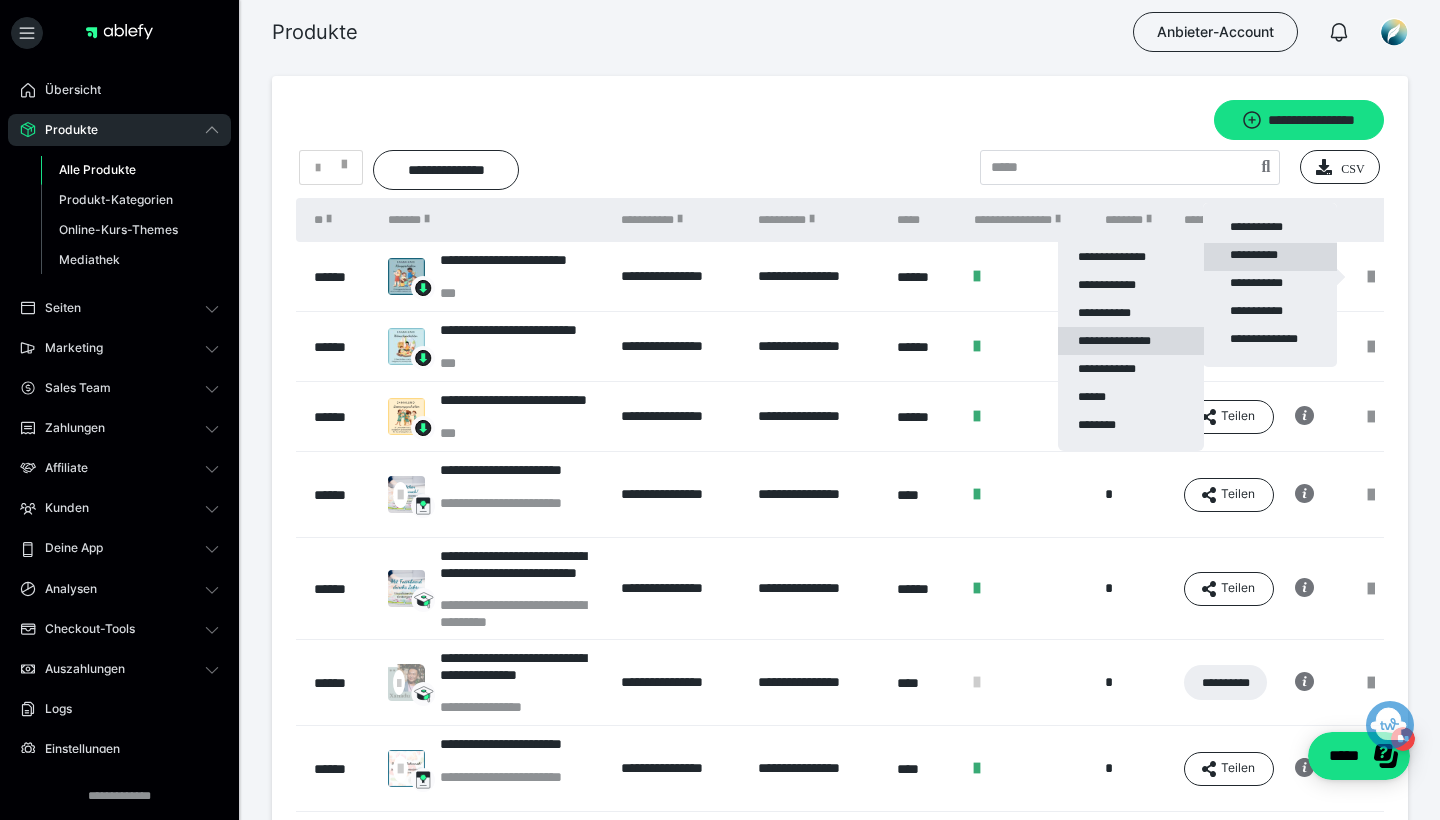 click on "**********" at bounding box center (1131, 341) 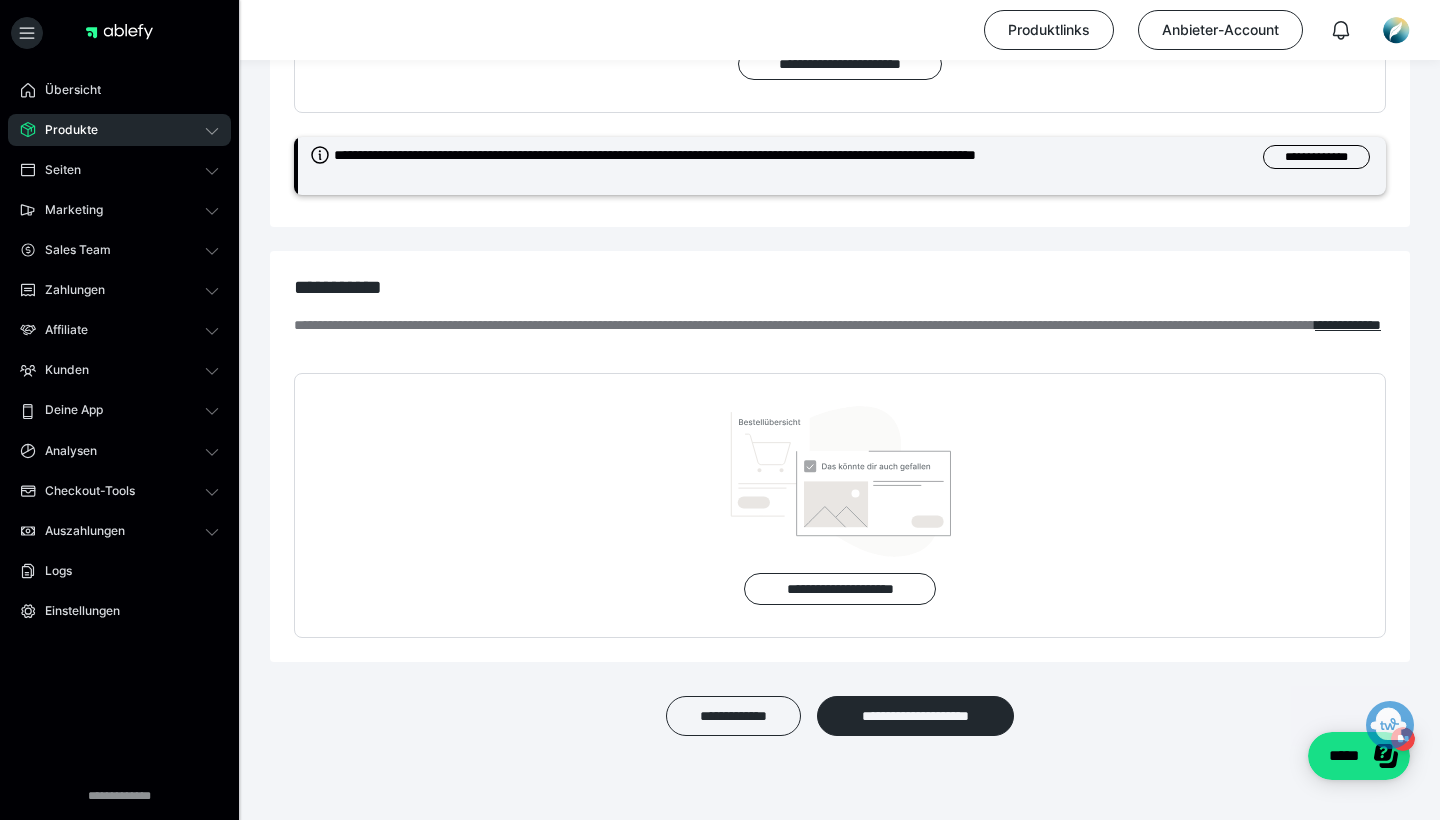 scroll, scrollTop: 639, scrollLeft: 0, axis: vertical 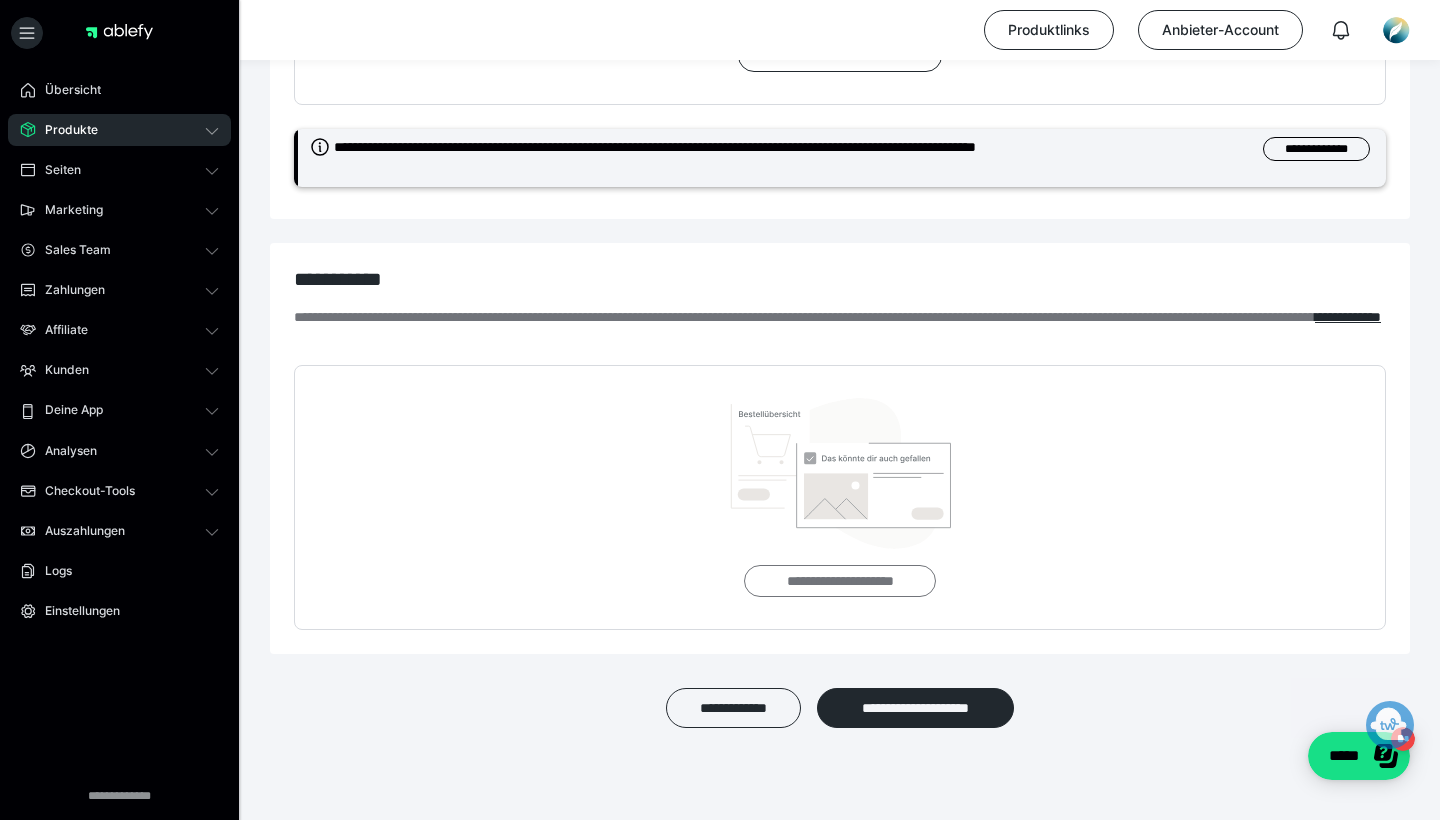 click on "**********" at bounding box center [839, 581] 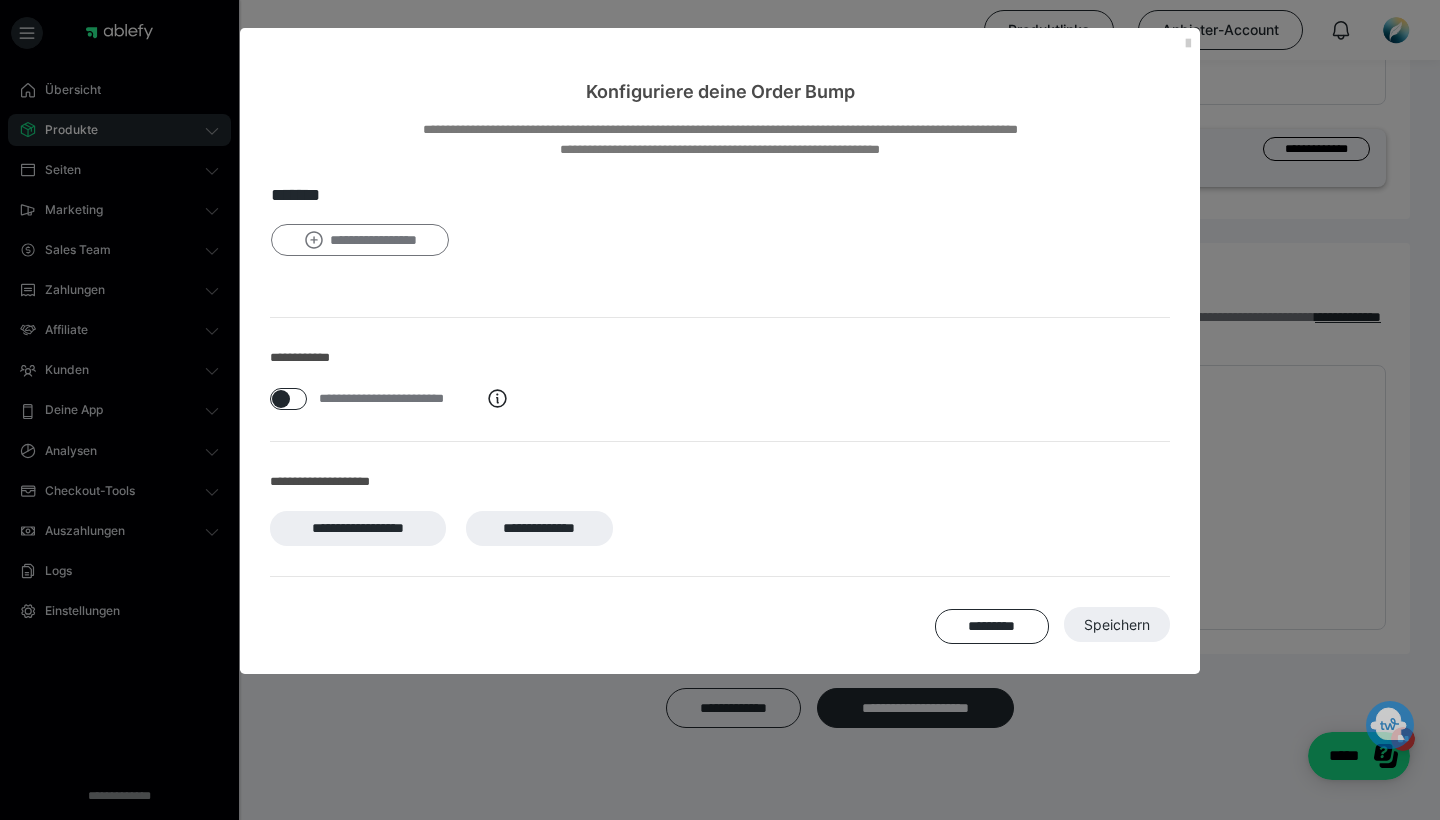 click on "**********" at bounding box center (360, 240) 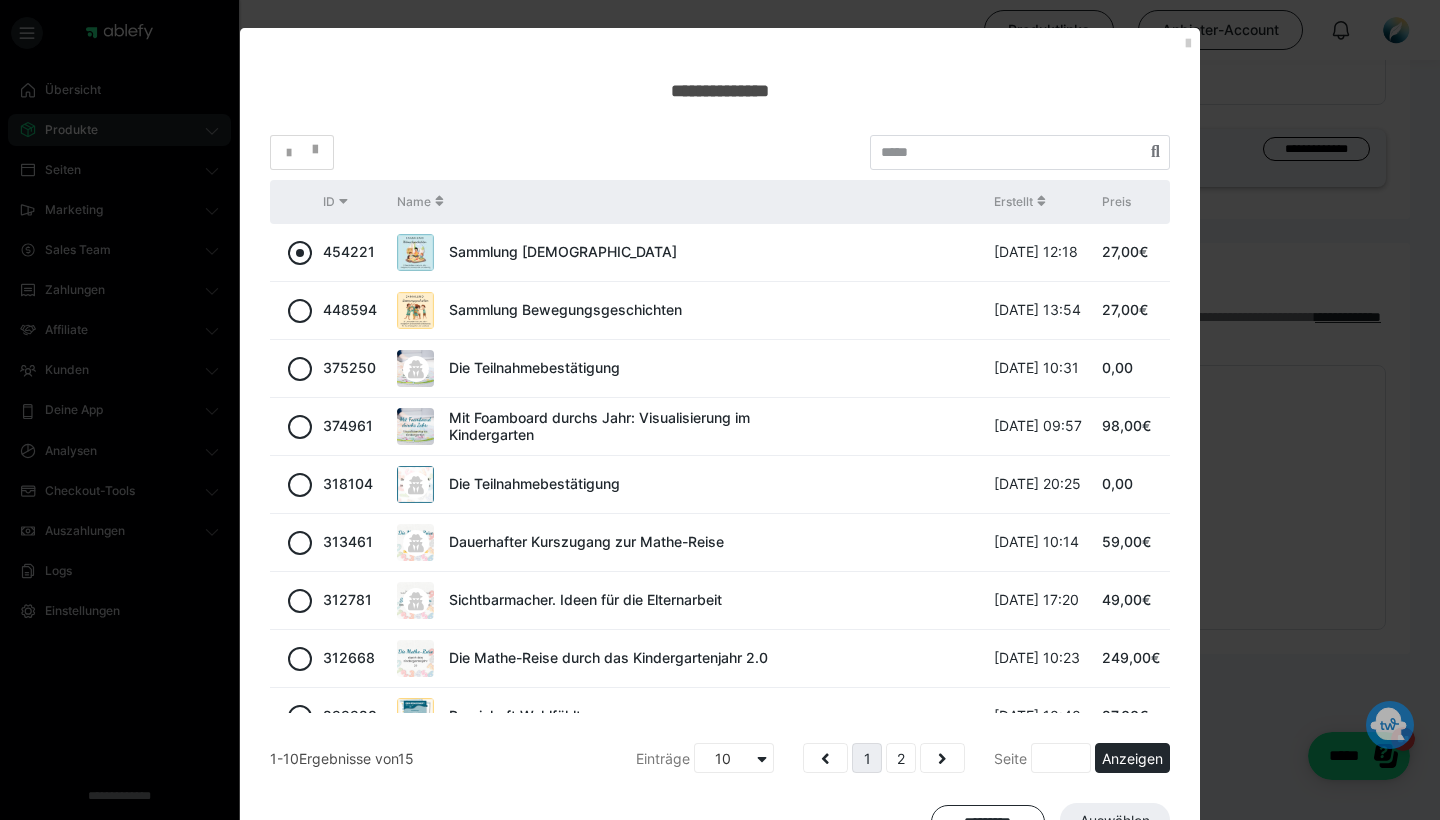 click at bounding box center (300, 253) 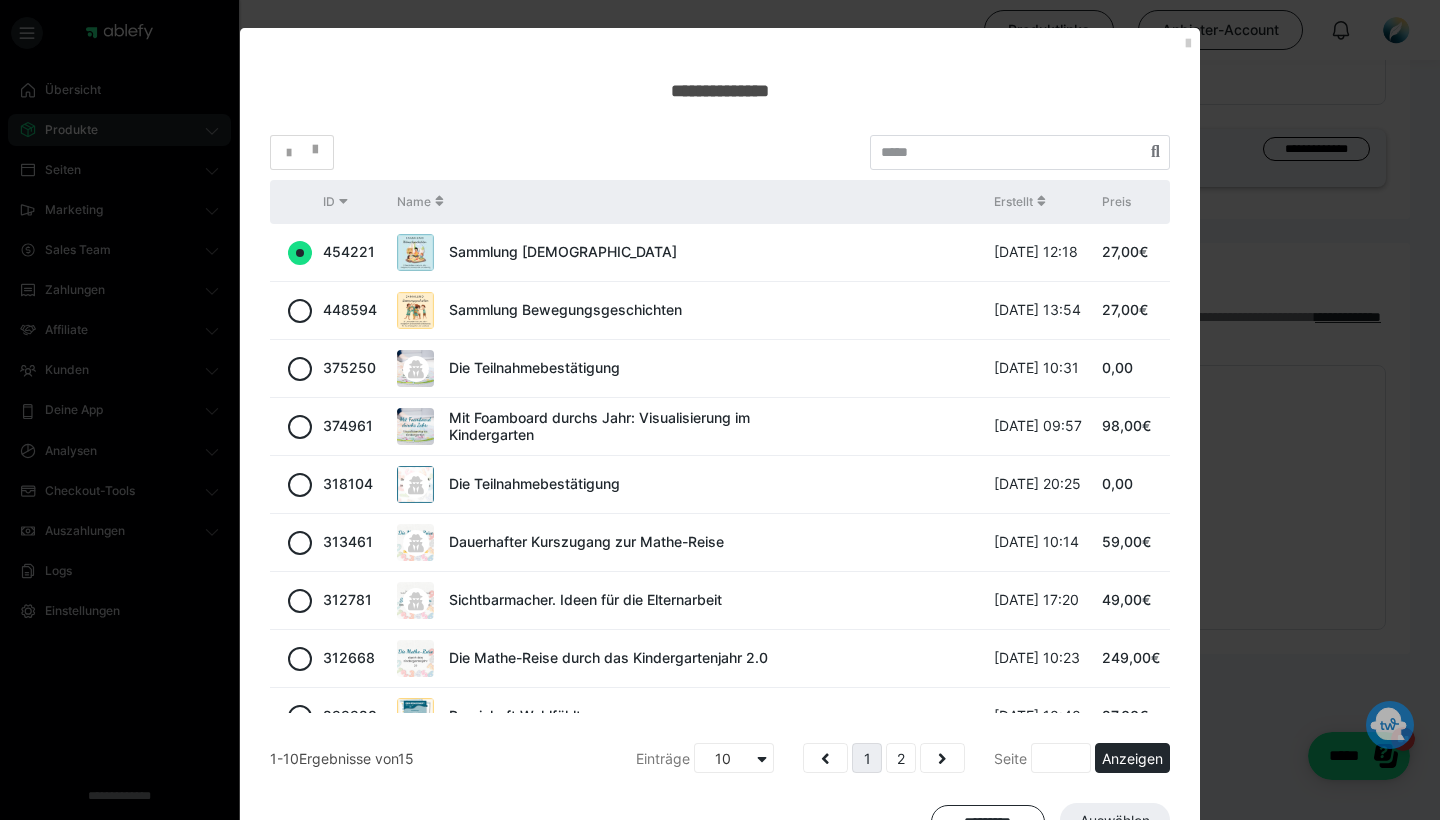 radio on "true" 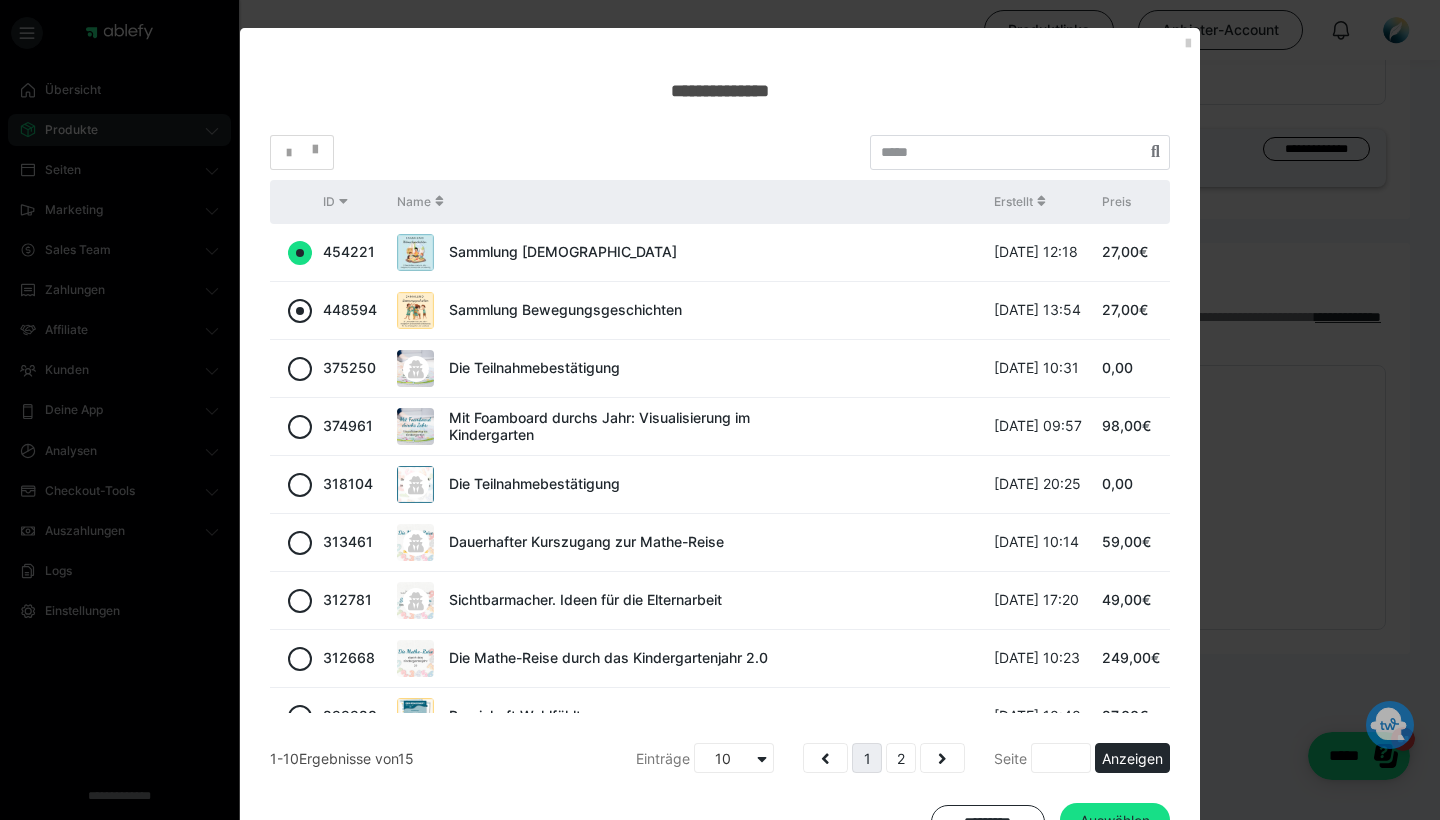 click at bounding box center [300, 311] 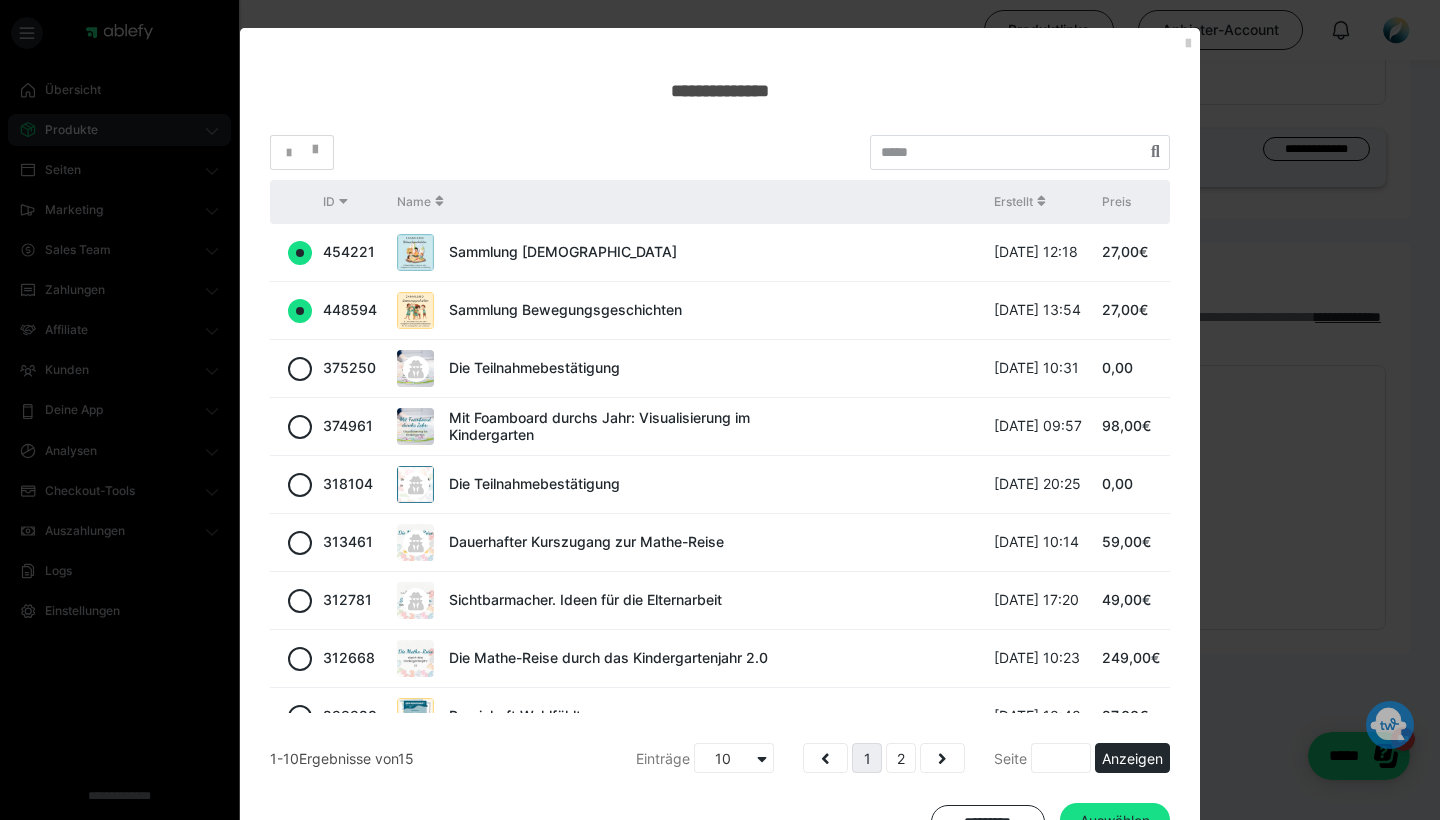radio on "true" 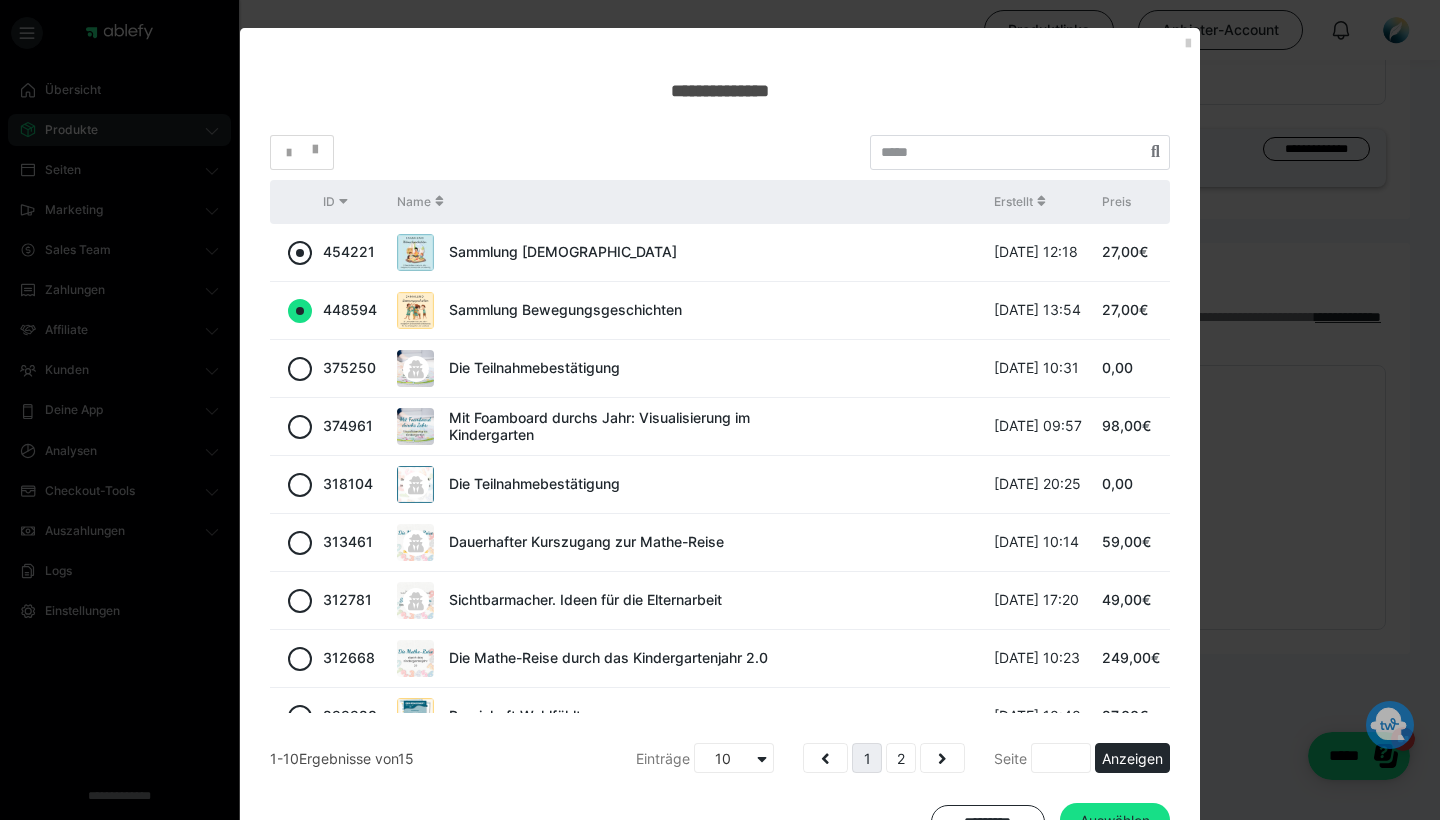 click at bounding box center [300, 253] 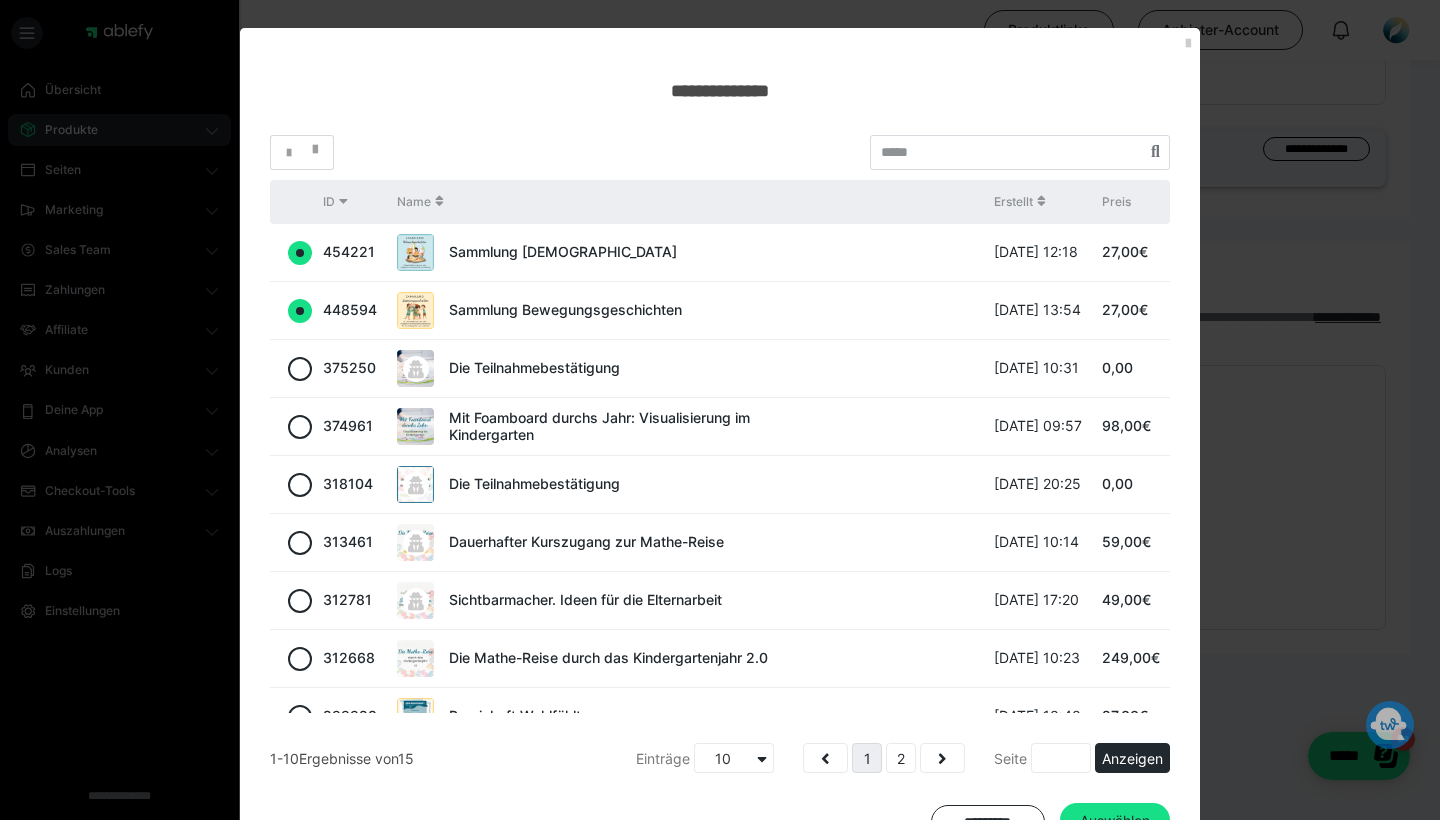 radio on "false" 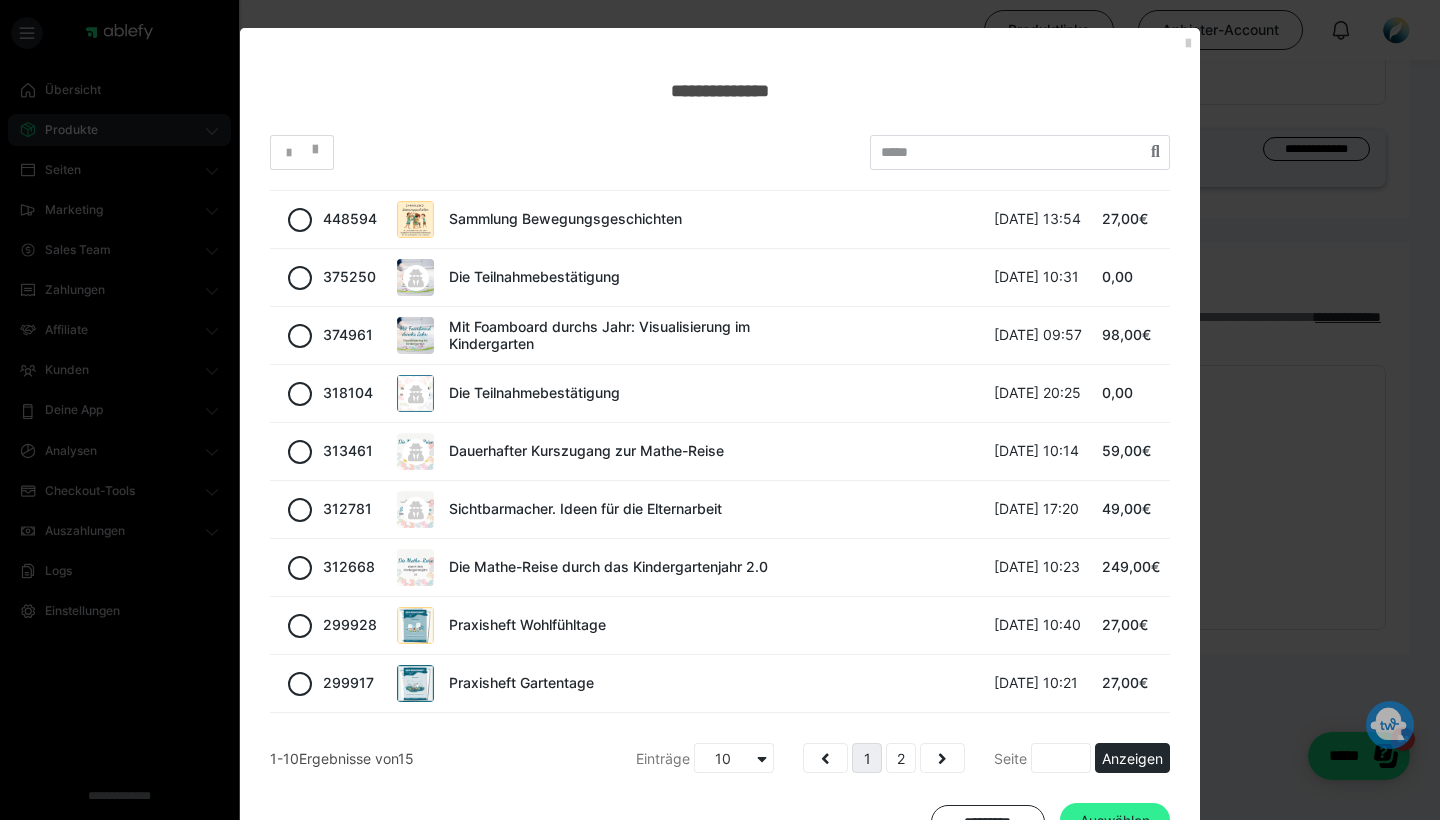 scroll, scrollTop: 91, scrollLeft: 0, axis: vertical 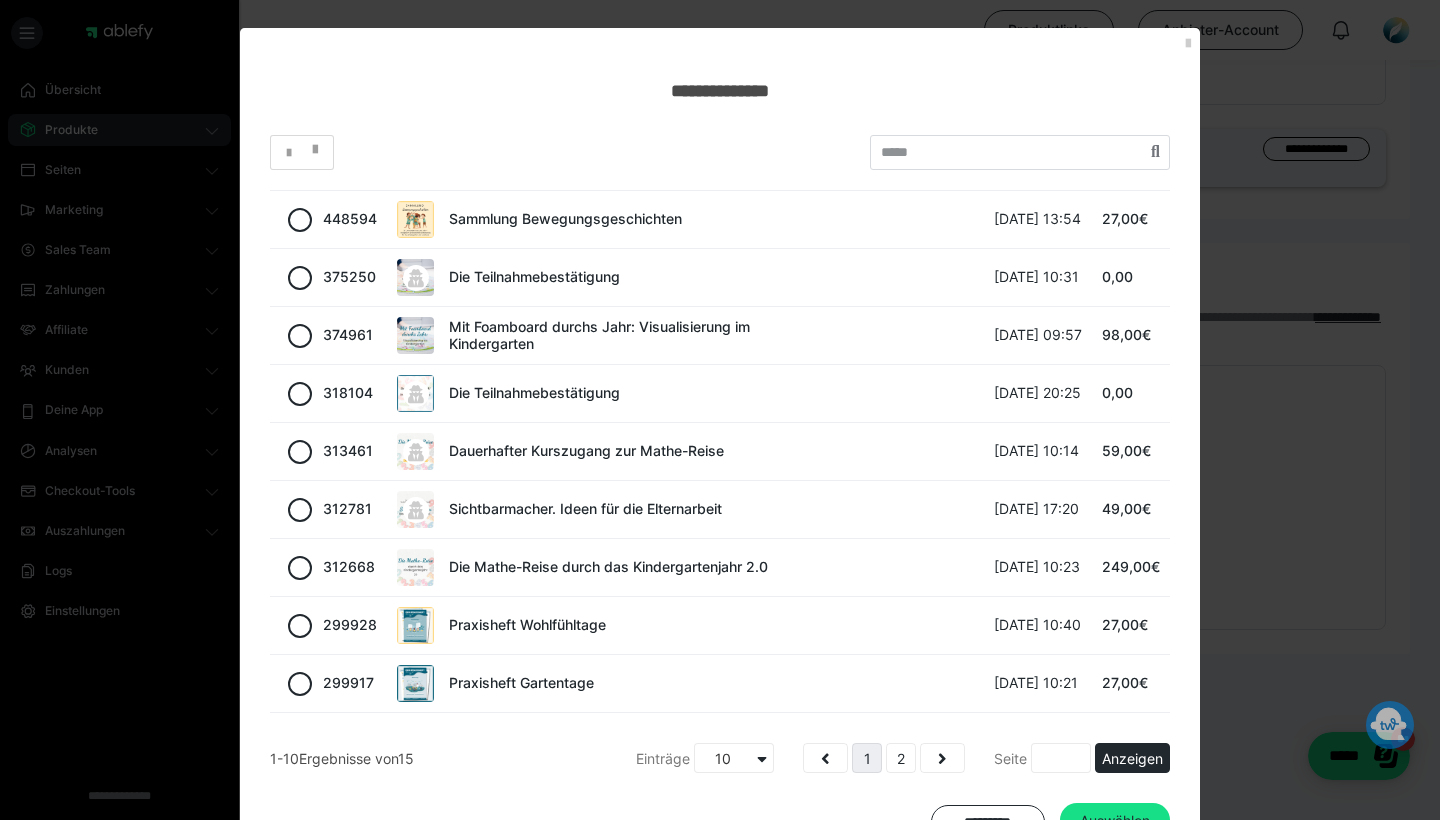 click on "Auswählen" at bounding box center (1115, 821) 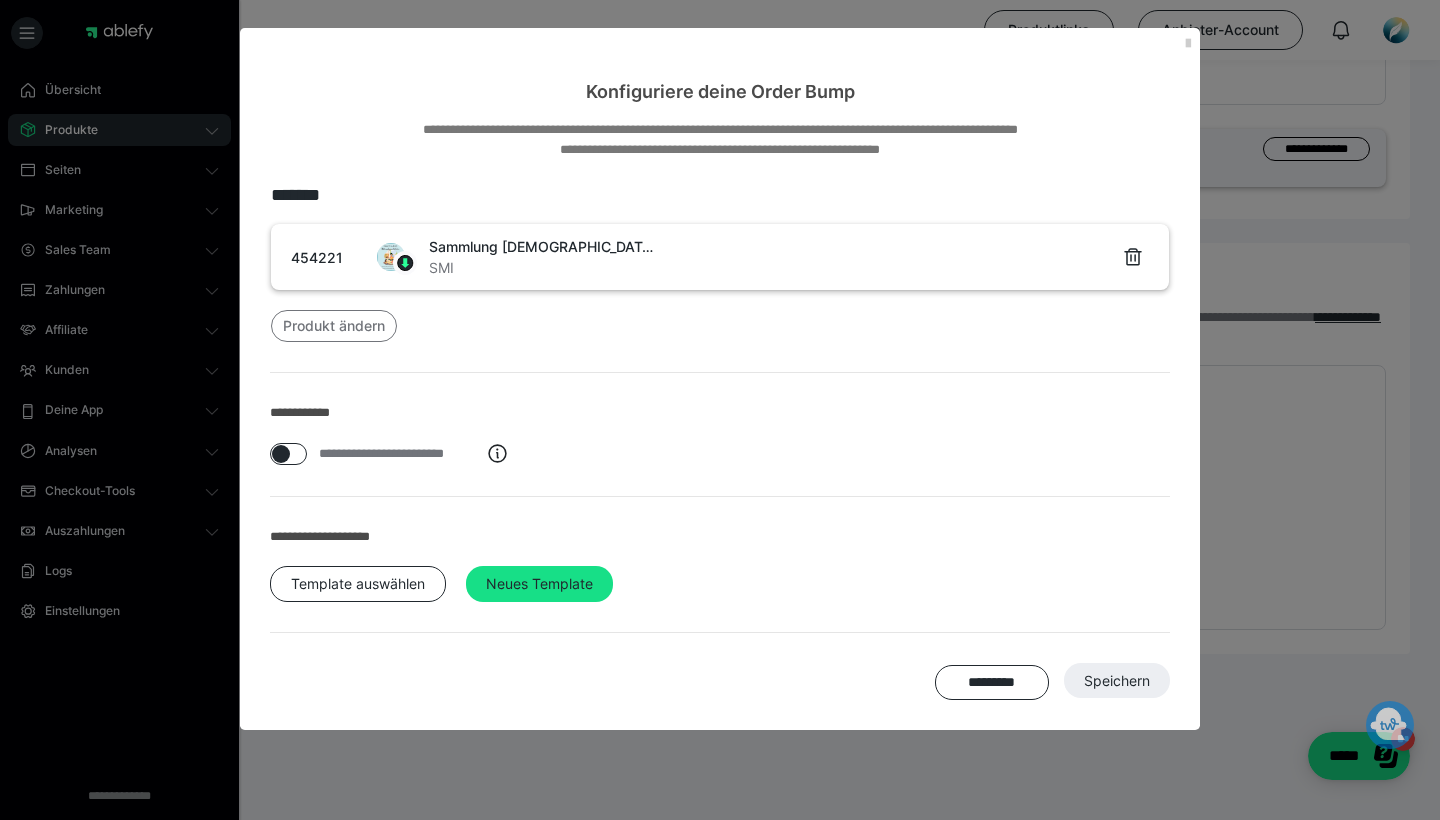 click on "Produkt ändern" at bounding box center (334, 326) 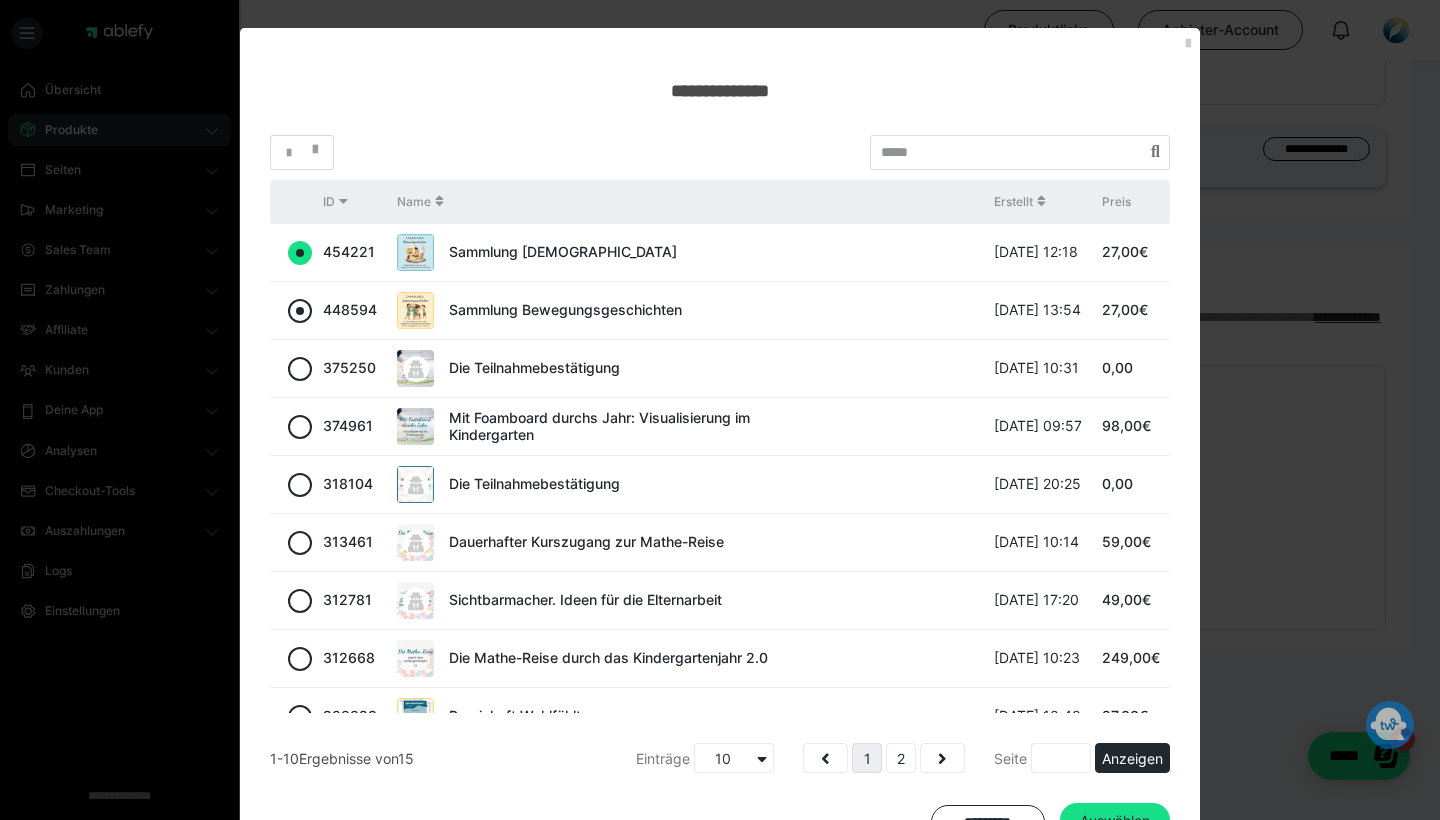 click at bounding box center [300, 311] 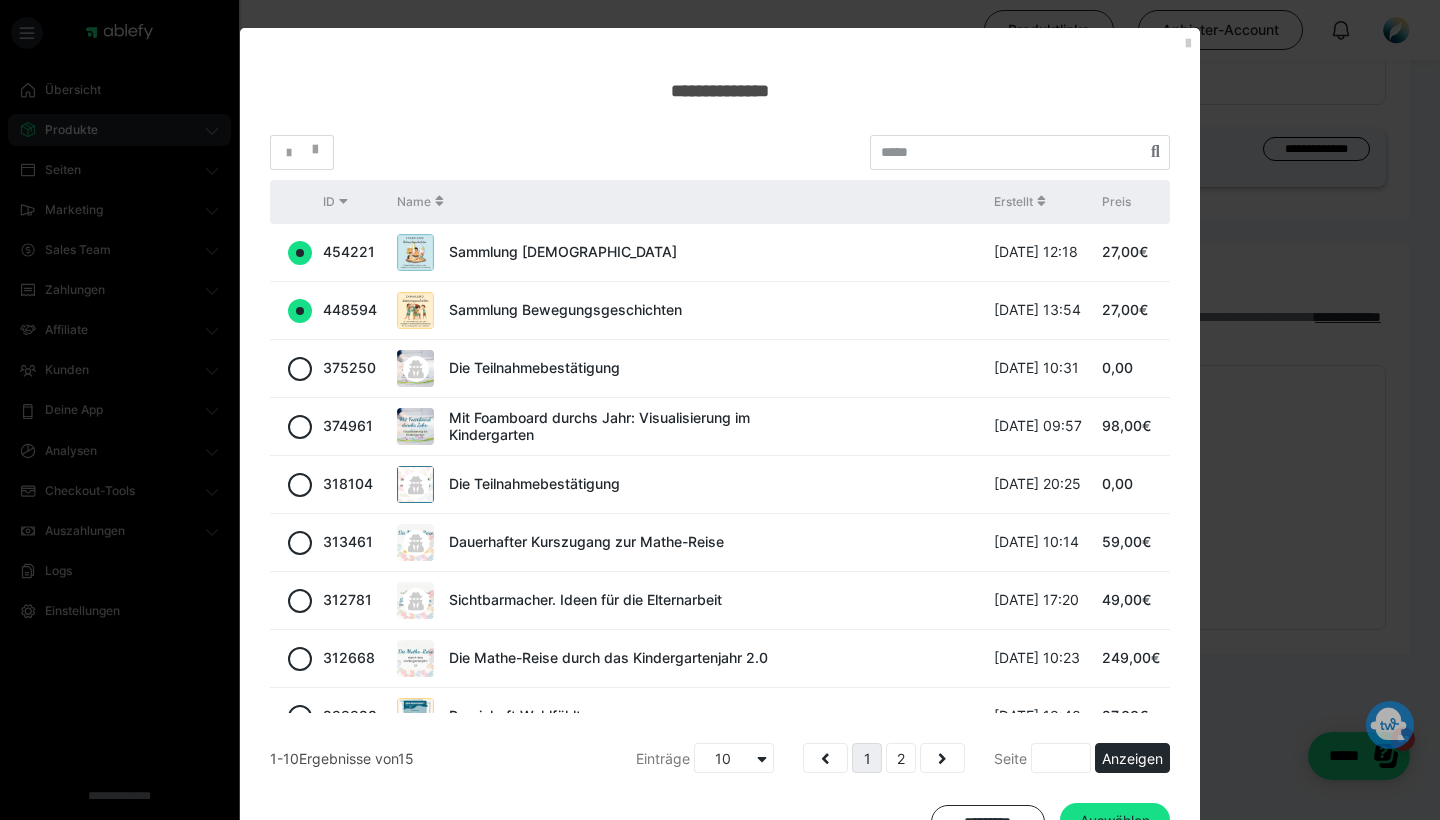 radio on "true" 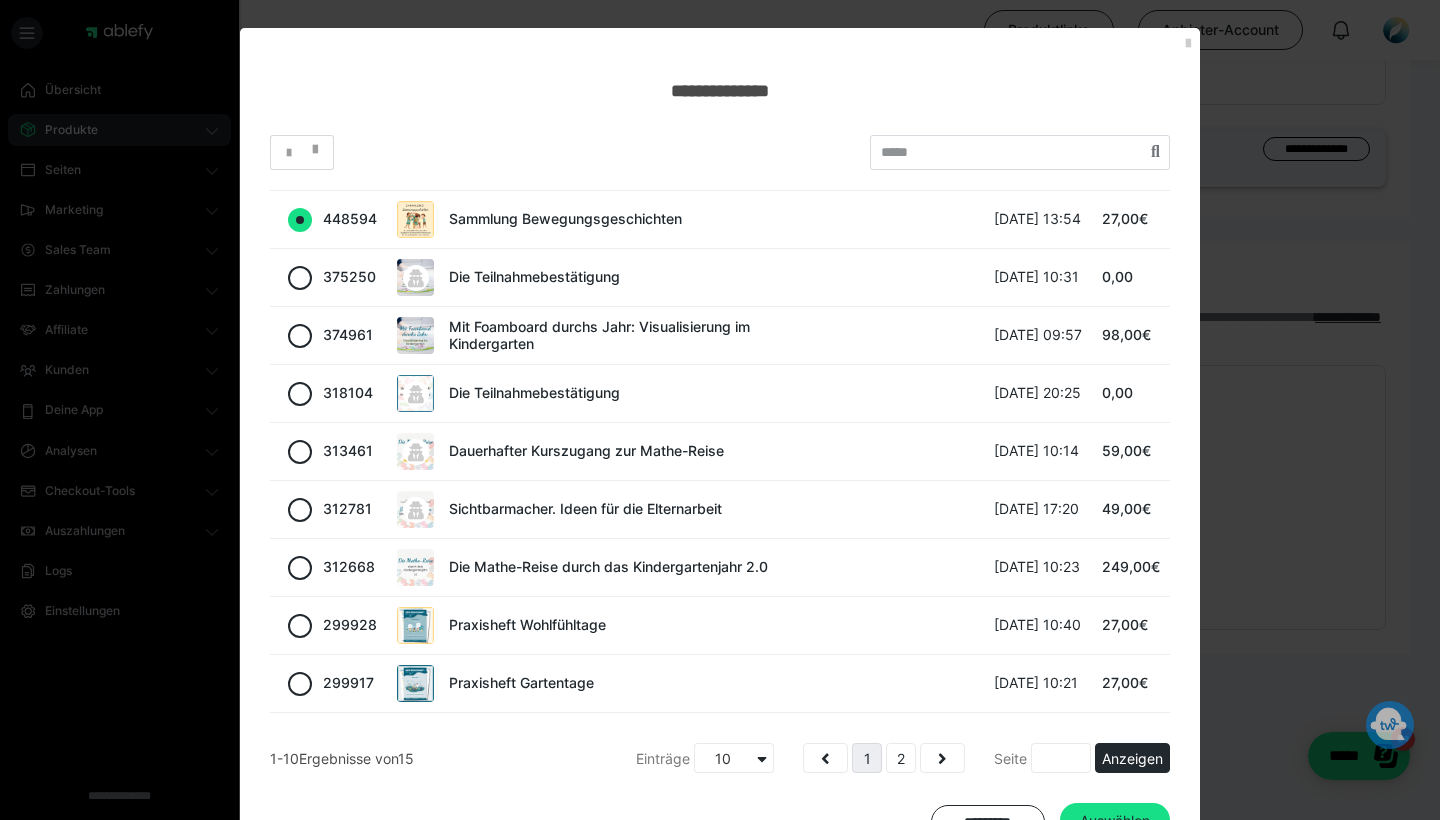 scroll, scrollTop: 91, scrollLeft: 0, axis: vertical 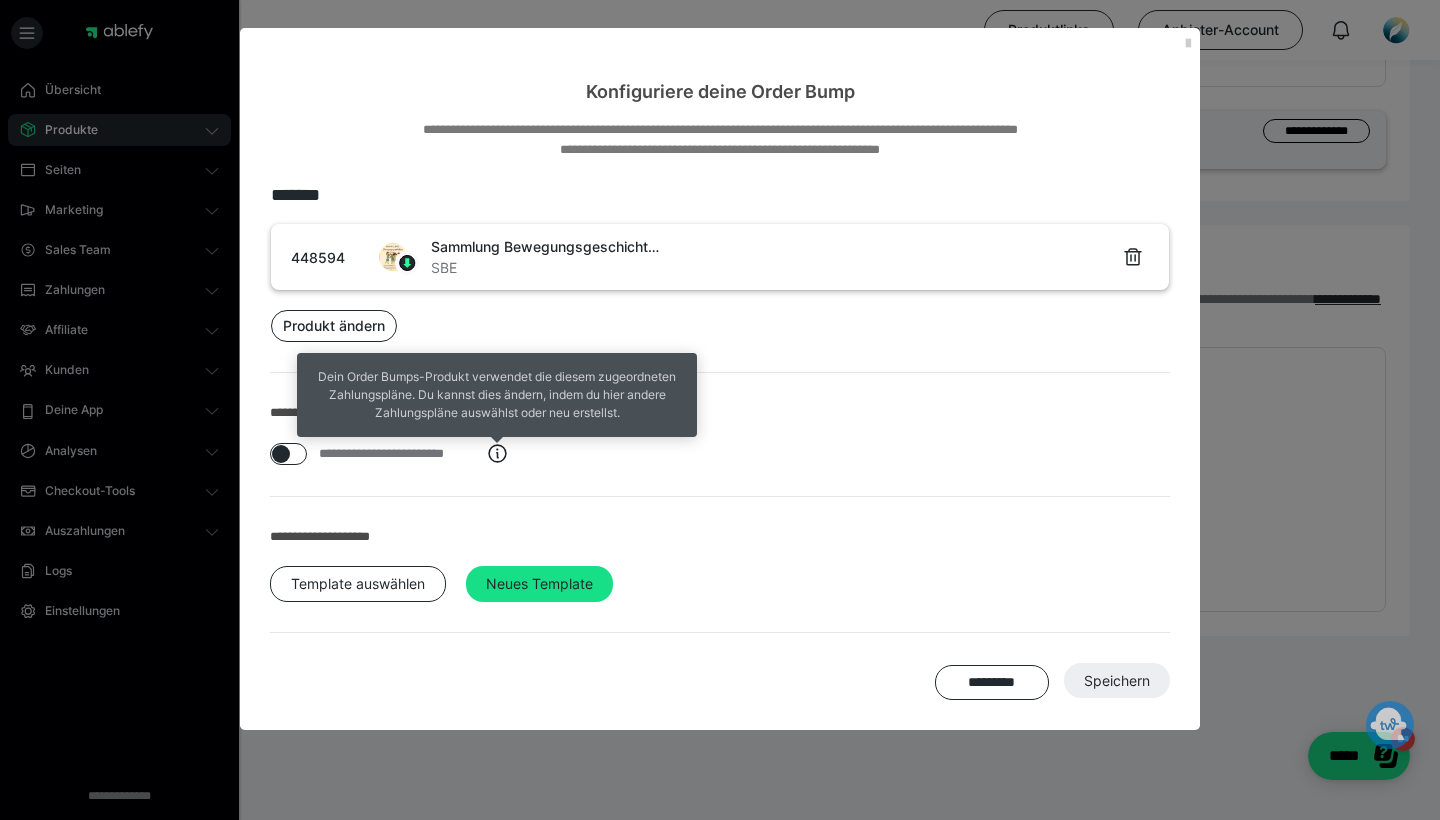 click 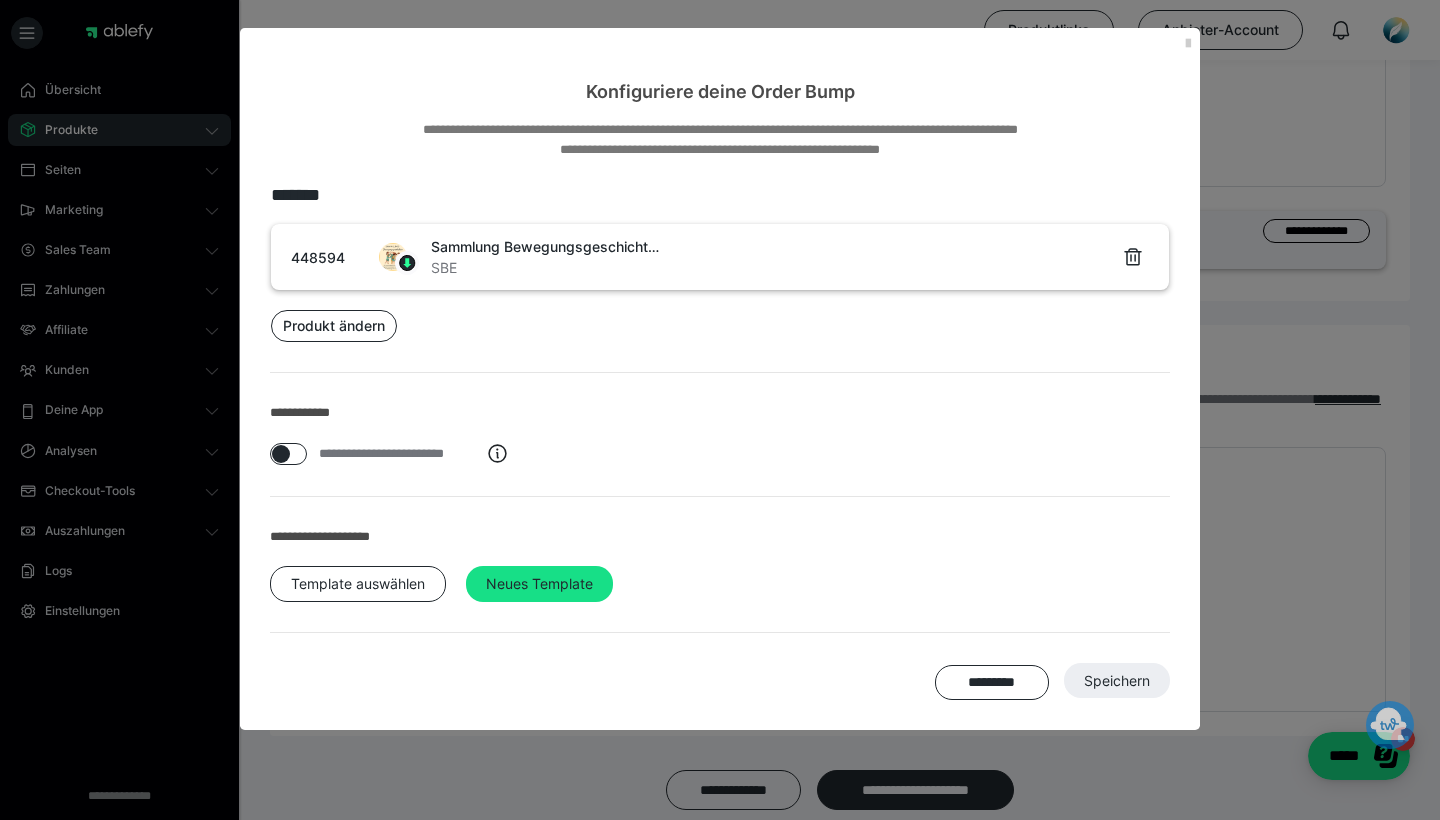 scroll, scrollTop: 560, scrollLeft: 0, axis: vertical 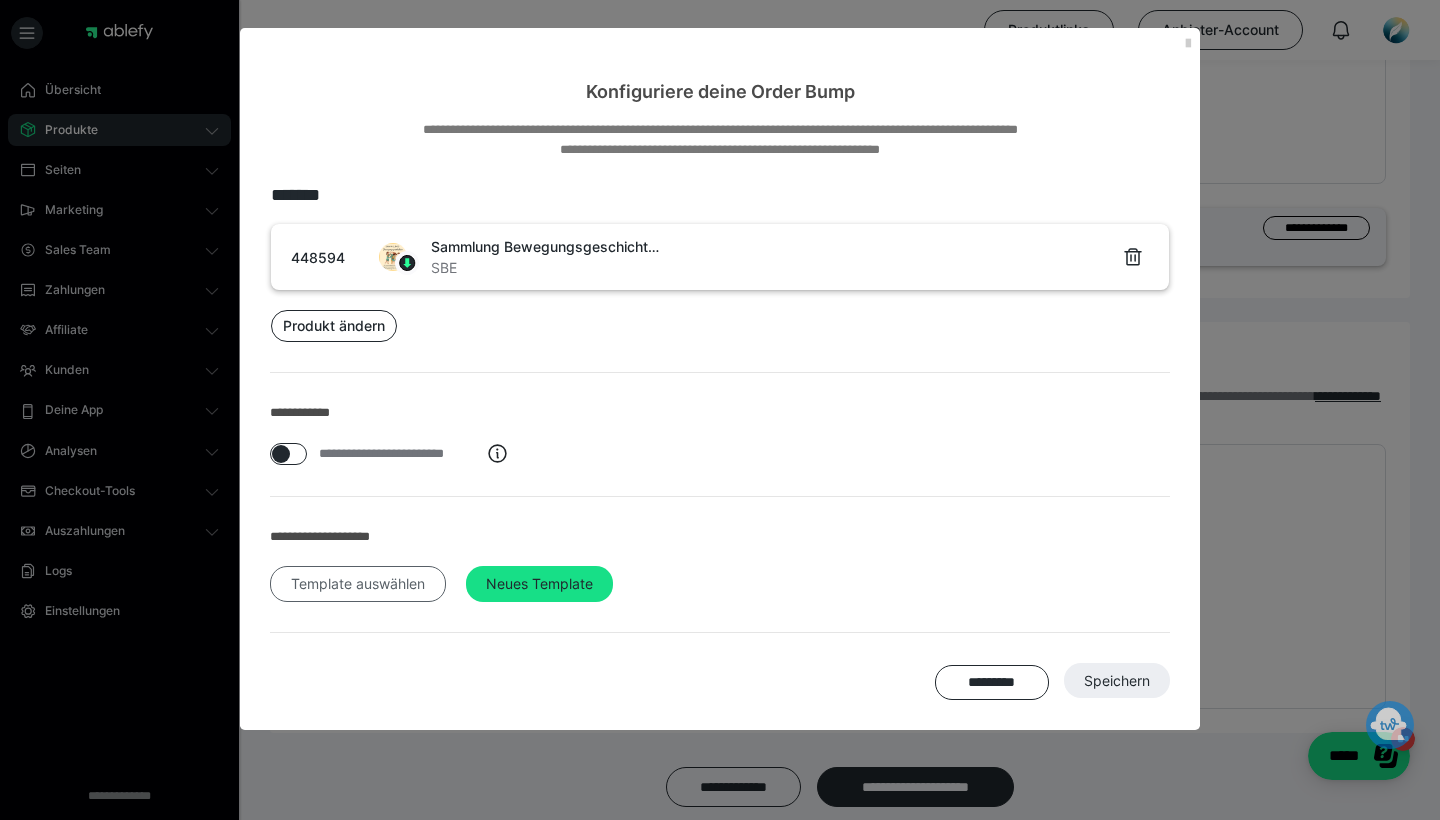 click on "Template auswählen" at bounding box center [358, 584] 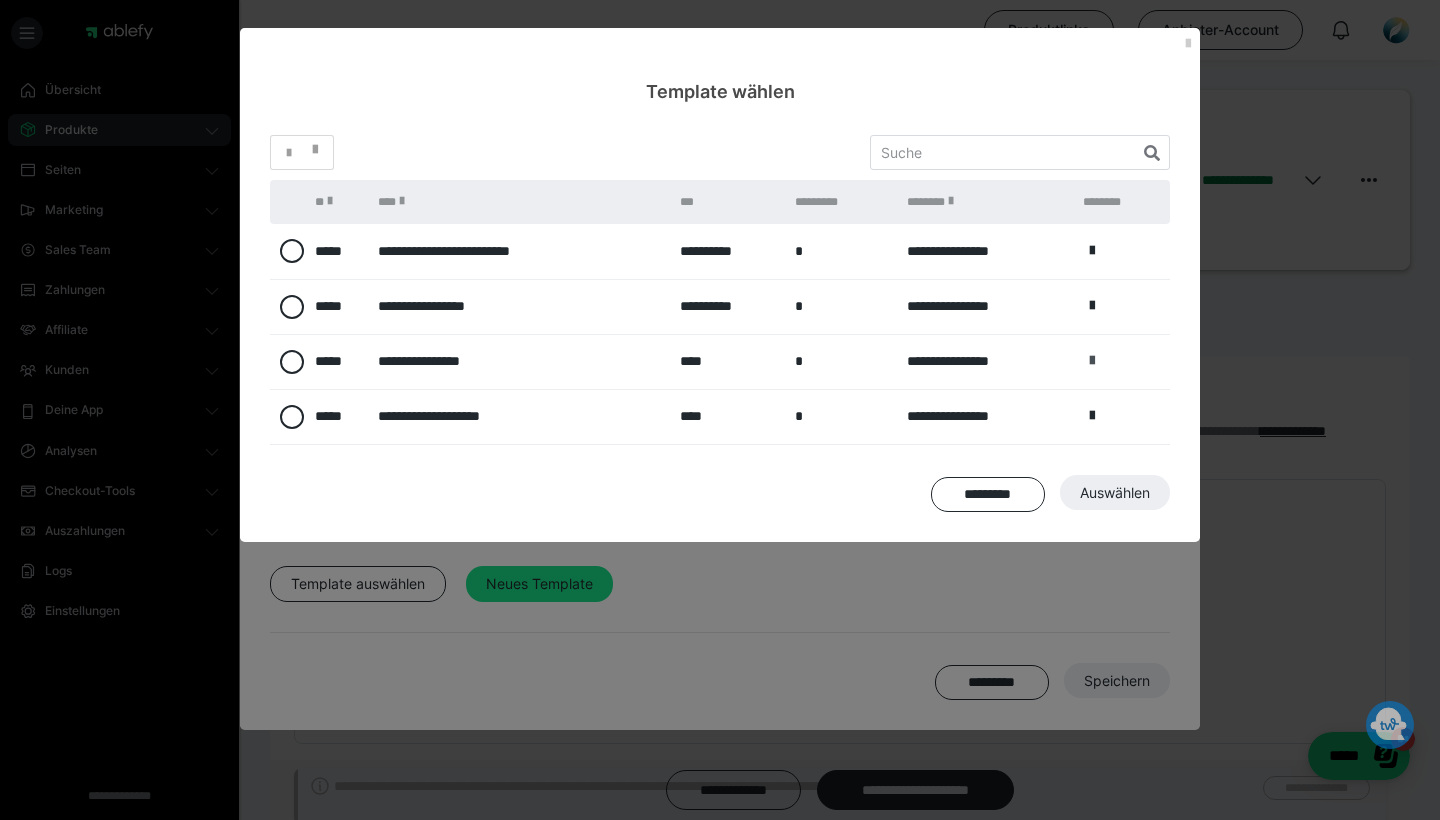 click at bounding box center [1092, 361] 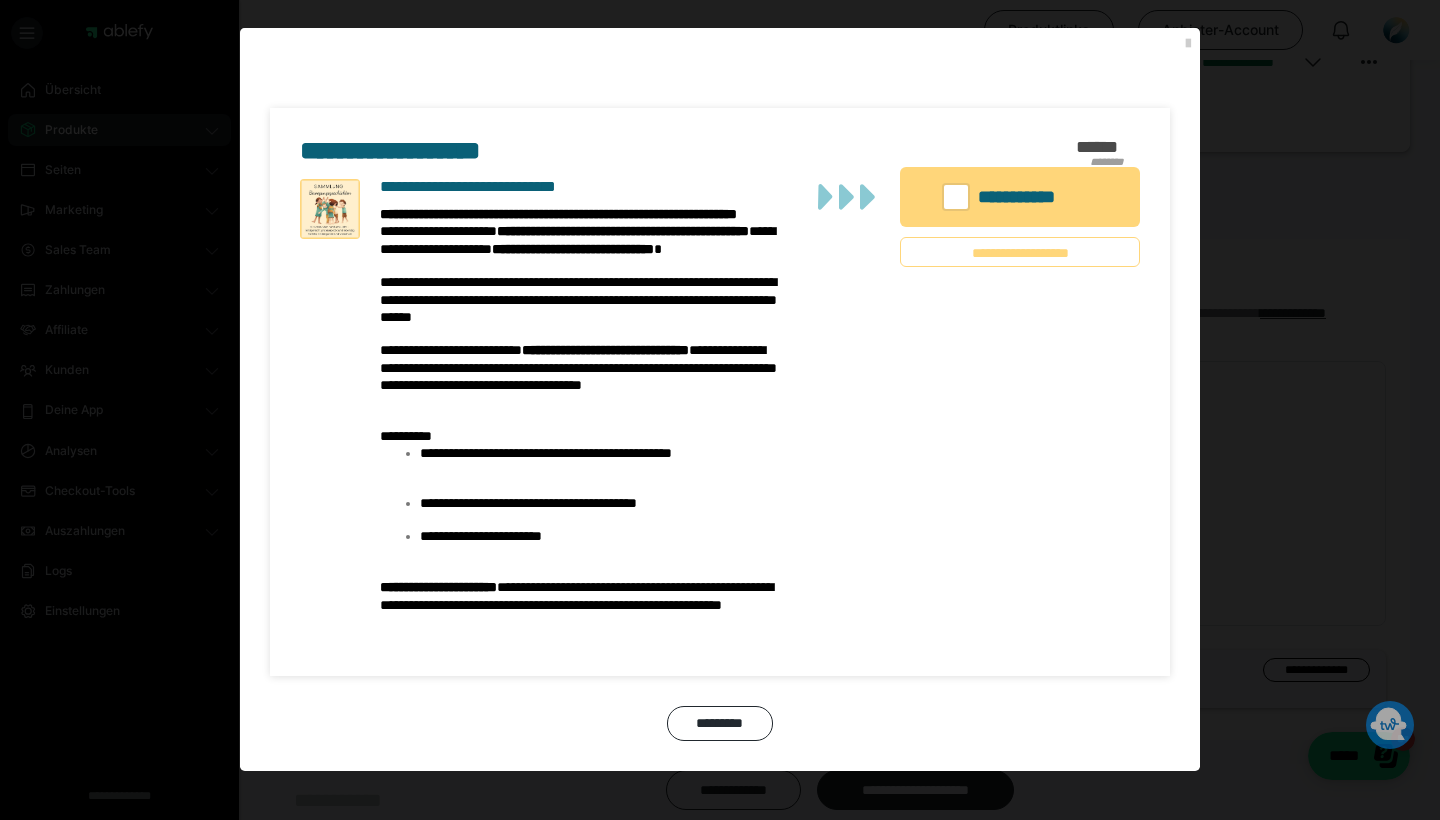 scroll, scrollTop: 116, scrollLeft: 0, axis: vertical 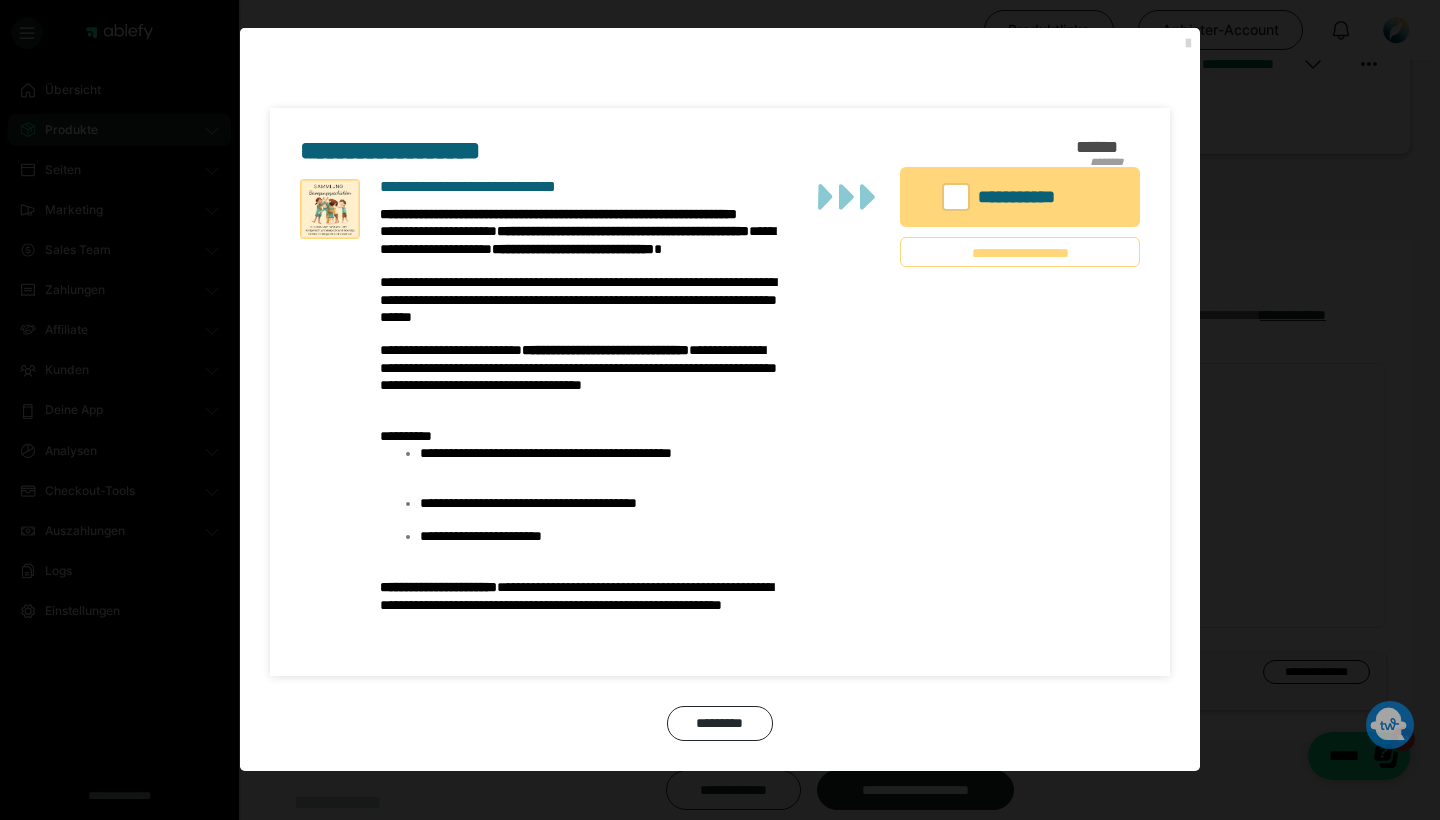 click at bounding box center [1188, 44] 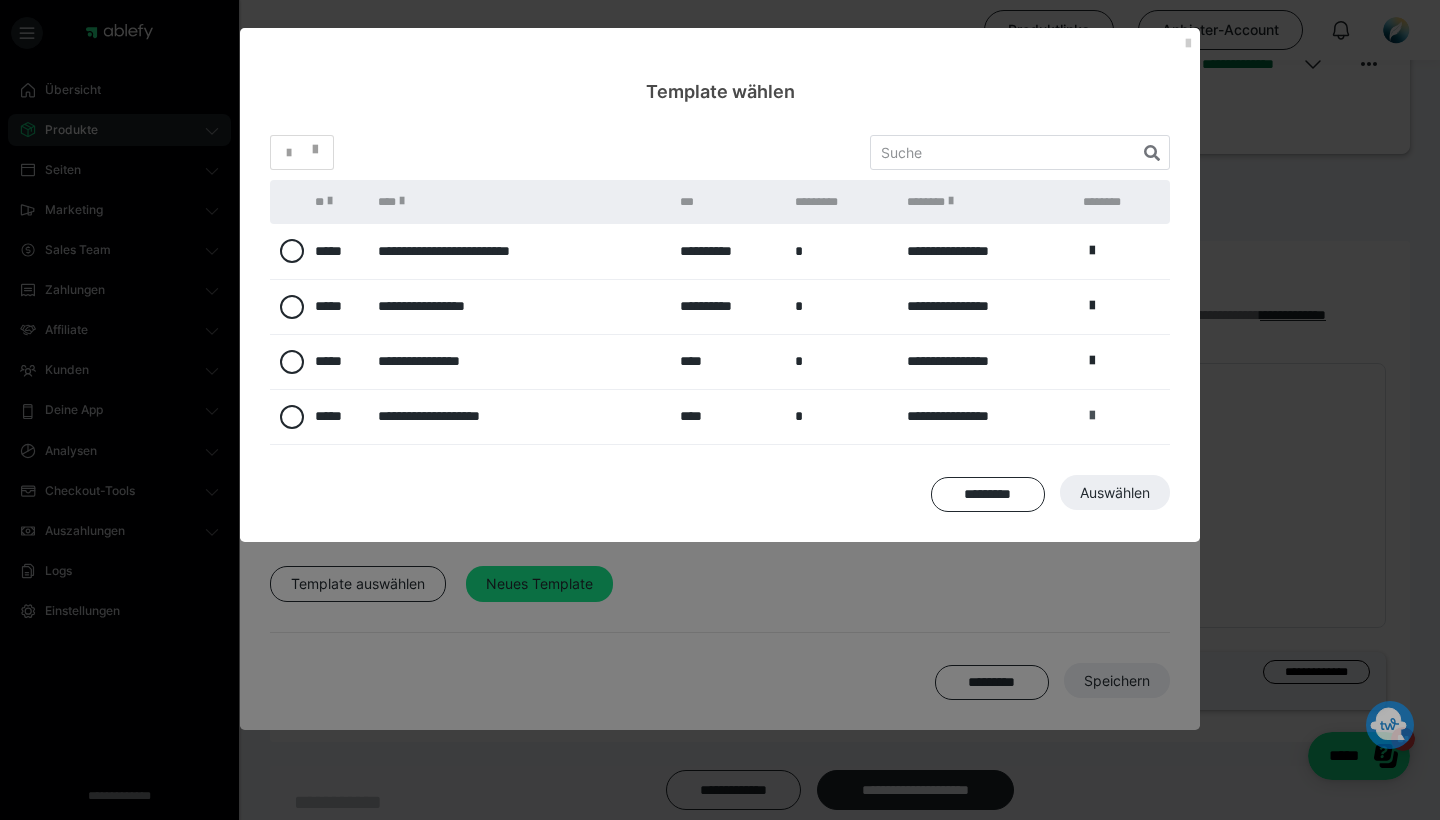click at bounding box center (1092, 416) 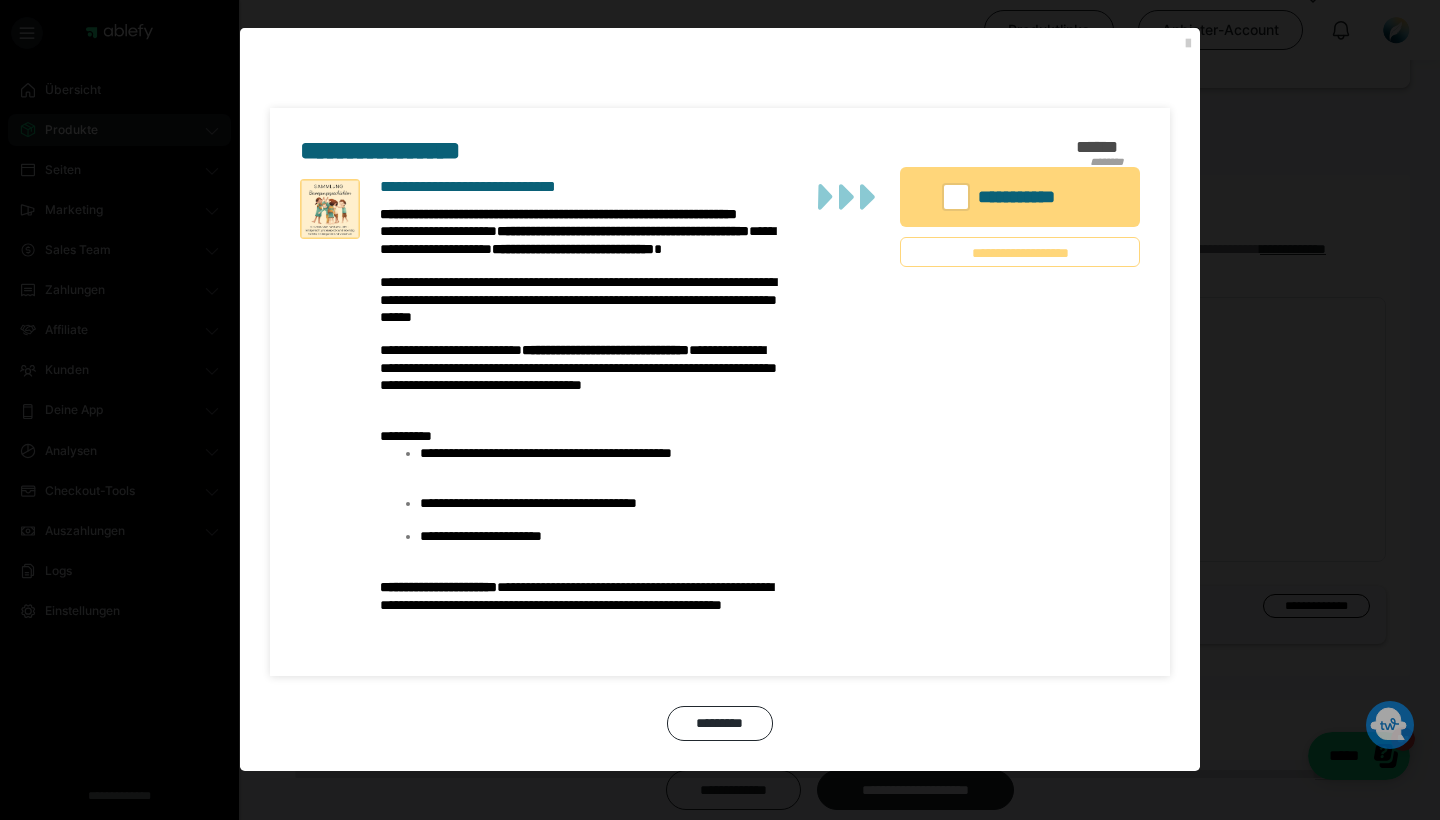 scroll, scrollTop: 195, scrollLeft: 0, axis: vertical 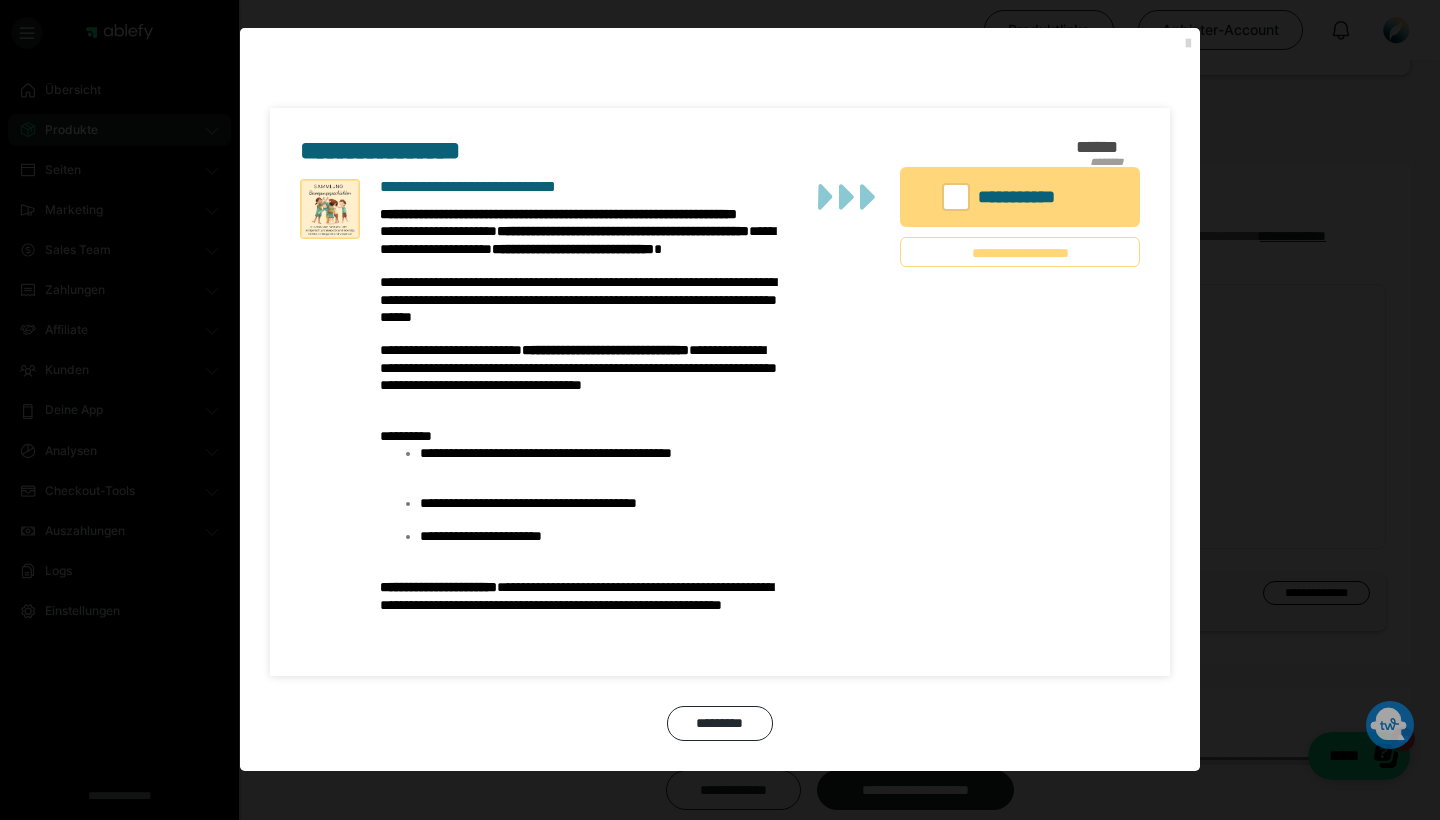 click at bounding box center (1188, 44) 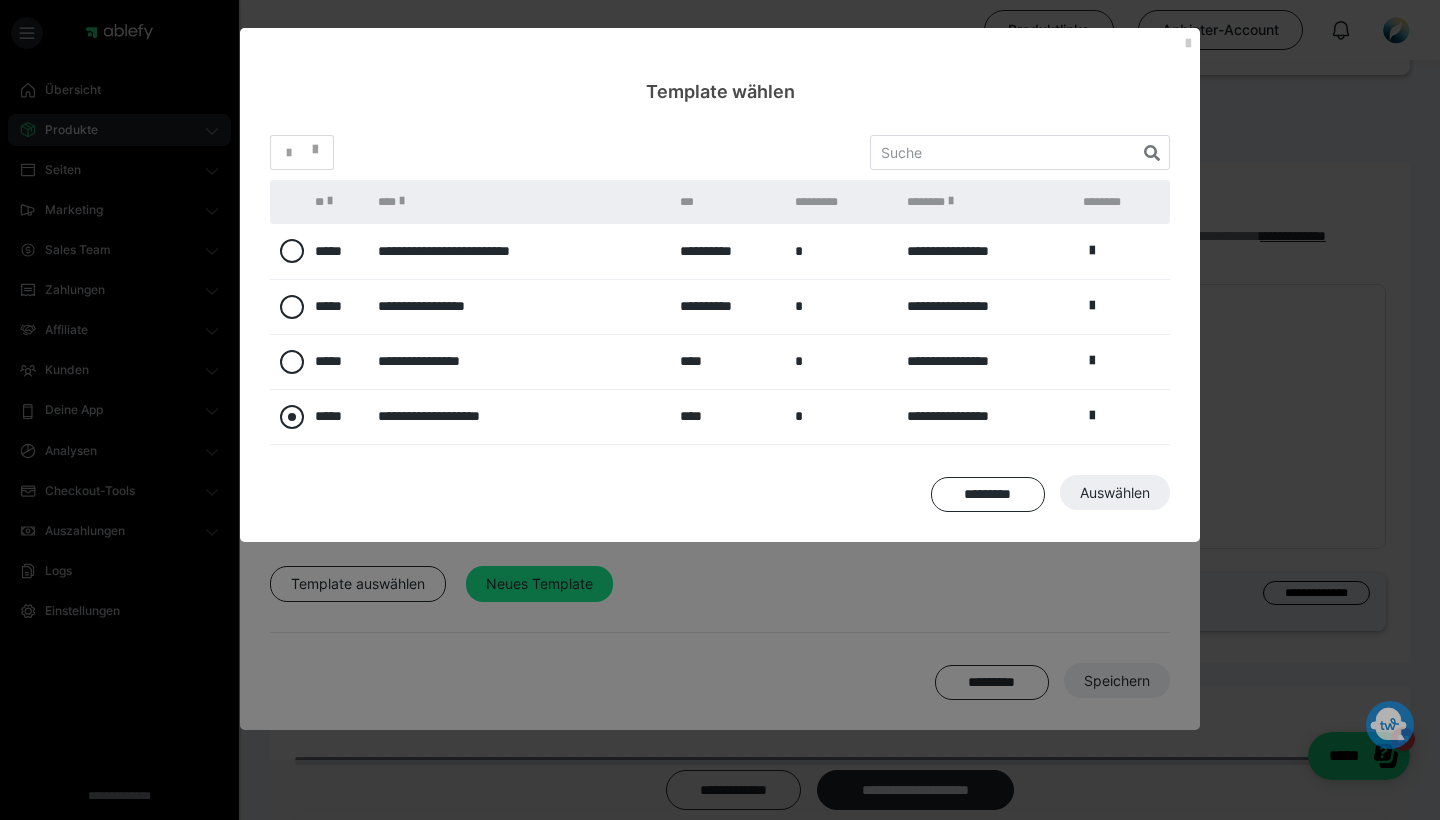 click at bounding box center [292, 417] 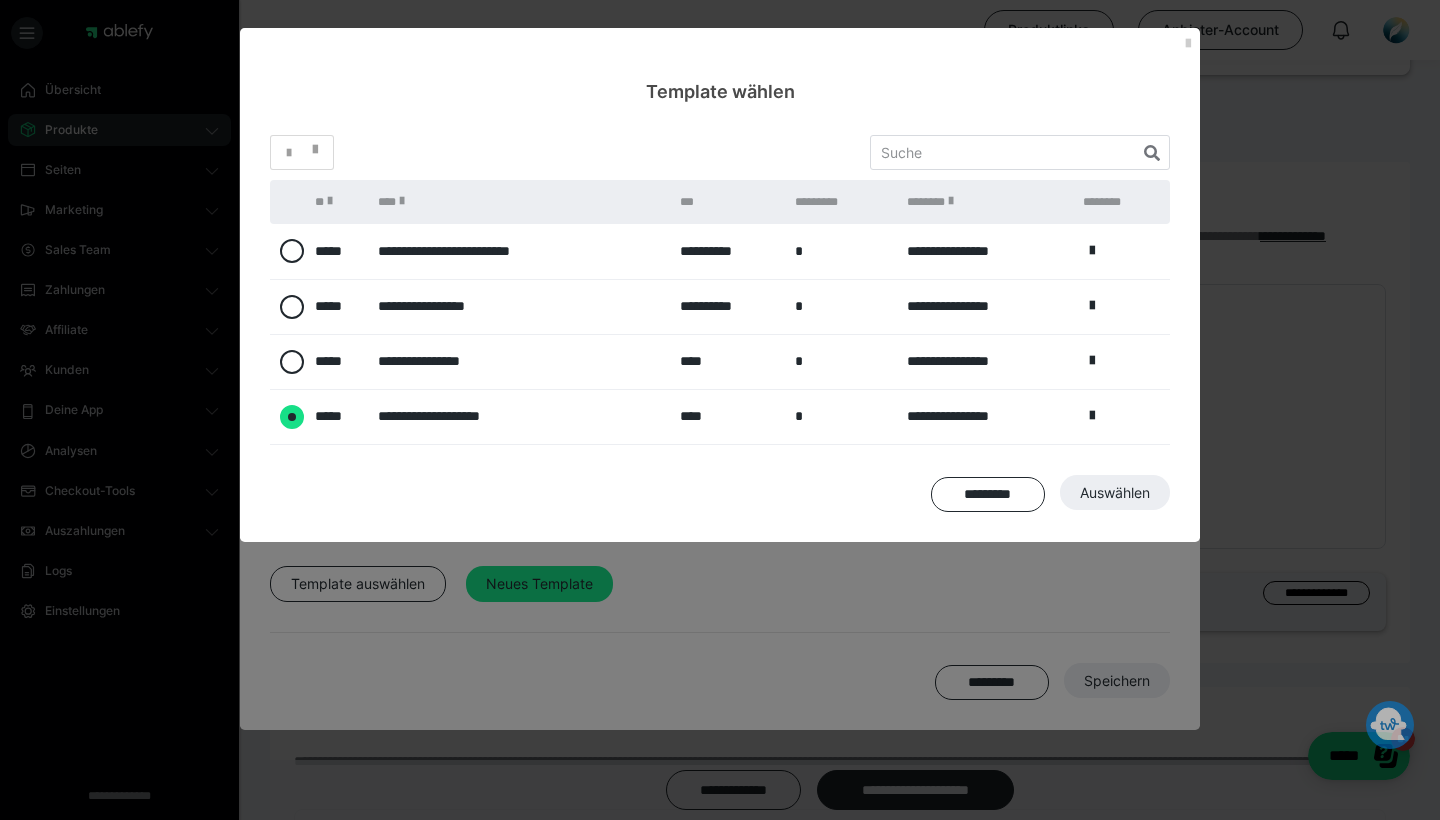 radio on "****" 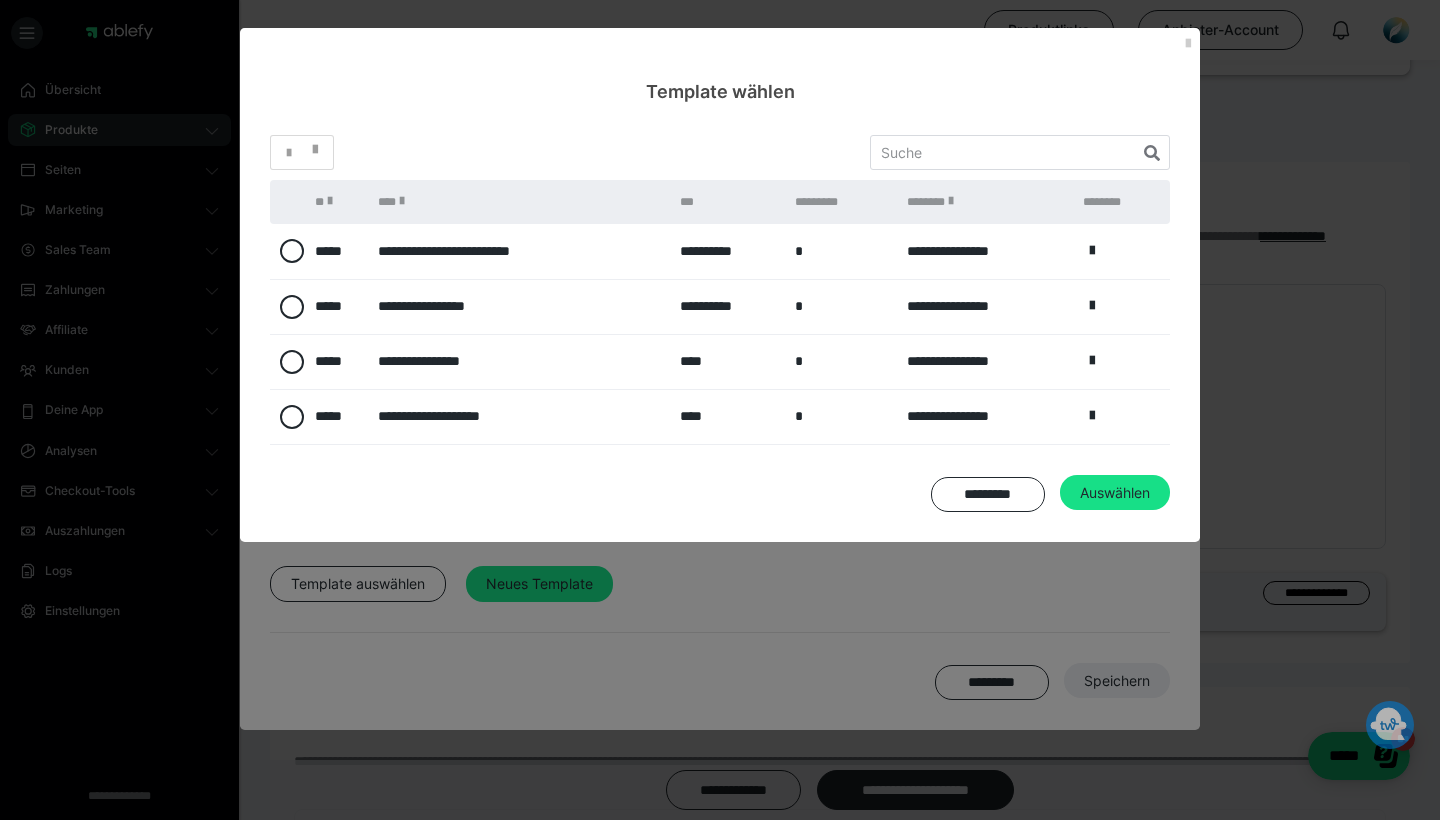click on "Auswählen" at bounding box center [1117, 681] 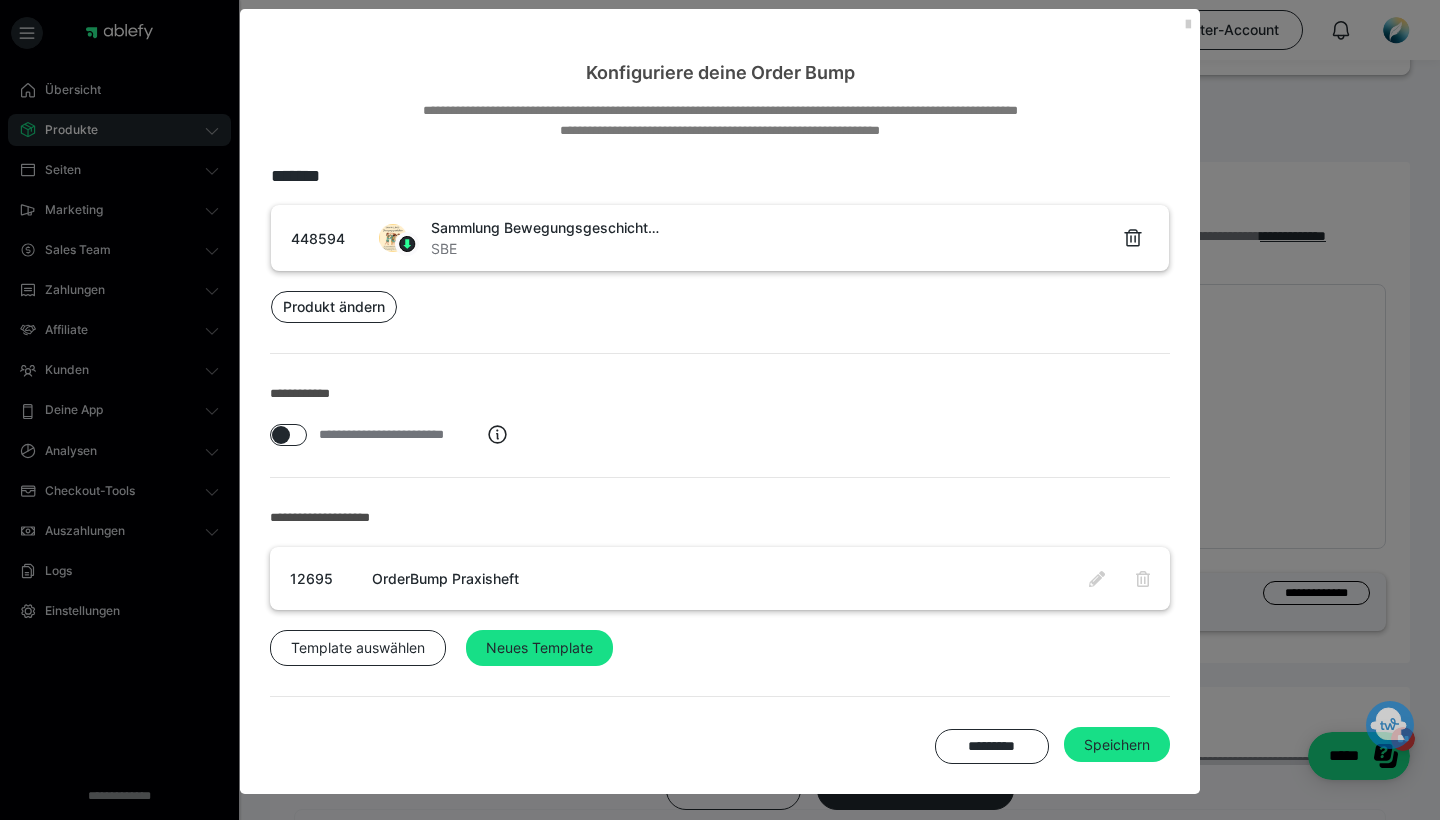 scroll, scrollTop: 18, scrollLeft: 0, axis: vertical 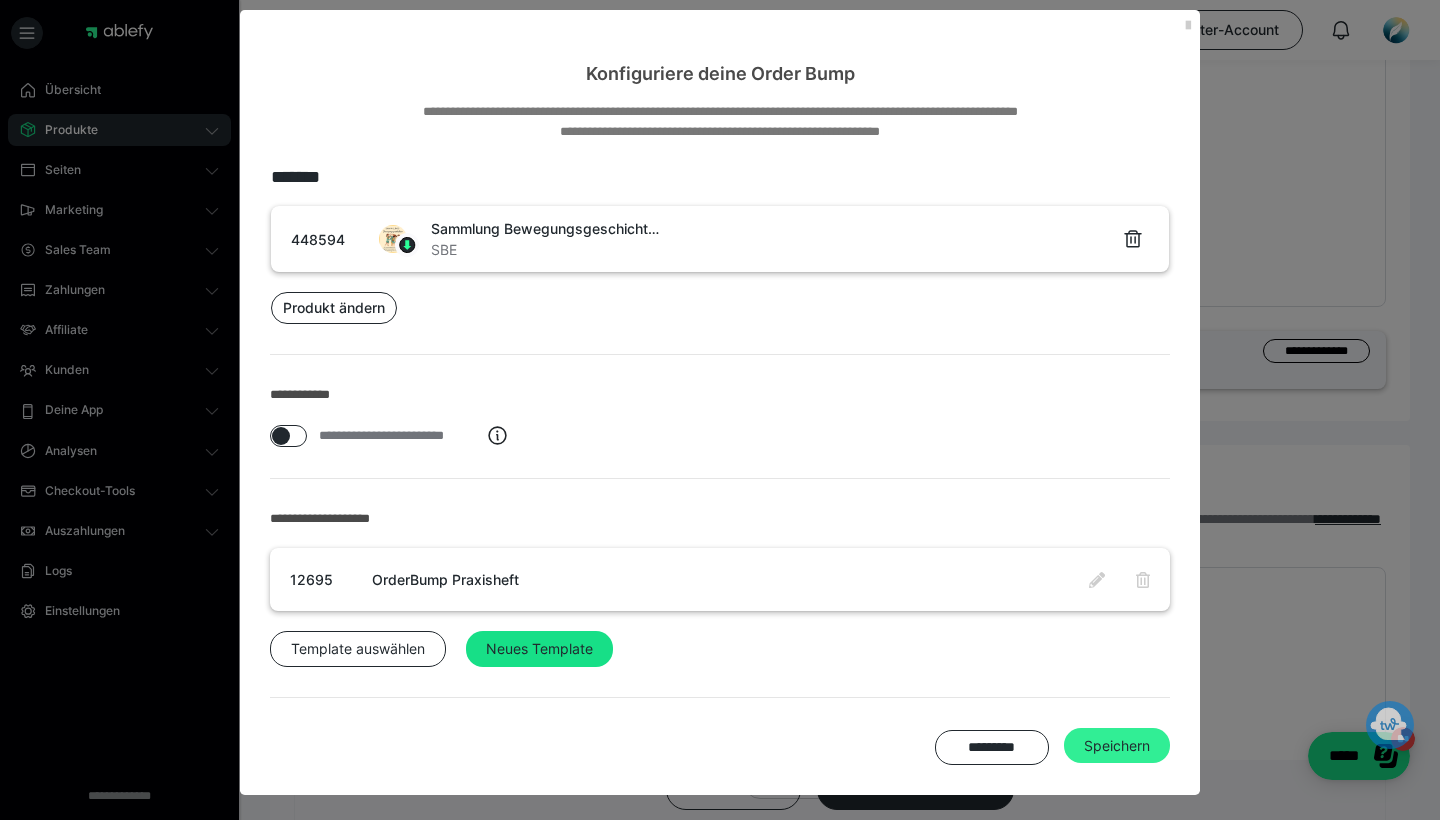 click on "Speichern" at bounding box center [1117, 746] 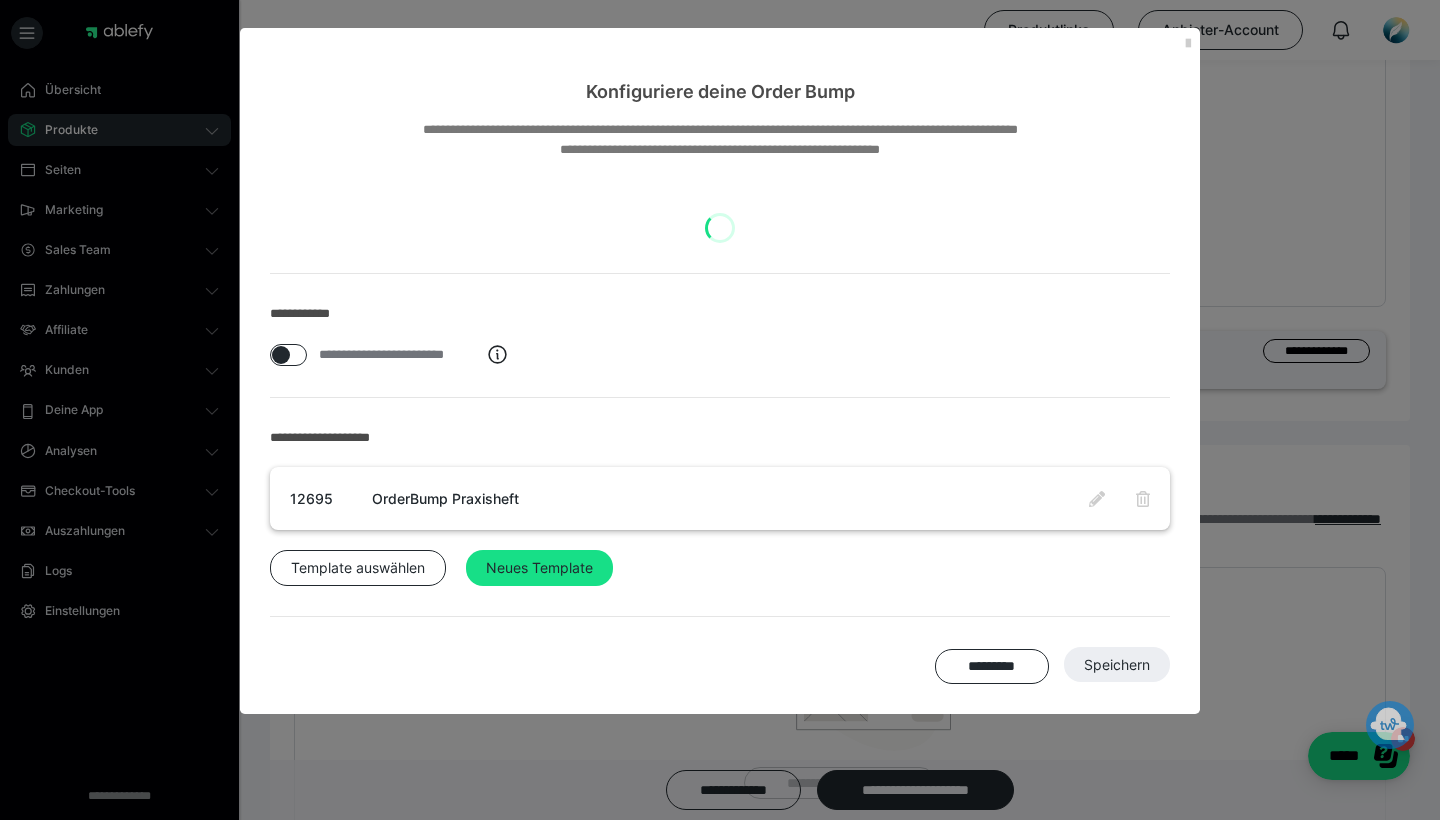 scroll, scrollTop: 0, scrollLeft: 0, axis: both 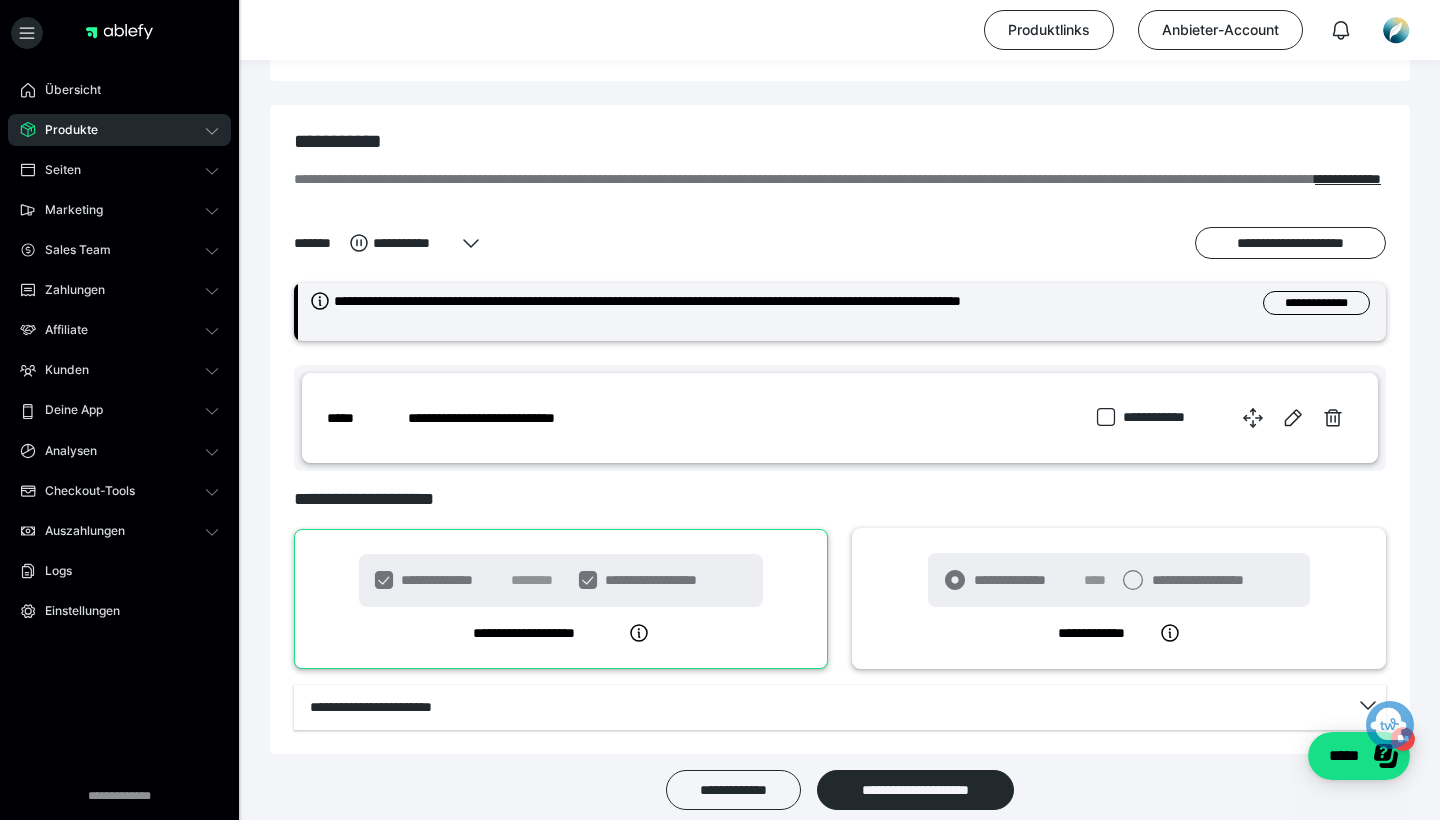 click on "**********" at bounding box center [561, 599] 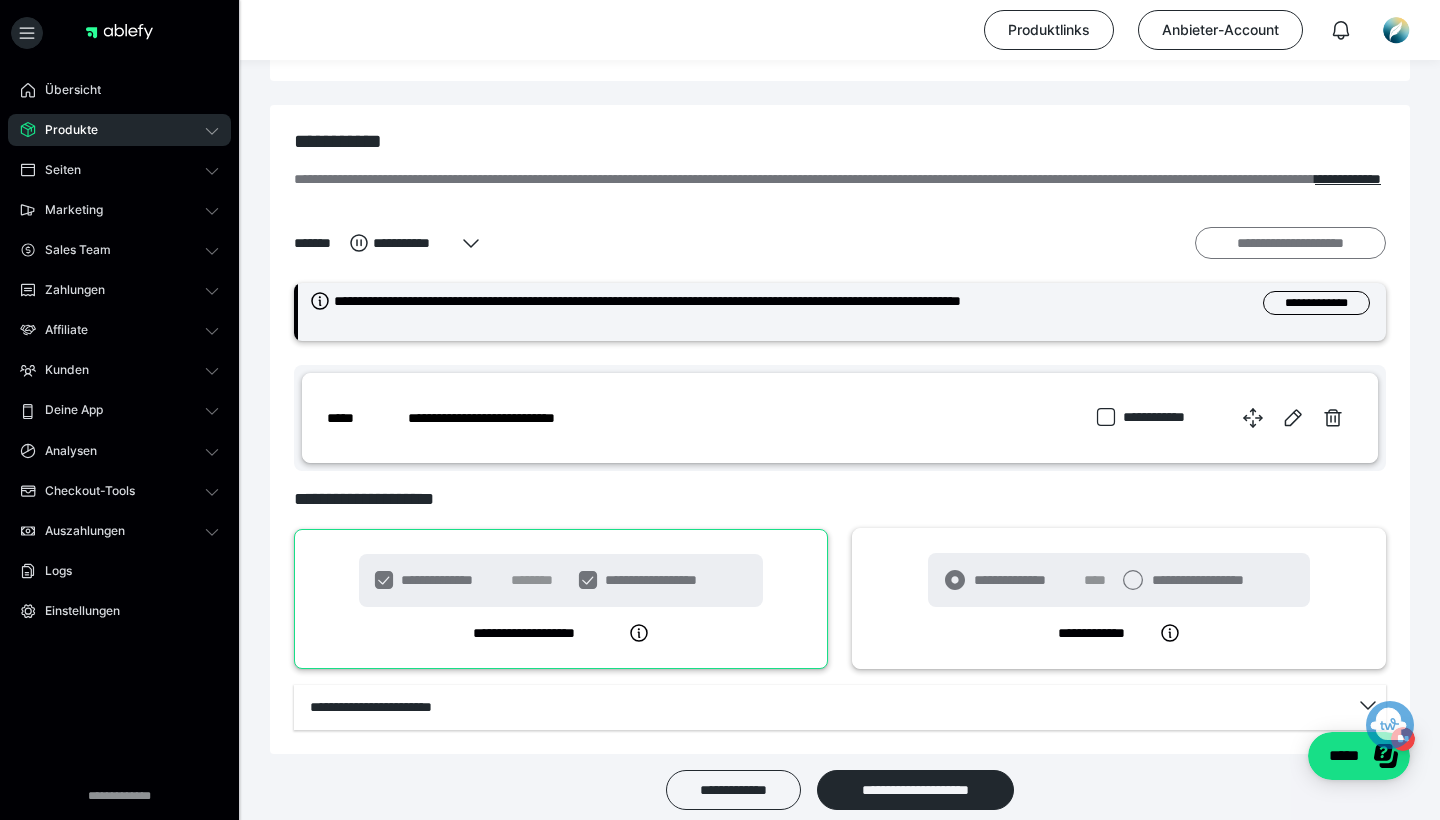 click on "**********" at bounding box center (1290, 243) 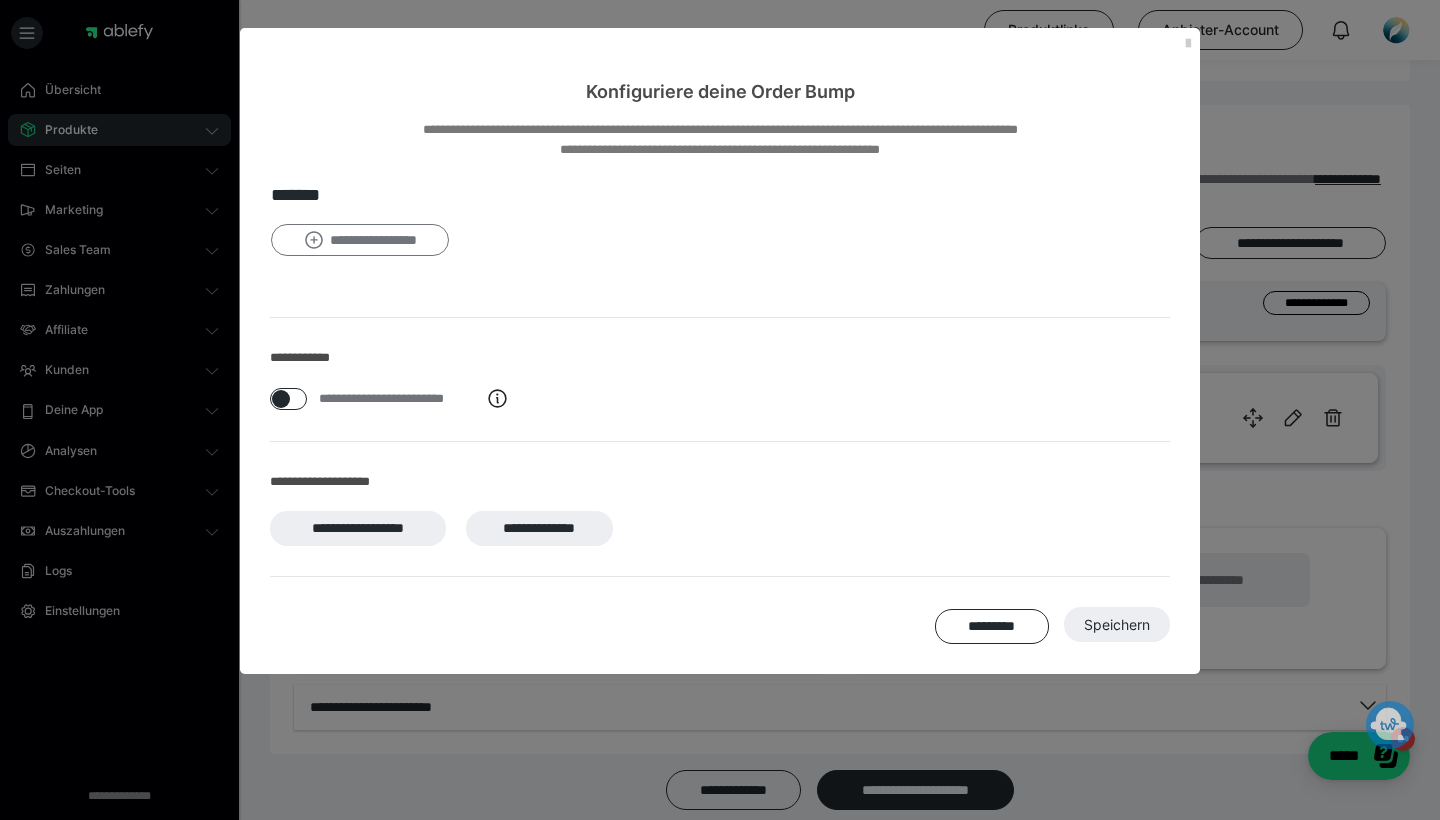 click on "**********" at bounding box center (360, 240) 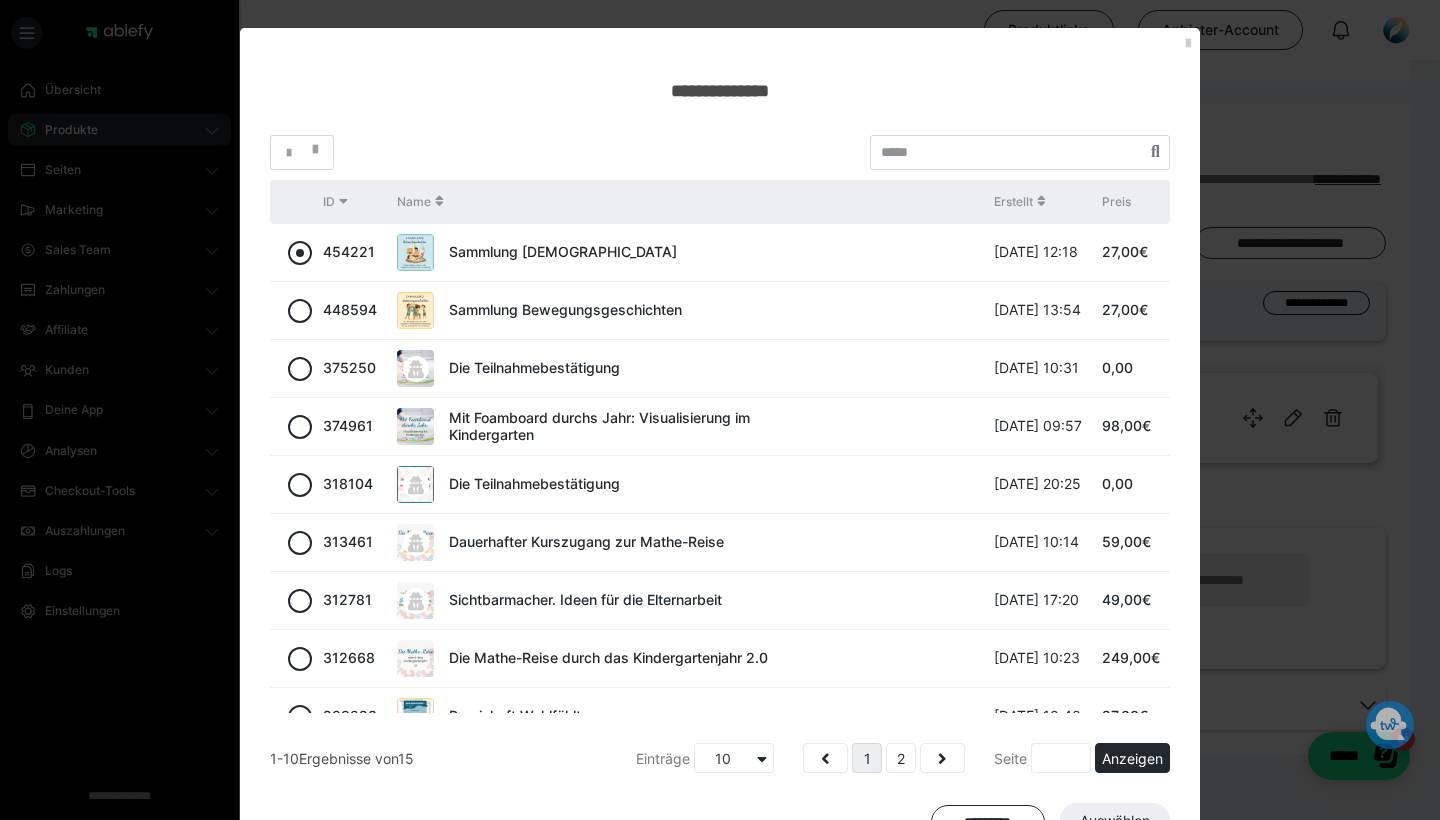 click at bounding box center (300, 253) 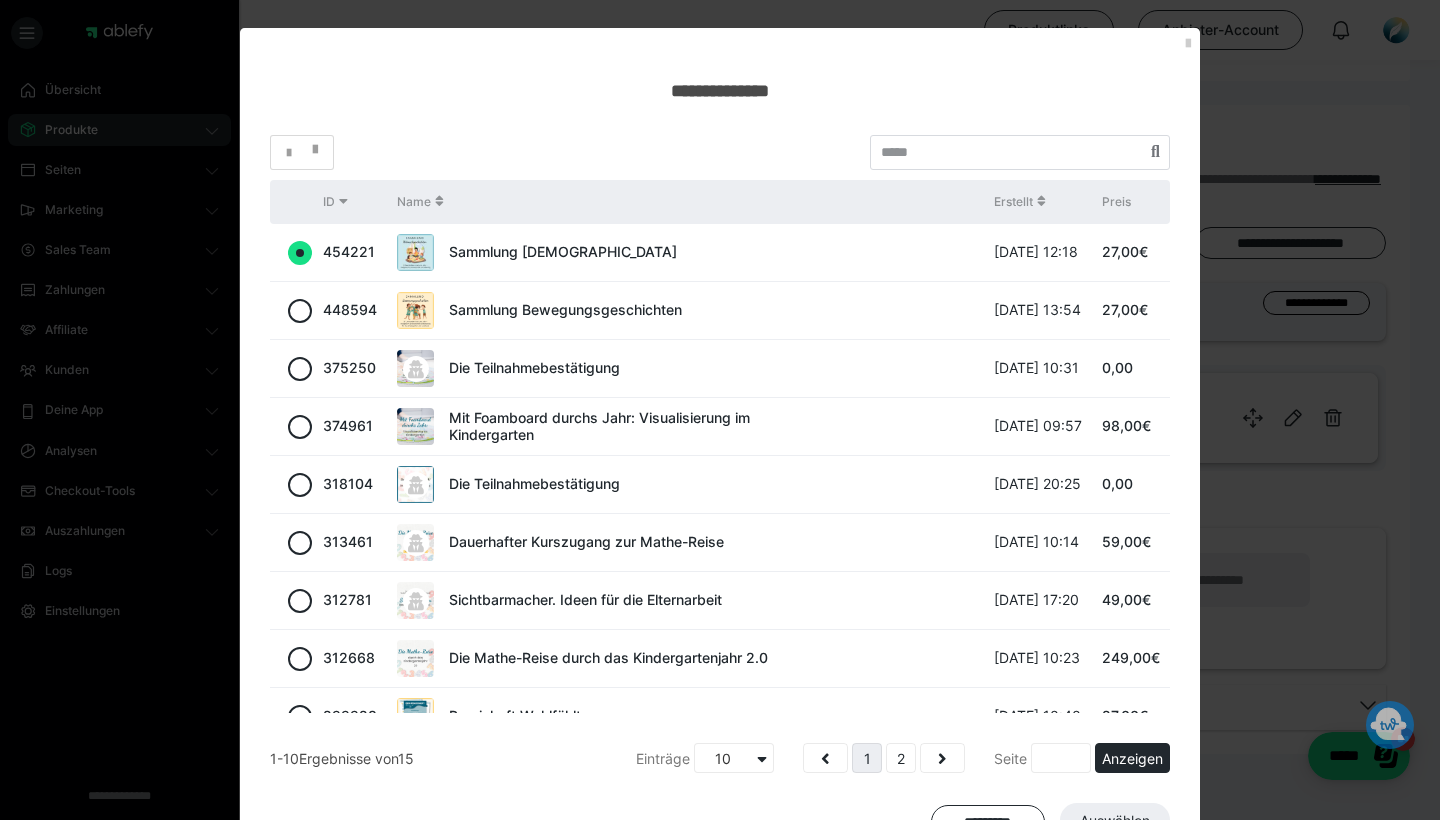 radio on "true" 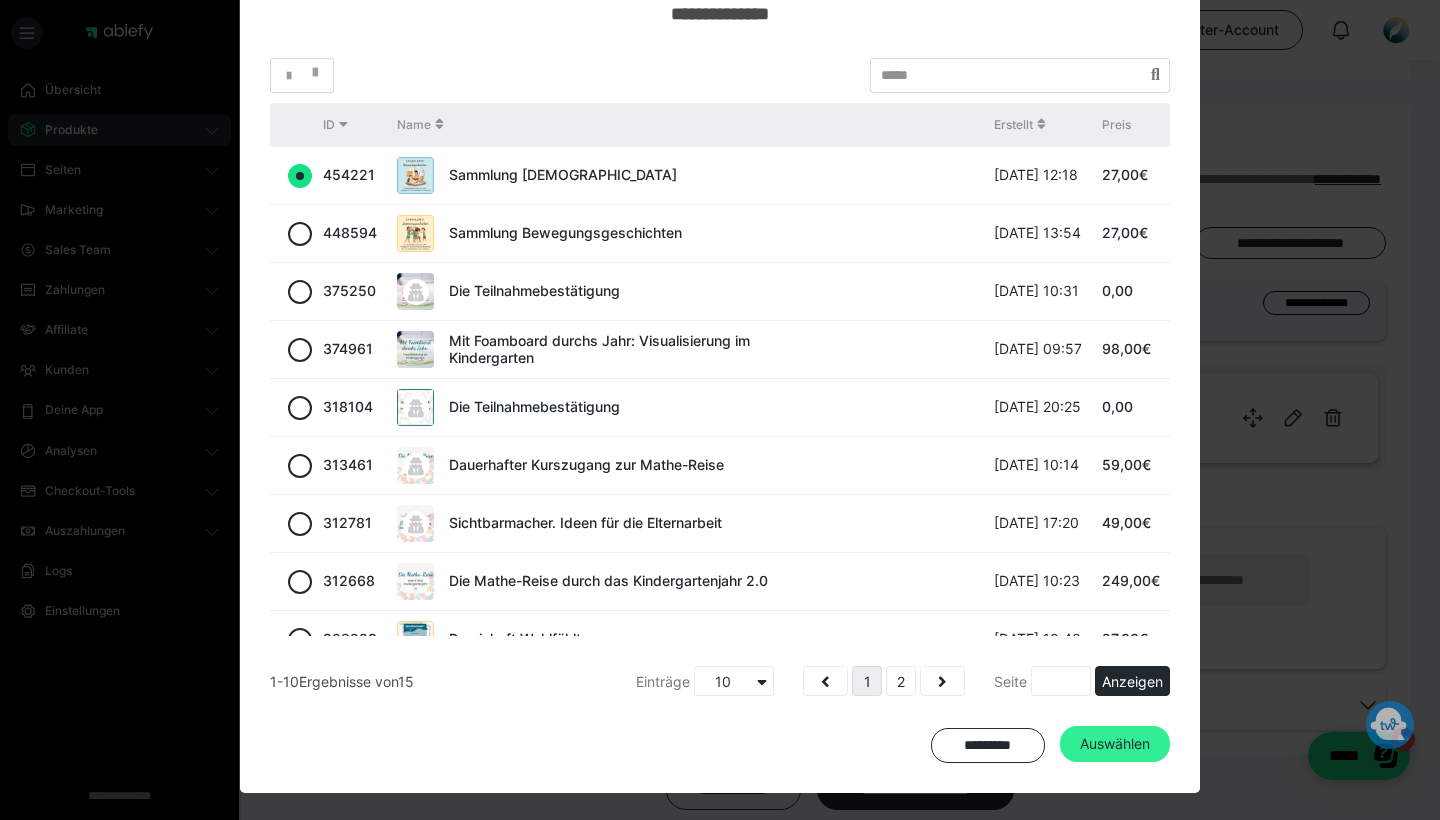 scroll, scrollTop: 76, scrollLeft: 0, axis: vertical 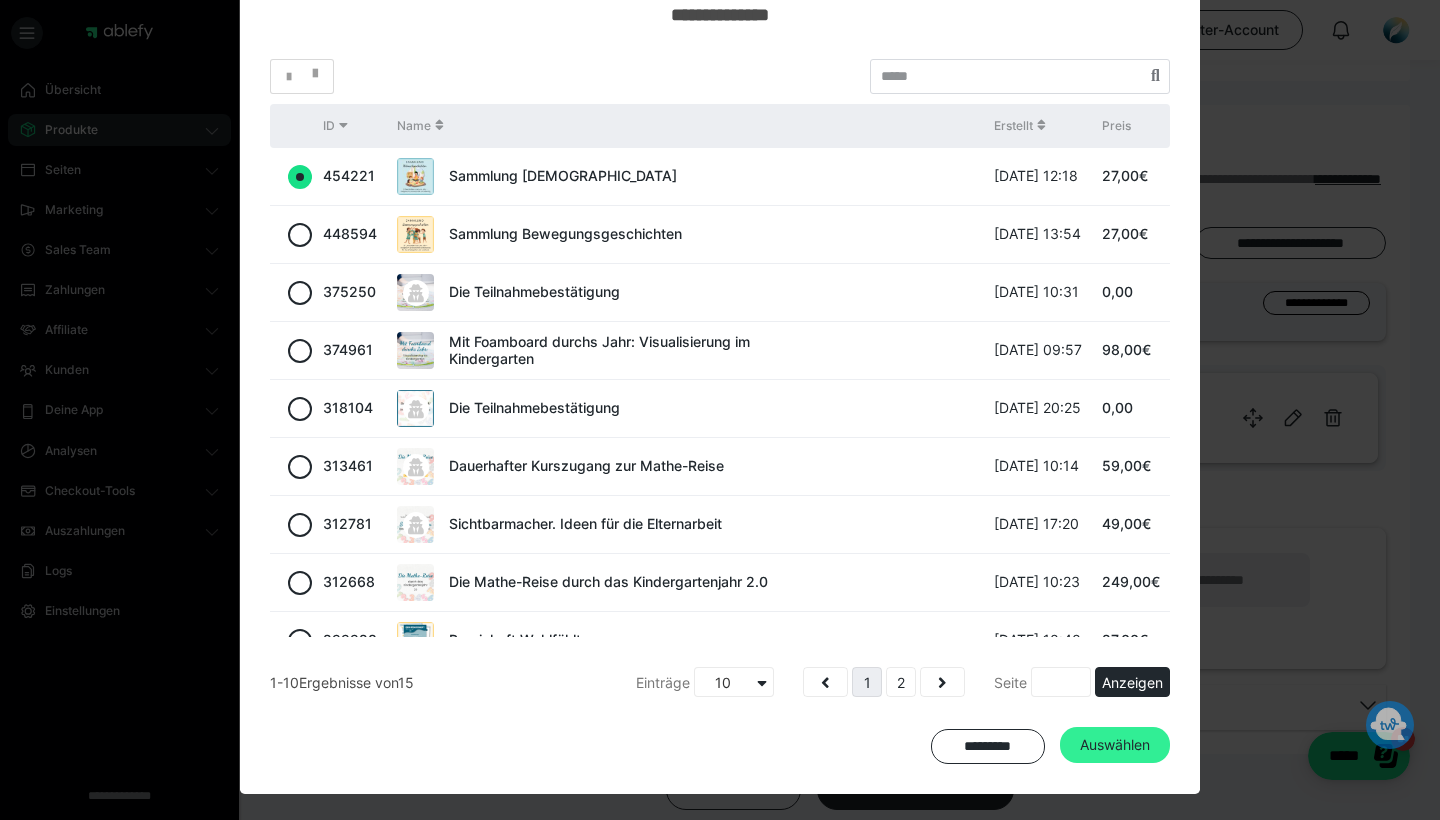 click on "Auswählen" at bounding box center [1115, 745] 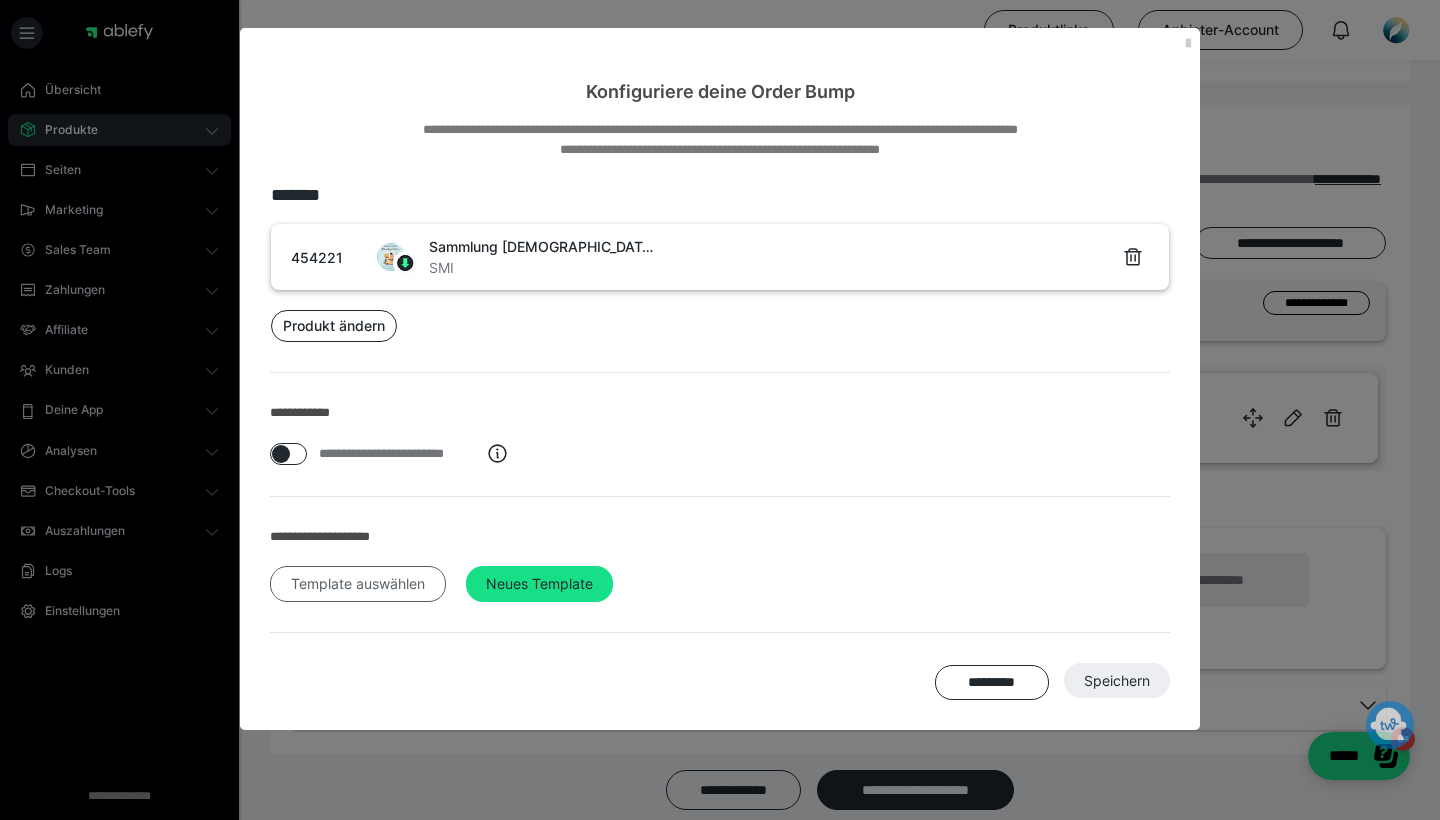 click on "Template auswählen" at bounding box center [358, 584] 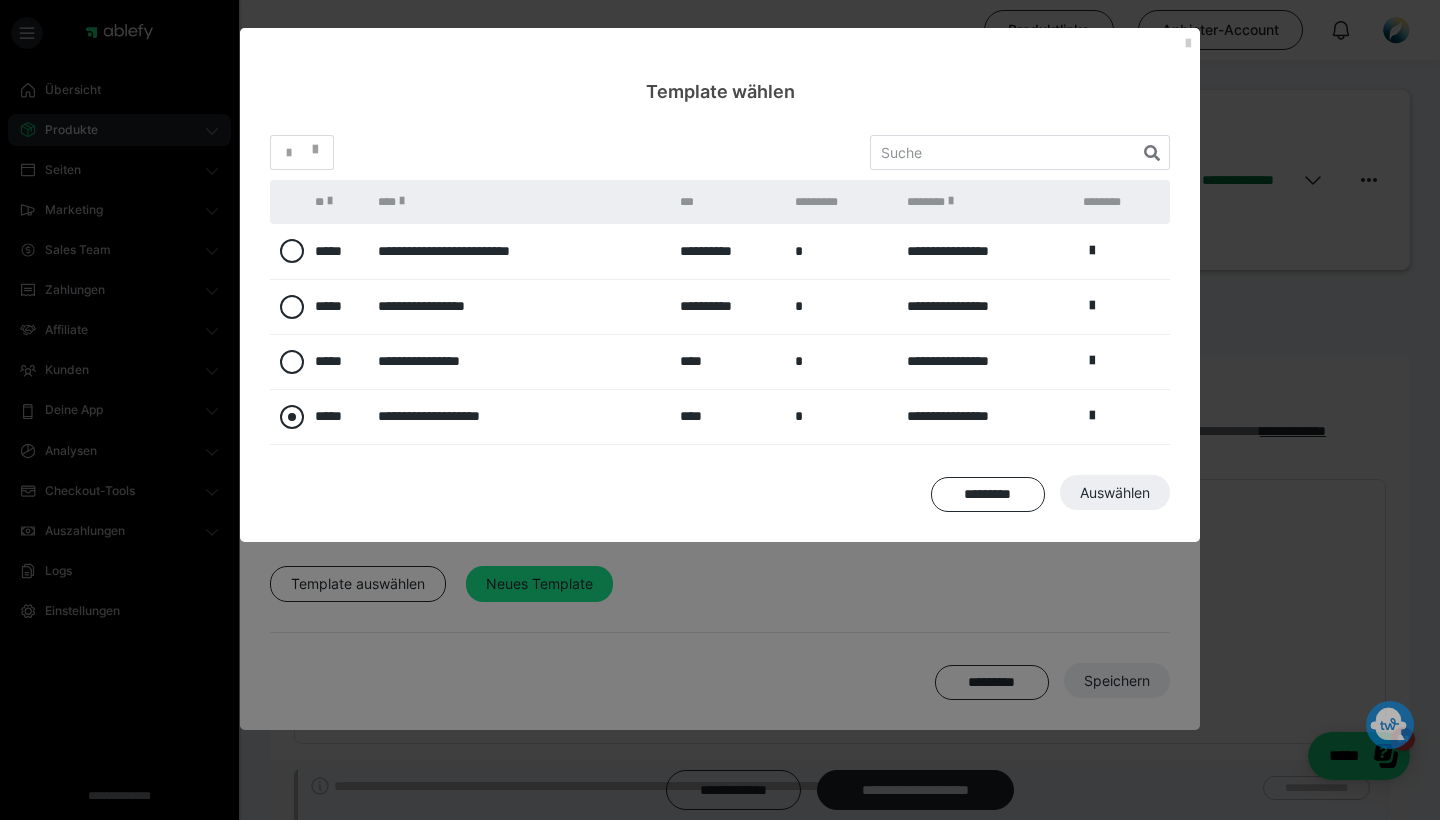 click at bounding box center (292, 417) 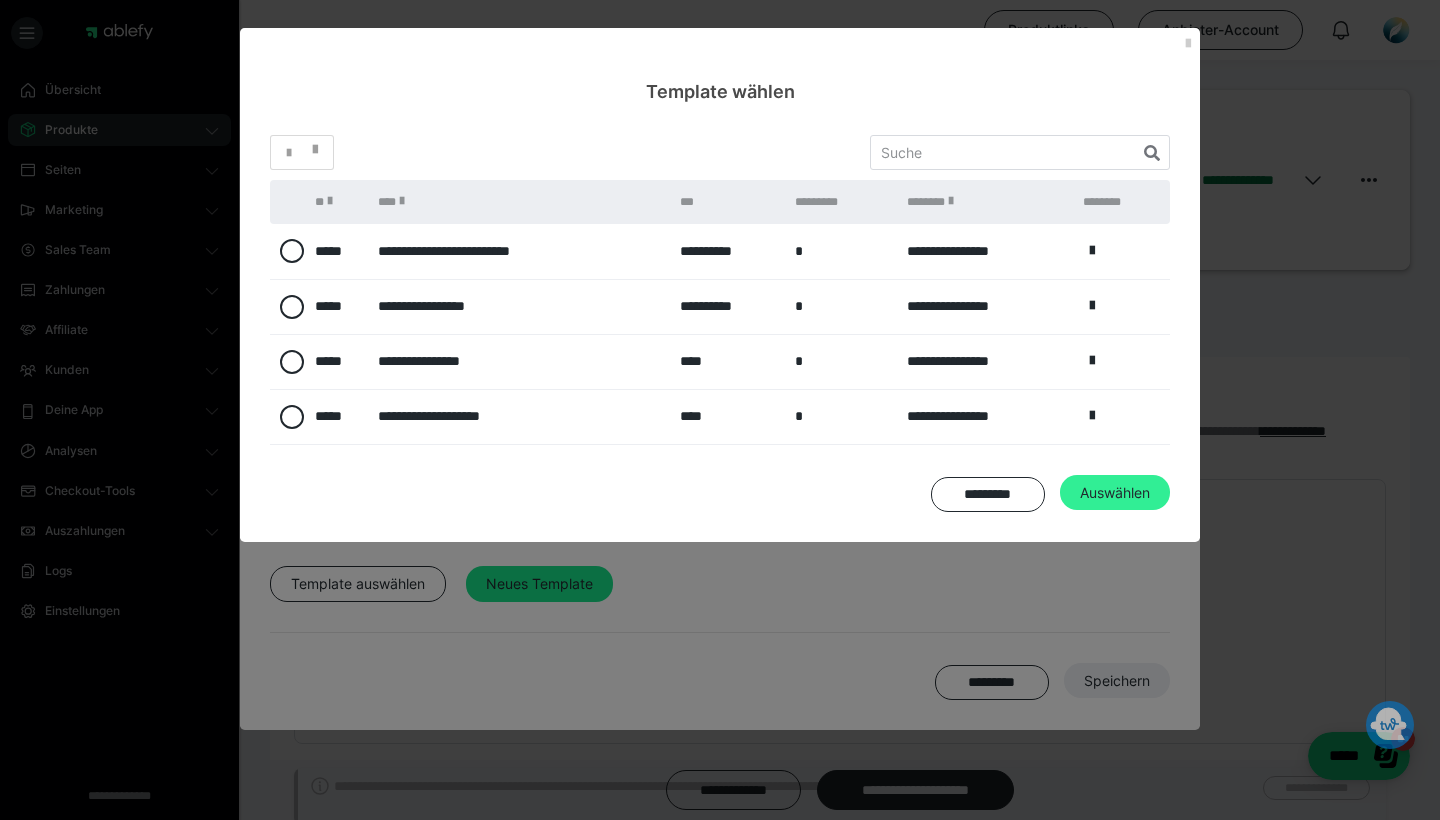 click on "Auswählen" at bounding box center (1117, 681) 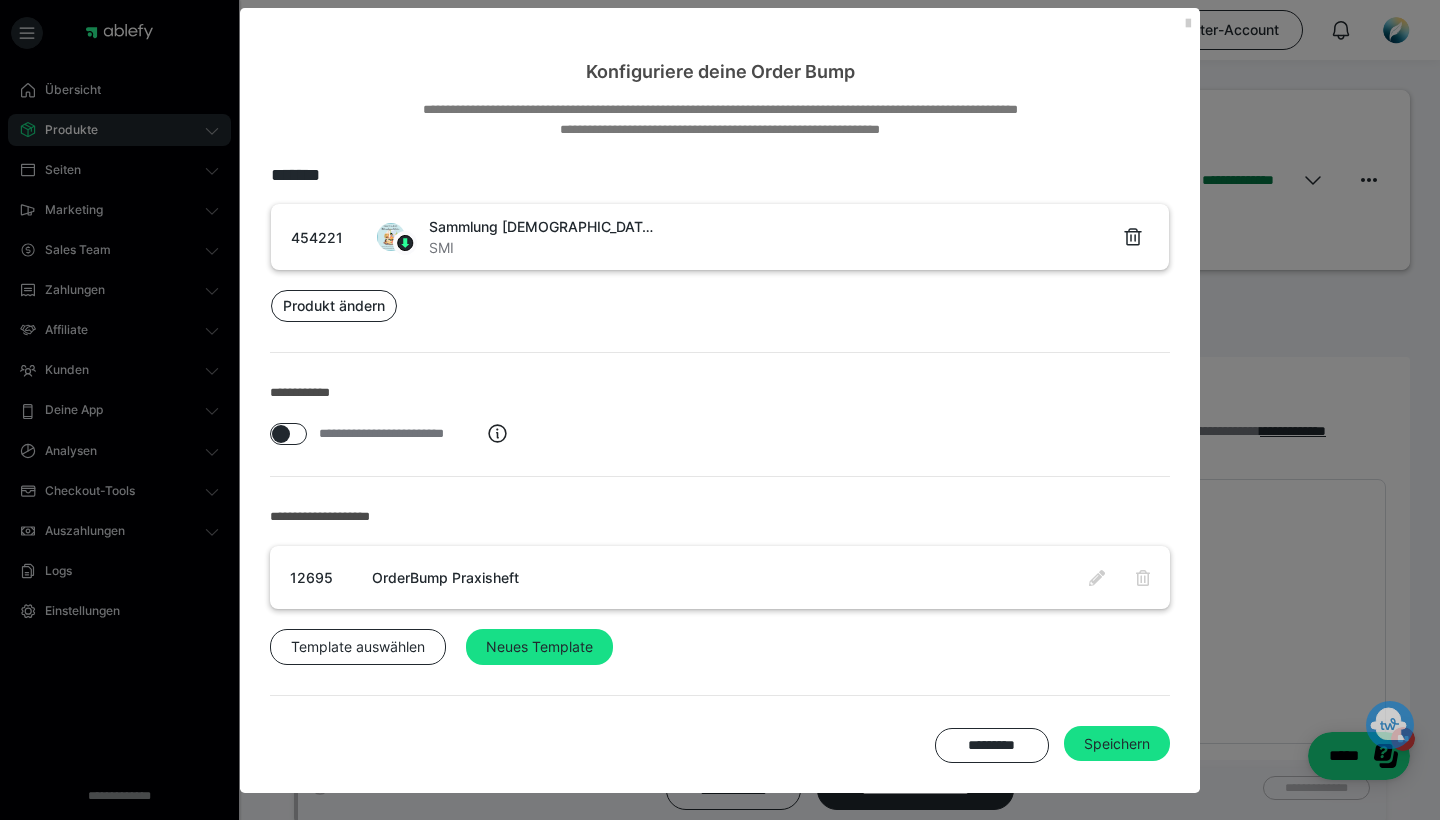 scroll, scrollTop: 18, scrollLeft: 0, axis: vertical 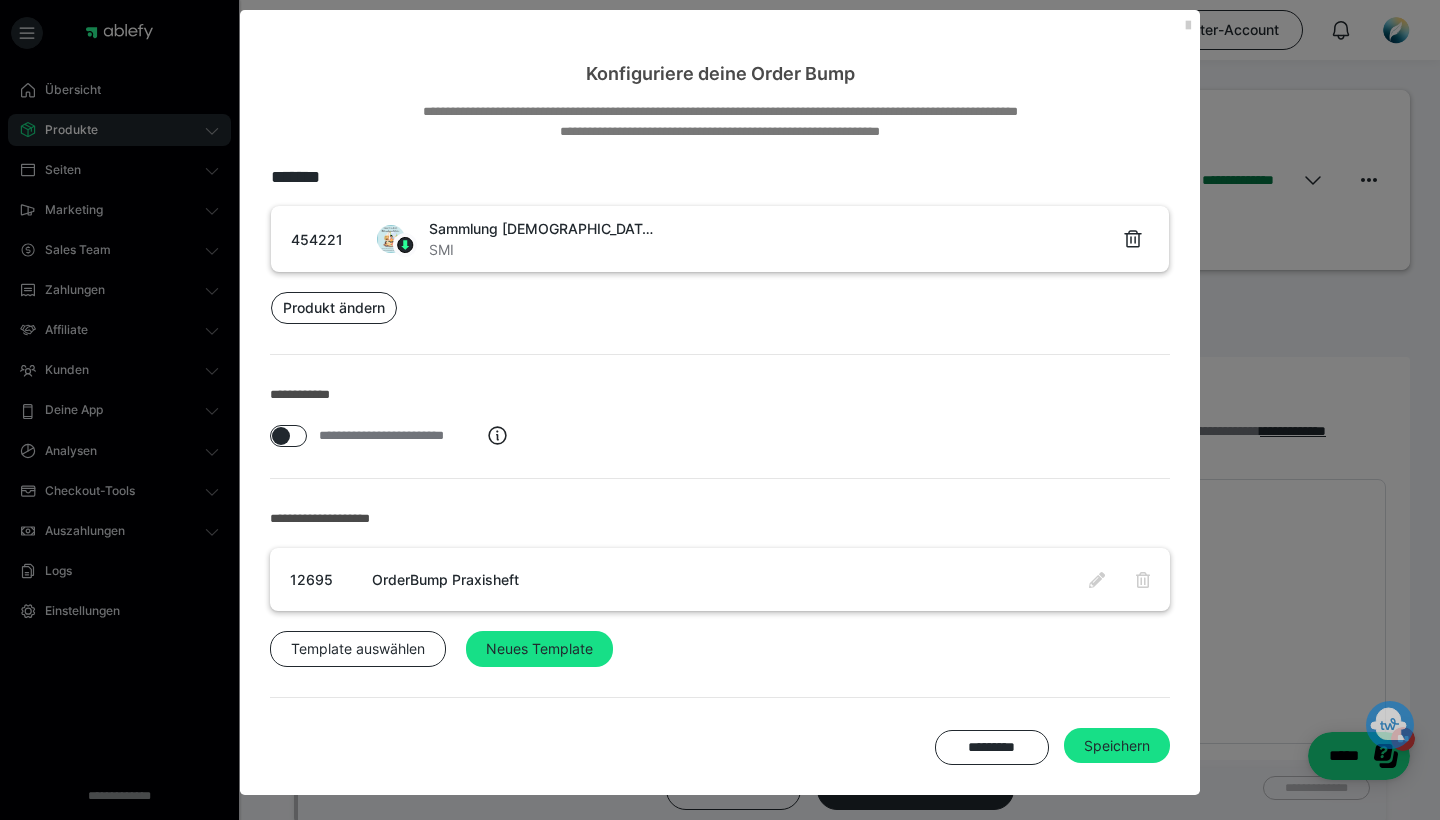 click on "Speichern" at bounding box center [1117, 746] 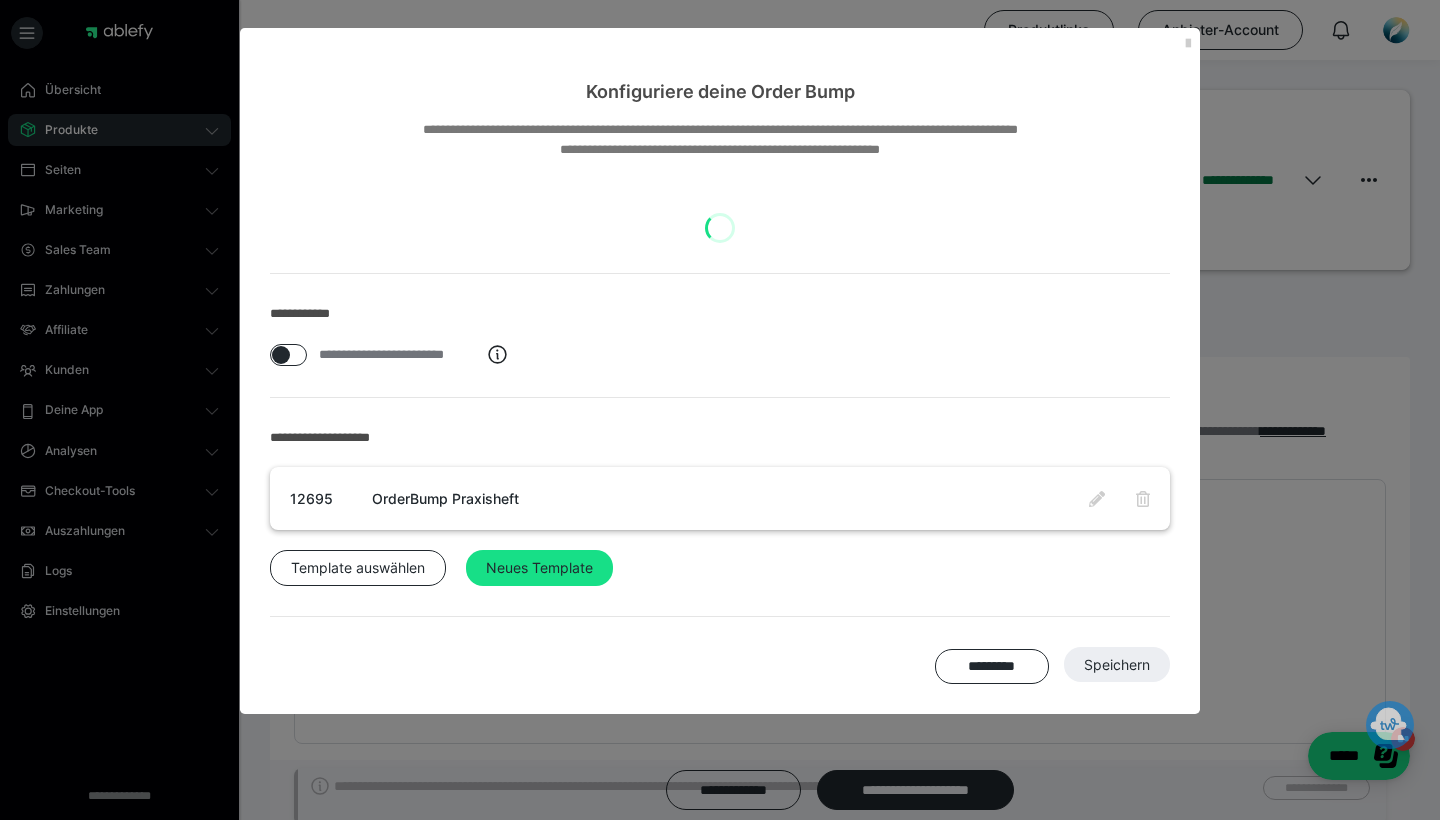 scroll, scrollTop: 0, scrollLeft: 0, axis: both 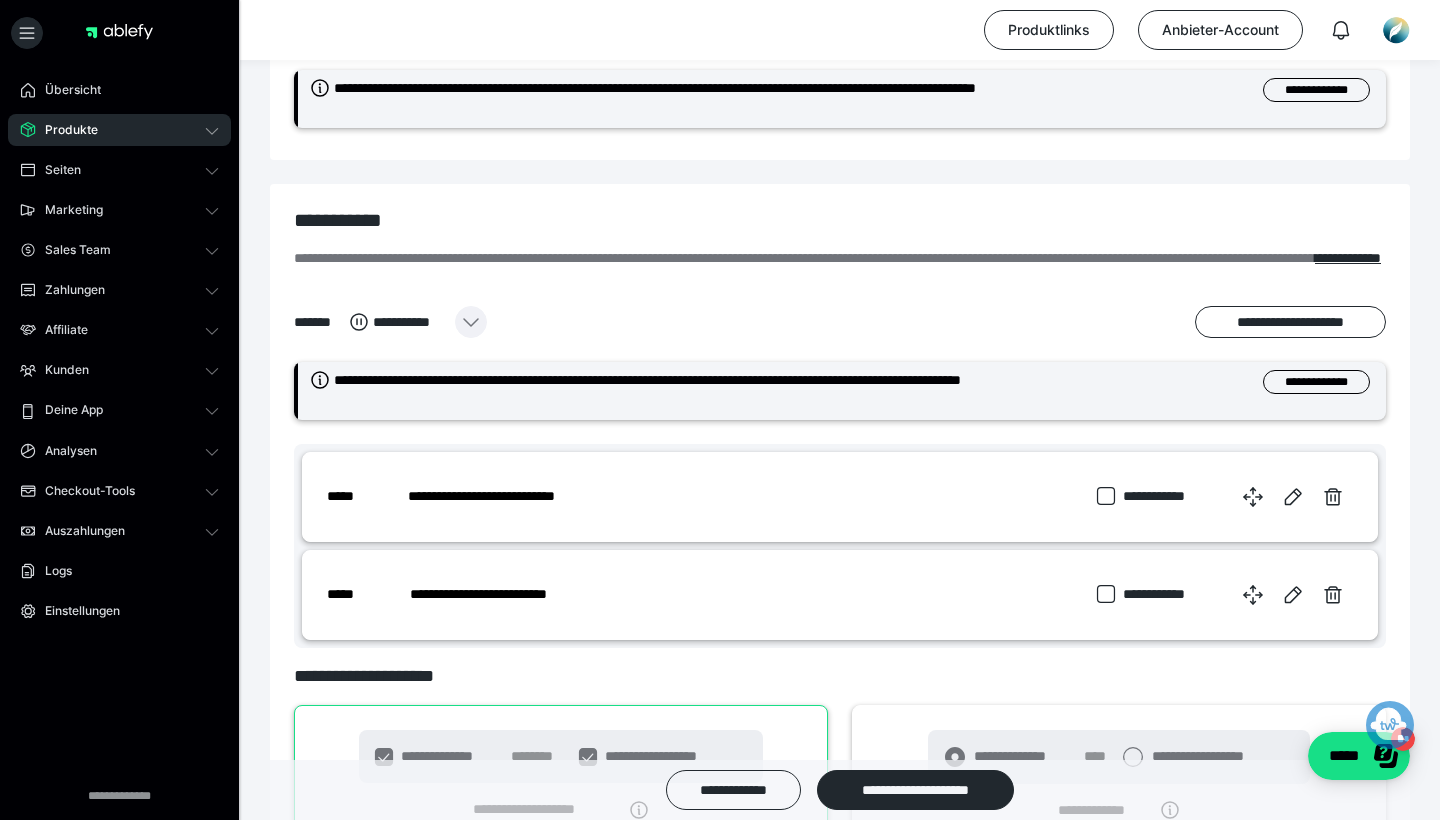 click 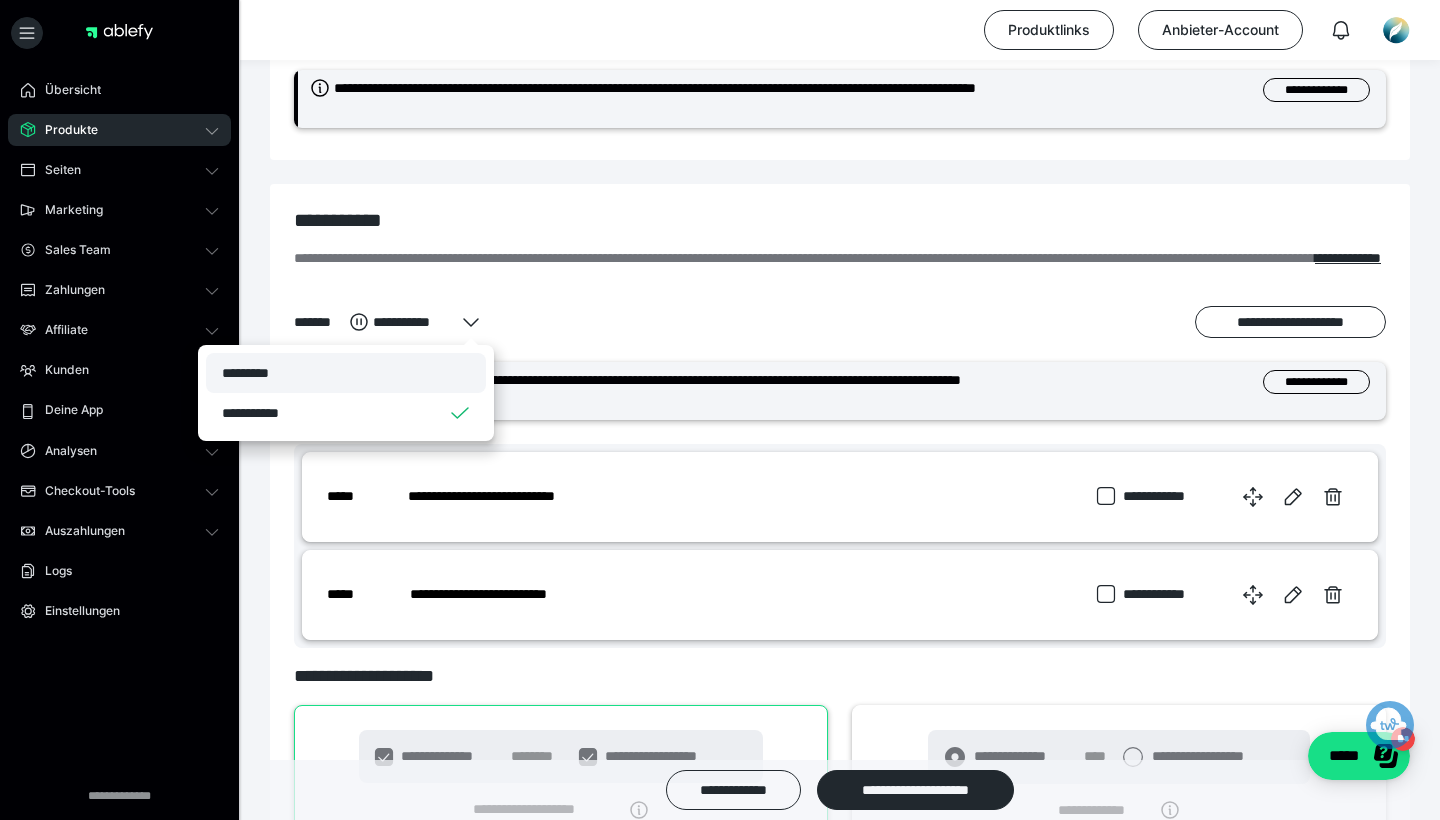 click on "*********" at bounding box center (250, 373) 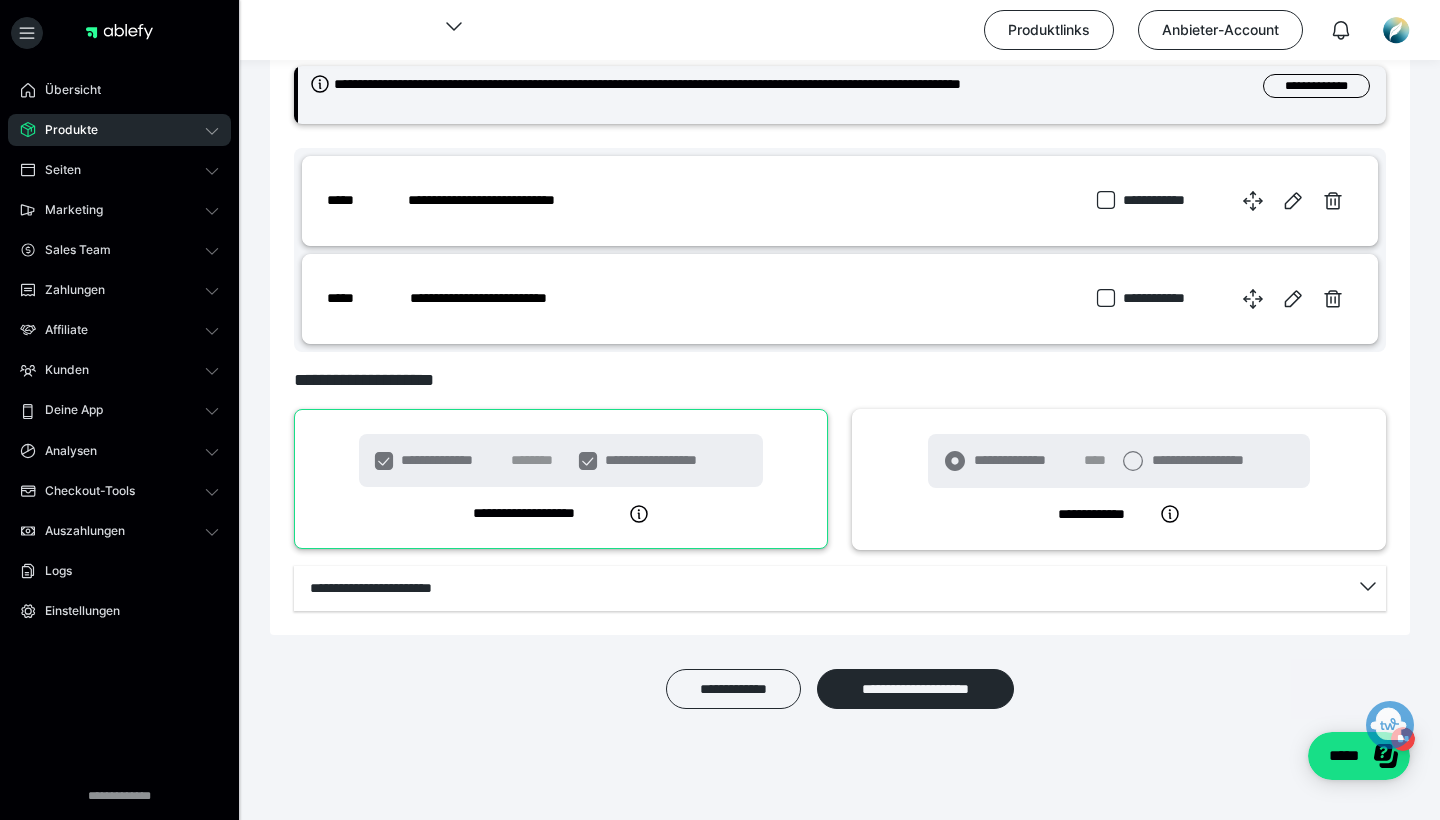 scroll, scrollTop: 994, scrollLeft: 0, axis: vertical 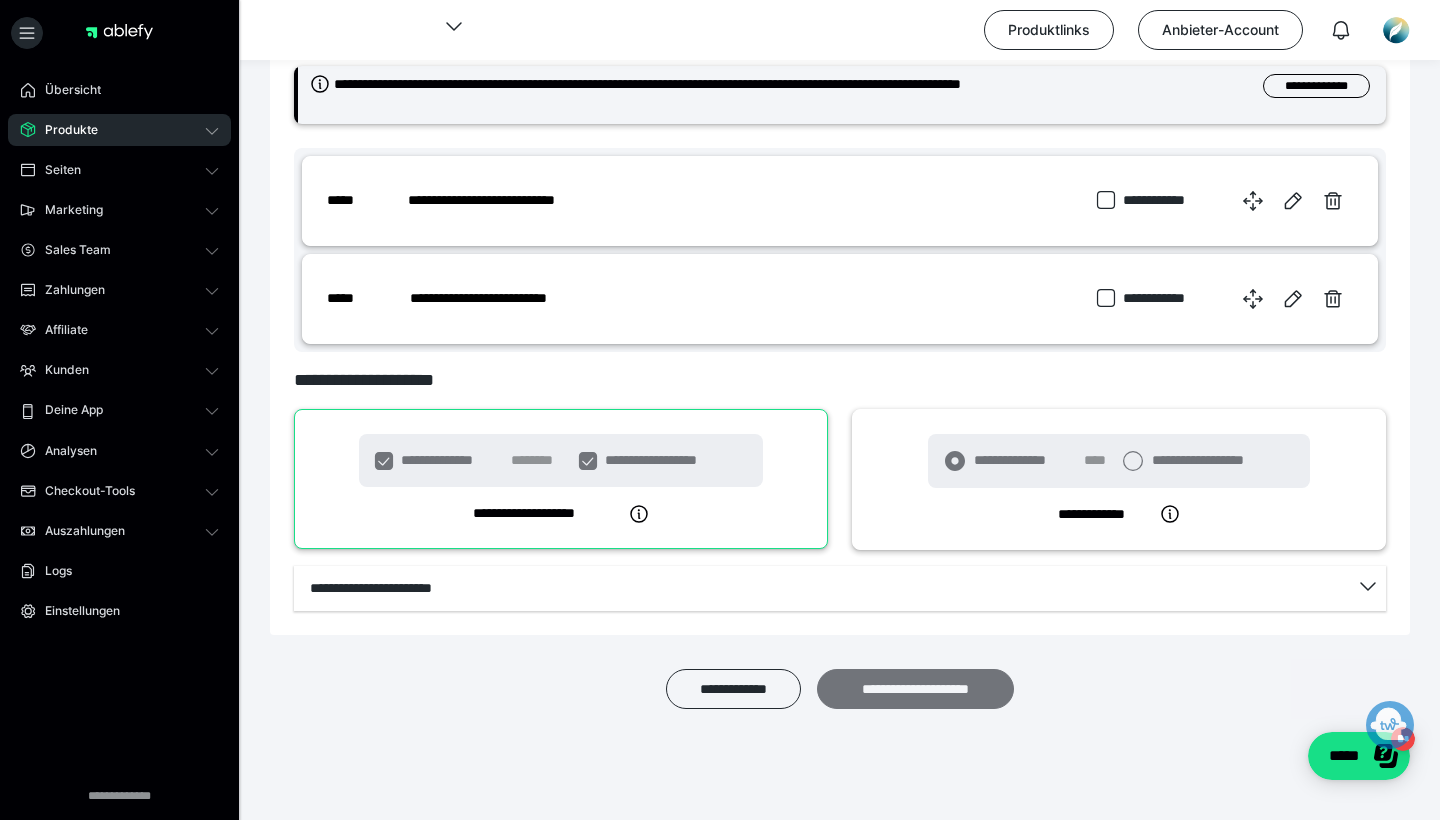 click on "**********" at bounding box center [915, 689] 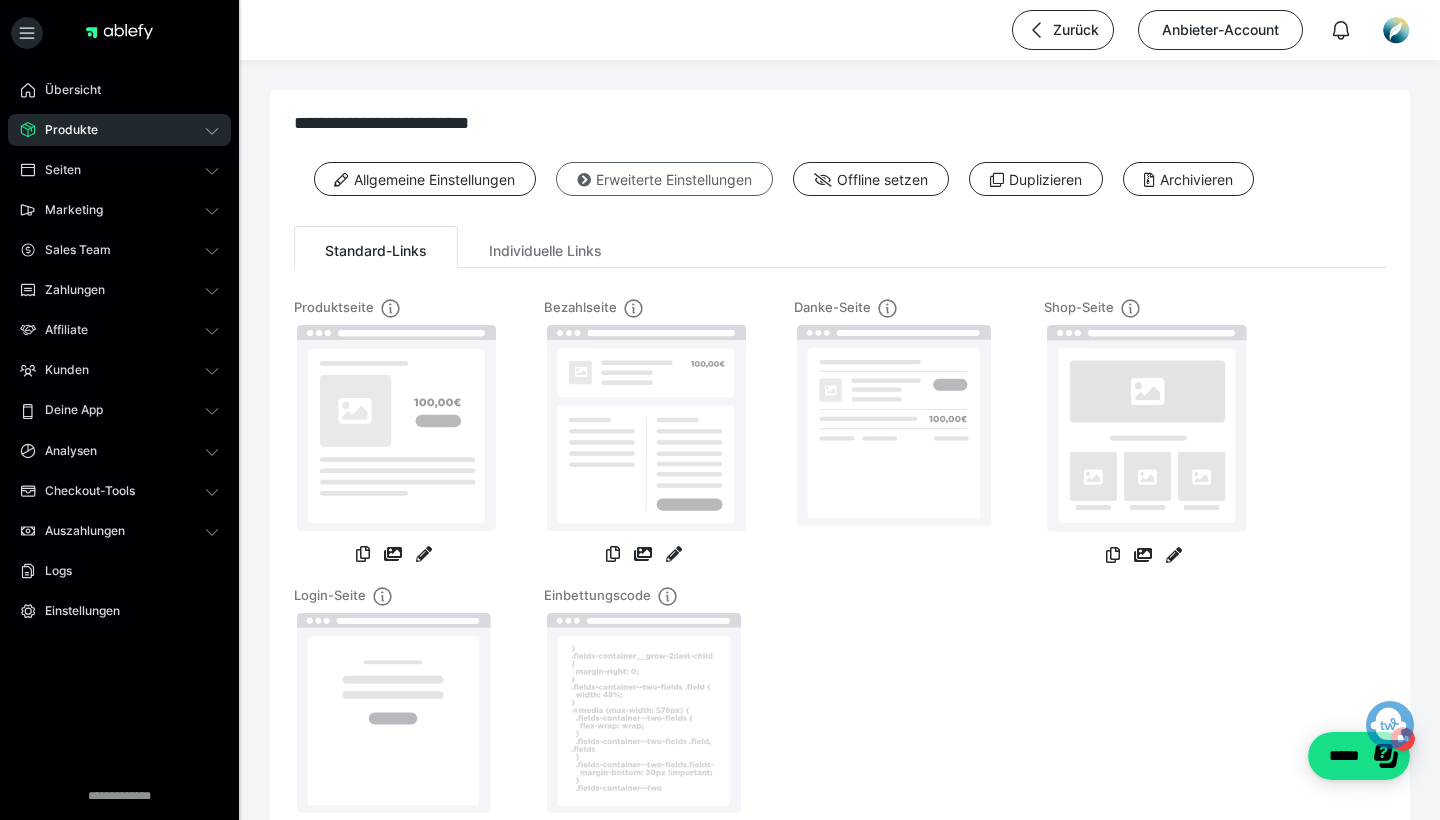 scroll, scrollTop: 0, scrollLeft: 0, axis: both 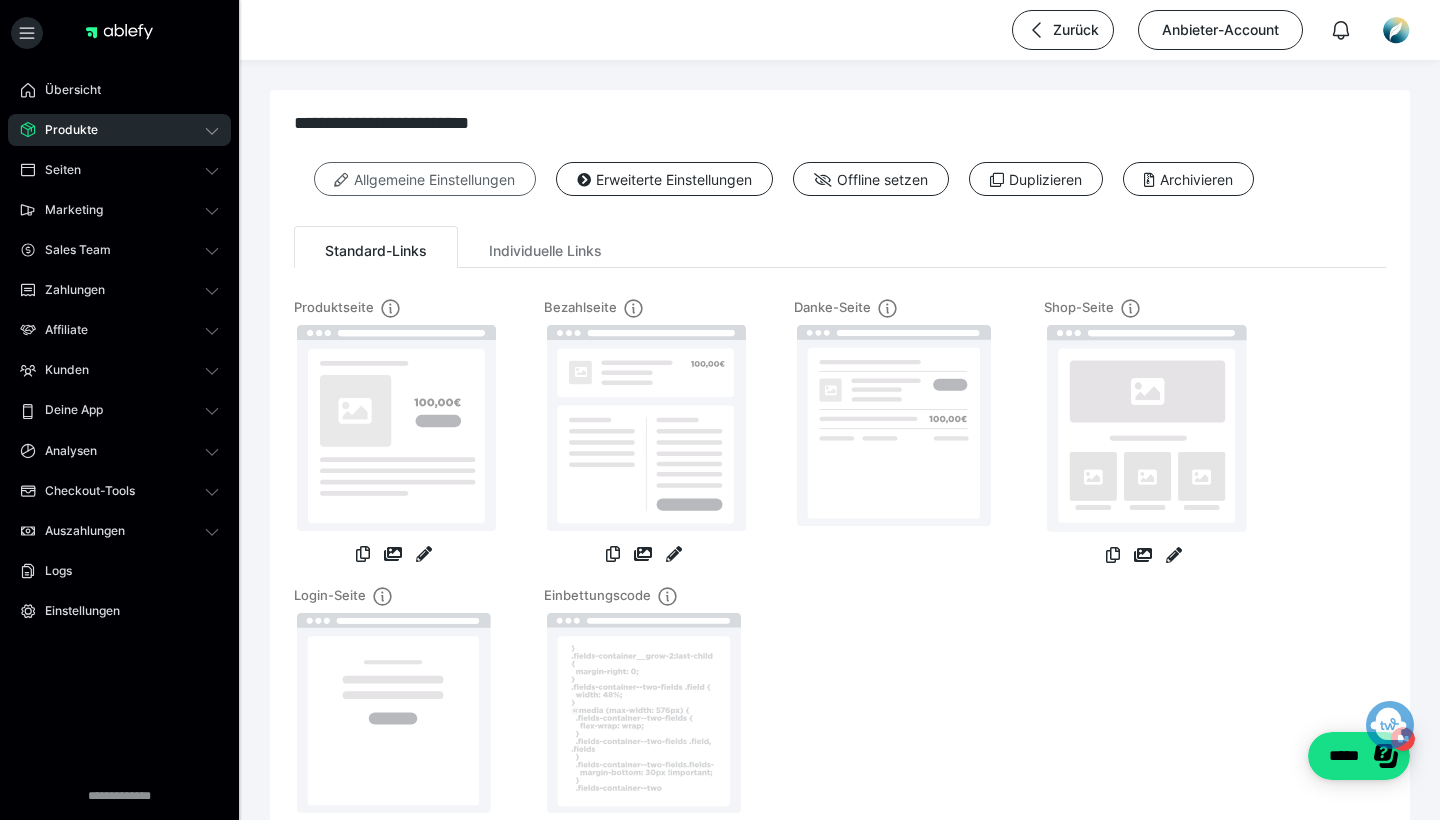click on "Allgemeine Einstellungen" at bounding box center (425, 179) 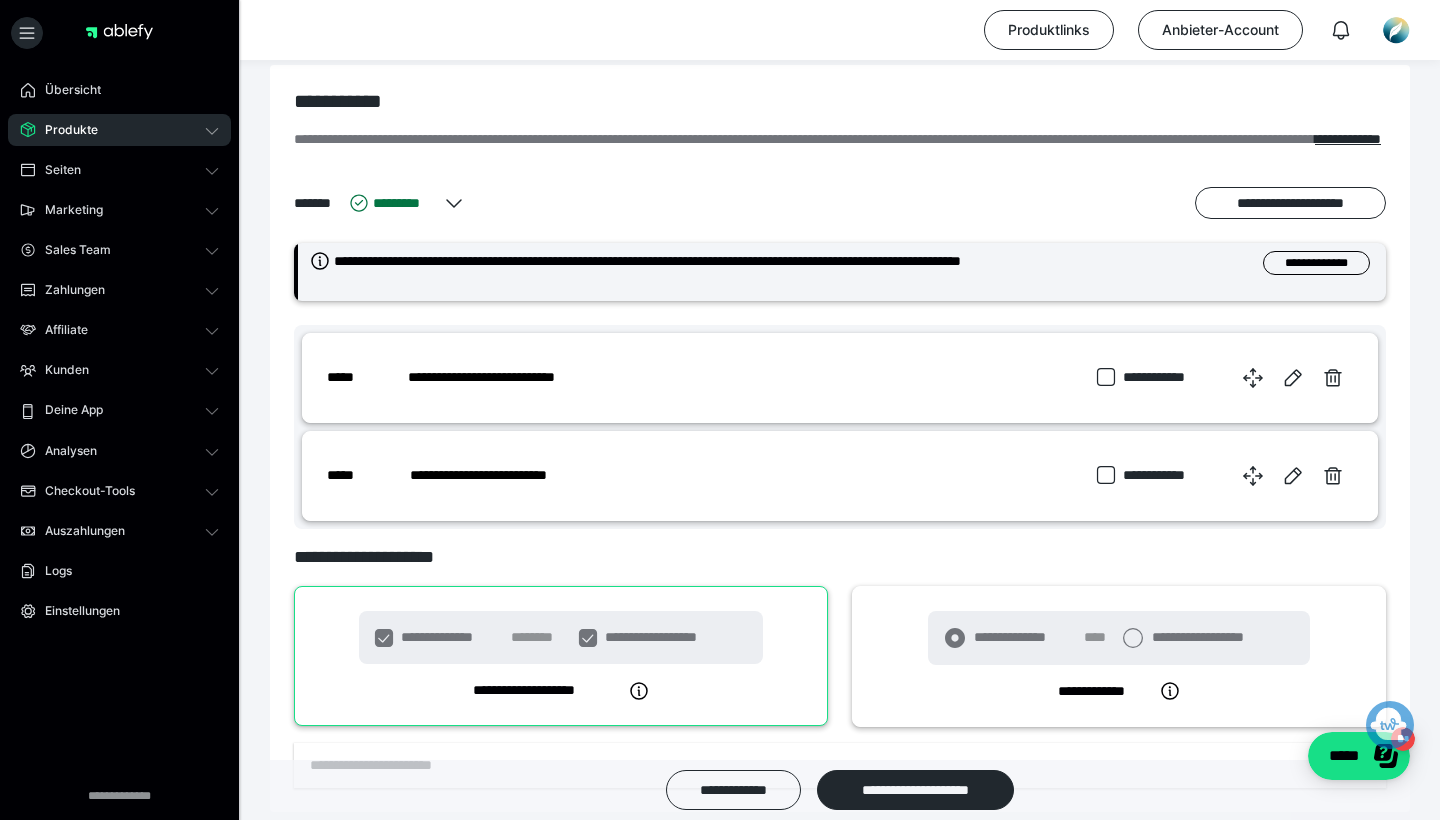 scroll, scrollTop: 820, scrollLeft: 0, axis: vertical 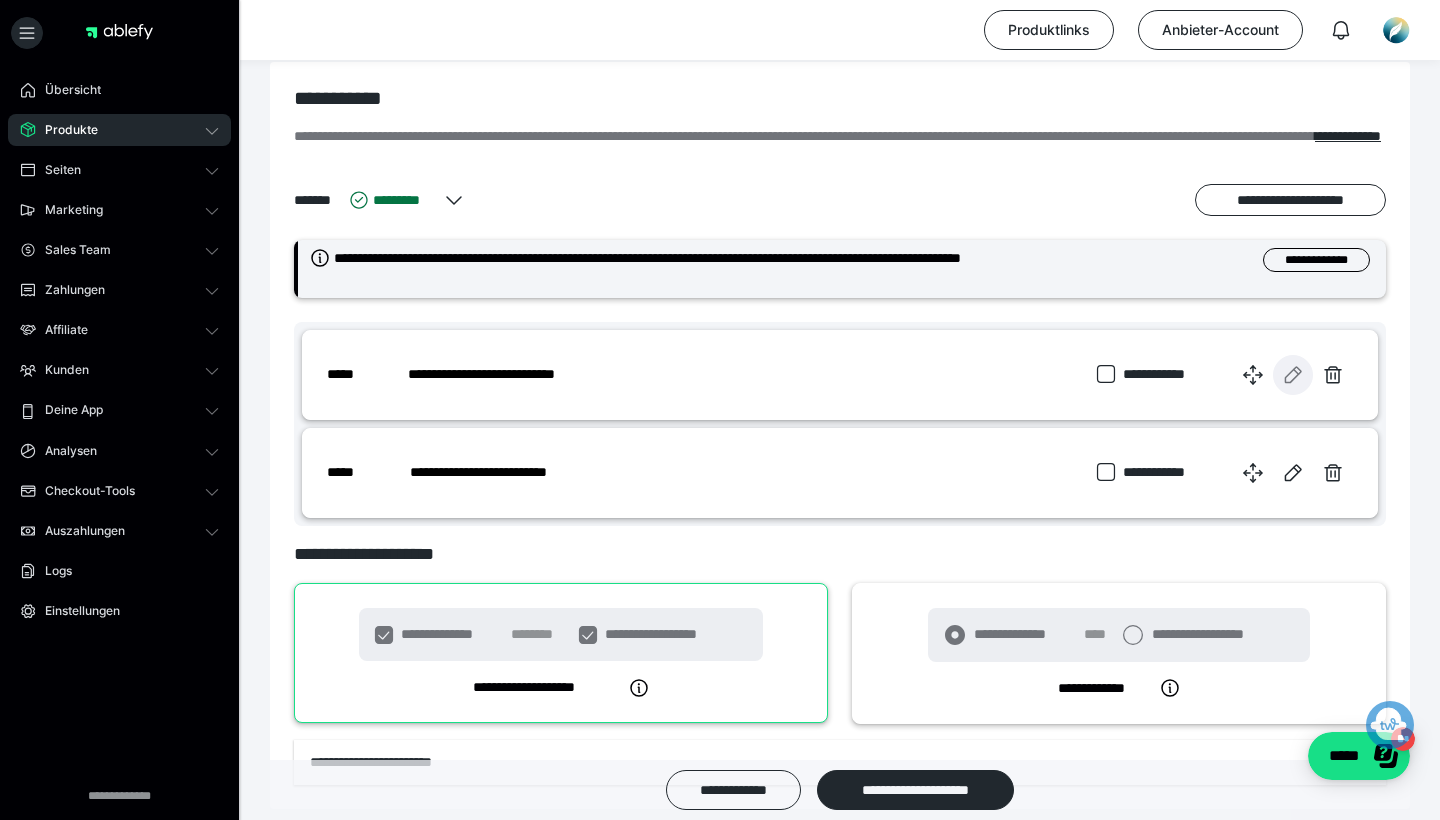 click 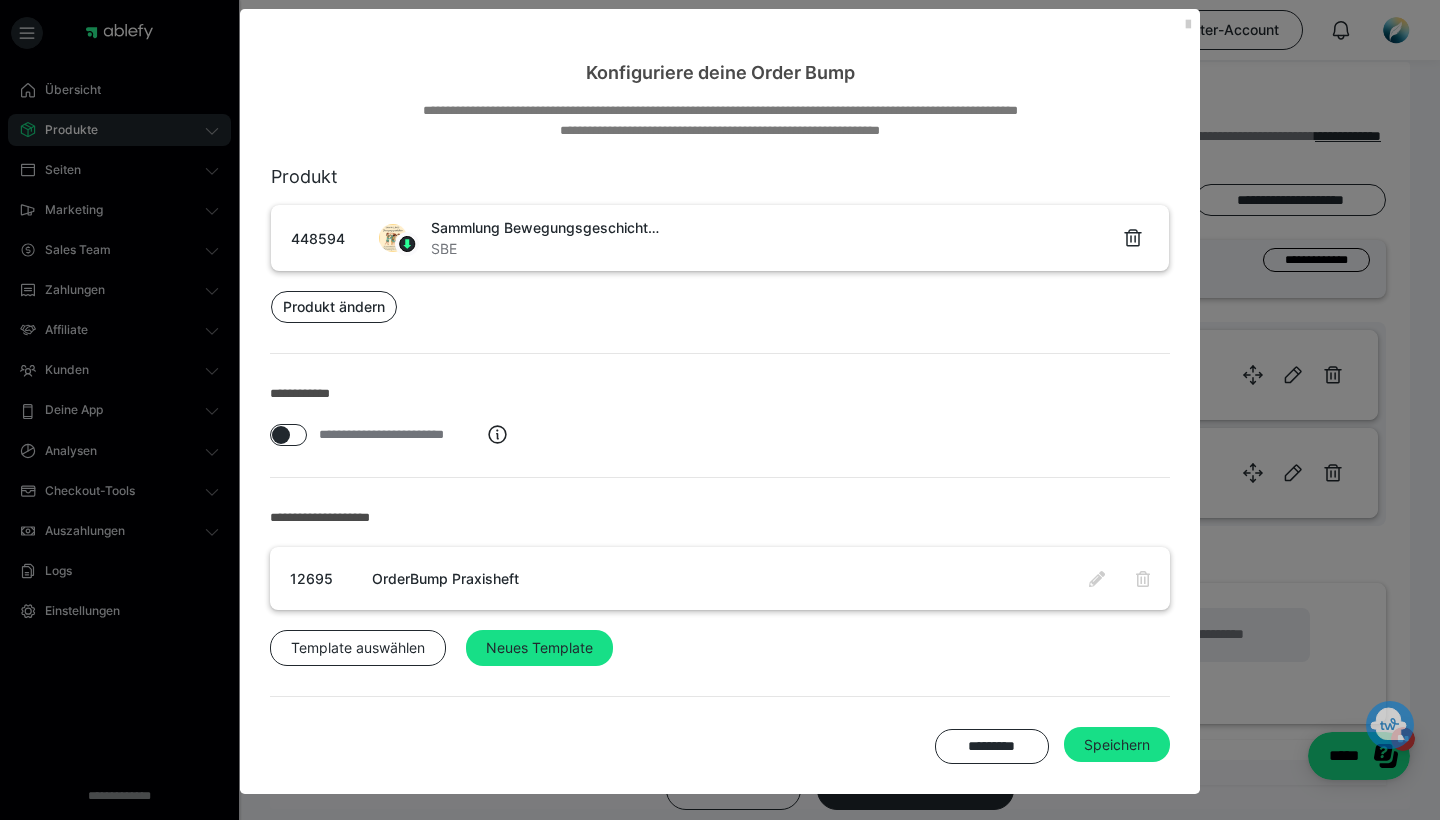 scroll, scrollTop: 18, scrollLeft: 0, axis: vertical 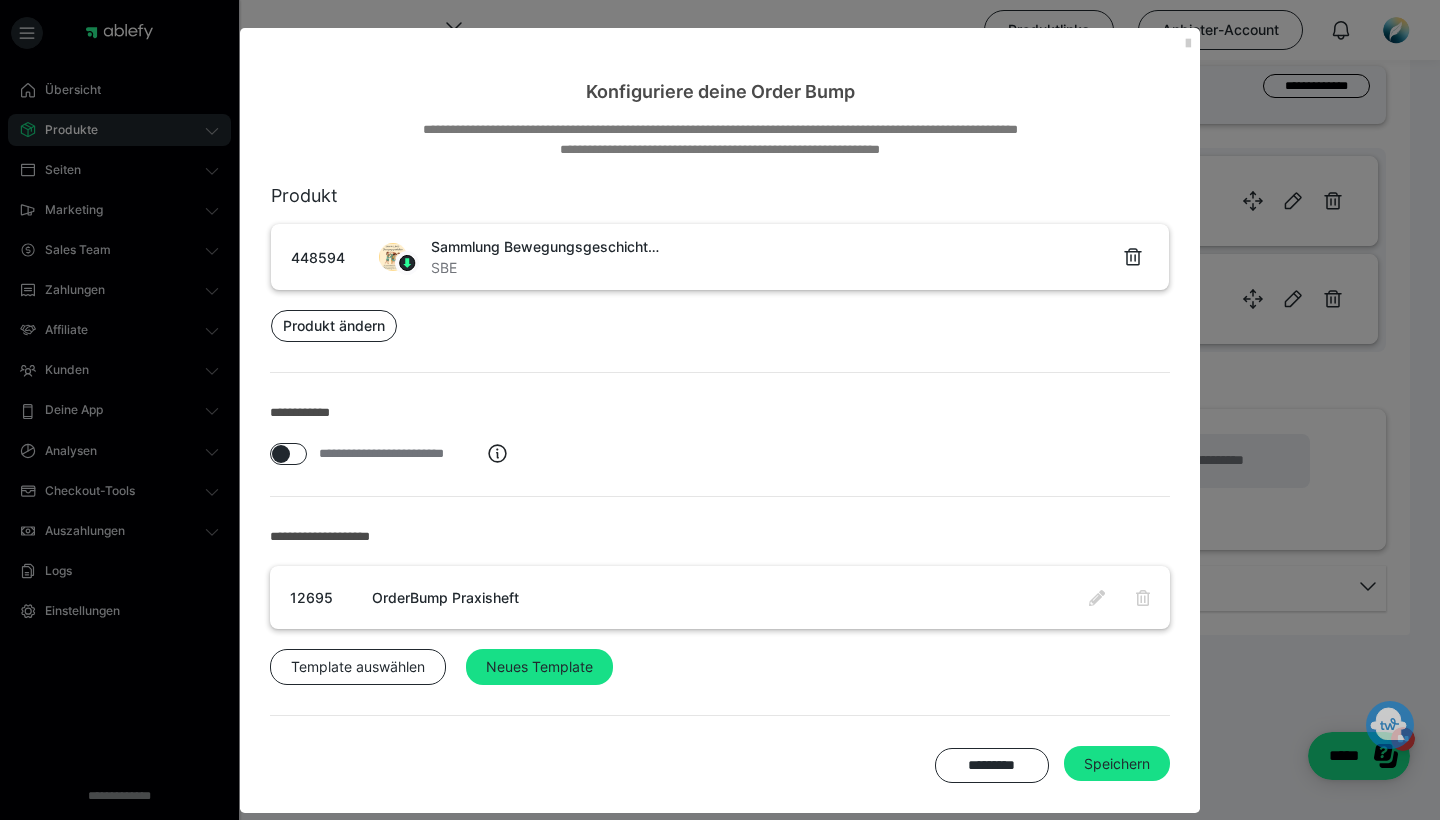 click on "**********" at bounding box center [720, 454] 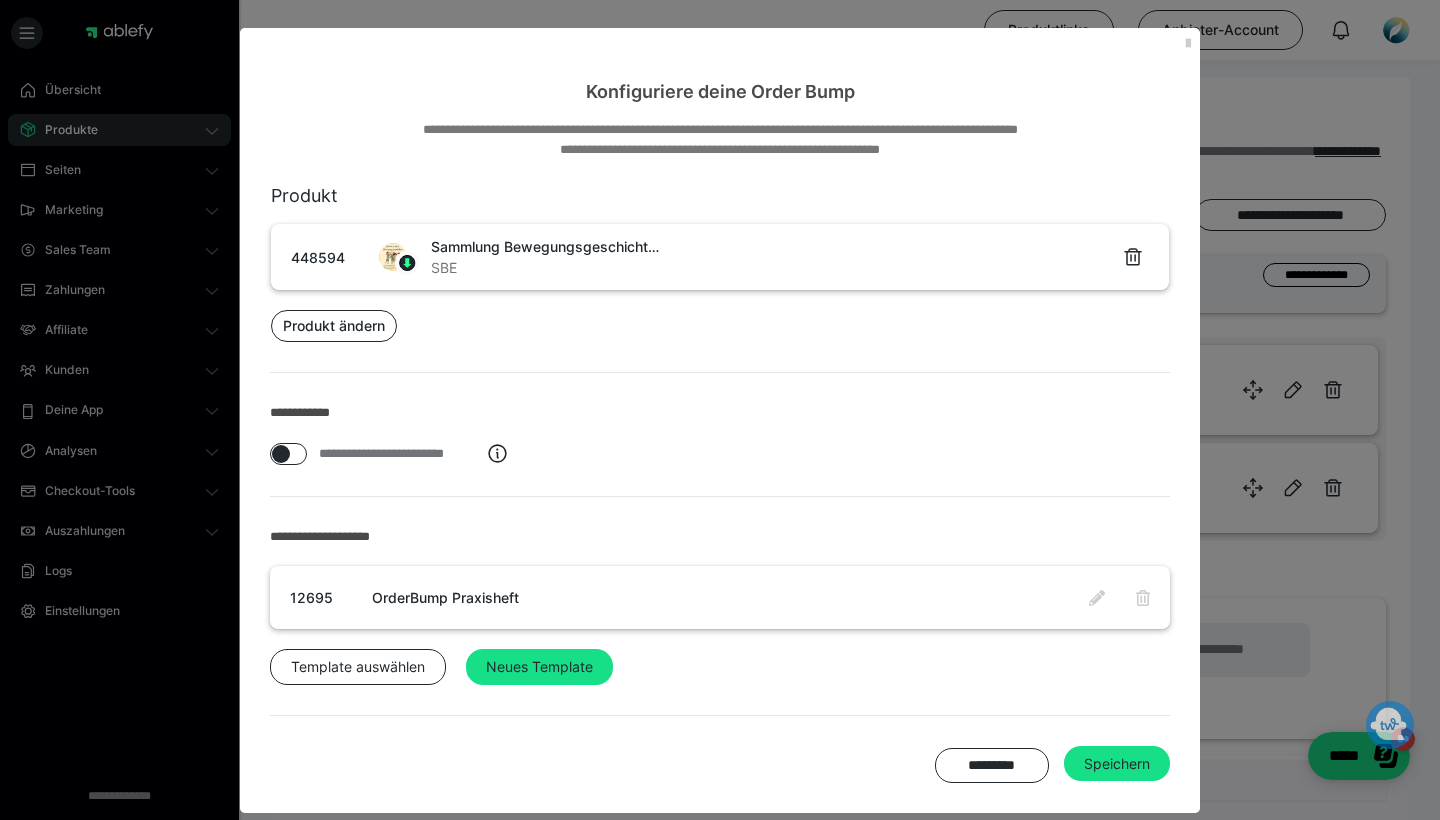 scroll, scrollTop: 798, scrollLeft: 0, axis: vertical 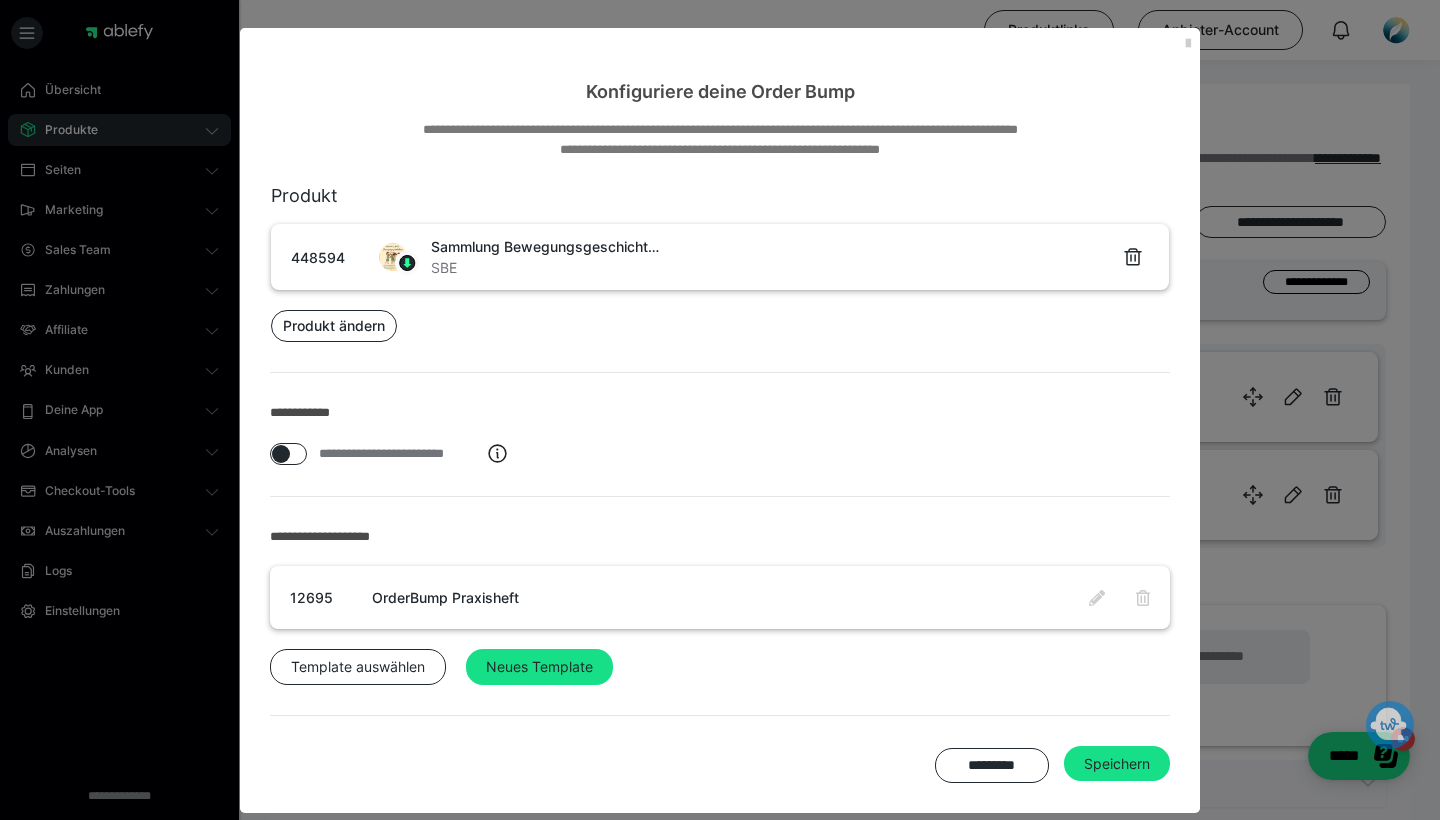 click on "448594 Sammlung Bewegungsgeschichten SBE" at bounding box center (720, 257) 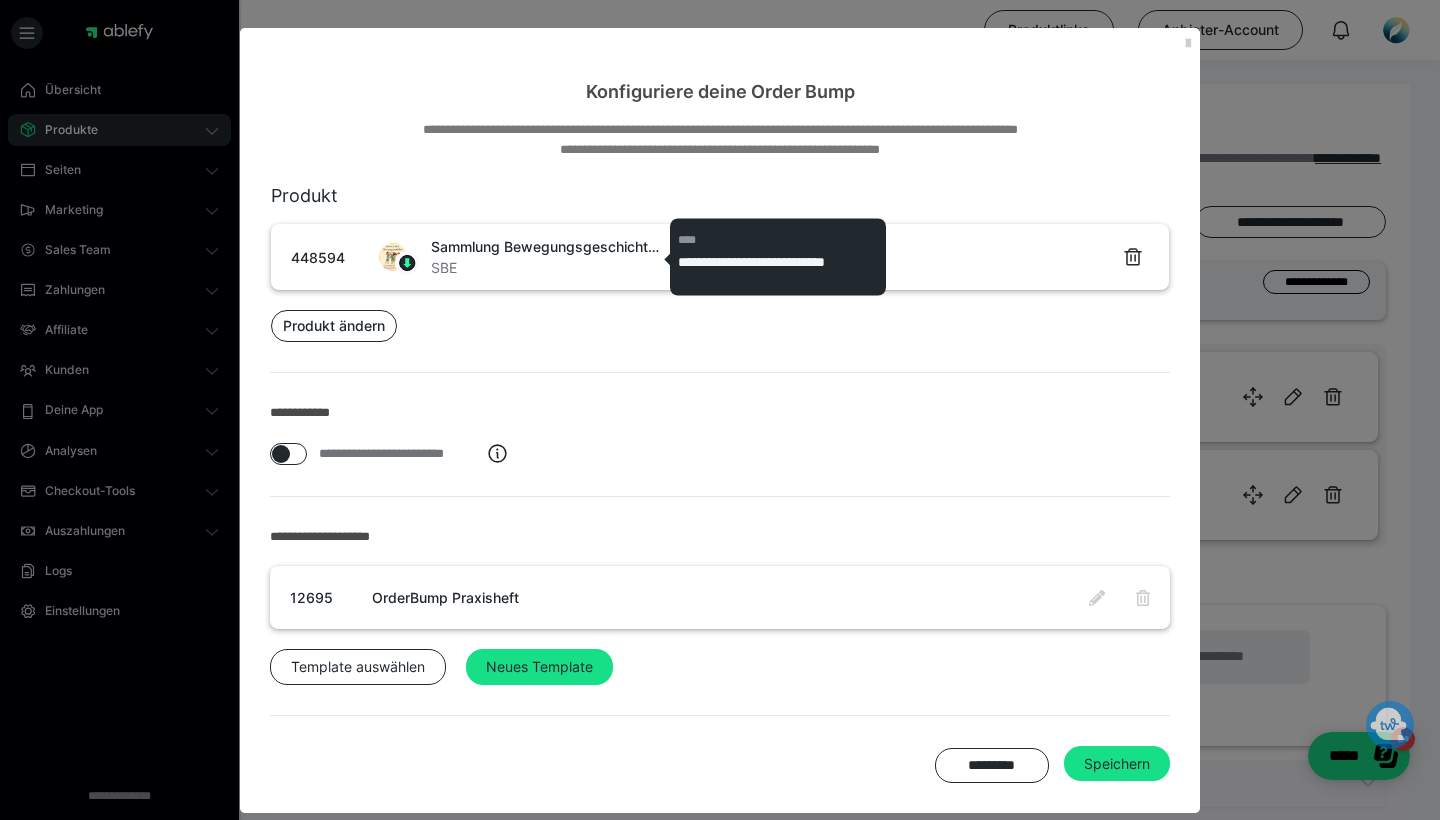 click on "Sammlung Bewegungsgeschichten" at bounding box center (545, 246) 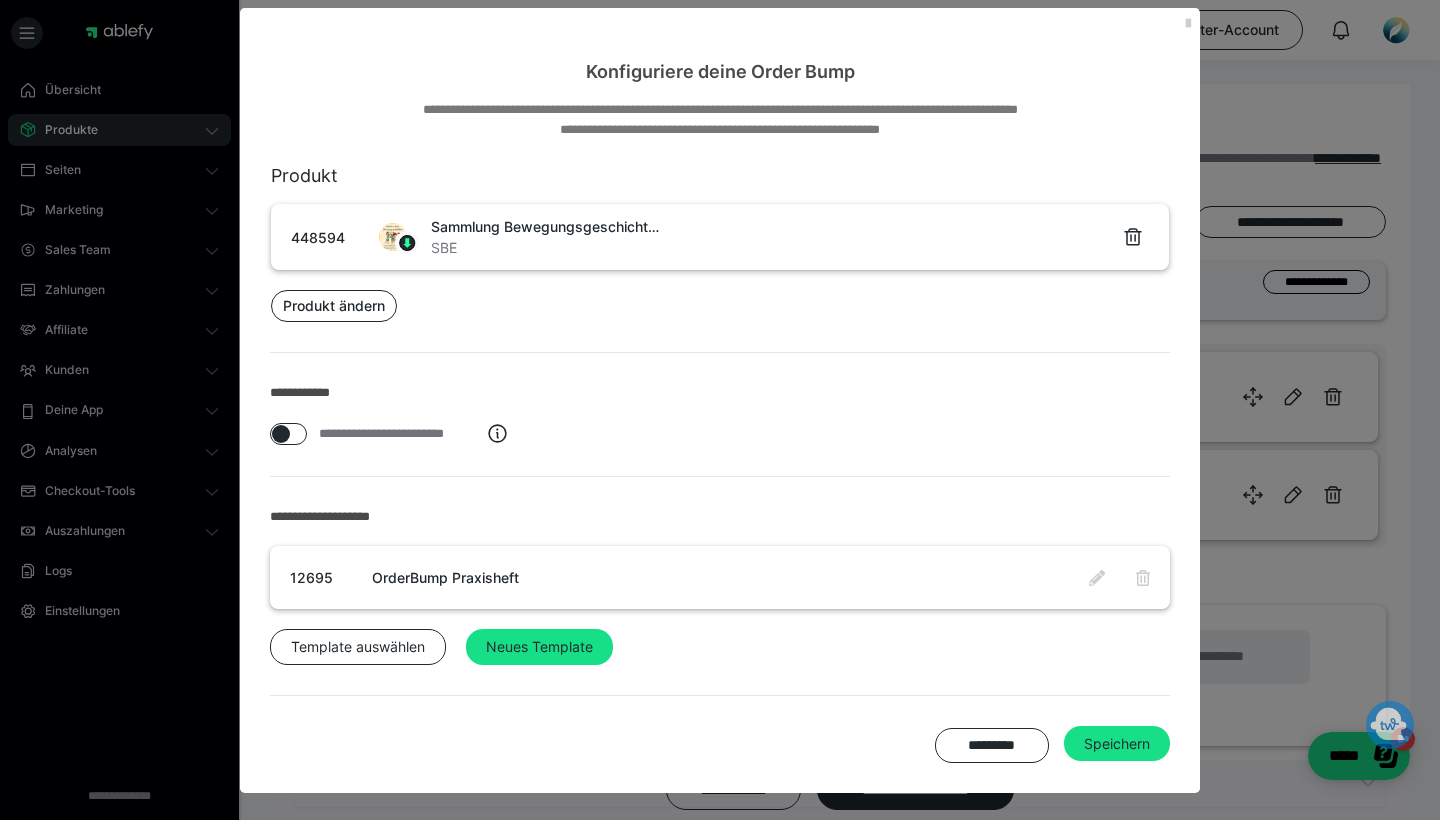 scroll, scrollTop: 18, scrollLeft: 0, axis: vertical 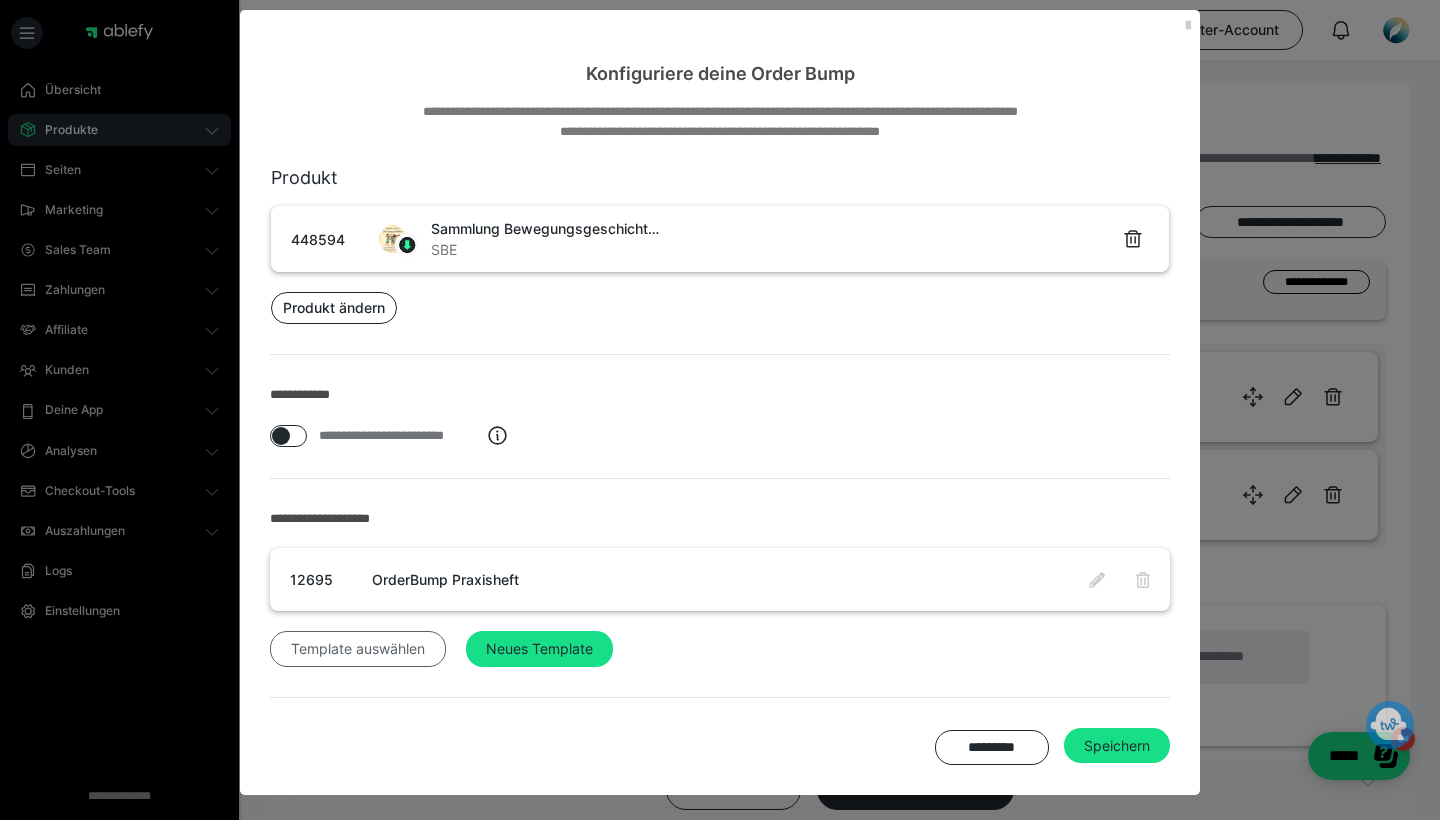 click on "Template auswählen" at bounding box center (358, 649) 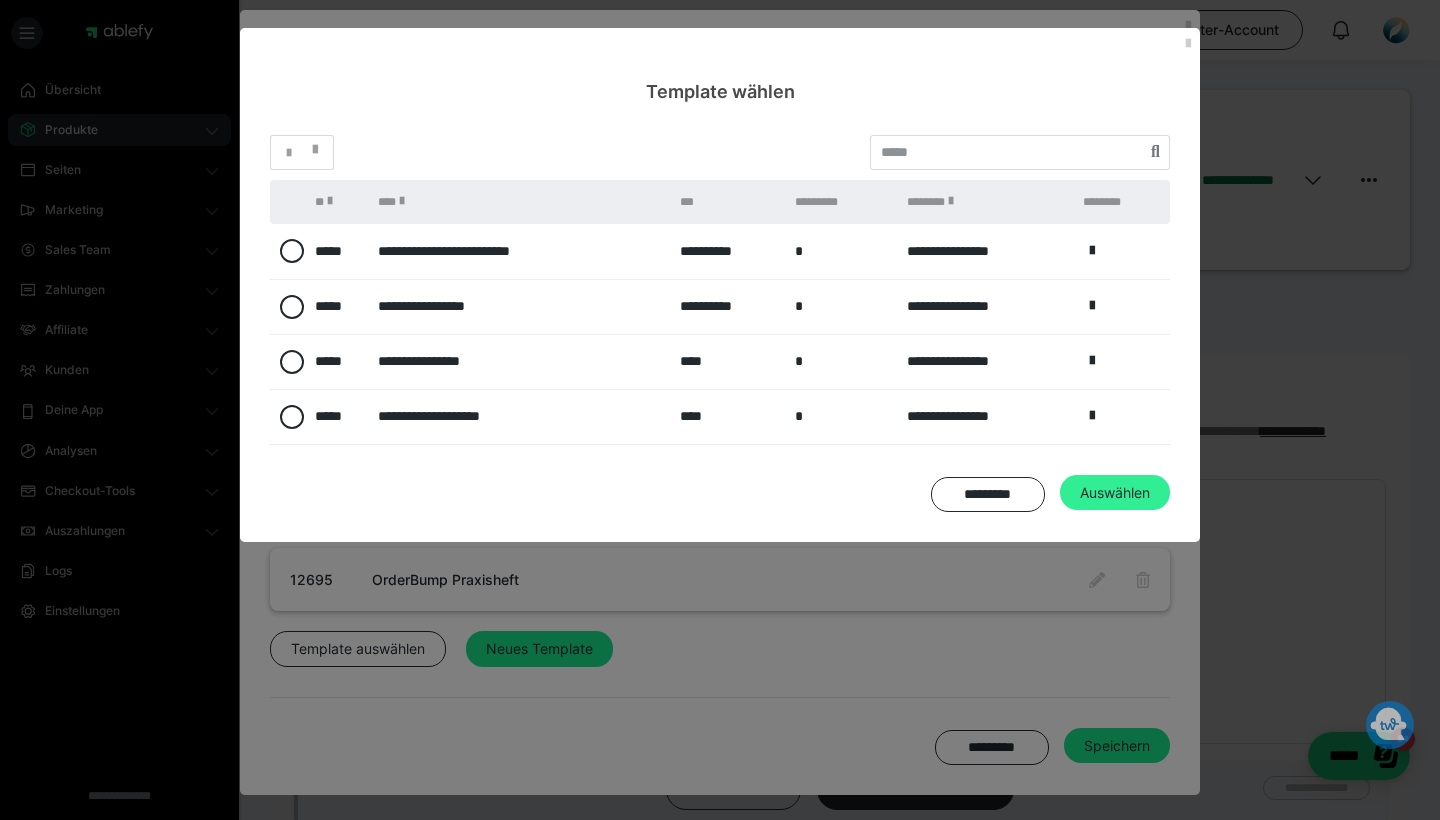 click on "Auswählen" at bounding box center [1117, 746] 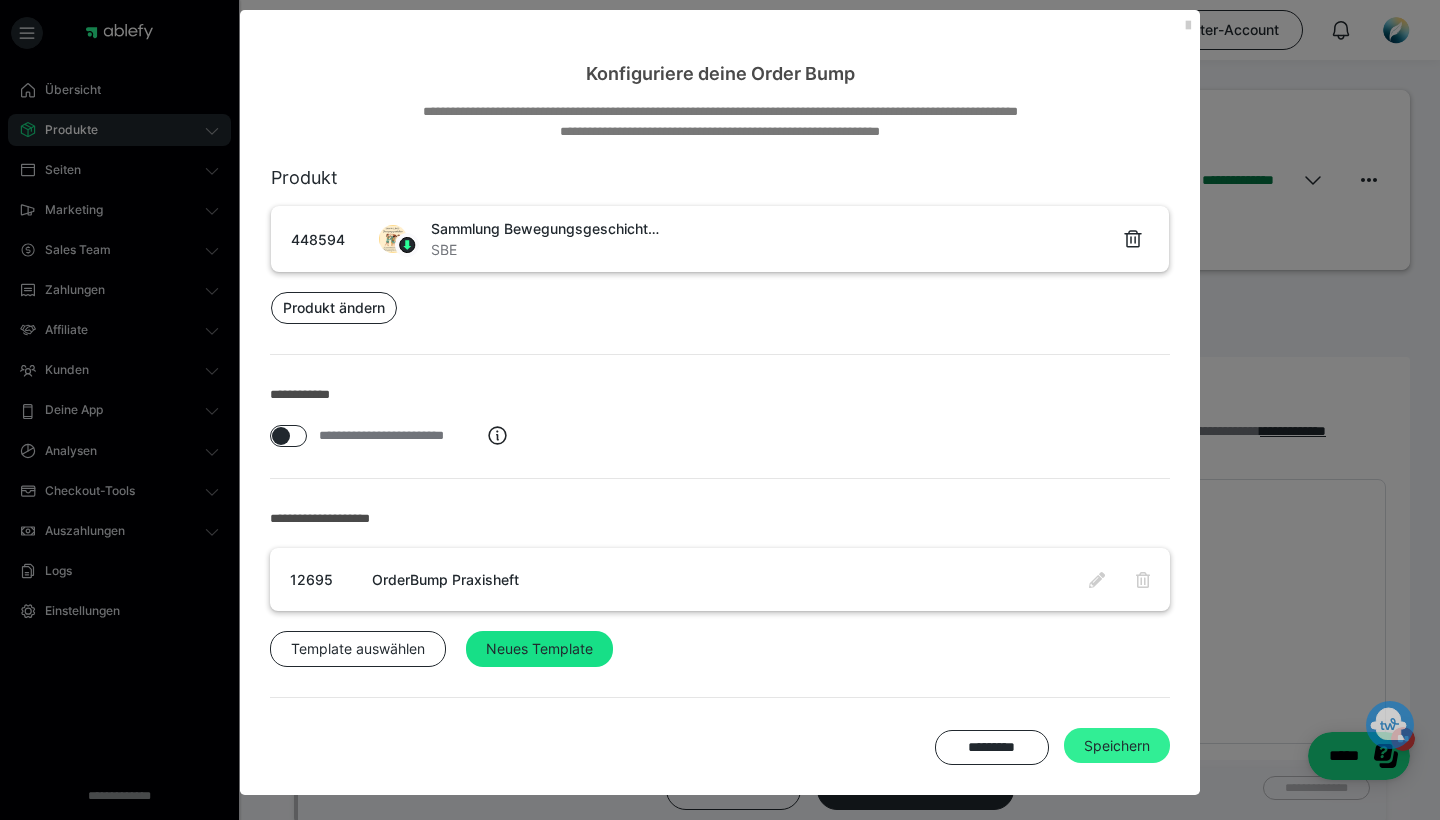 click on "Speichern" at bounding box center (1117, 746) 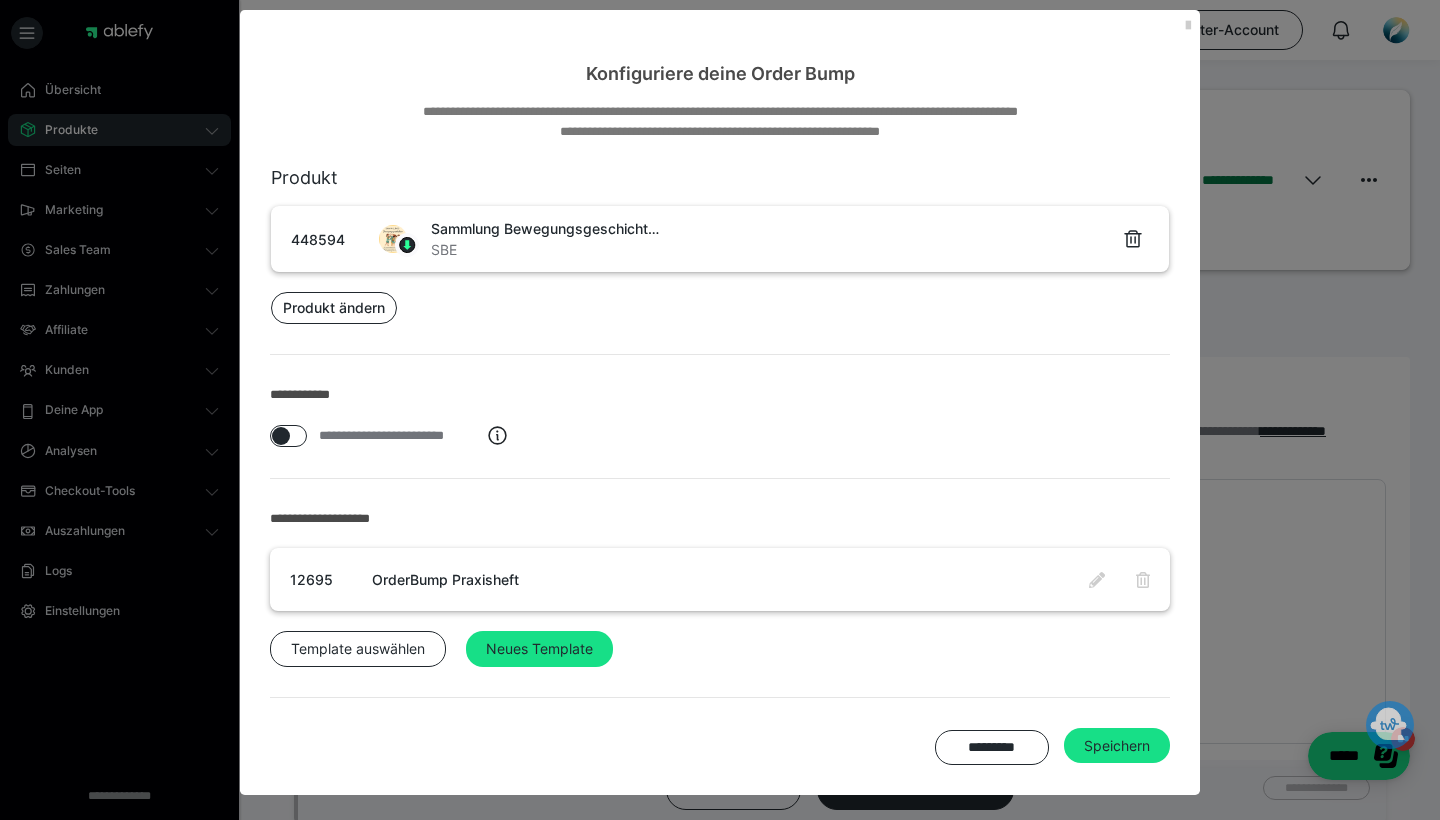 scroll, scrollTop: 0, scrollLeft: 0, axis: both 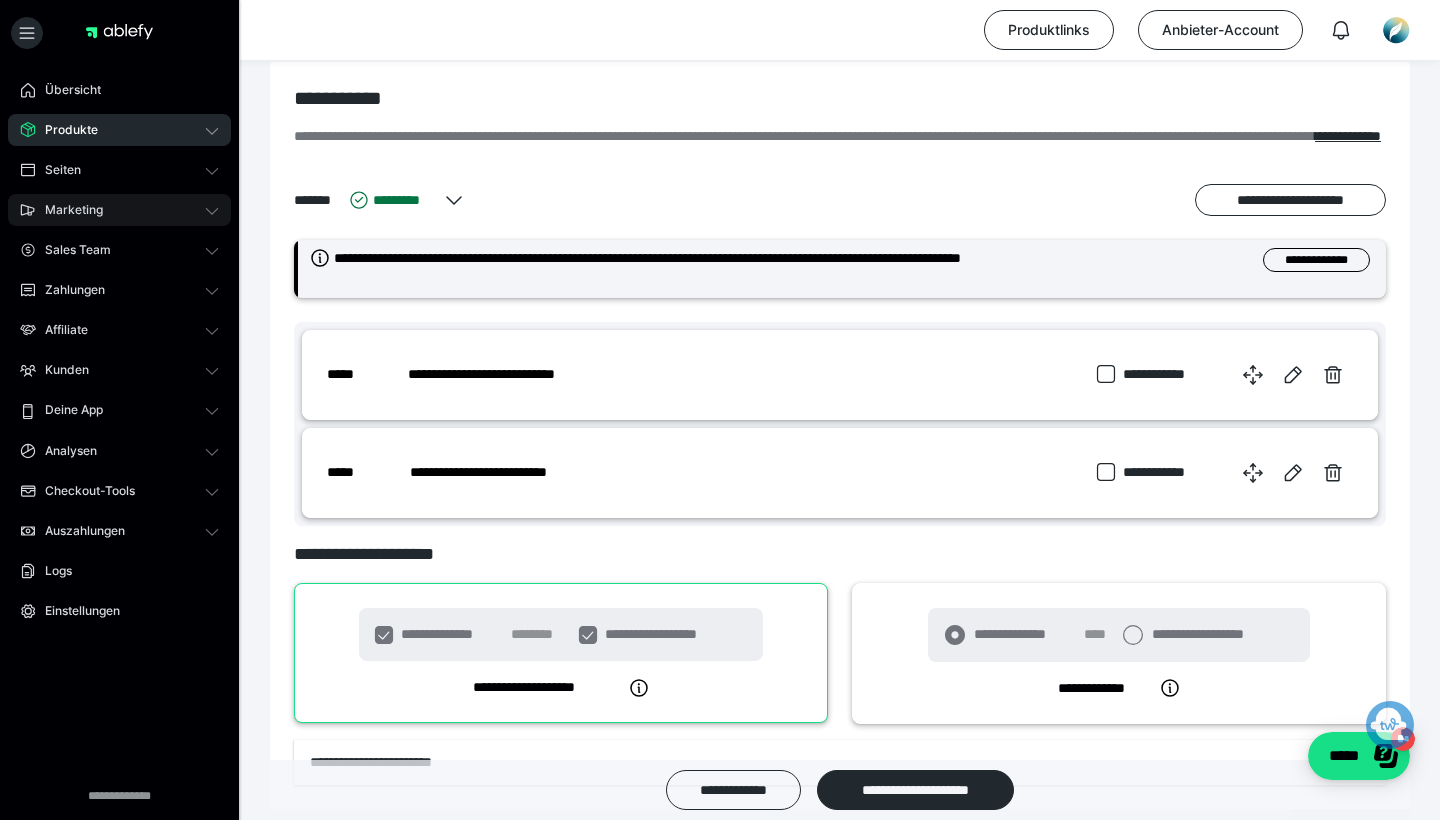 click on "Marketing" at bounding box center [67, 210] 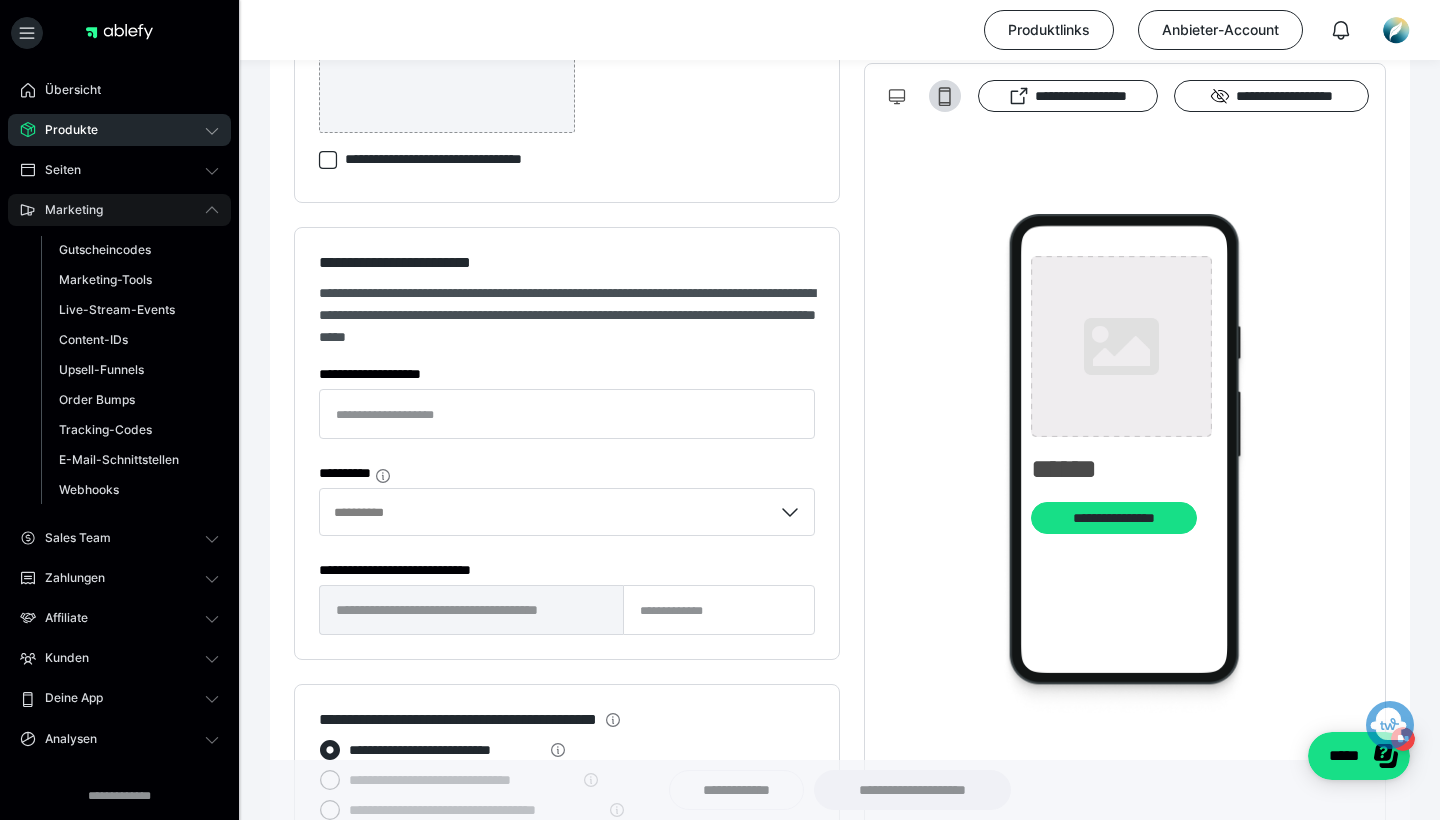 type on "**********" 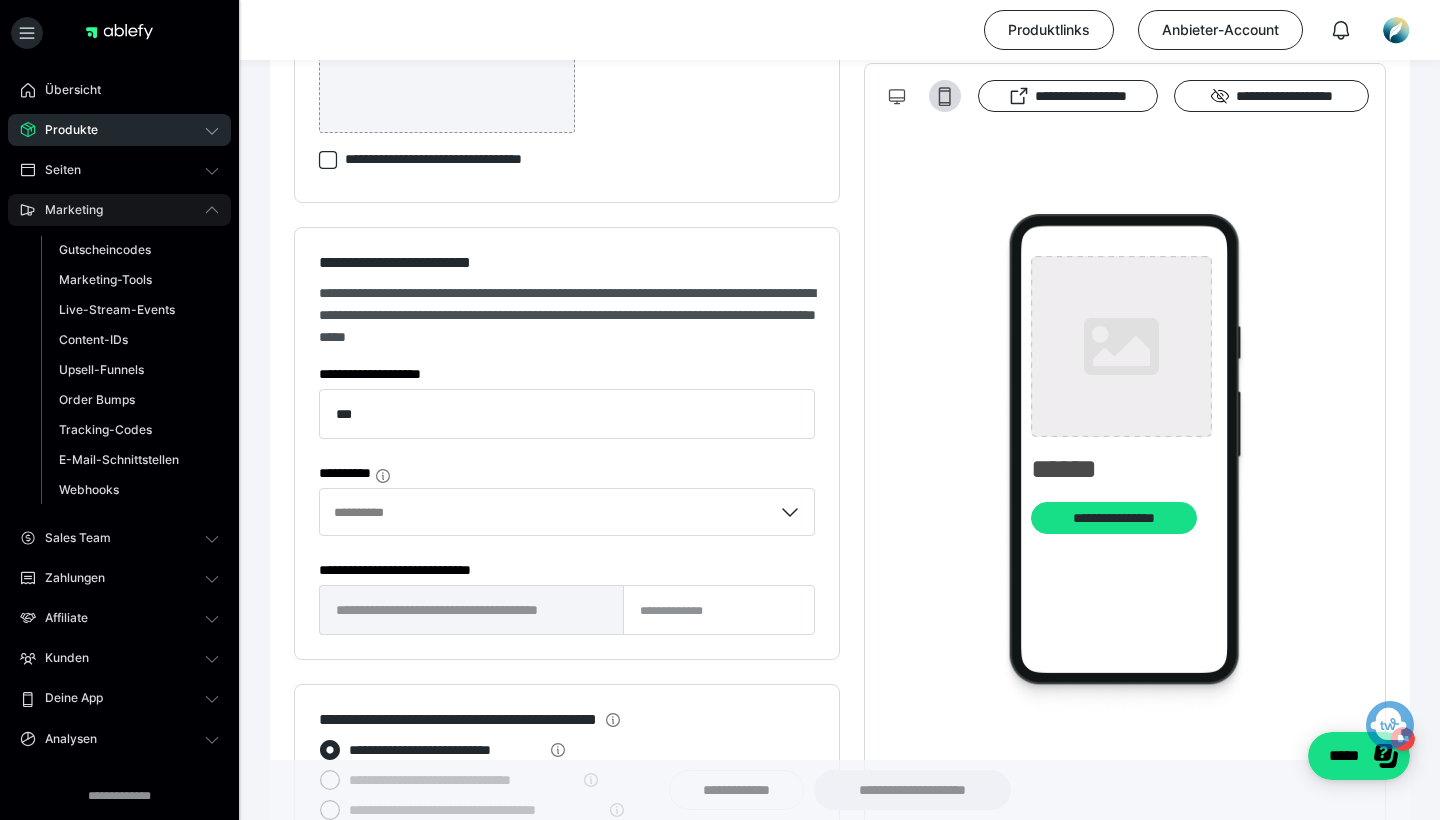 type on "**********" 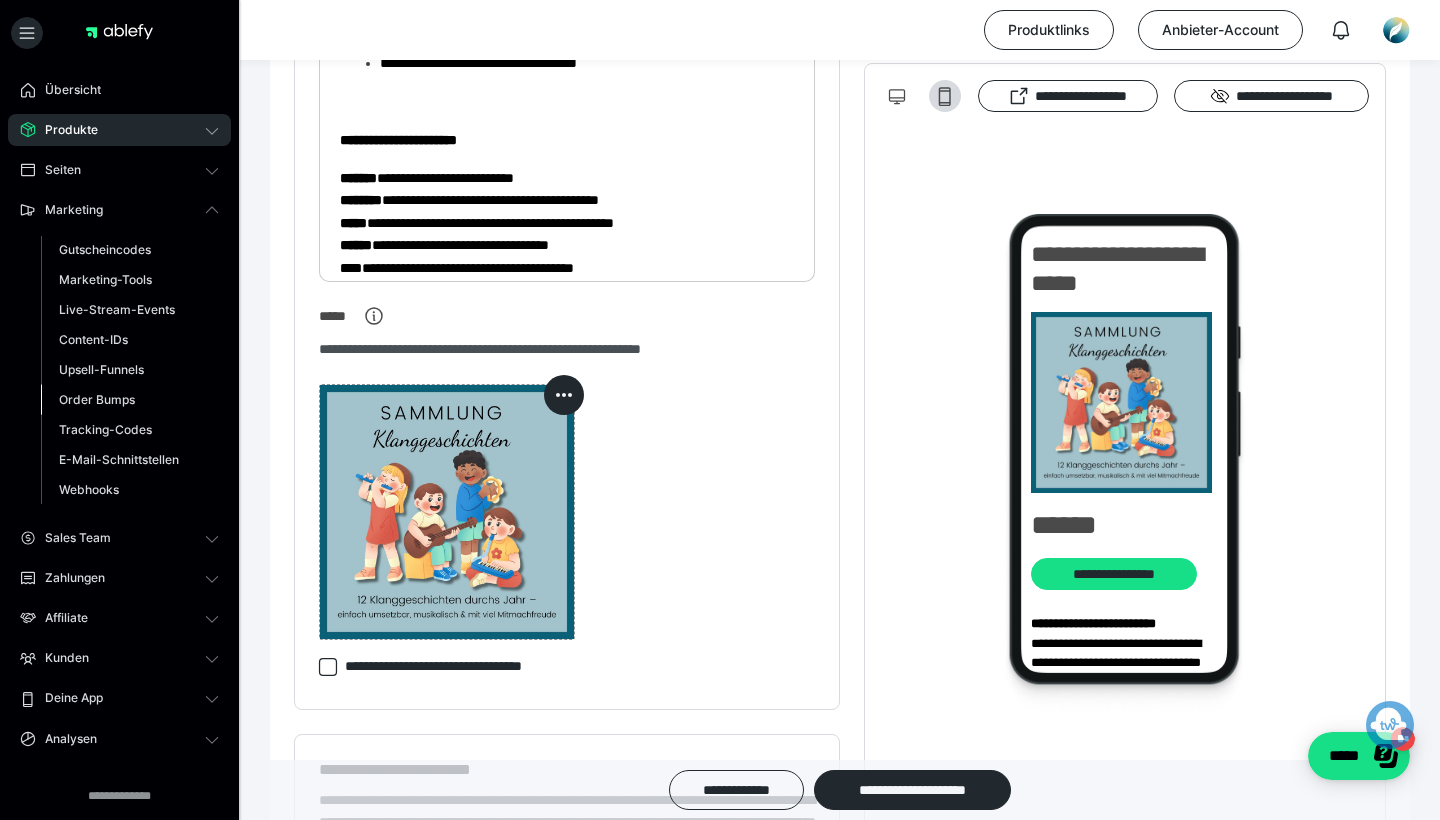 click on "Order Bumps" at bounding box center (97, 399) 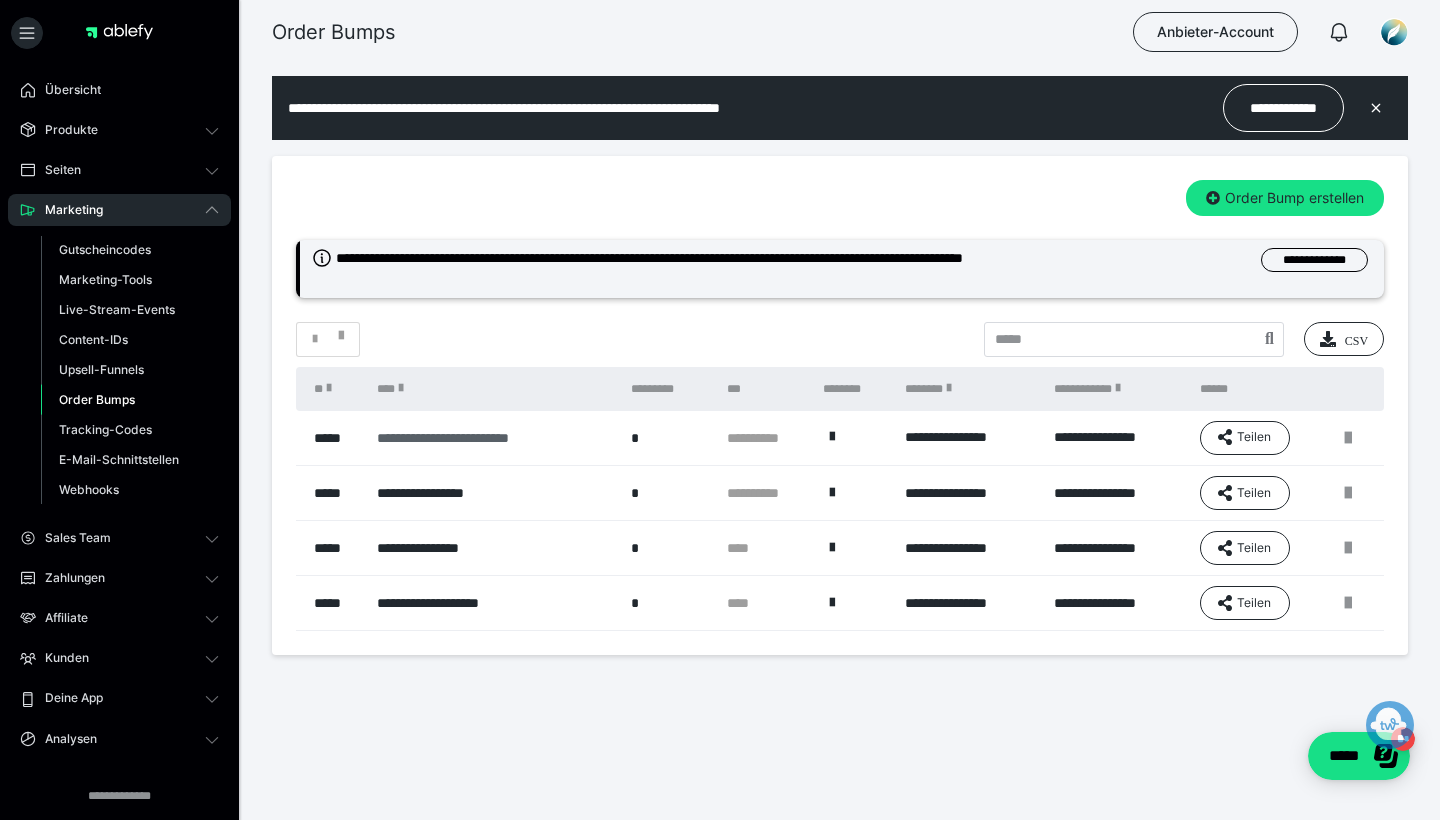 scroll, scrollTop: 0, scrollLeft: 0, axis: both 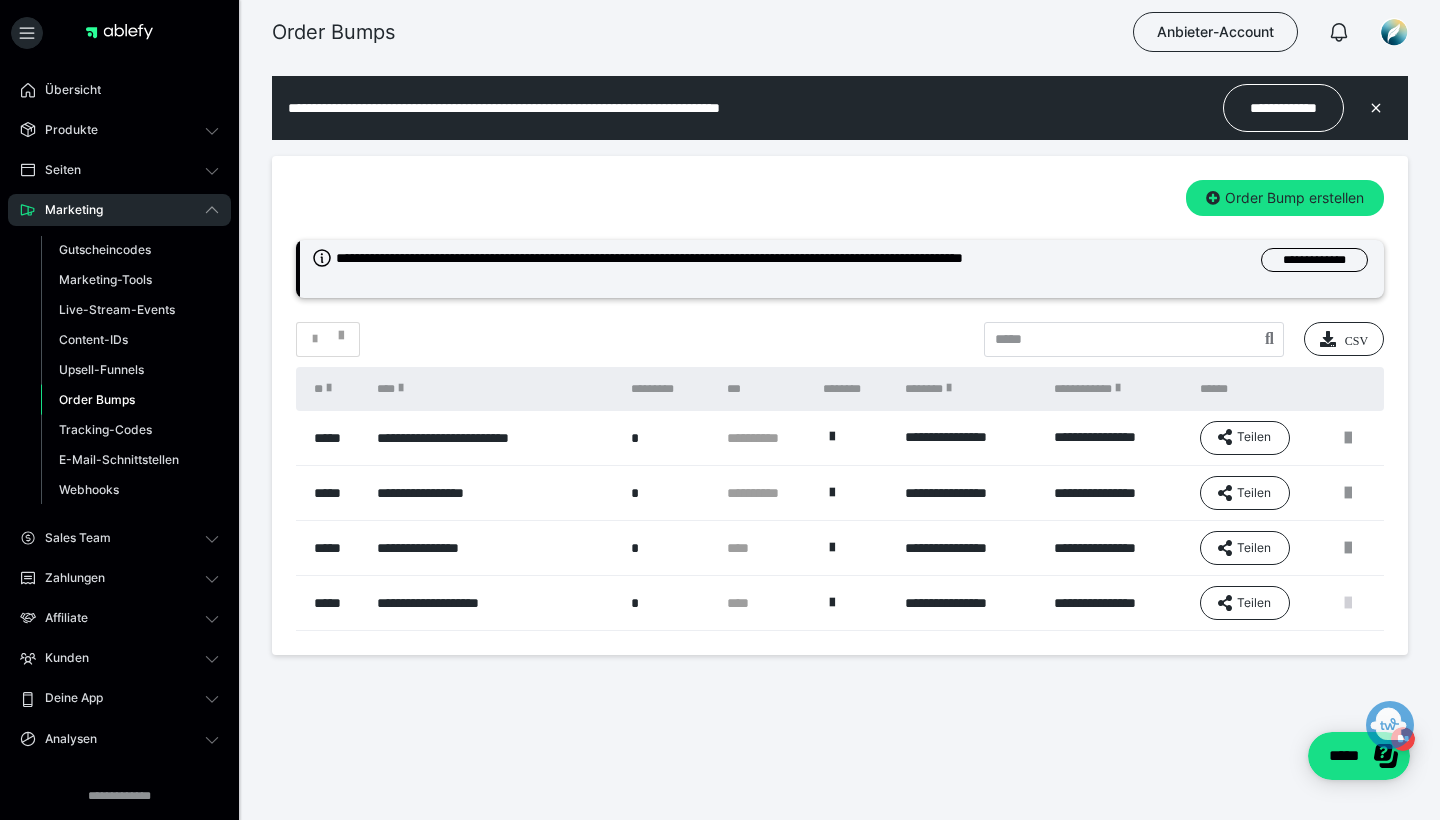 click at bounding box center [1348, 603] 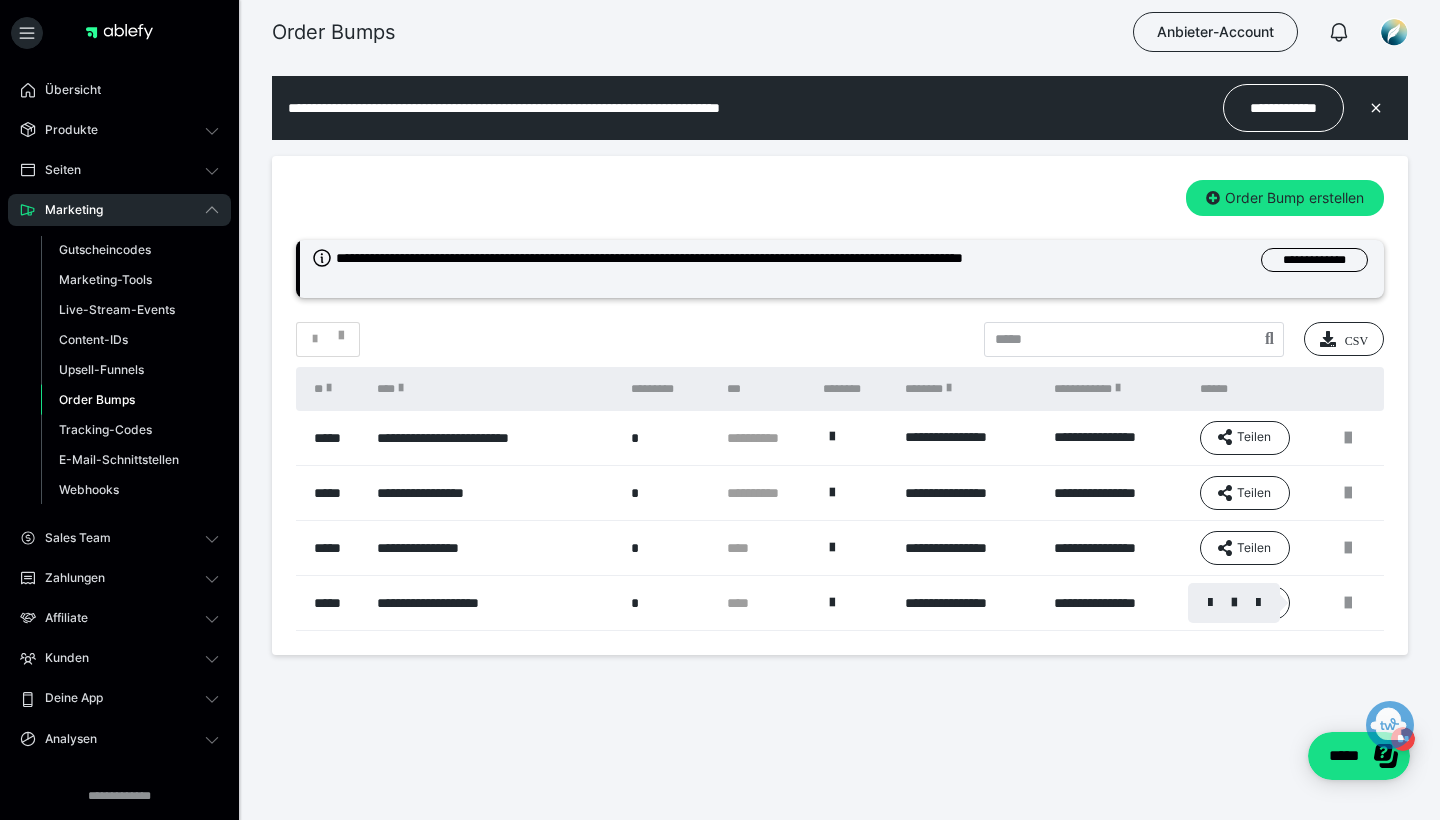 click at bounding box center (720, 410) 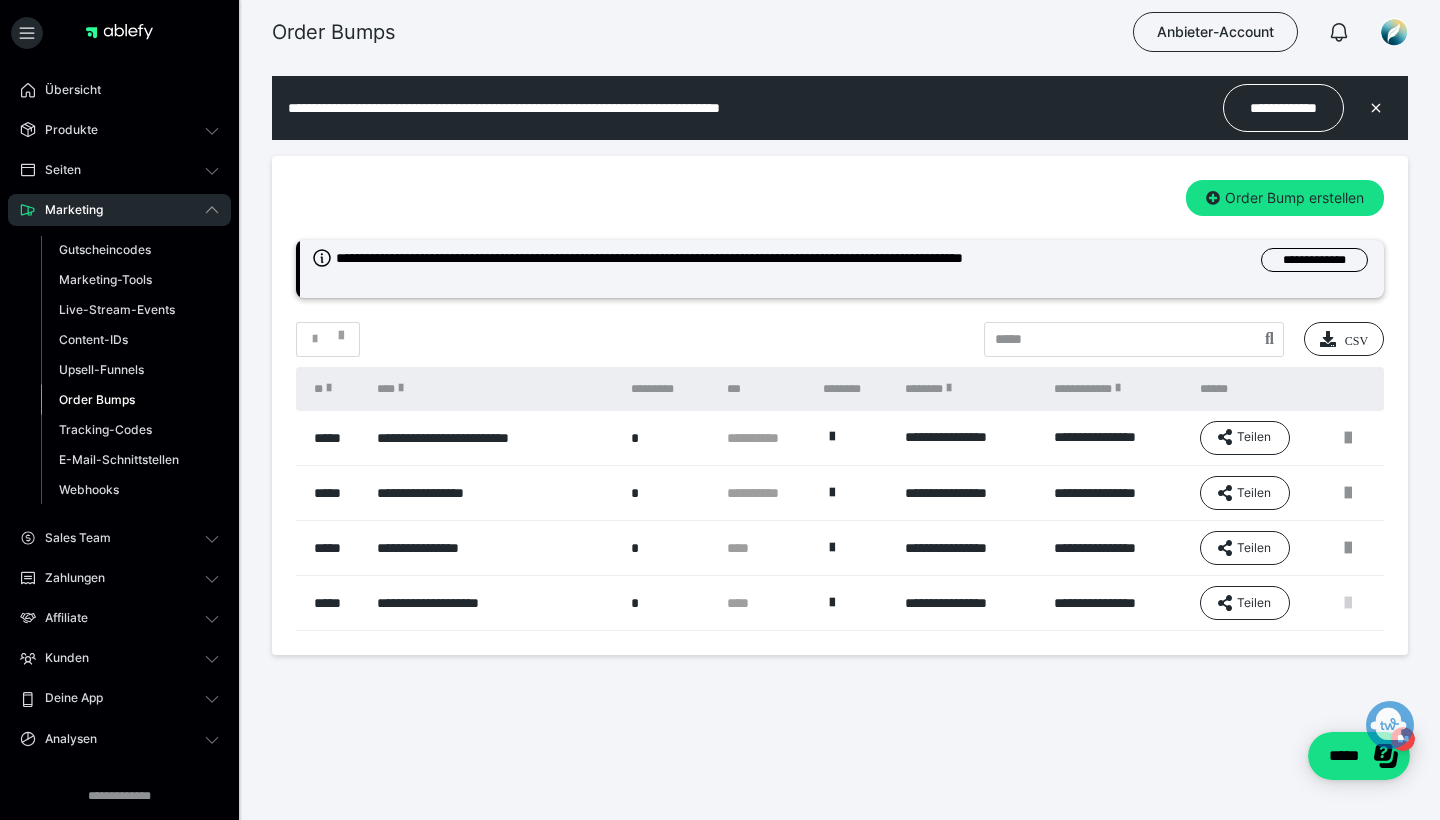 click at bounding box center (1348, 603) 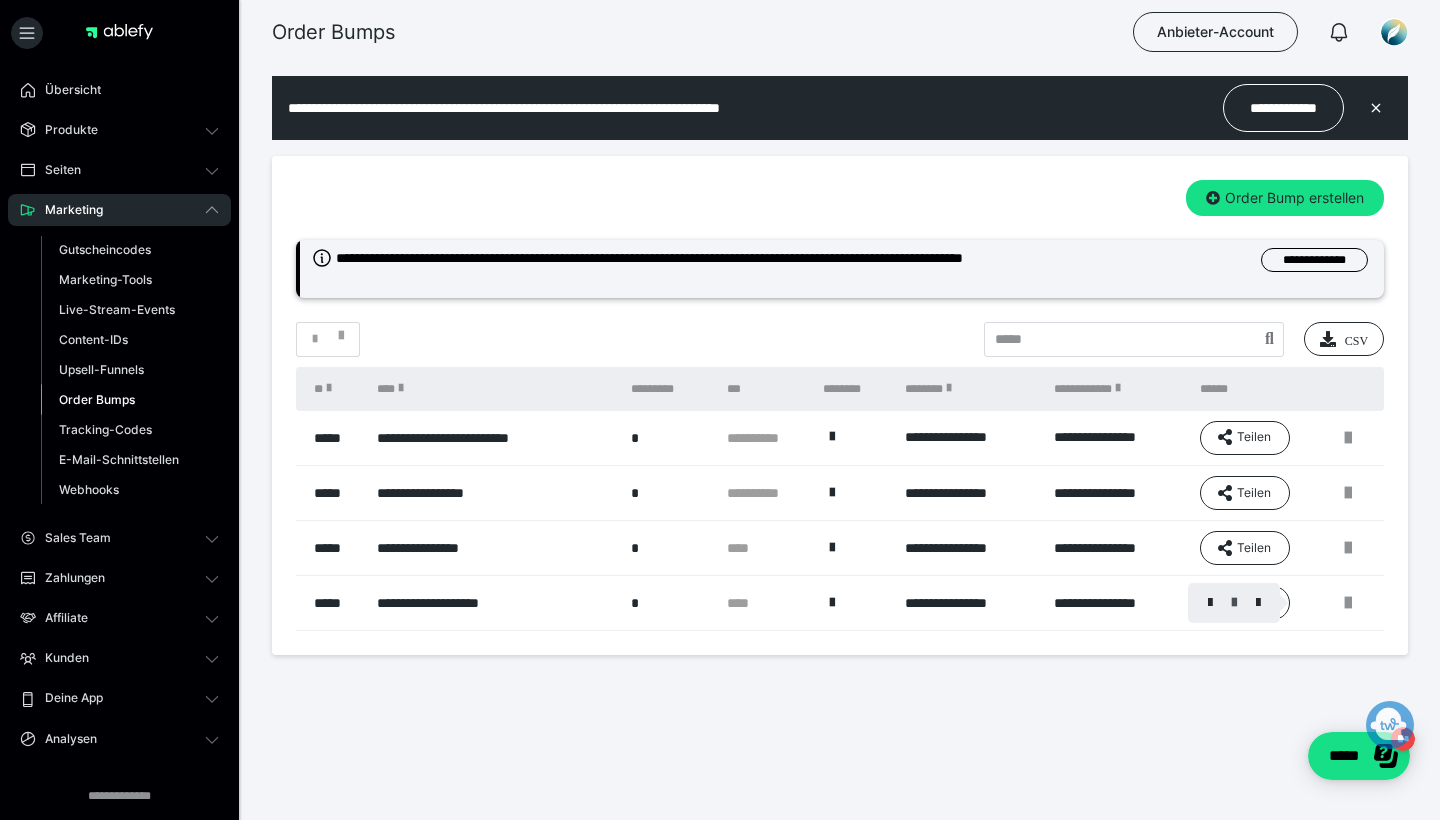 click at bounding box center (1234, 603) 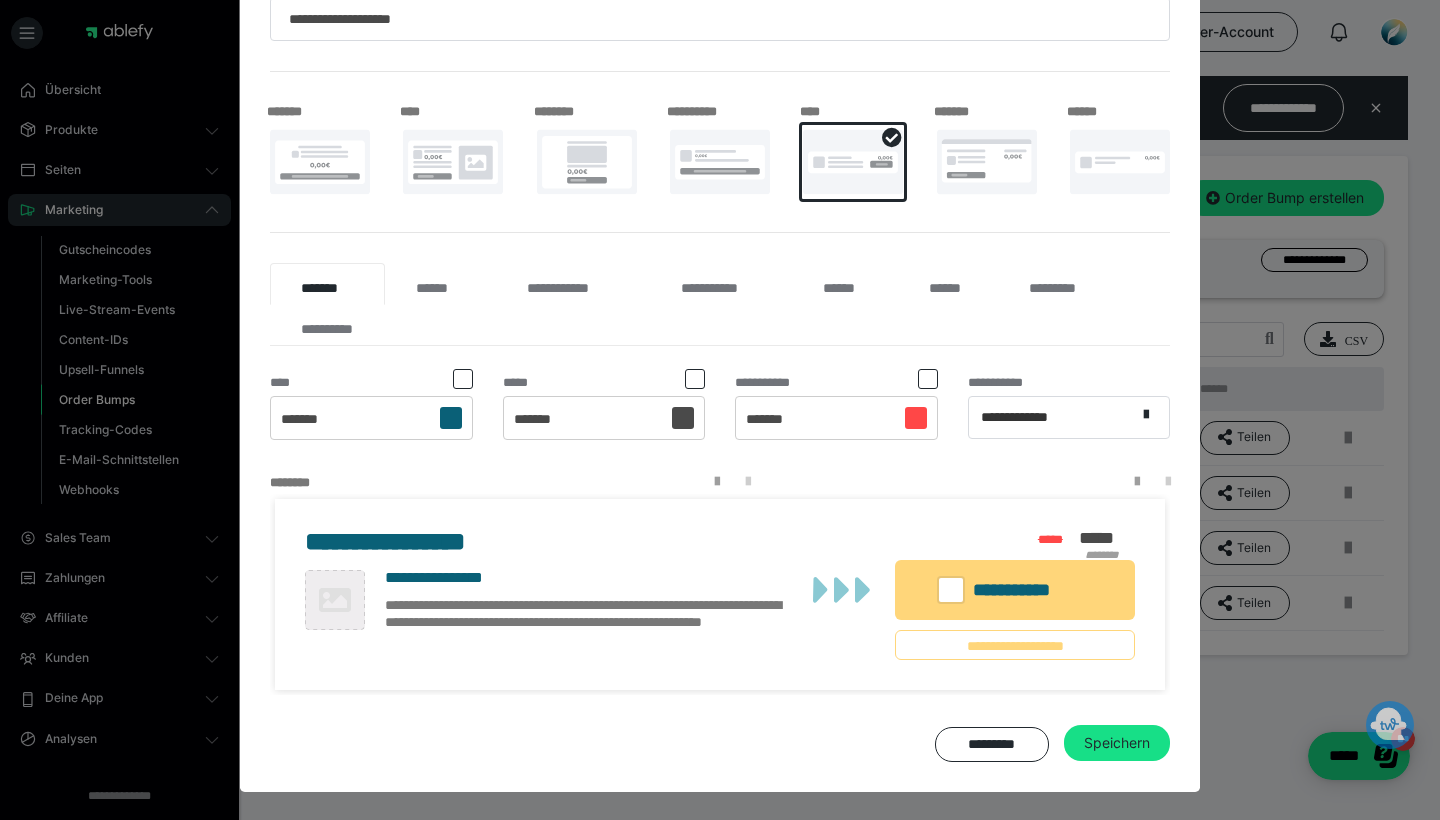 scroll, scrollTop: 207, scrollLeft: 0, axis: vertical 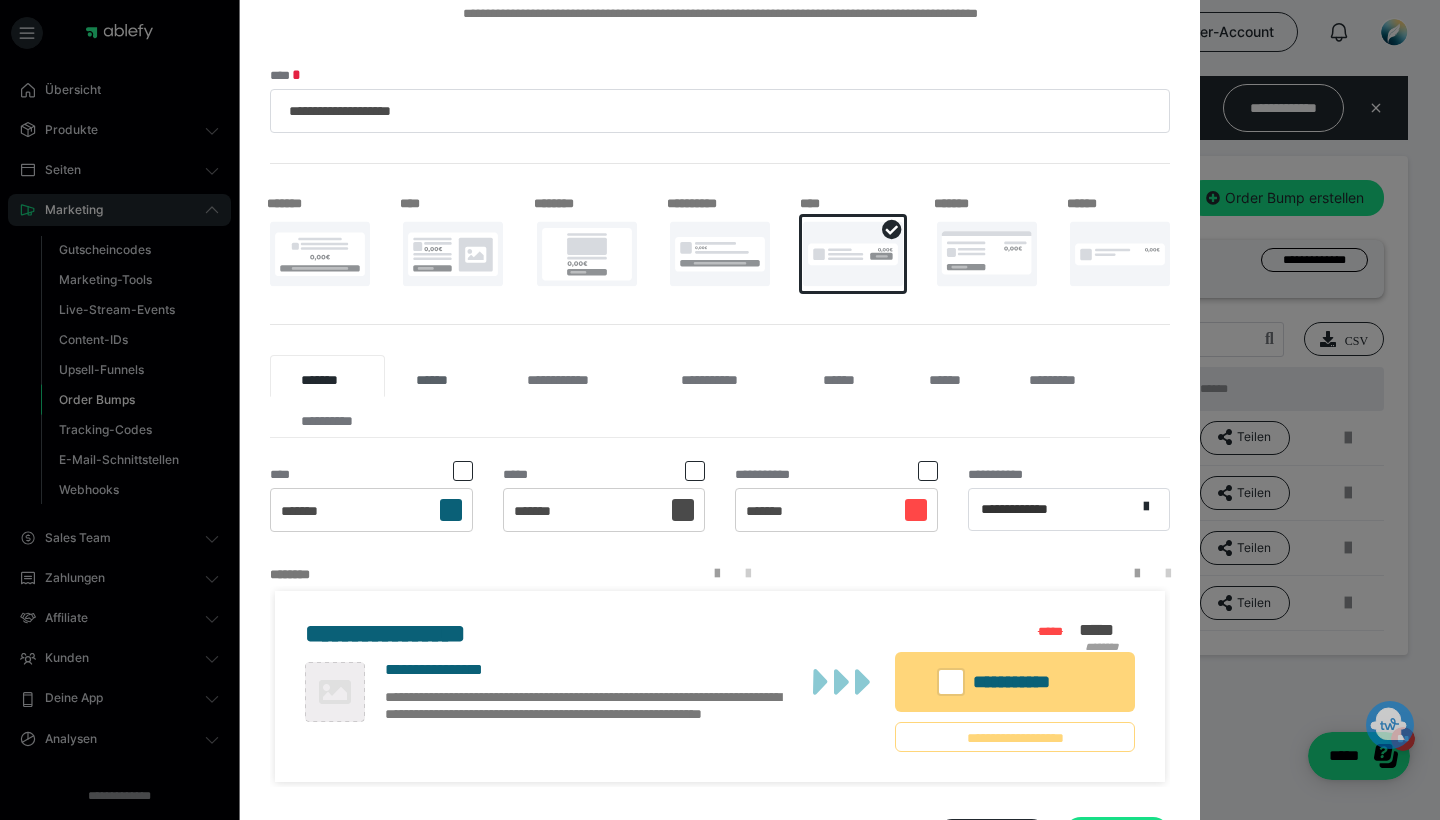click on "******" at bounding box center [440, 376] 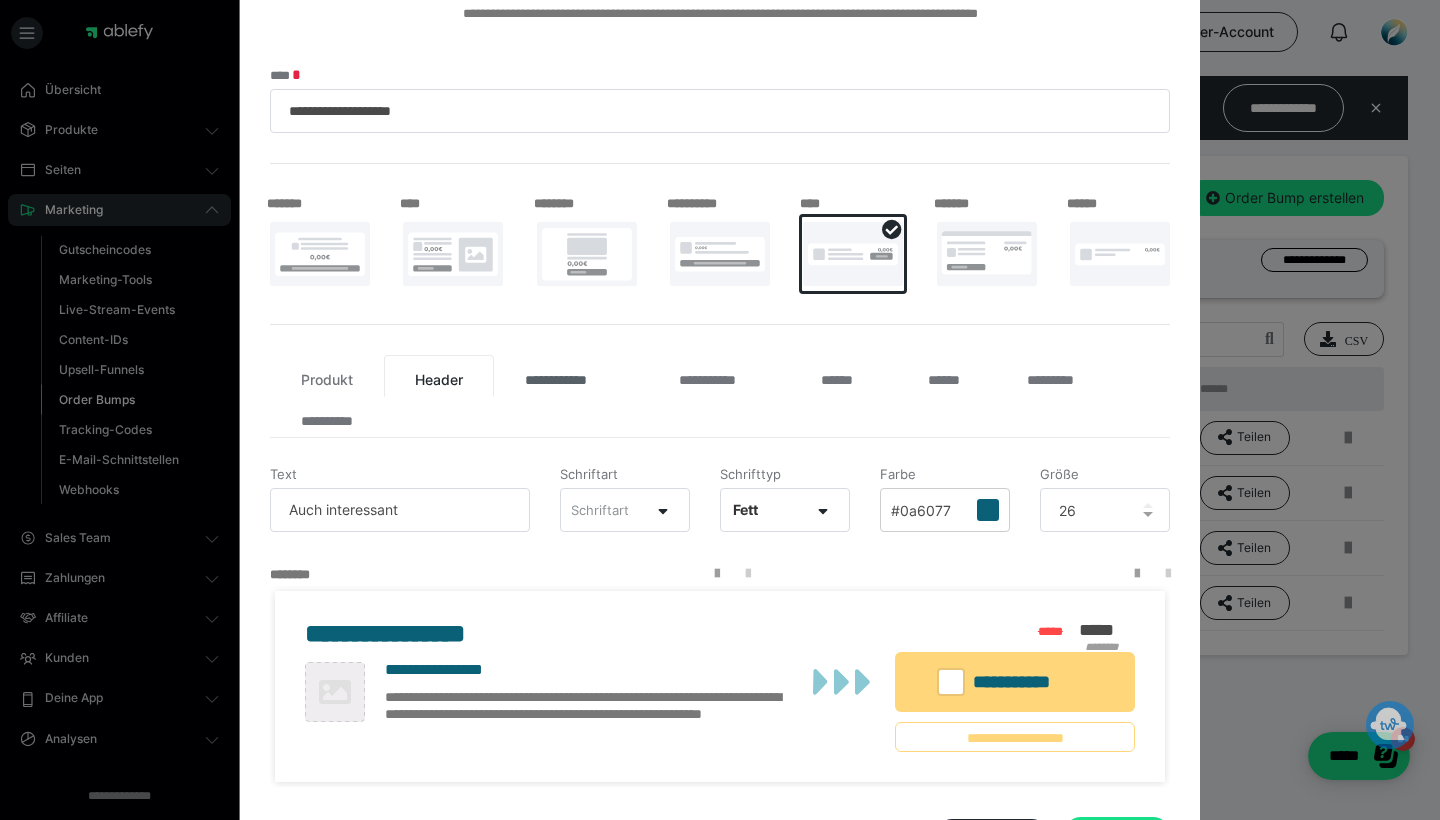 click on "**********" at bounding box center (571, 376) 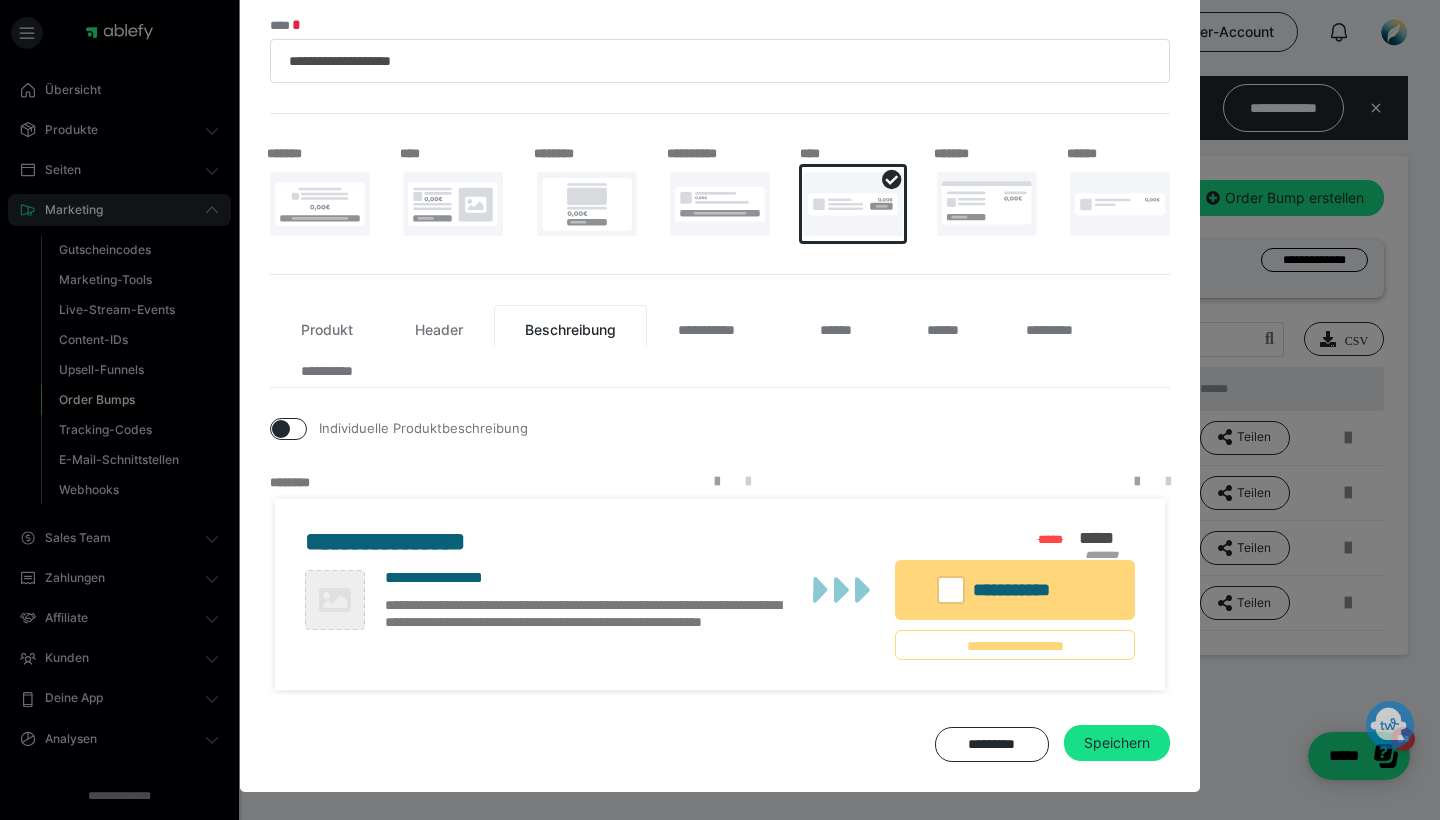 scroll, scrollTop: 165, scrollLeft: 0, axis: vertical 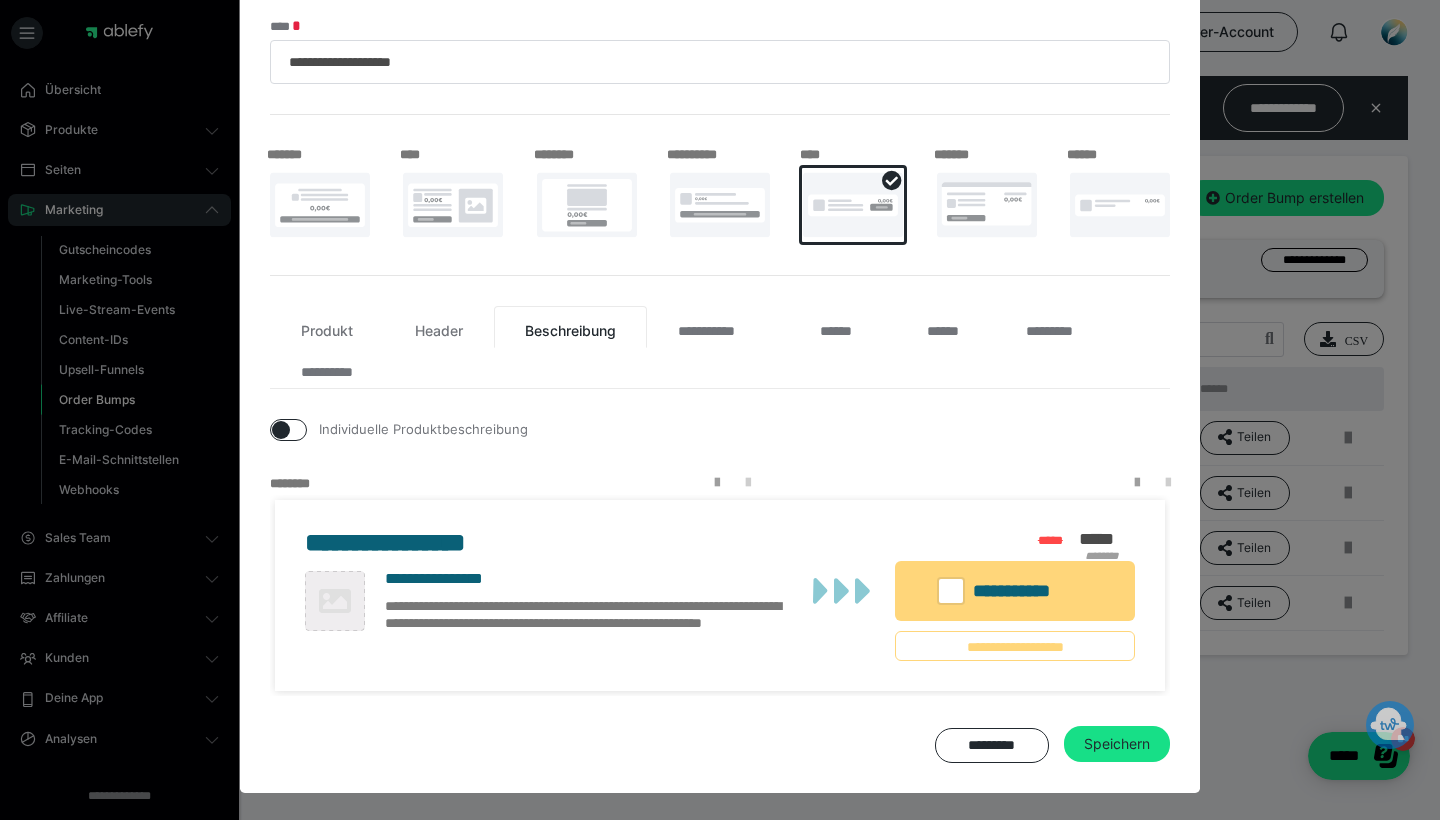click on "**********" at bounding box center (584, 623) 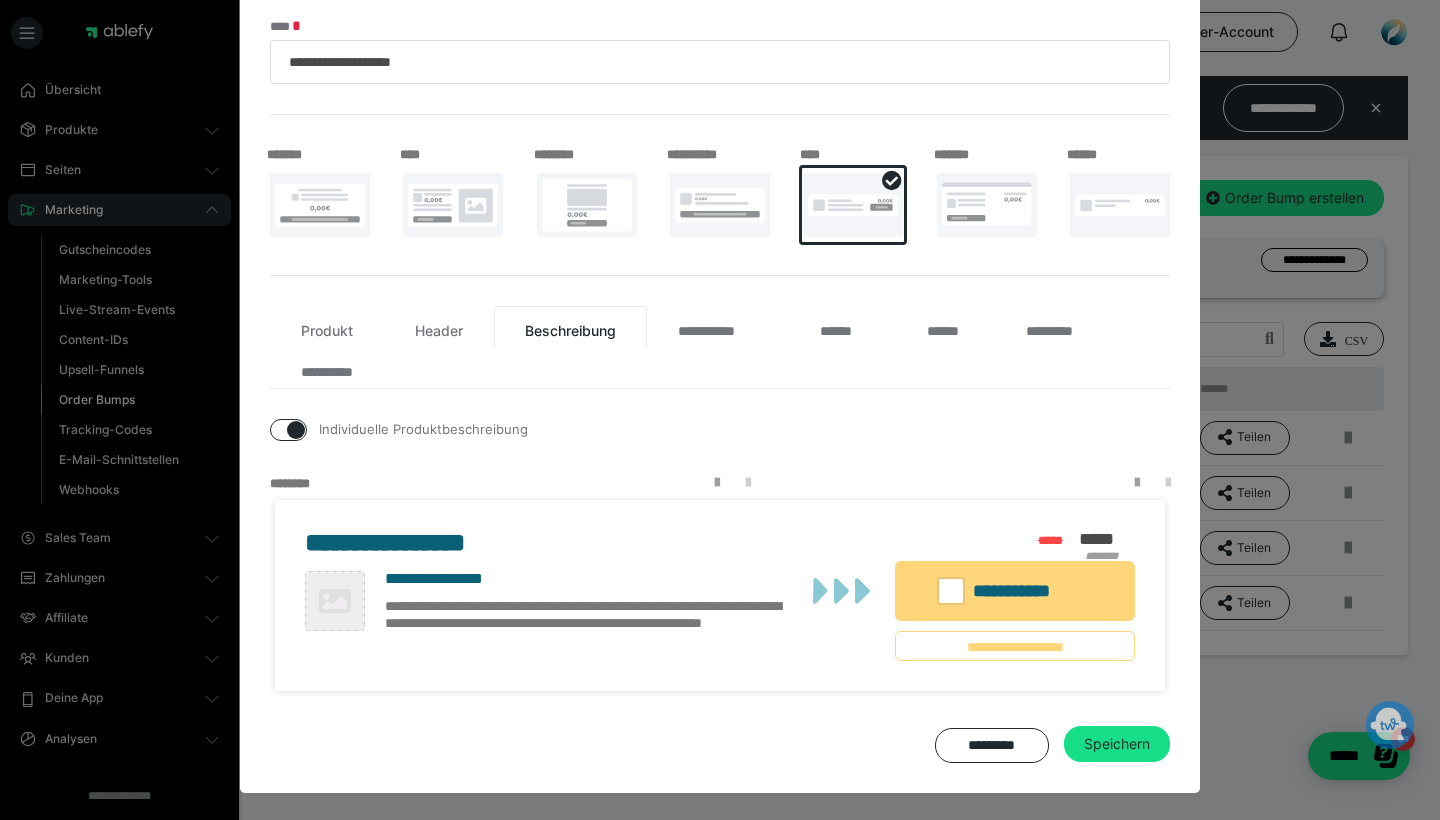 checkbox on "true" 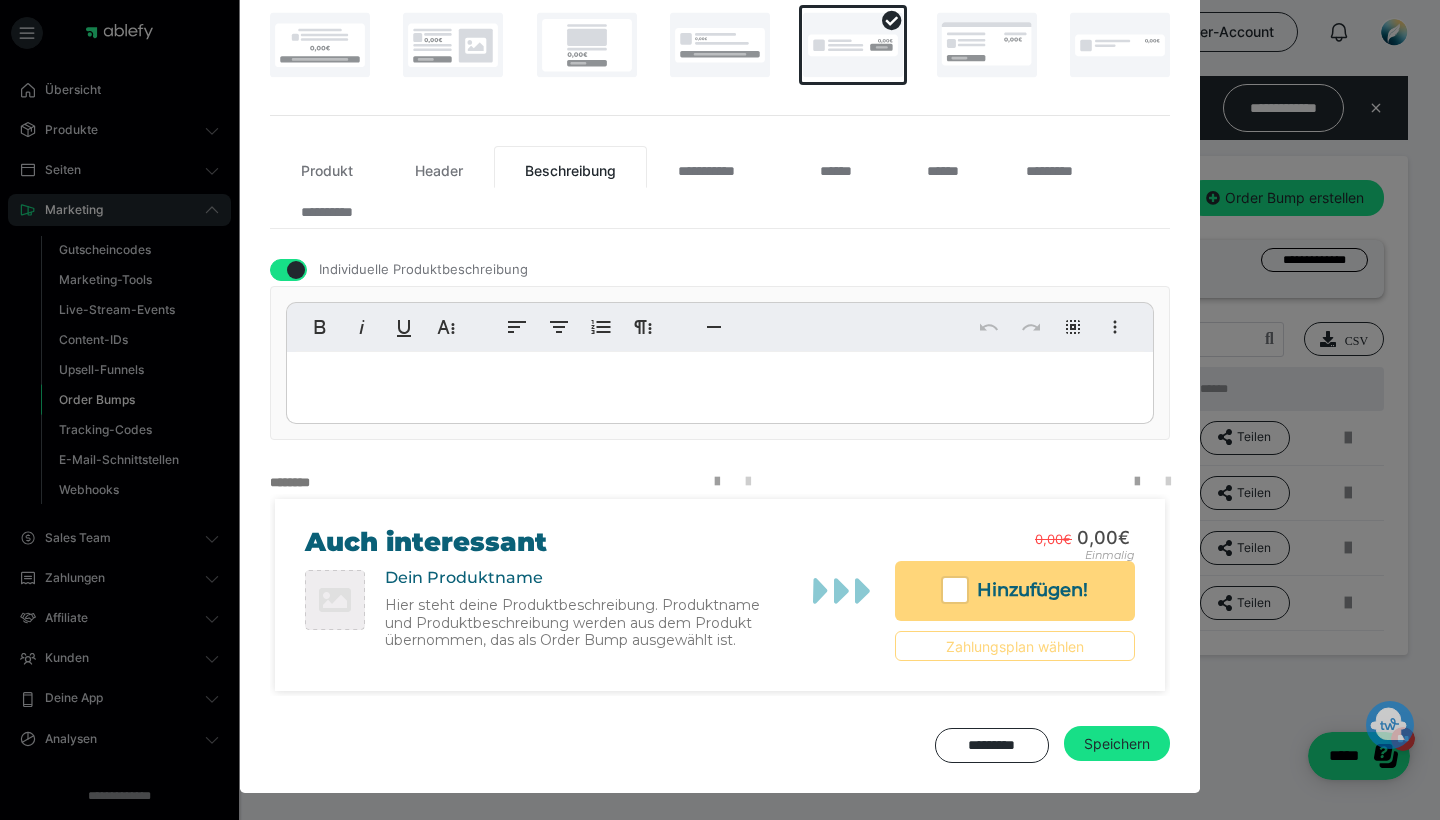 scroll, scrollTop: 324, scrollLeft: 0, axis: vertical 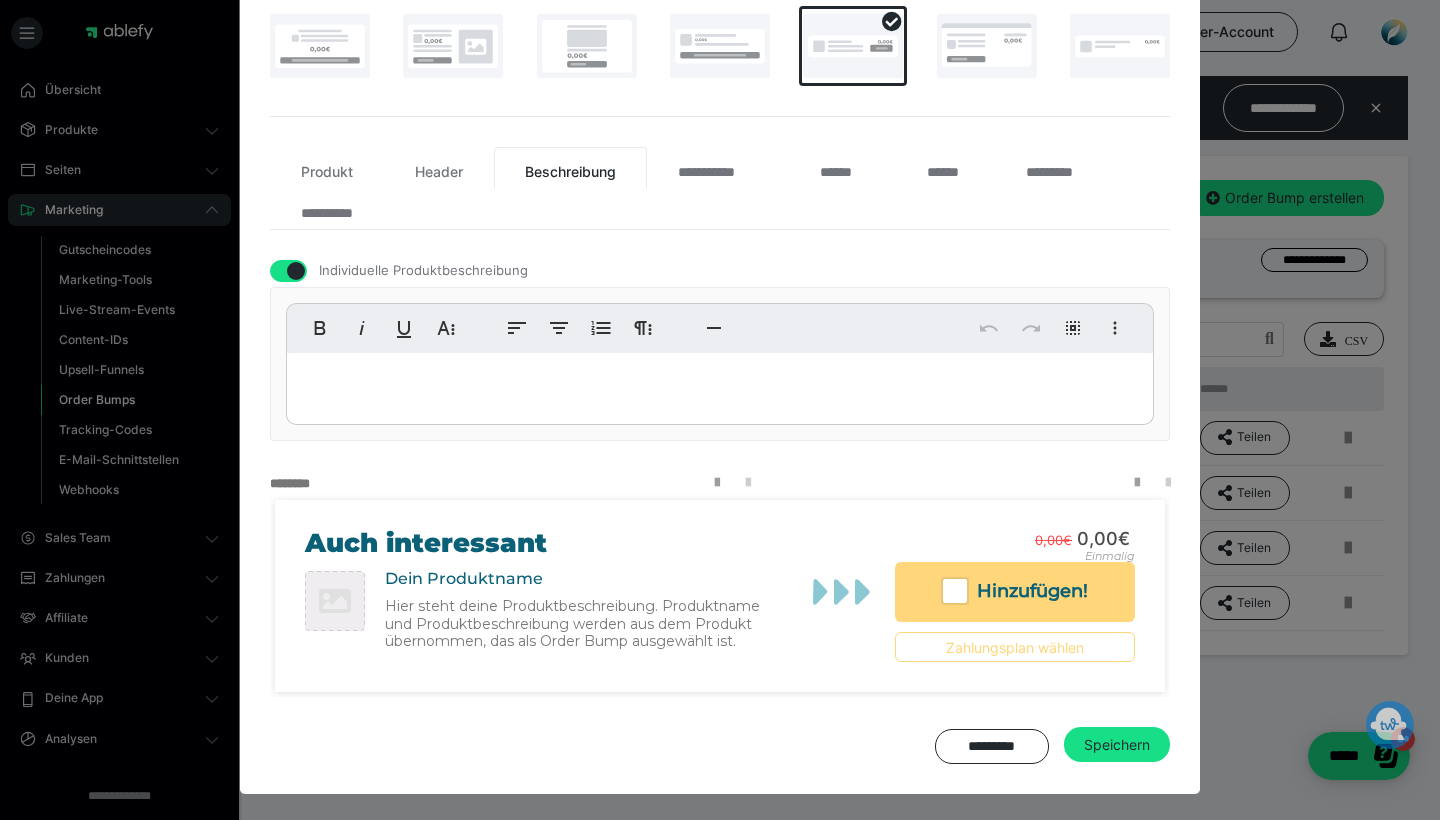 click at bounding box center (720, 384) 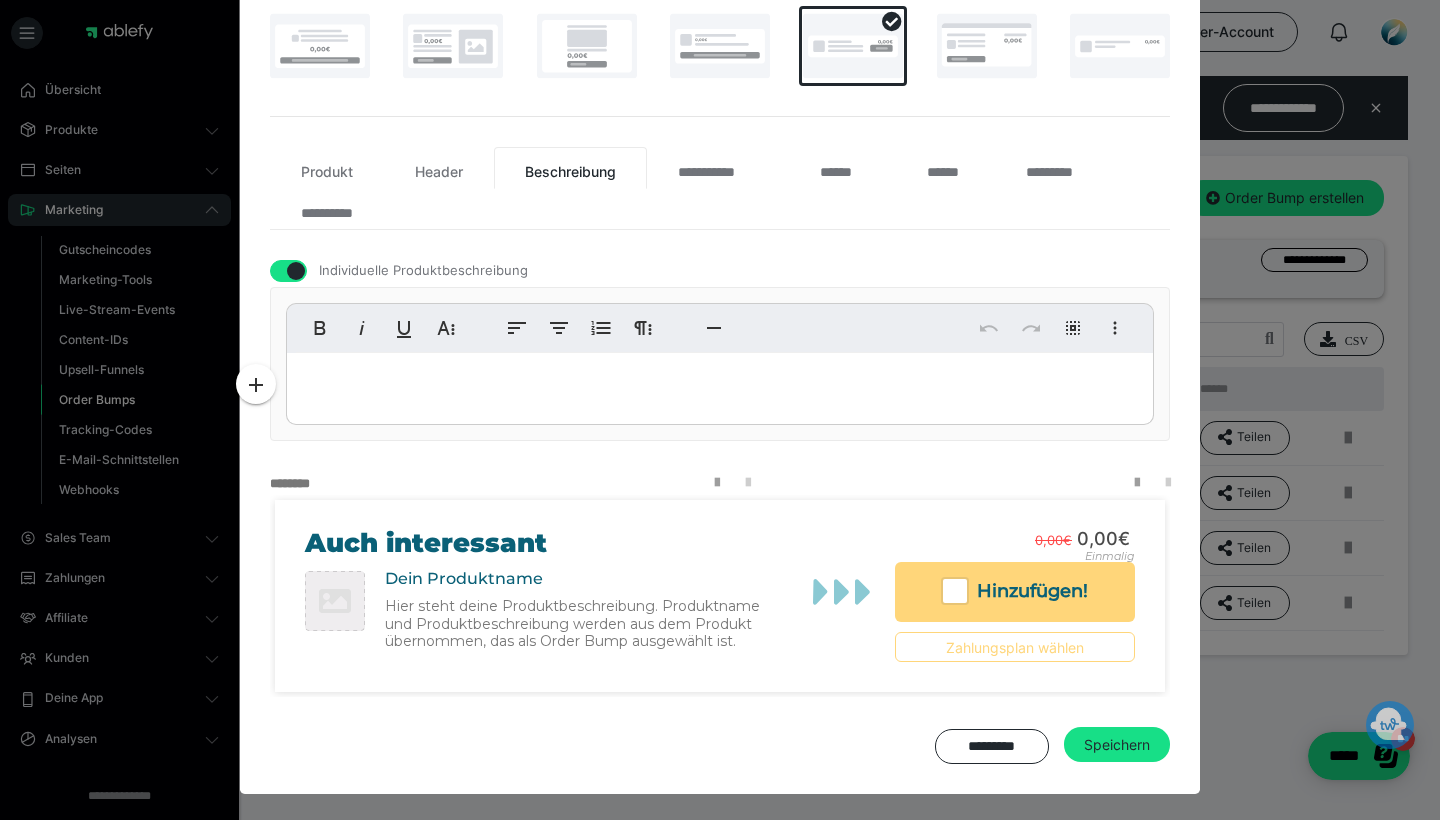 type 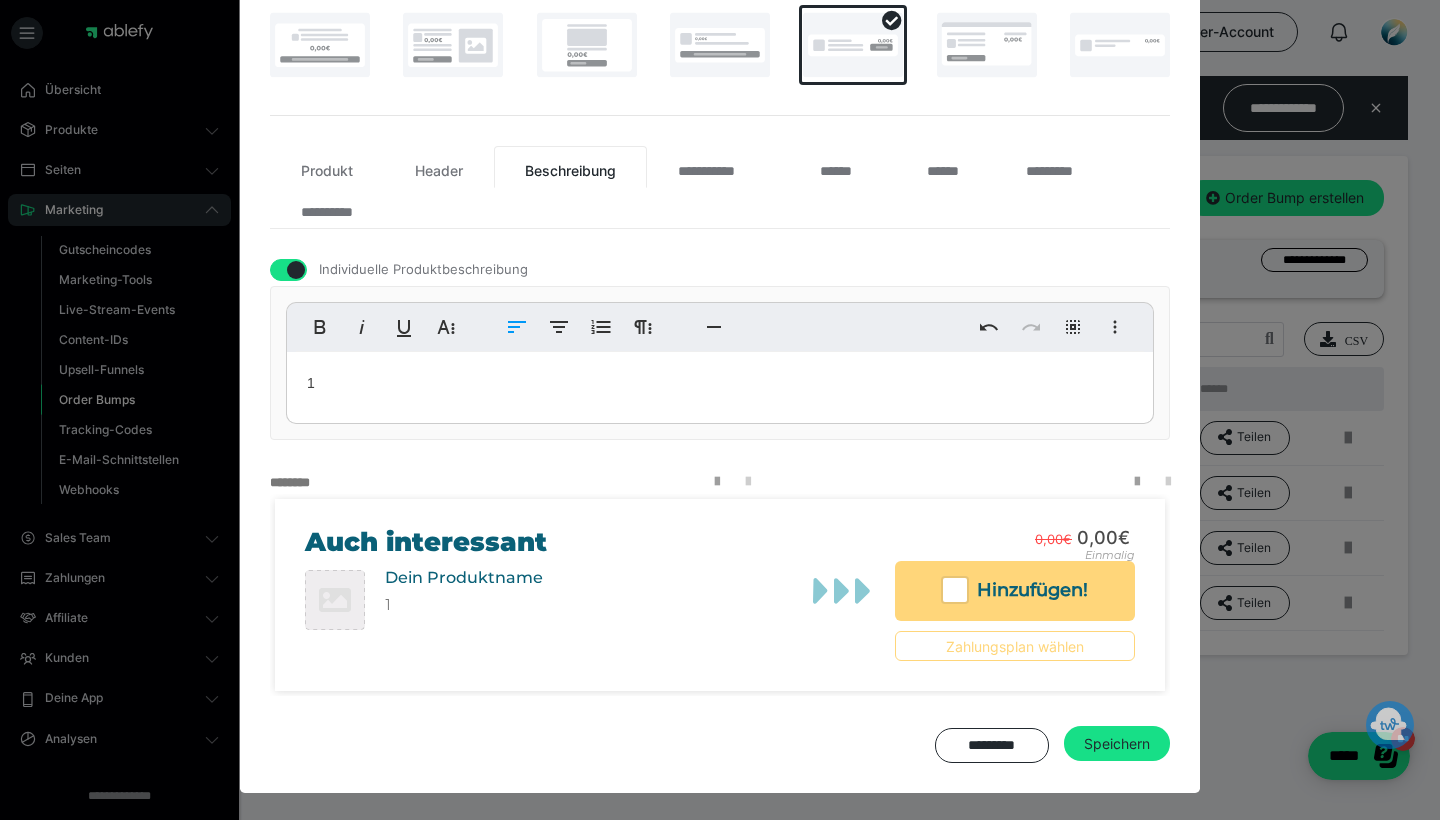 scroll, scrollTop: 324, scrollLeft: 0, axis: vertical 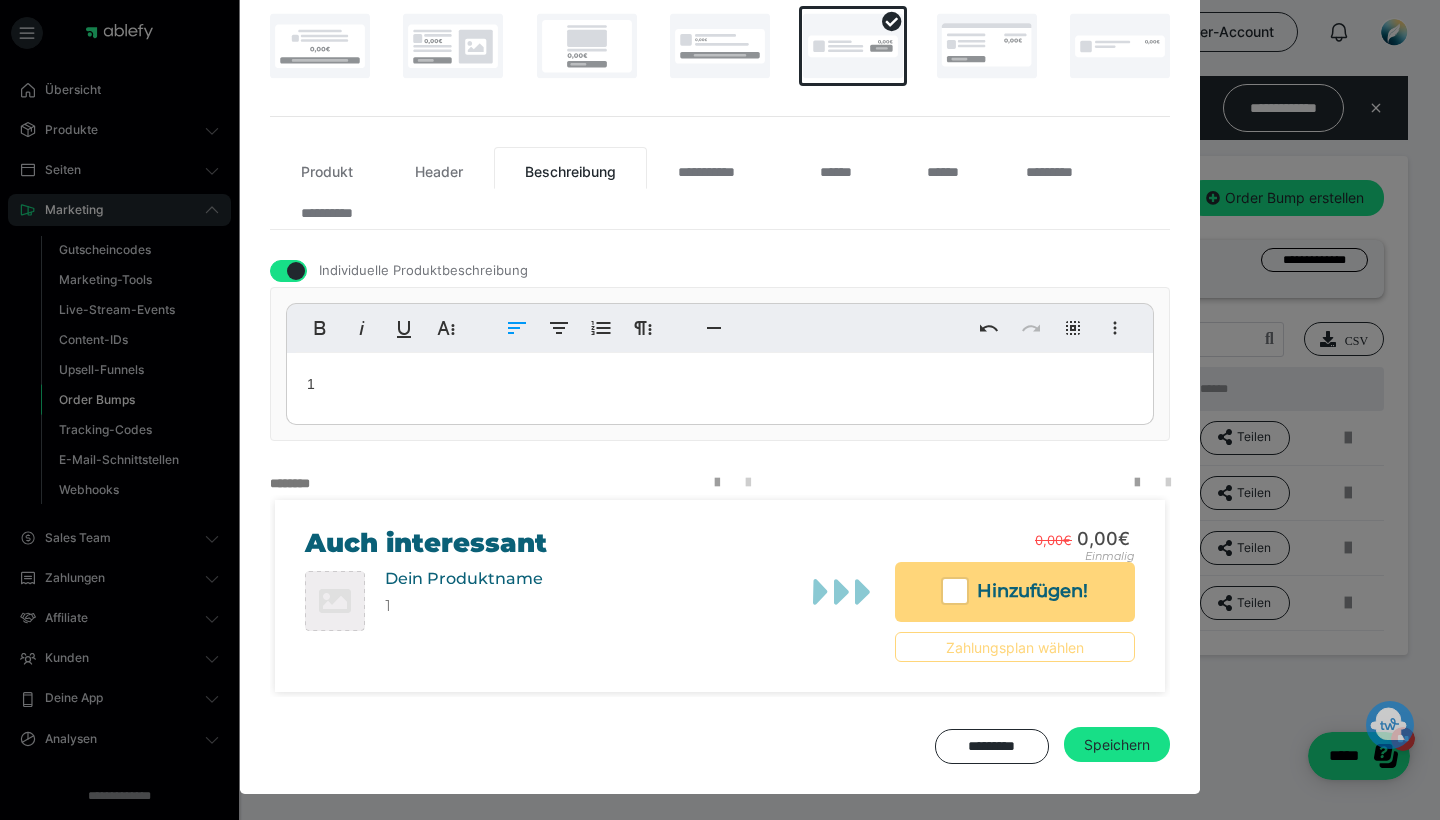 click on "1" at bounding box center (720, 384) 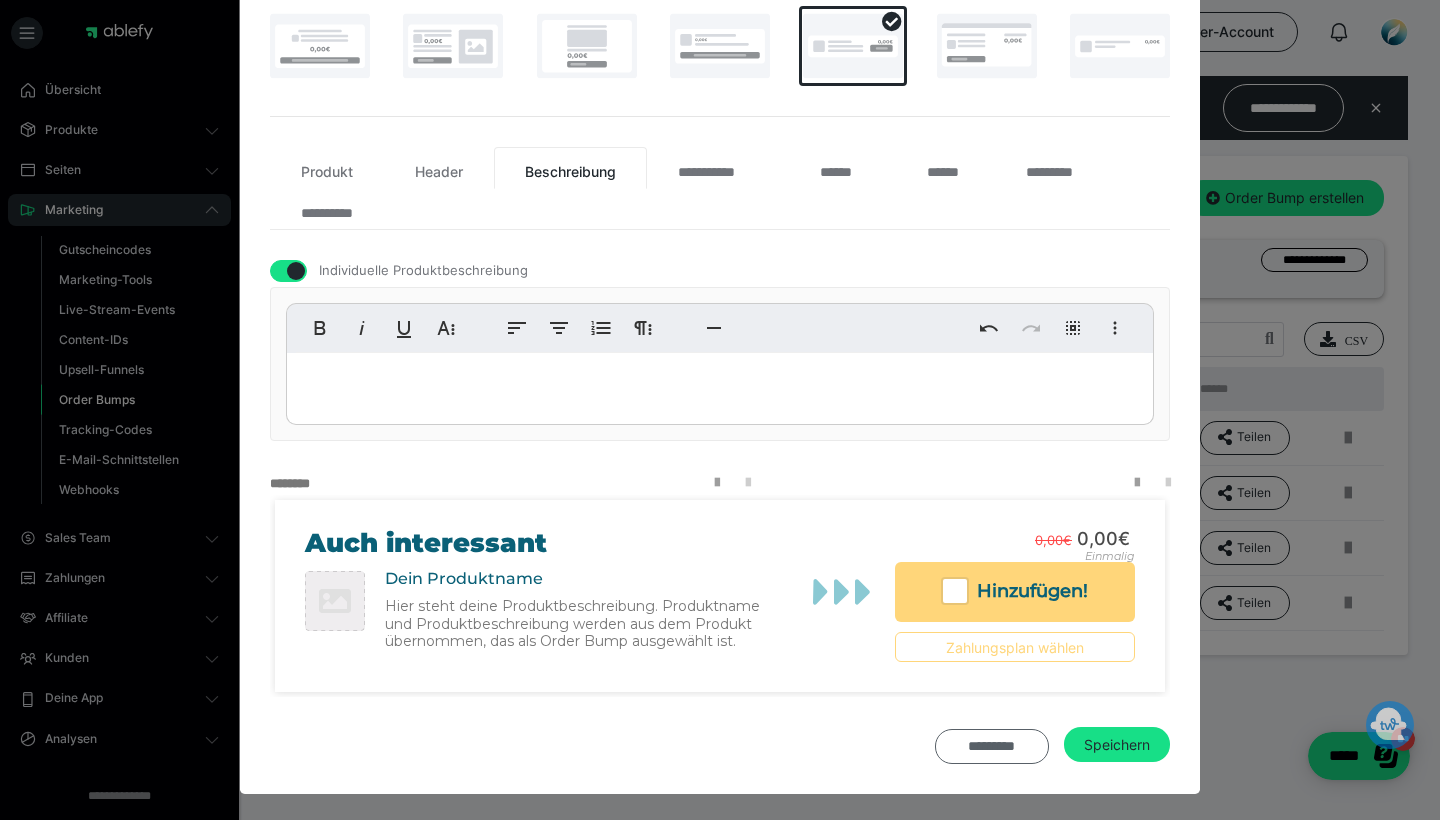click on "*********" at bounding box center [992, 746] 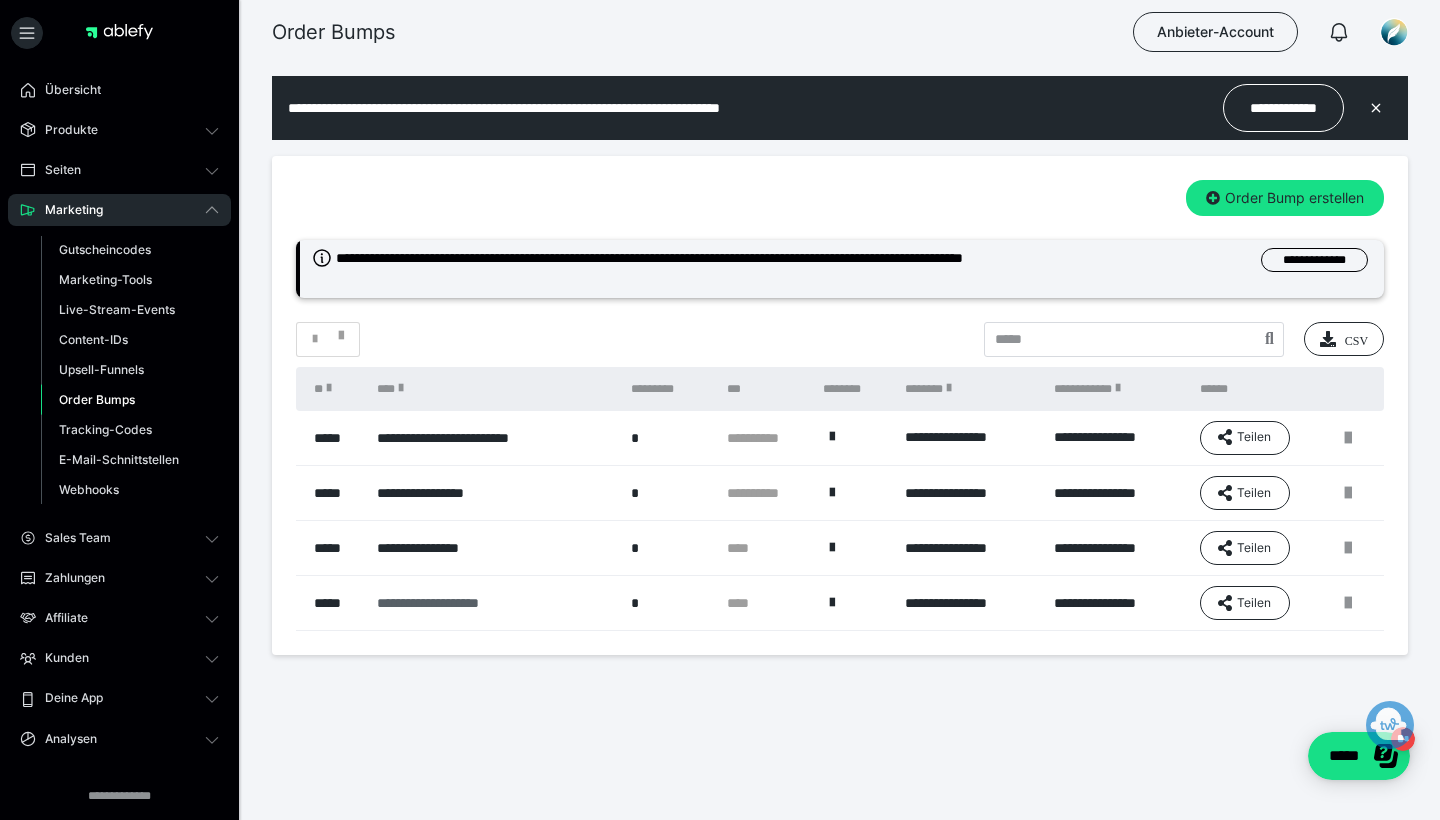 click on "**********" at bounding box center [493, 603] 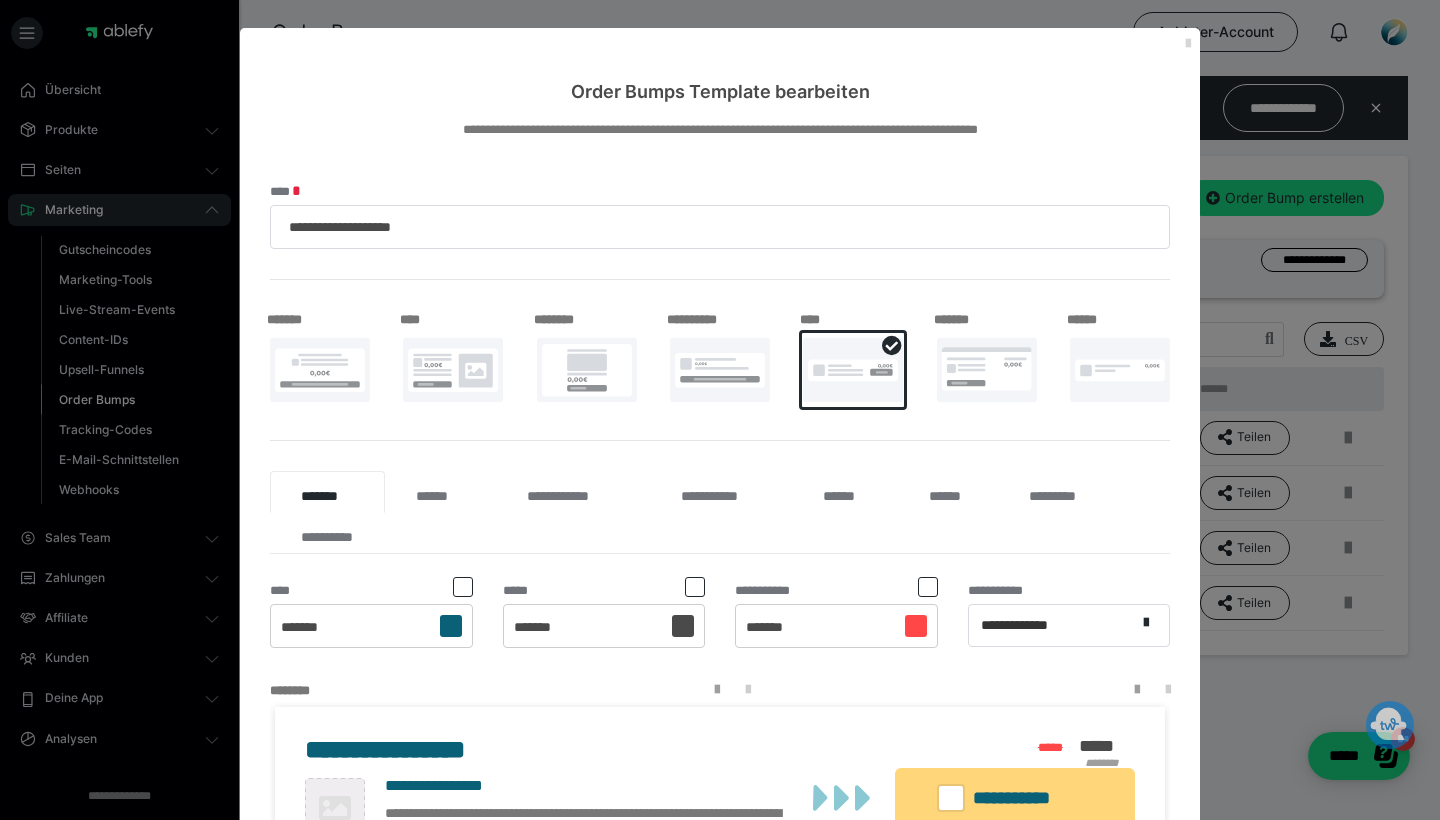 click at bounding box center [1188, 44] 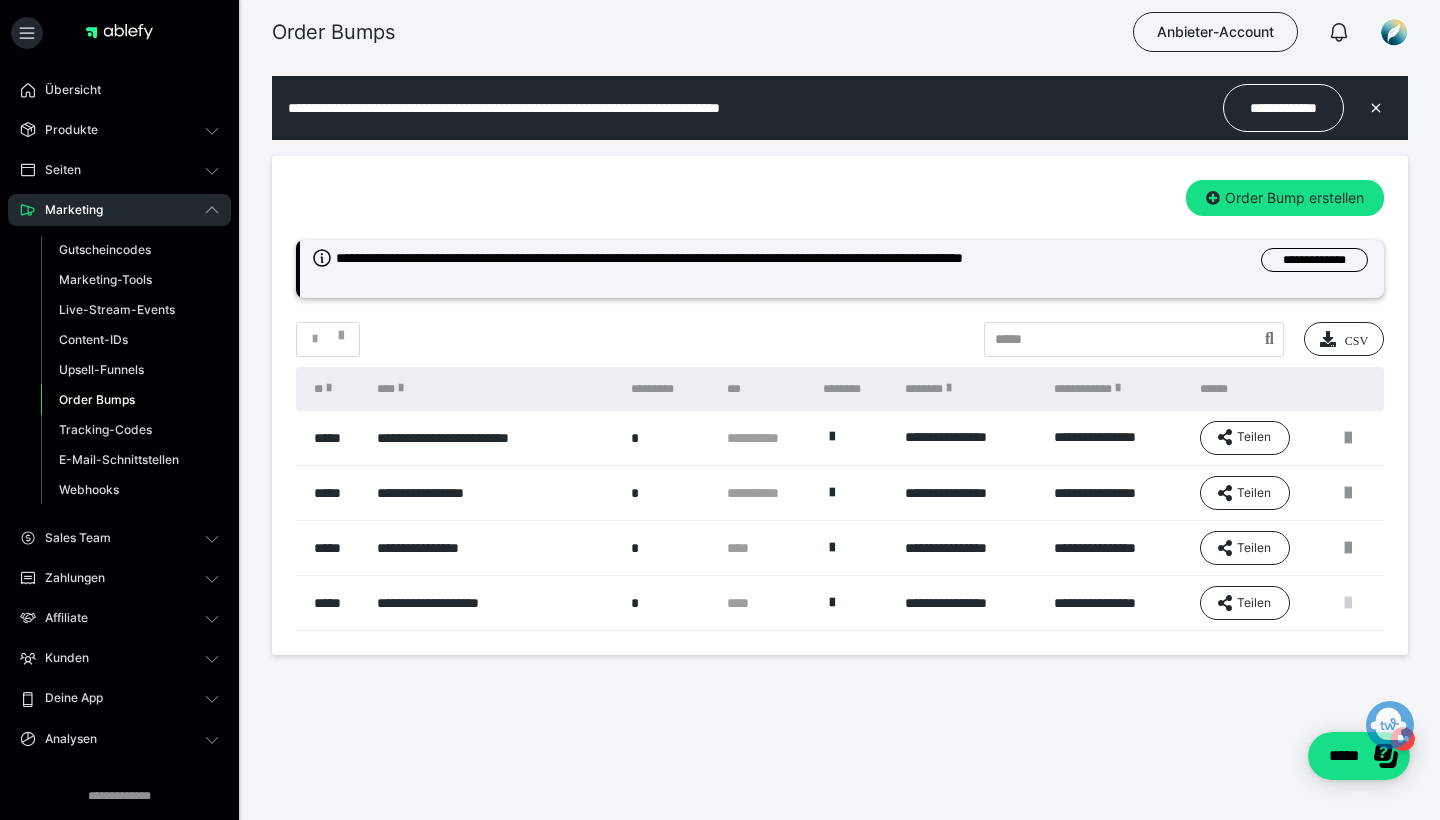 click at bounding box center [1348, 603] 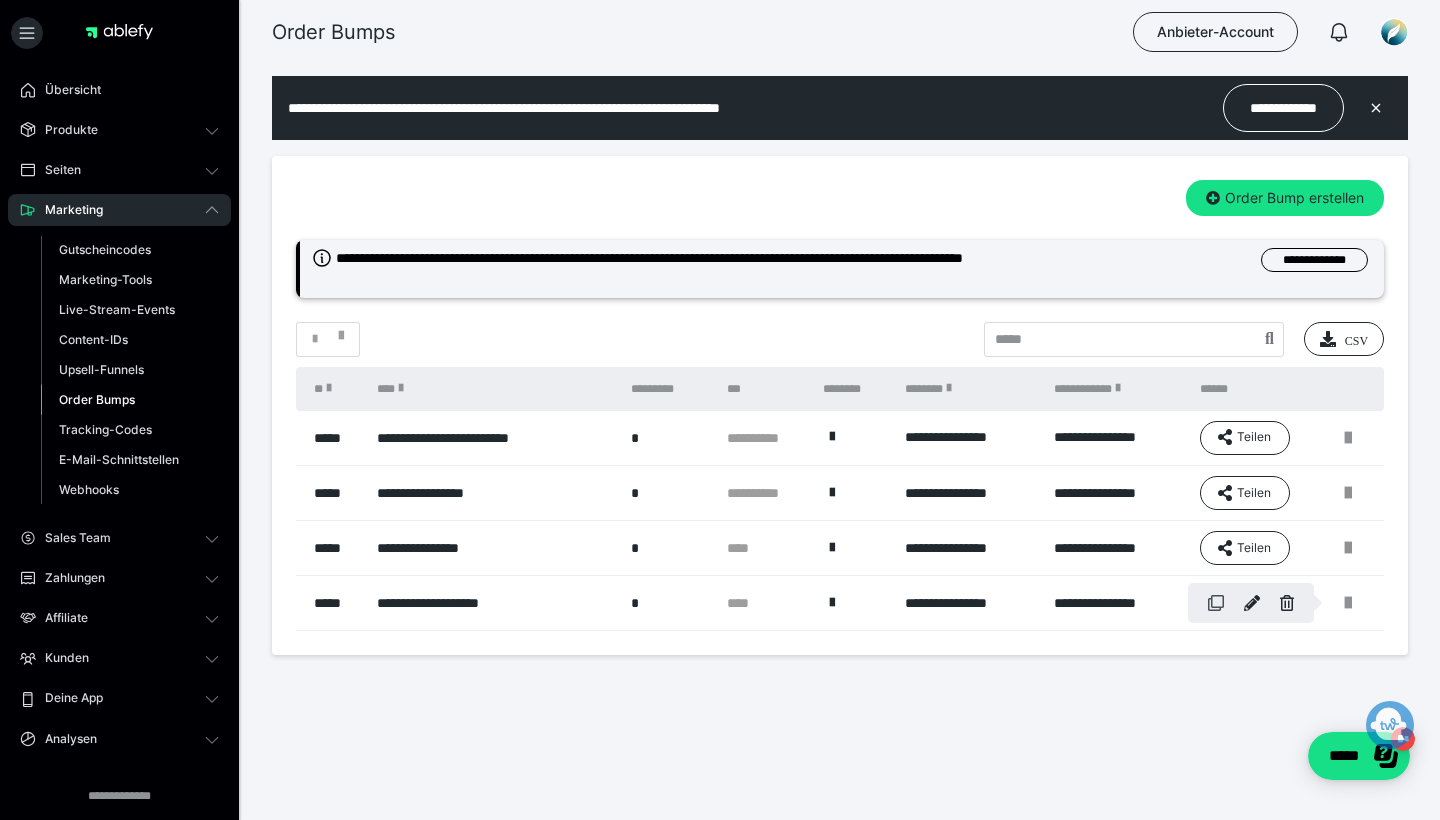 click at bounding box center (1216, 603) 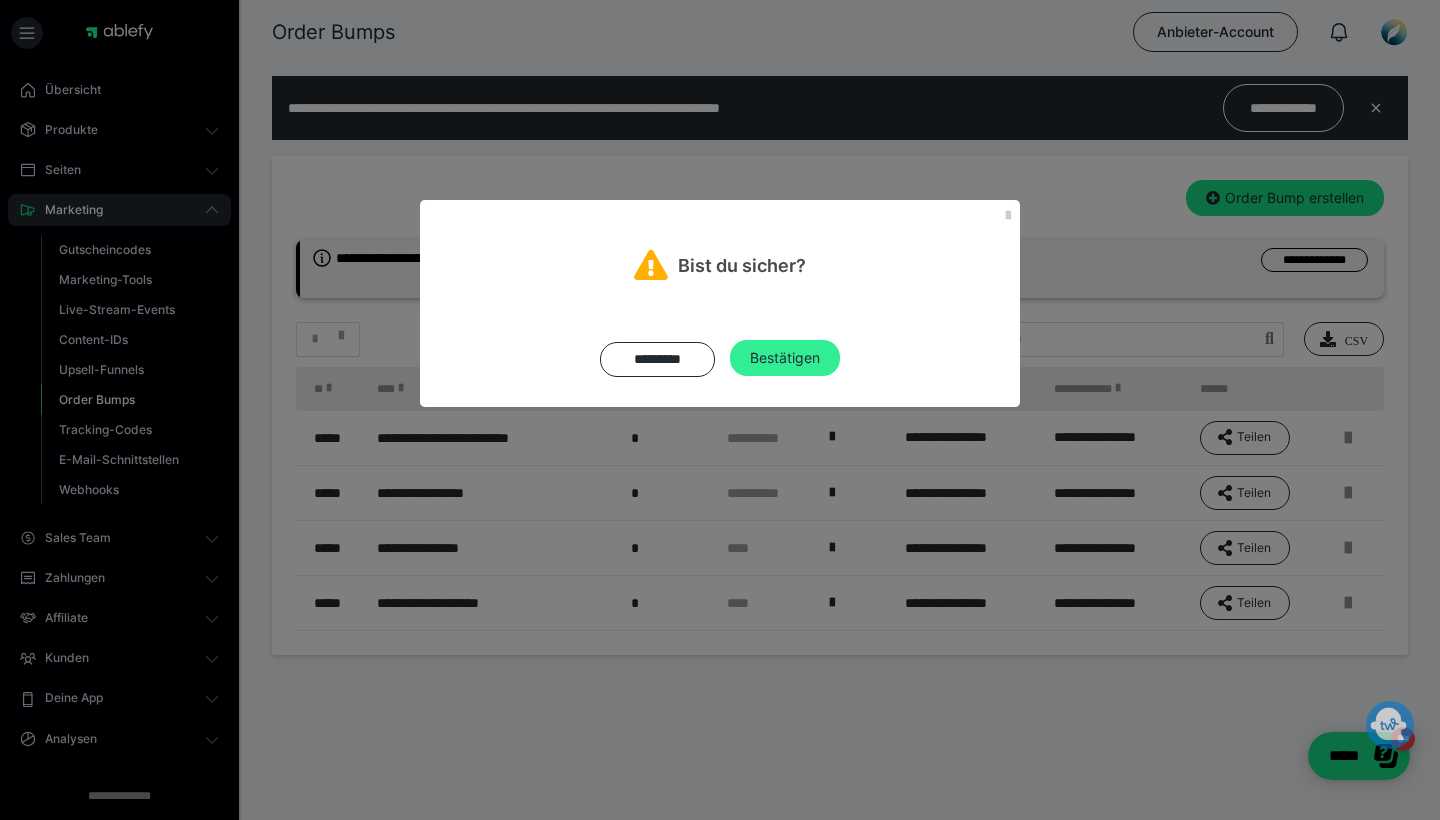 click on "Bestätigen" at bounding box center (785, 358) 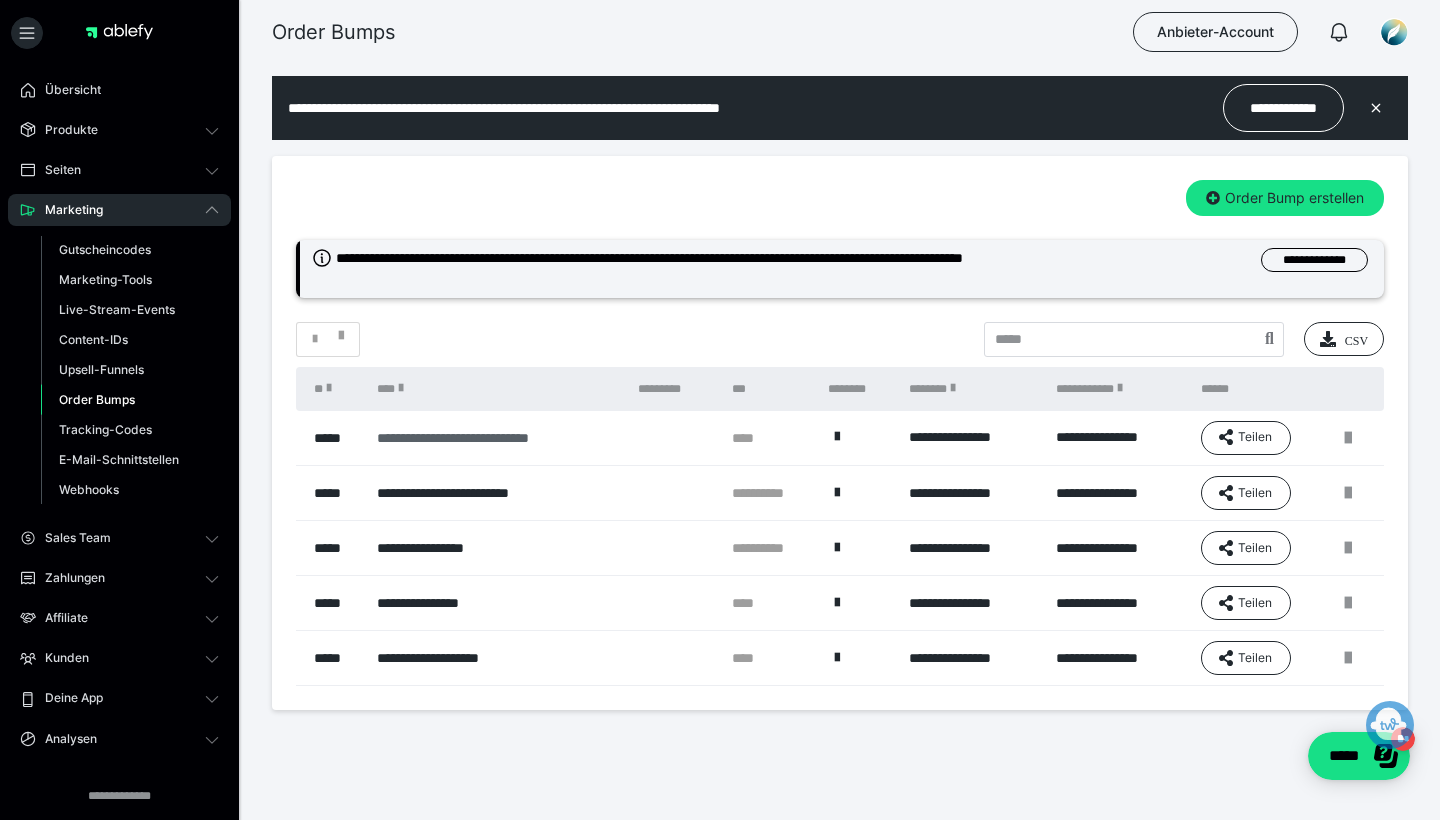 click on "**********" at bounding box center (496, 438) 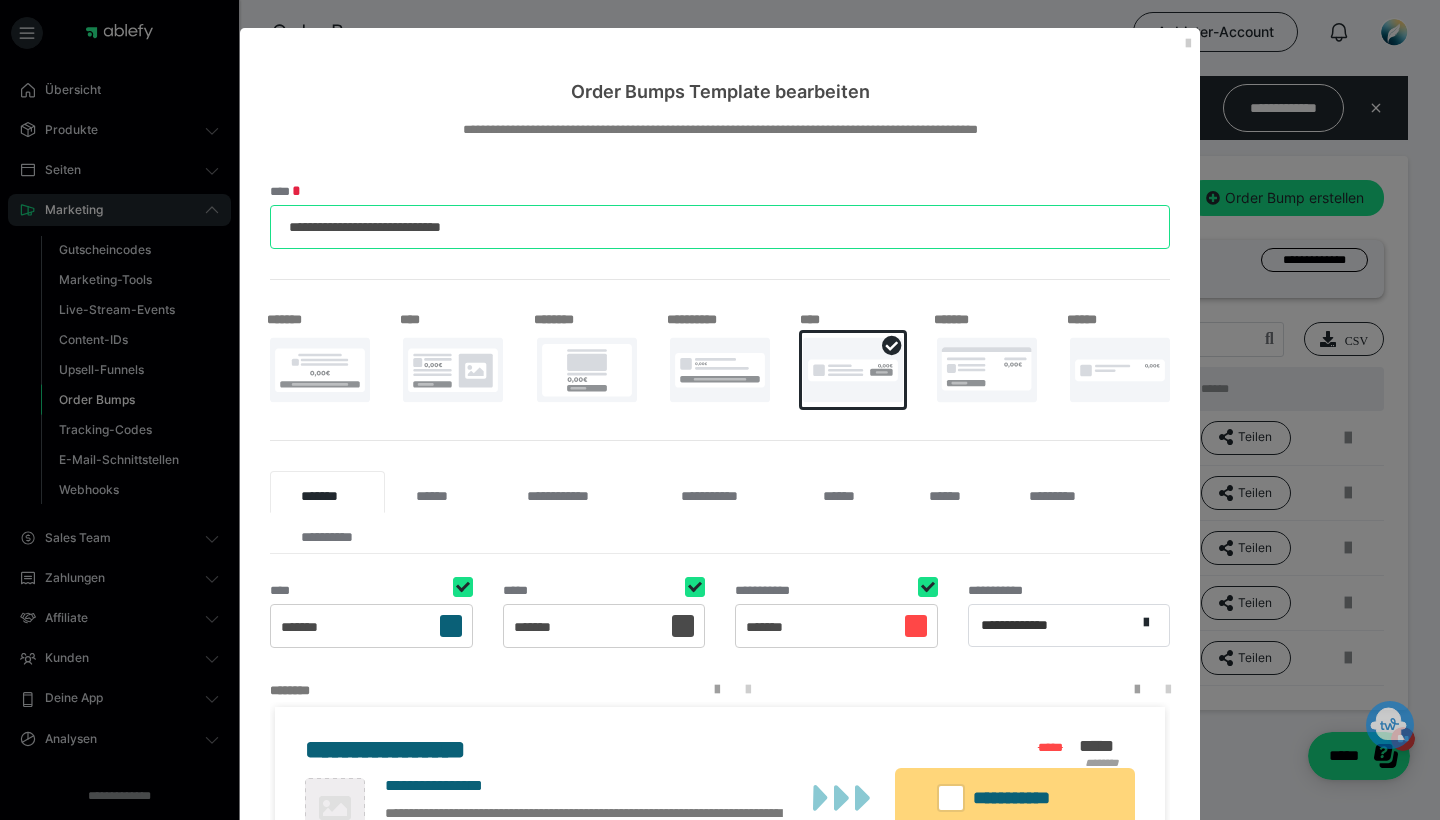 drag, startPoint x: 438, startPoint y: 228, endPoint x: 506, endPoint y: 227, distance: 68.007355 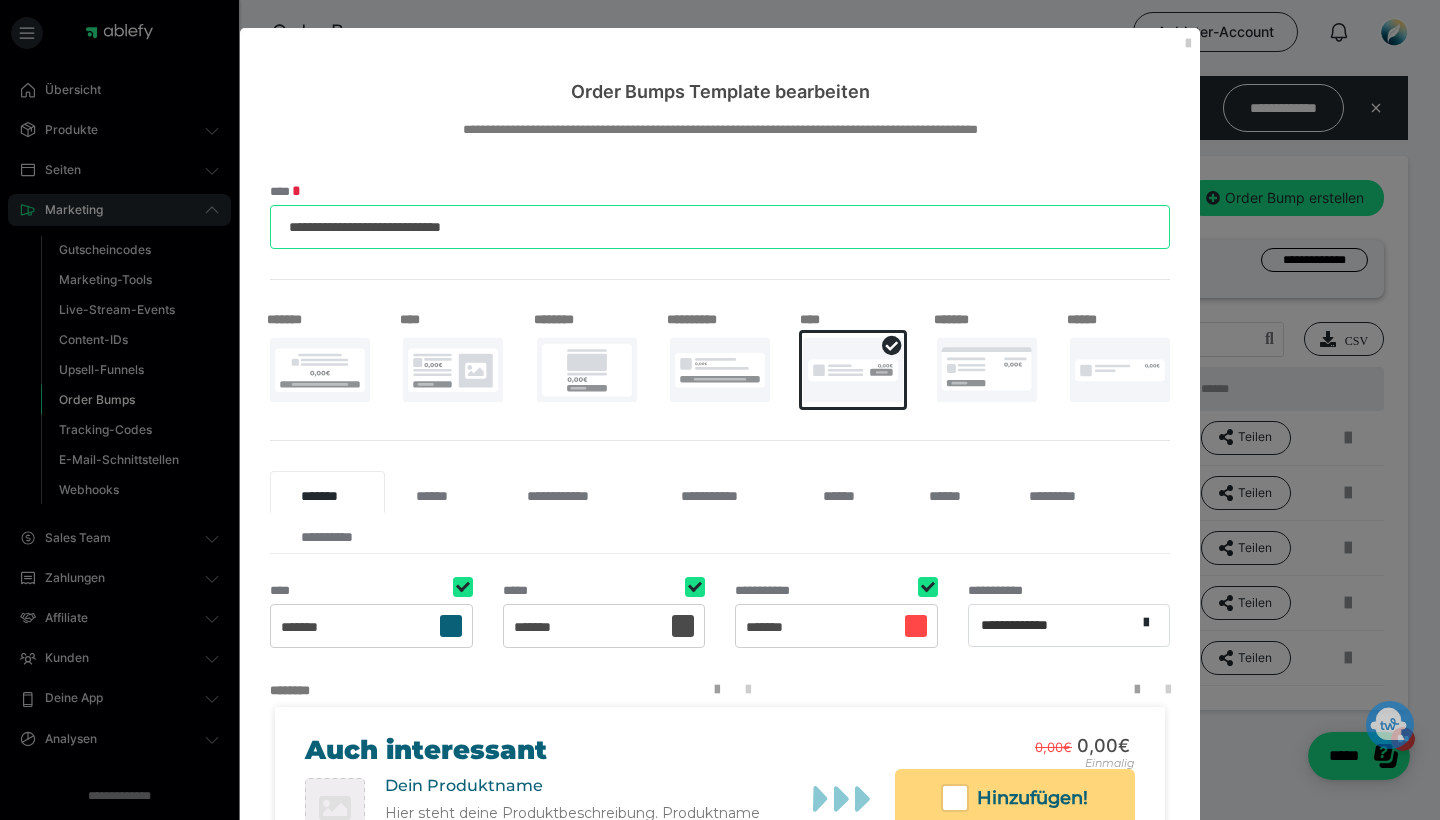 click on "**********" at bounding box center [720, 227] 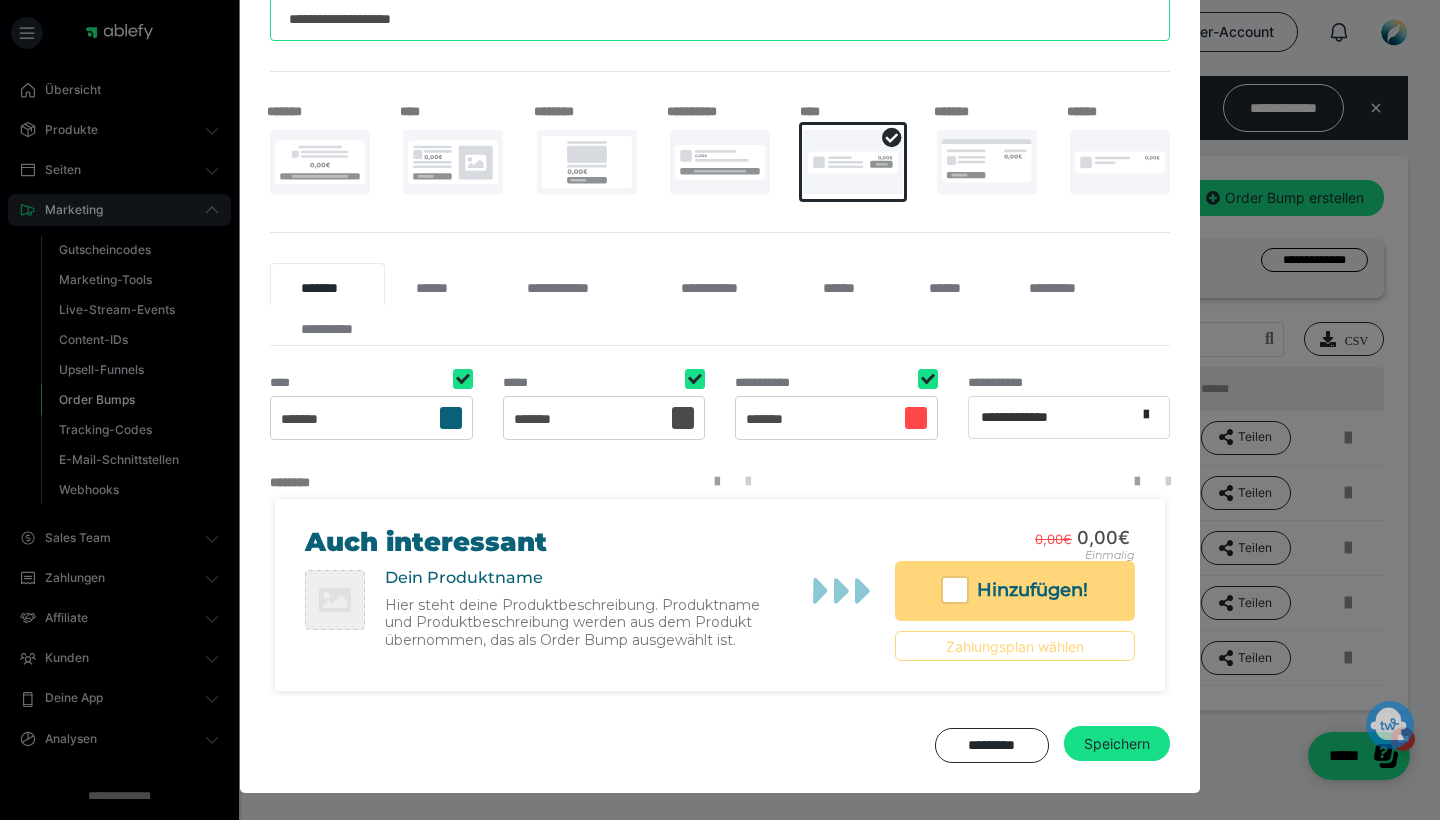 scroll, scrollTop: 207, scrollLeft: 0, axis: vertical 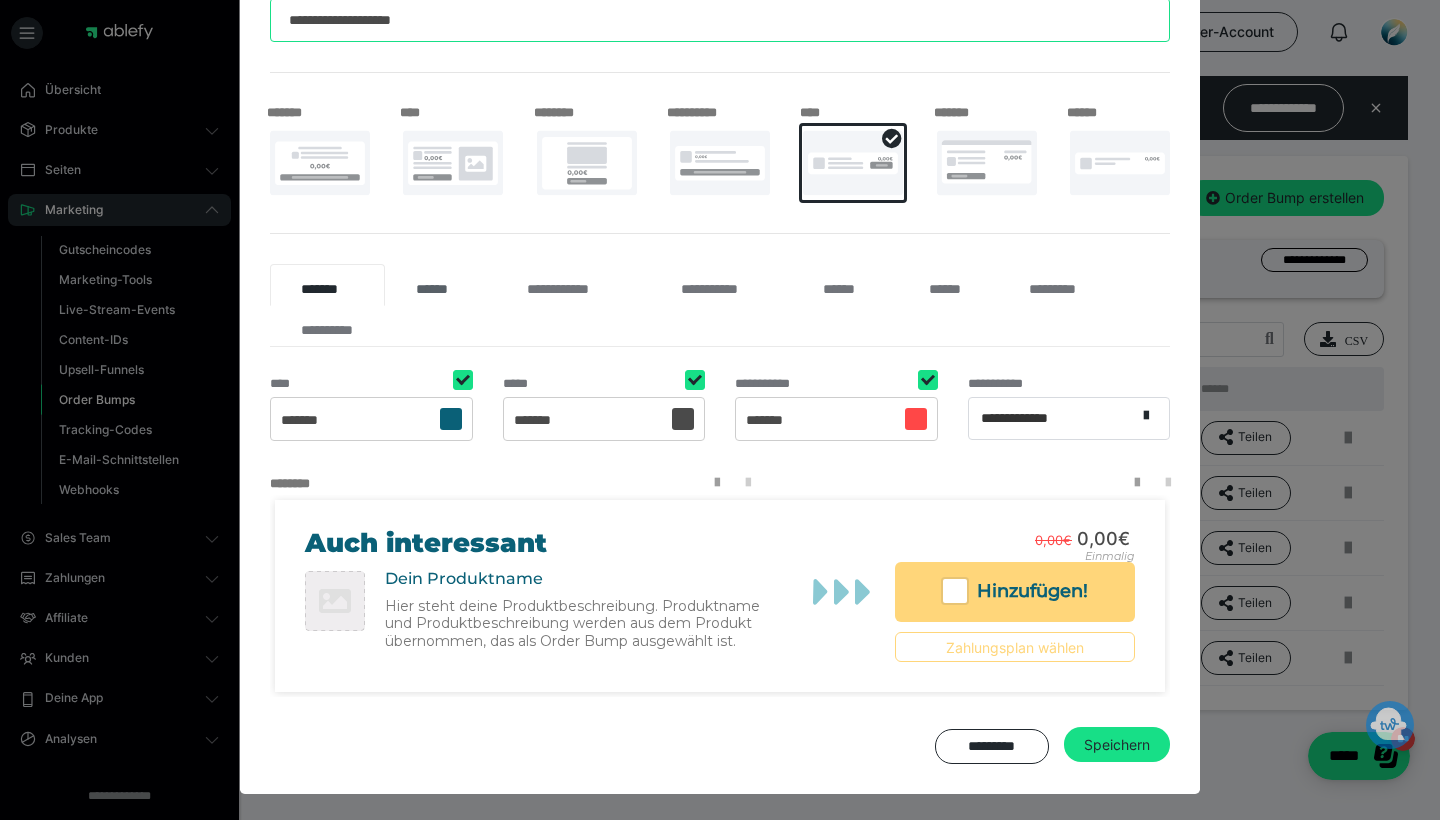 type on "**********" 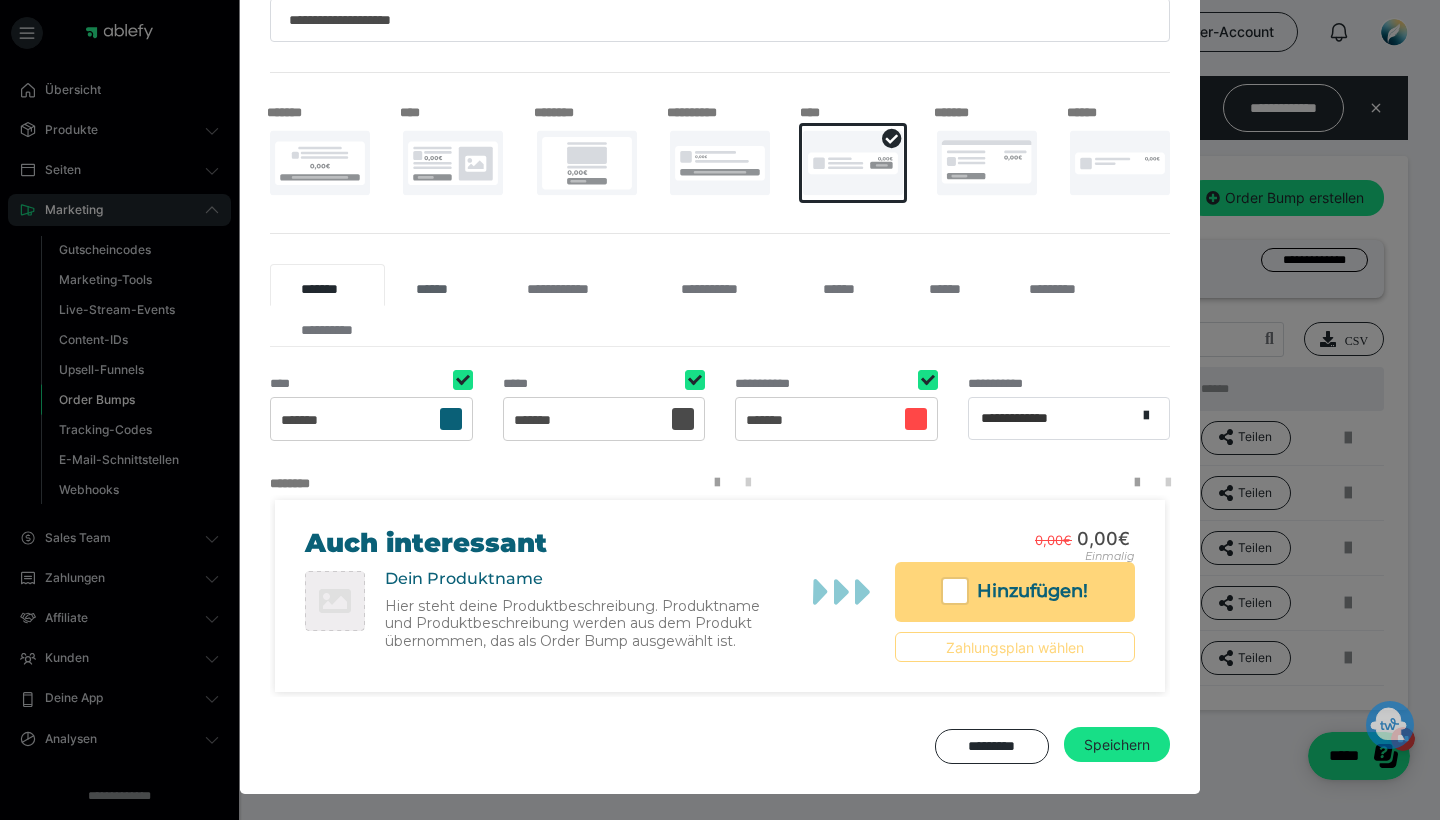 click on "******" at bounding box center (440, 285) 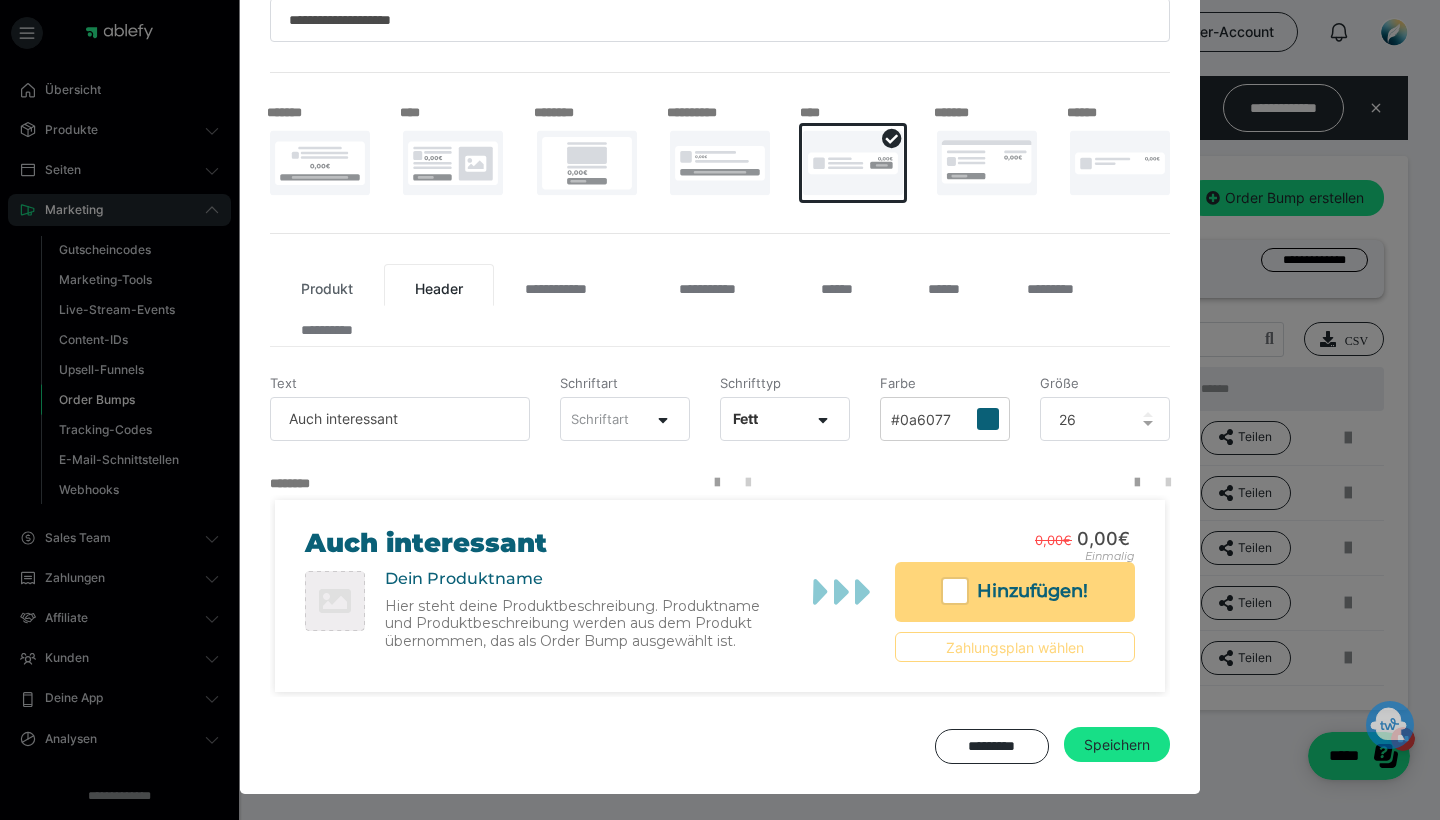 click on "Produkt" at bounding box center [327, 285] 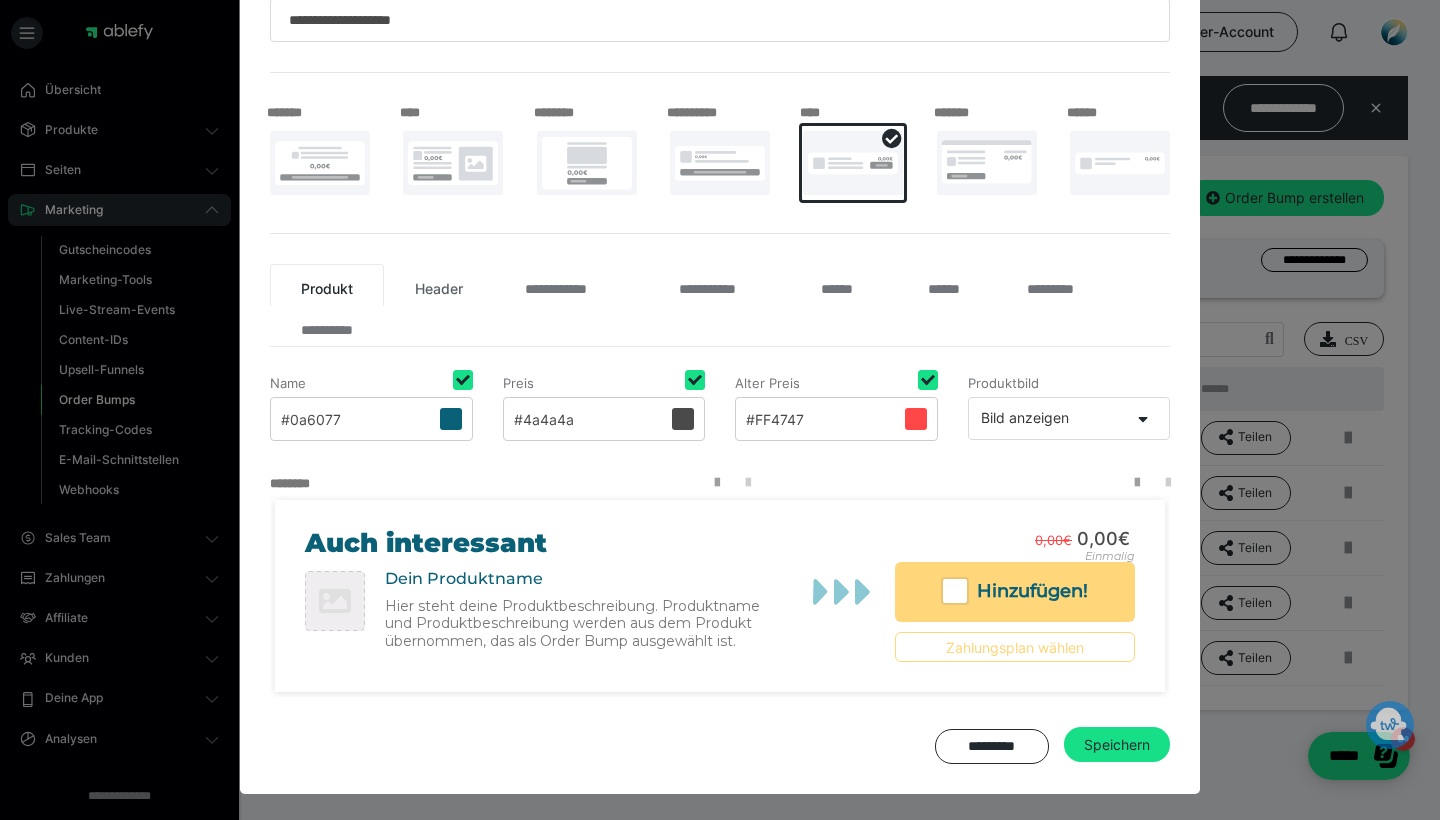 click on "Header" at bounding box center (439, 285) 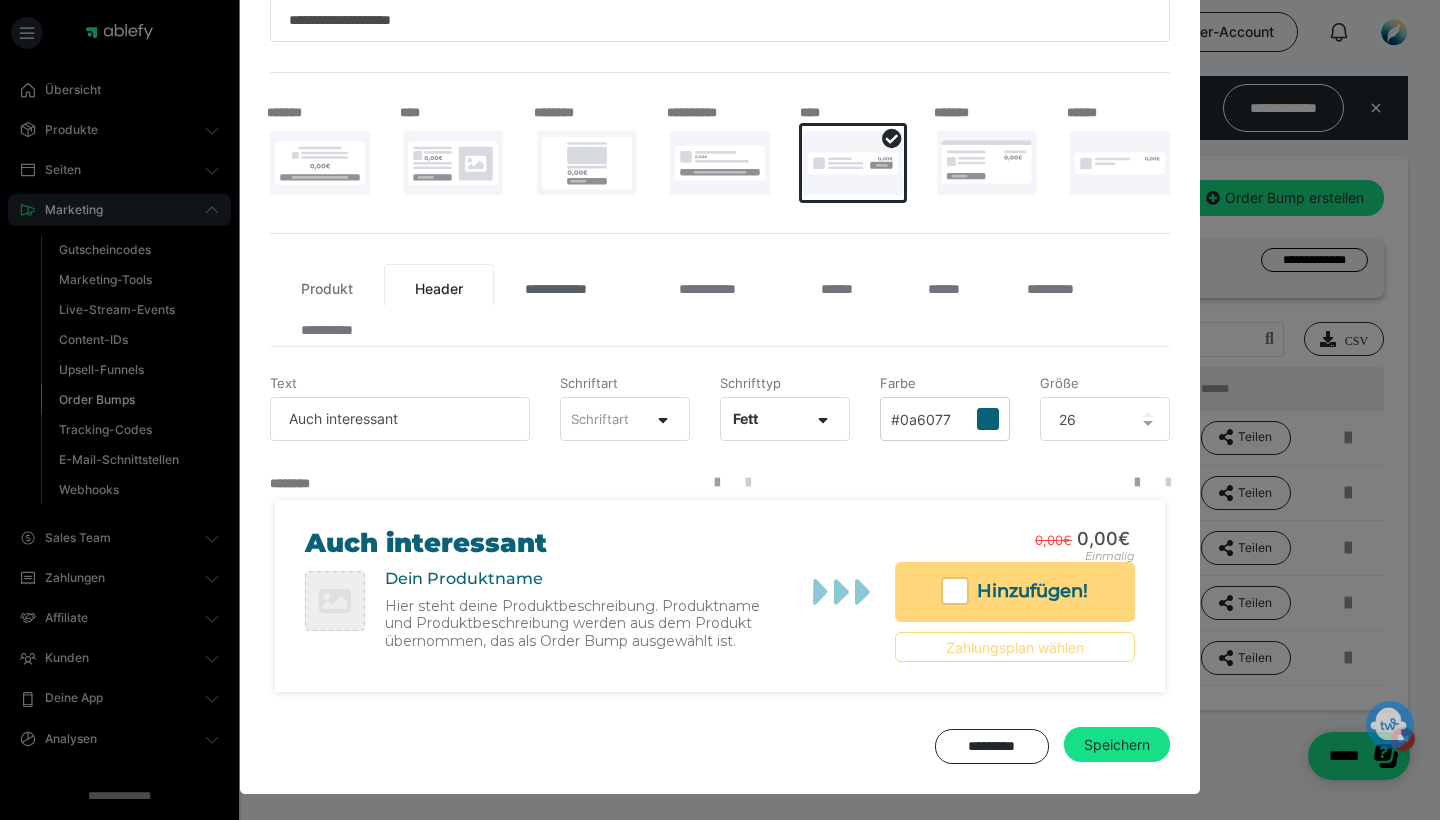 click on "**********" at bounding box center (571, 285) 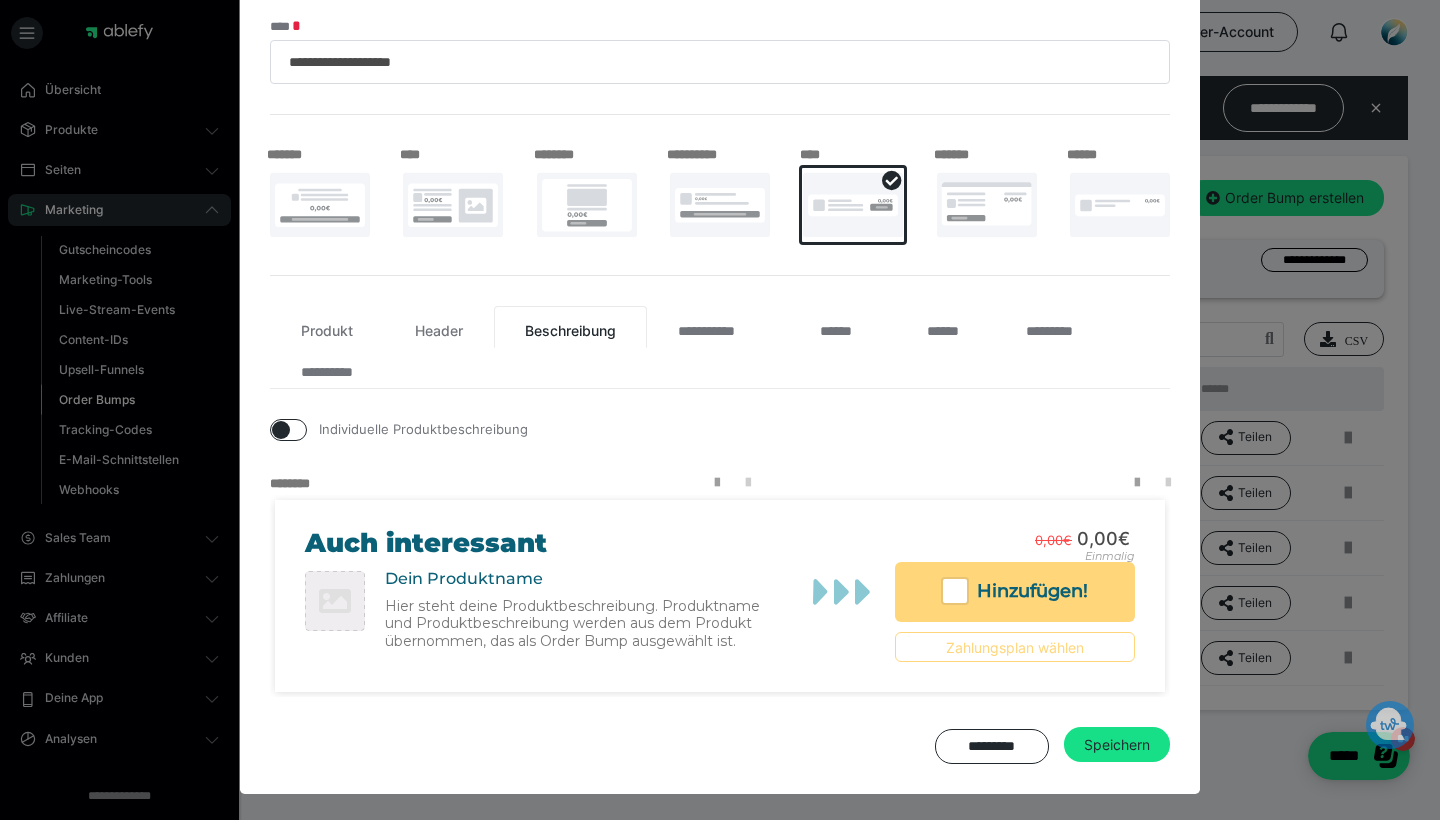 click at bounding box center [281, 430] 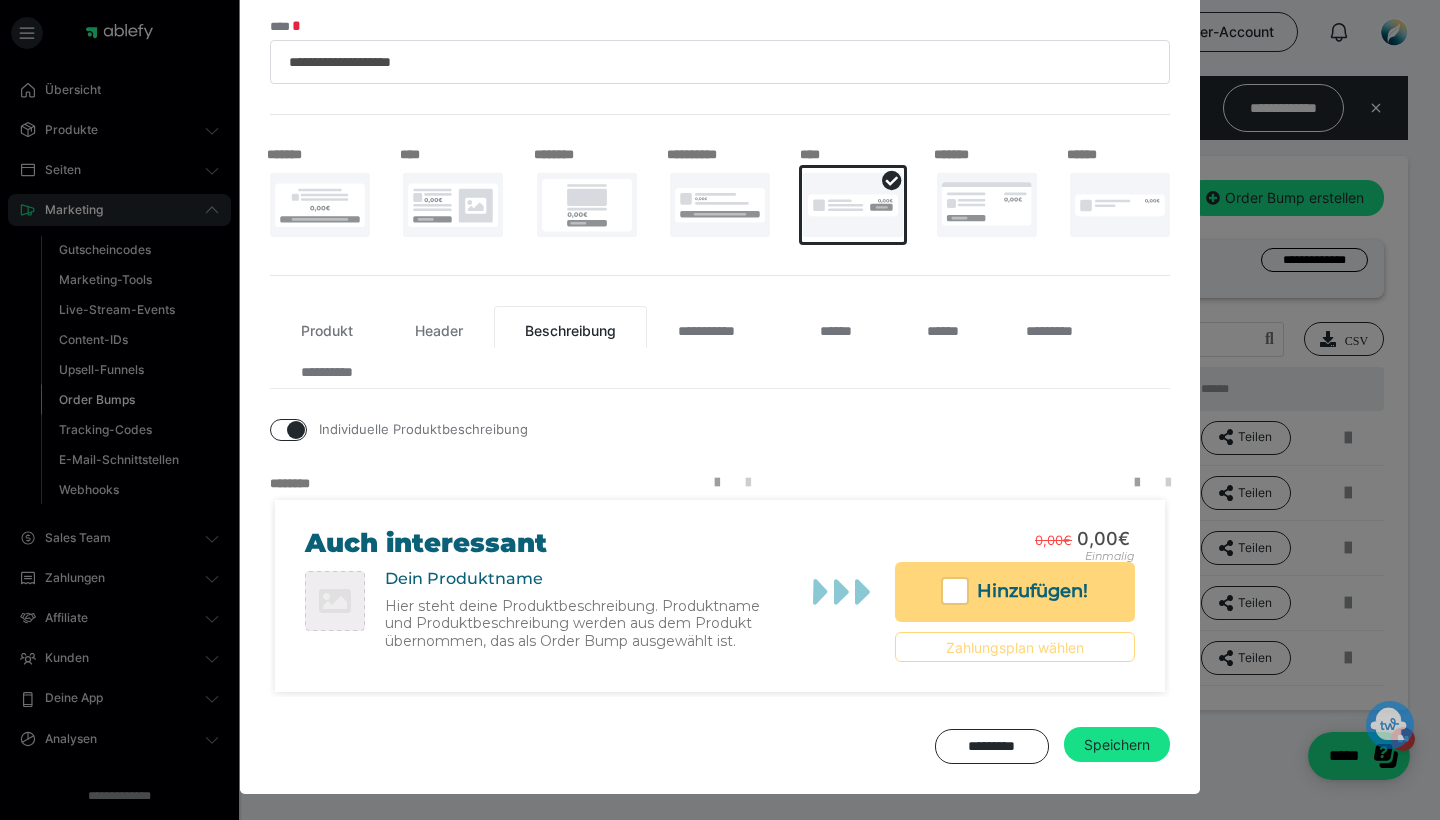 checkbox on "true" 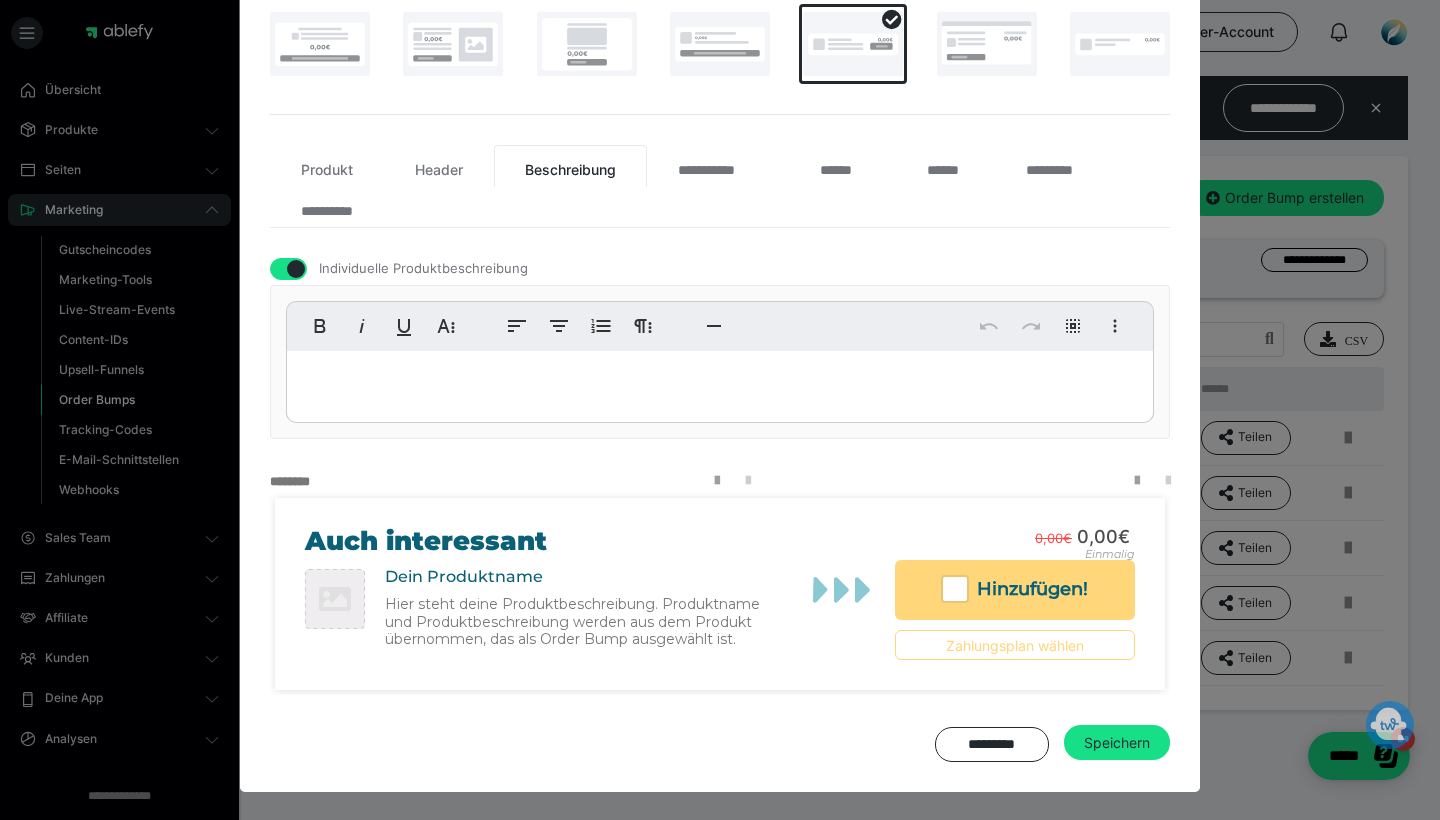 scroll, scrollTop: 324, scrollLeft: 0, axis: vertical 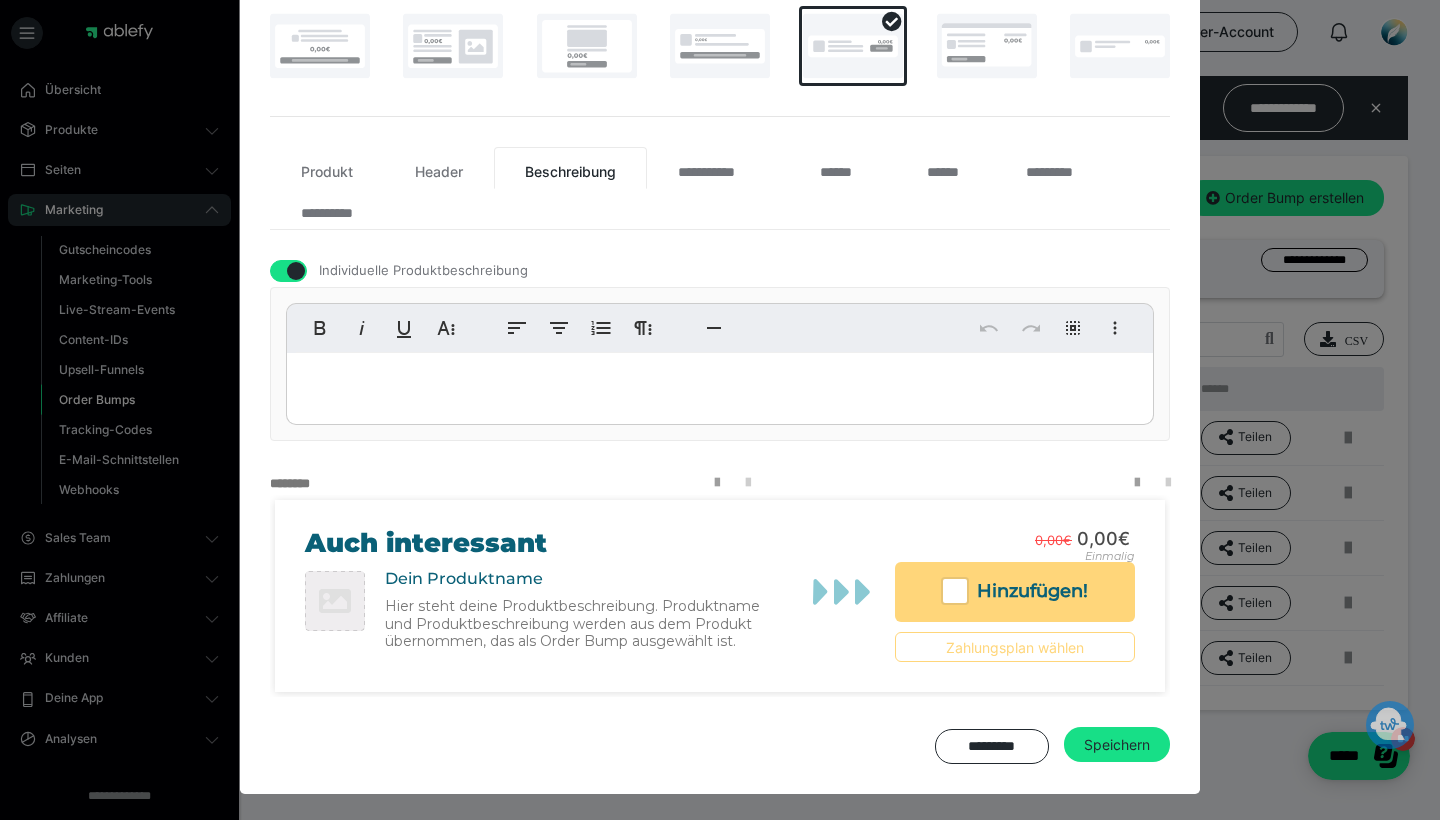 click at bounding box center (720, 384) 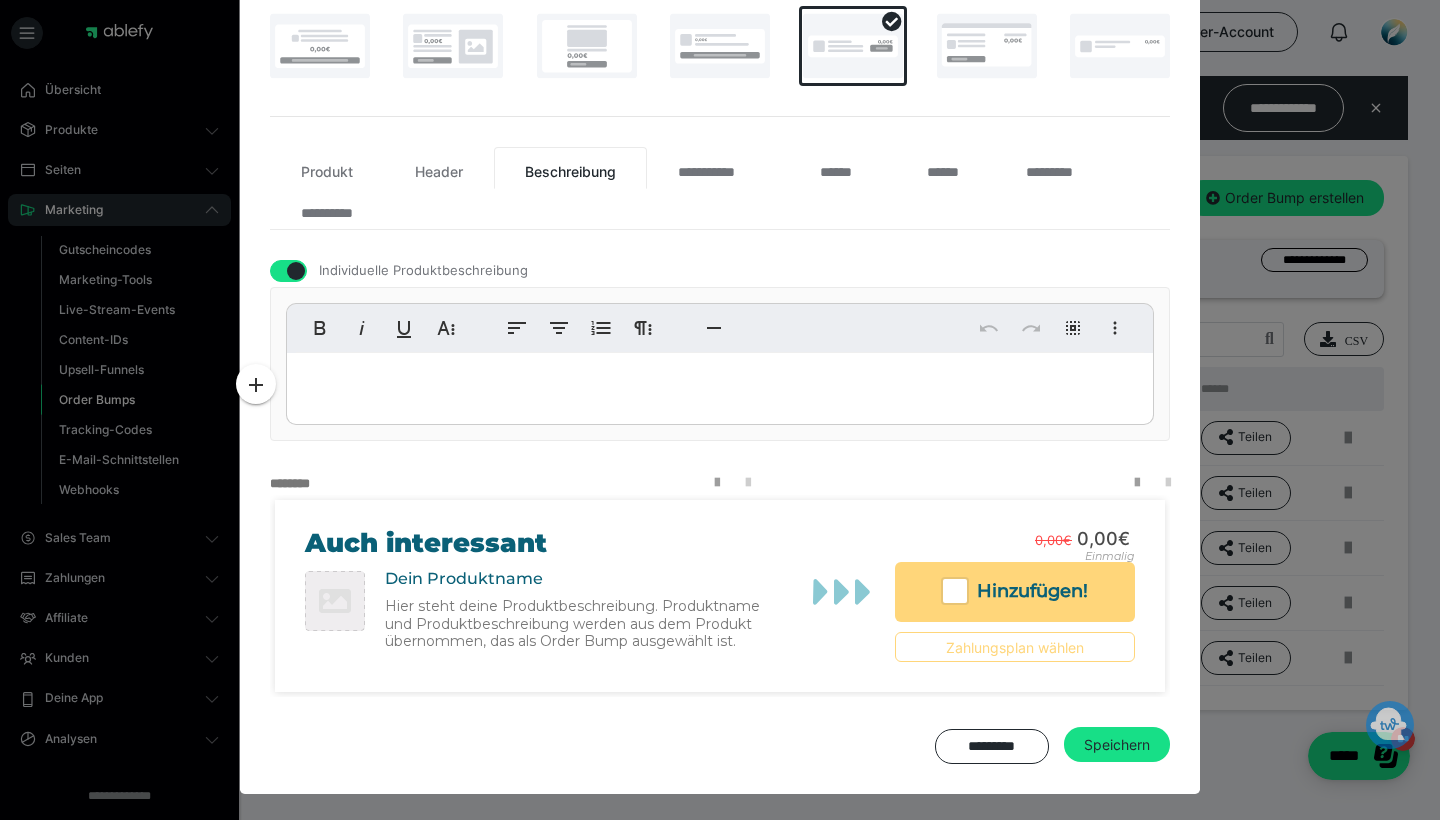 type 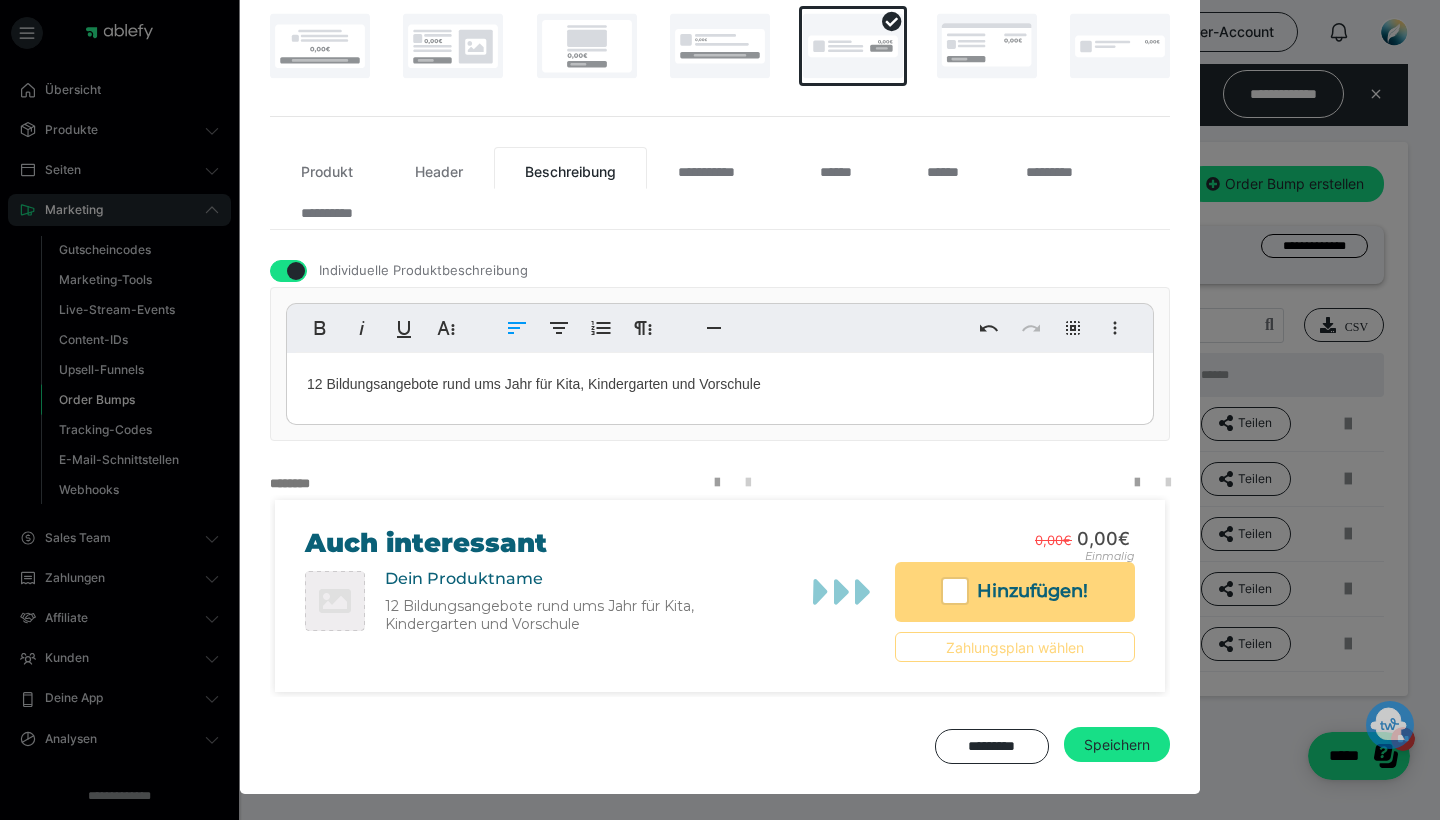 scroll, scrollTop: 14, scrollLeft: 0, axis: vertical 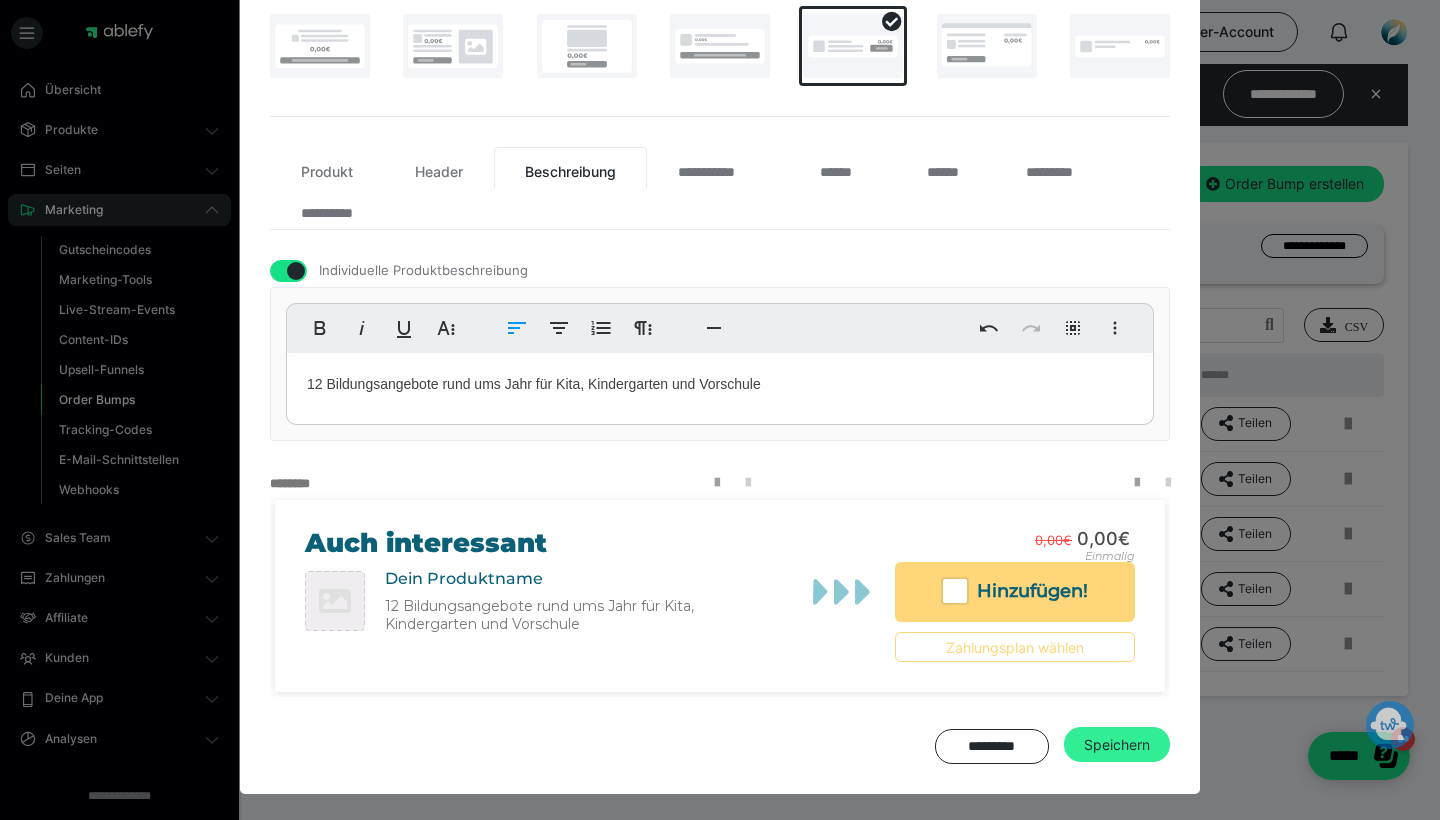 click on "Speichern" at bounding box center [1117, 745] 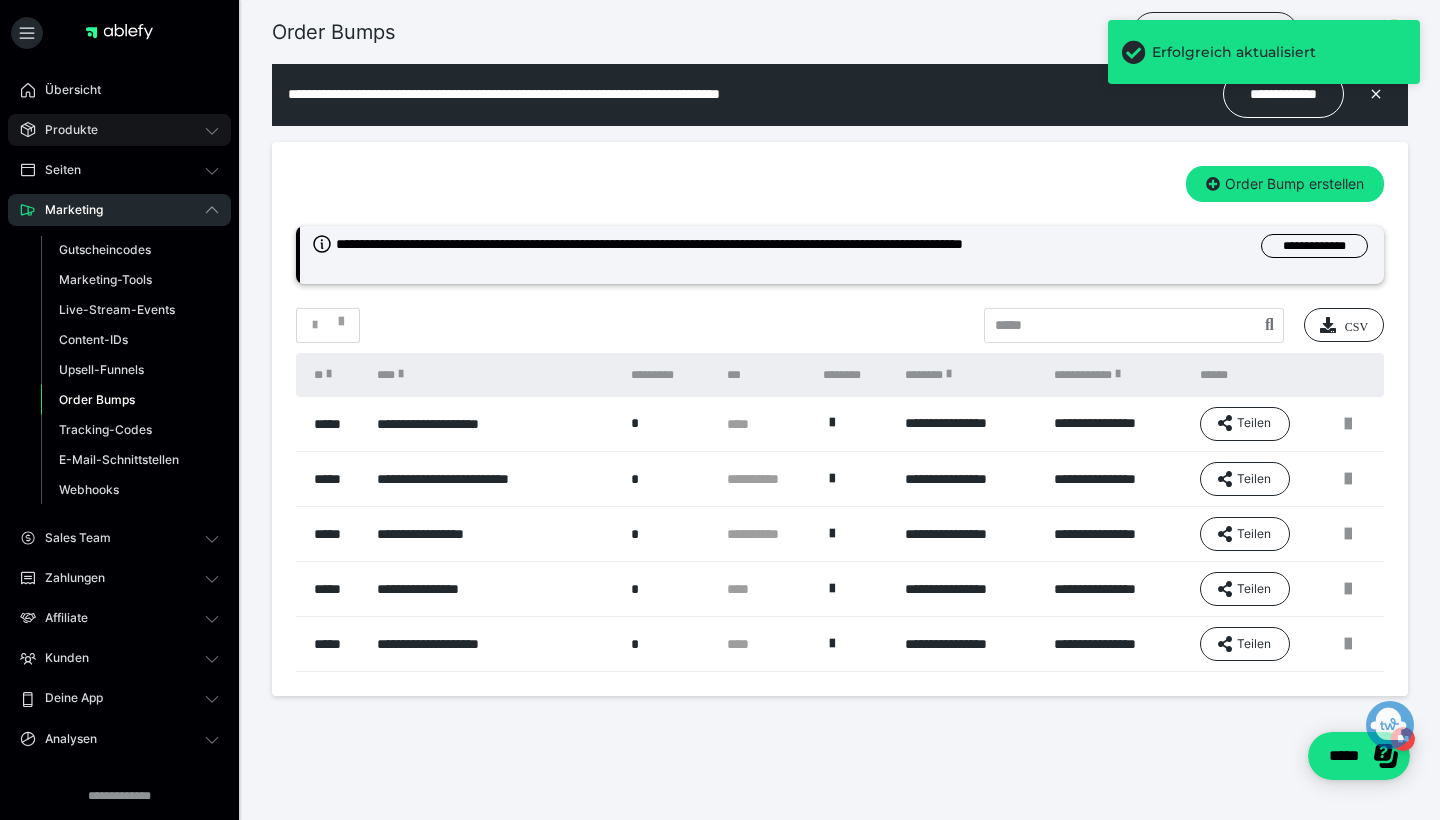 click on "Produkte" at bounding box center [64, 130] 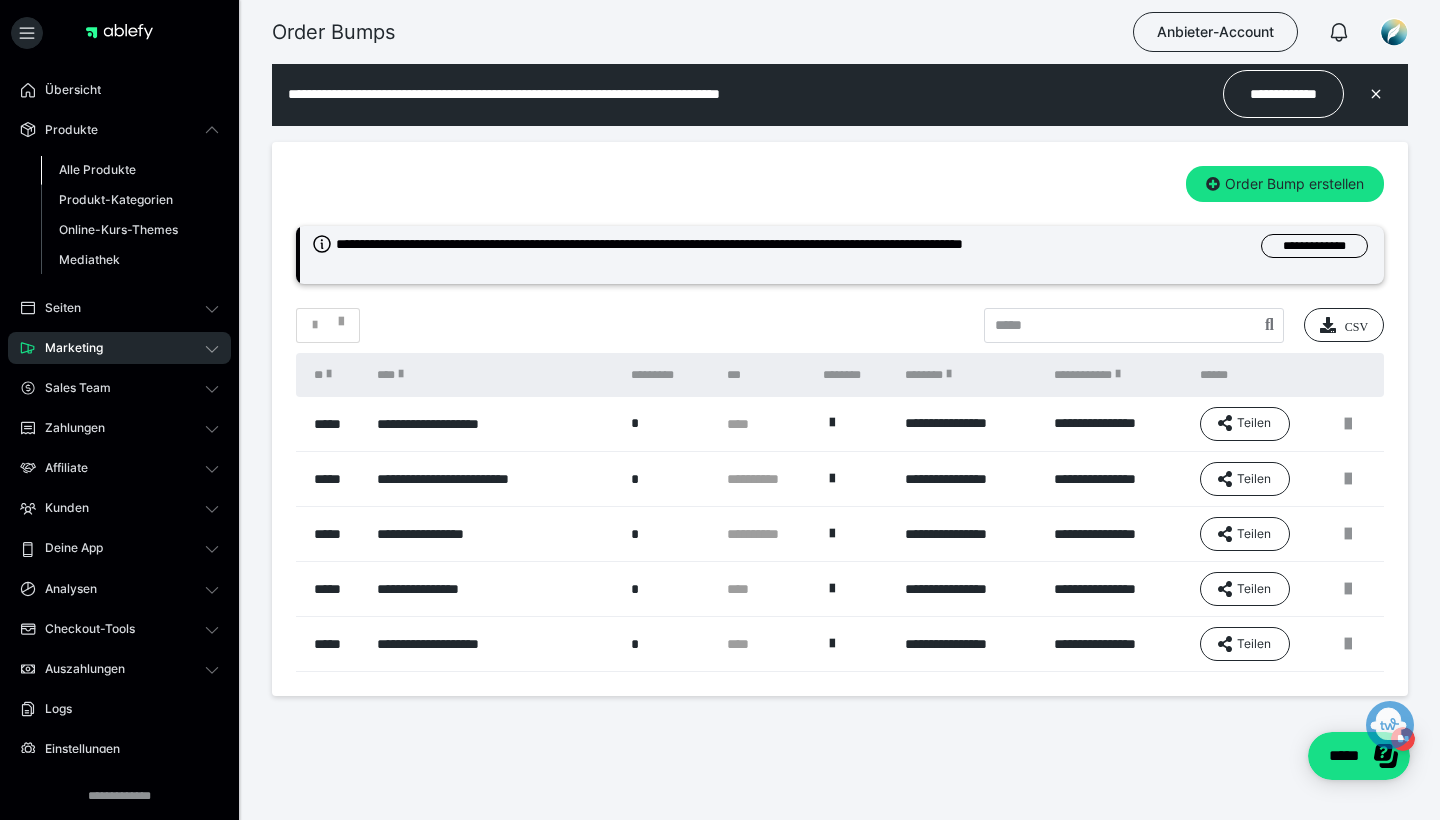 click on "Alle Produkte" at bounding box center [97, 169] 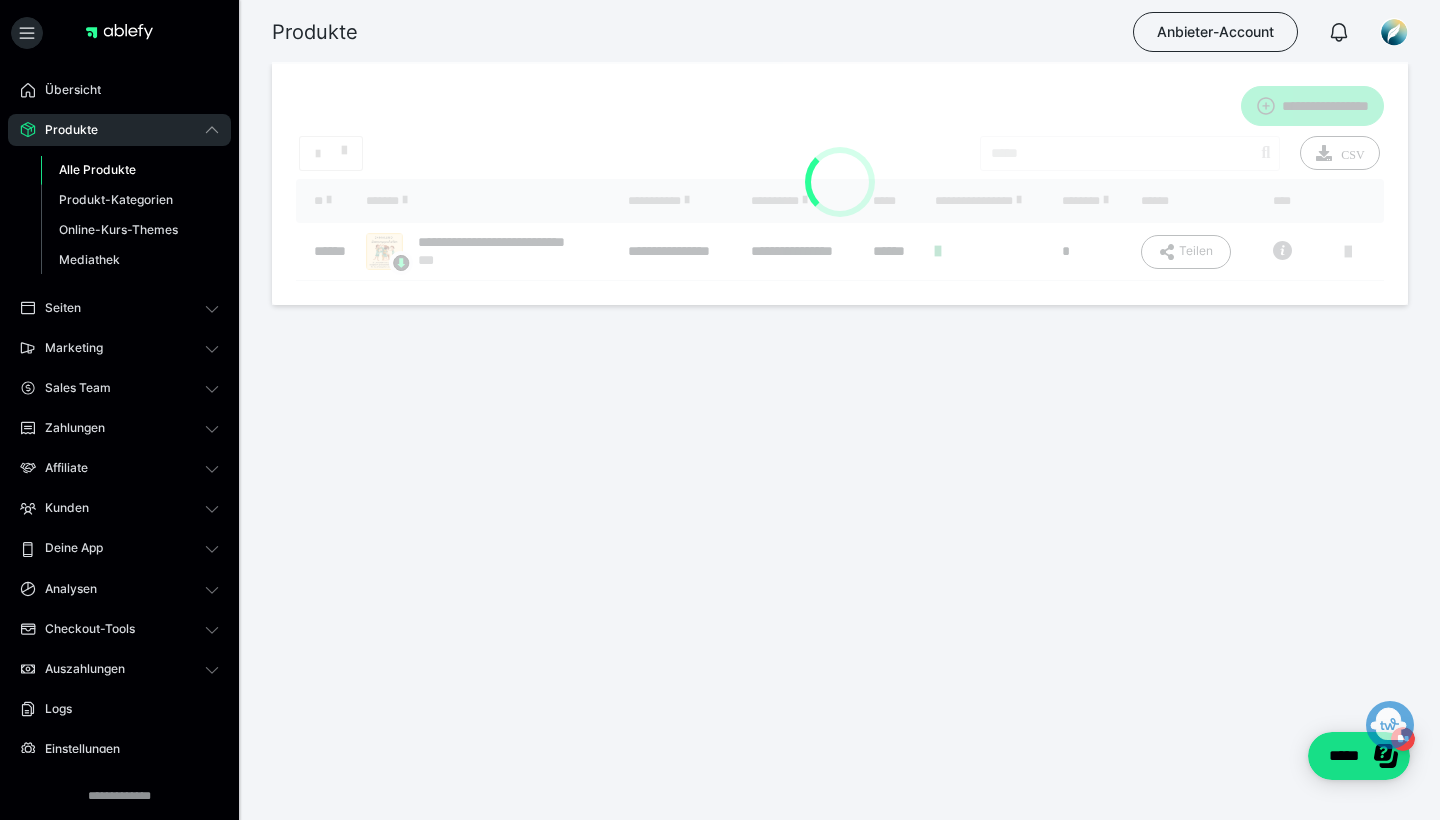 scroll, scrollTop: 0, scrollLeft: 0, axis: both 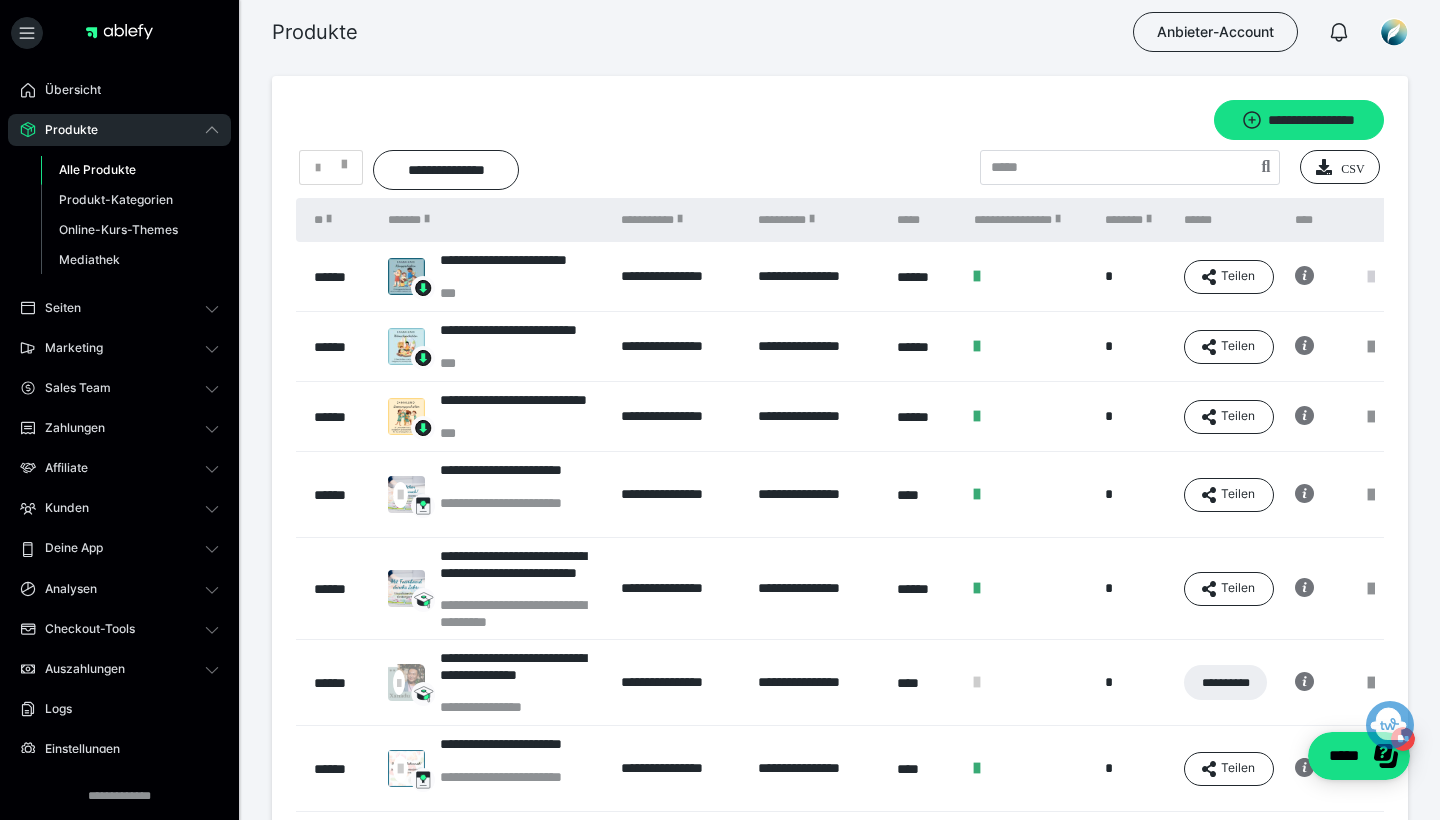 click at bounding box center [1371, 277] 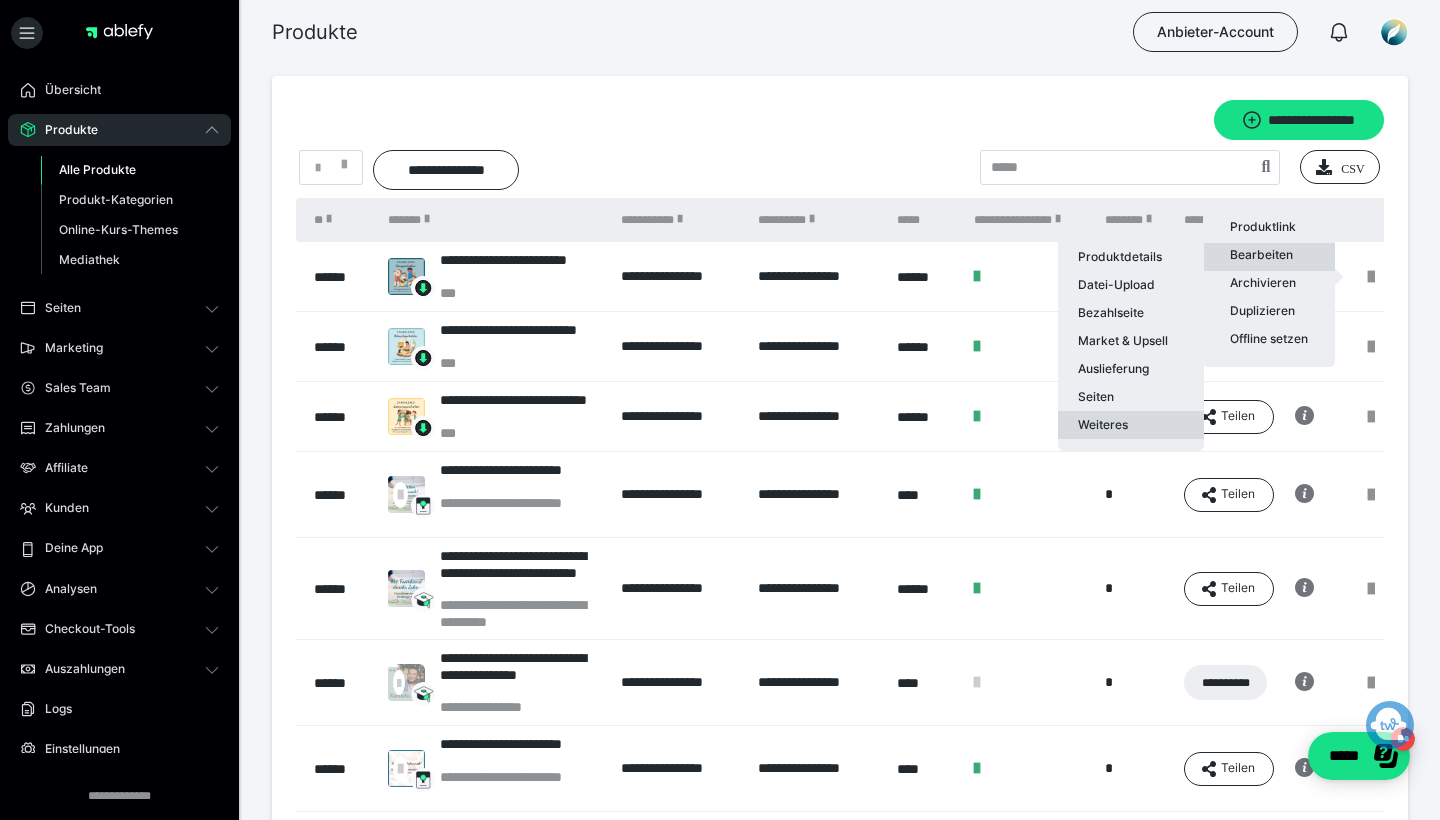 click on "Weiteres" at bounding box center [1131, 425] 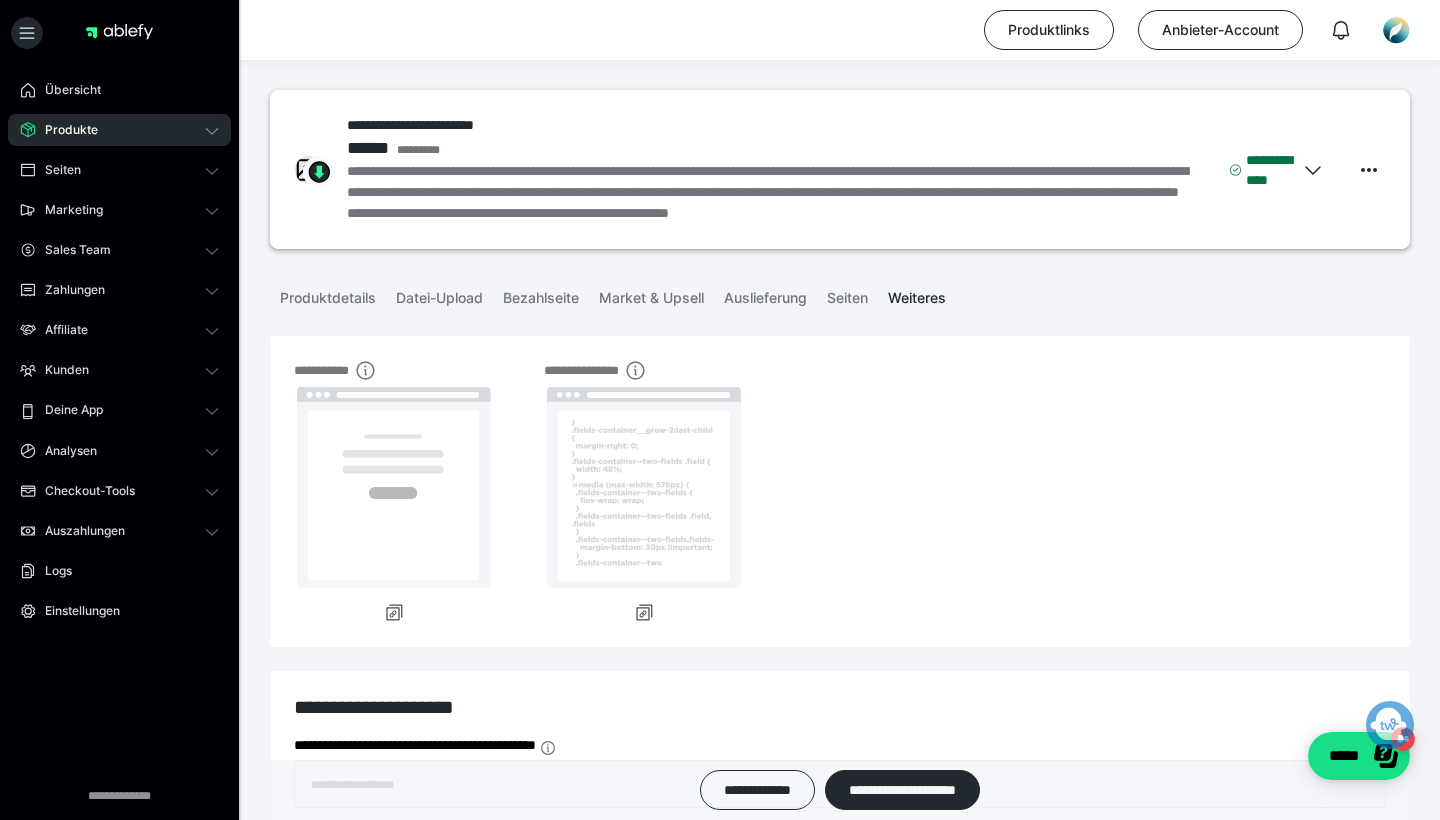 type on "*" 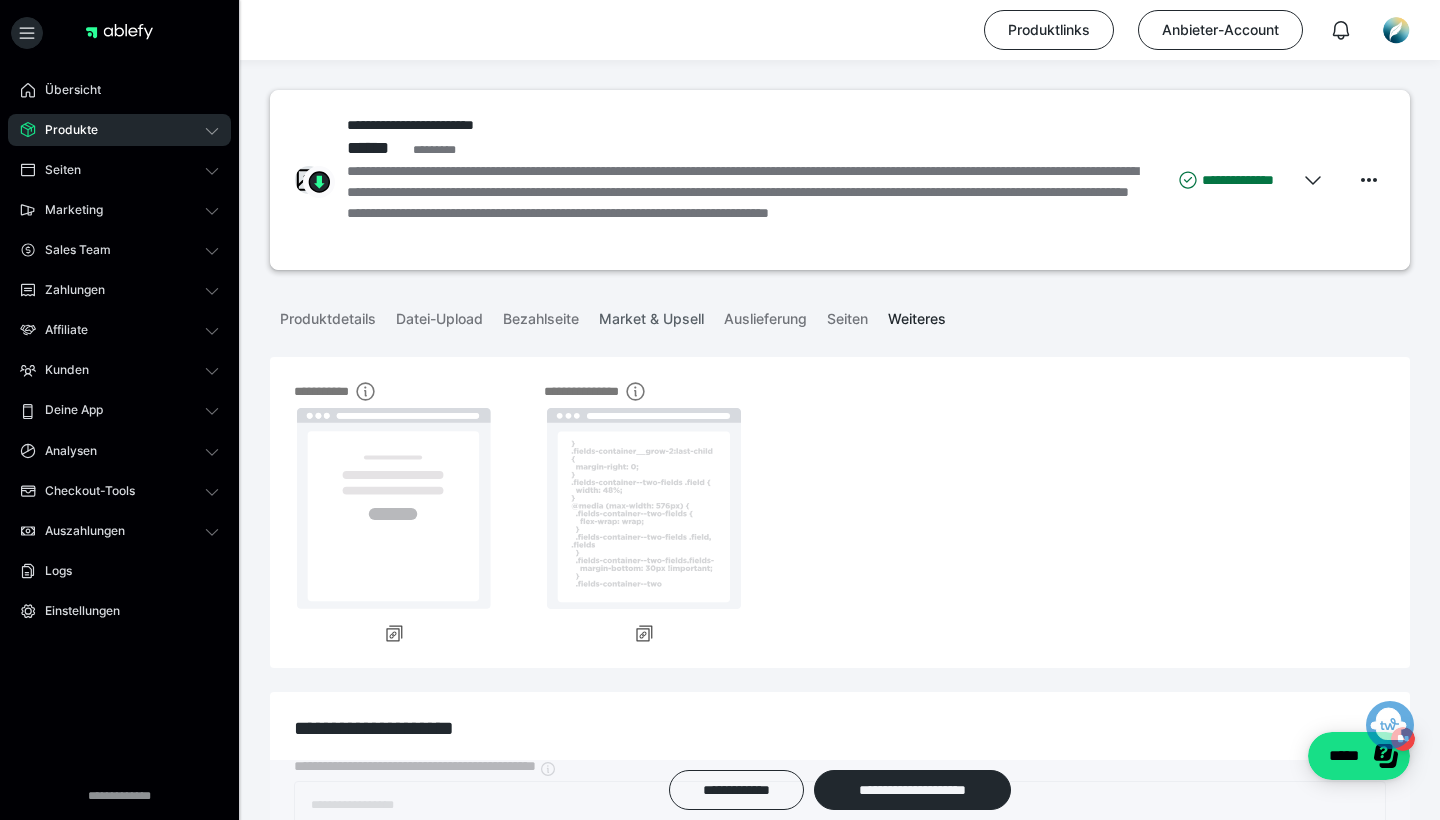 click on "Market & Upsell" at bounding box center [651, 315] 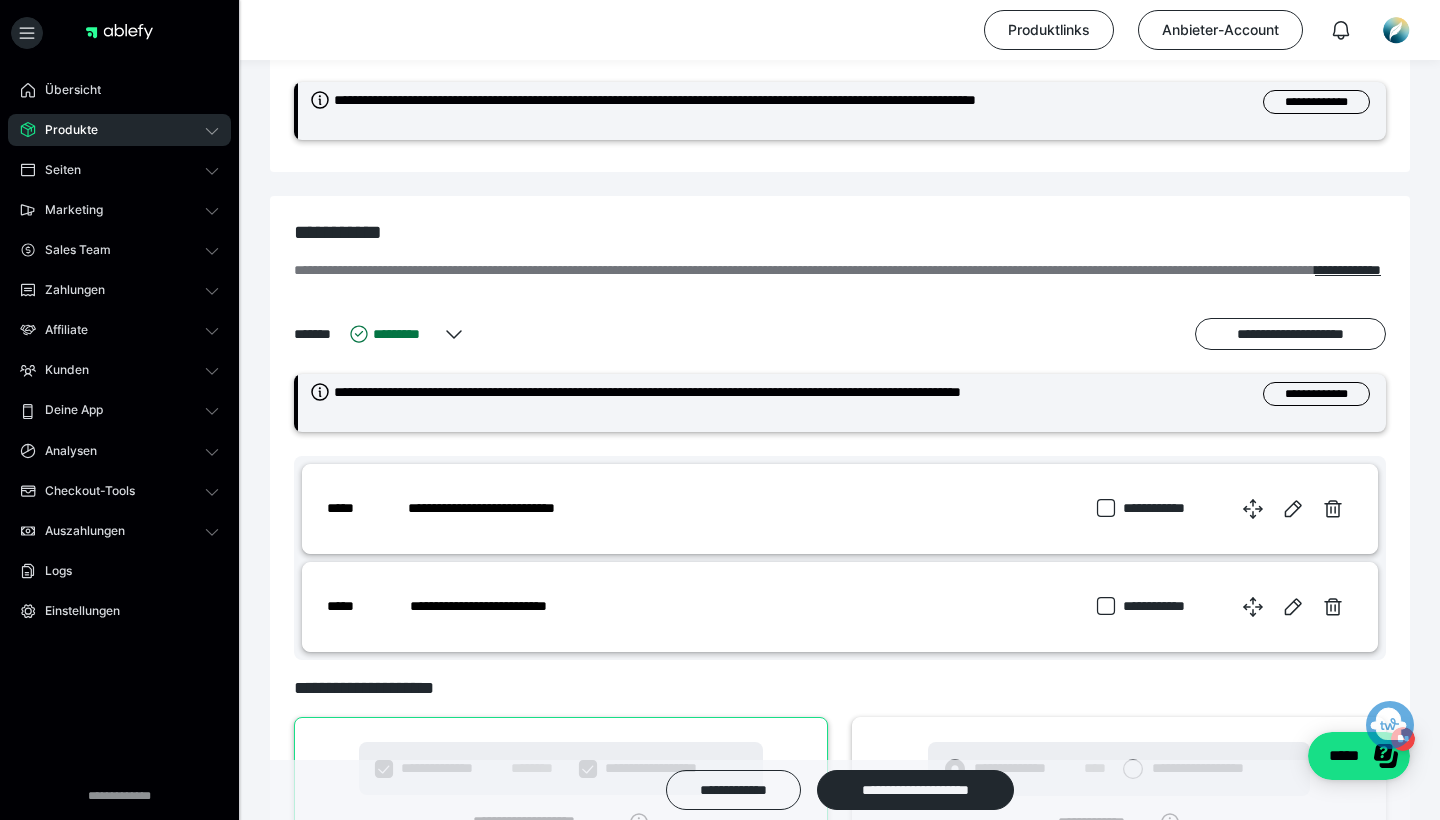 scroll, scrollTop: 684, scrollLeft: 0, axis: vertical 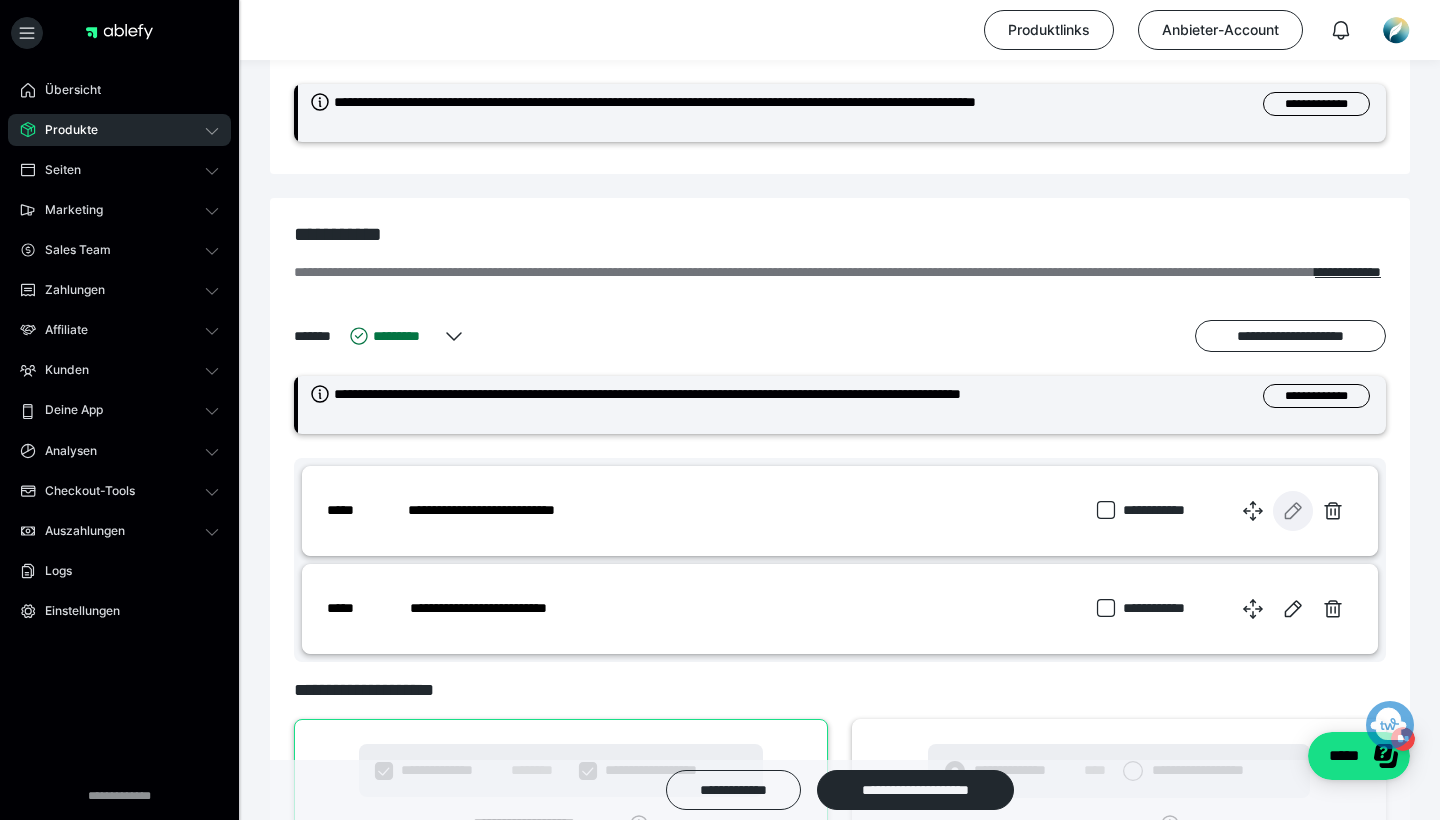 click 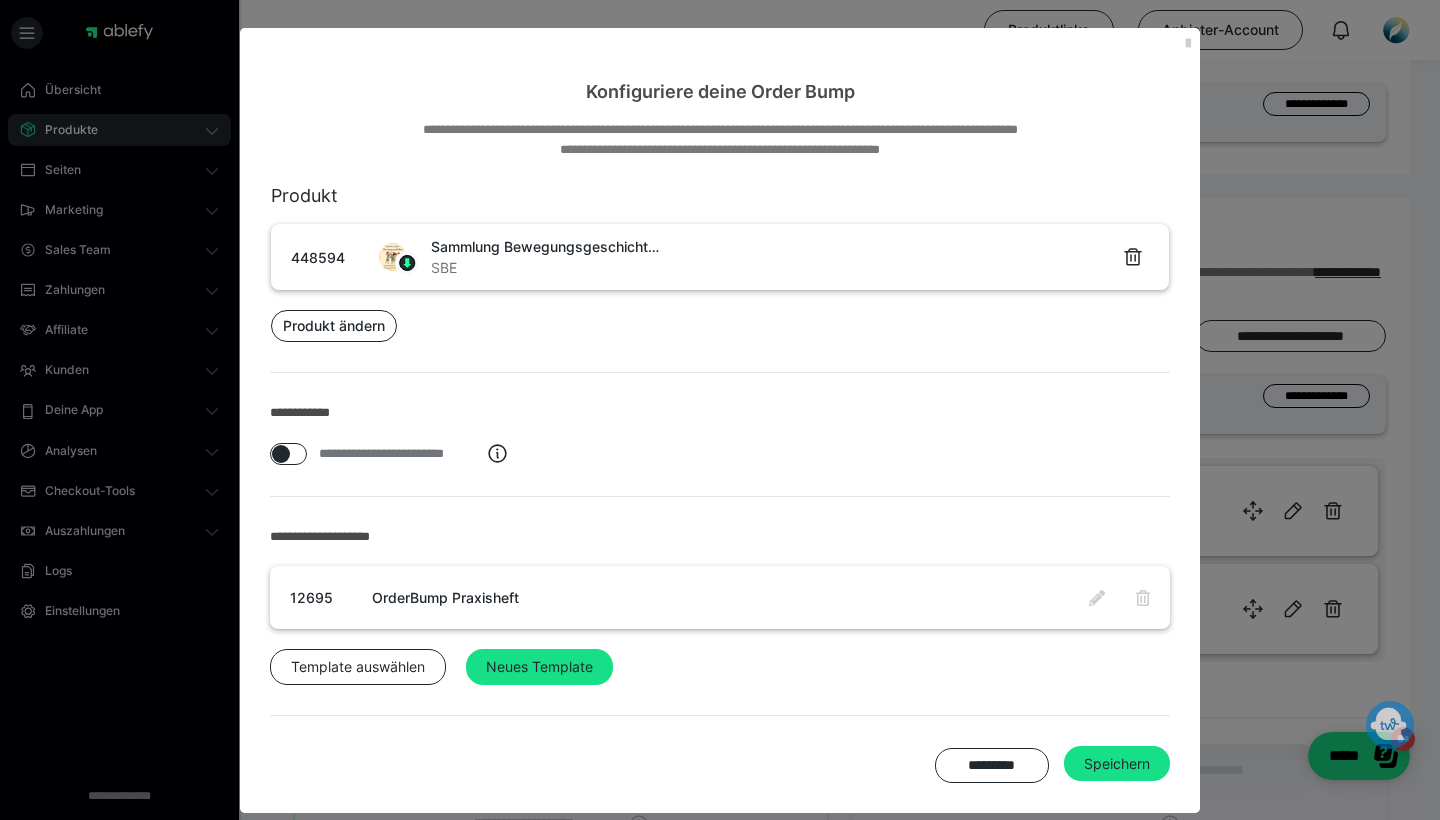 click on "OrderBump Praxisheft" at bounding box center [445, 597] 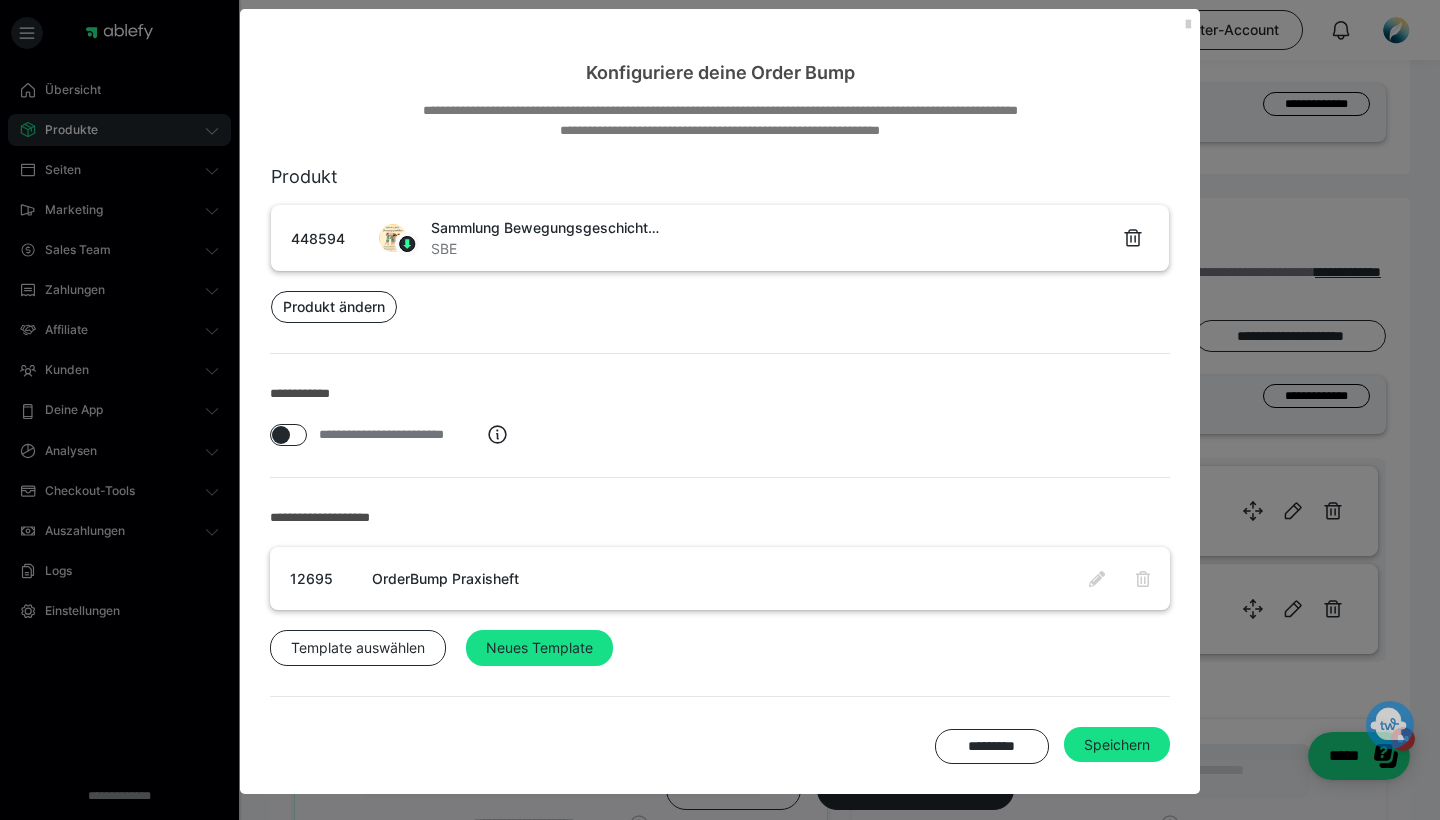 scroll, scrollTop: 18, scrollLeft: 0, axis: vertical 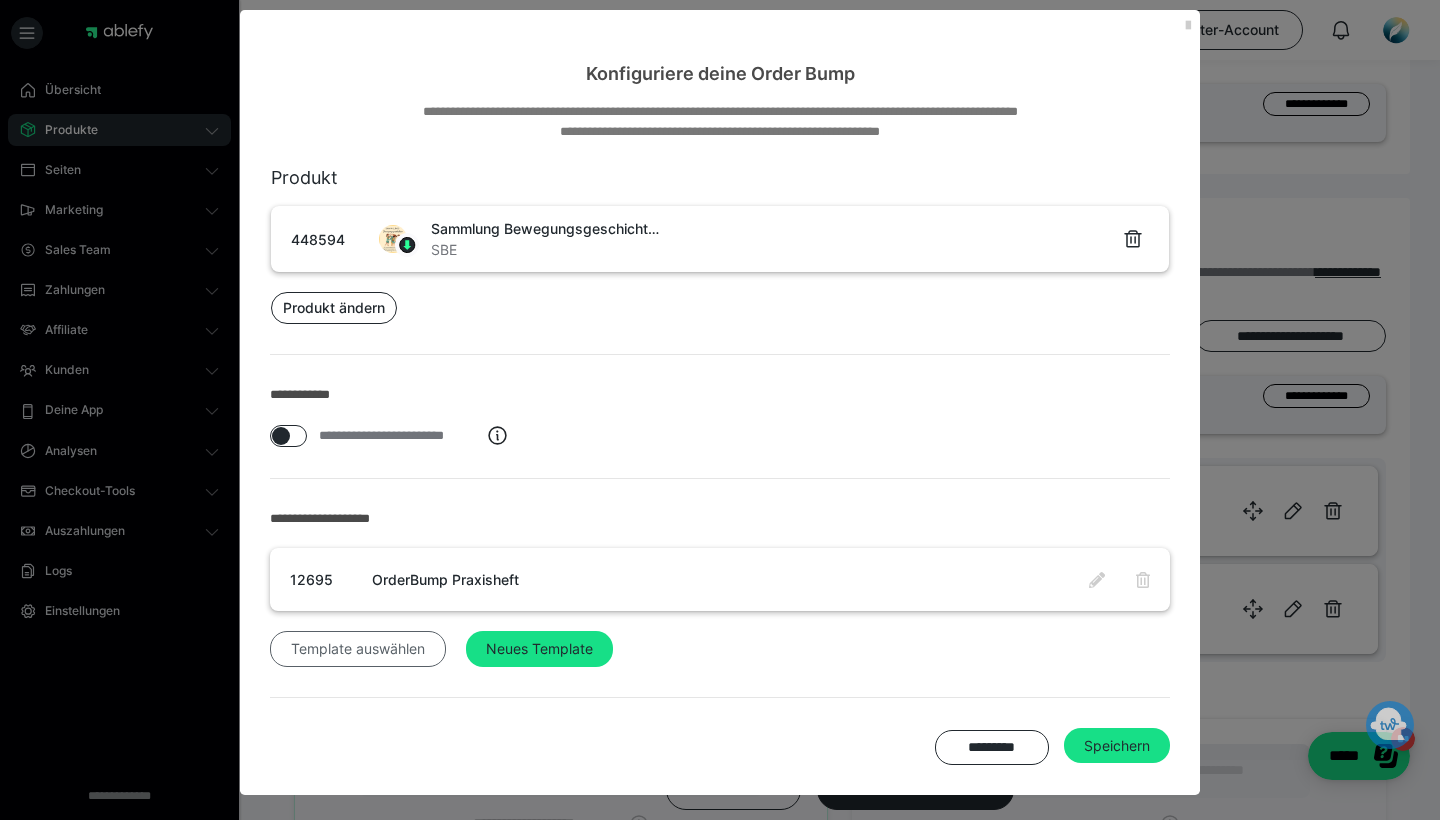 click on "Template auswählen" at bounding box center (358, 649) 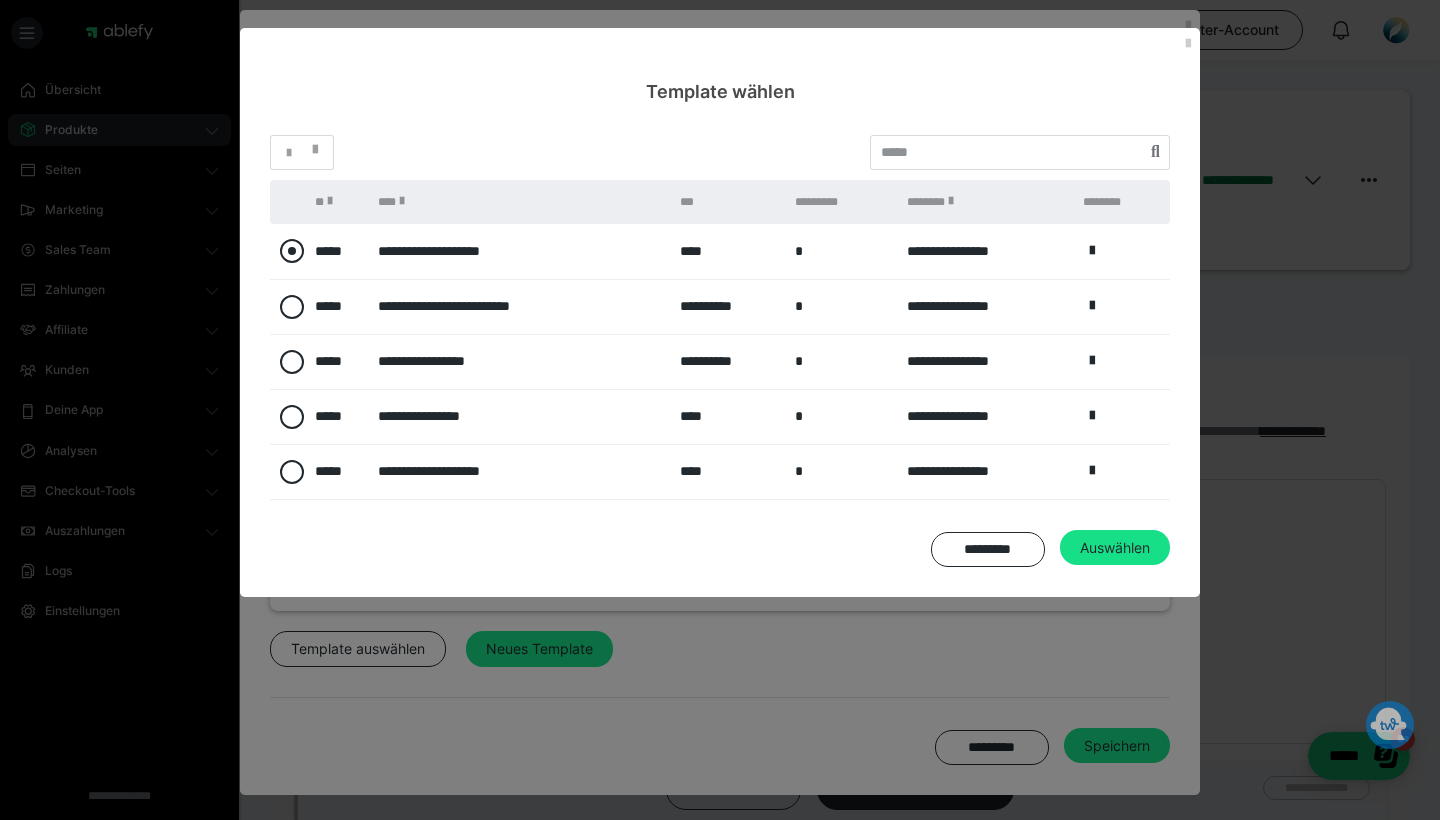 click at bounding box center [292, 251] 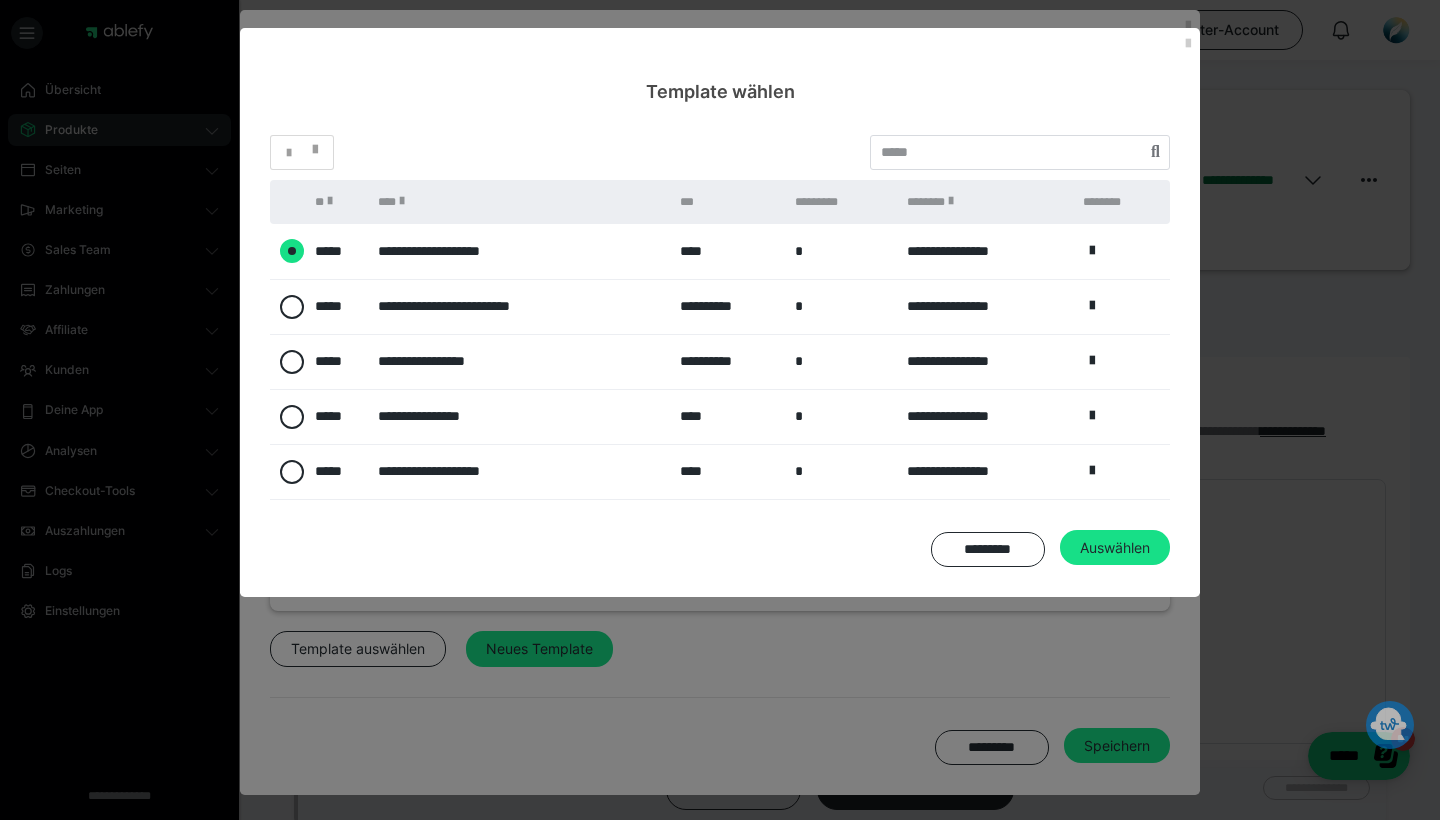radio on "****" 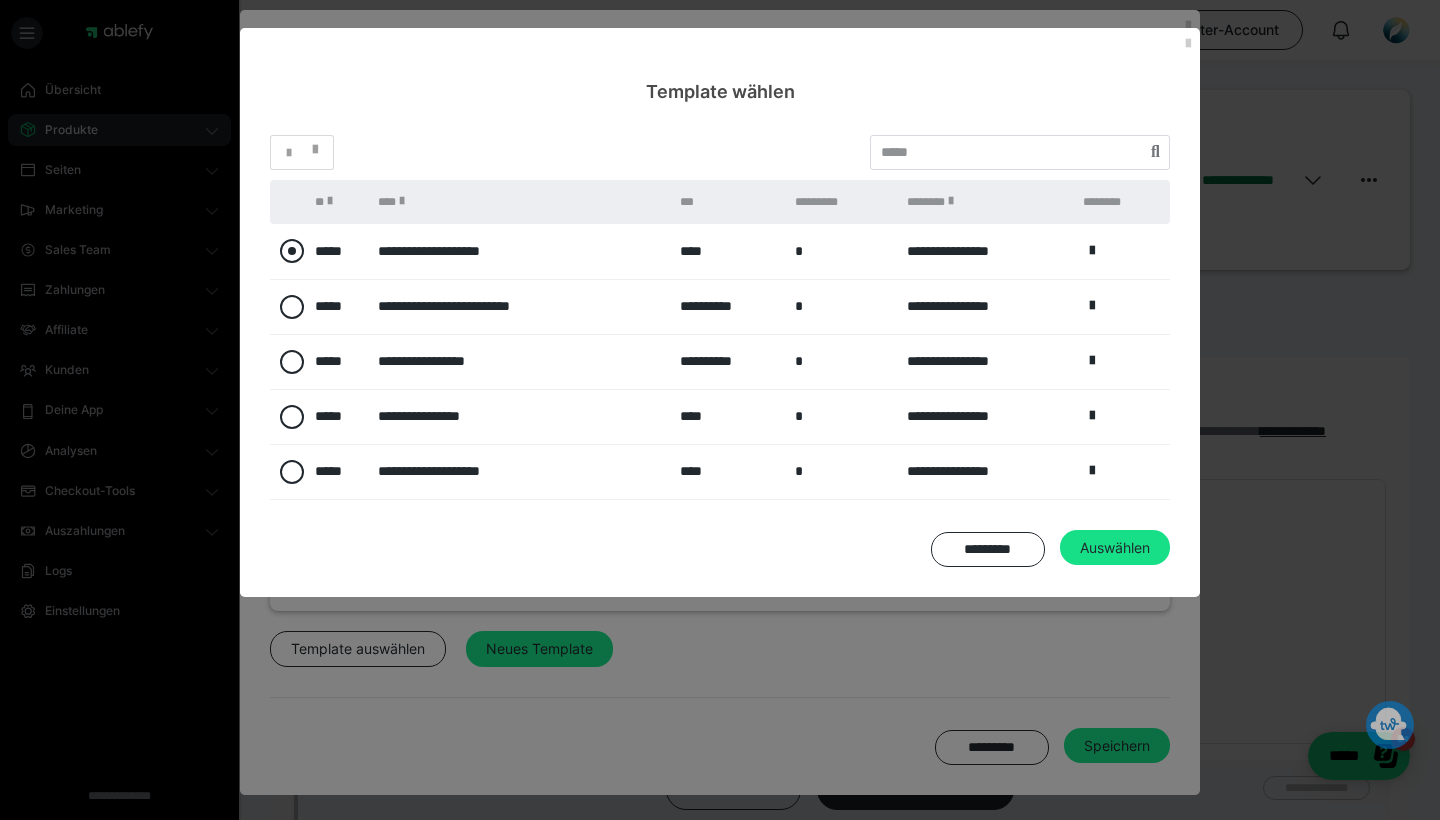 radio on "*****" 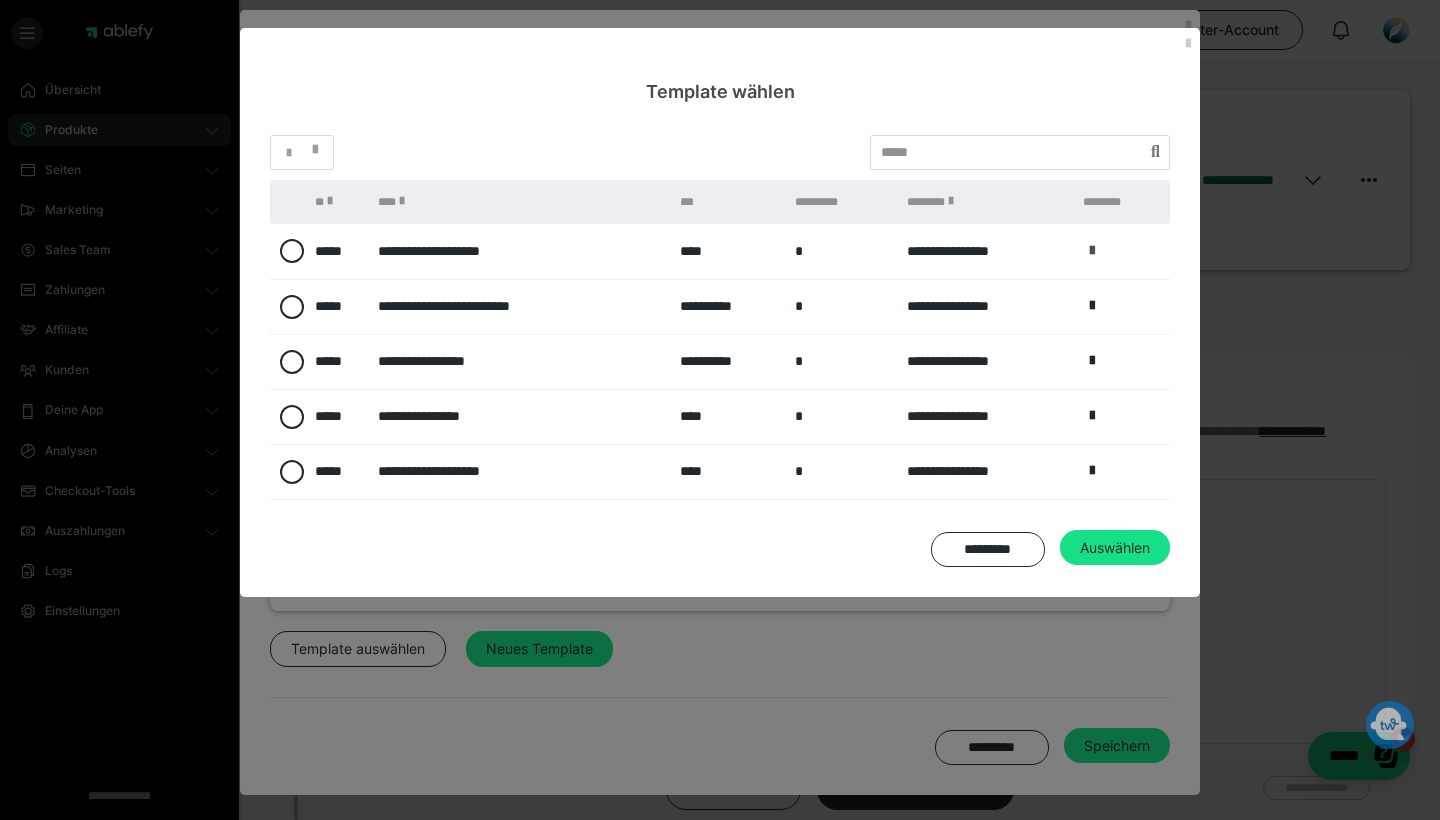 click at bounding box center (1092, 251) 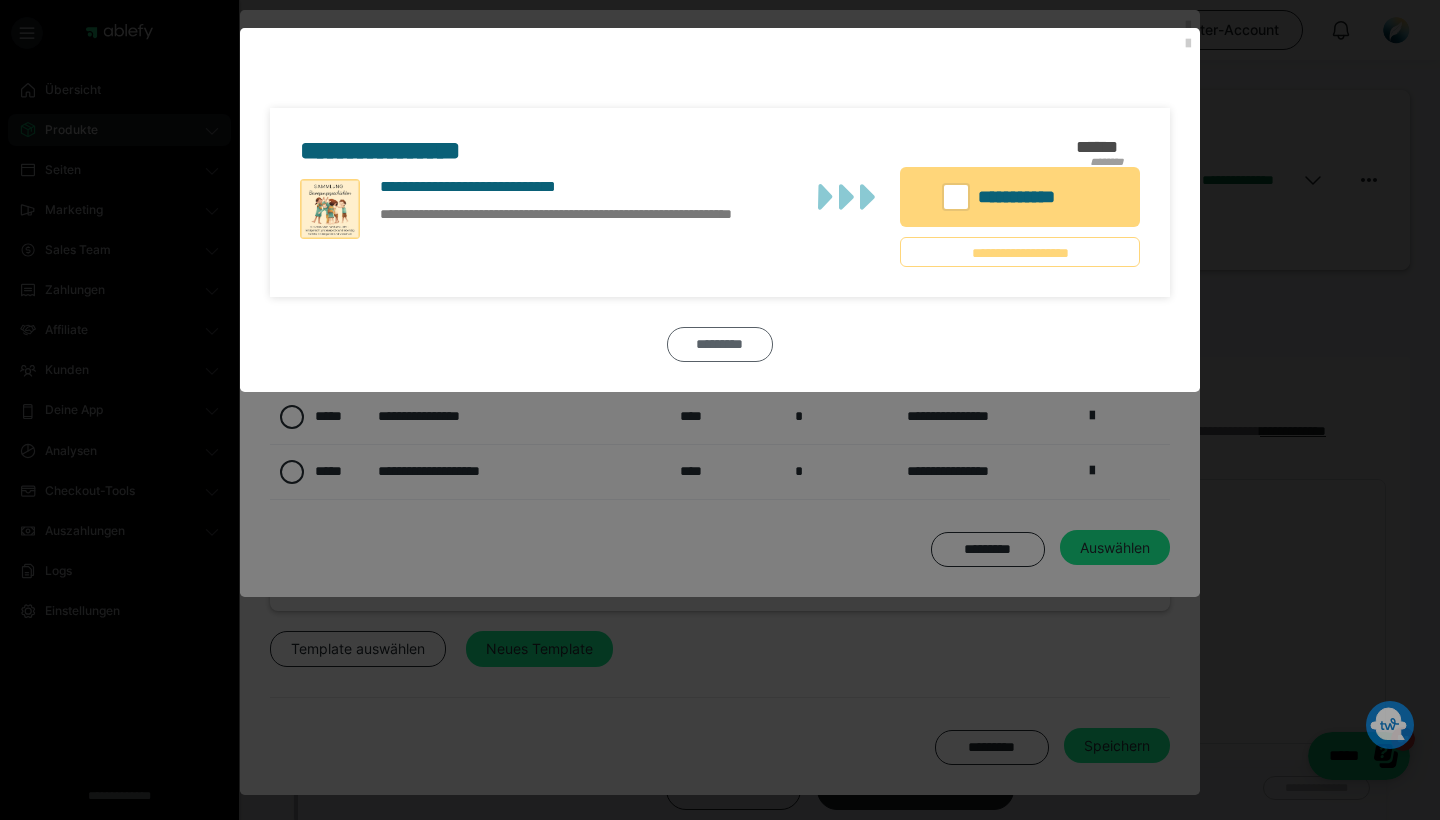 click on "*********" at bounding box center [720, 344] 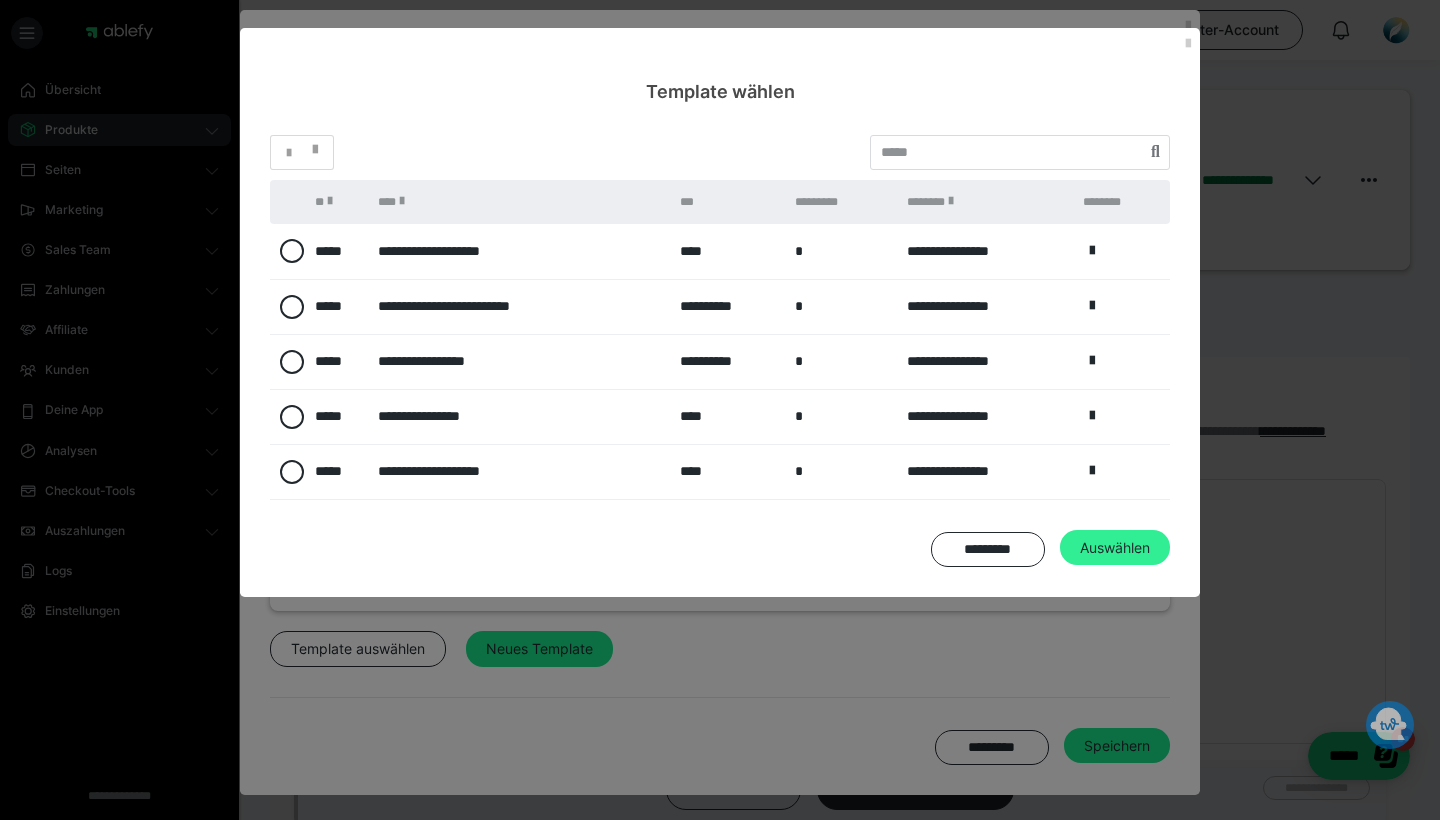 click on "Auswählen" at bounding box center (1117, 746) 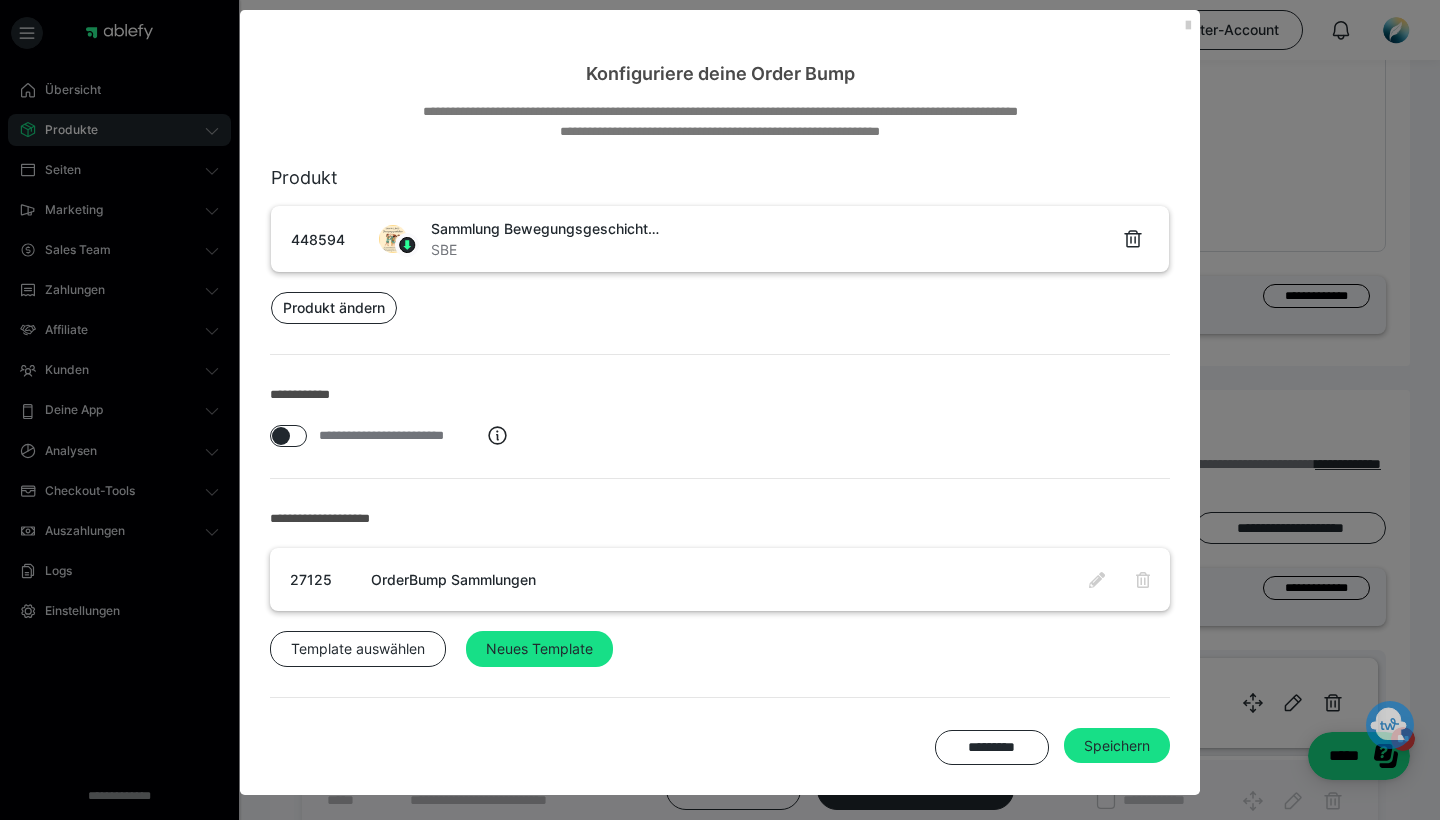scroll, scrollTop: 506, scrollLeft: 0, axis: vertical 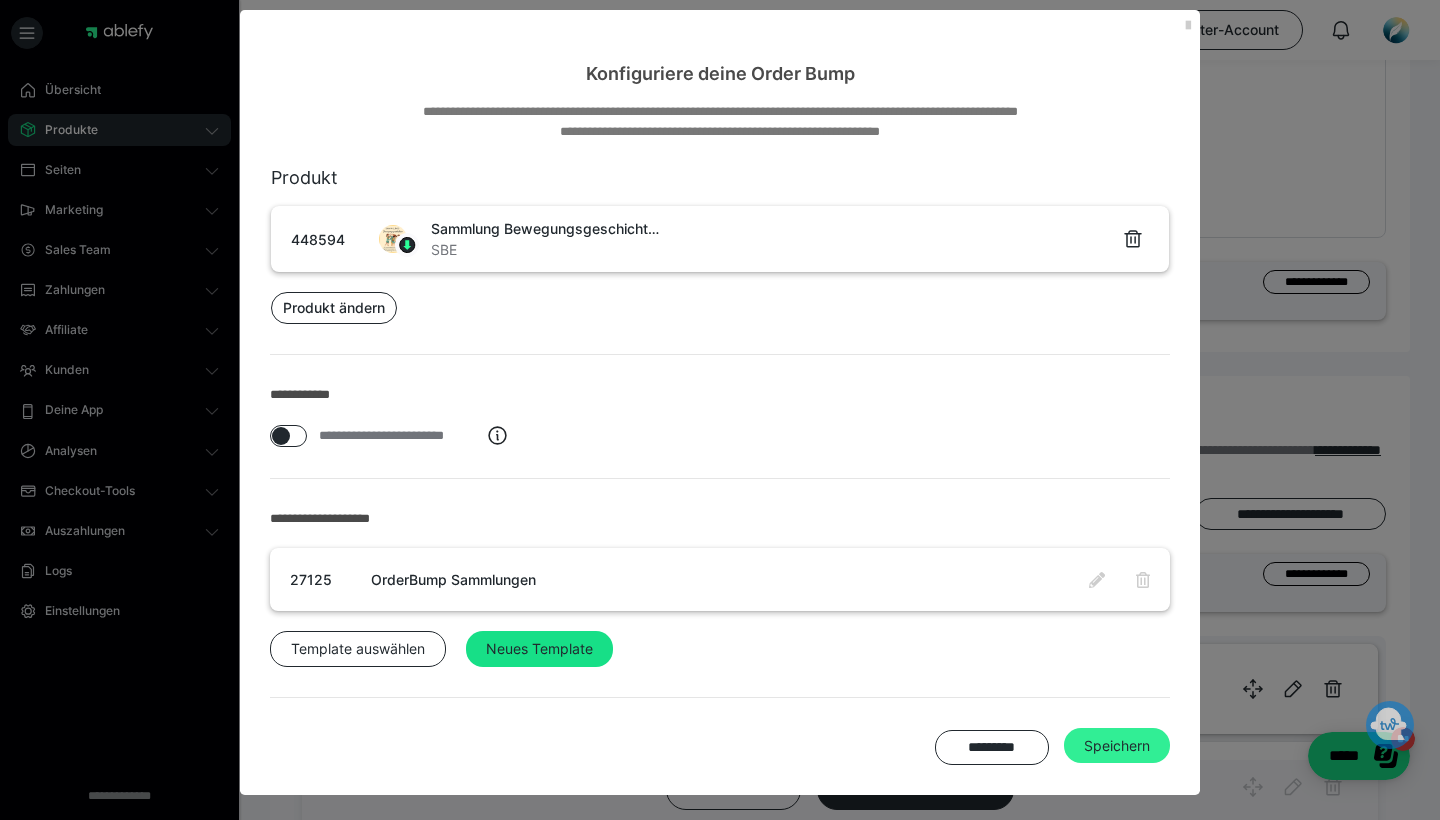 click on "Speichern" at bounding box center [1117, 746] 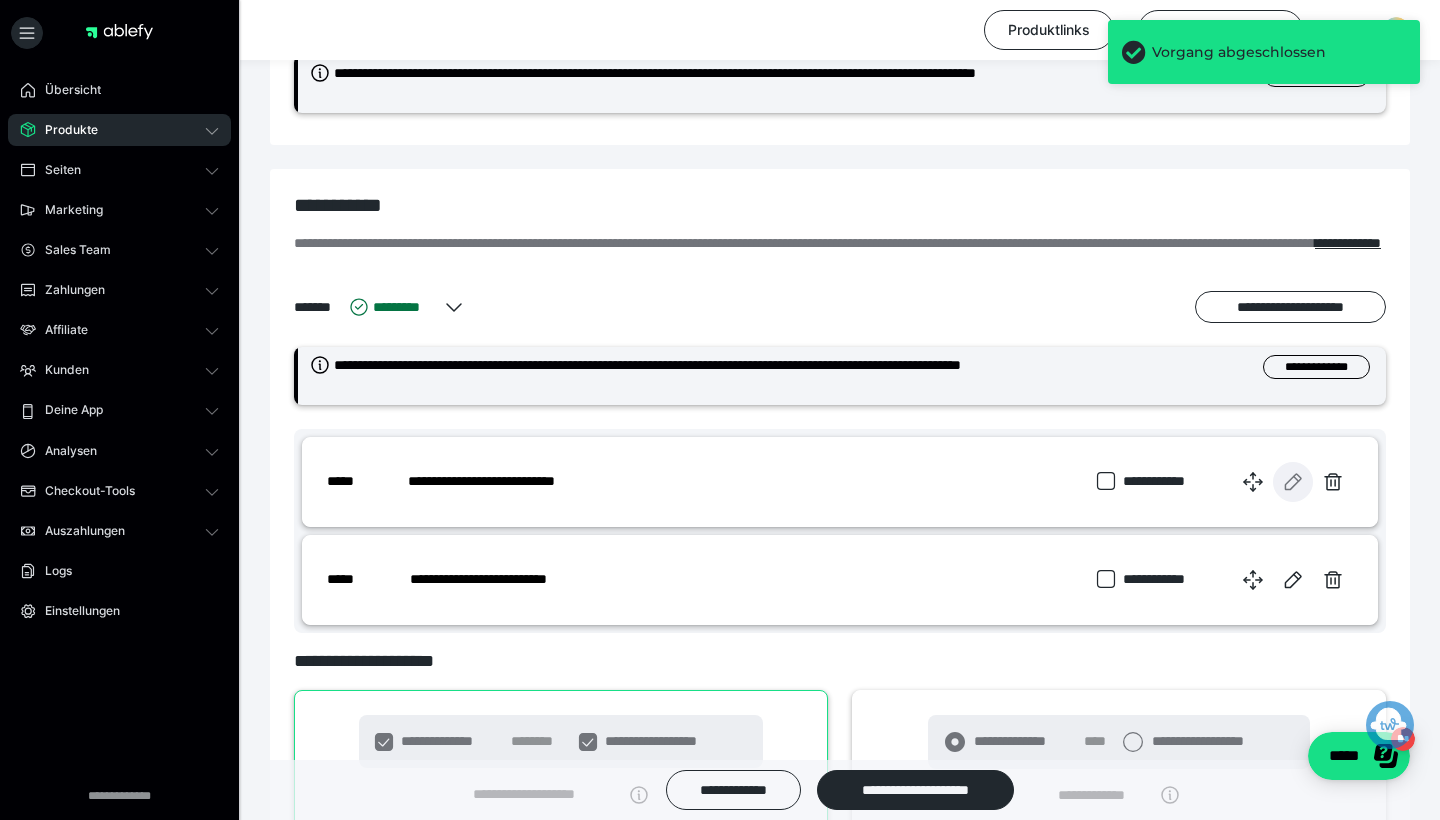 scroll, scrollTop: 743, scrollLeft: 0, axis: vertical 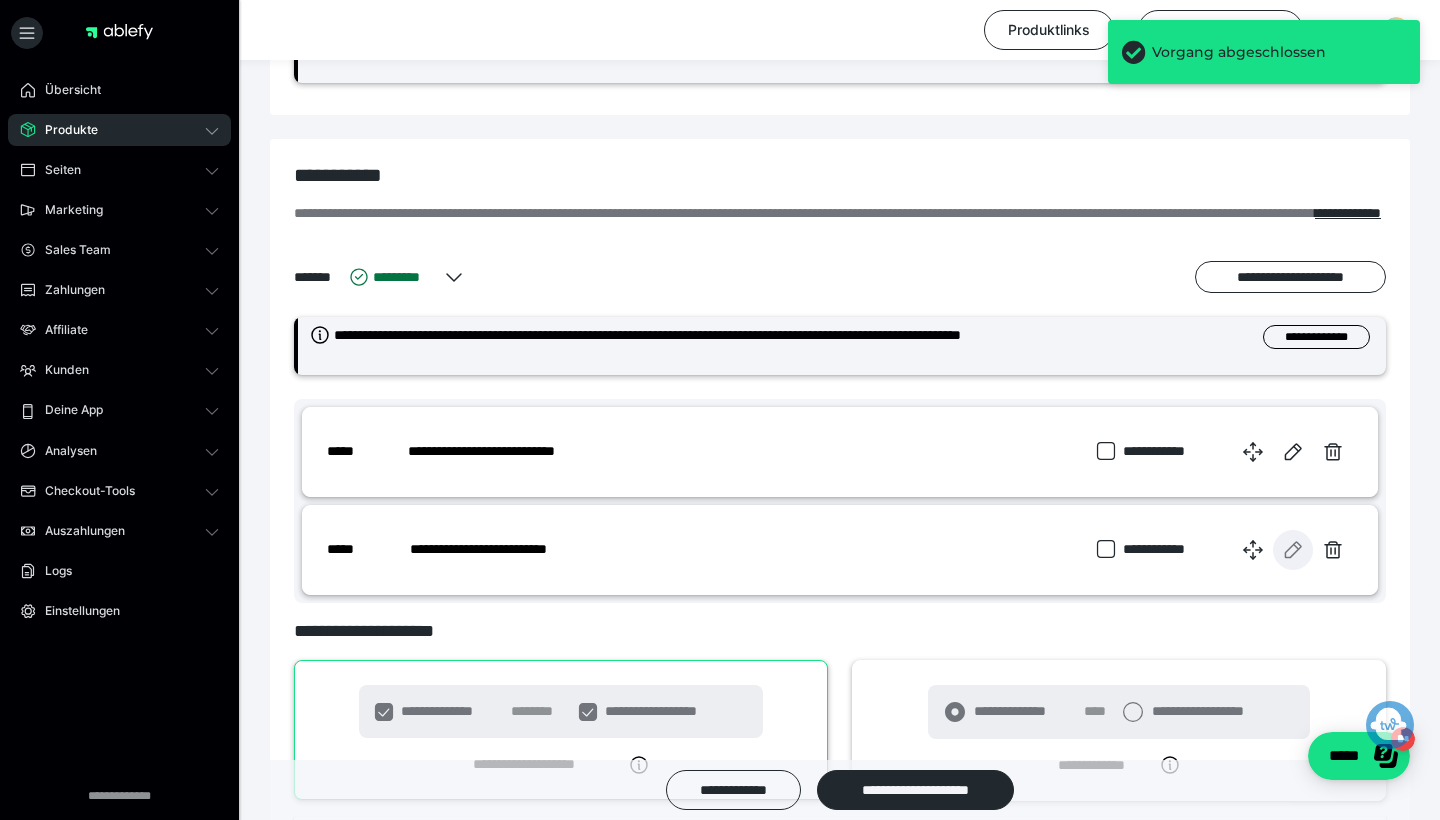 click 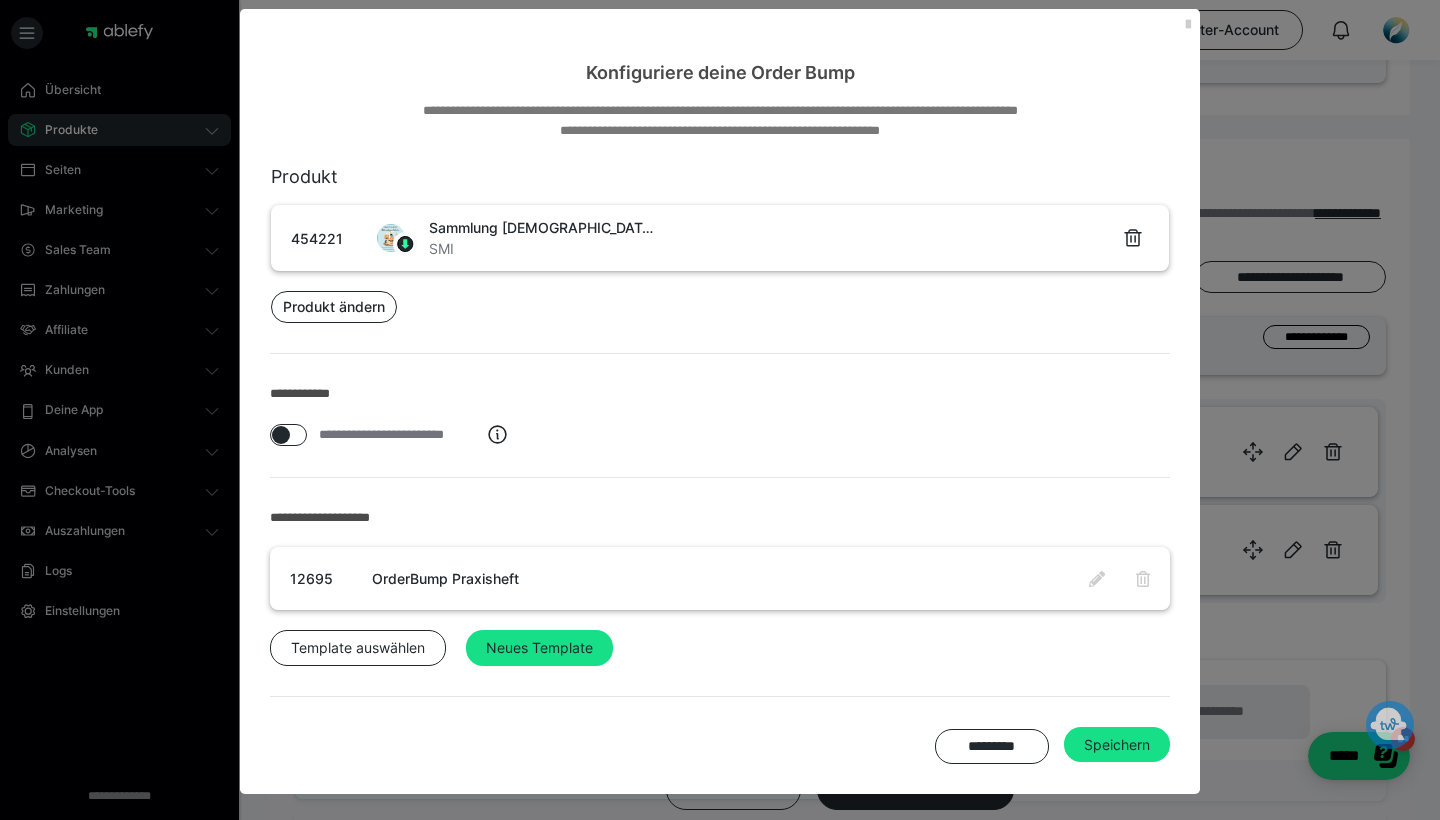 scroll, scrollTop: 18, scrollLeft: 0, axis: vertical 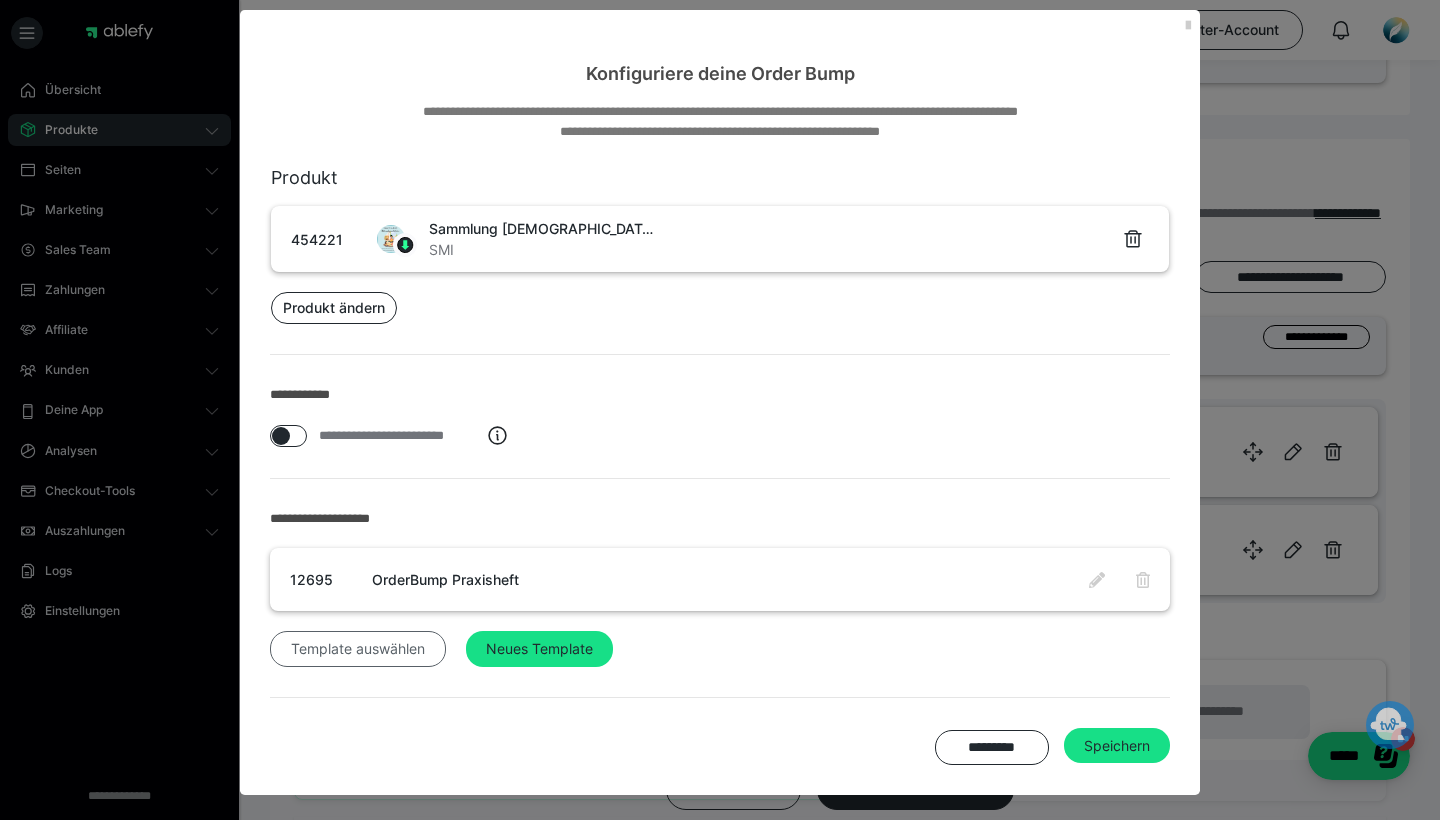 click on "Template auswählen" at bounding box center [358, 649] 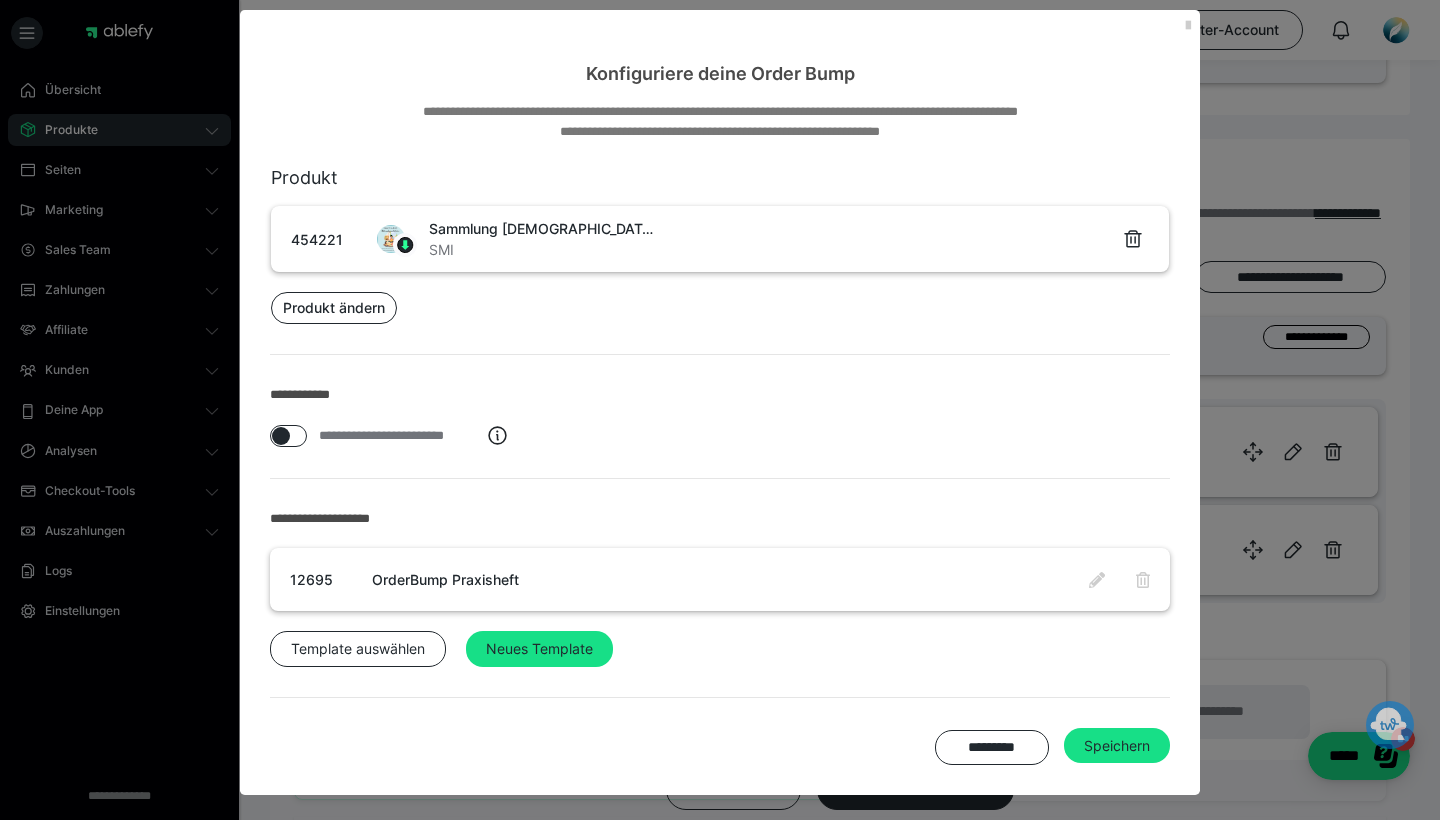 scroll, scrollTop: 0, scrollLeft: 0, axis: both 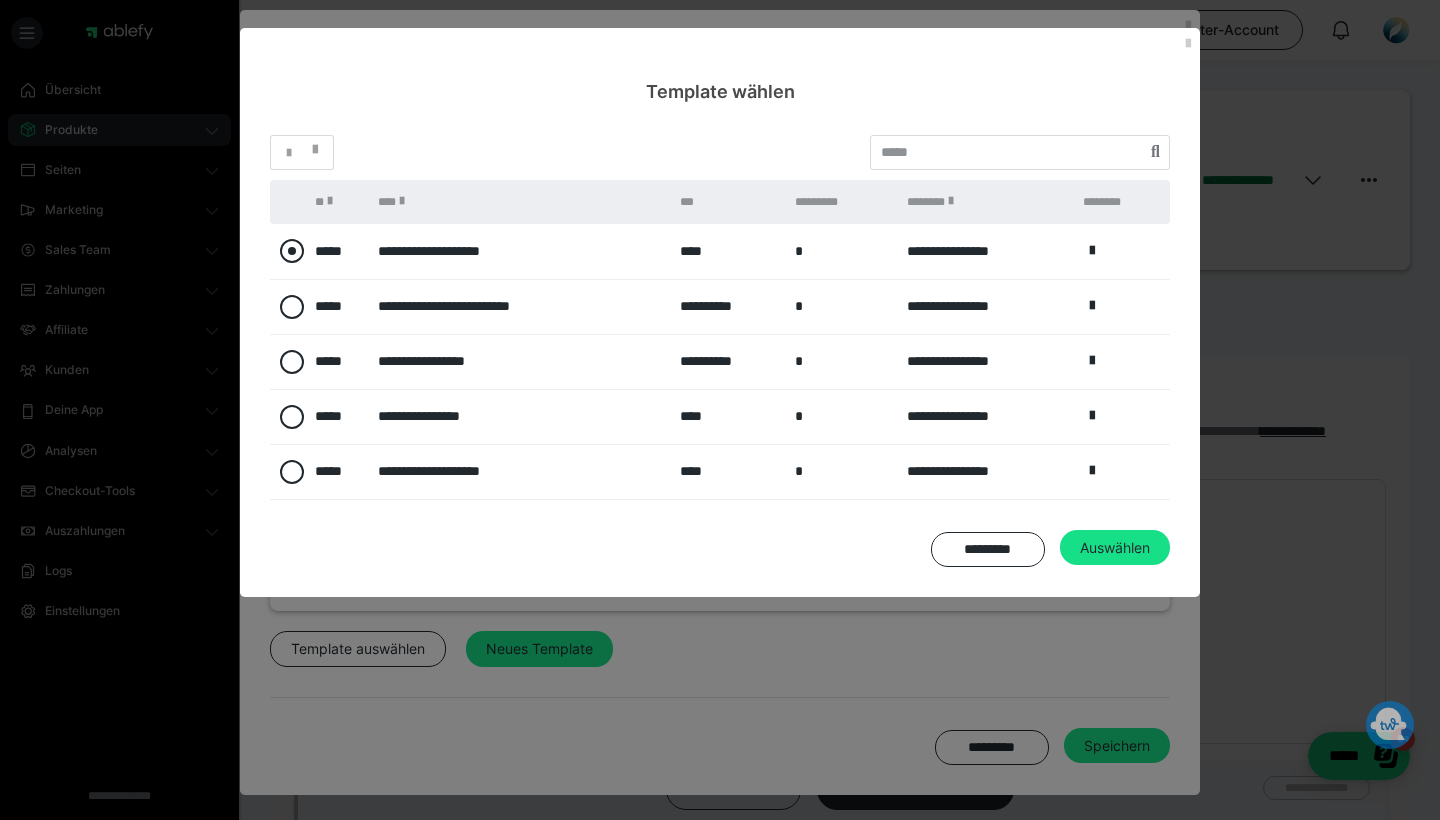 click at bounding box center [292, 251] 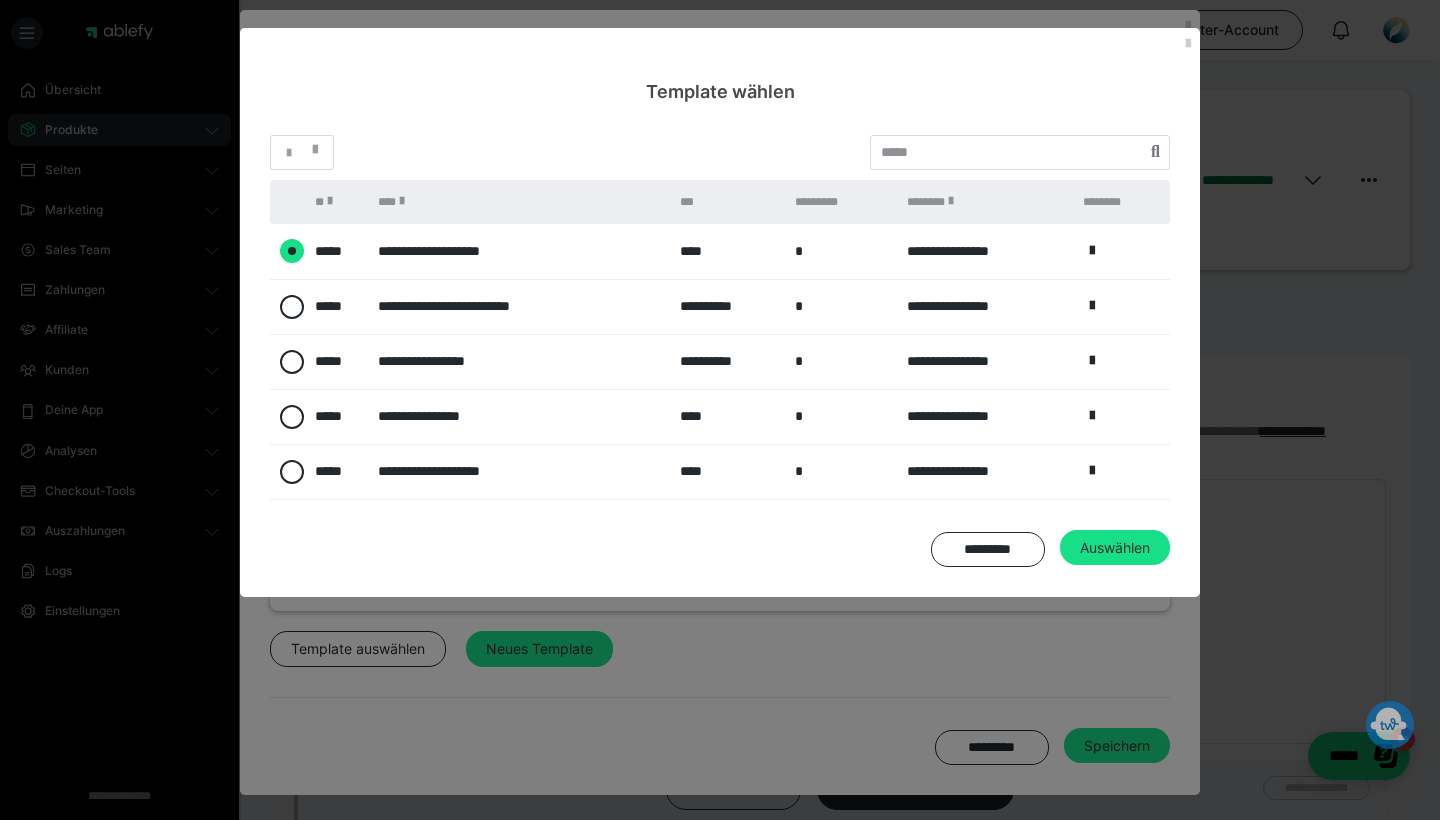radio on "****" 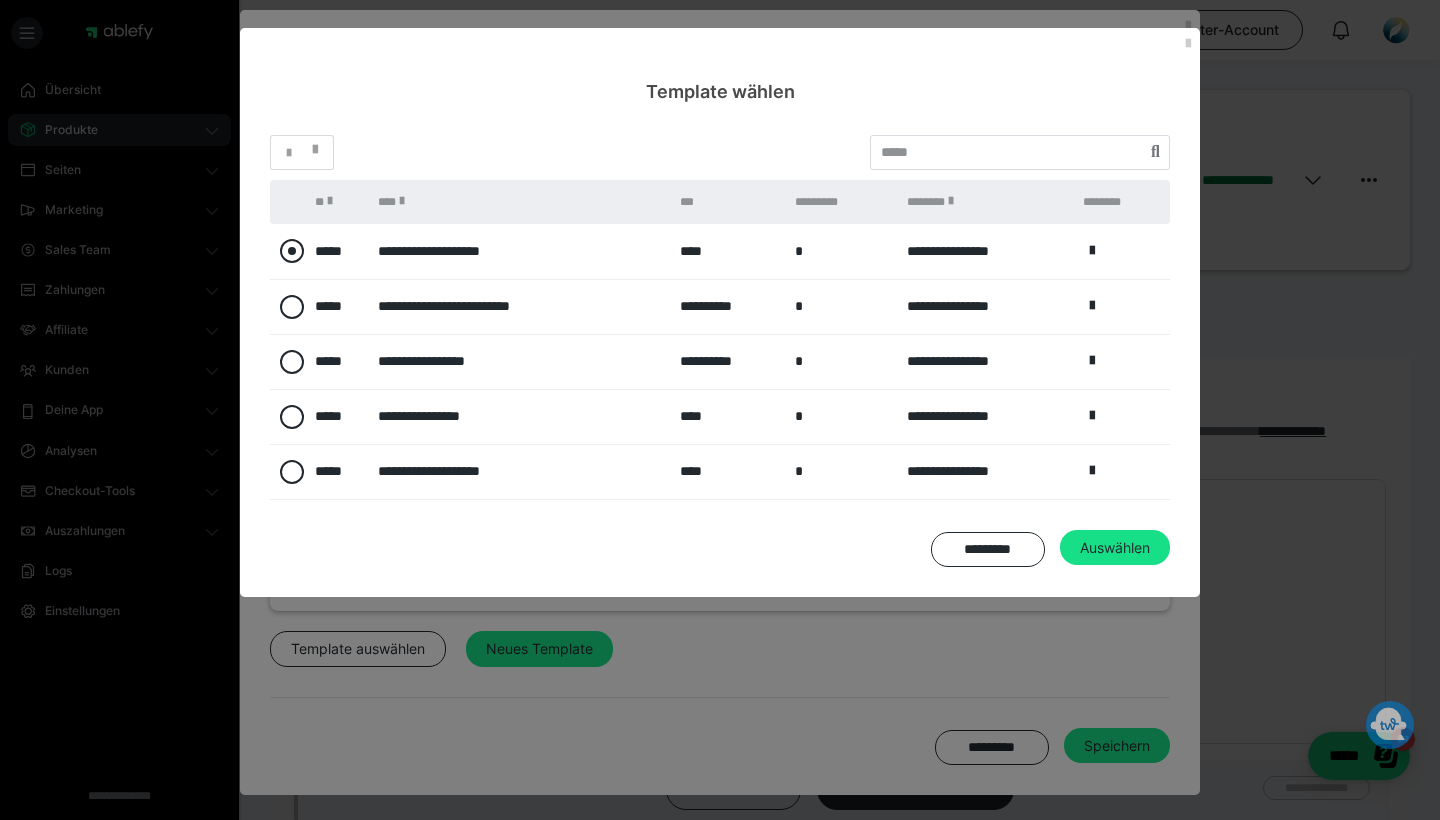 radio on "*****" 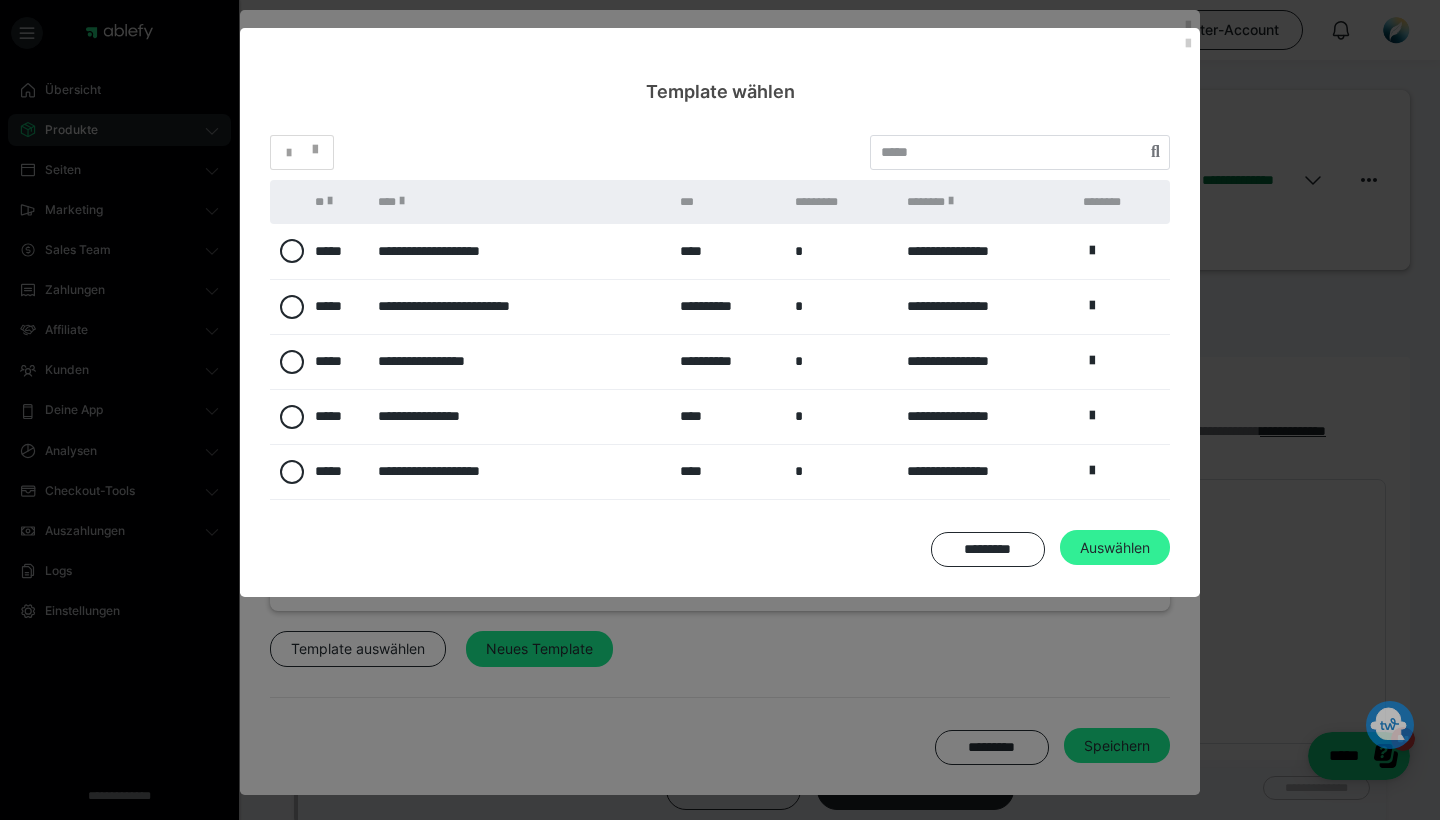 click on "Auswählen" at bounding box center [1117, 746] 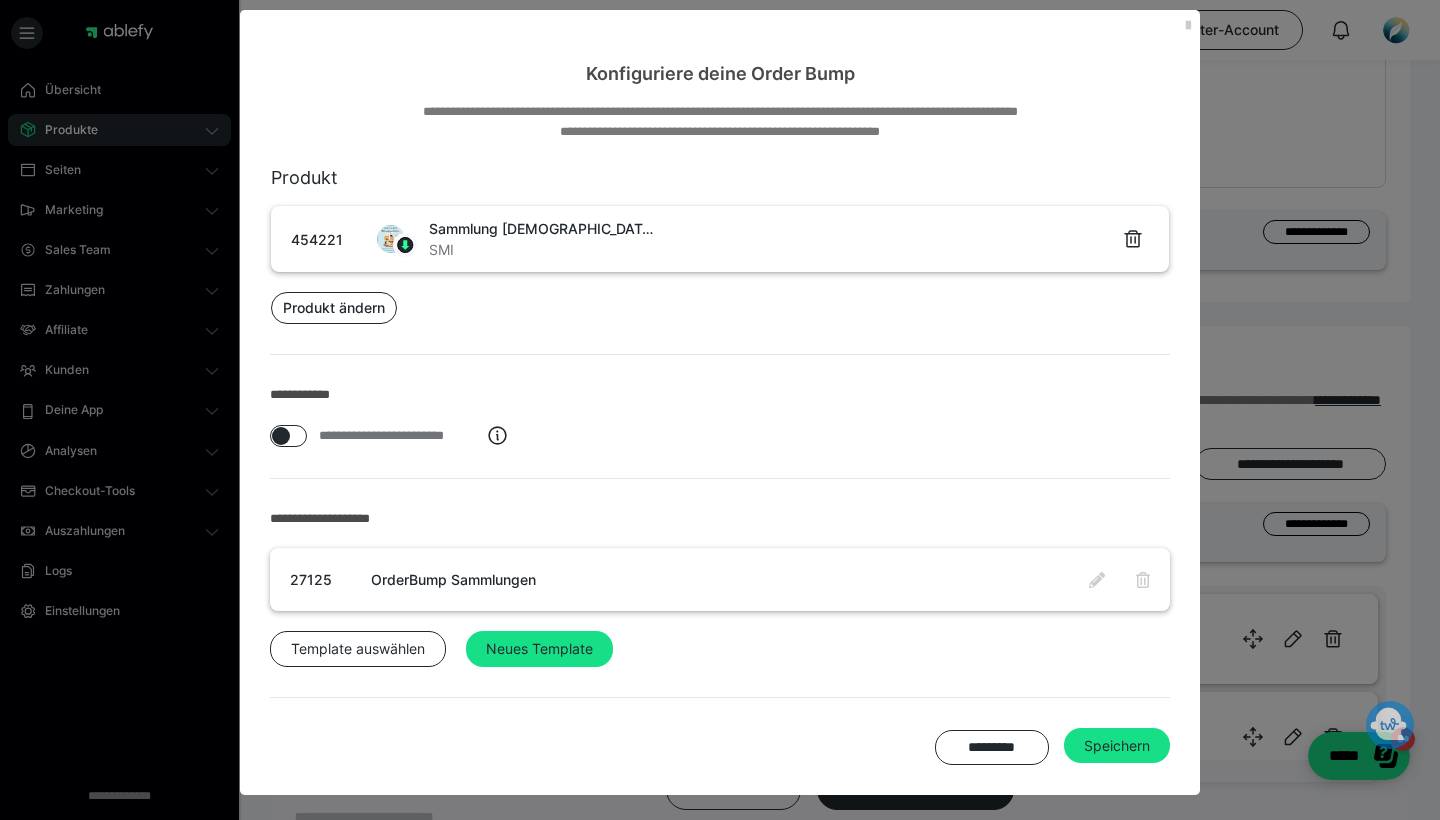 scroll, scrollTop: 559, scrollLeft: 0, axis: vertical 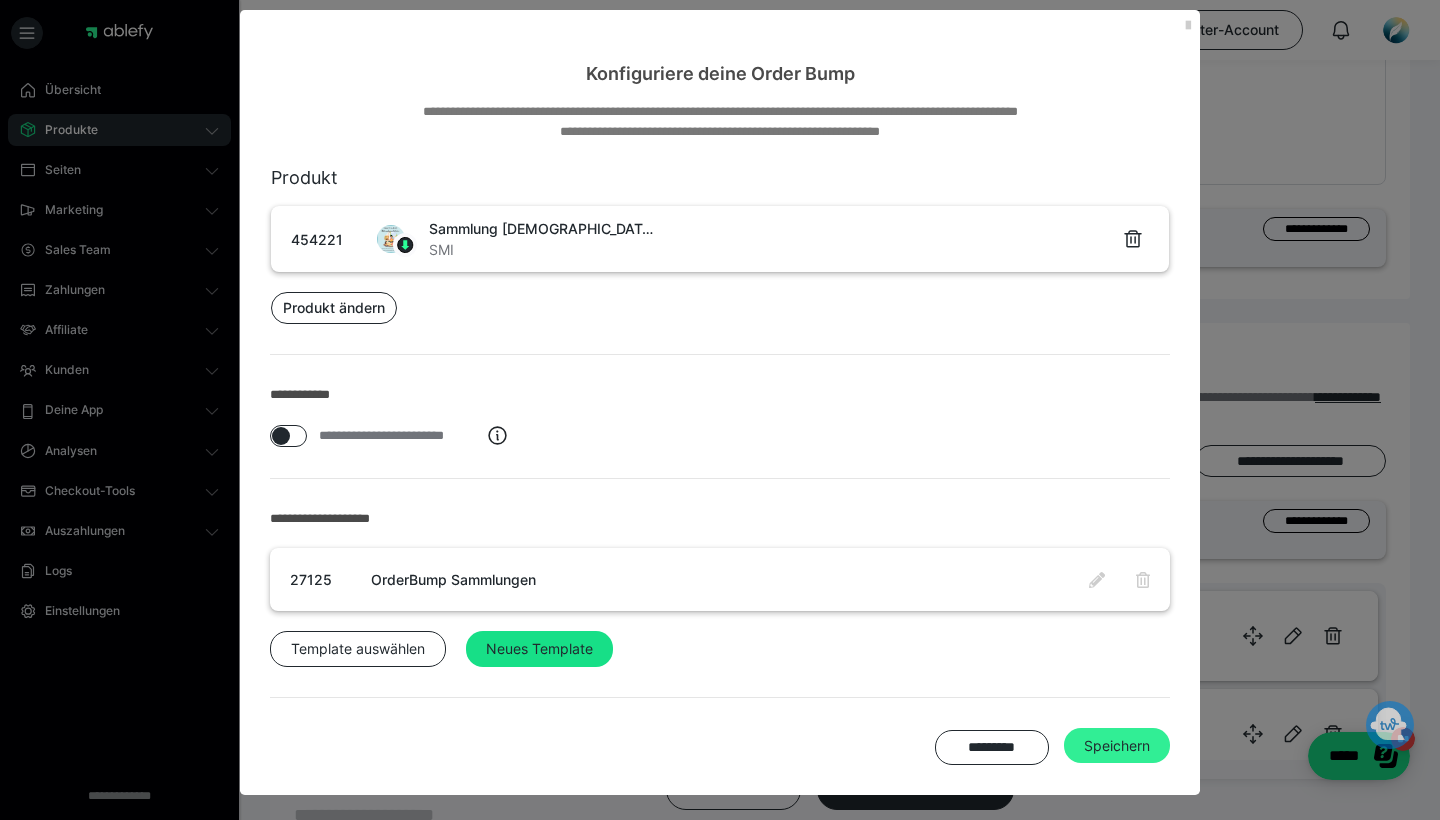 click on "Speichern" at bounding box center [1117, 746] 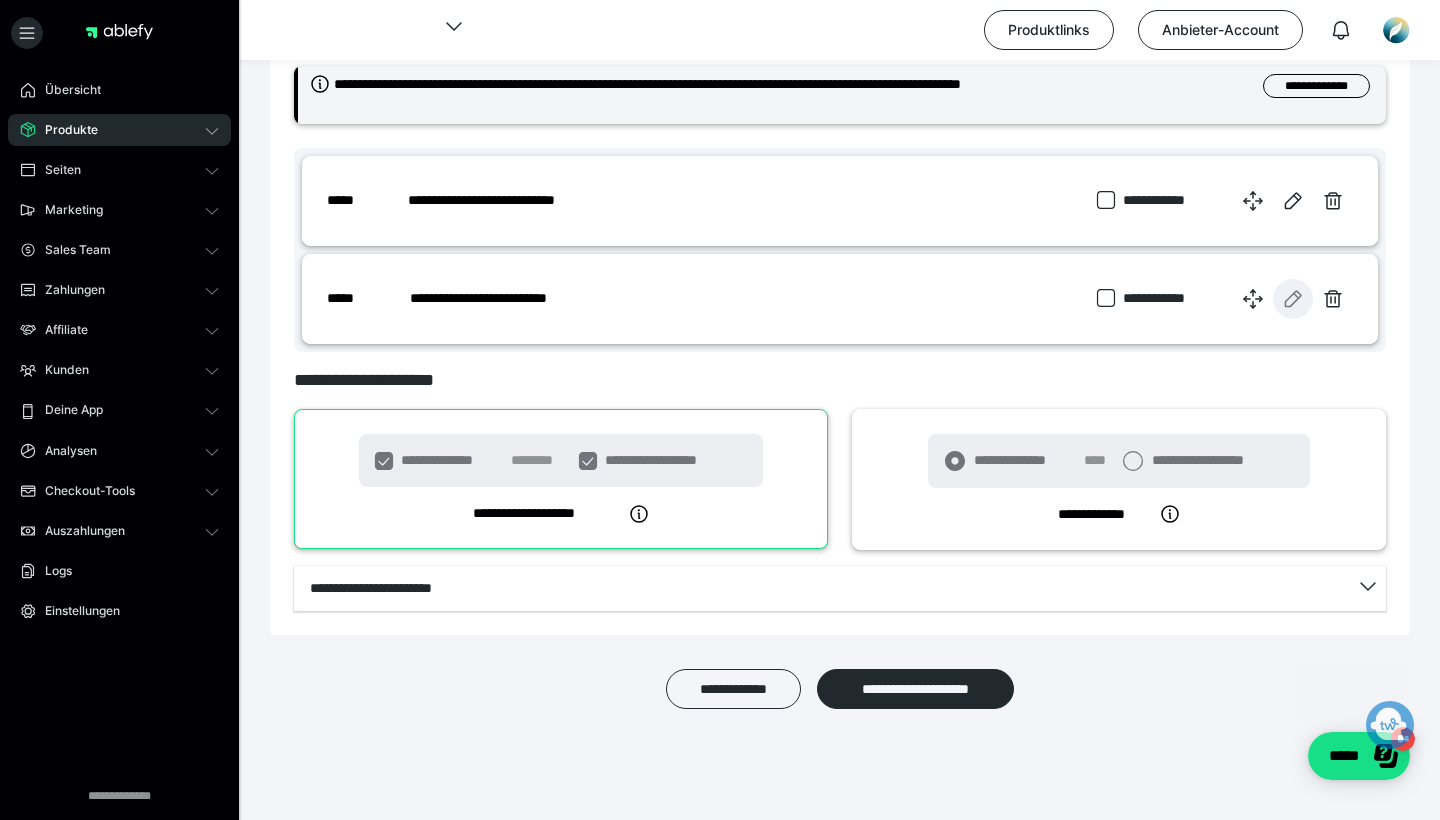 scroll, scrollTop: 994, scrollLeft: 0, axis: vertical 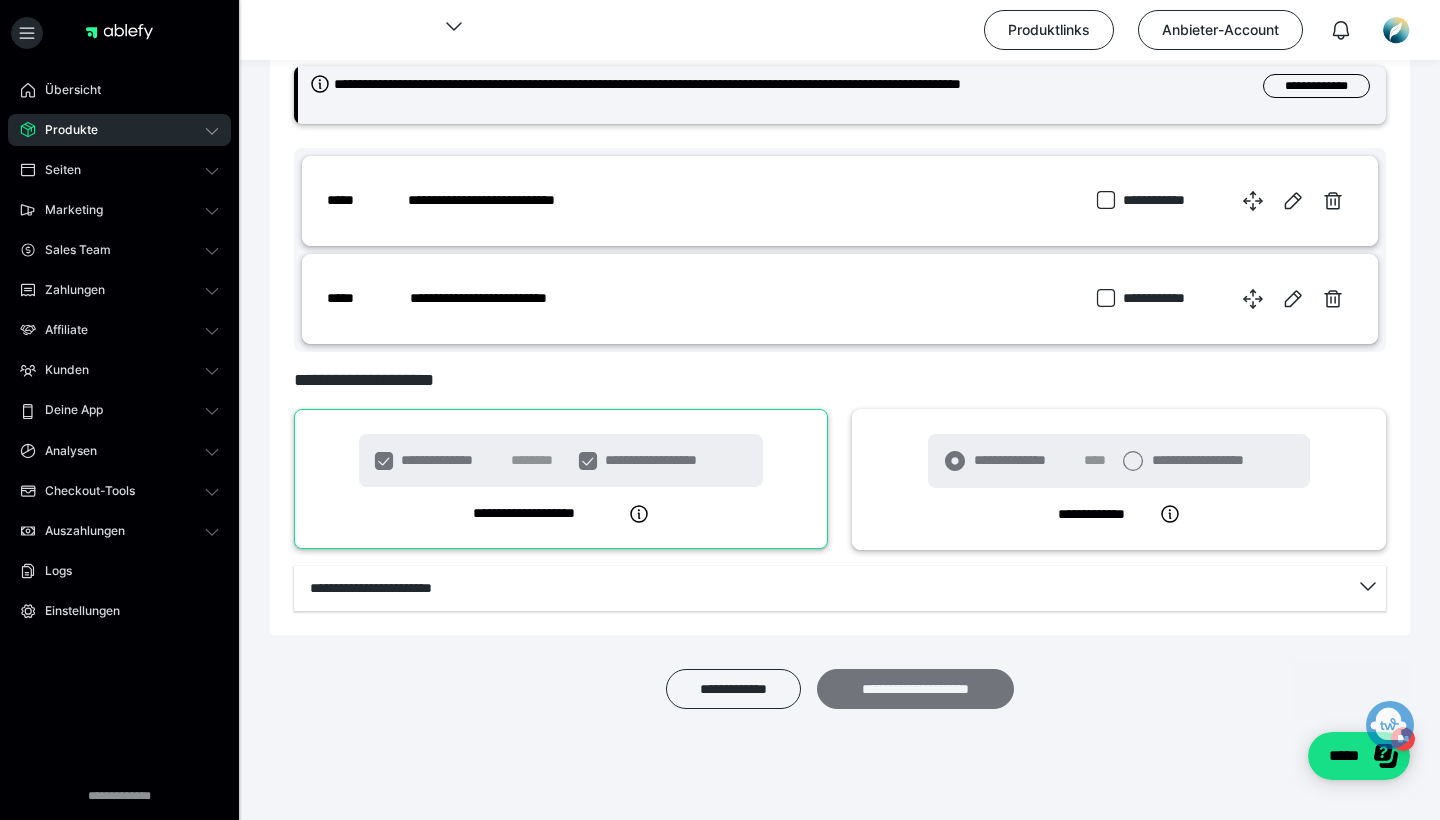 click on "**********" at bounding box center (915, 689) 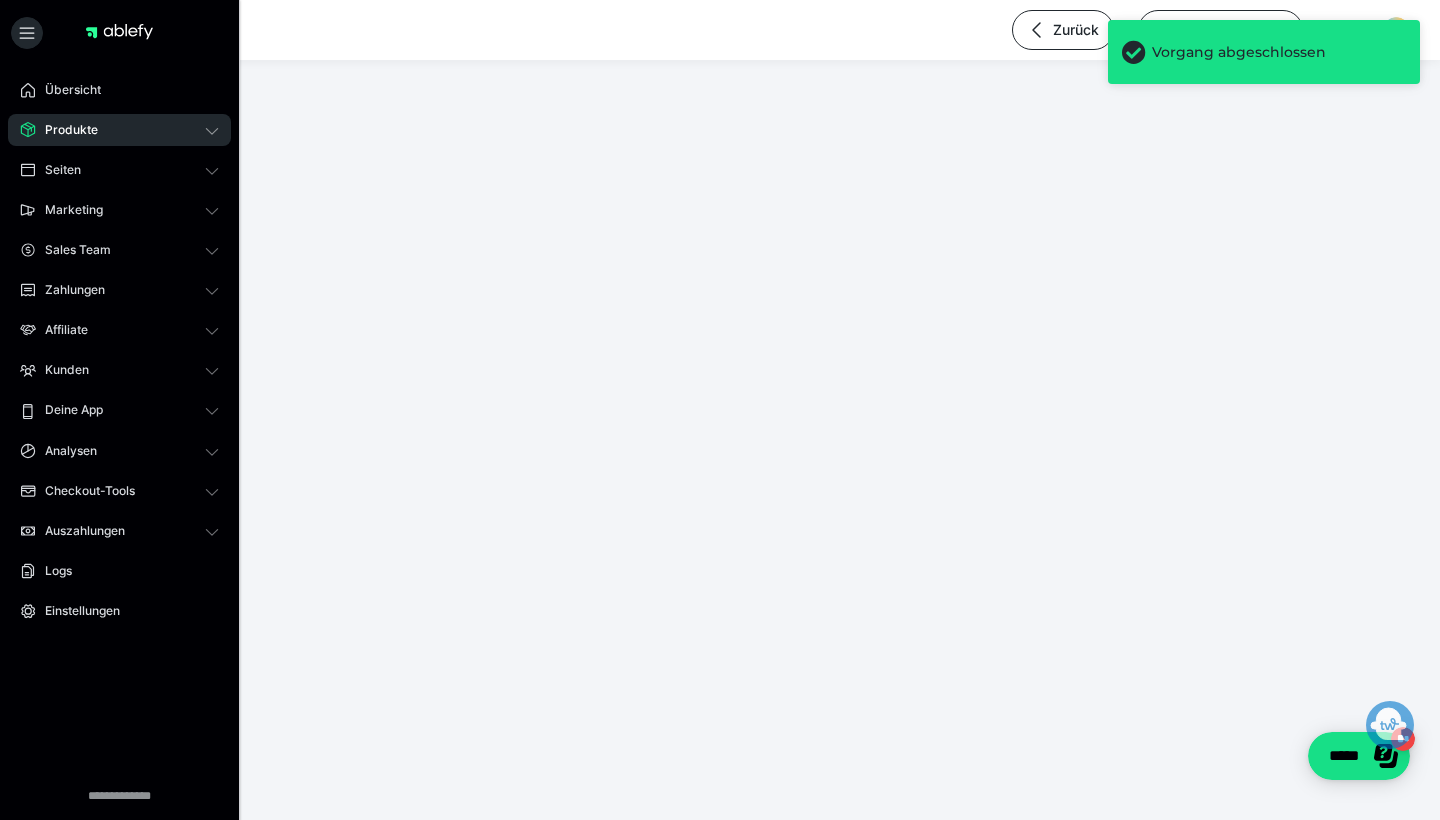 scroll, scrollTop: 0, scrollLeft: 0, axis: both 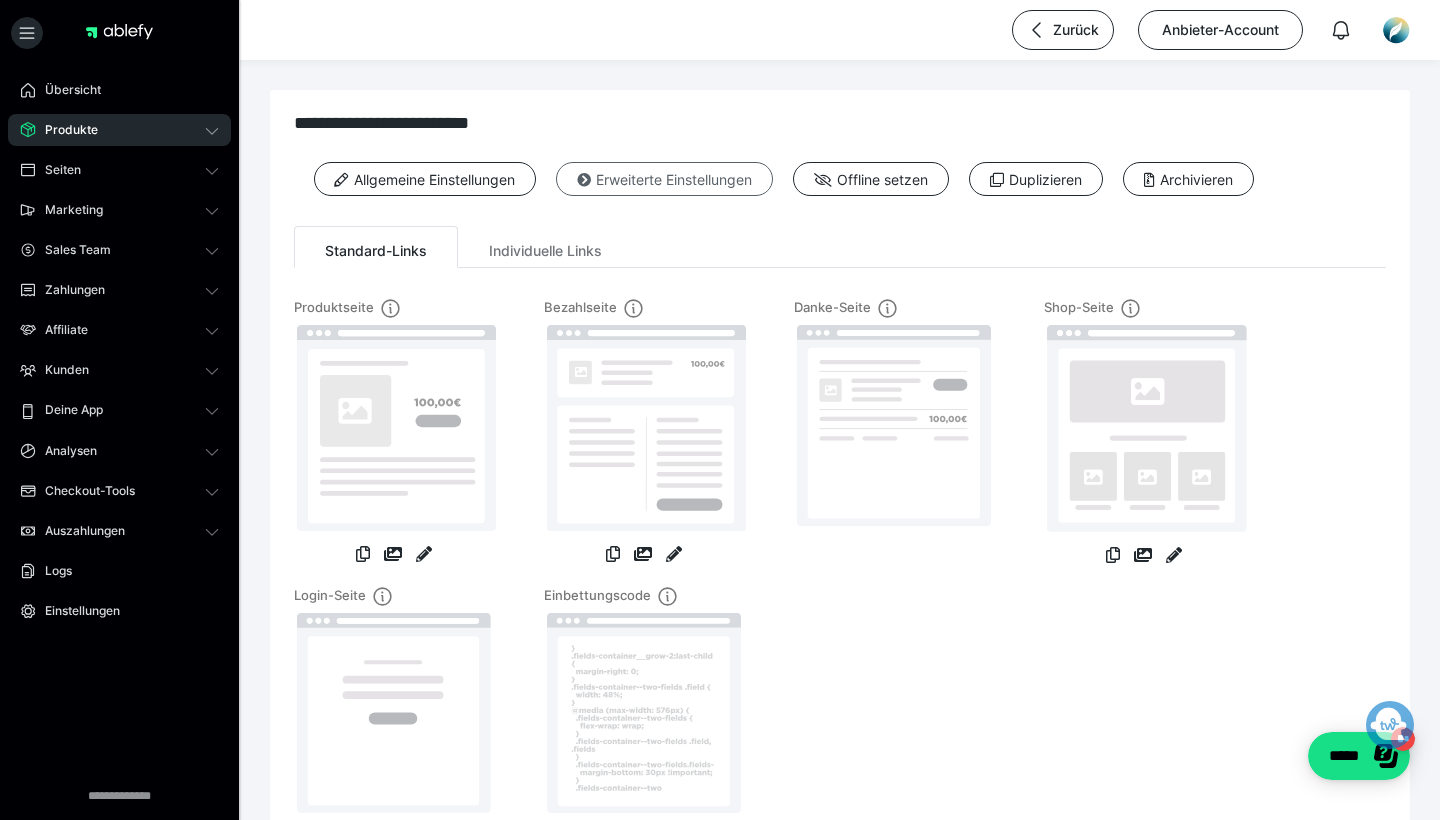 click on "Erweiterte Einstellungen" at bounding box center [664, 179] 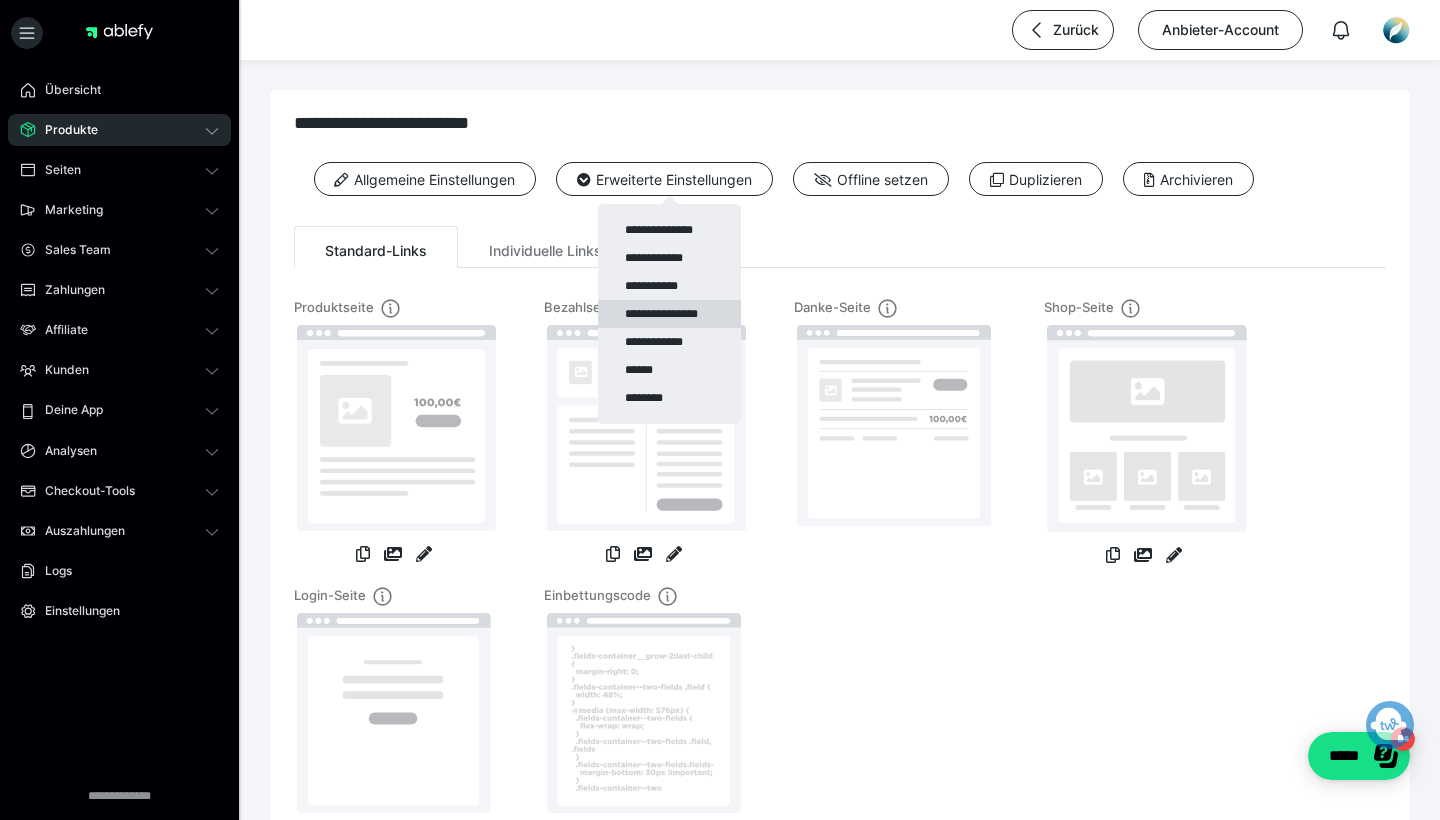 click on "**********" at bounding box center [669, 314] 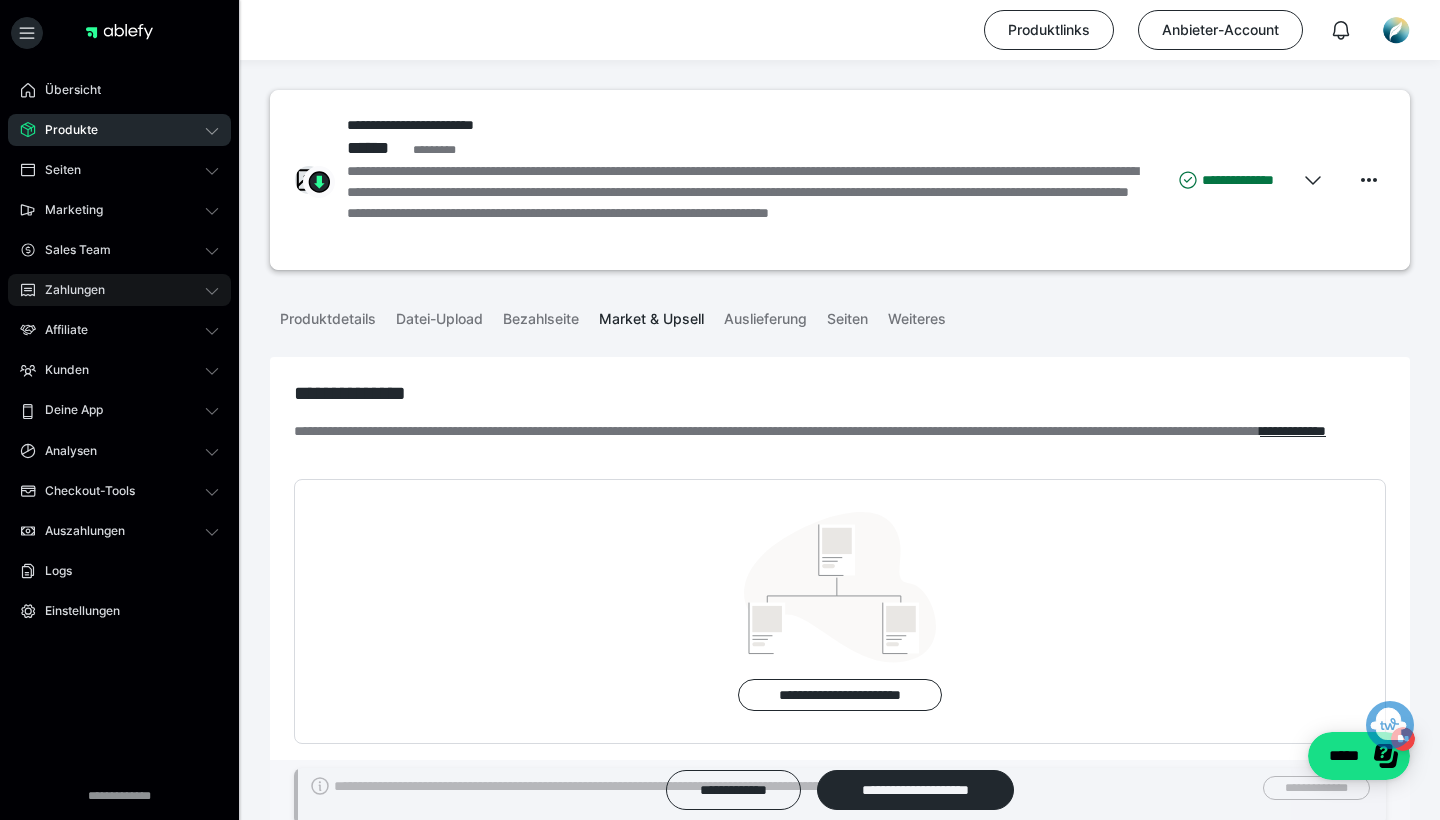 click on "Zahlungen" at bounding box center (68, 290) 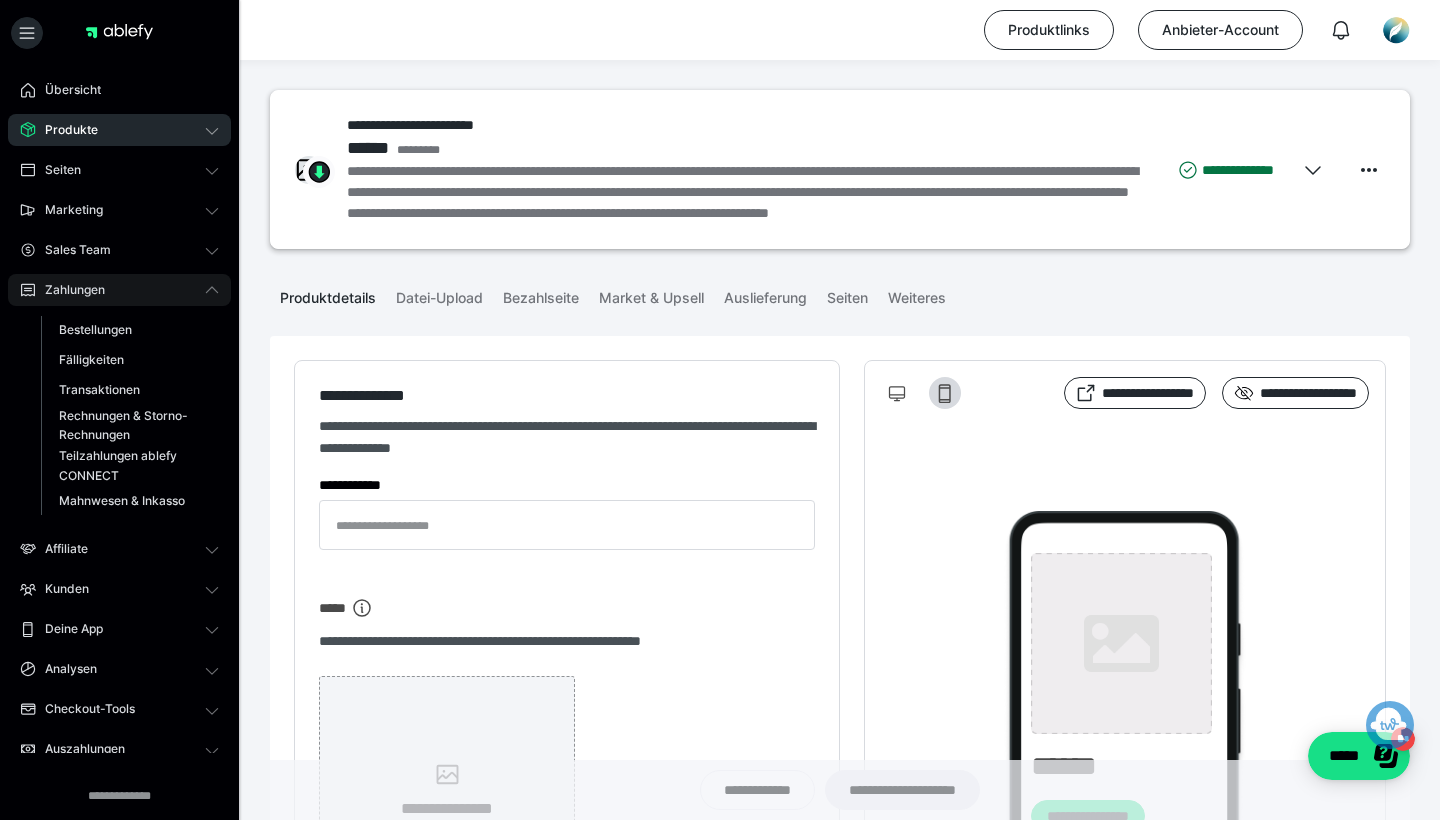 type on "**********" 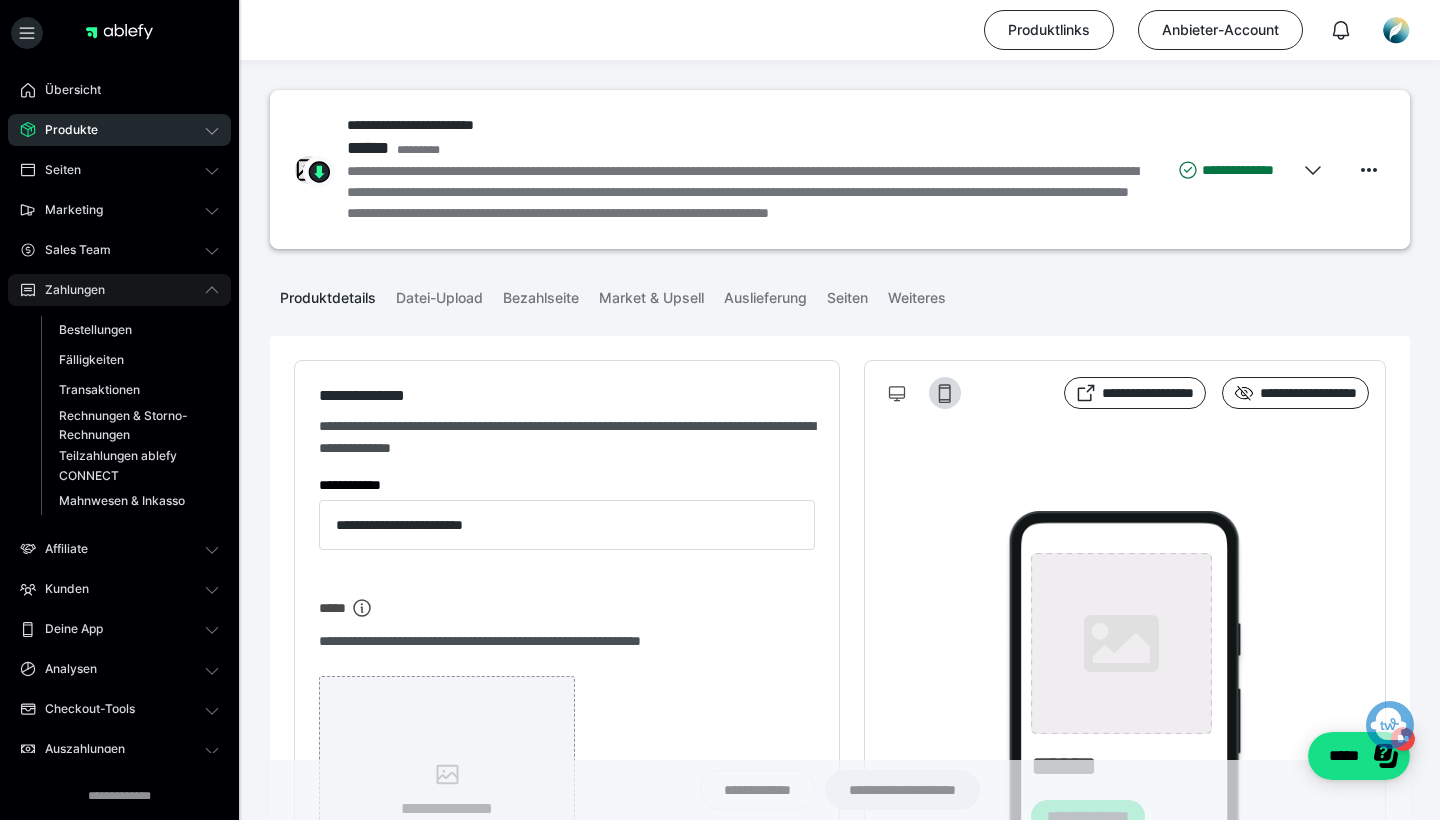 type on "***" 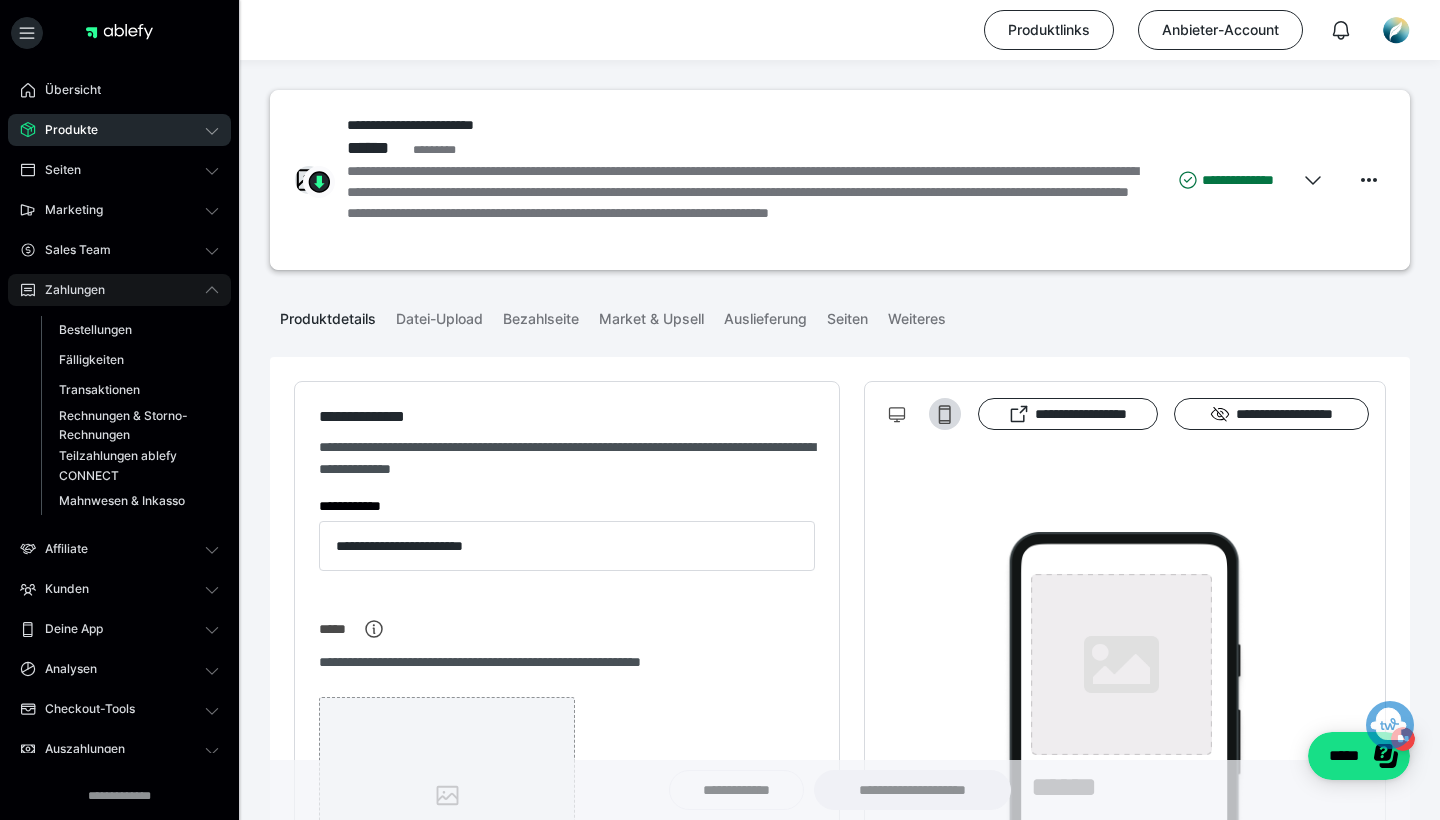 type on "**********" 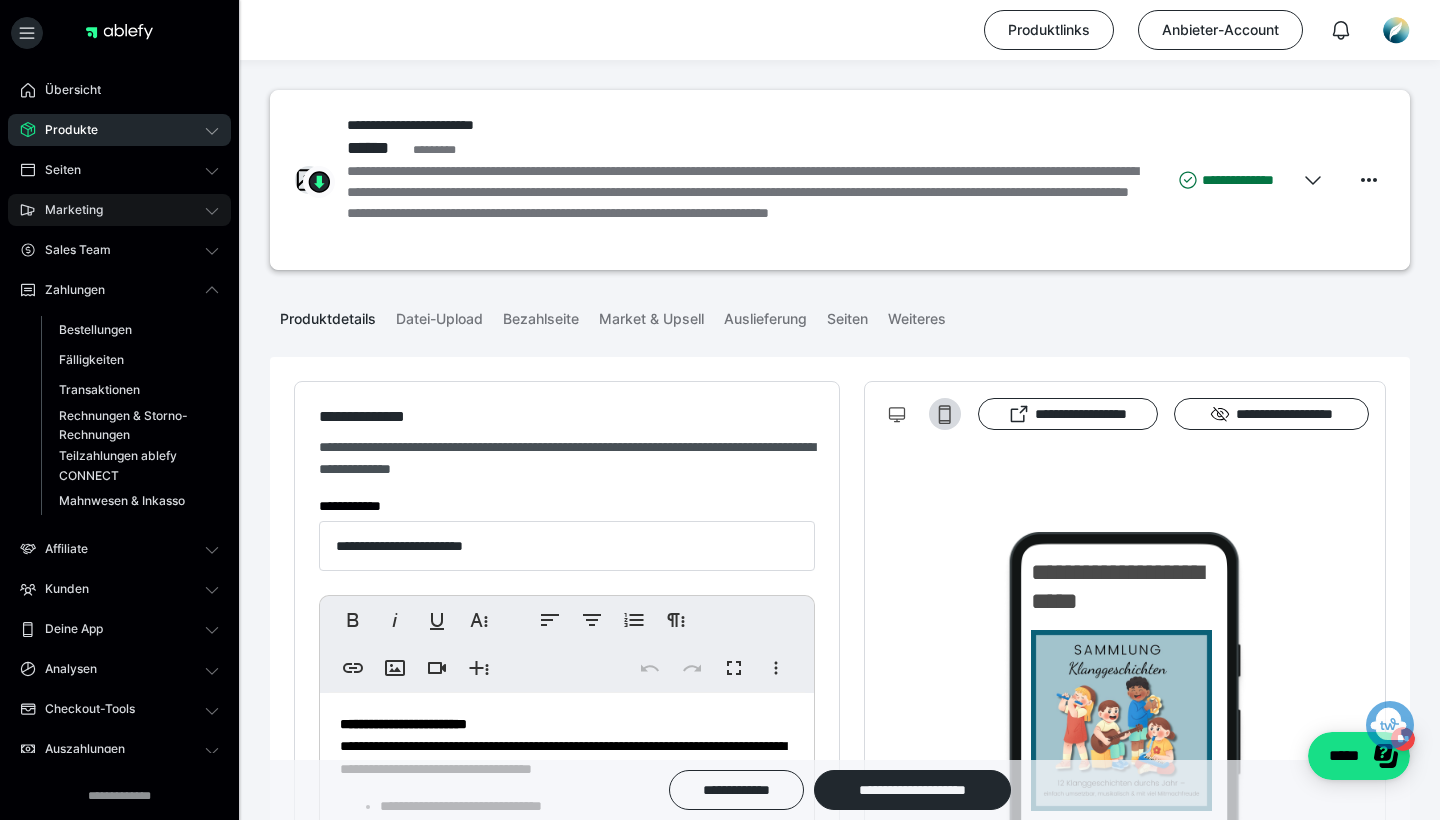 click on "Marketing" at bounding box center (67, 210) 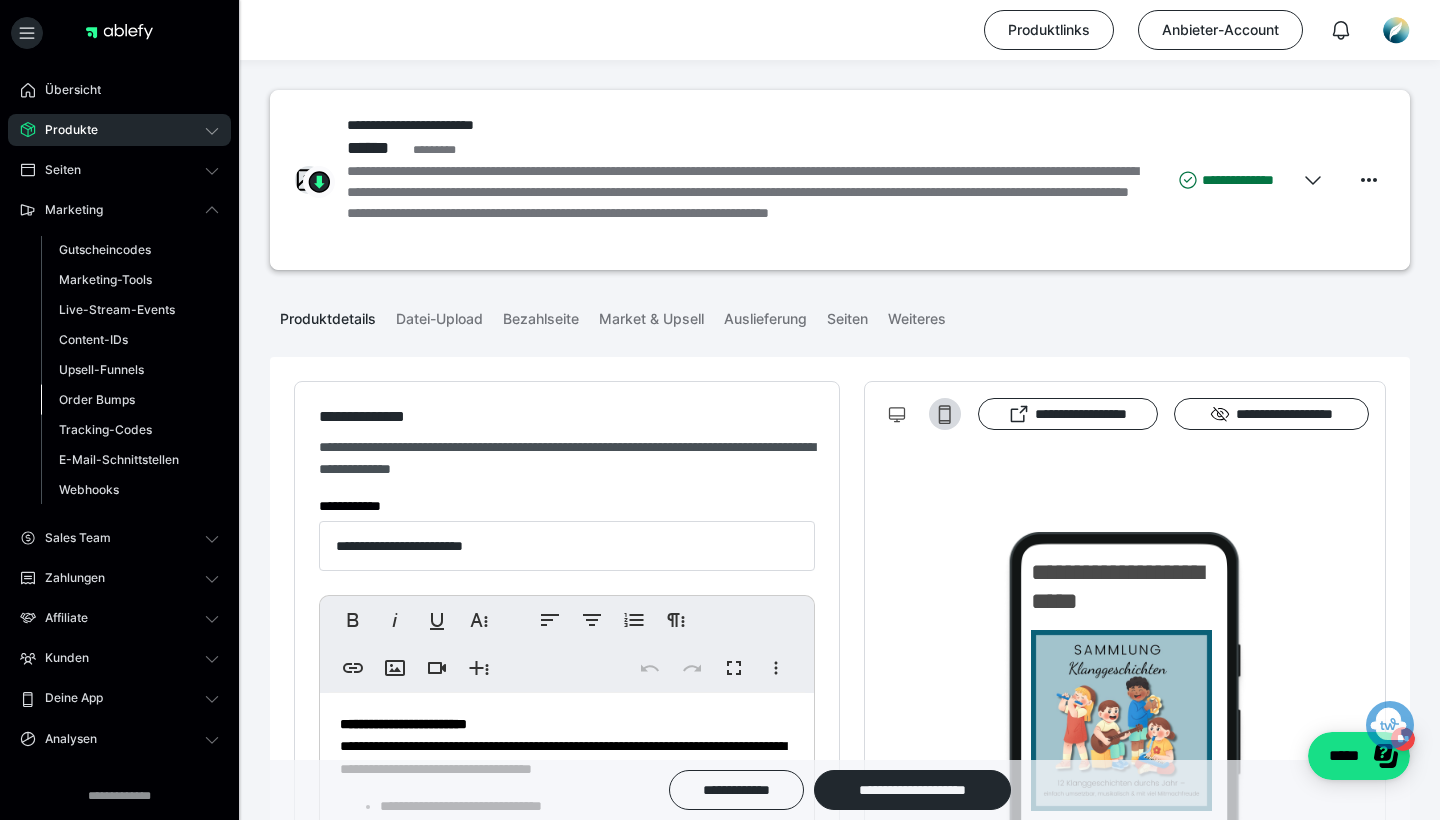 click on "Order Bumps" at bounding box center (97, 399) 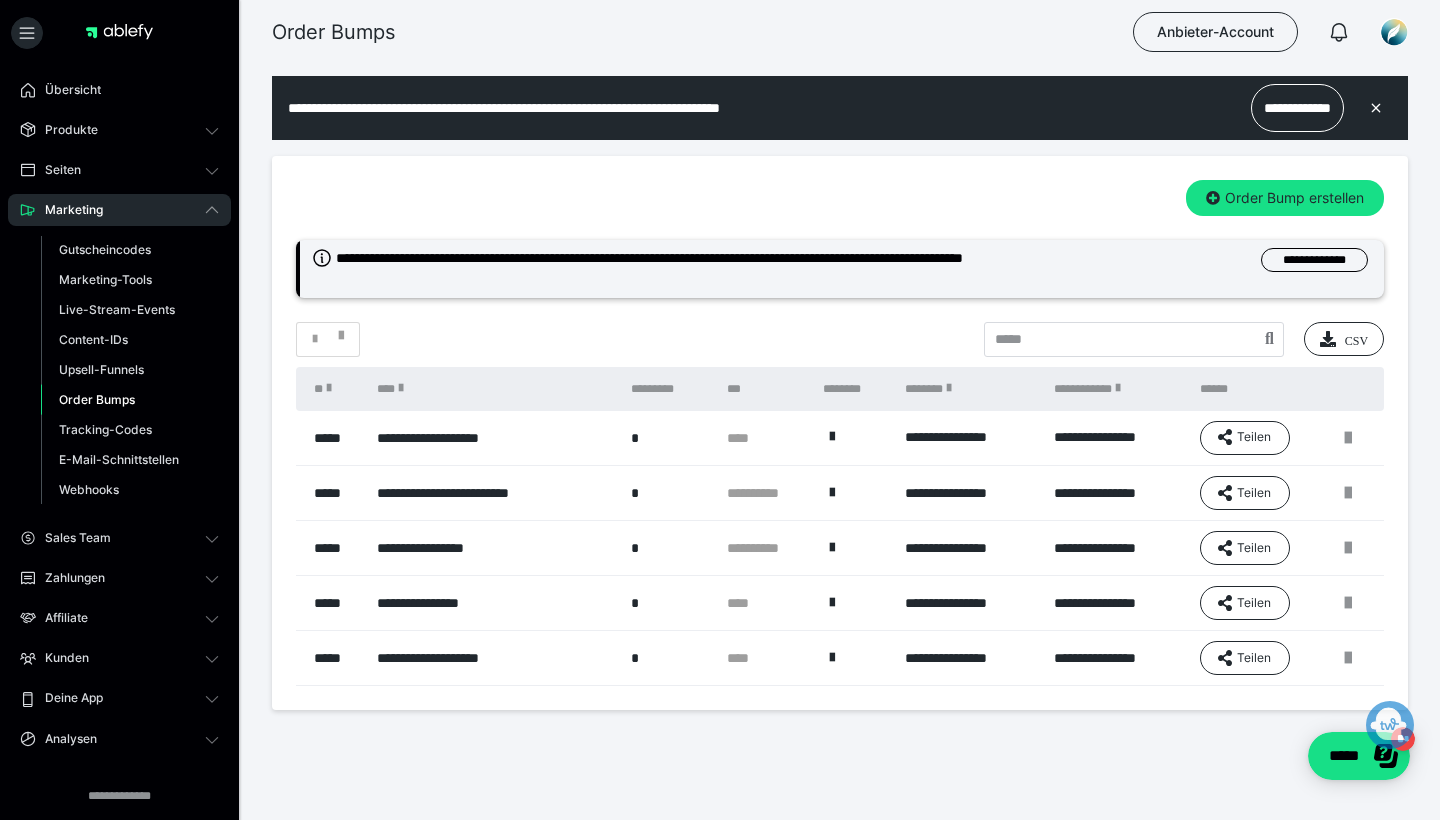 scroll, scrollTop: 0, scrollLeft: 0, axis: both 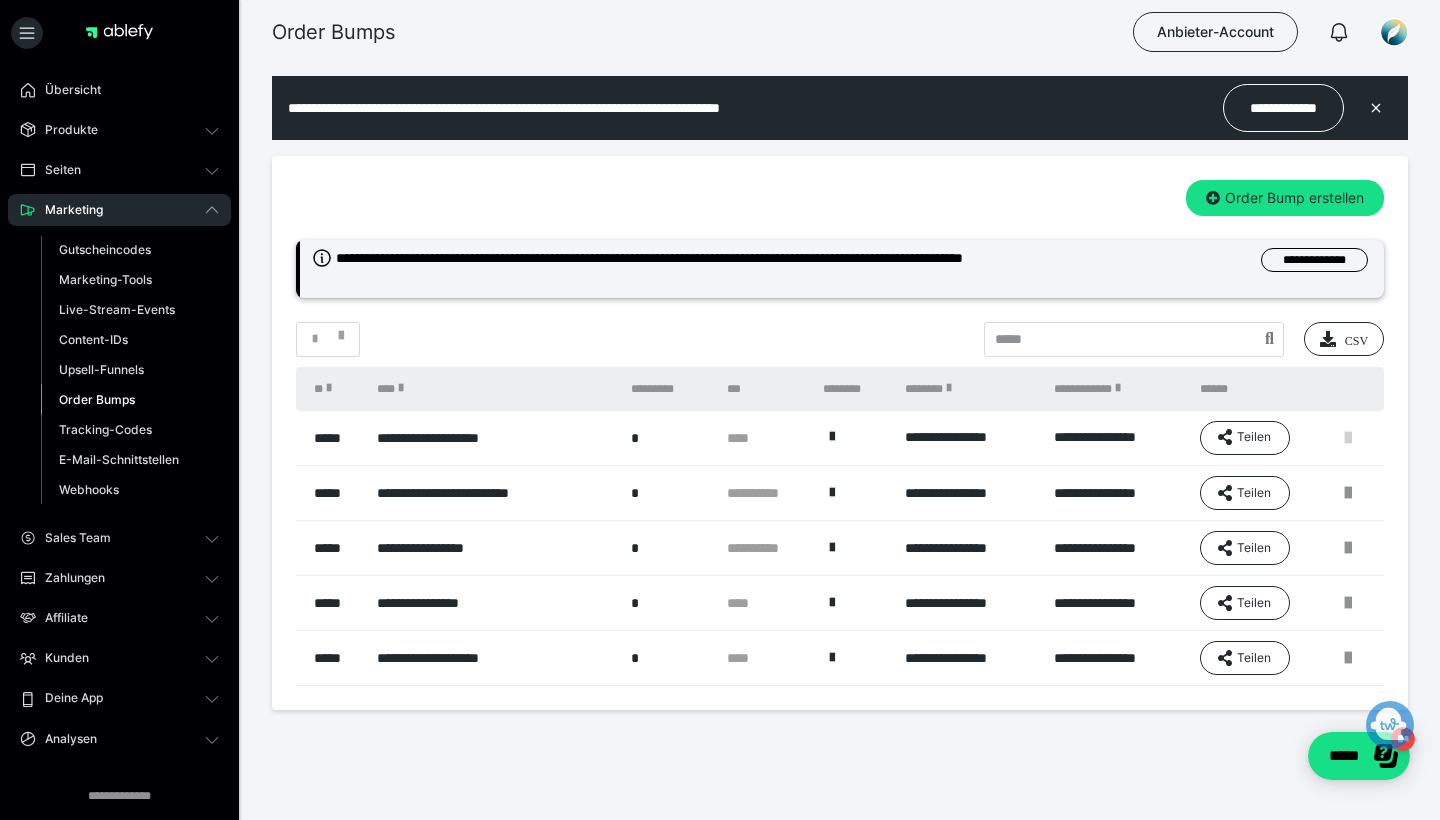 click at bounding box center (1348, 438) 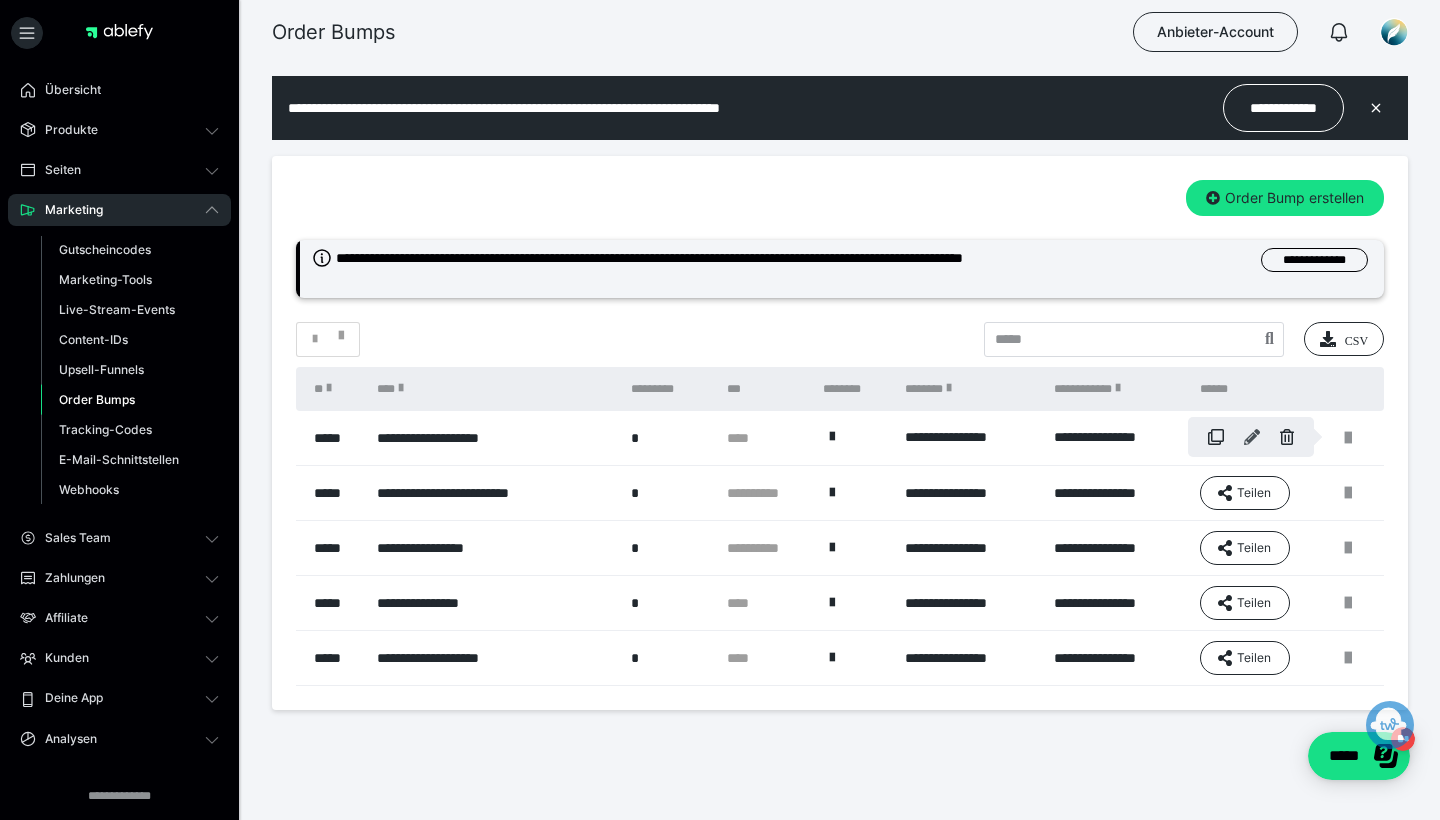 click at bounding box center [1252, 437] 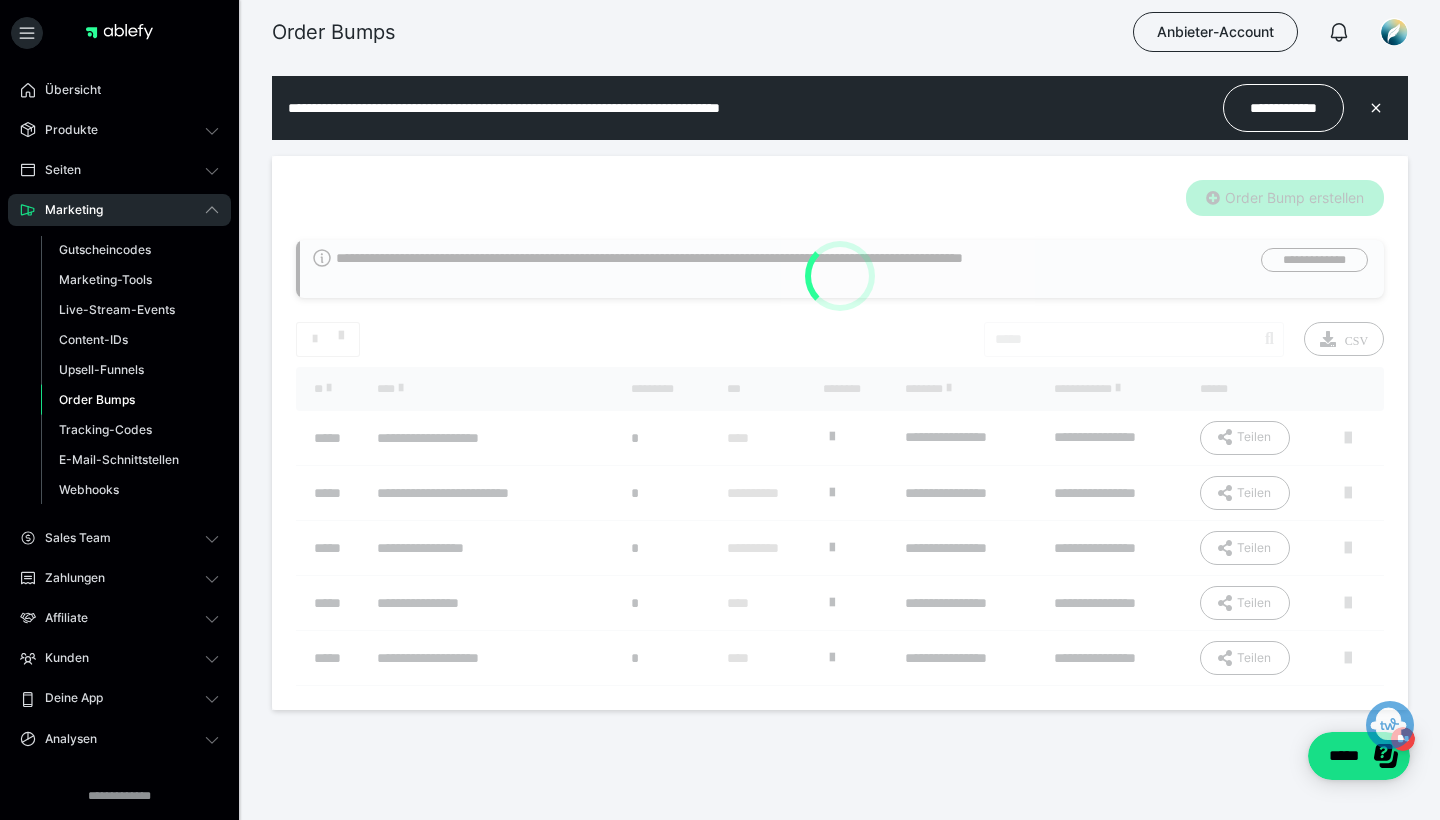 type on "**********" 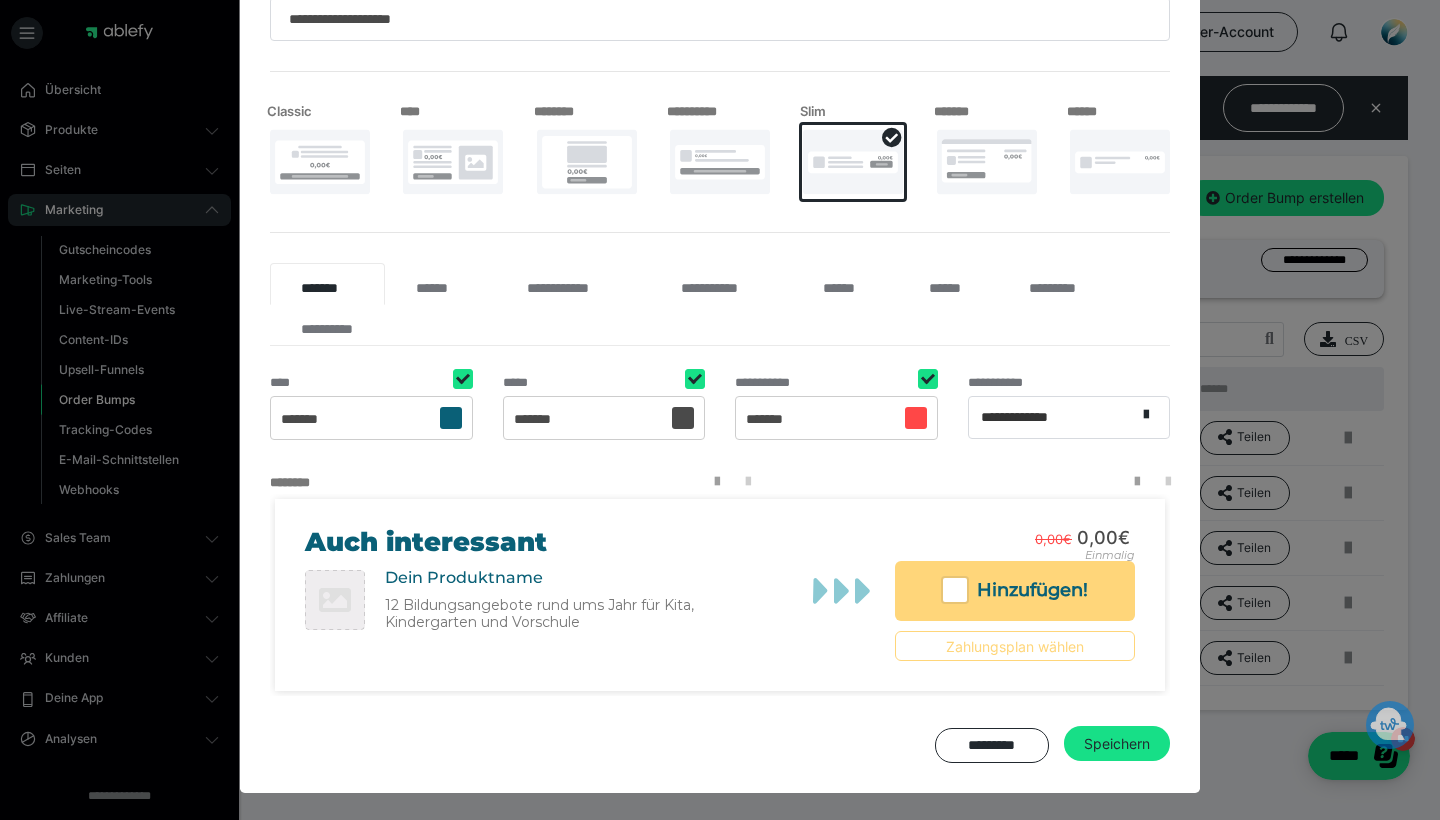 scroll, scrollTop: 207, scrollLeft: 0, axis: vertical 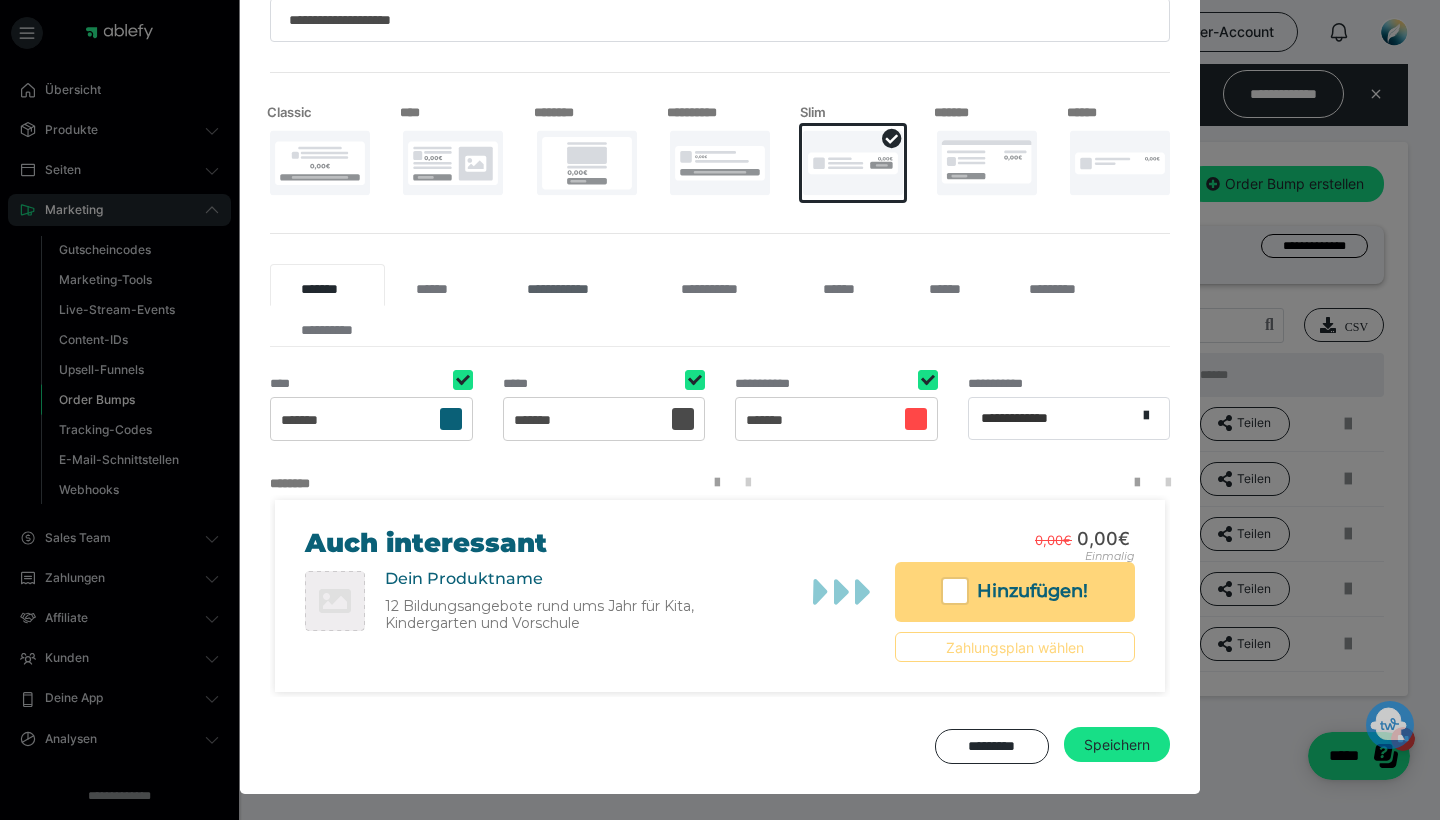 click on "**********" at bounding box center (573, 285) 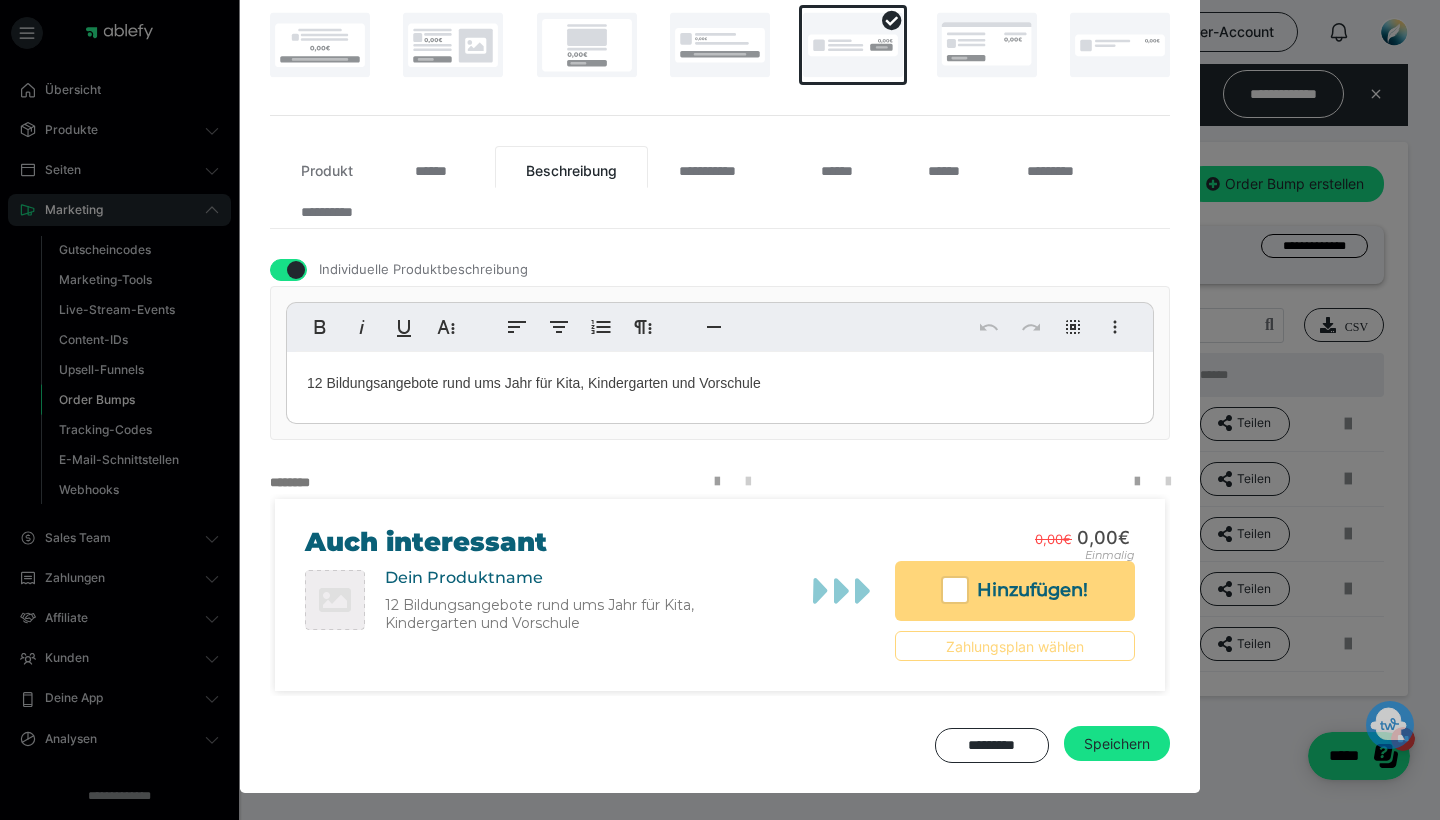 scroll, scrollTop: 324, scrollLeft: 0, axis: vertical 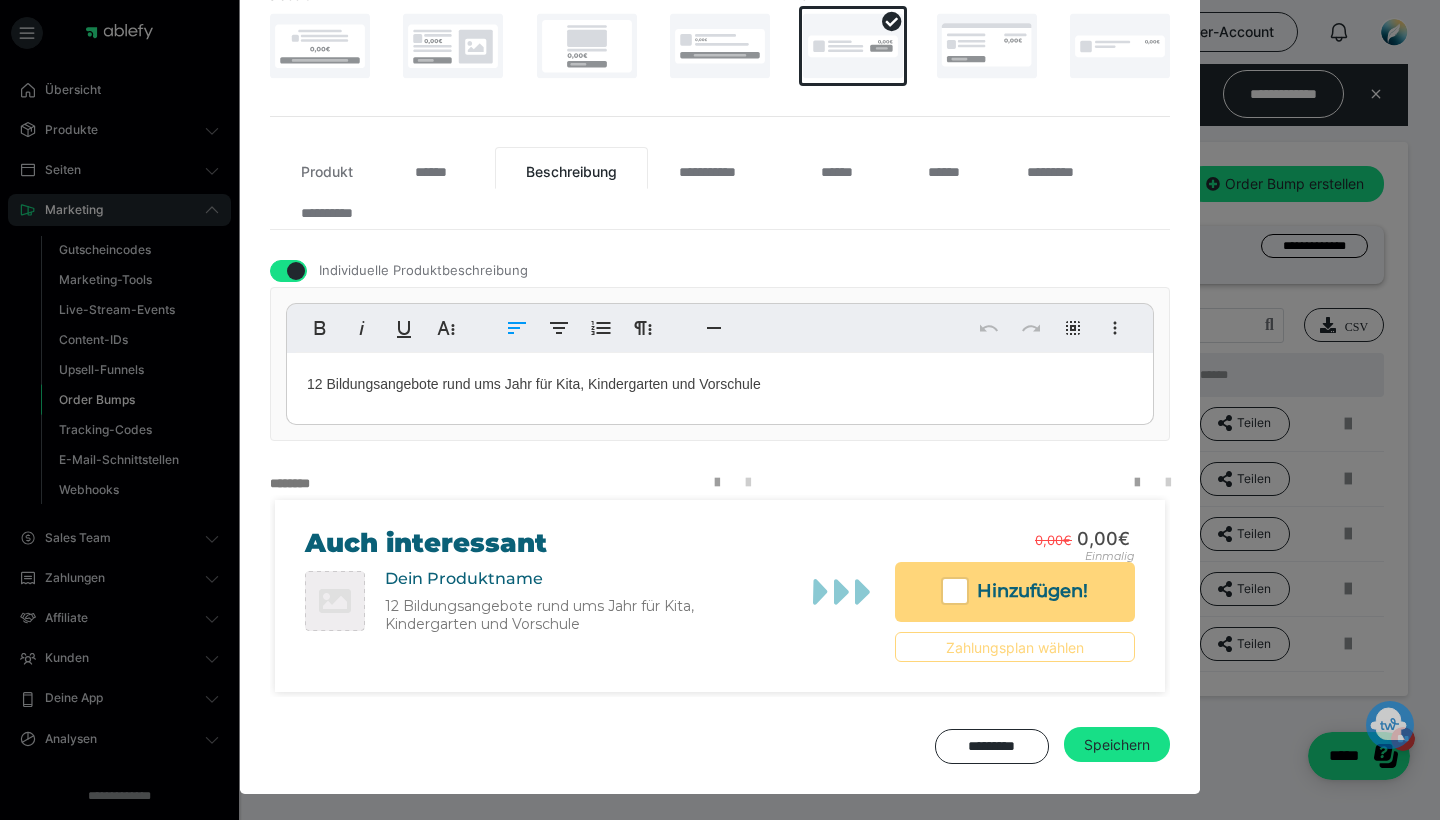 click on "12 Bildungsangebote rund ums Jahr für Kita, Kindergarten und Vorschule" at bounding box center [720, 384] 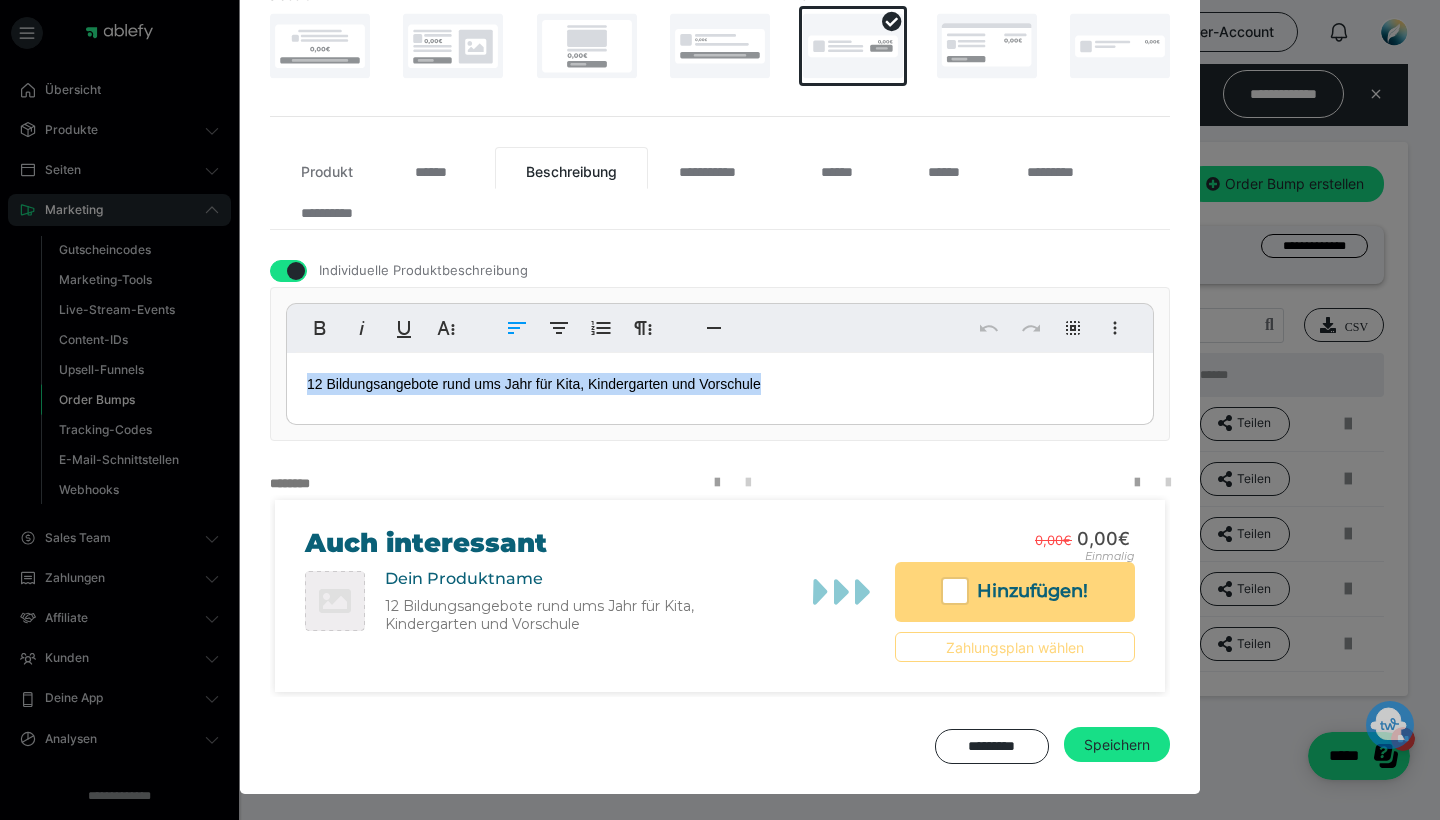 drag, startPoint x: 764, startPoint y: 386, endPoint x: 306, endPoint y: 387, distance: 458.0011 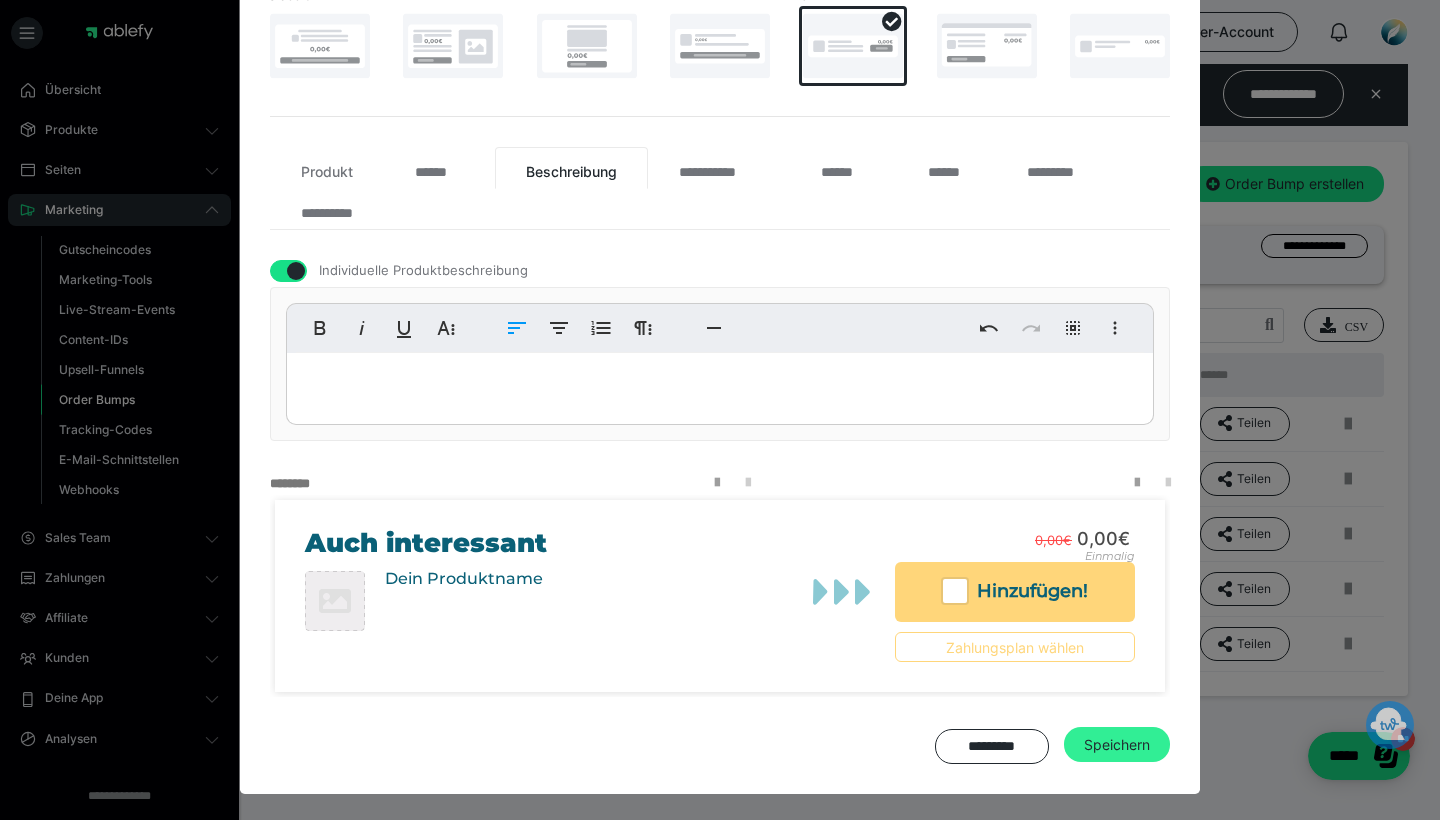 scroll, scrollTop: 14, scrollLeft: 0, axis: vertical 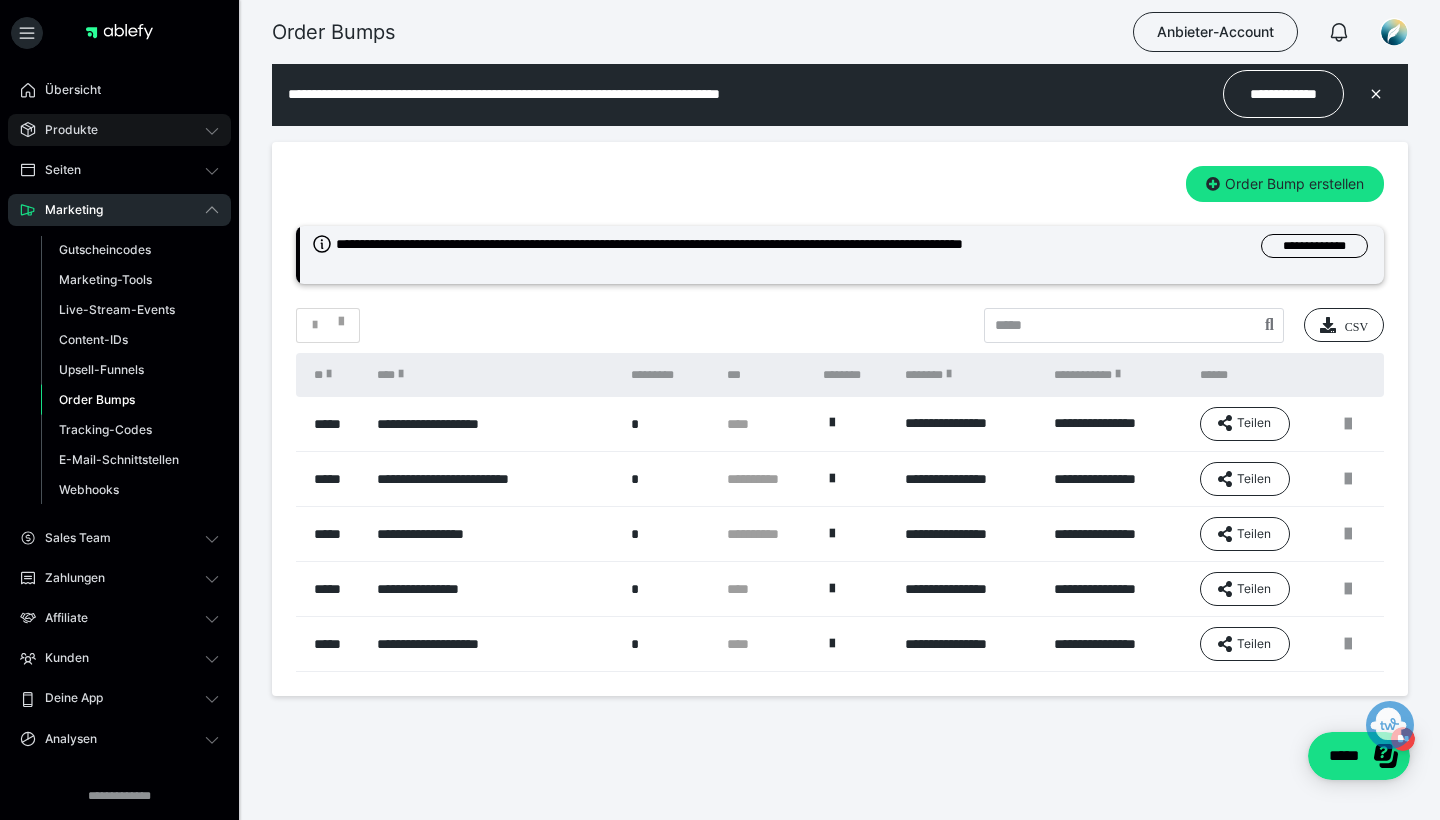 click on "Produkte" at bounding box center (119, 130) 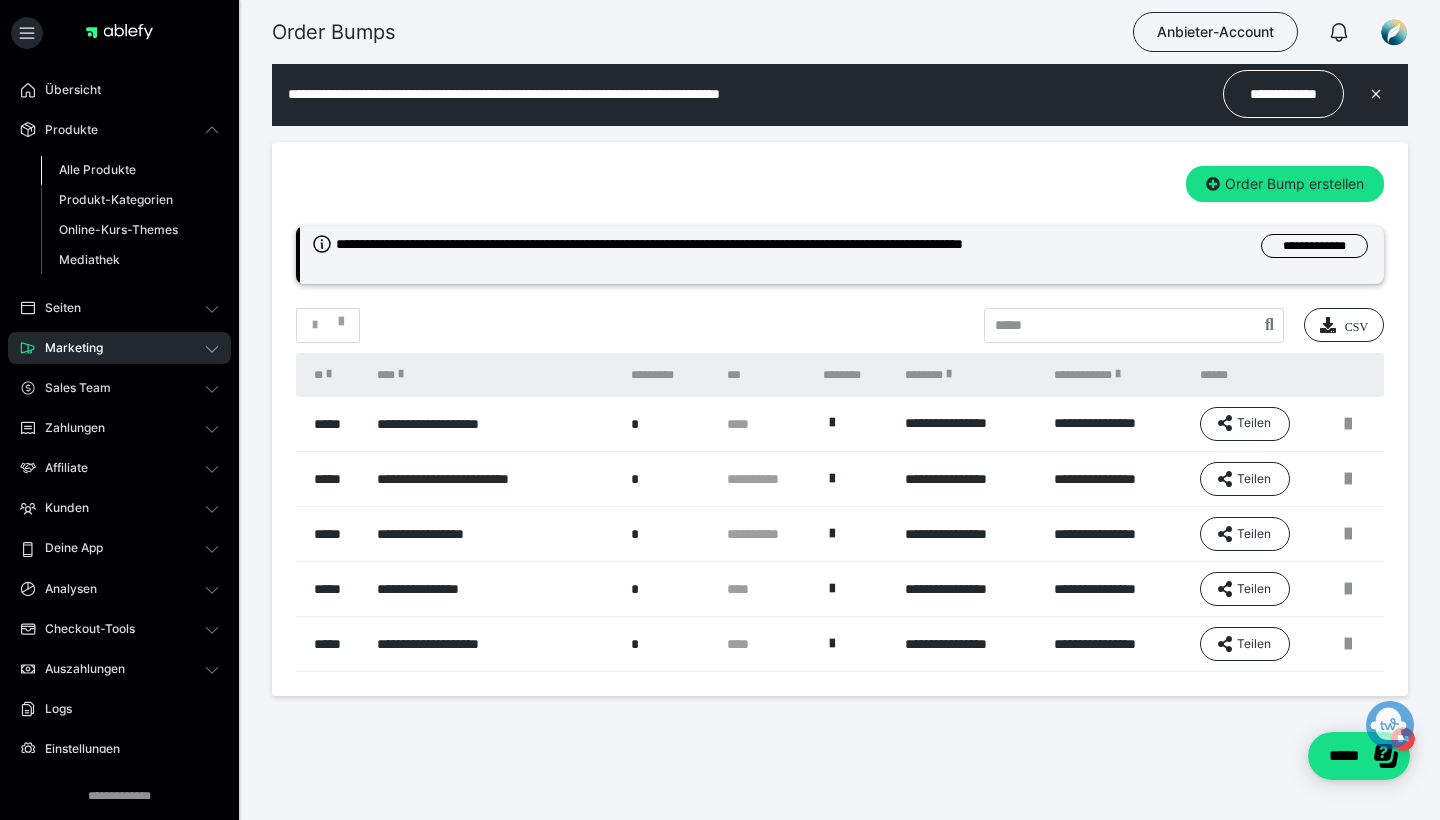 click on "Alle Produkte" at bounding box center (97, 169) 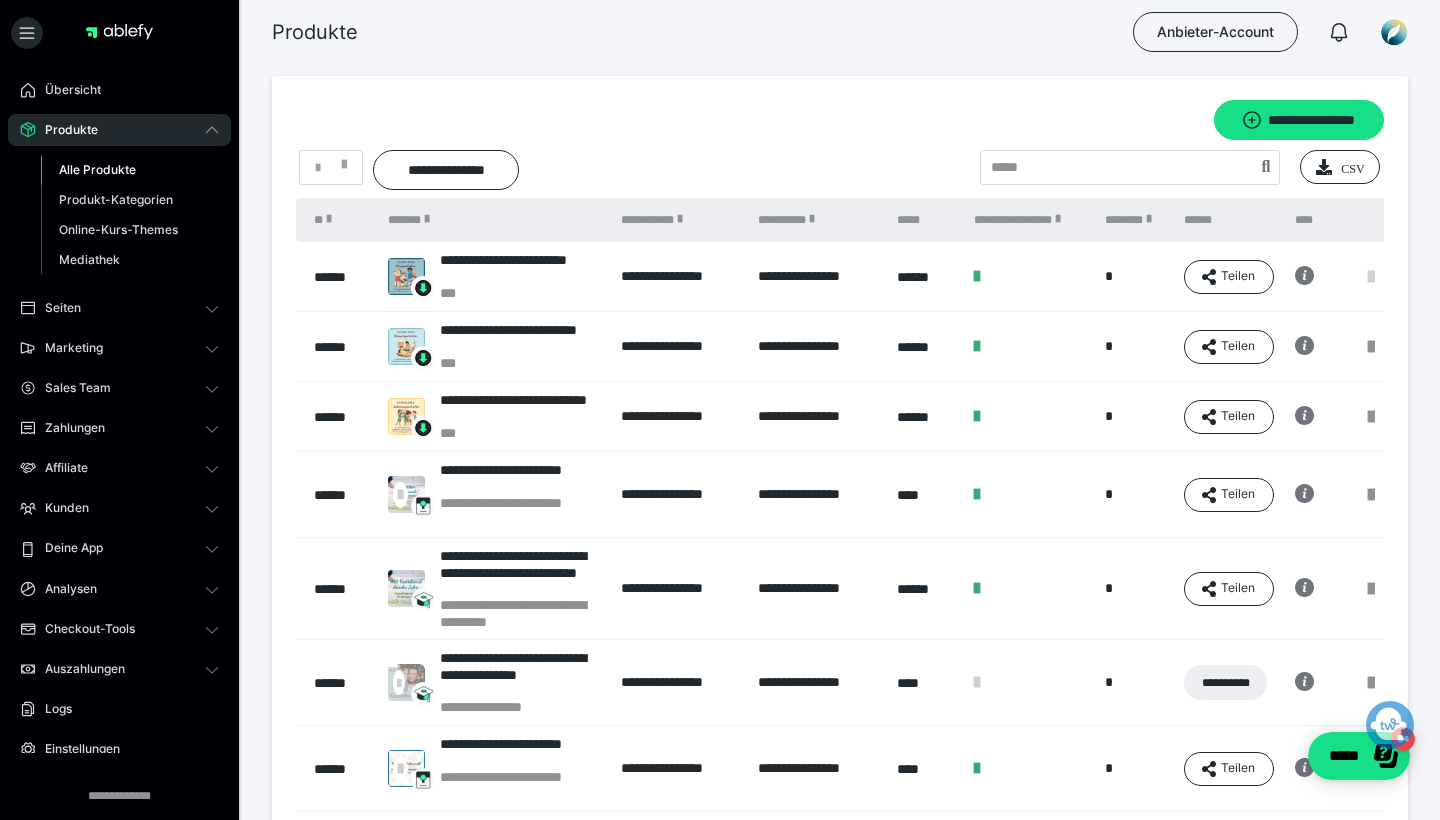 click at bounding box center [1371, 277] 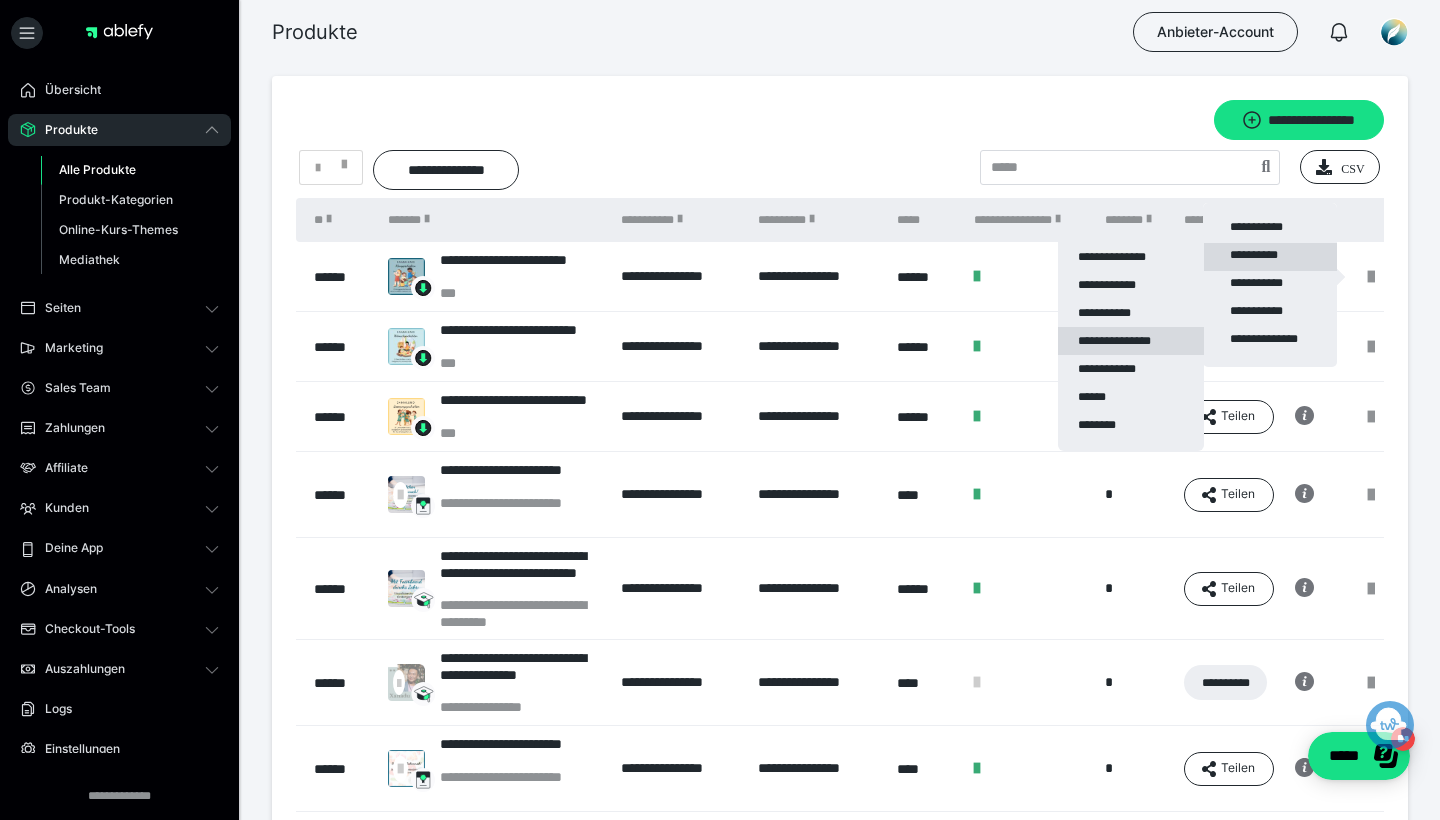 click on "**********" at bounding box center [1131, 341] 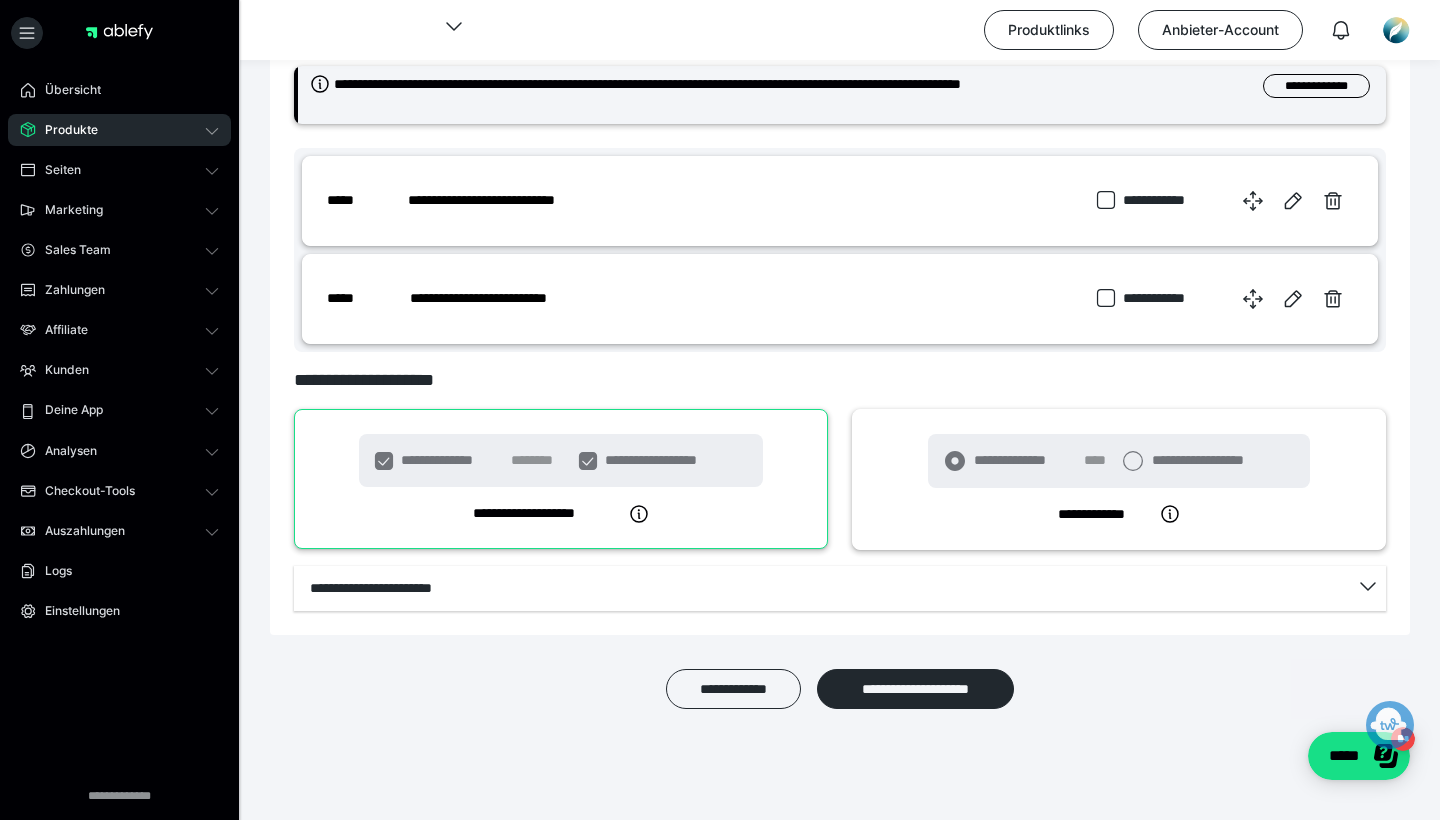 scroll, scrollTop: 994, scrollLeft: 0, axis: vertical 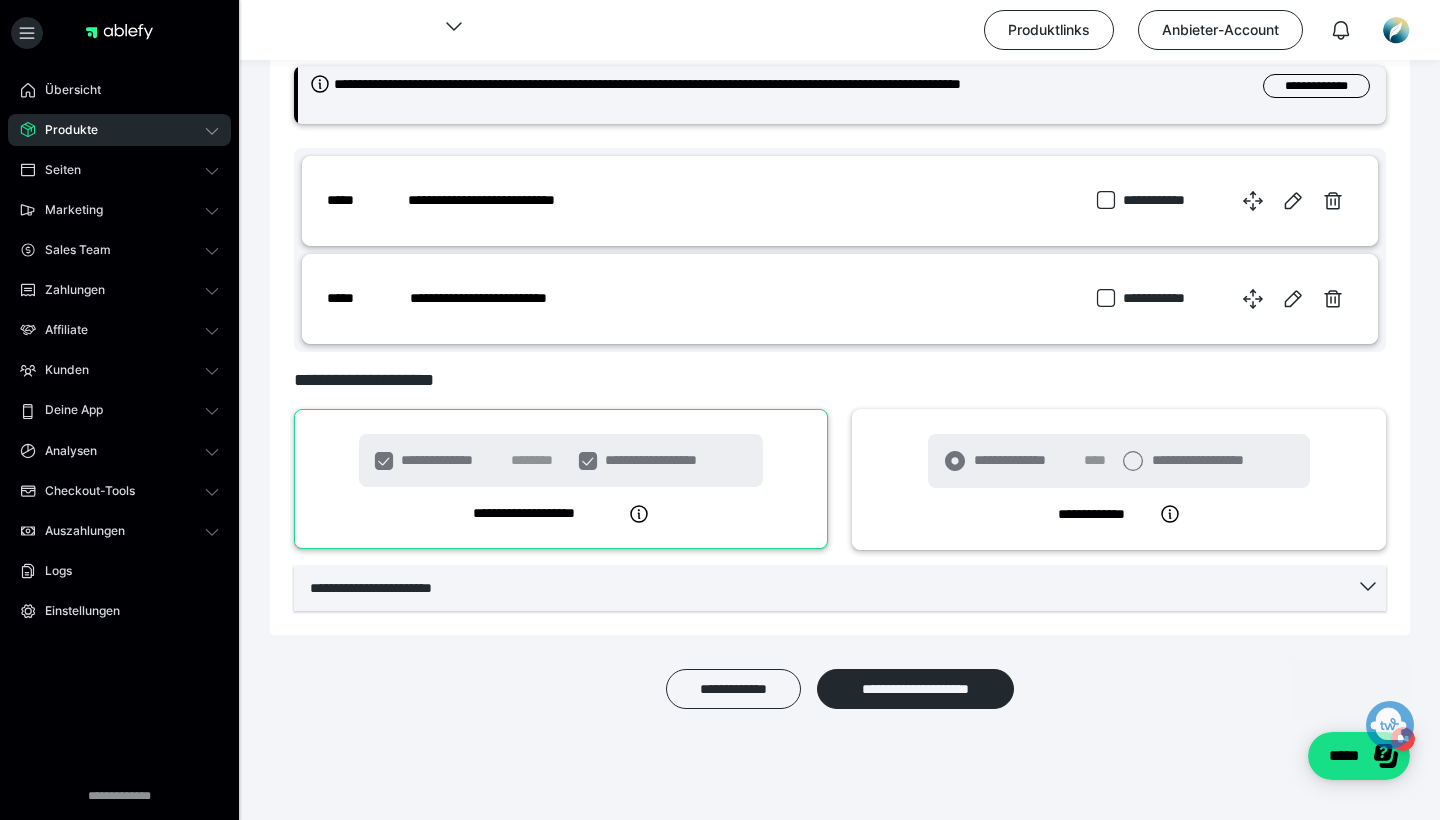 click on "**********" at bounding box center (840, 588) 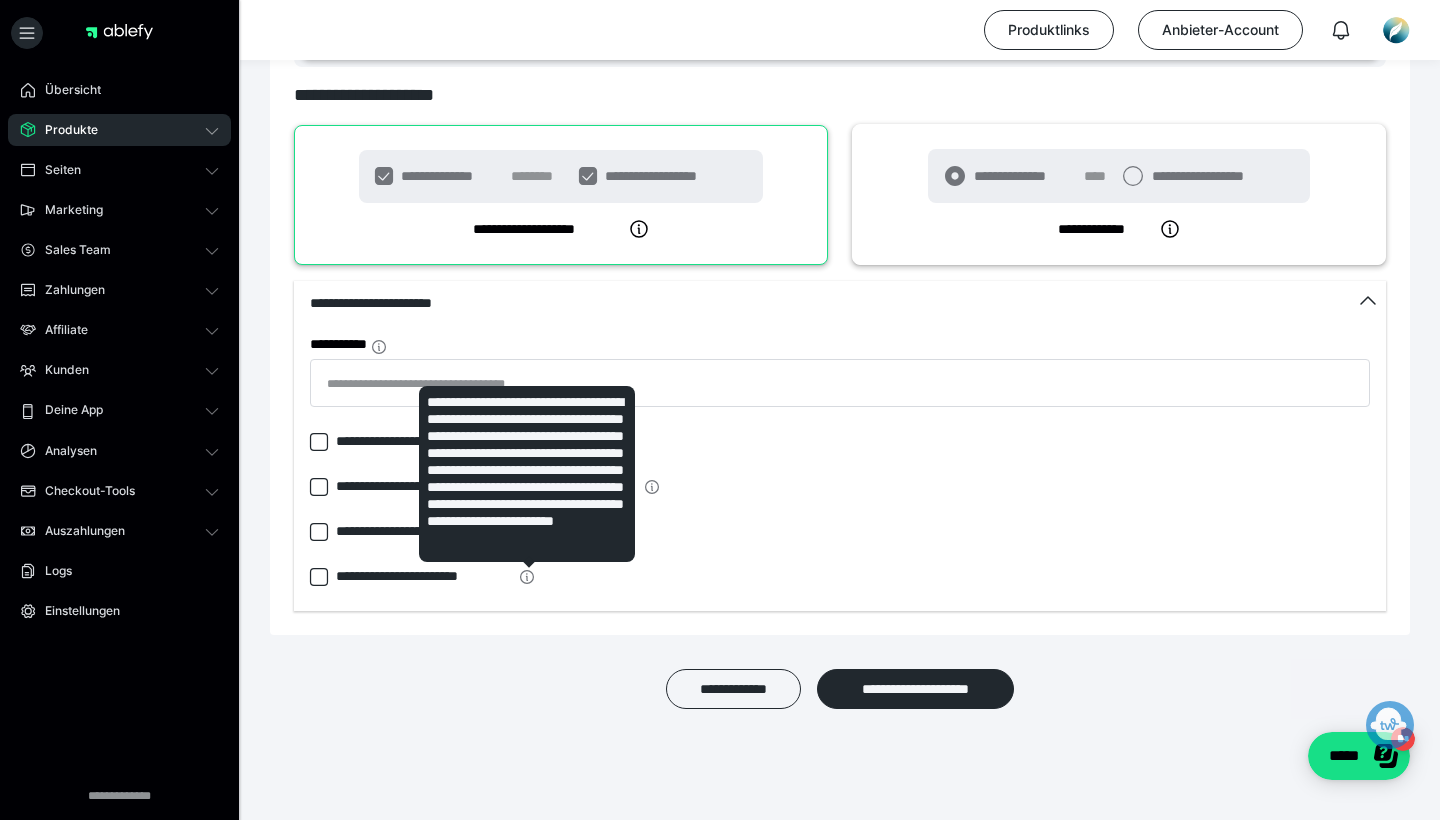 scroll, scrollTop: 1279, scrollLeft: 0, axis: vertical 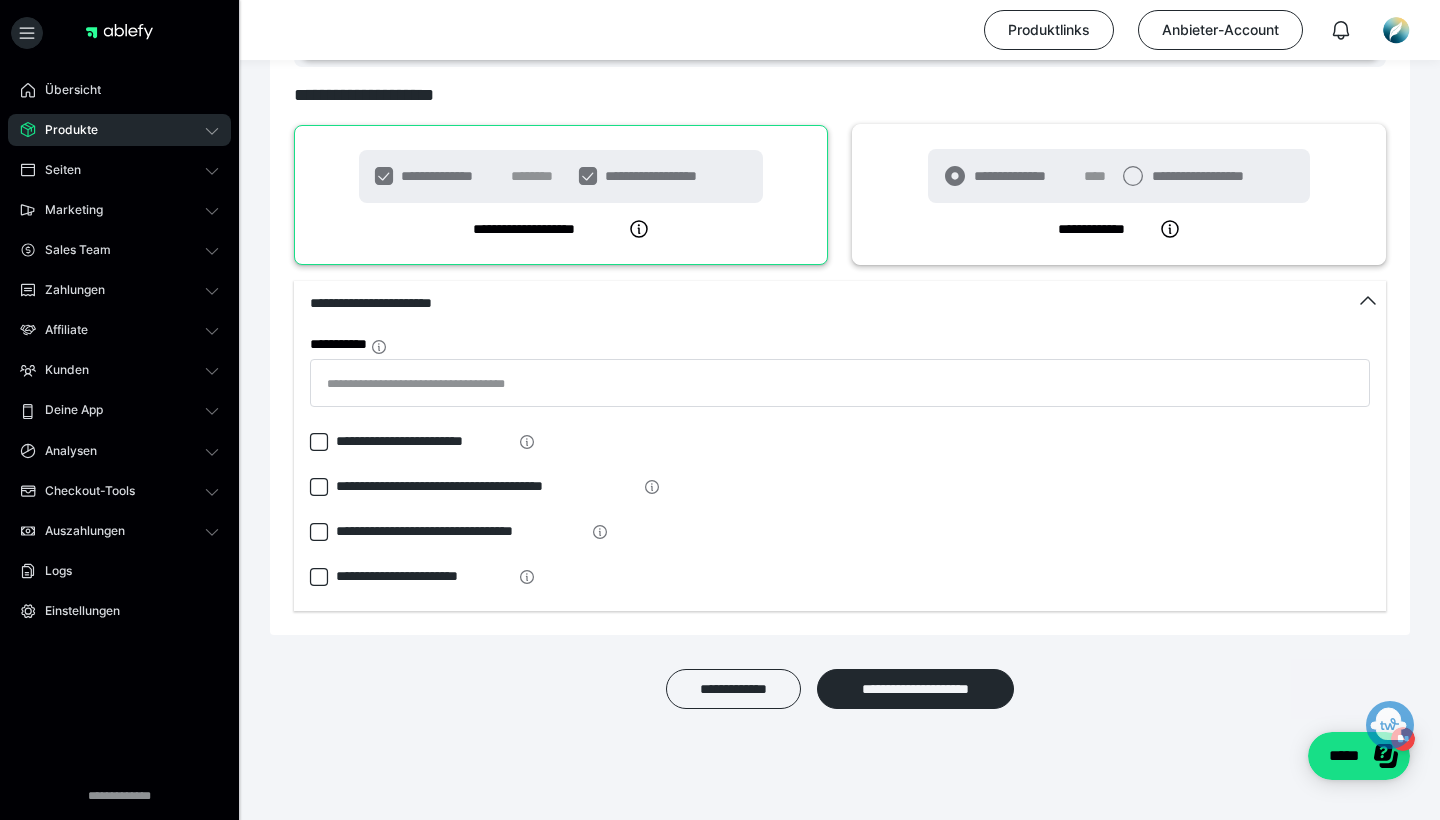 click 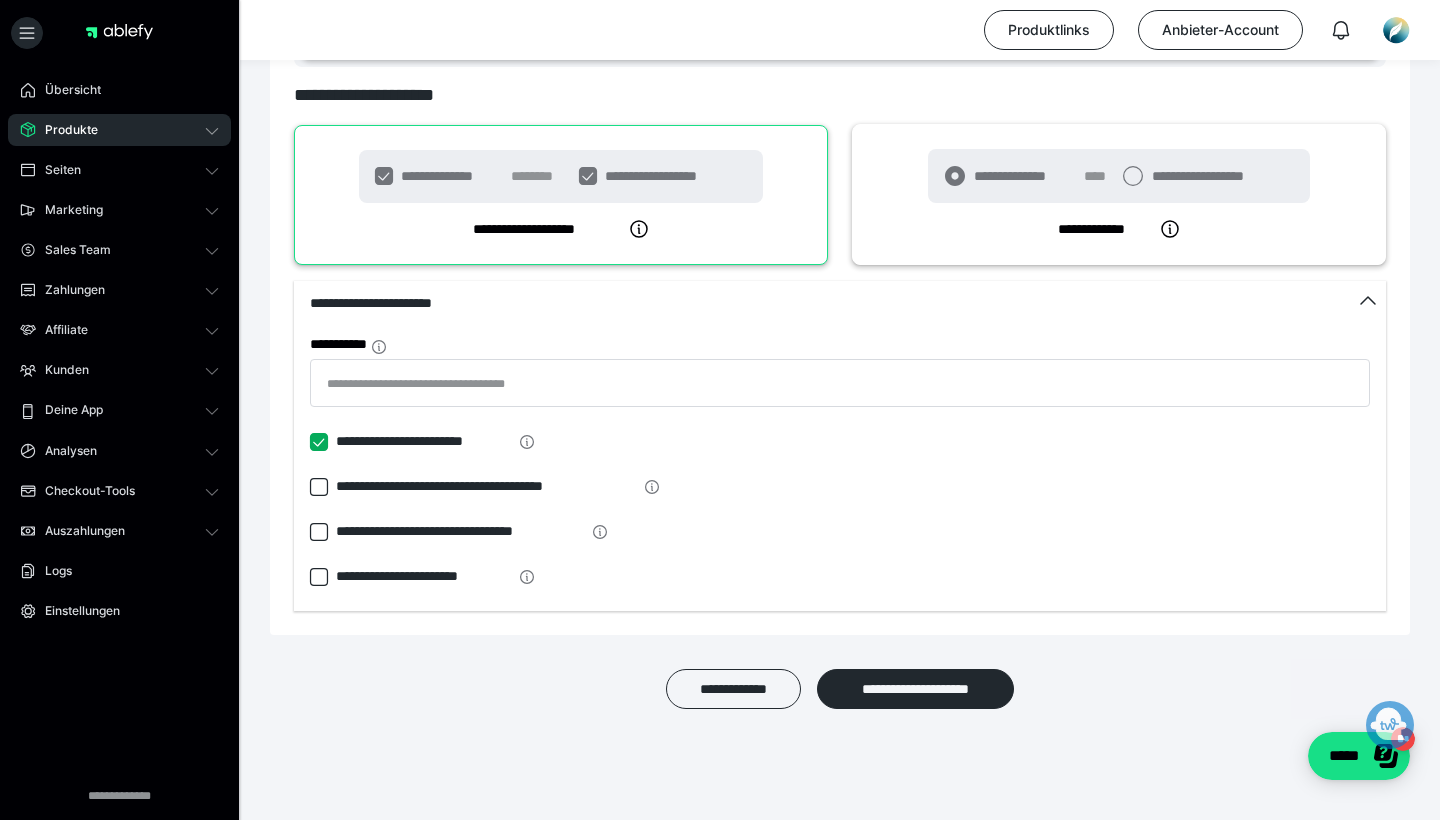 scroll, scrollTop: 1279, scrollLeft: 0, axis: vertical 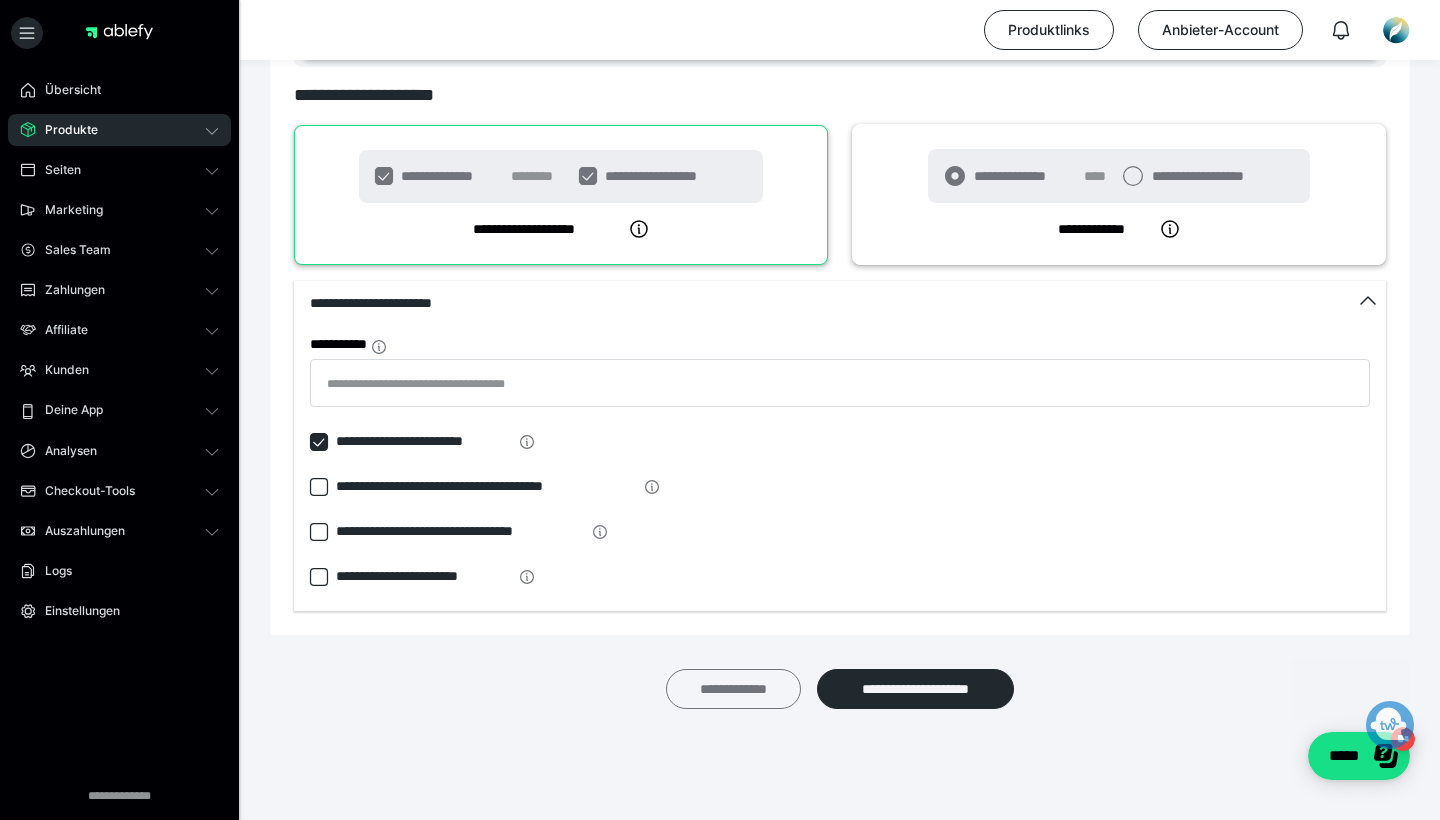 click on "**********" at bounding box center (733, 689) 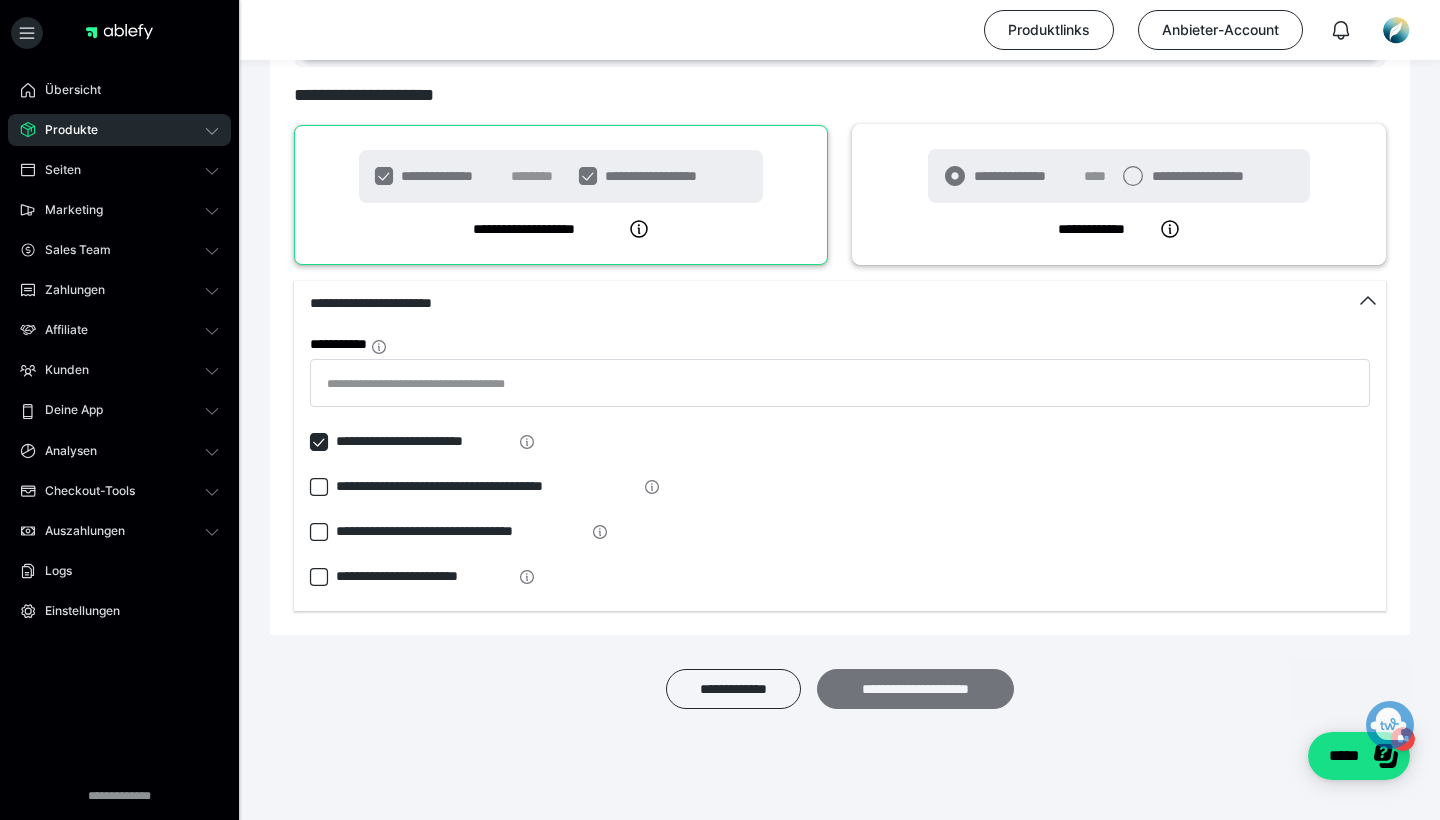 scroll, scrollTop: 1279, scrollLeft: 0, axis: vertical 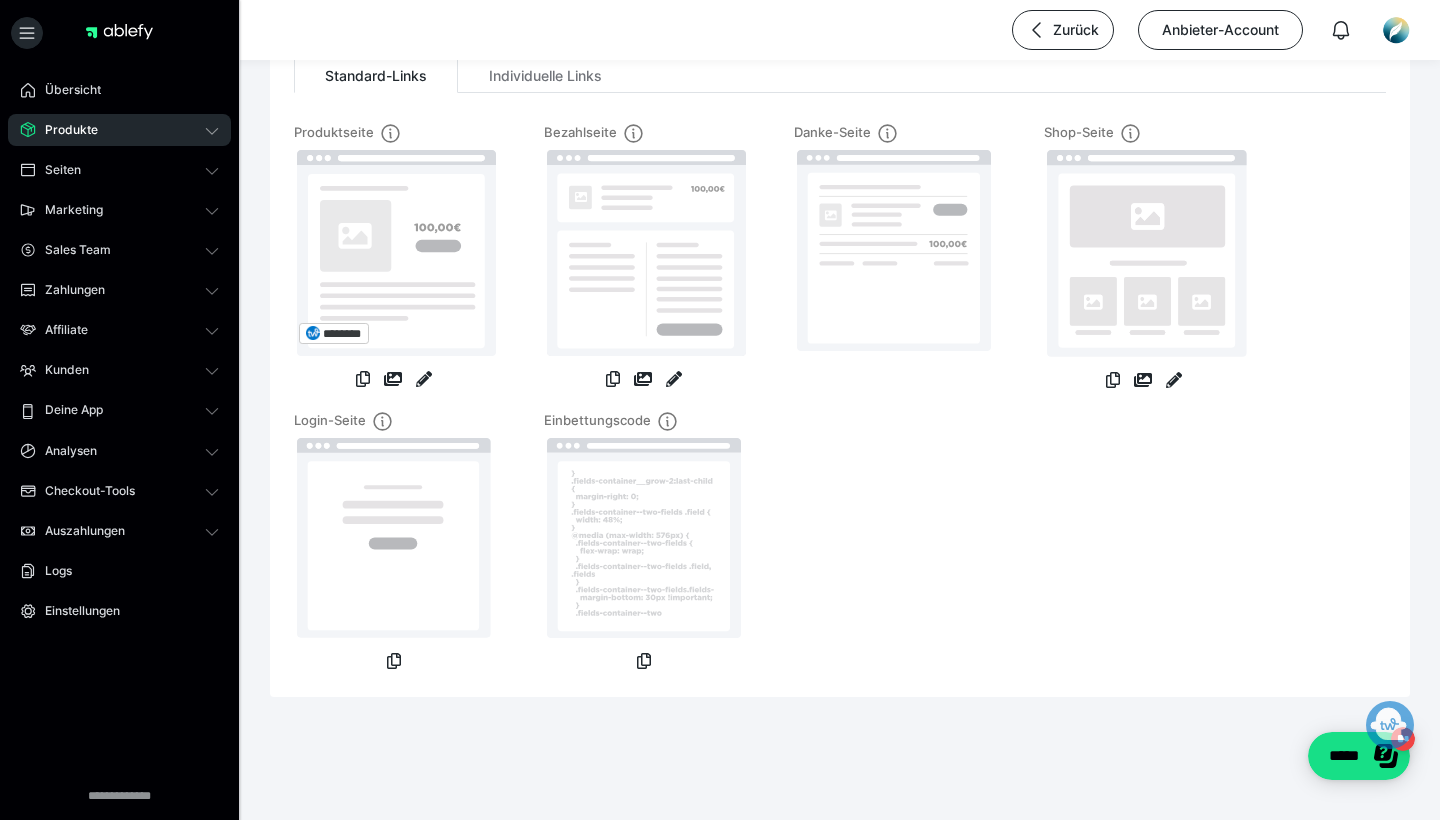 click on "Produkte" at bounding box center (119, 130) 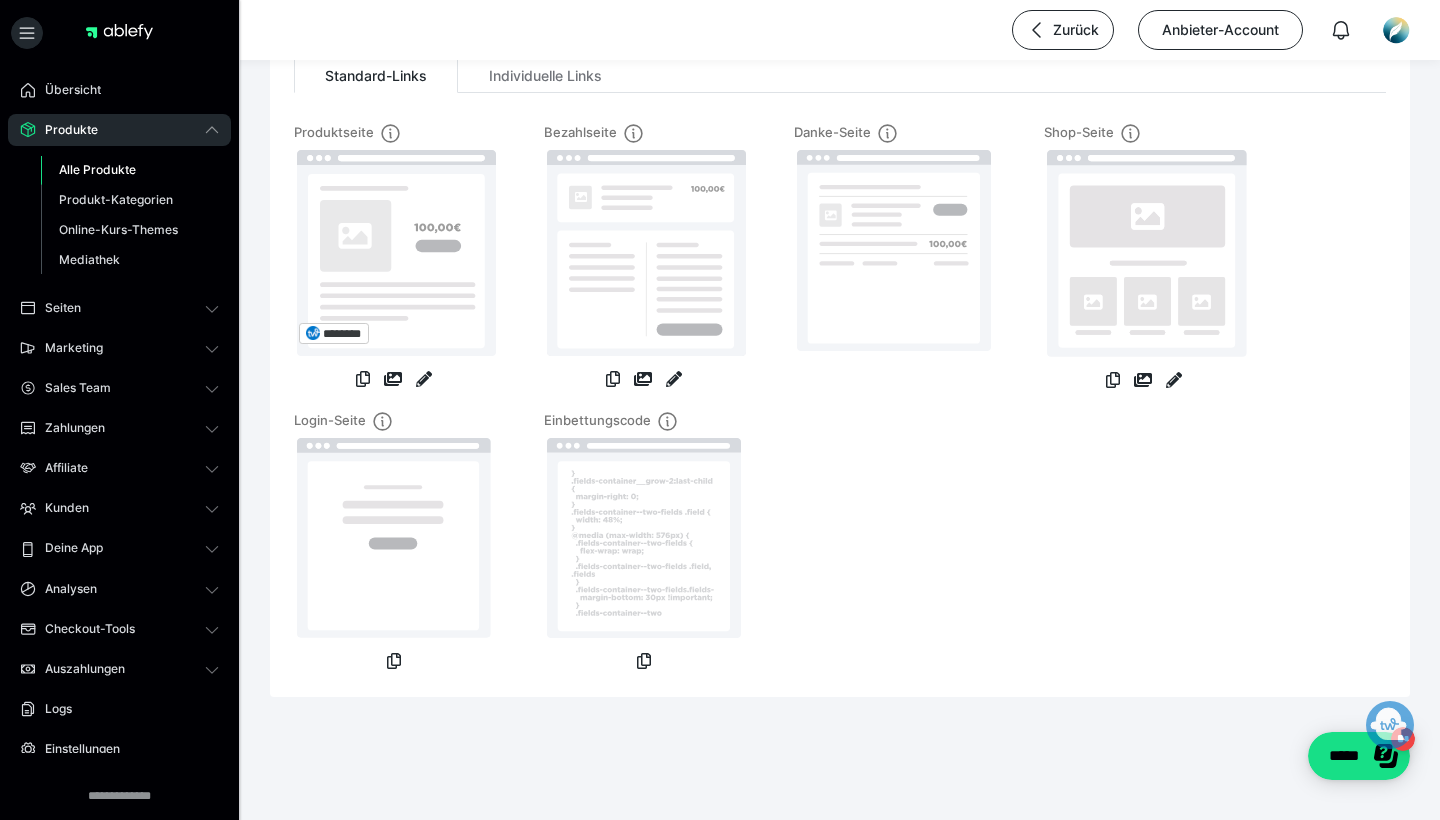click on "Alle Produkte" at bounding box center [97, 169] 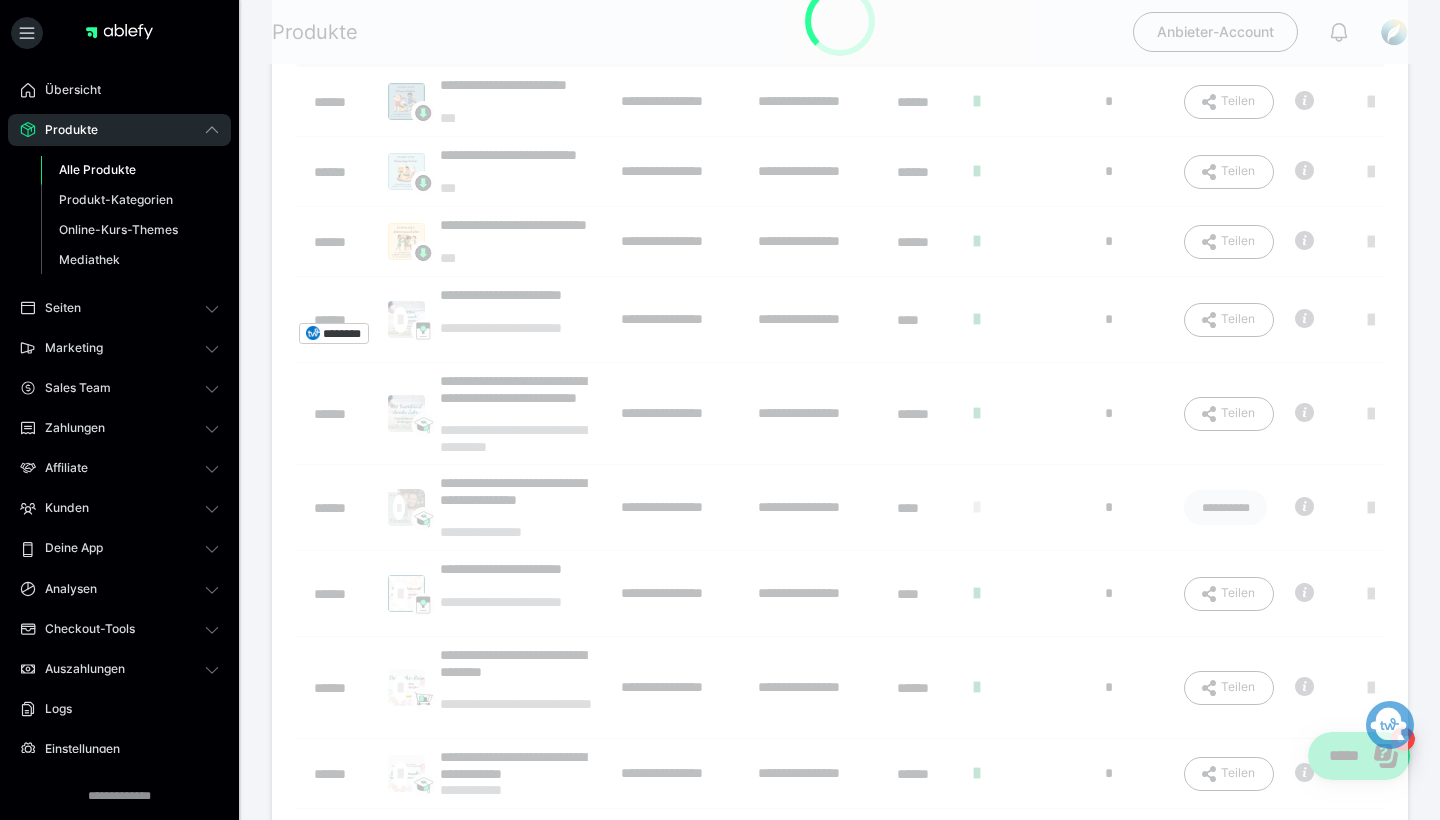 scroll, scrollTop: 0, scrollLeft: 0, axis: both 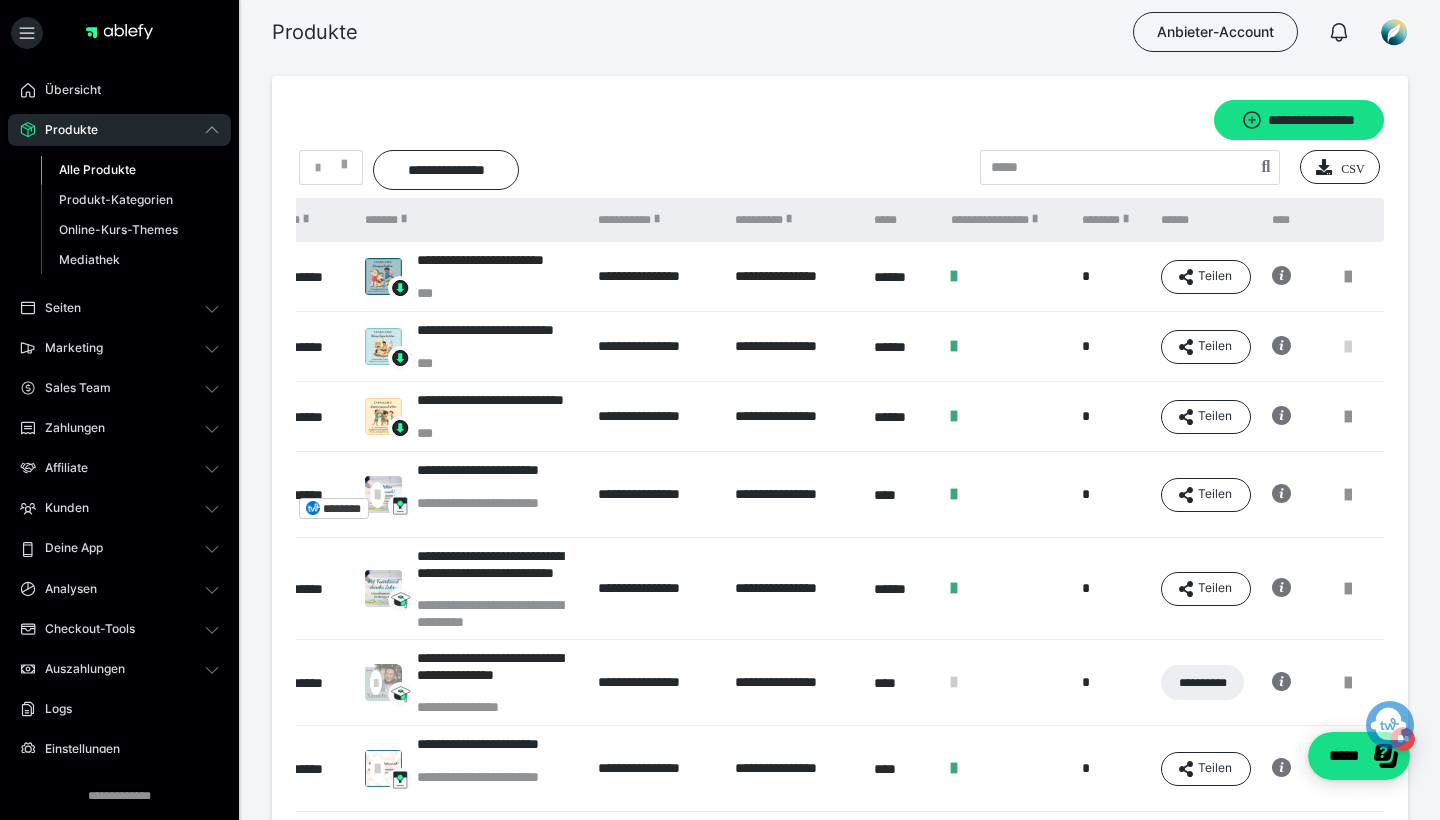 click at bounding box center (1348, 347) 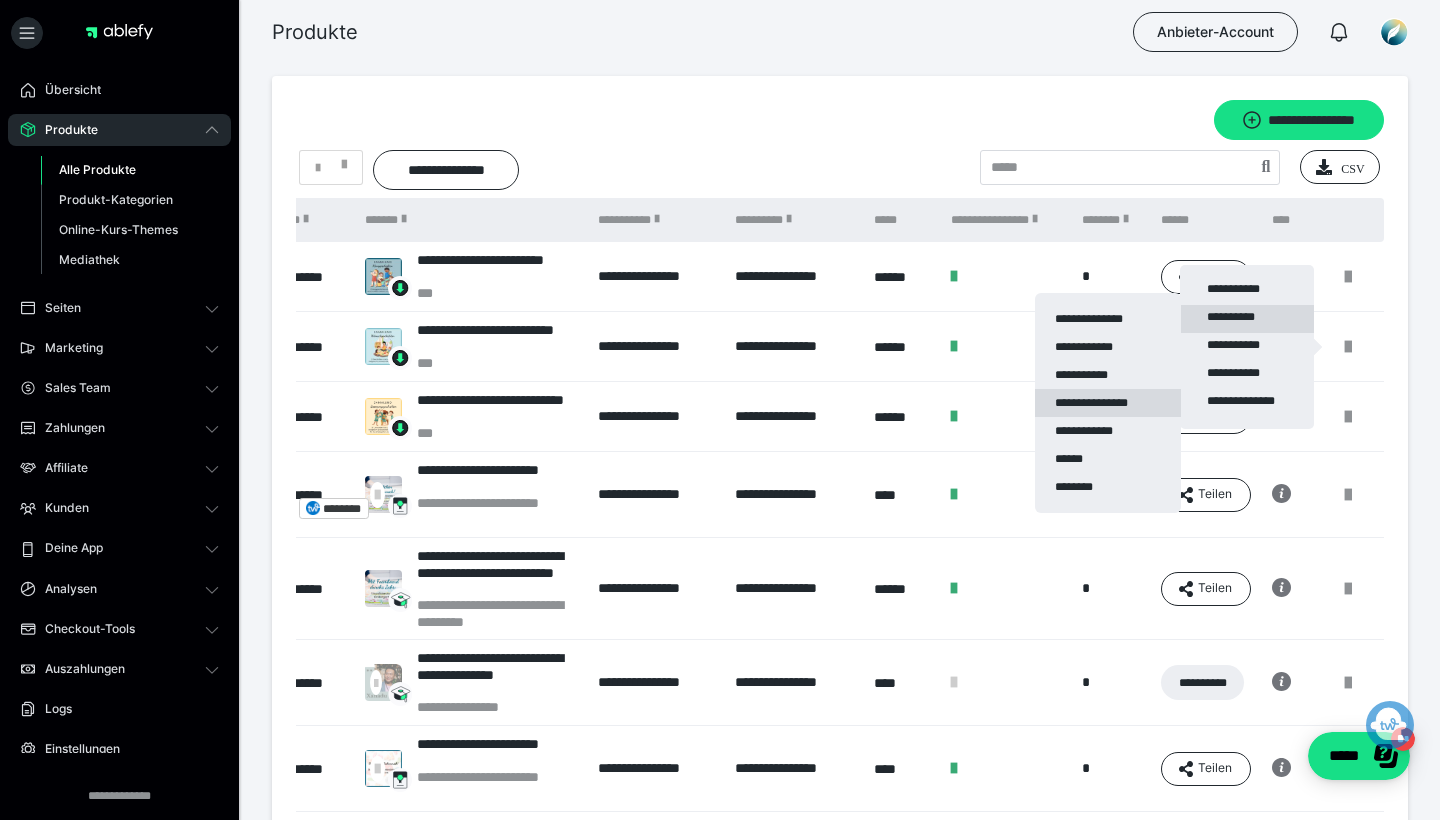 click on "**********" at bounding box center (1108, 403) 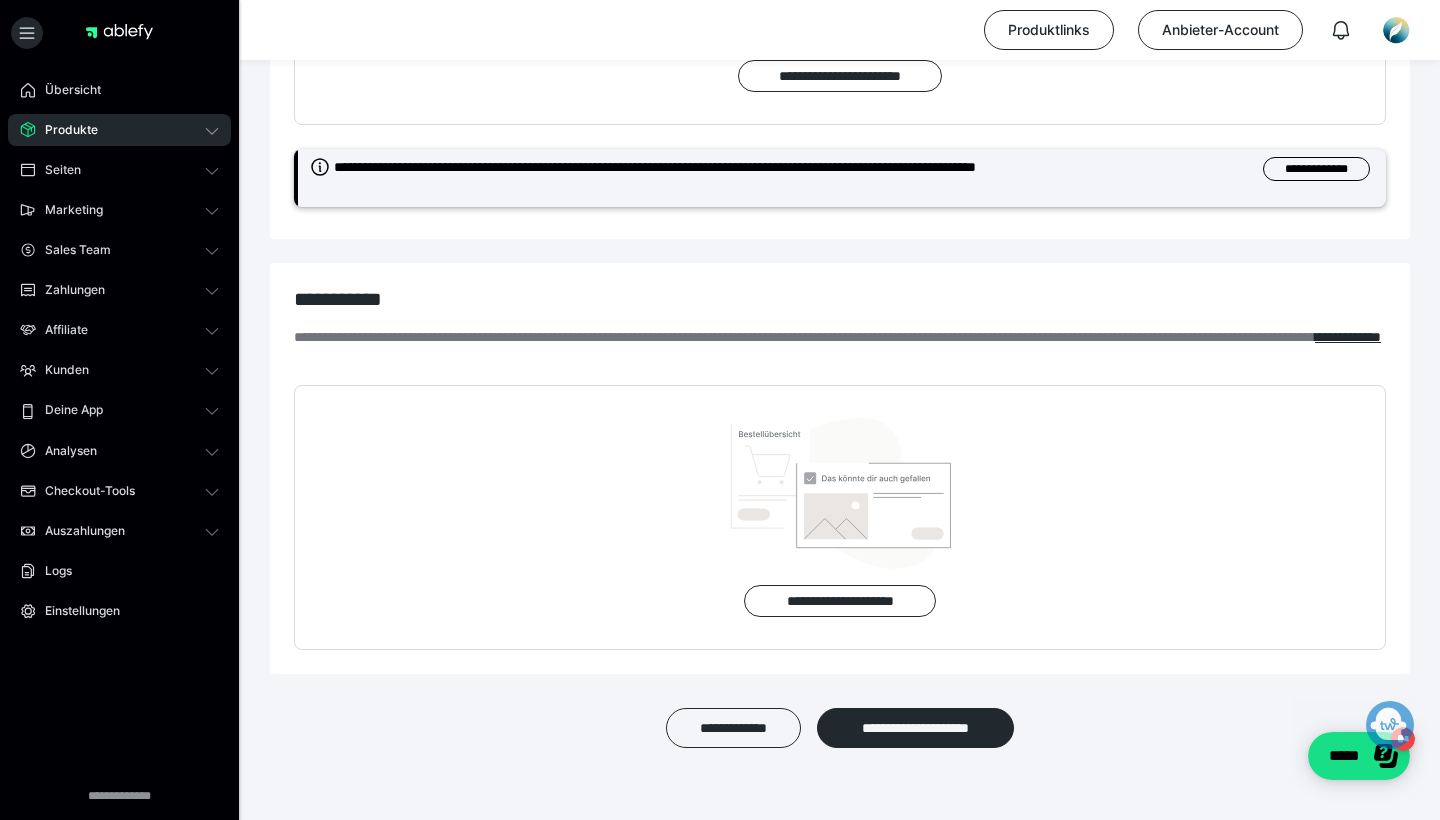 scroll, scrollTop: 620, scrollLeft: 0, axis: vertical 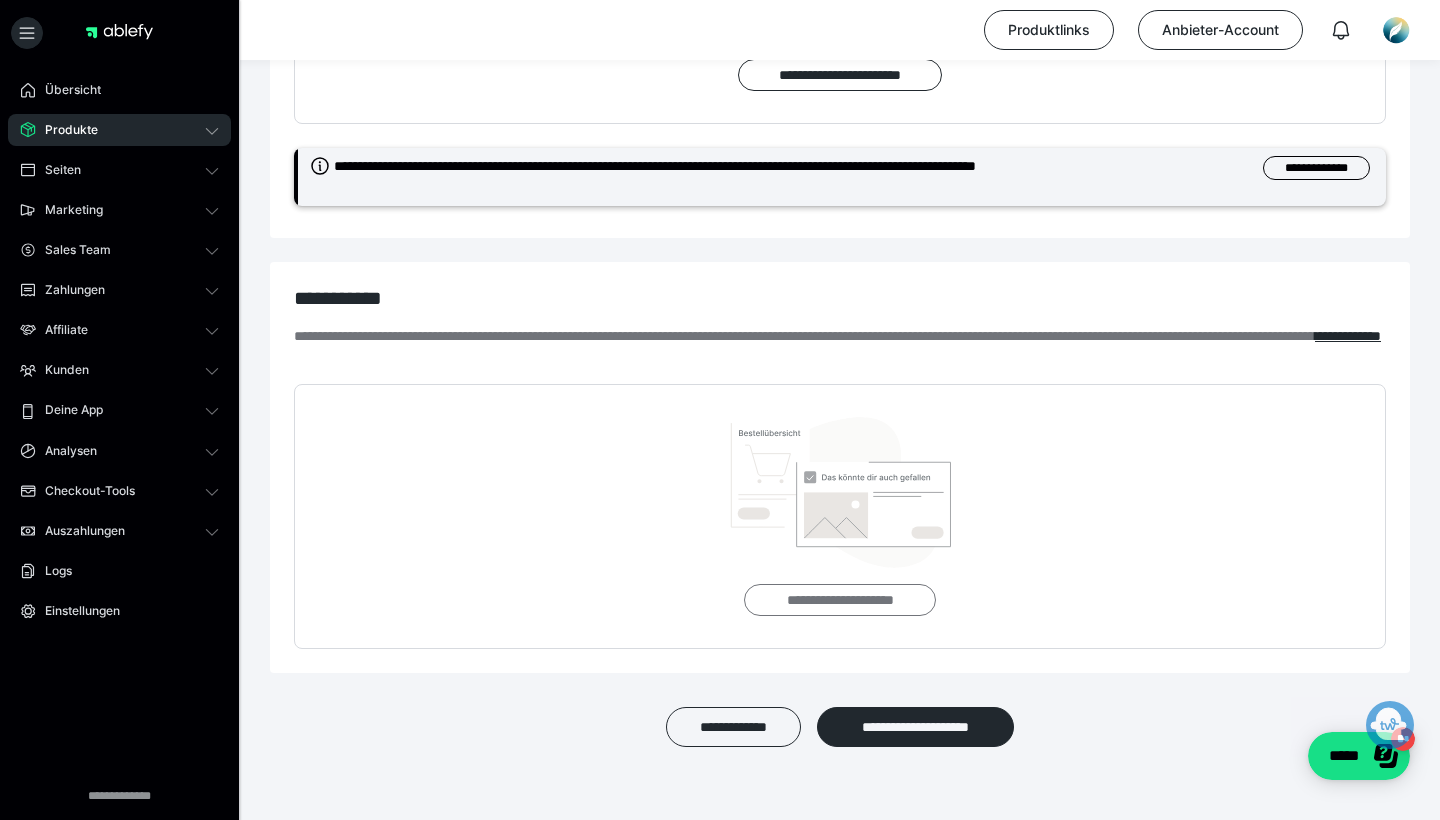 click on "**********" at bounding box center (839, 600) 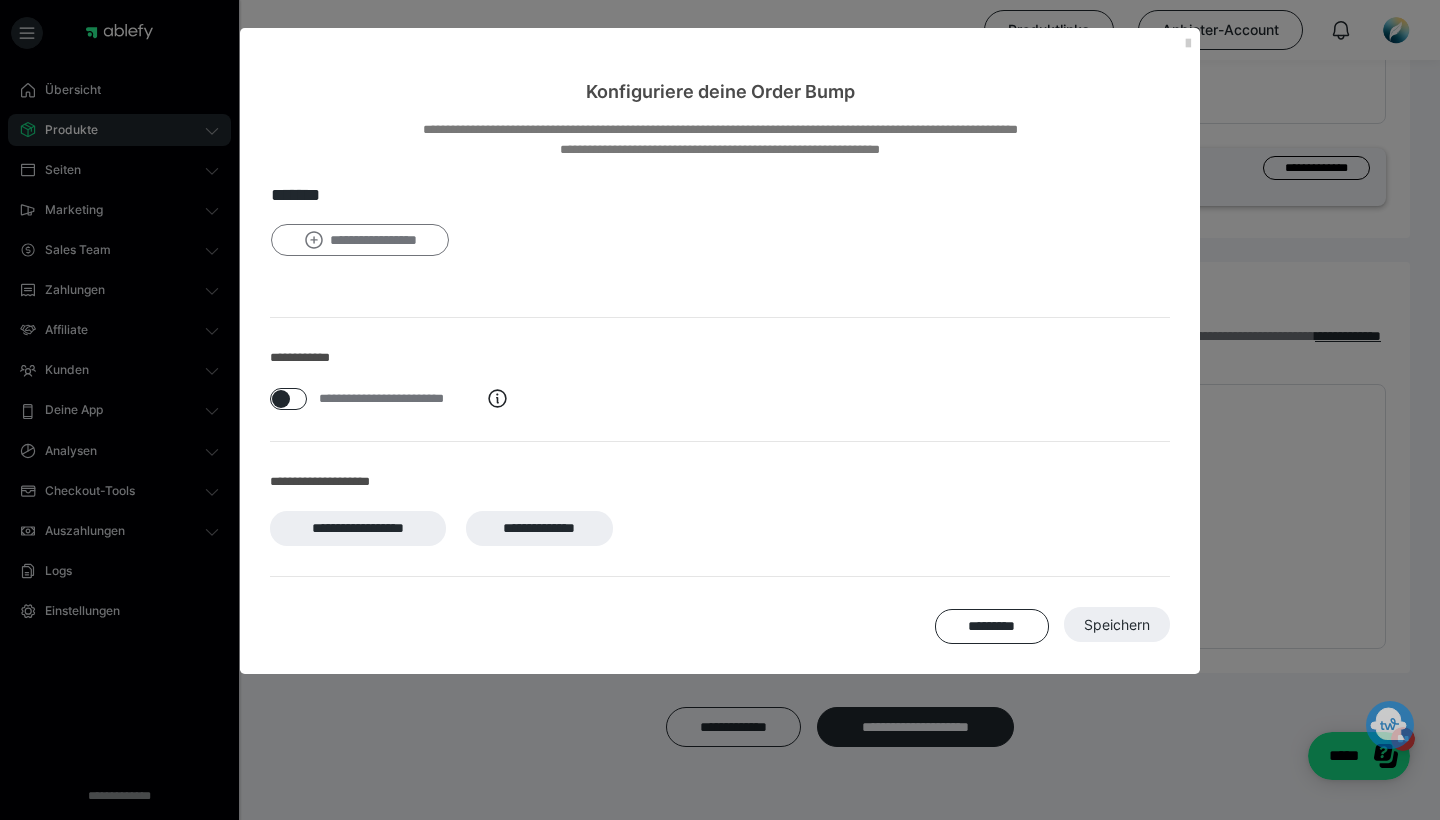 click on "**********" at bounding box center (360, 240) 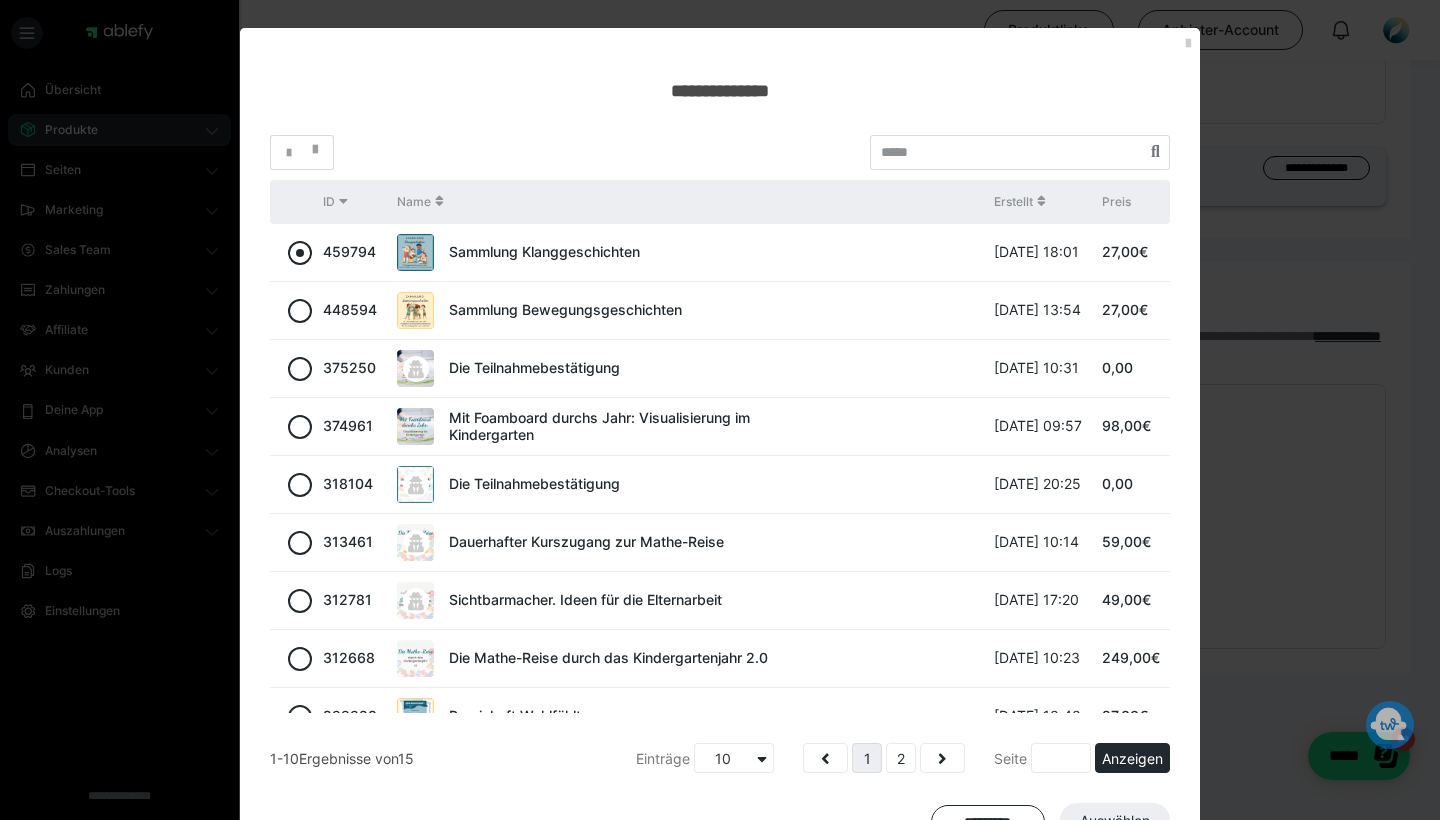 click at bounding box center (300, 253) 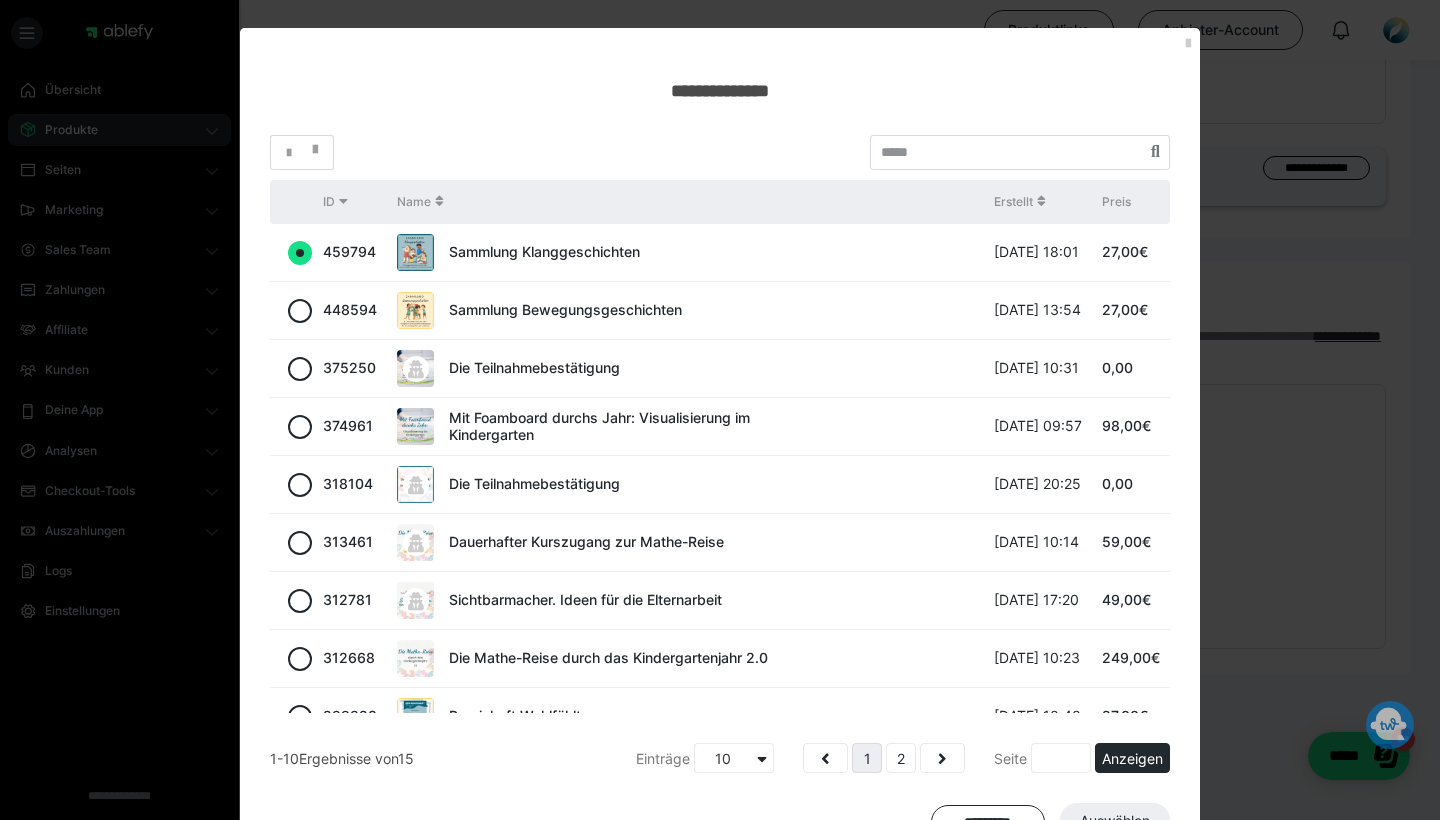 radio on "true" 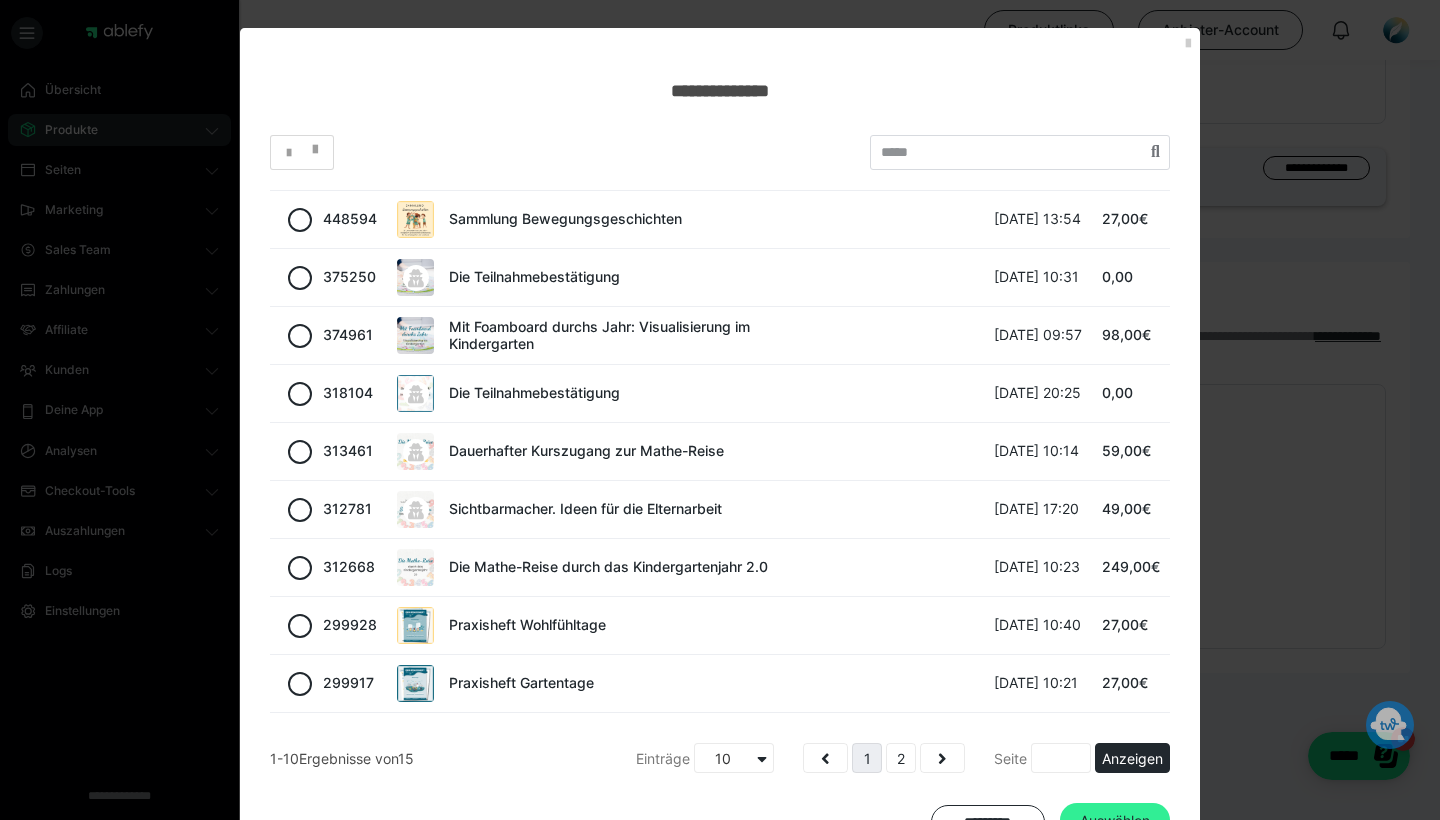 scroll, scrollTop: 91, scrollLeft: 0, axis: vertical 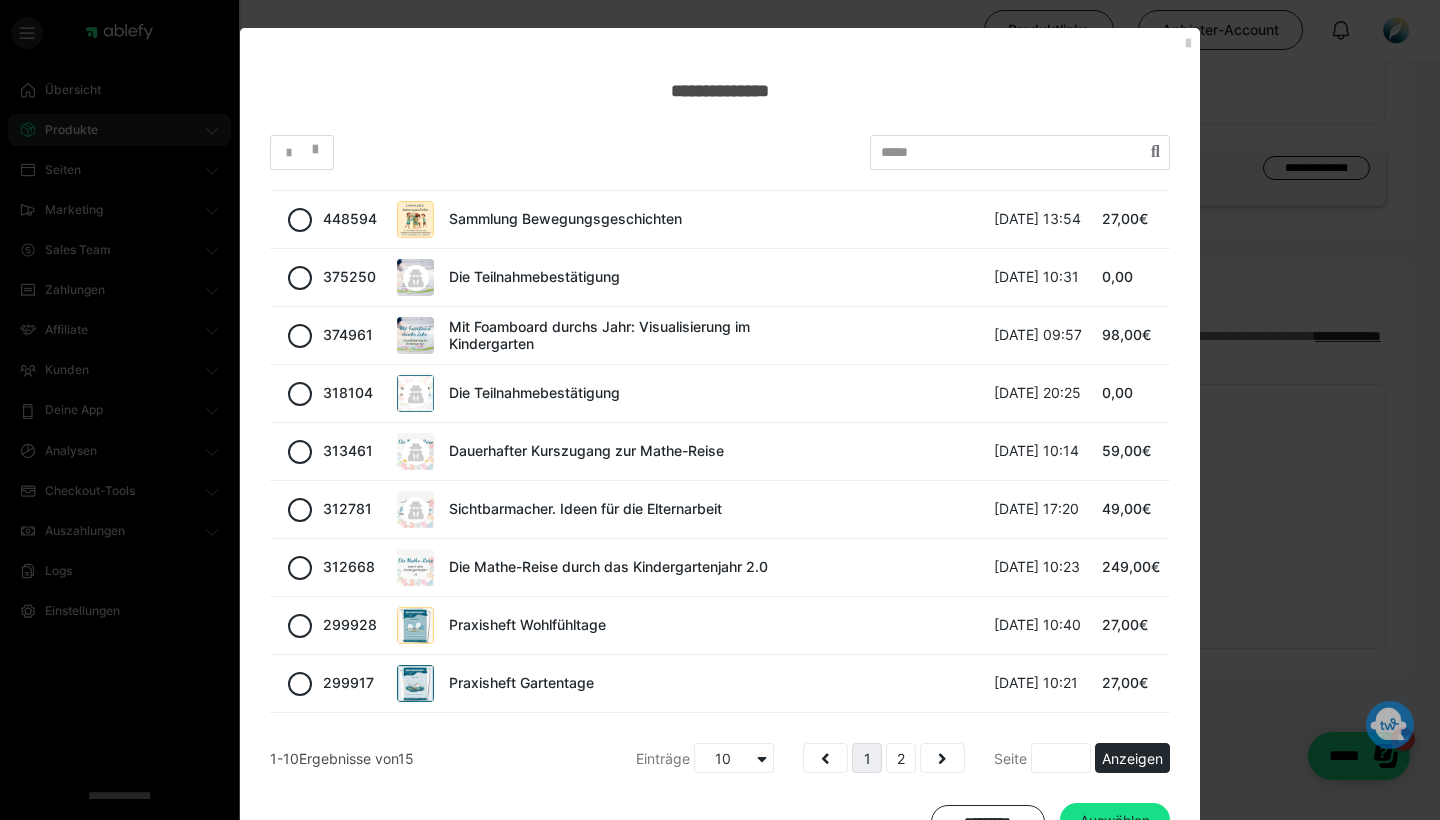 click on "Auswählen" at bounding box center [1115, 821] 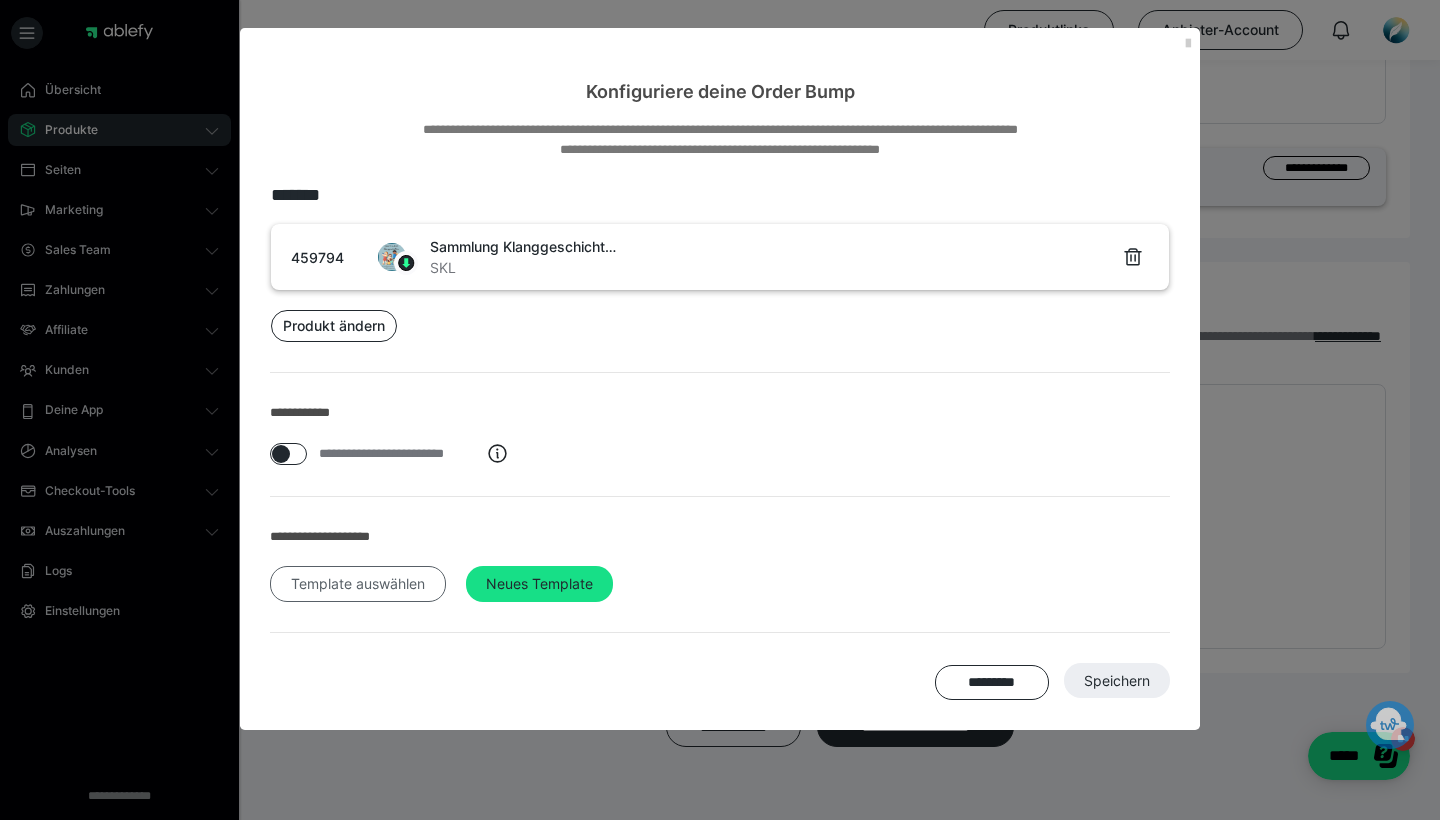click on "Template auswählen" at bounding box center (358, 584) 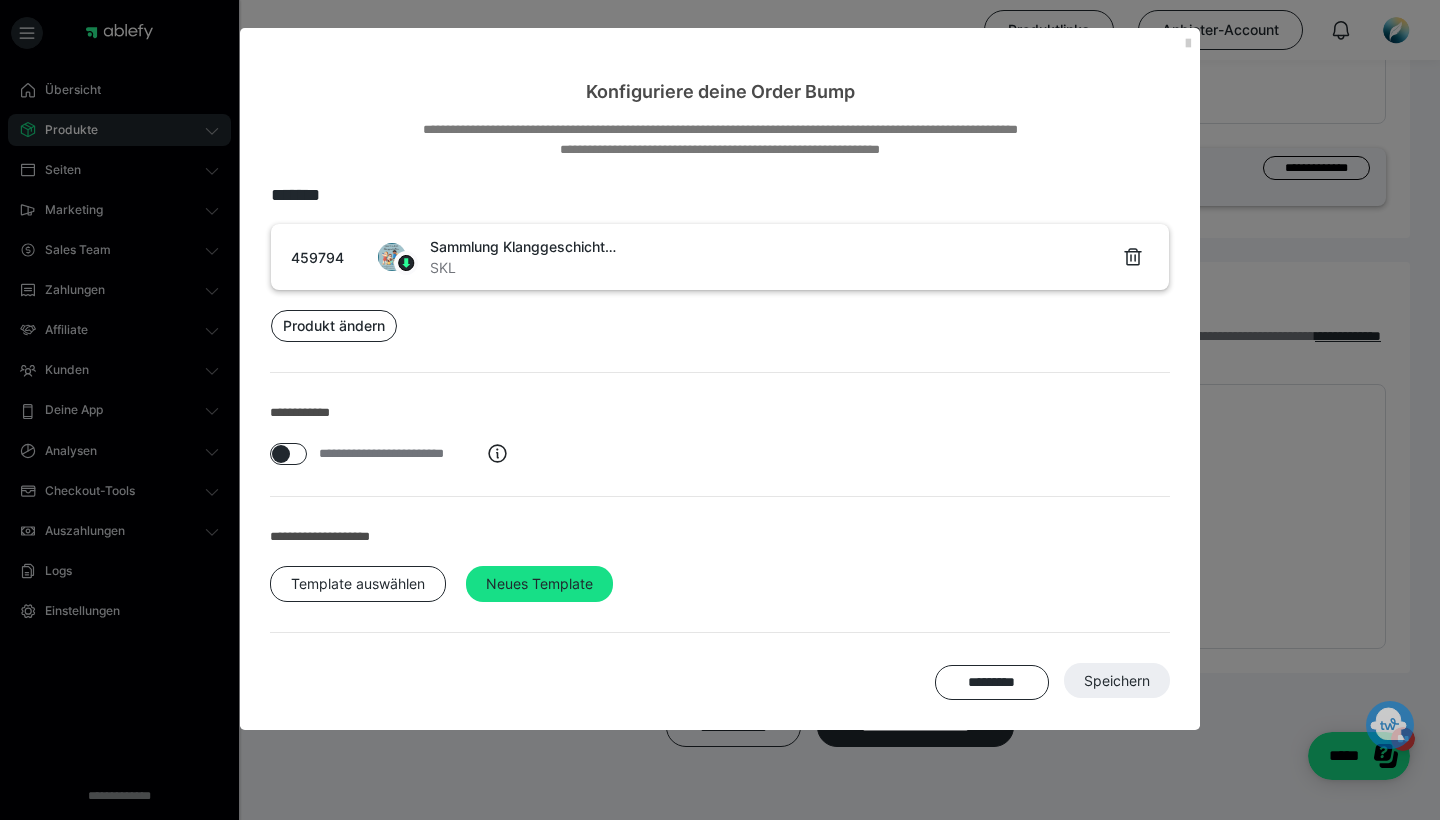 scroll, scrollTop: 0, scrollLeft: 0, axis: both 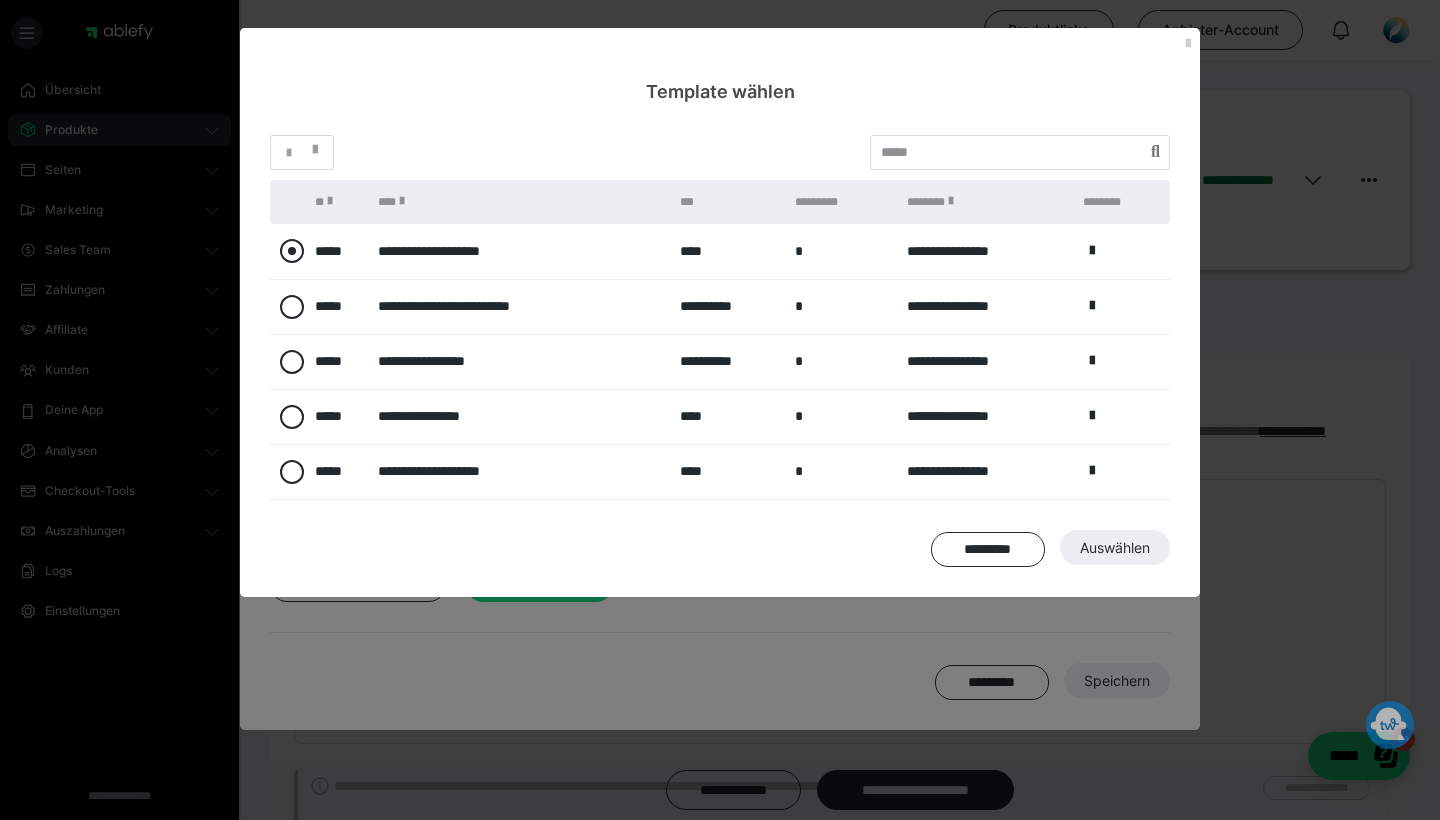 click at bounding box center (292, 251) 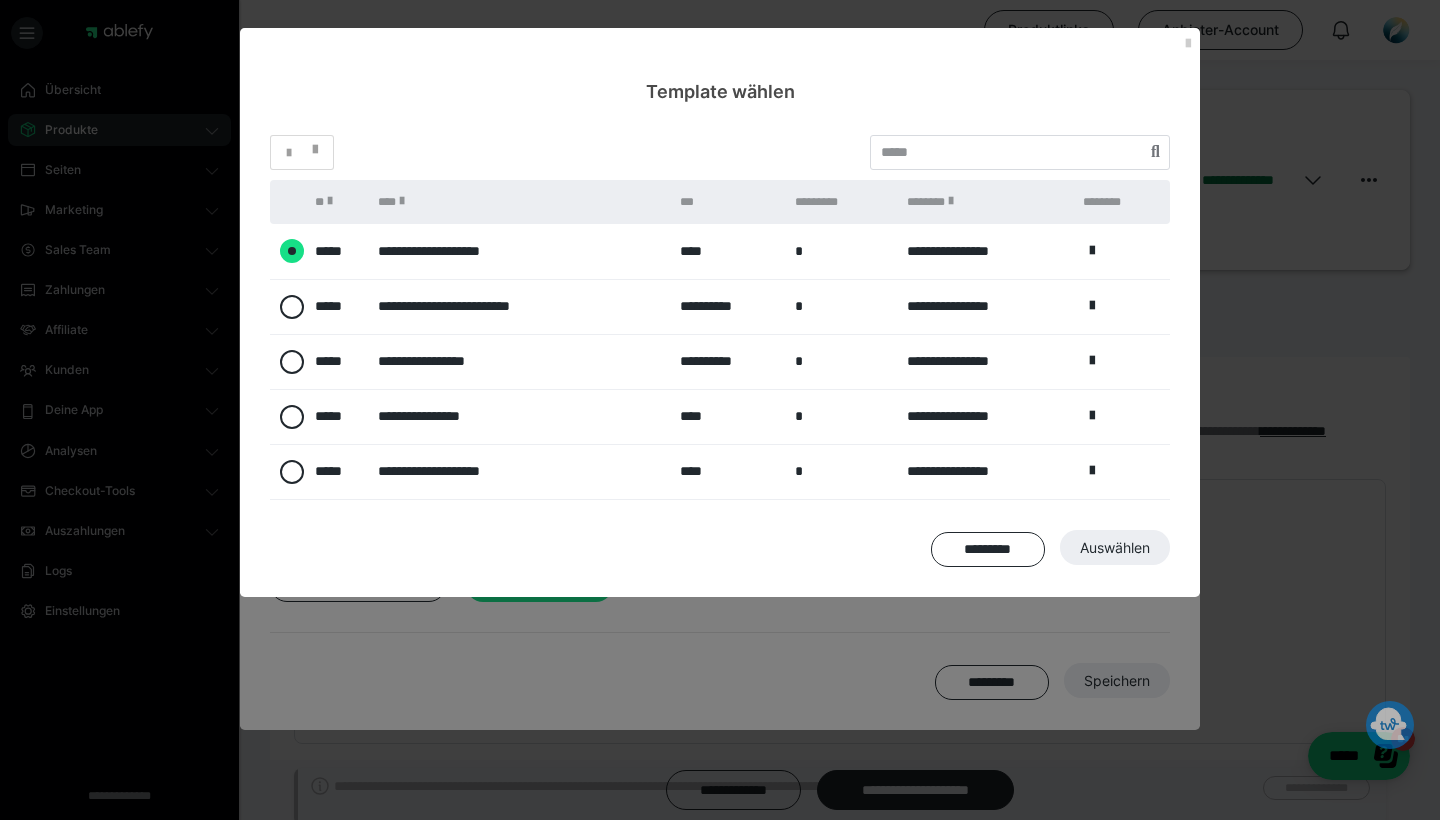 radio on "****" 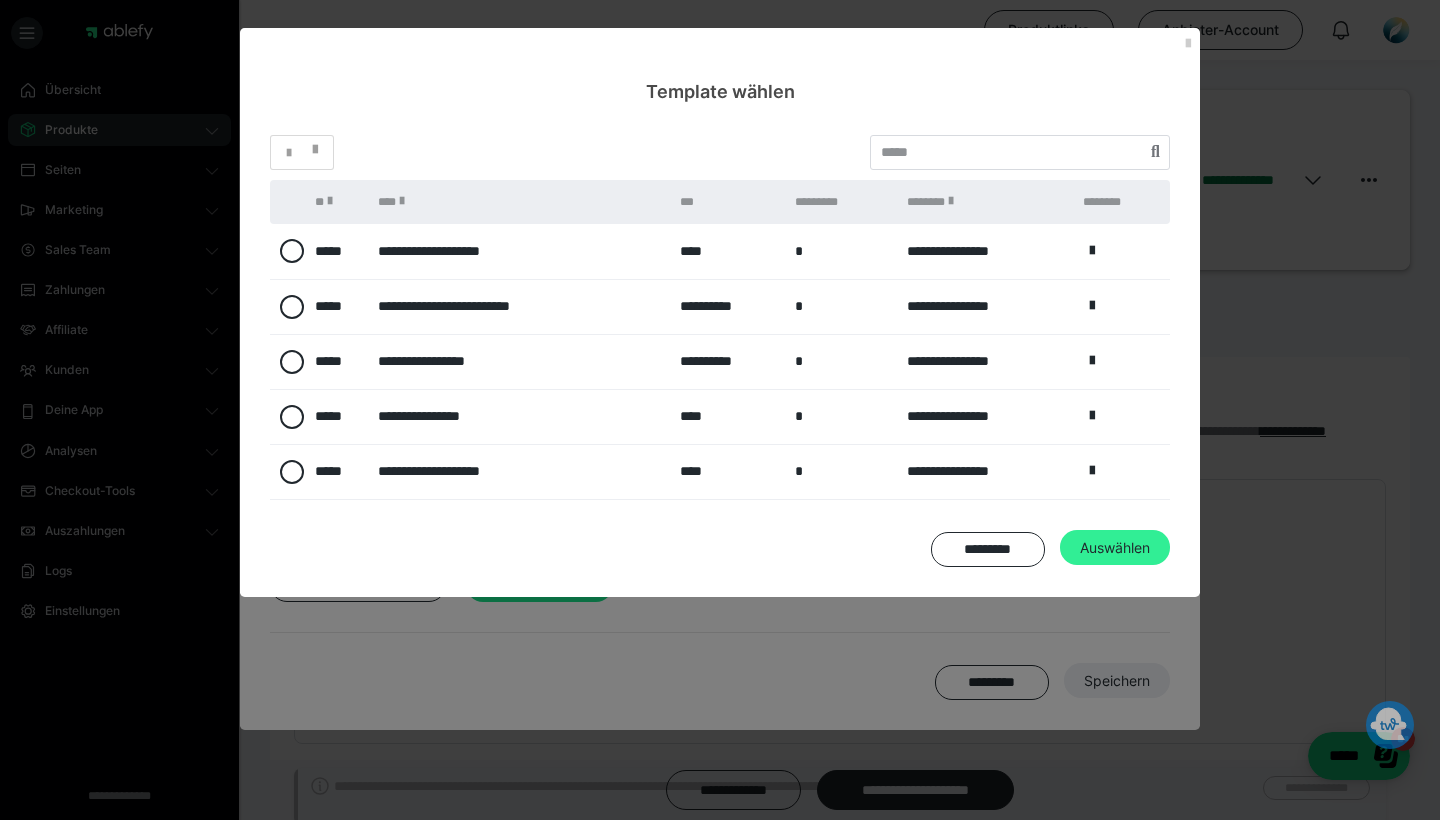 click on "Auswählen" at bounding box center [1117, 681] 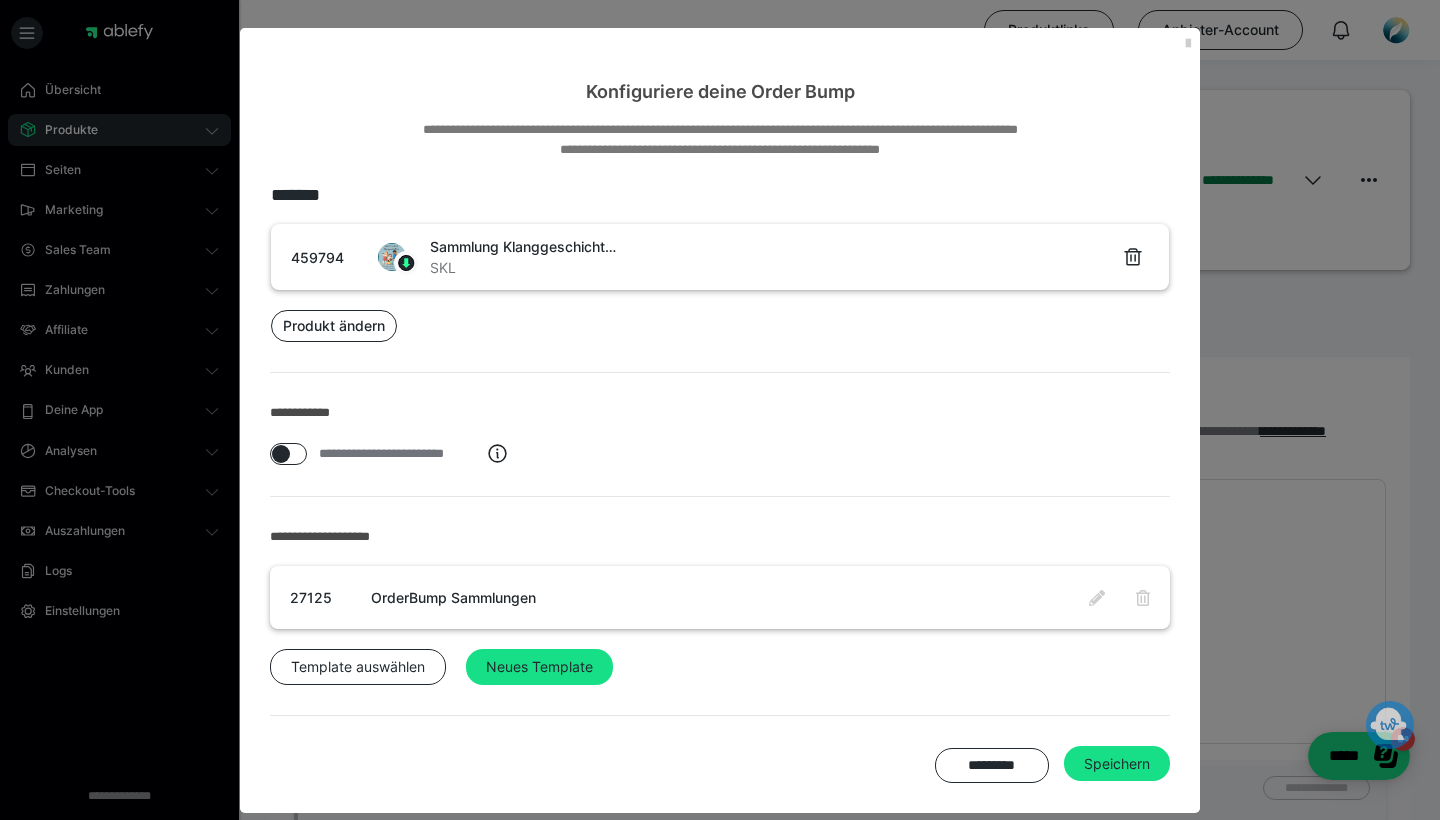 scroll, scrollTop: 0, scrollLeft: 0, axis: both 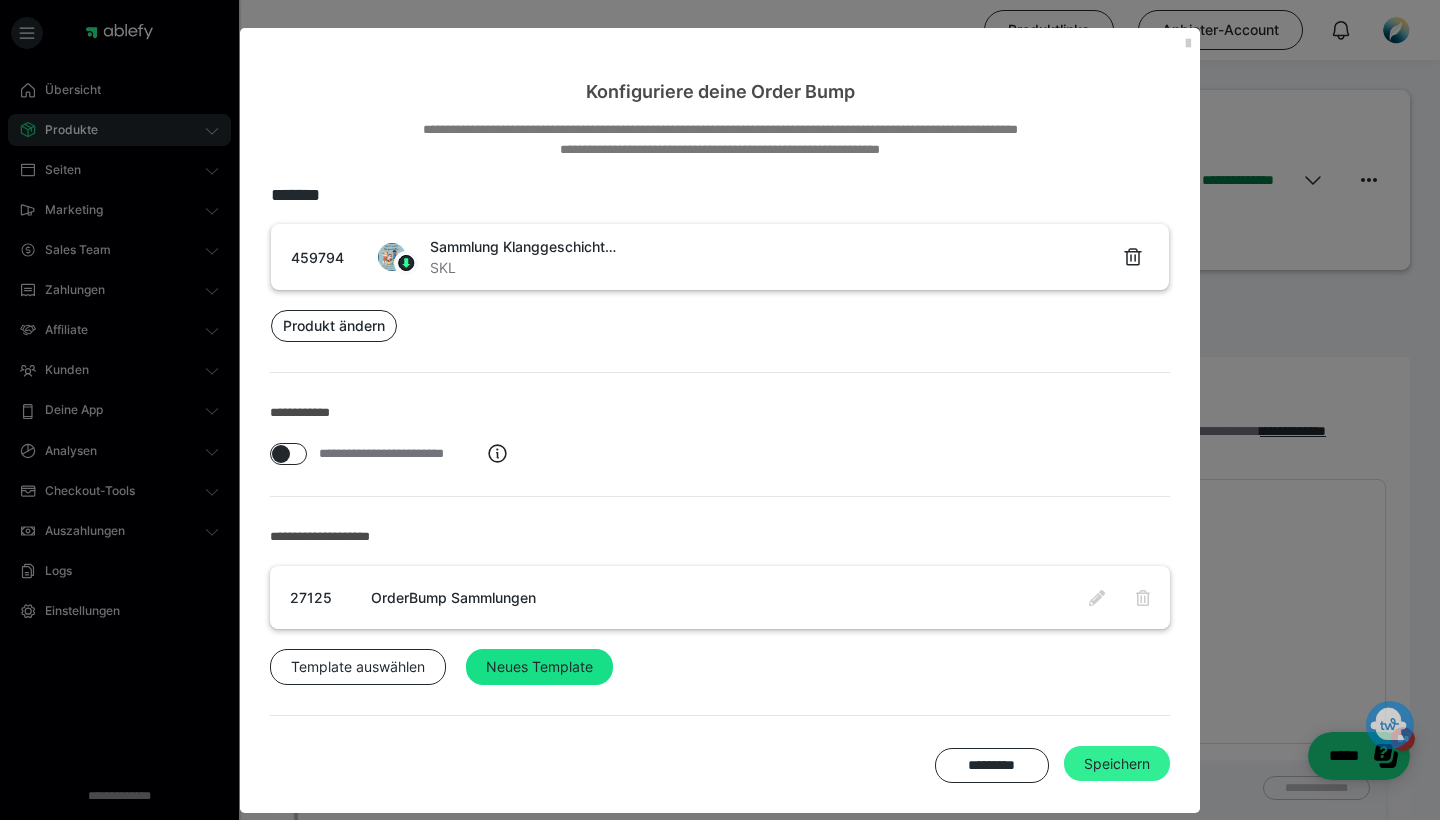 click on "Speichern" at bounding box center (1117, 764) 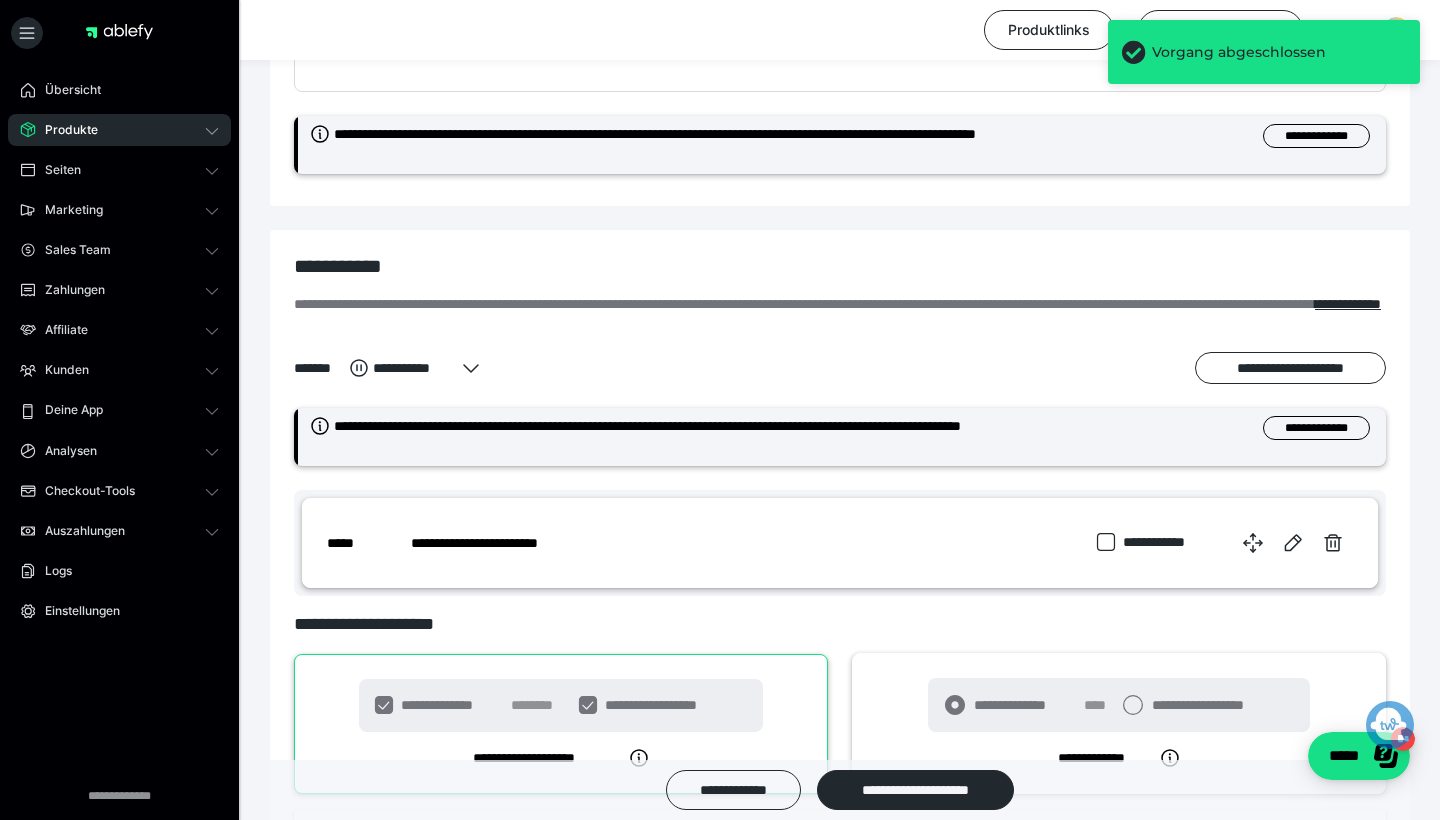 scroll, scrollTop: 636, scrollLeft: 0, axis: vertical 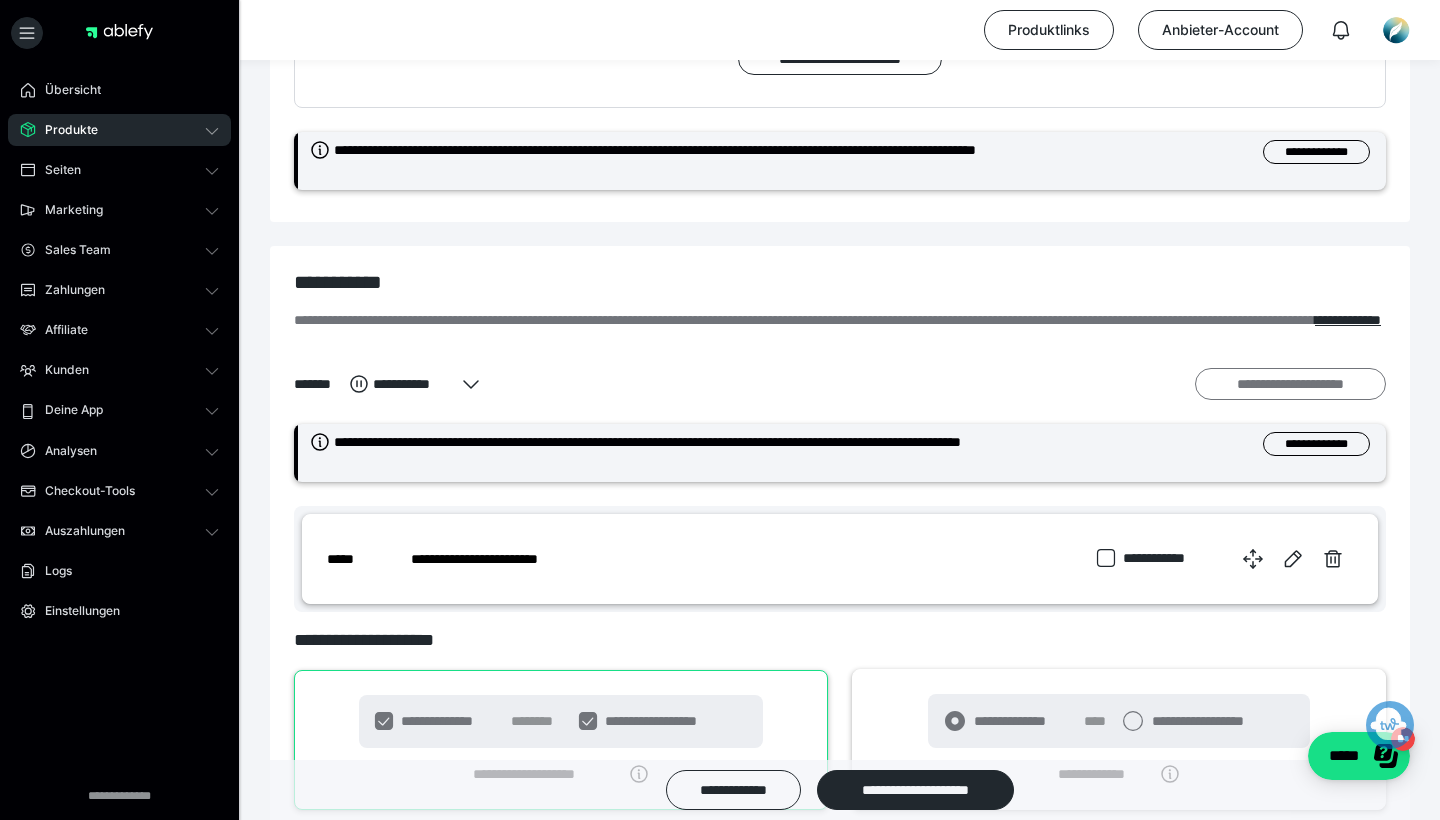 click on "**********" at bounding box center [1290, 384] 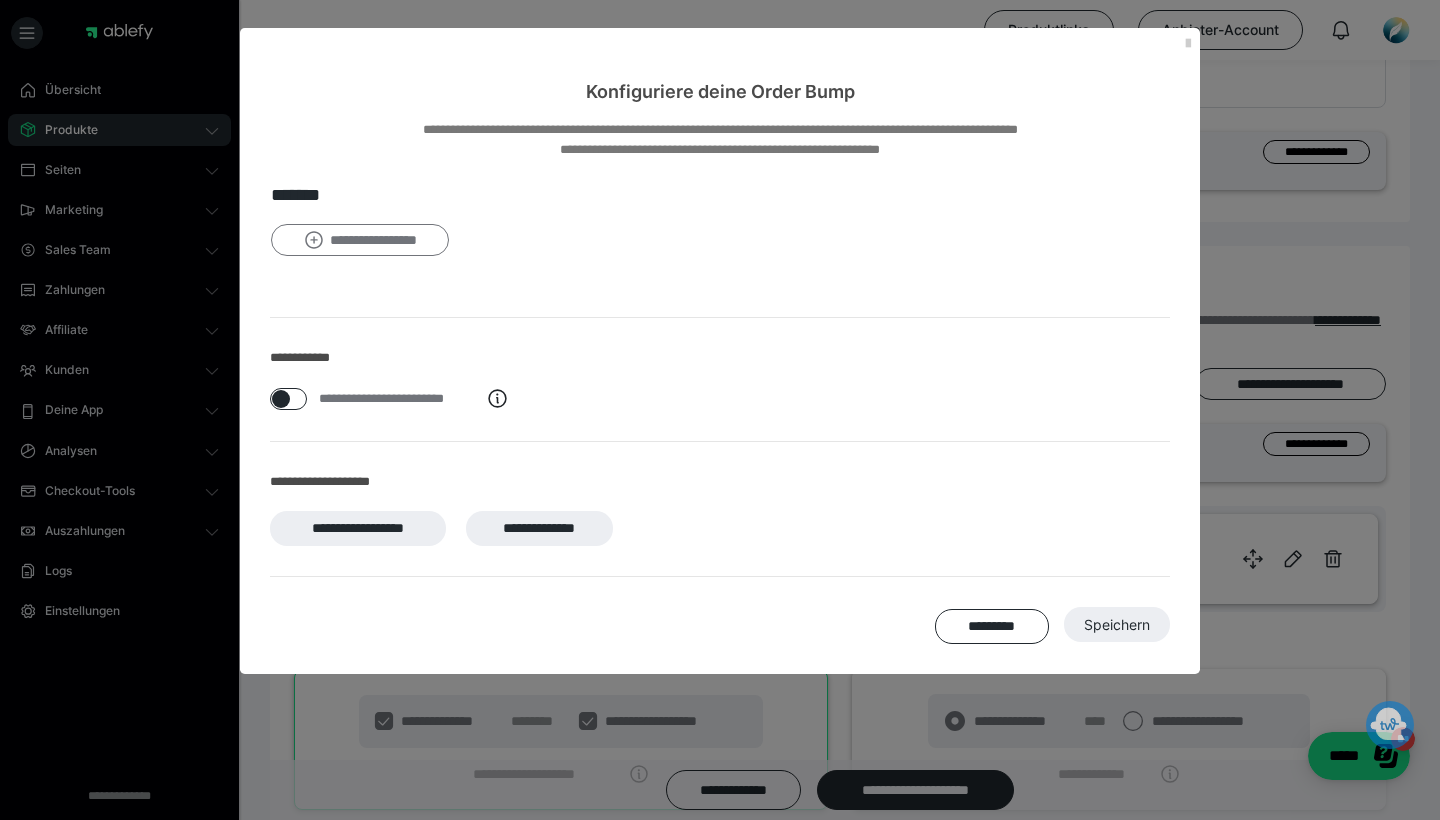 click on "**********" at bounding box center [360, 240] 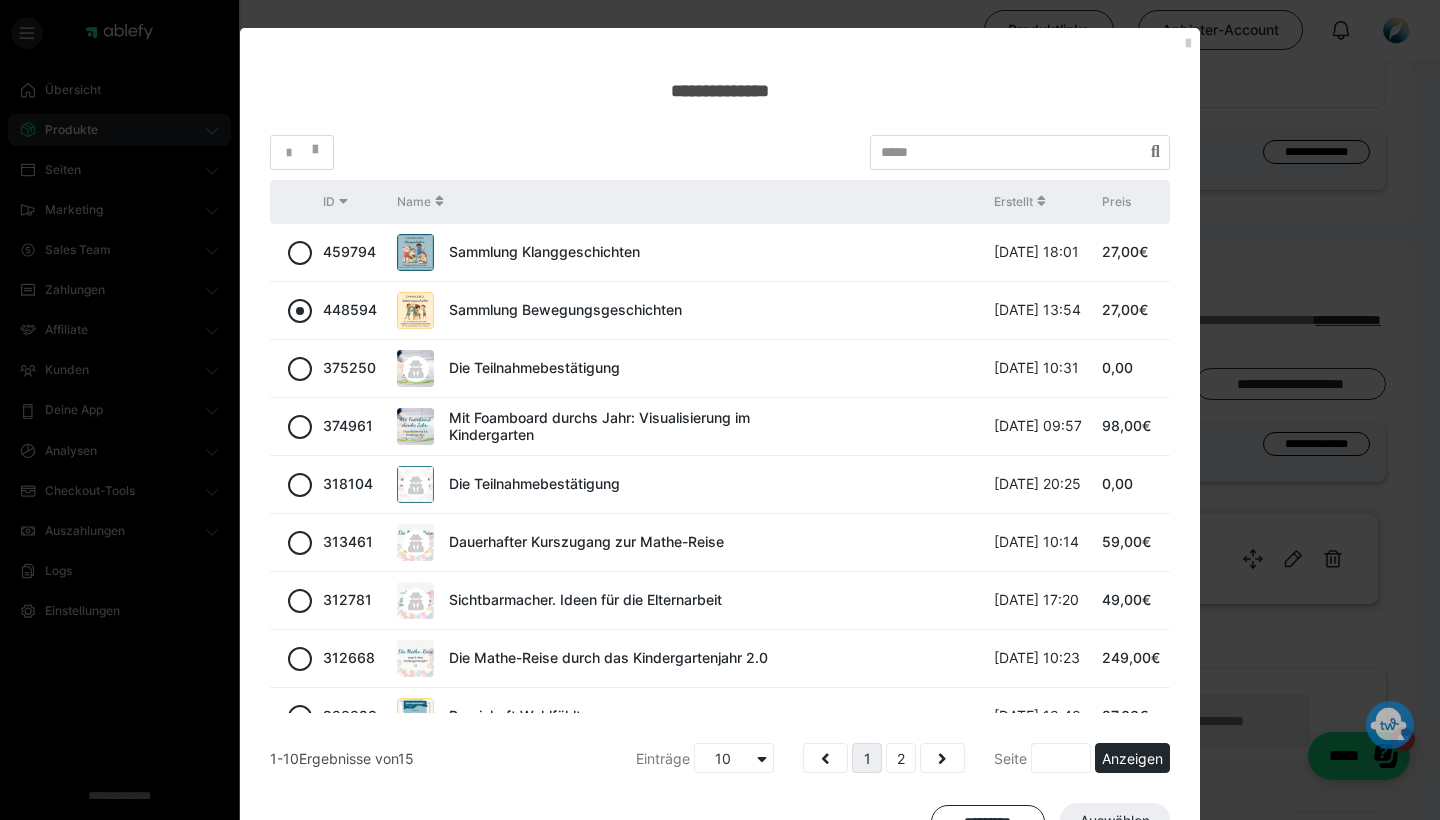 click at bounding box center (300, 311) 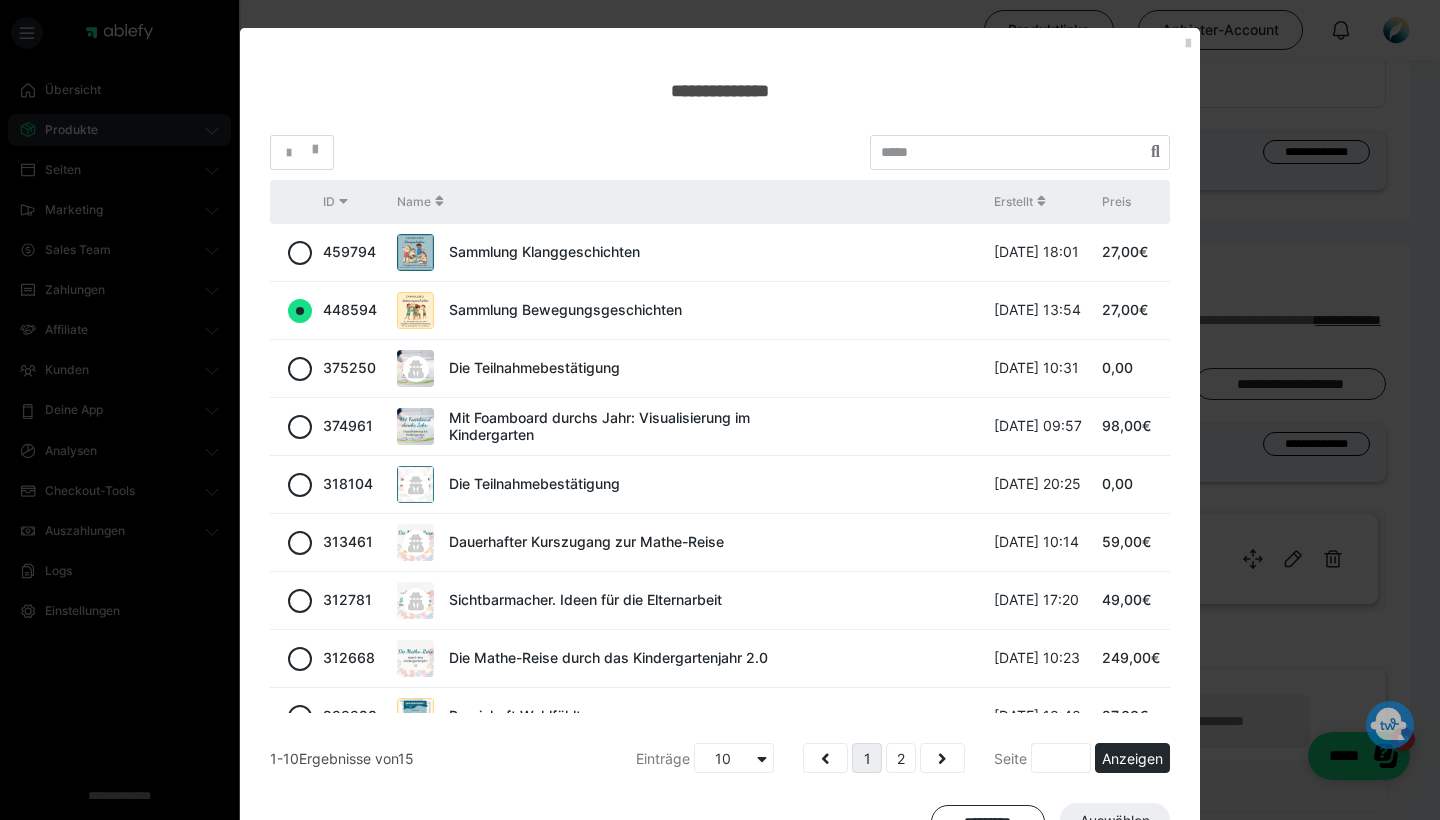 radio on "true" 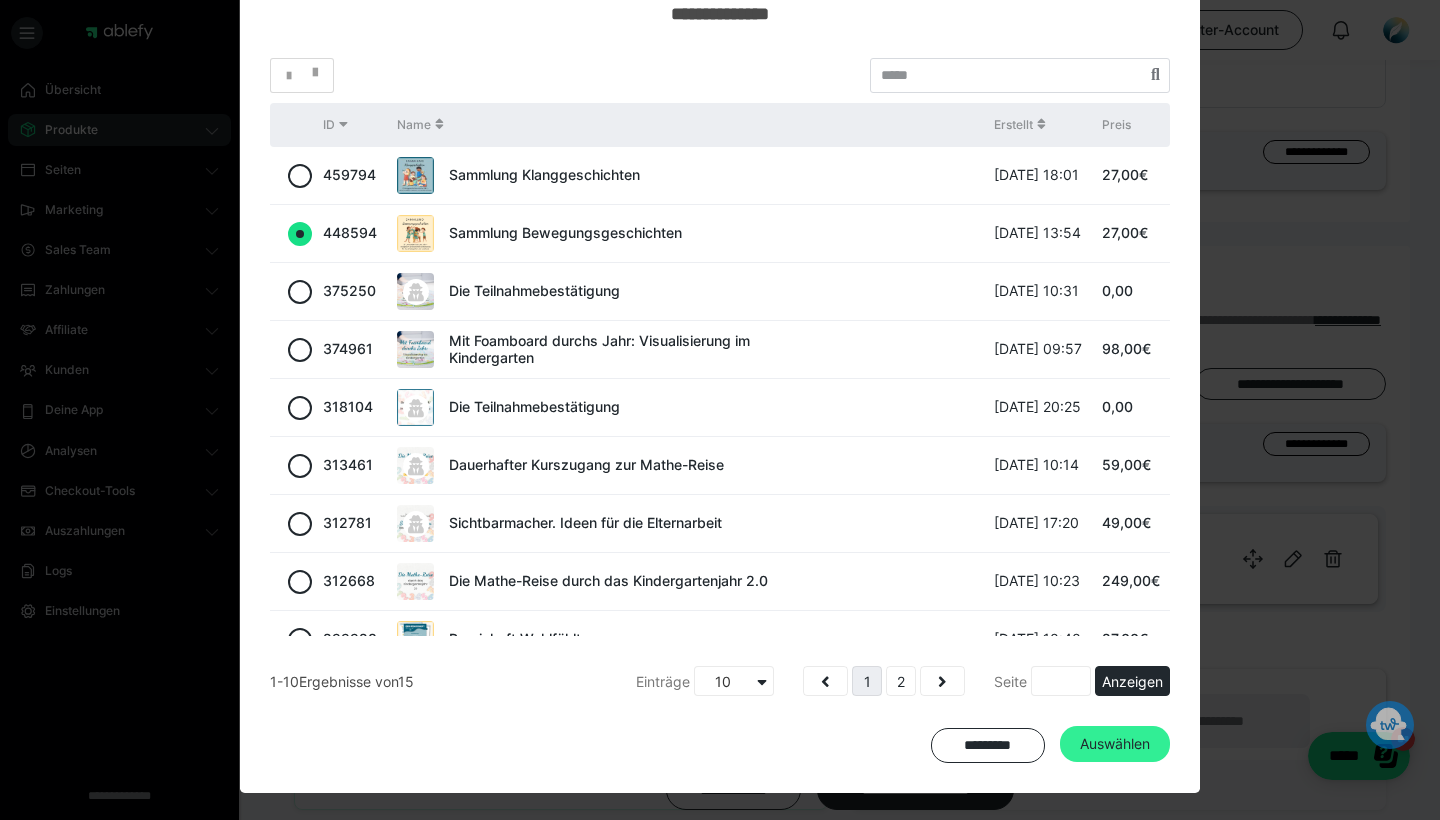 scroll, scrollTop: 76, scrollLeft: 0, axis: vertical 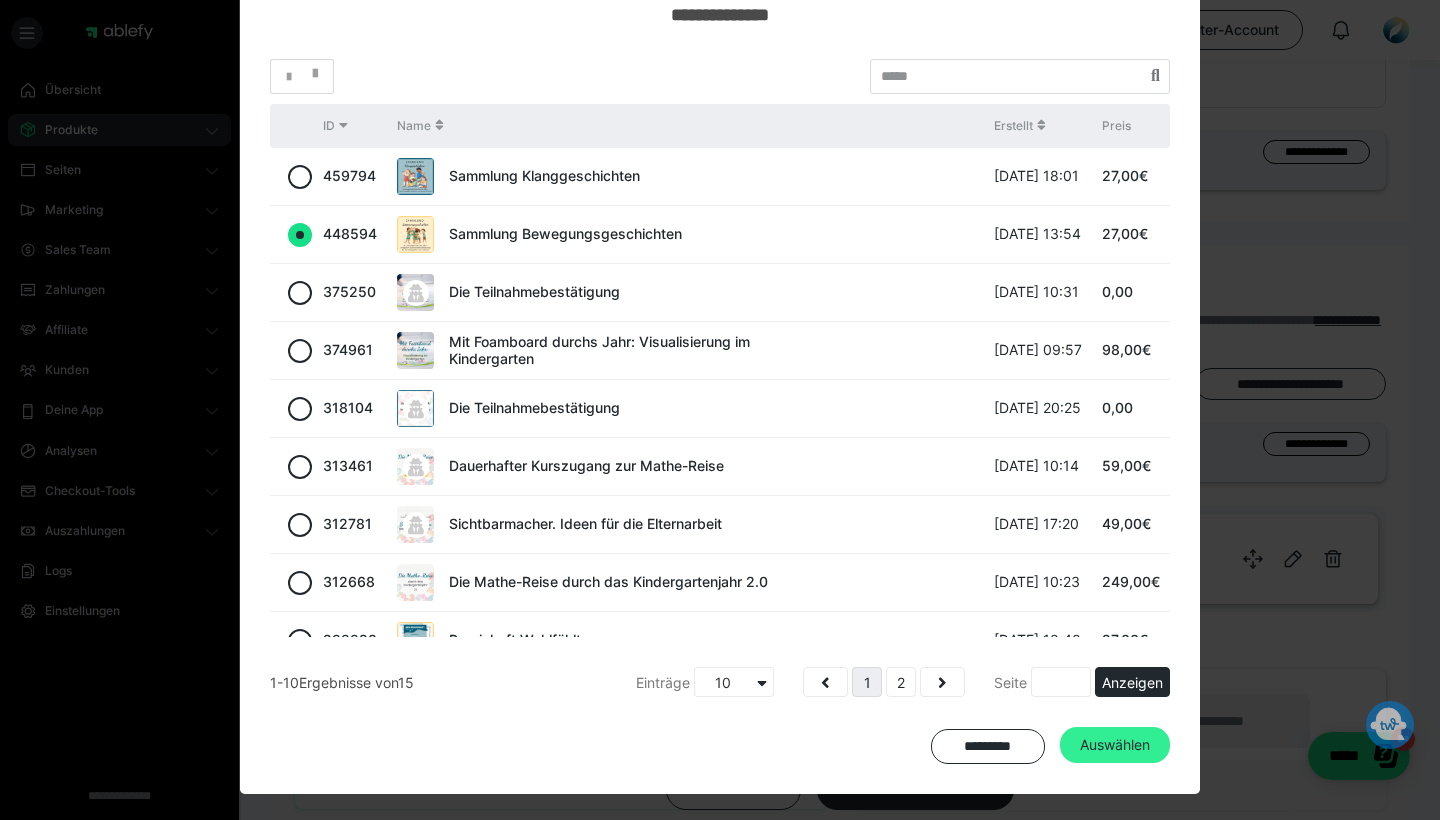 click on "Auswählen" at bounding box center (1115, 745) 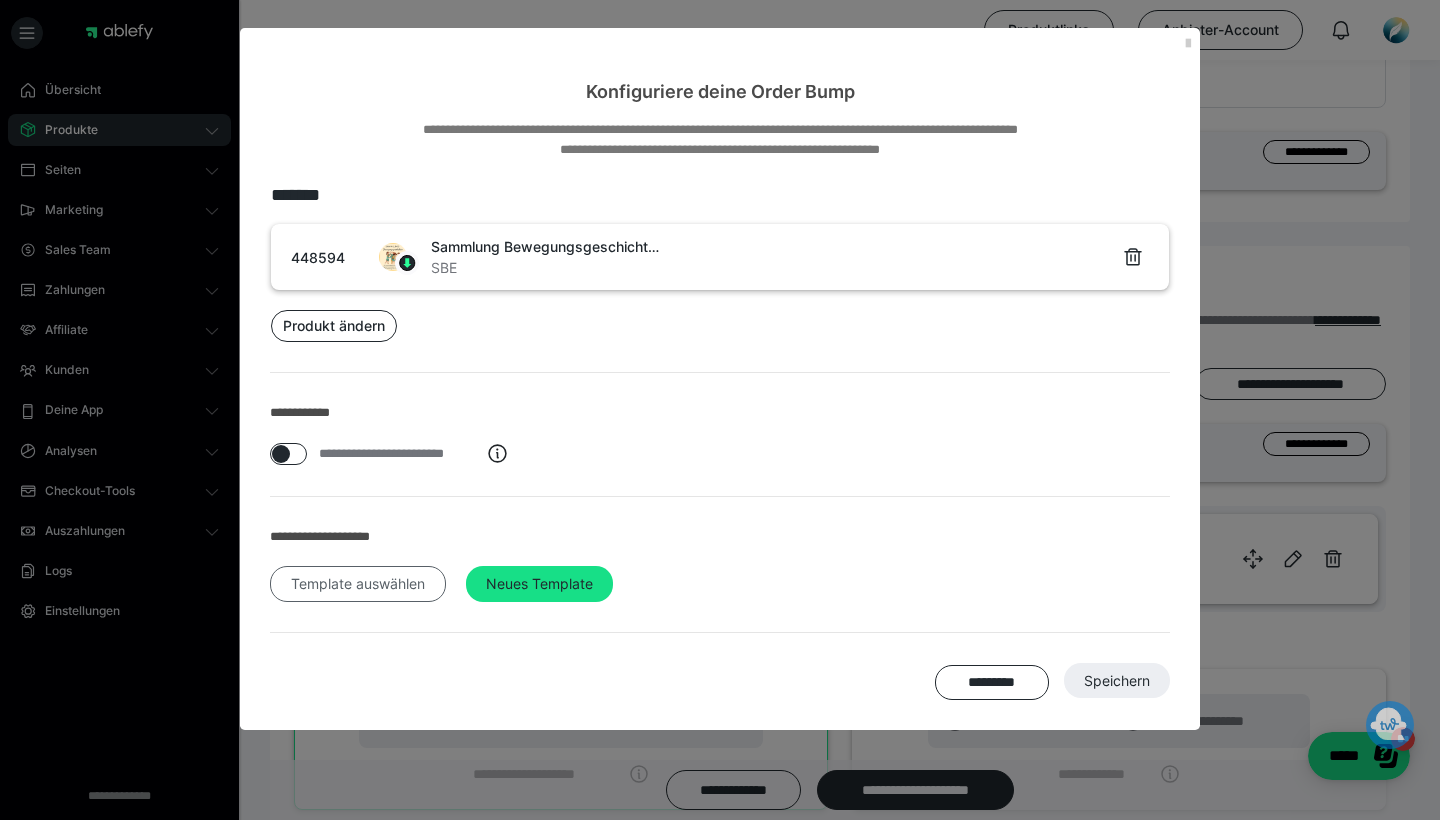 click on "Template auswählen" at bounding box center (358, 584) 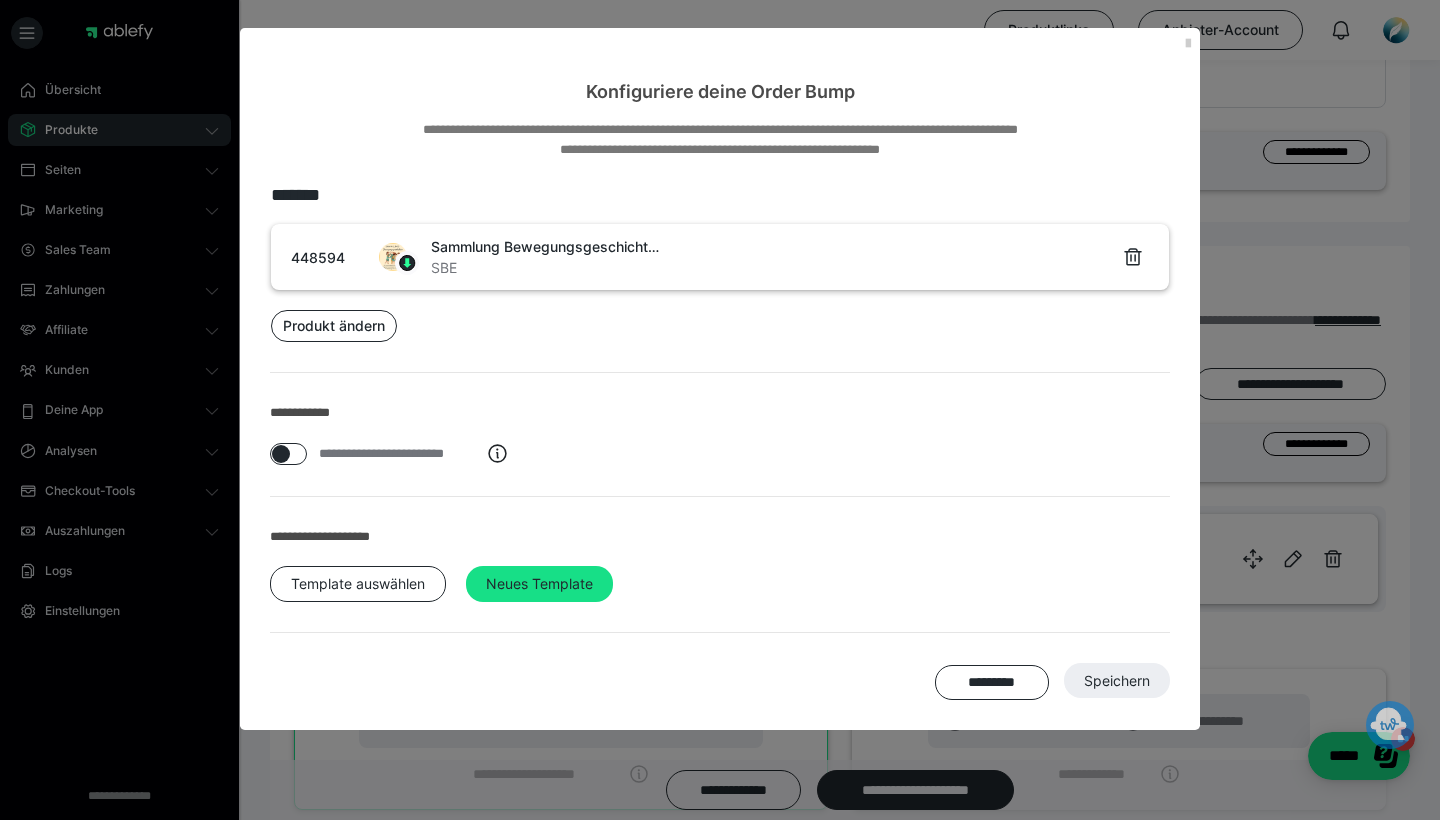 scroll, scrollTop: 0, scrollLeft: 0, axis: both 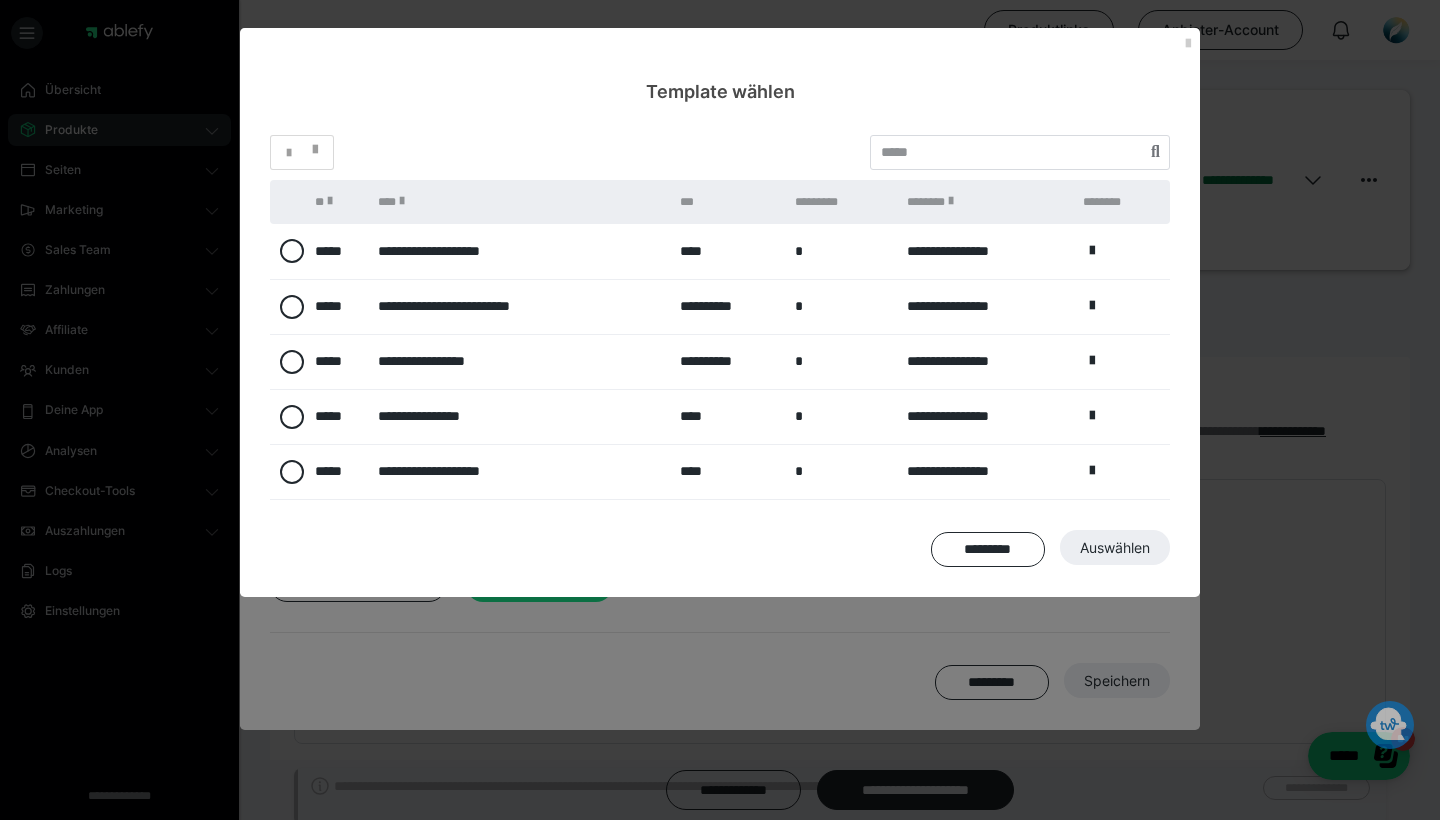 click on "**********" at bounding box center (519, 251) 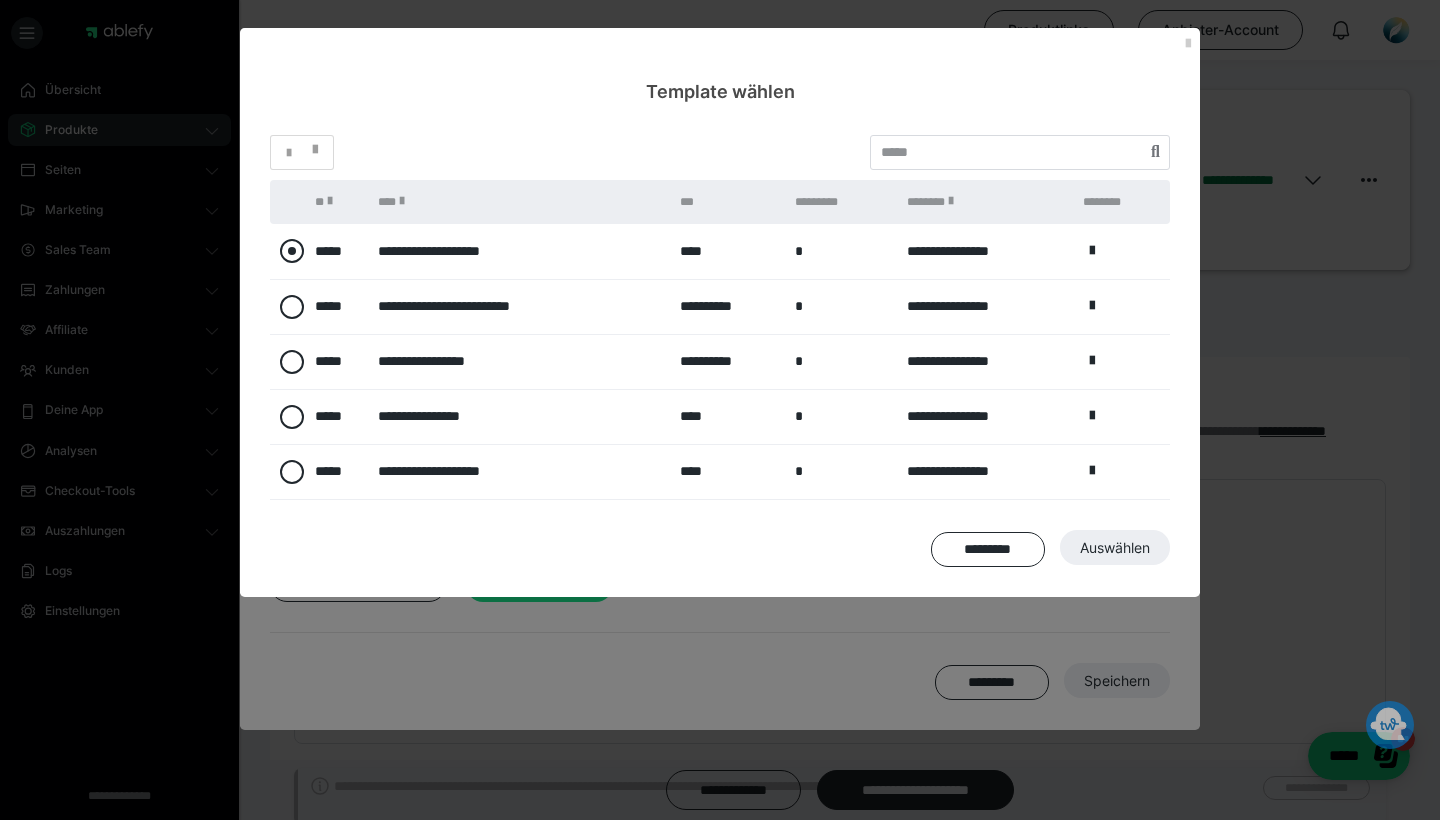 click at bounding box center (292, 251) 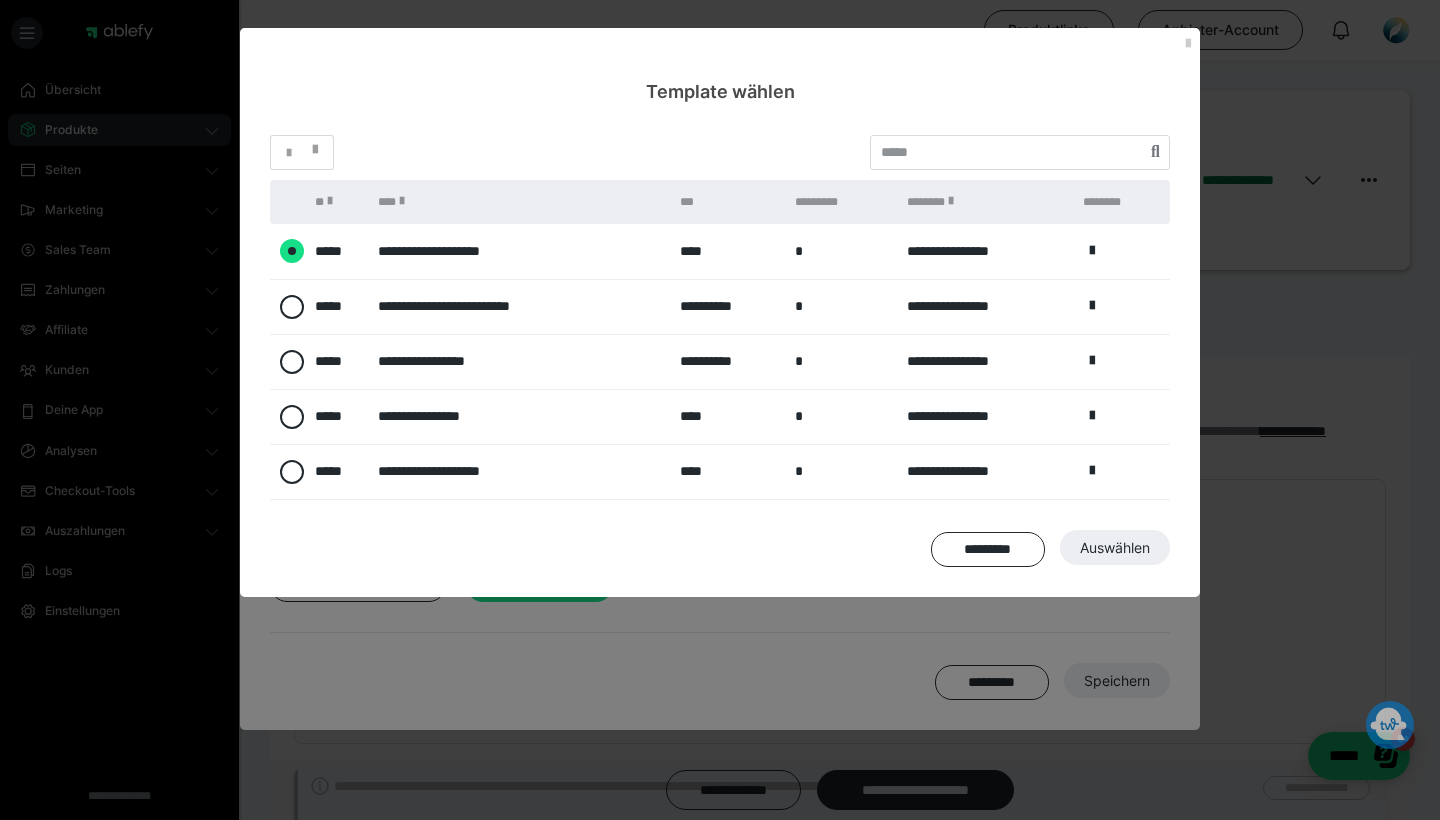 radio on "****" 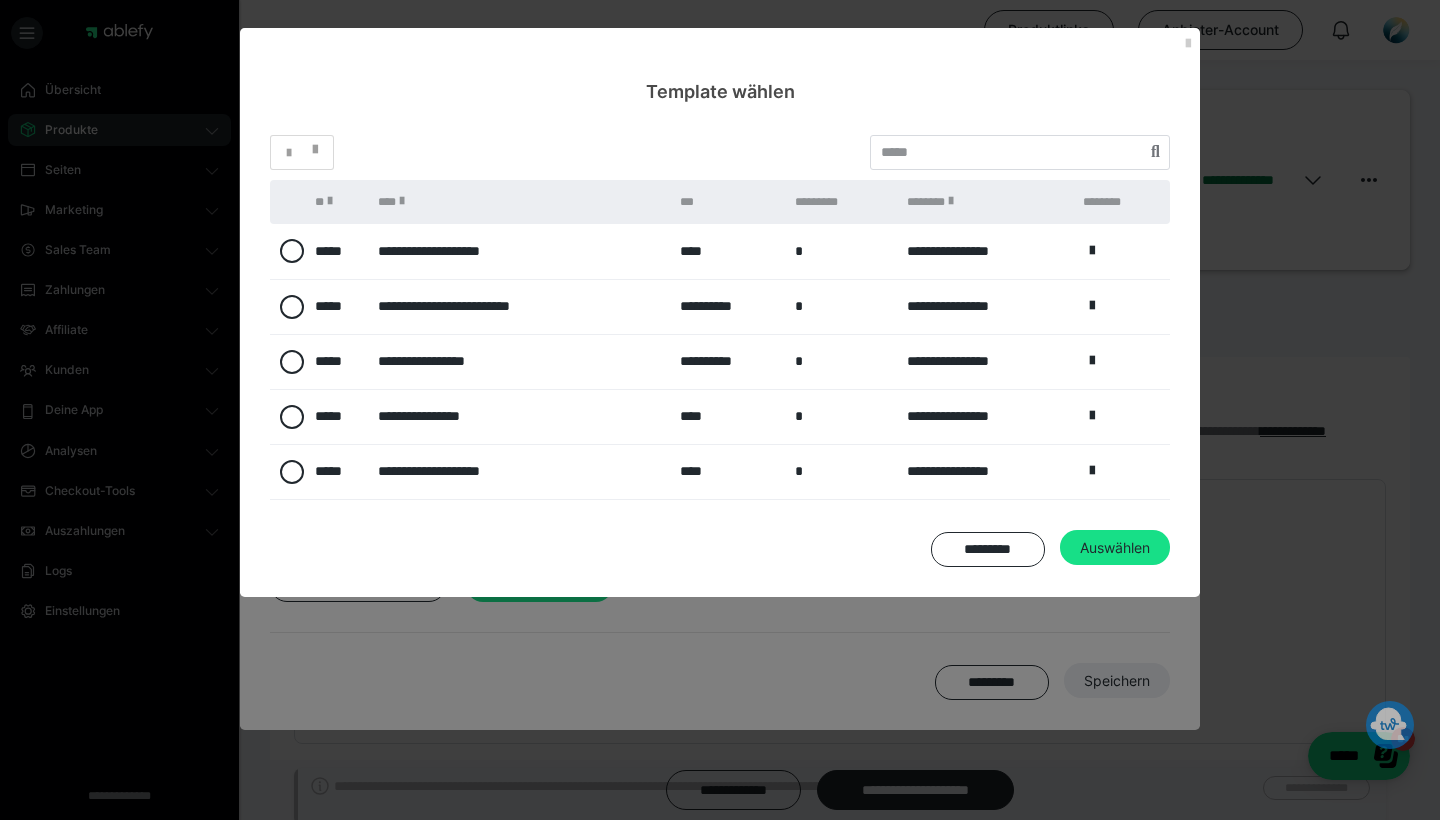click on "Auswählen" at bounding box center (1117, 681) 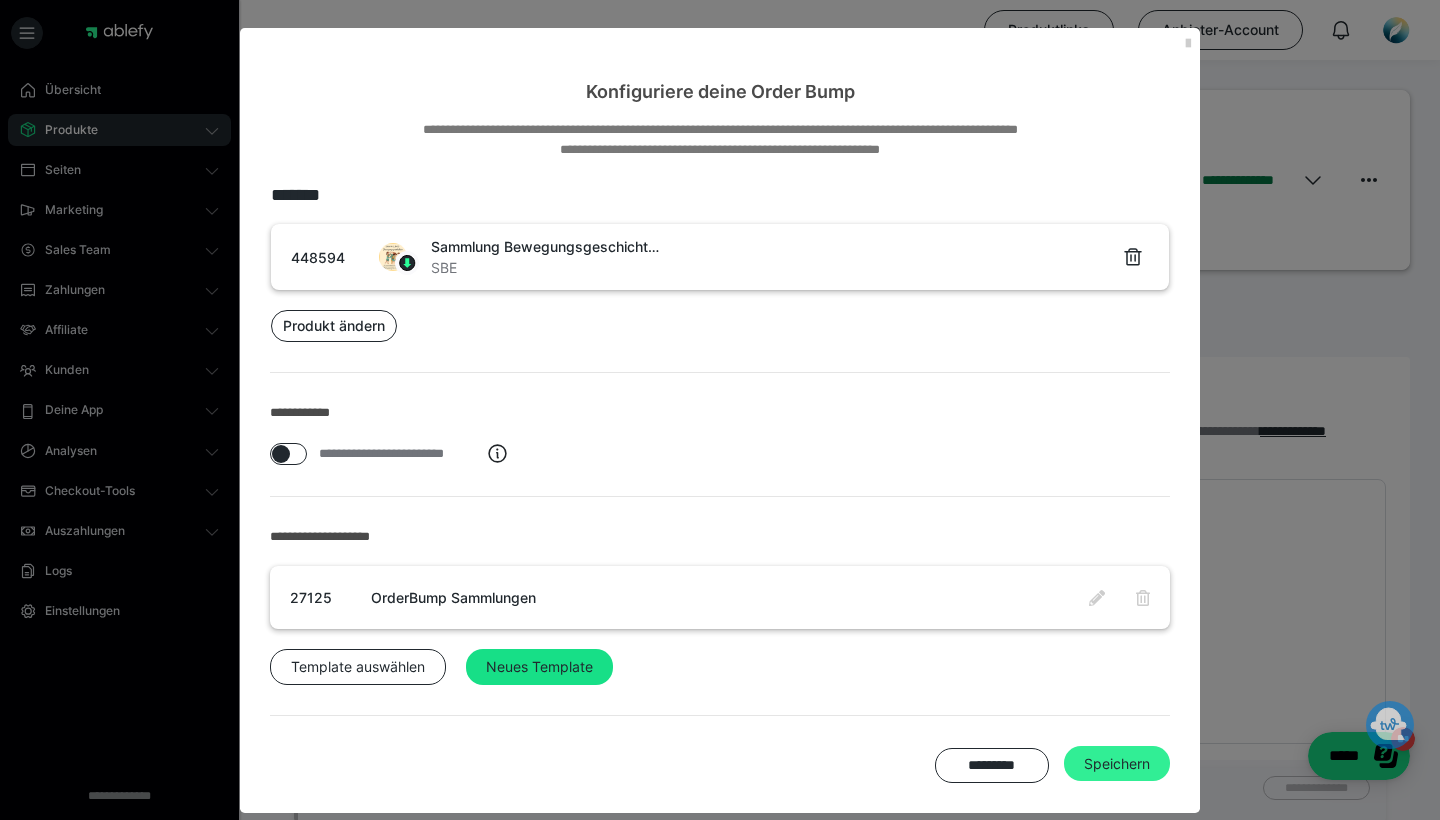 click on "Speichern" at bounding box center (1117, 764) 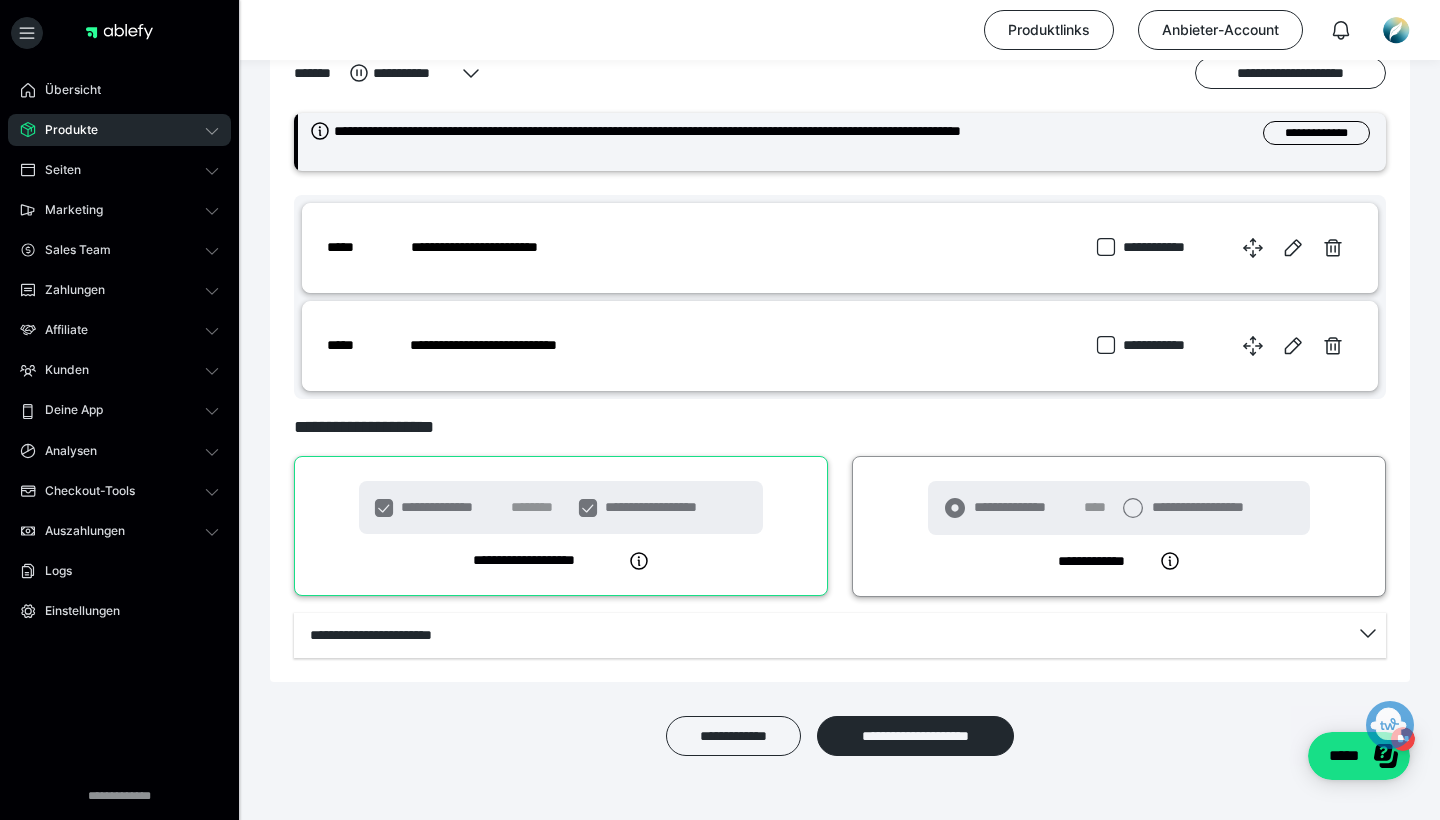 scroll, scrollTop: 950, scrollLeft: 0, axis: vertical 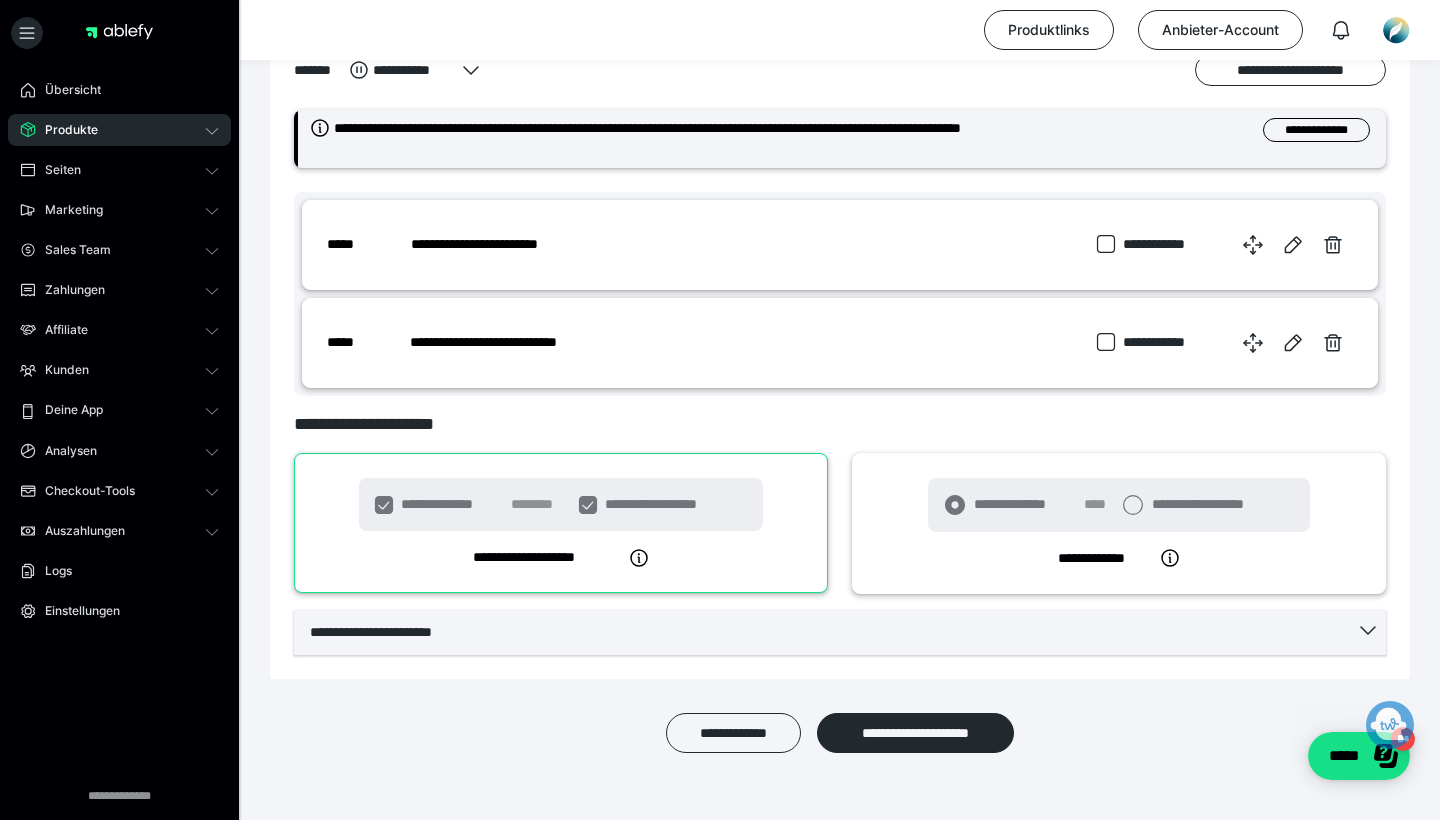 click on "**********" at bounding box center (840, 632) 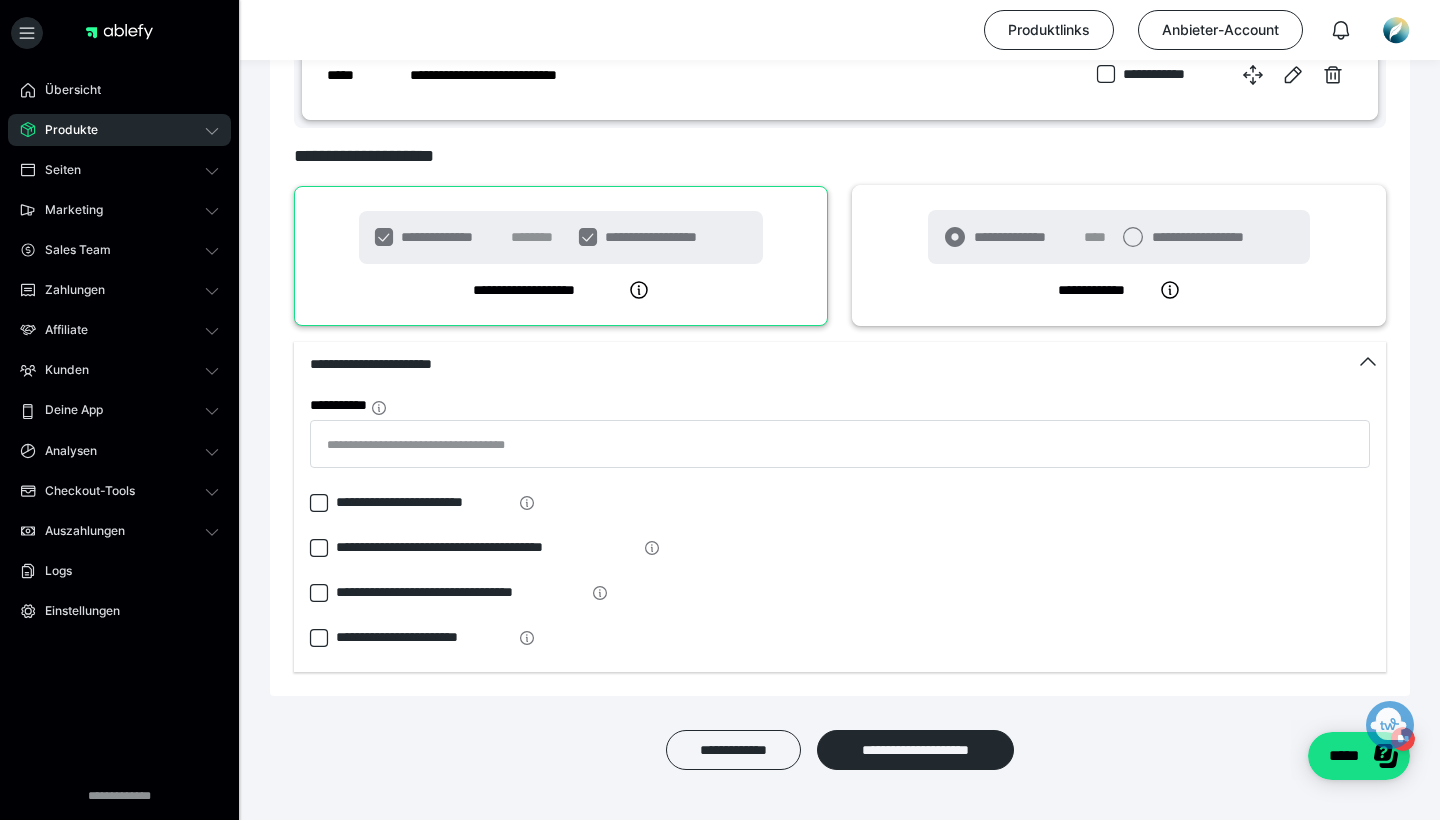 scroll, scrollTop: 1219, scrollLeft: 0, axis: vertical 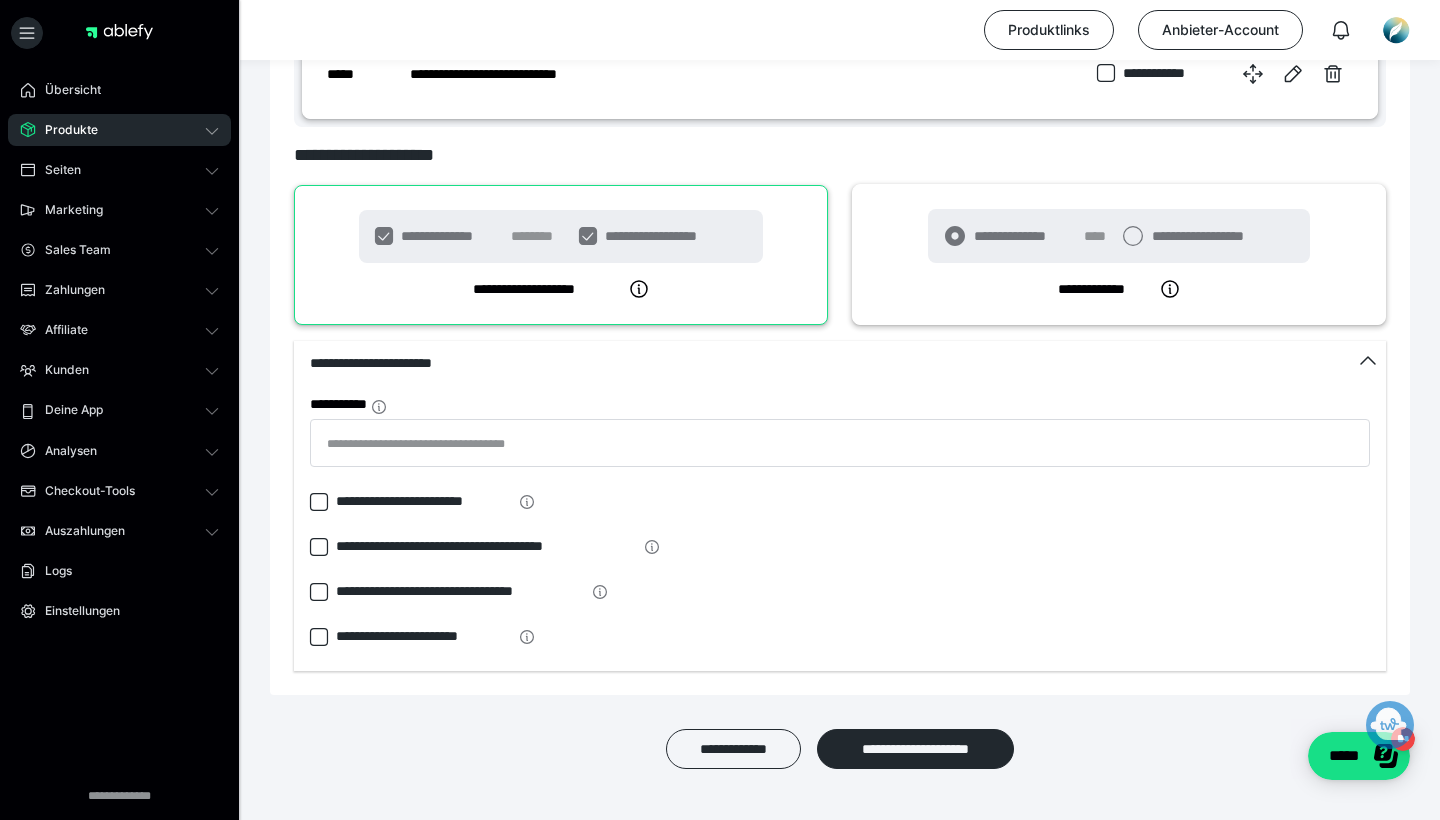 click 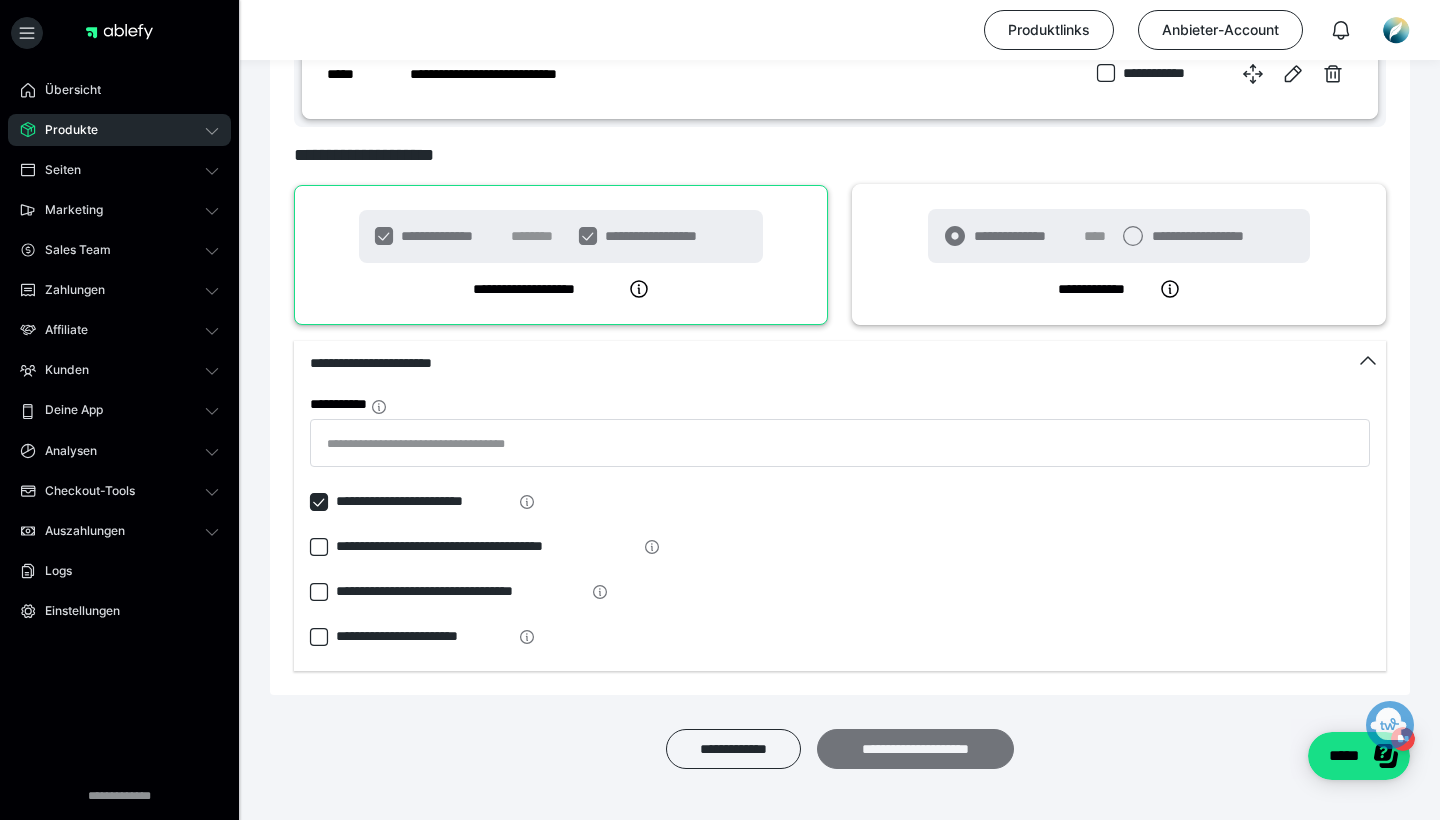 click on "**********" at bounding box center (915, 749) 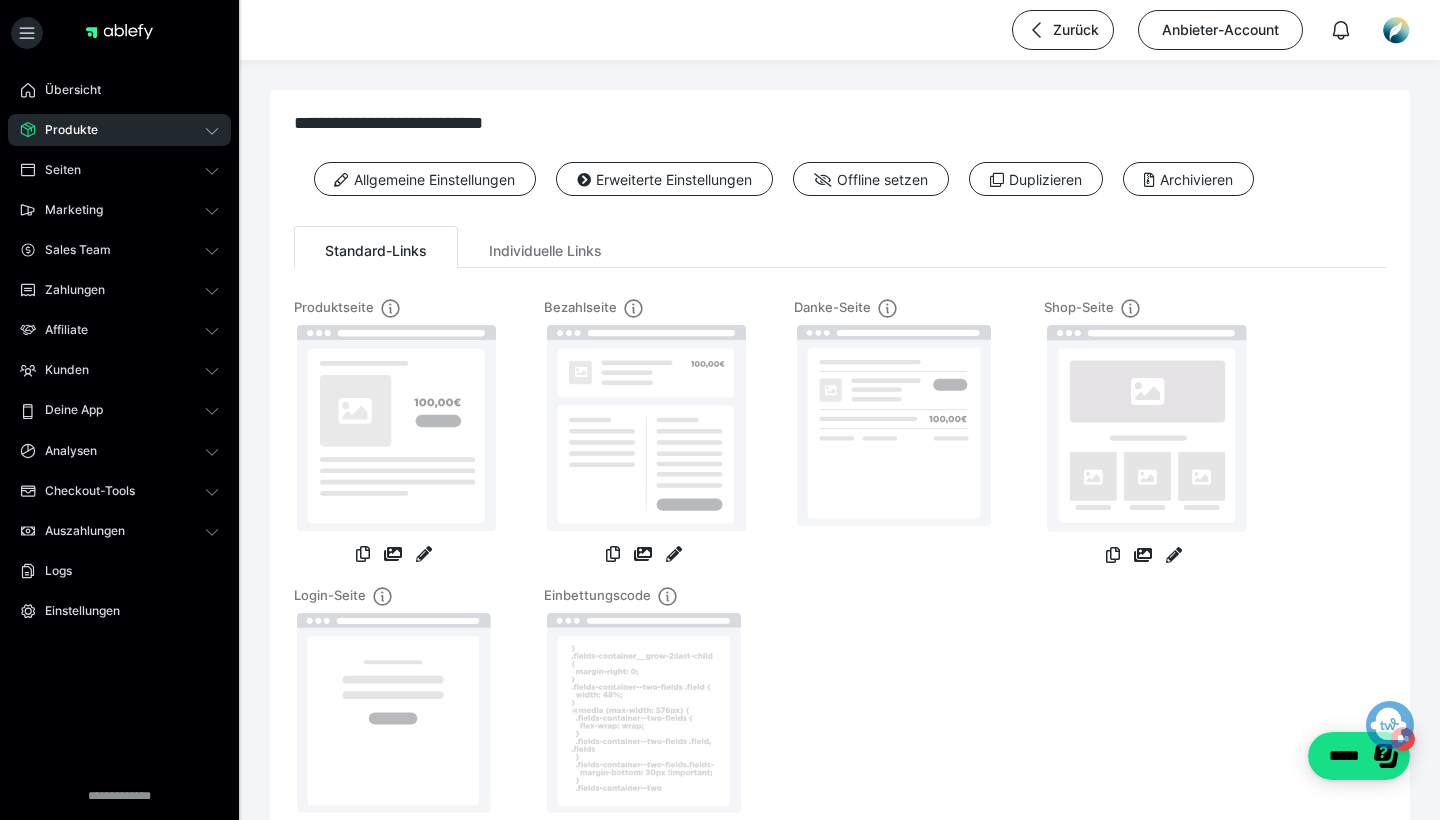 scroll, scrollTop: 0, scrollLeft: 0, axis: both 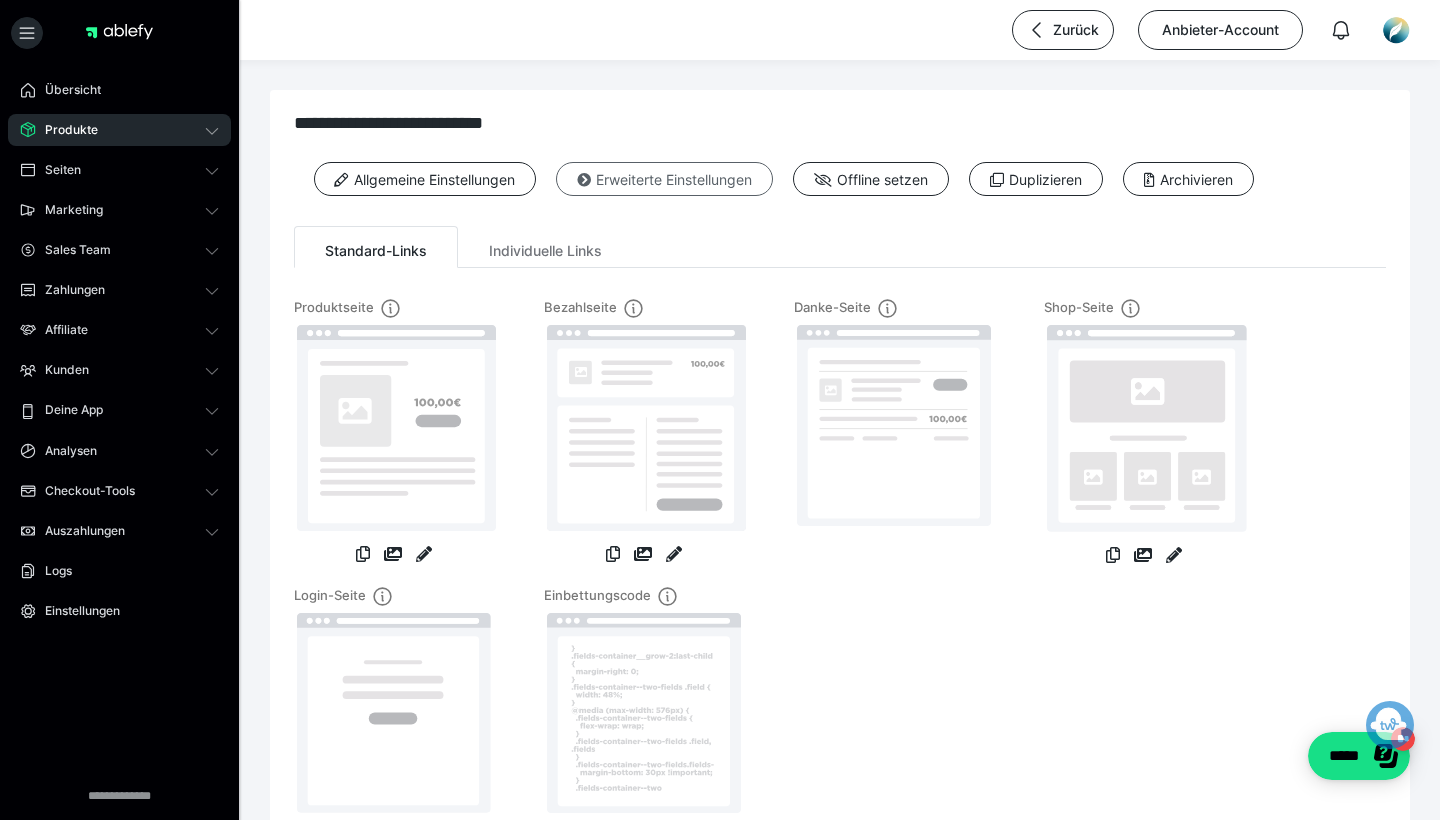 click on "Erweiterte Einstellungen" at bounding box center (664, 179) 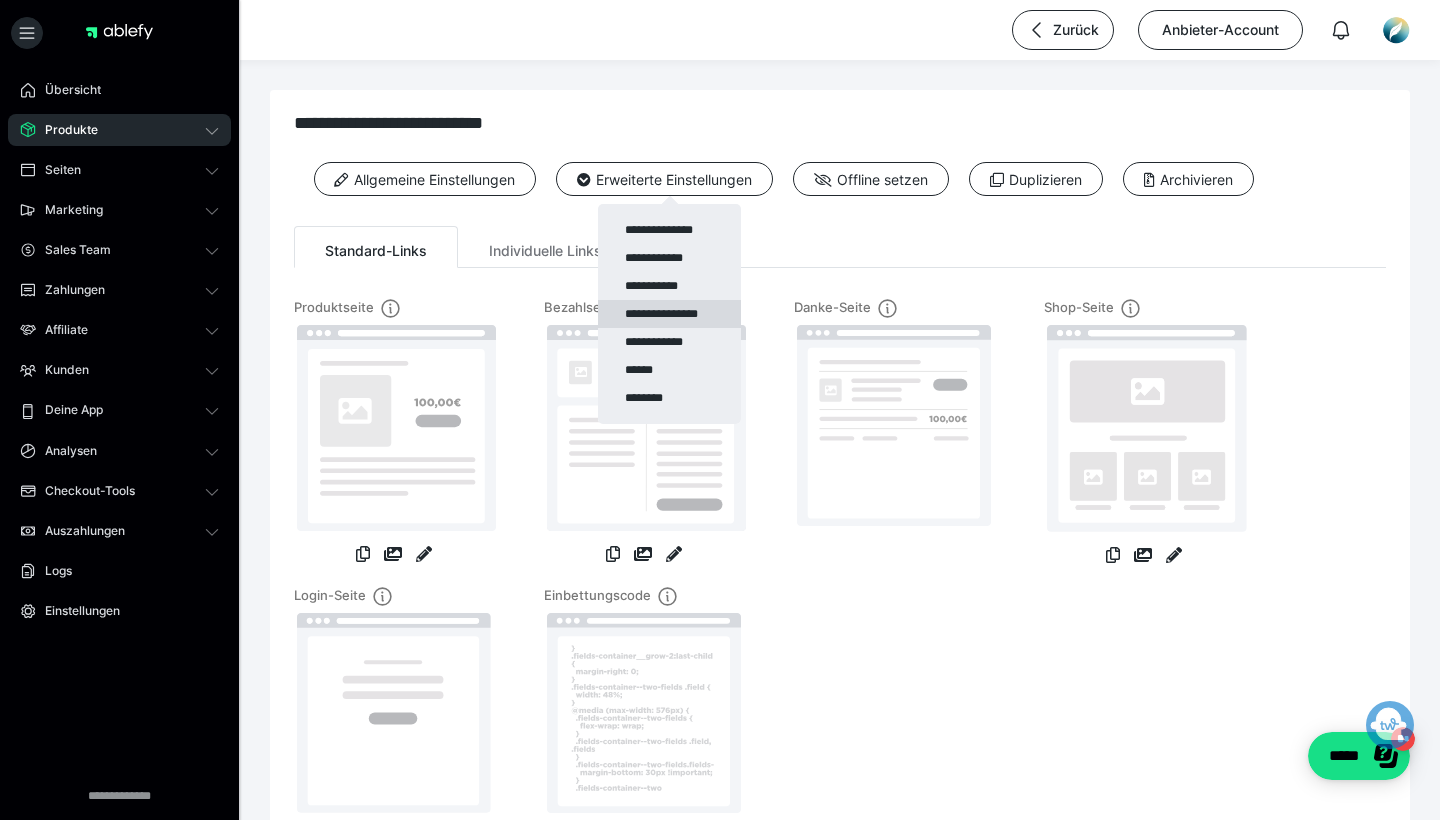 click on "**********" at bounding box center (669, 314) 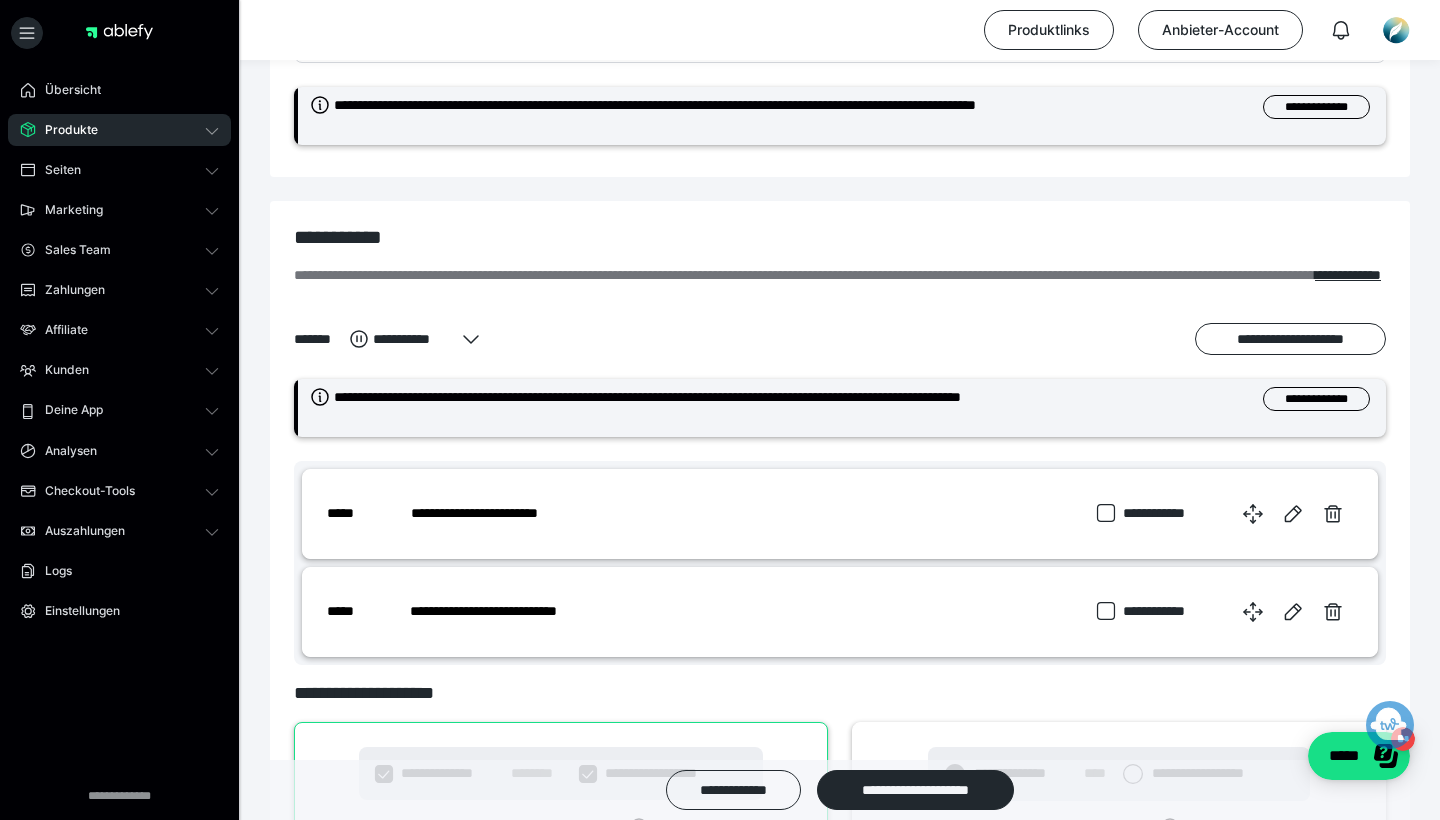 scroll, scrollTop: 709, scrollLeft: 0, axis: vertical 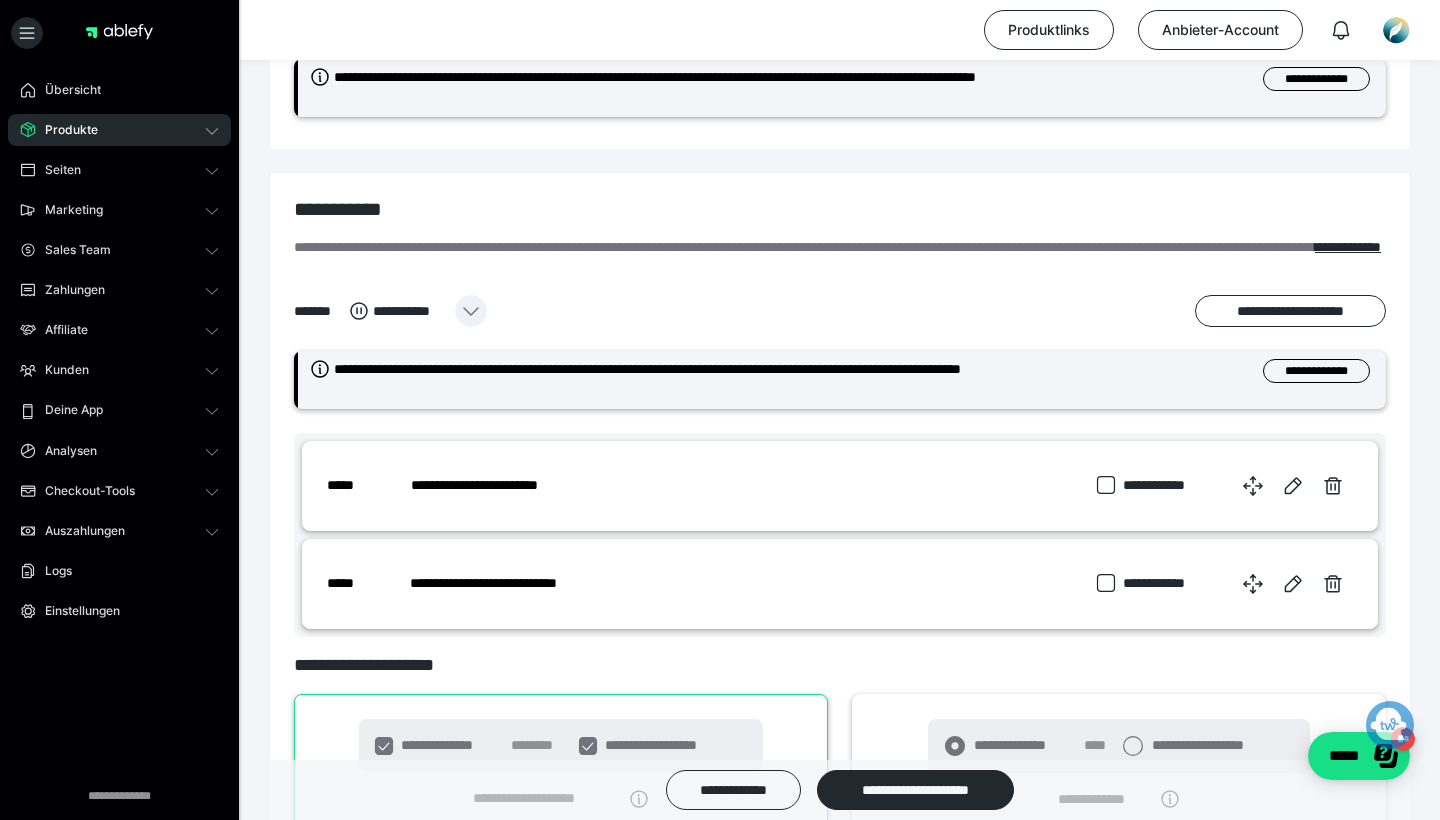 click 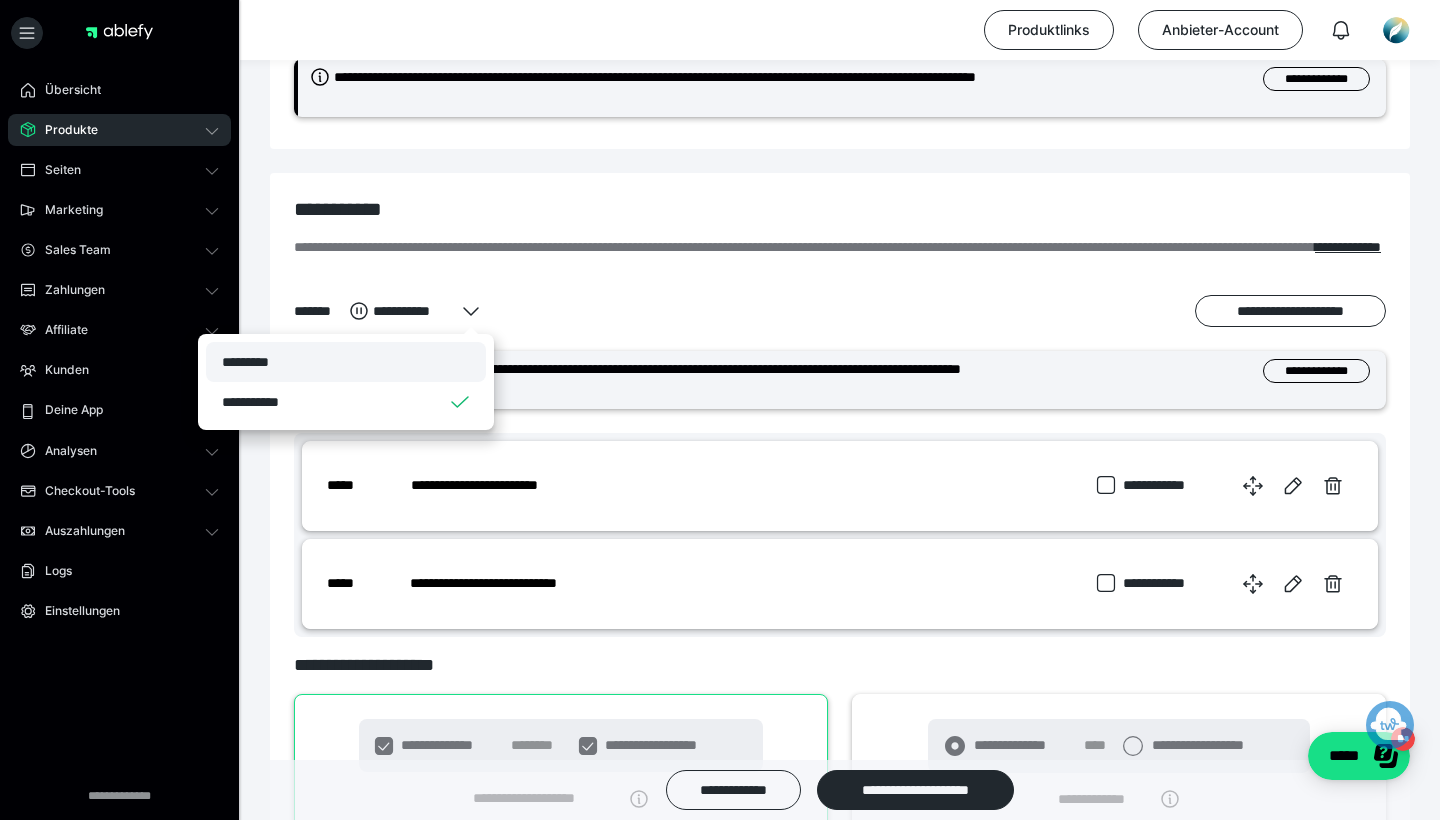 click on "*********" at bounding box center [250, 362] 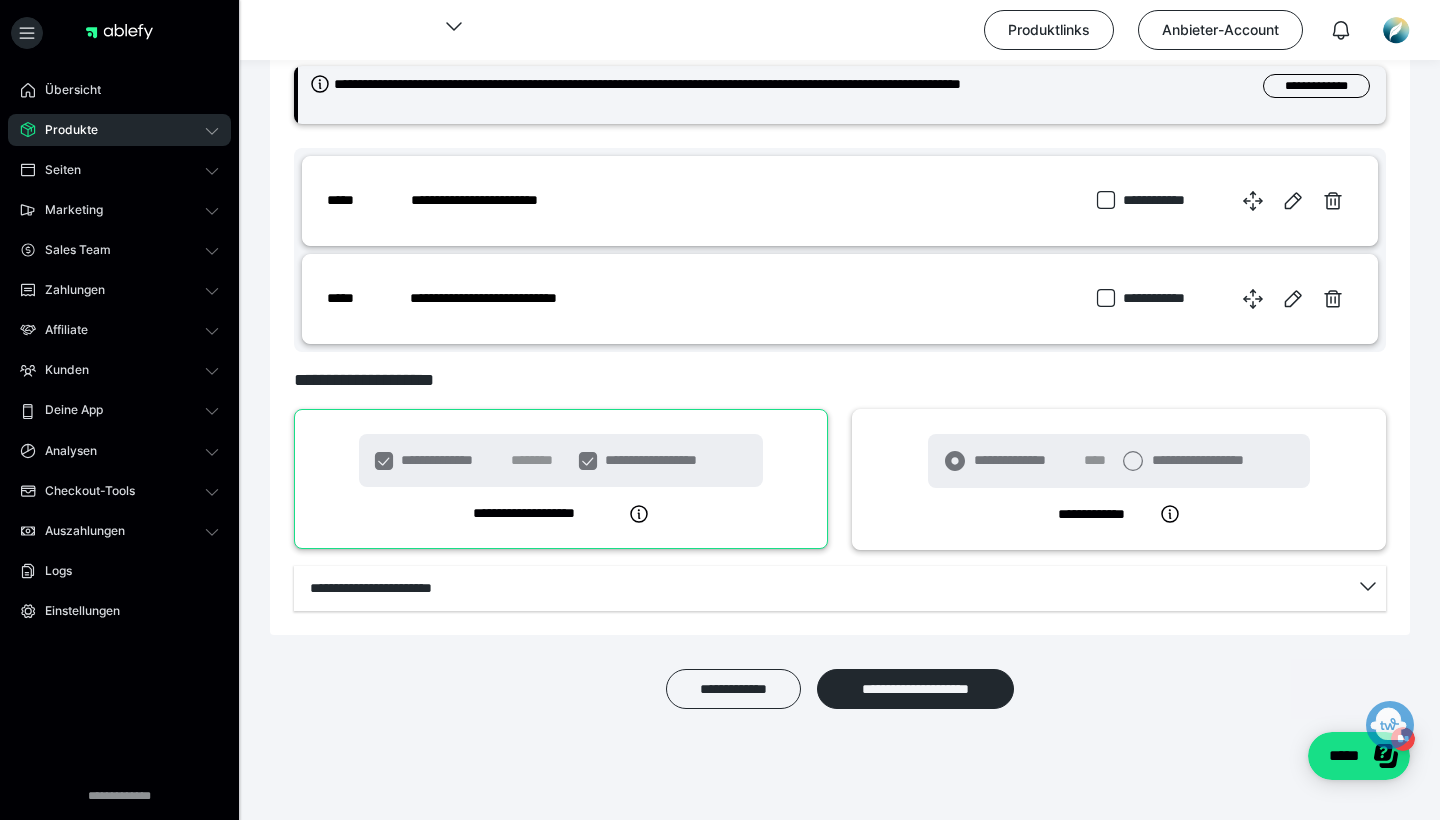 scroll, scrollTop: 994, scrollLeft: 0, axis: vertical 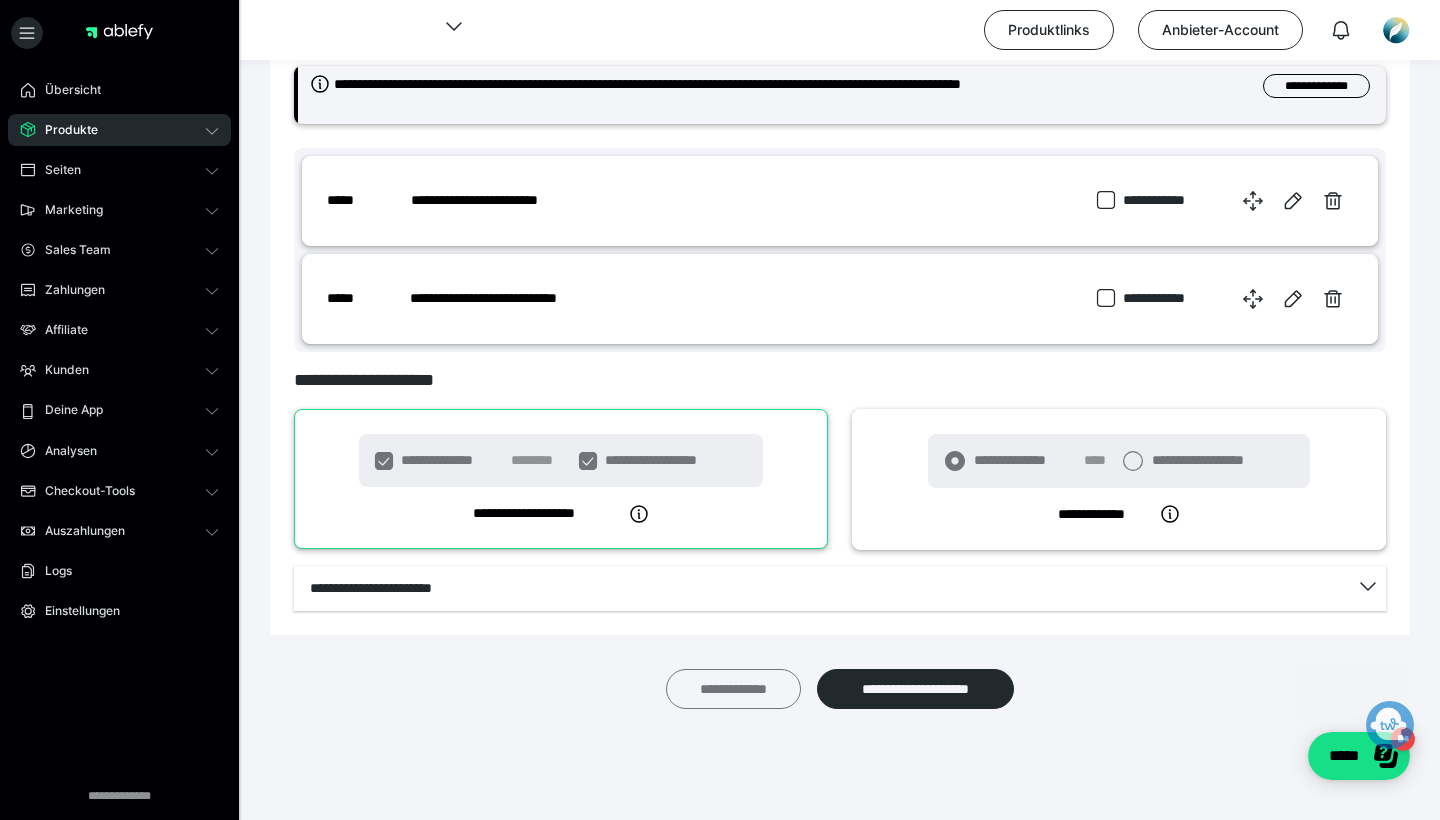 click on "**********" at bounding box center (733, 689) 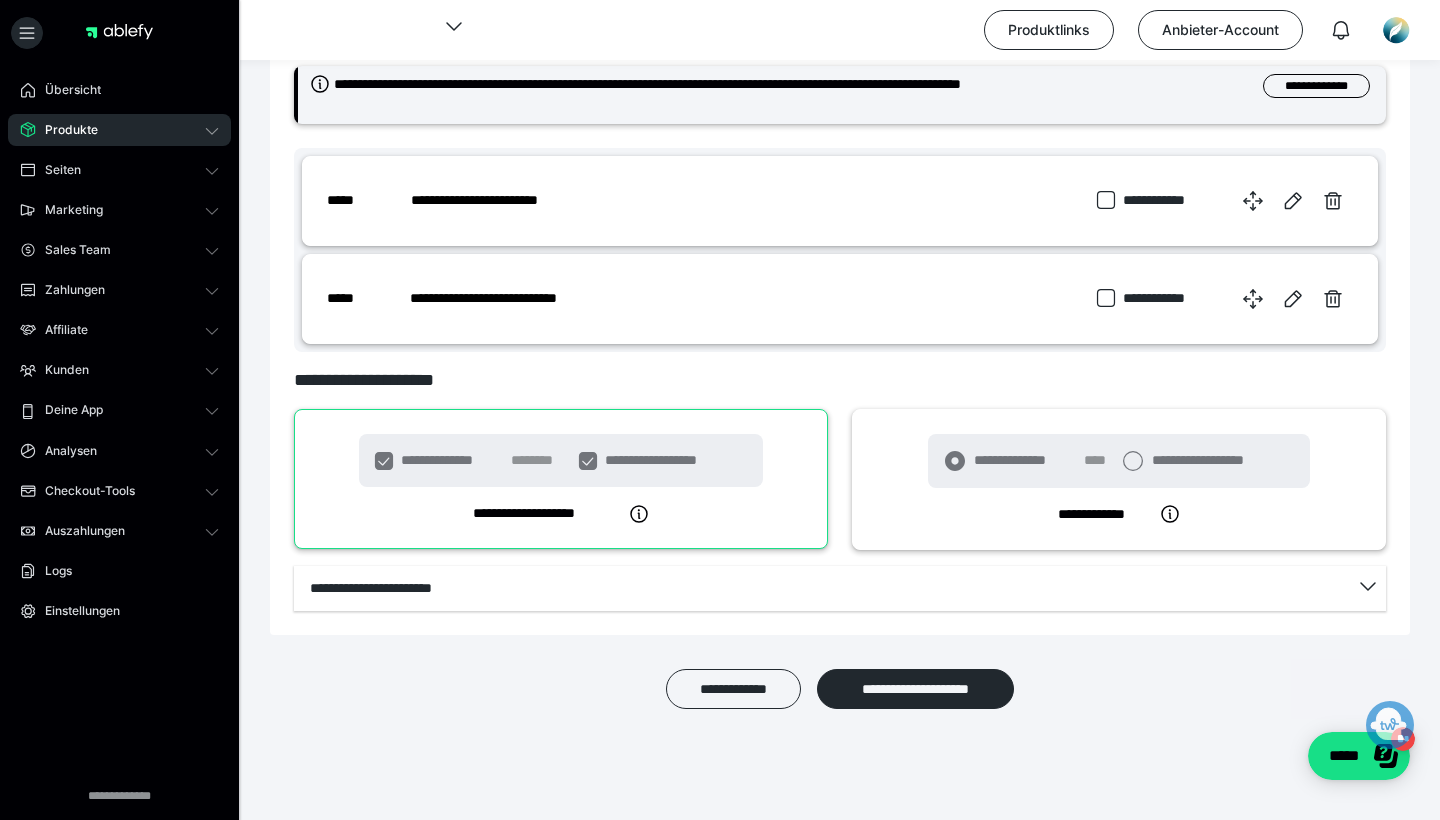 scroll, scrollTop: 994, scrollLeft: 0, axis: vertical 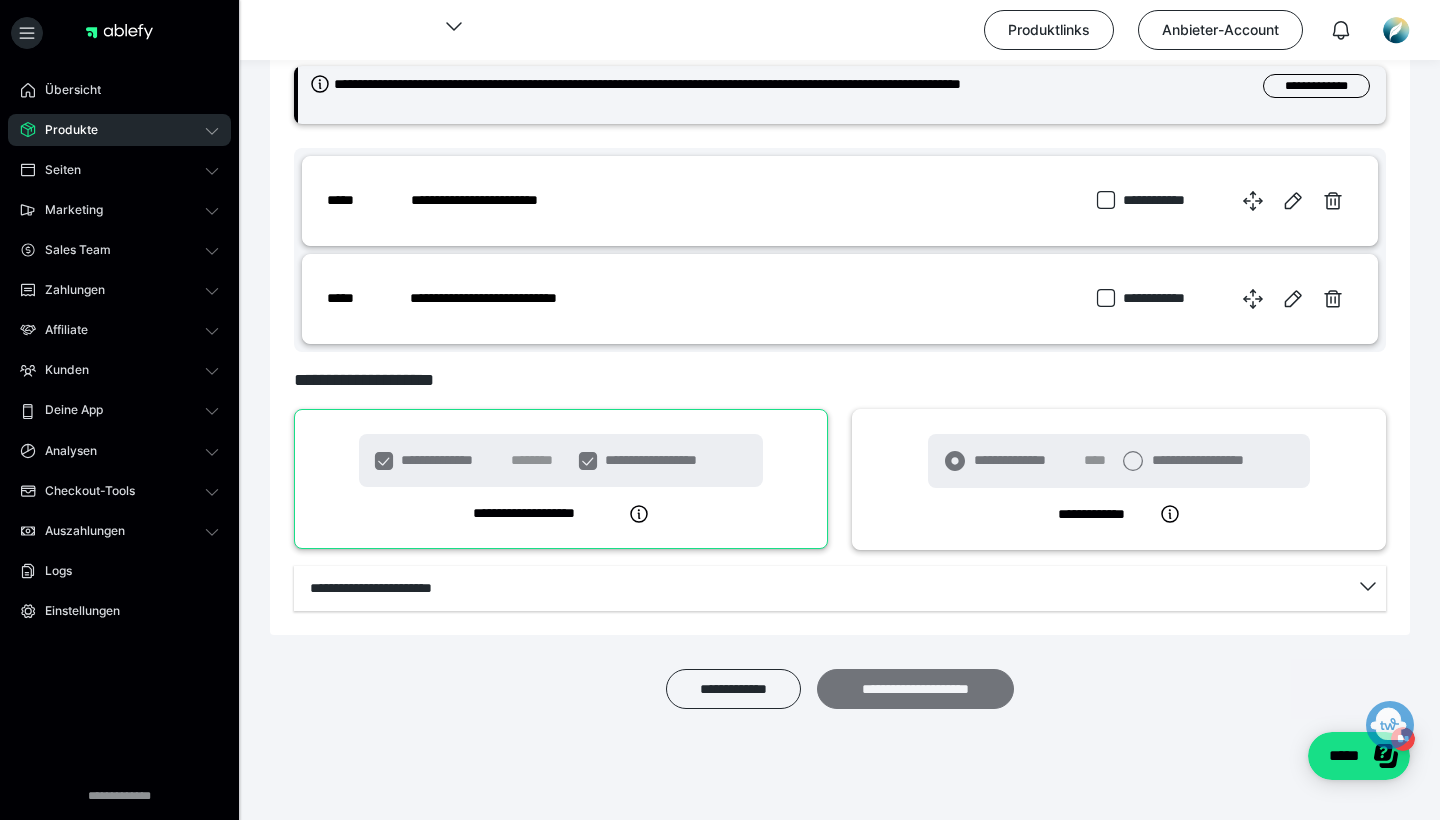 click on "**********" at bounding box center (915, 689) 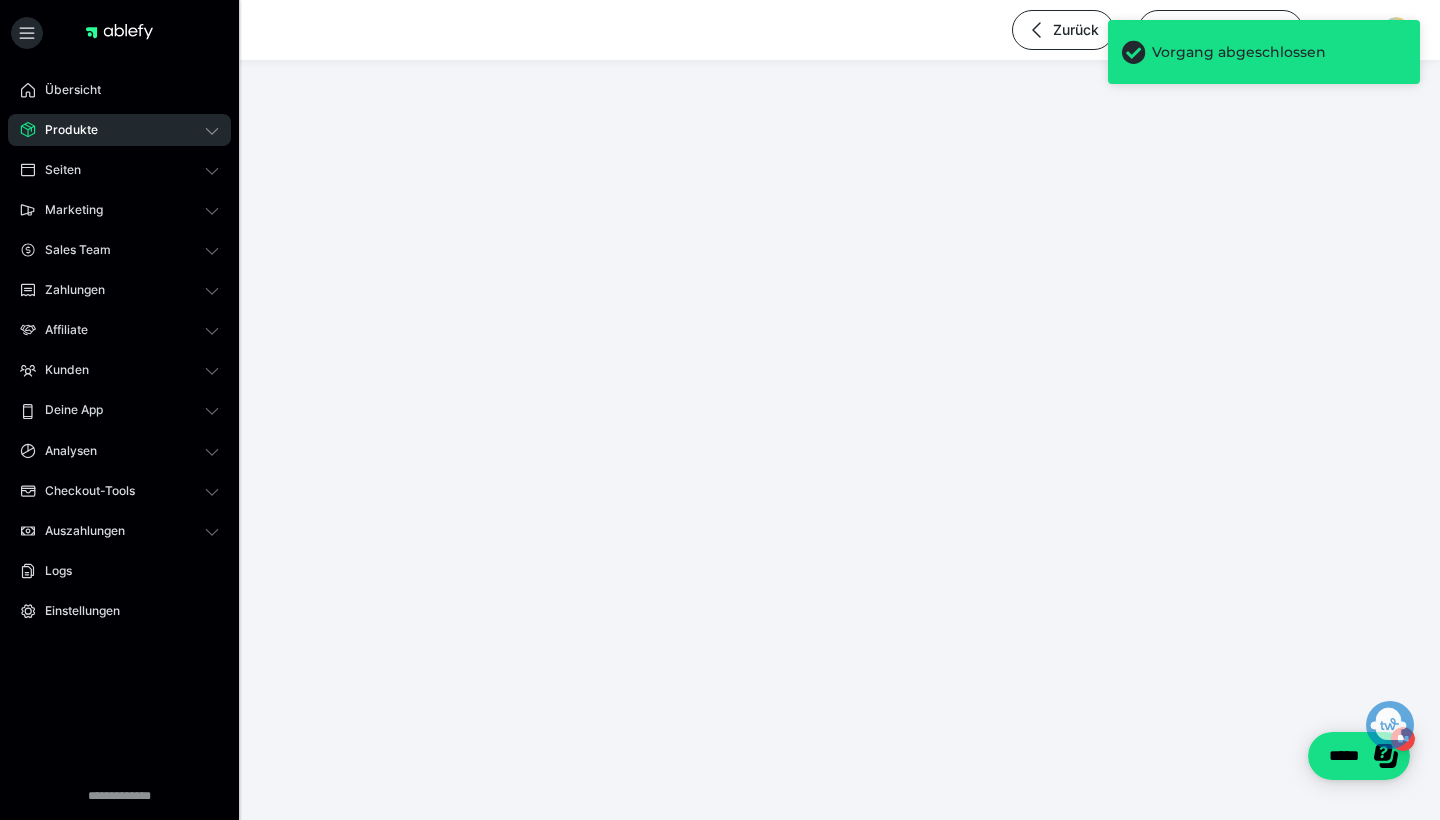 scroll, scrollTop: 0, scrollLeft: 0, axis: both 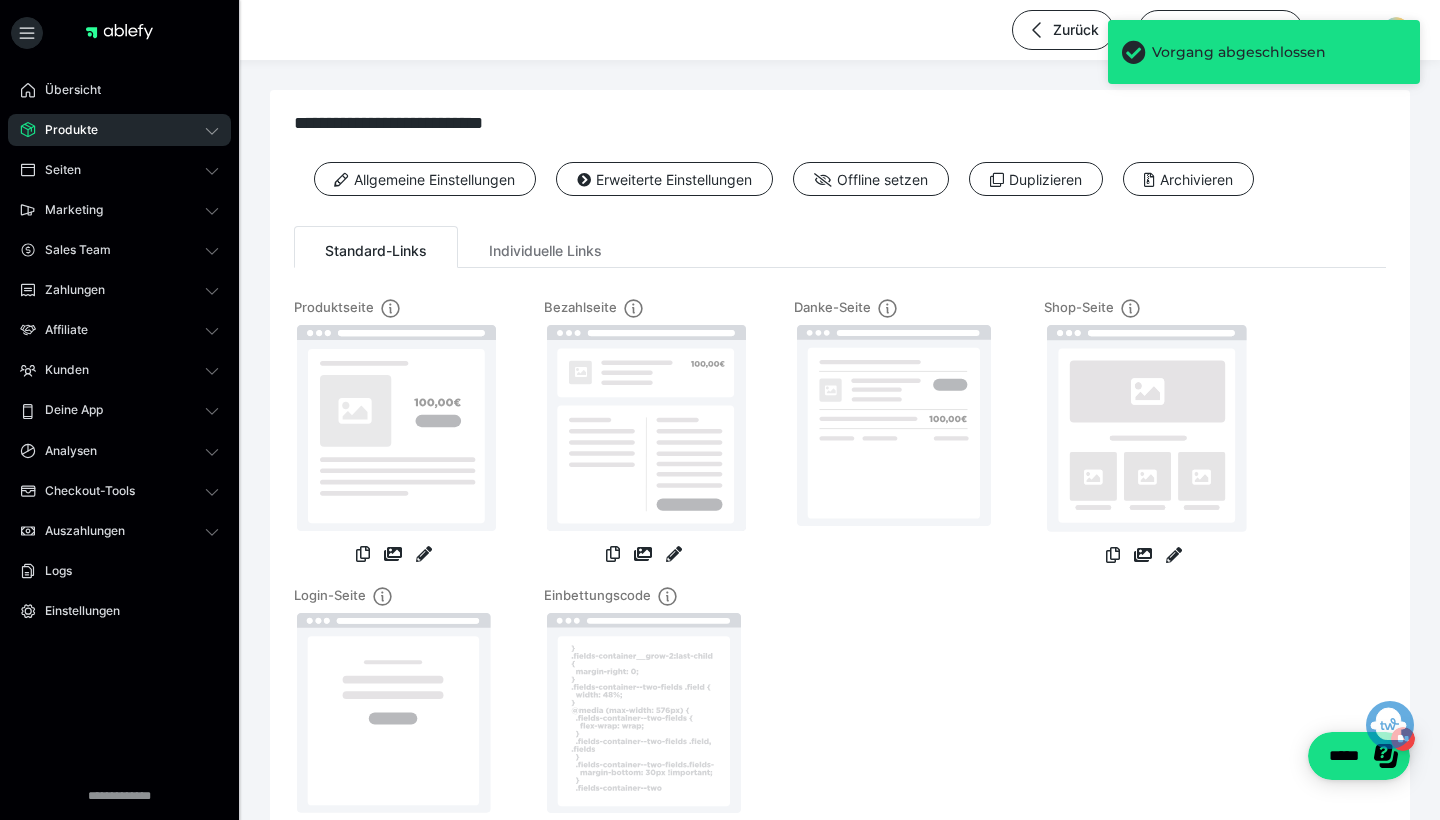 click on "Produkte" at bounding box center [119, 130] 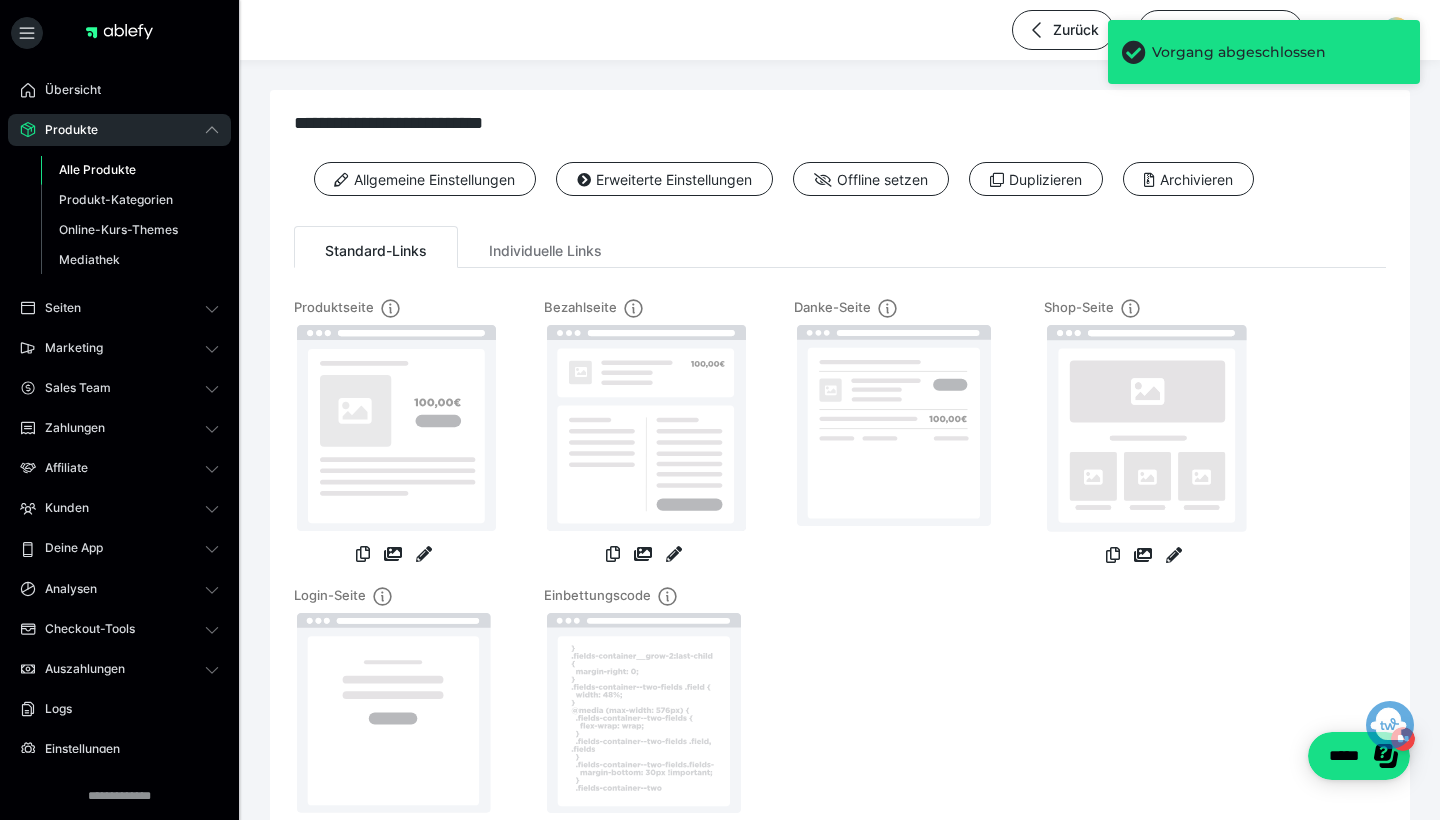 click on "Alle Produkte" at bounding box center [97, 169] 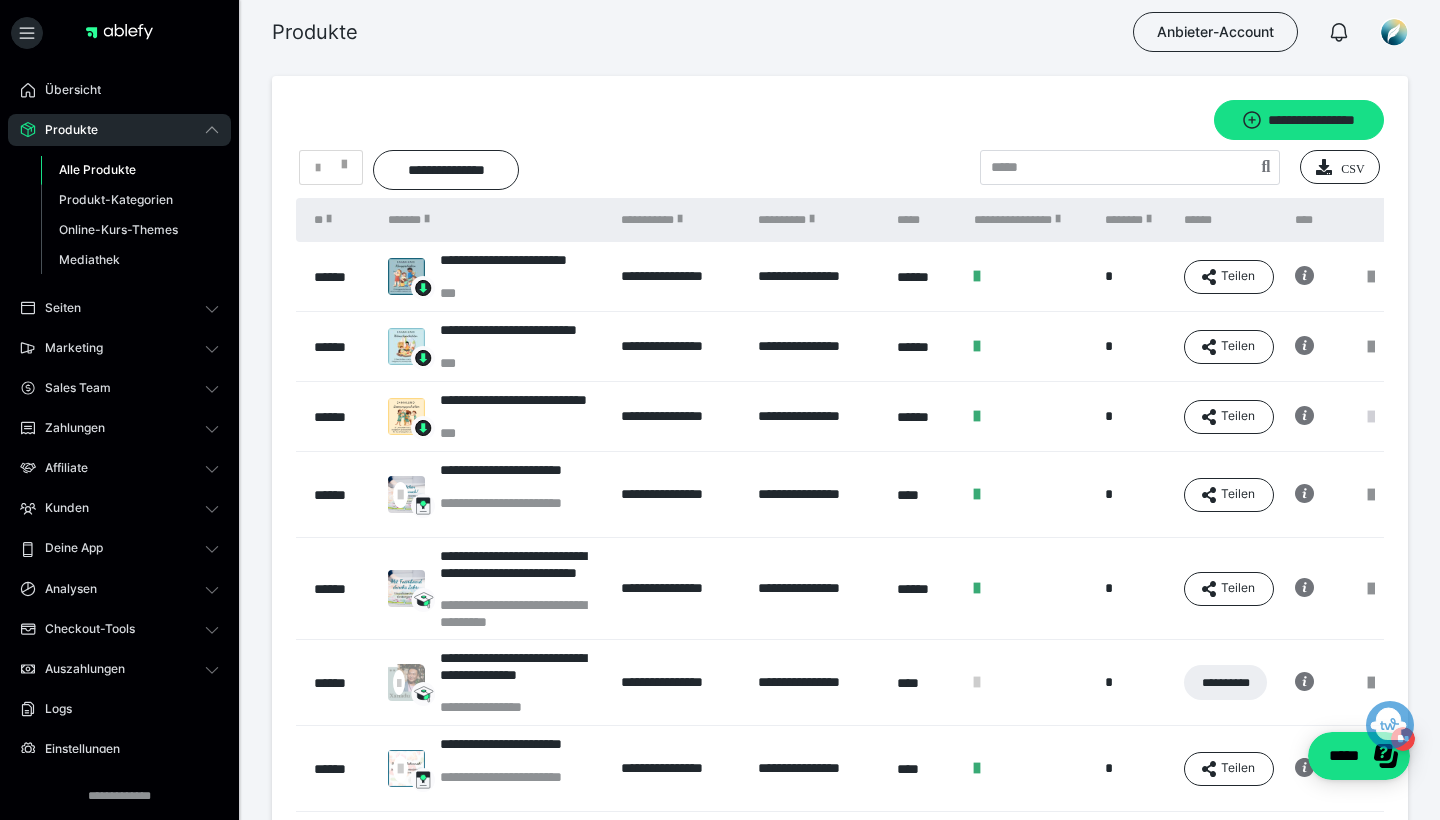 click at bounding box center [1371, 417] 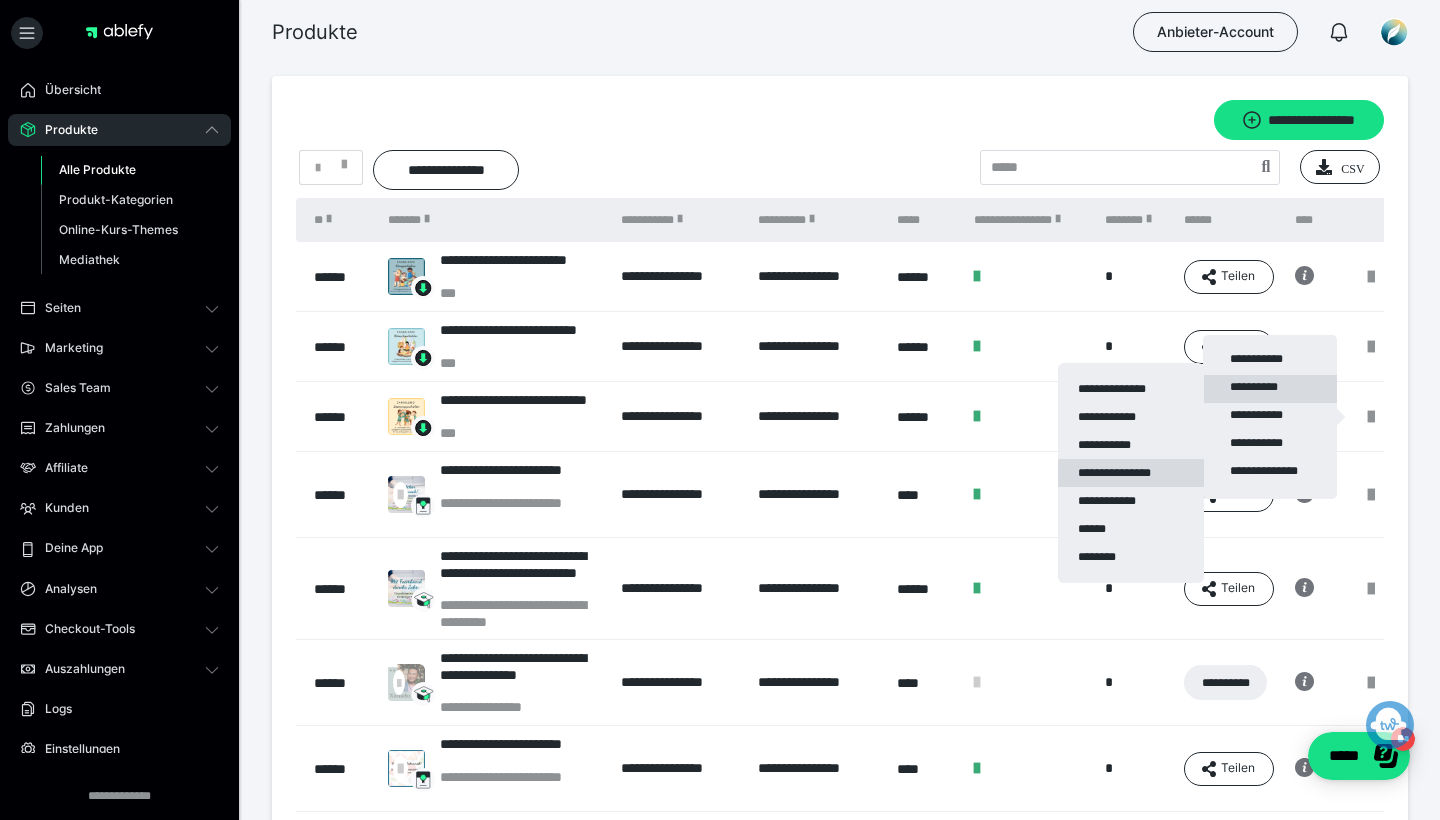 click on "**********" at bounding box center [1131, 473] 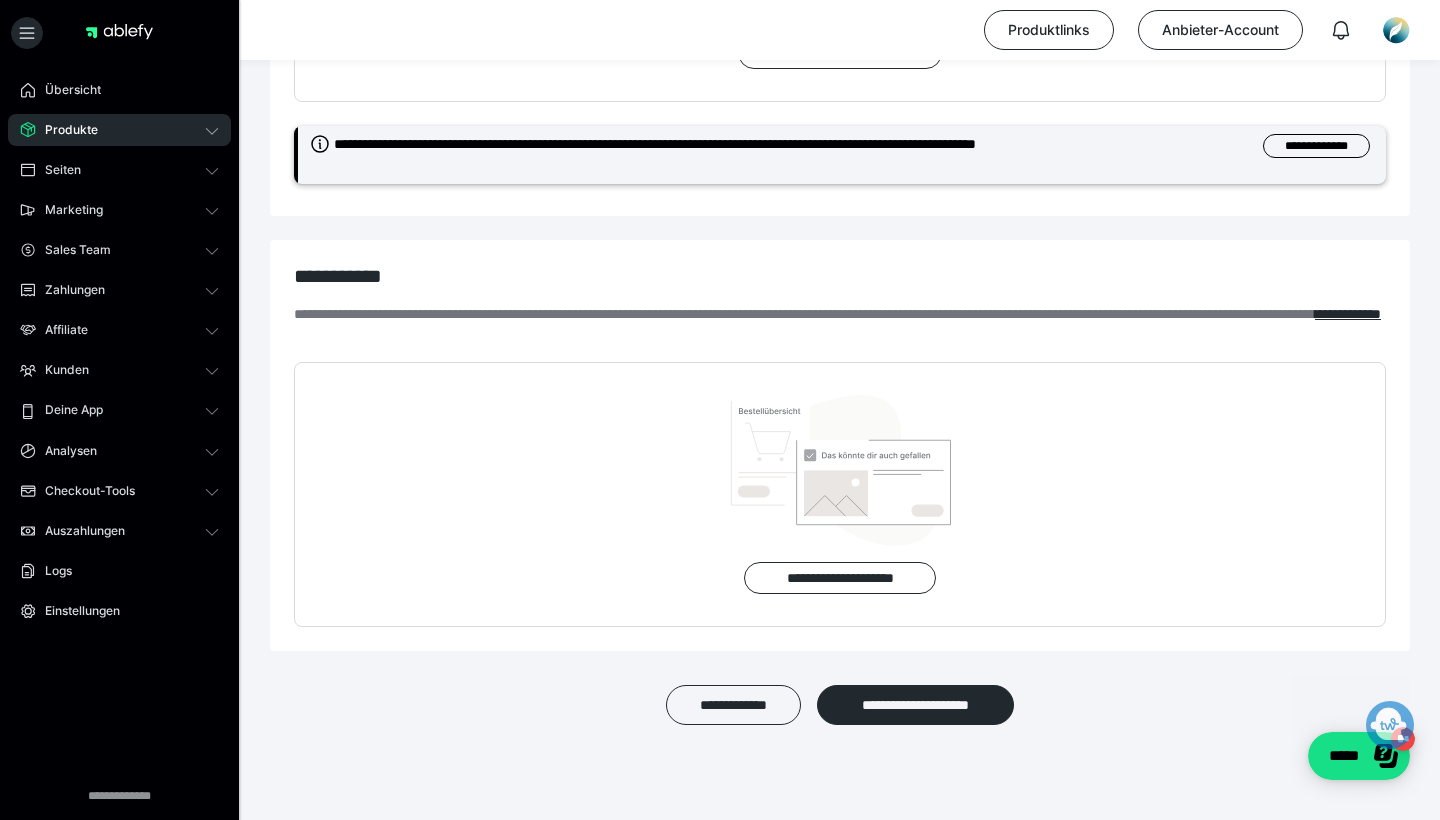 scroll, scrollTop: 651, scrollLeft: 0, axis: vertical 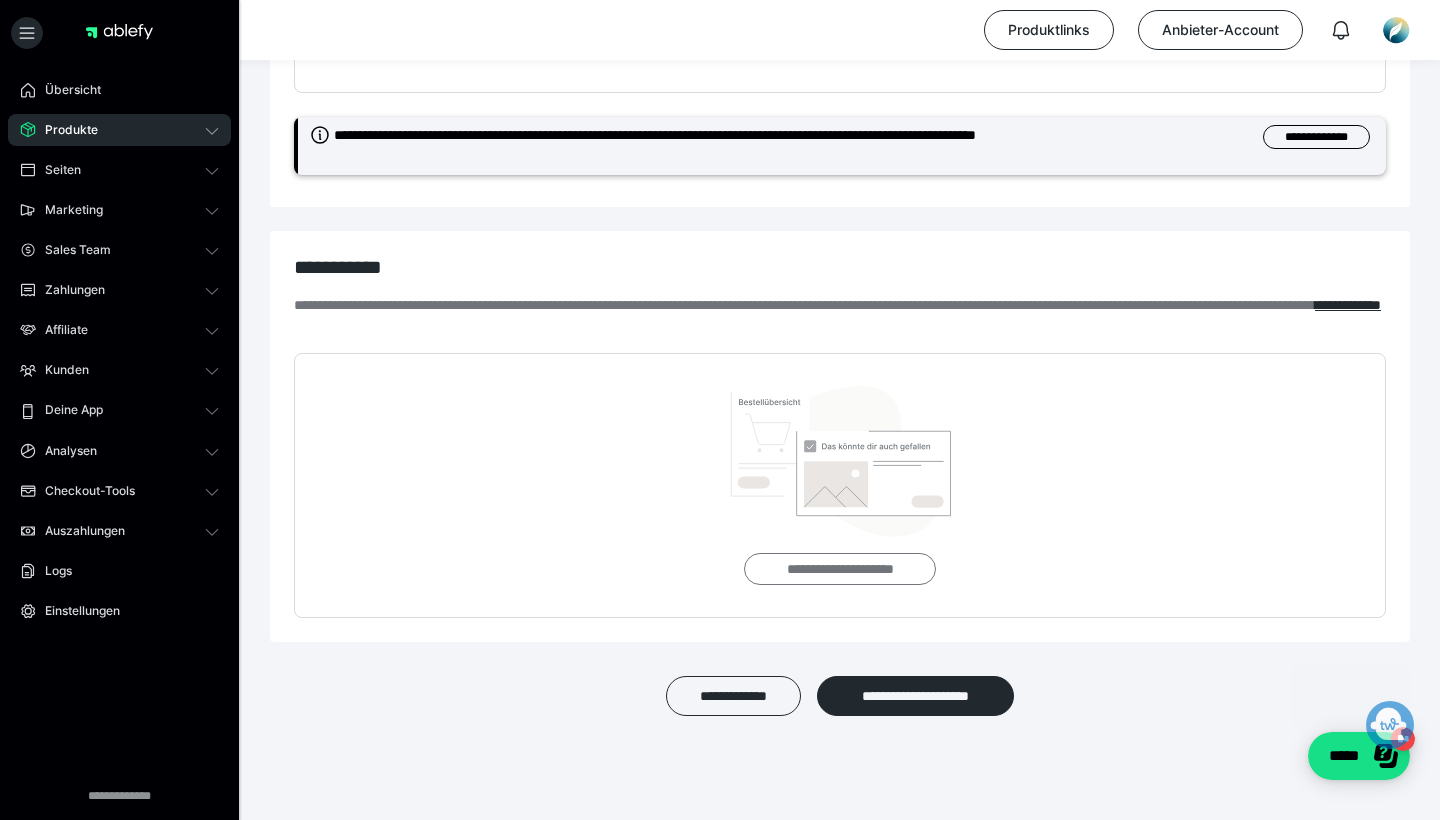 click on "**********" at bounding box center (839, 569) 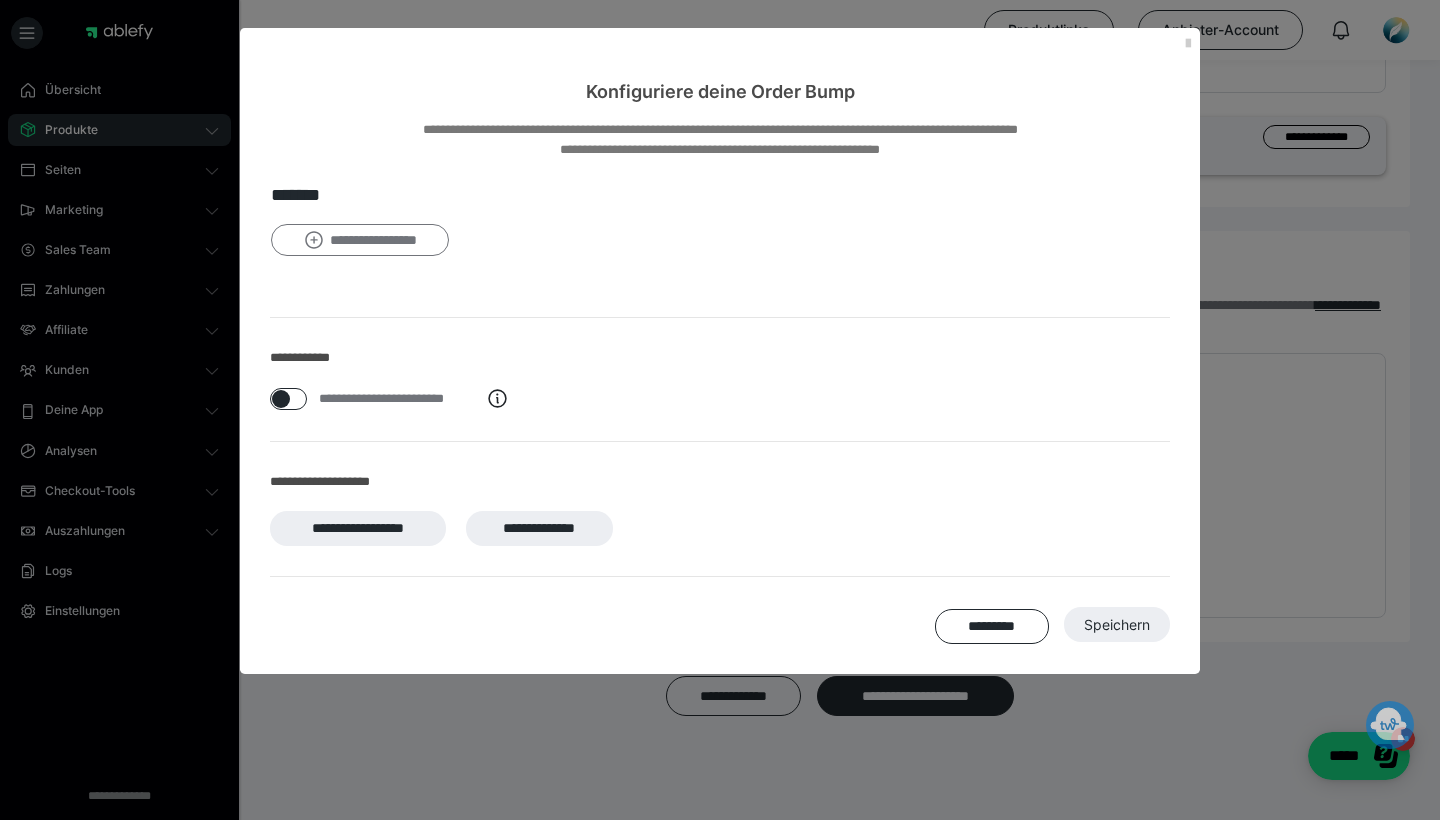 click 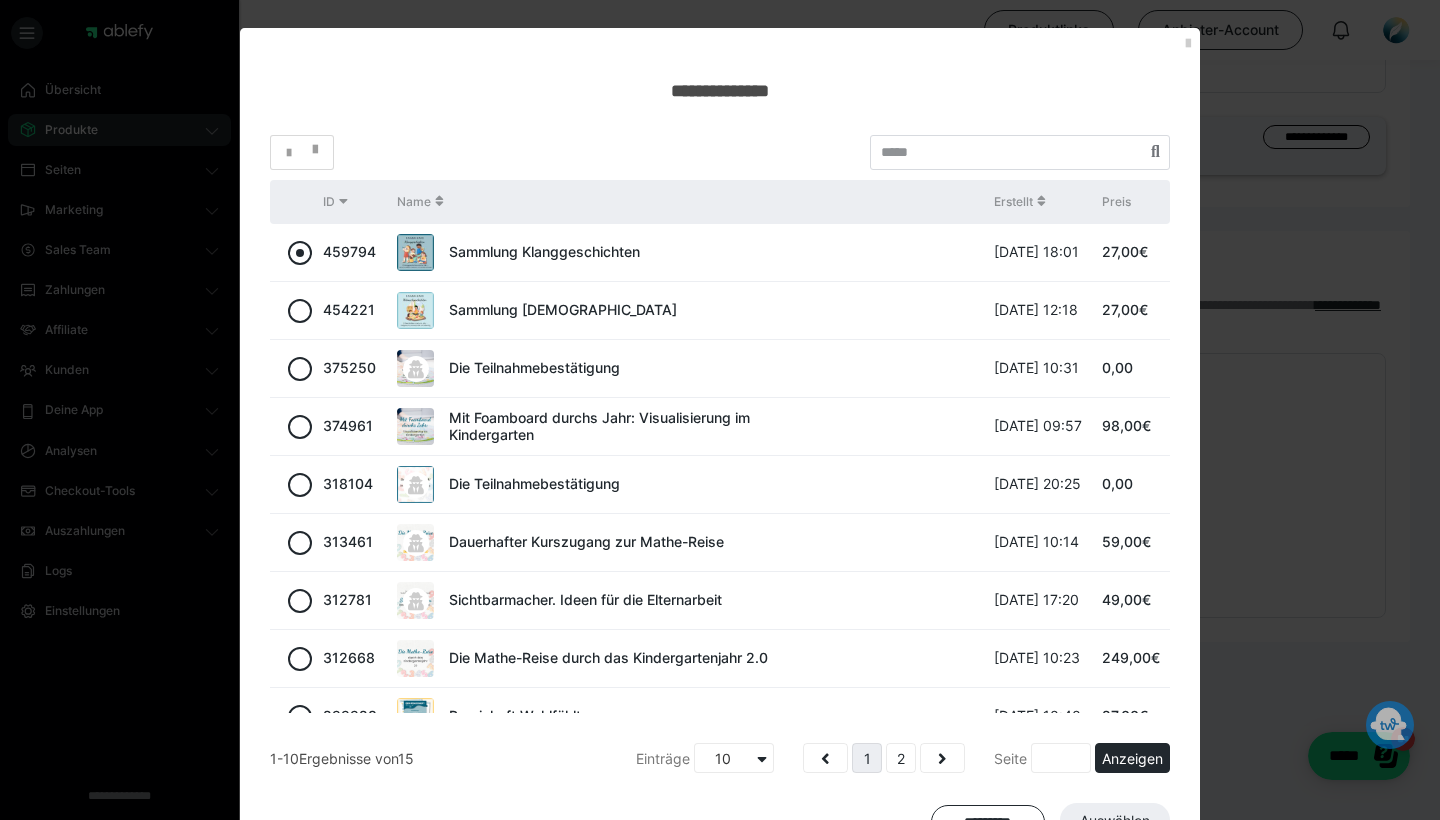 click at bounding box center (300, 253) 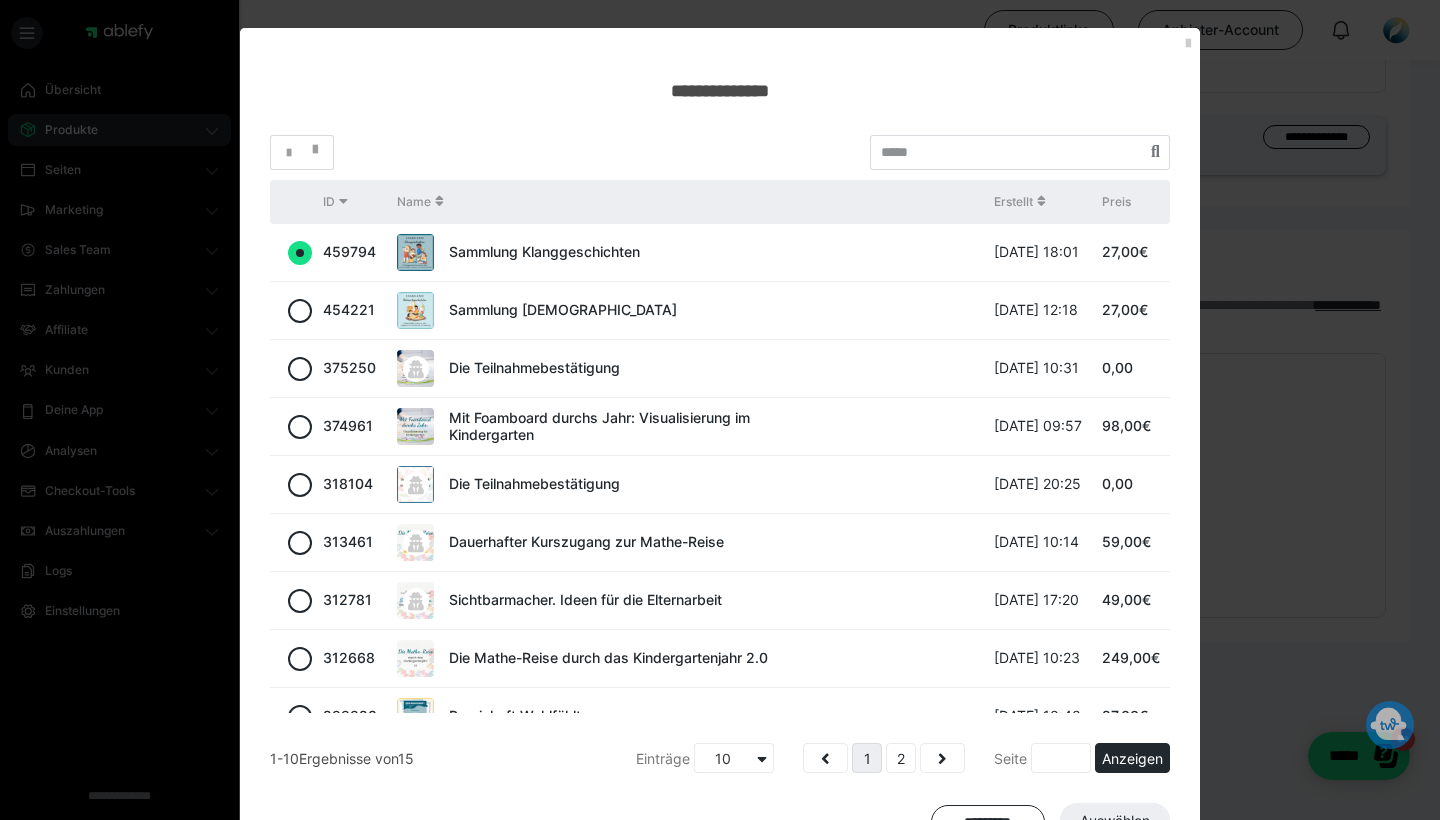 radio on "true" 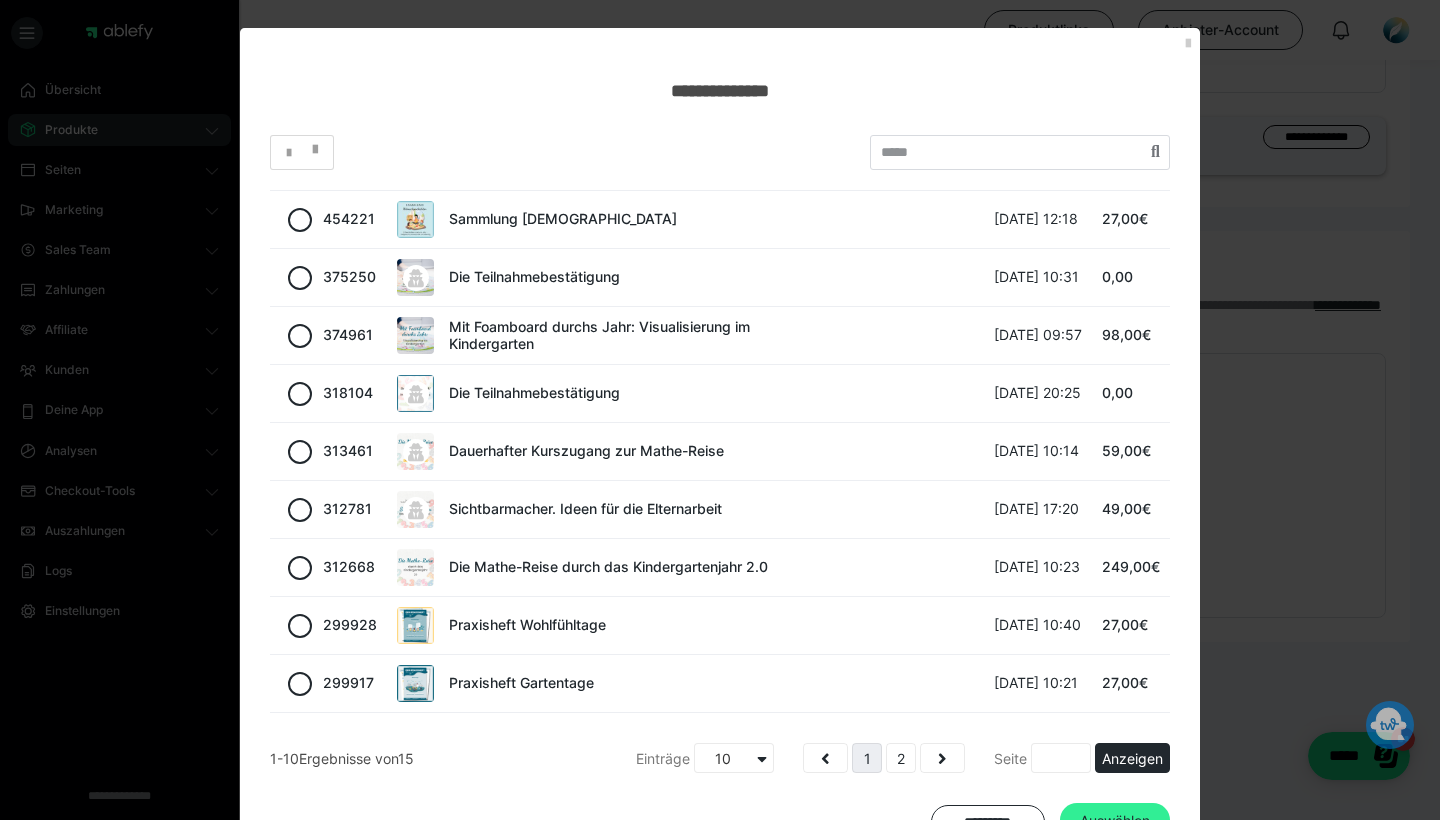 scroll, scrollTop: 91, scrollLeft: 0, axis: vertical 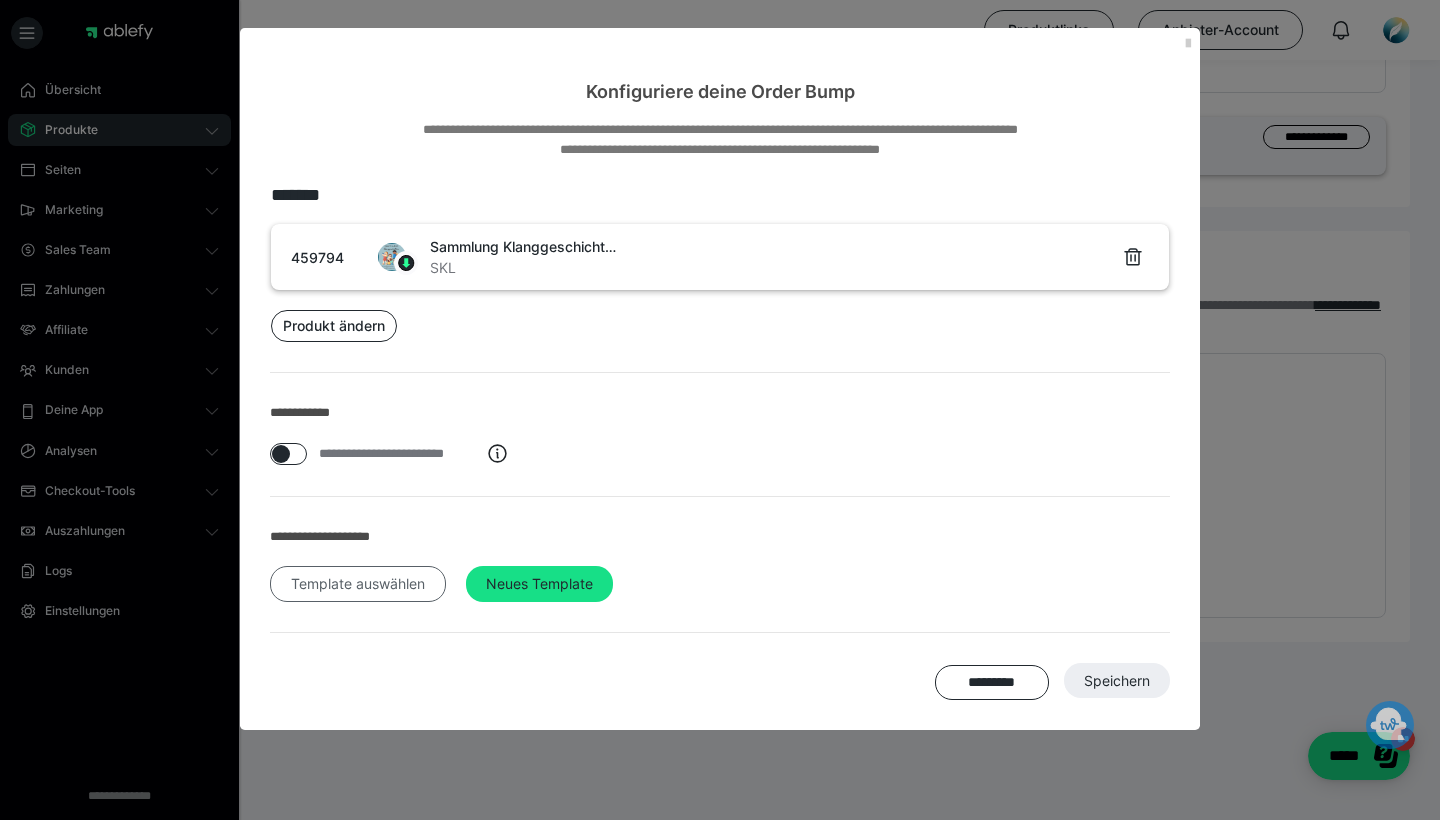 click on "Template auswählen" at bounding box center (358, 584) 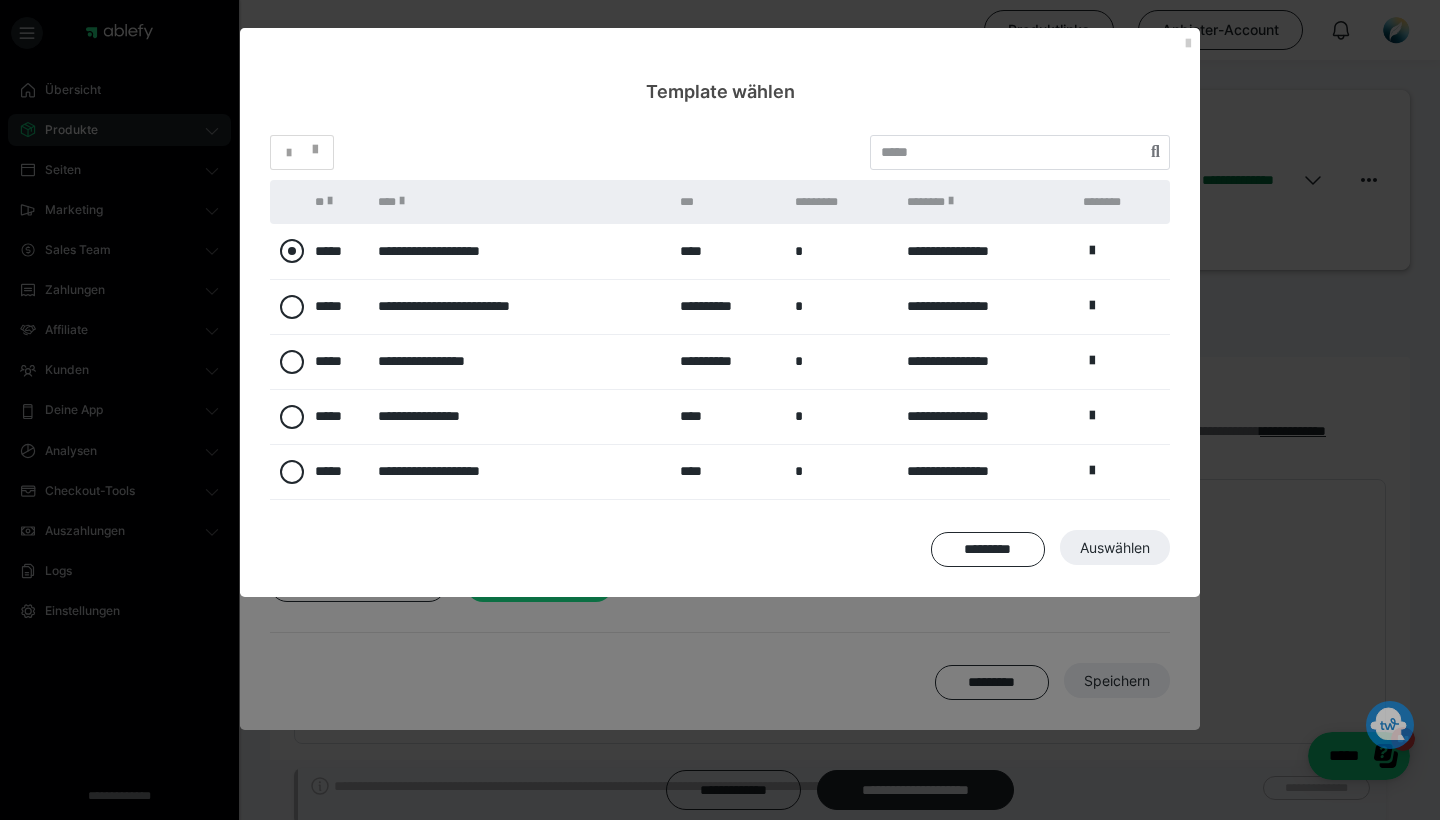 click at bounding box center (292, 251) 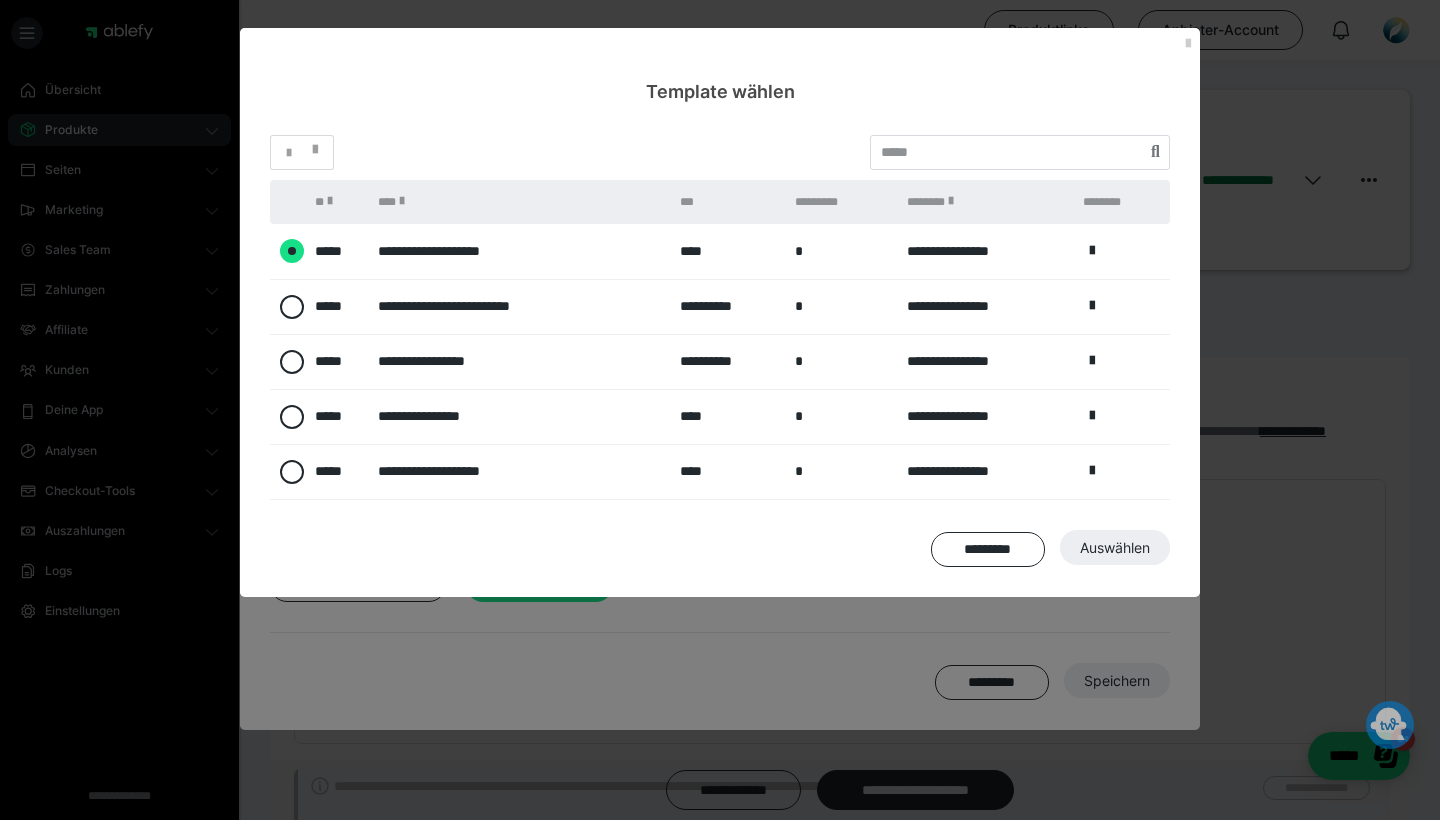 radio on "****" 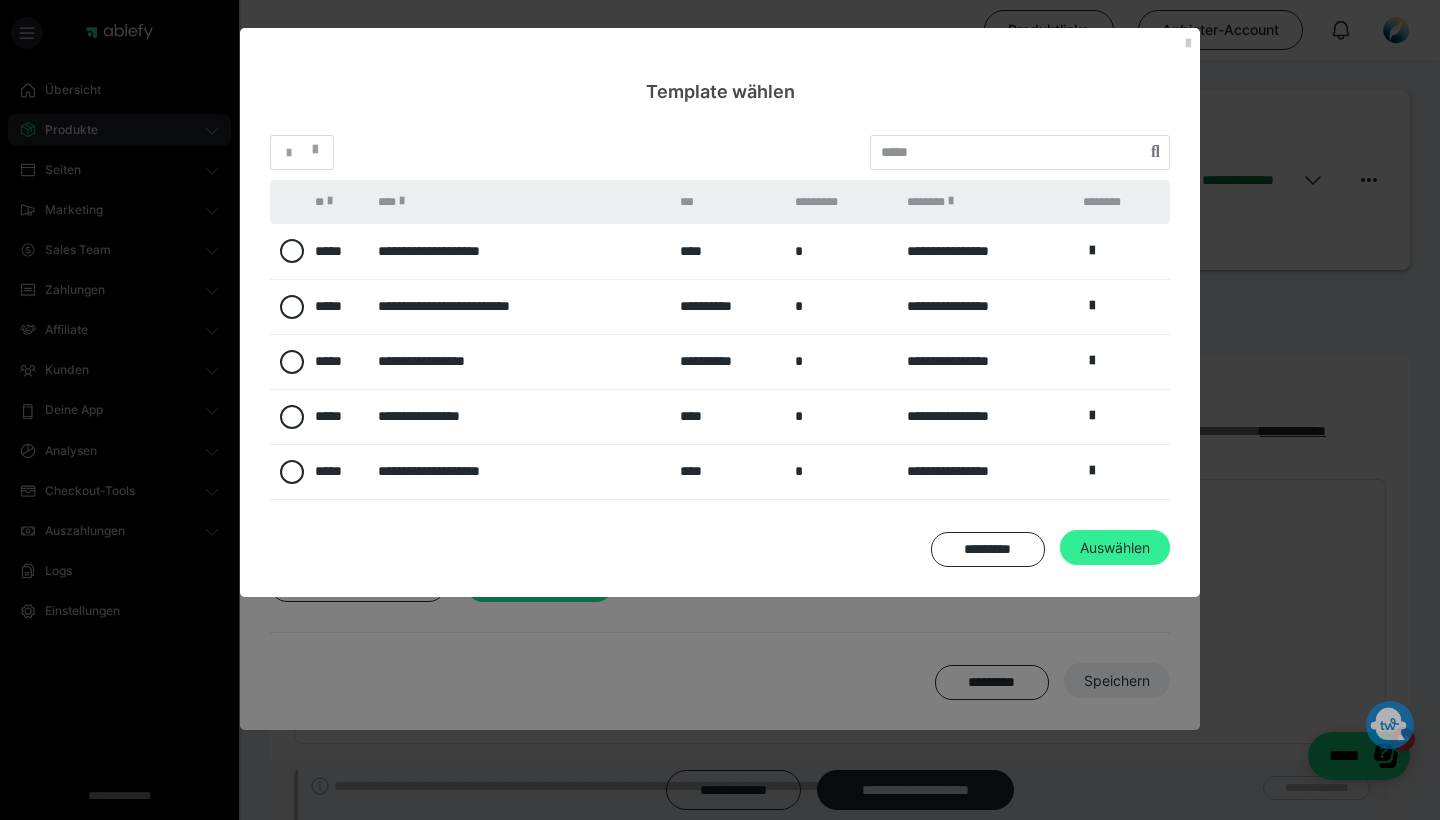 click on "Auswählen" at bounding box center [1117, 681] 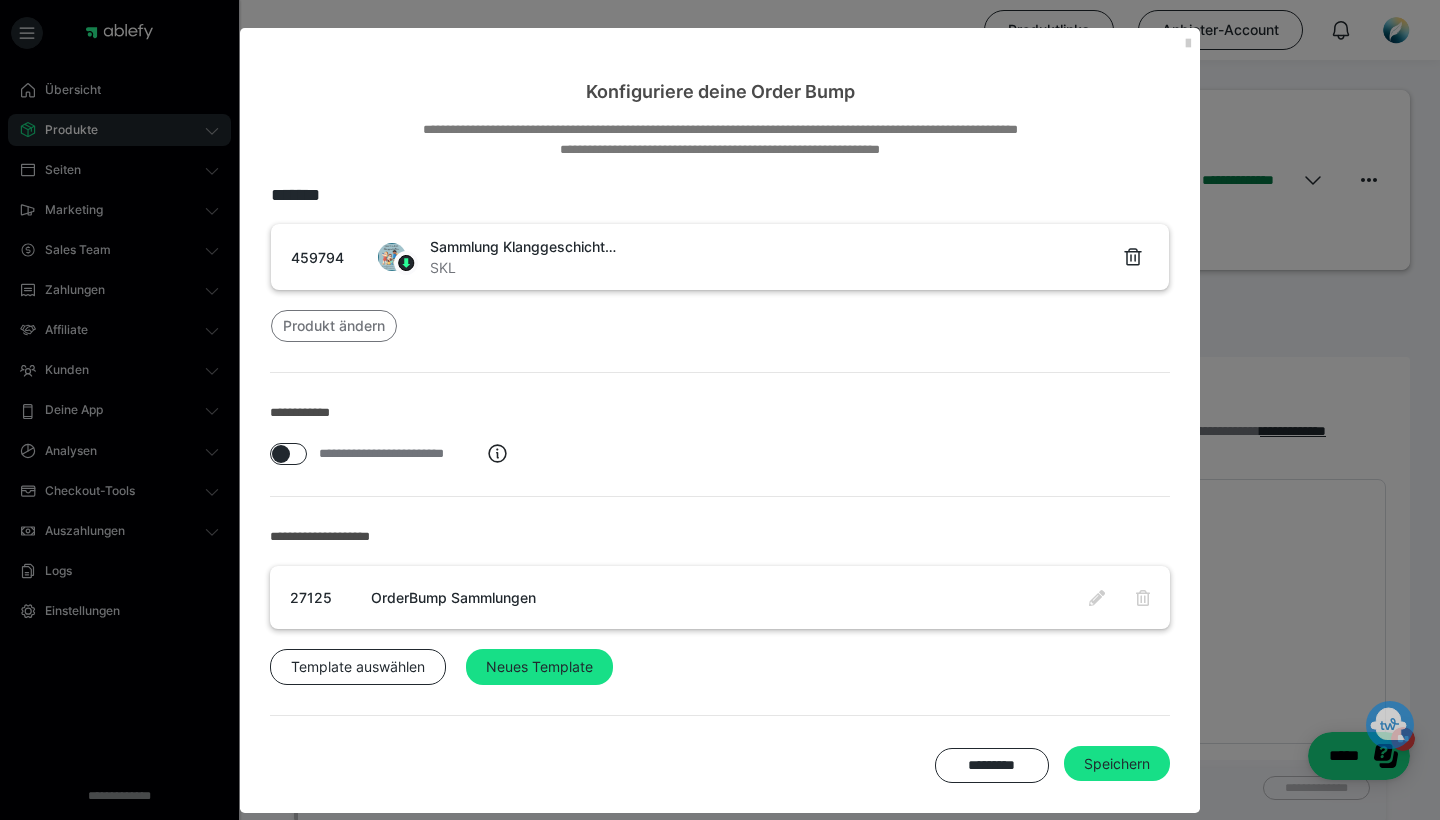 click on "Produkt ändern" at bounding box center [334, 326] 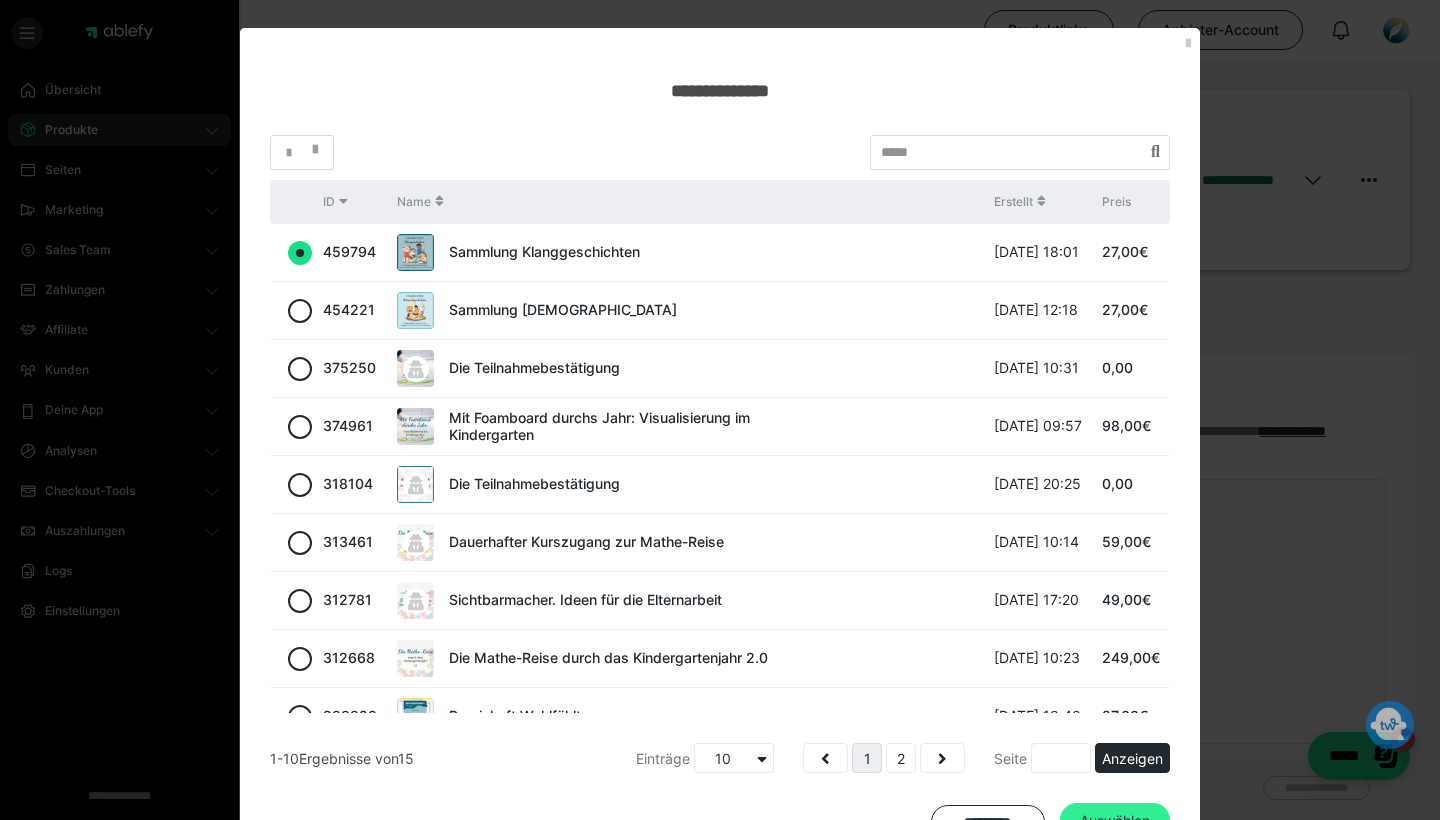 click on "Auswählen" at bounding box center (1115, 821) 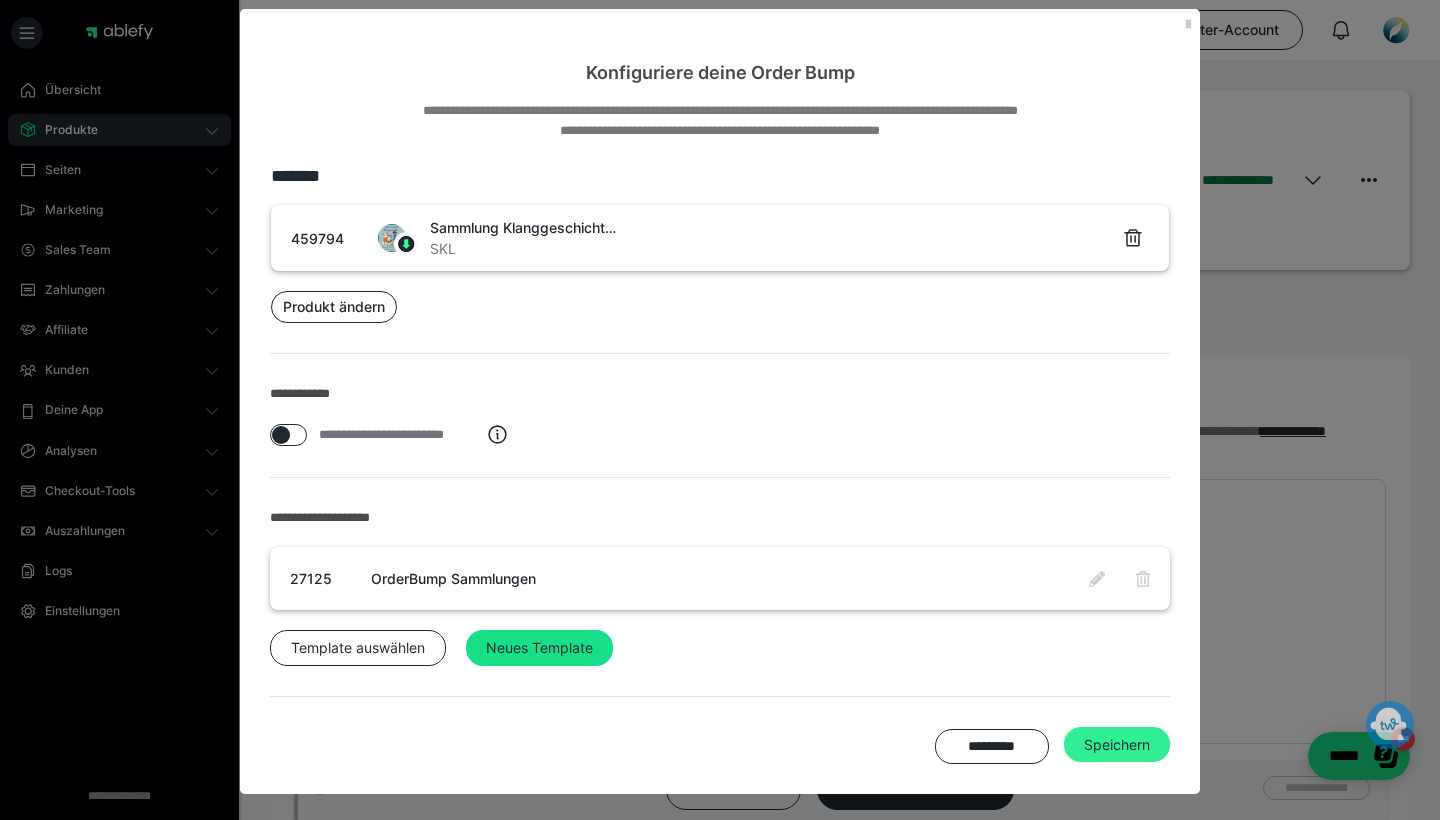 scroll, scrollTop: 18, scrollLeft: 0, axis: vertical 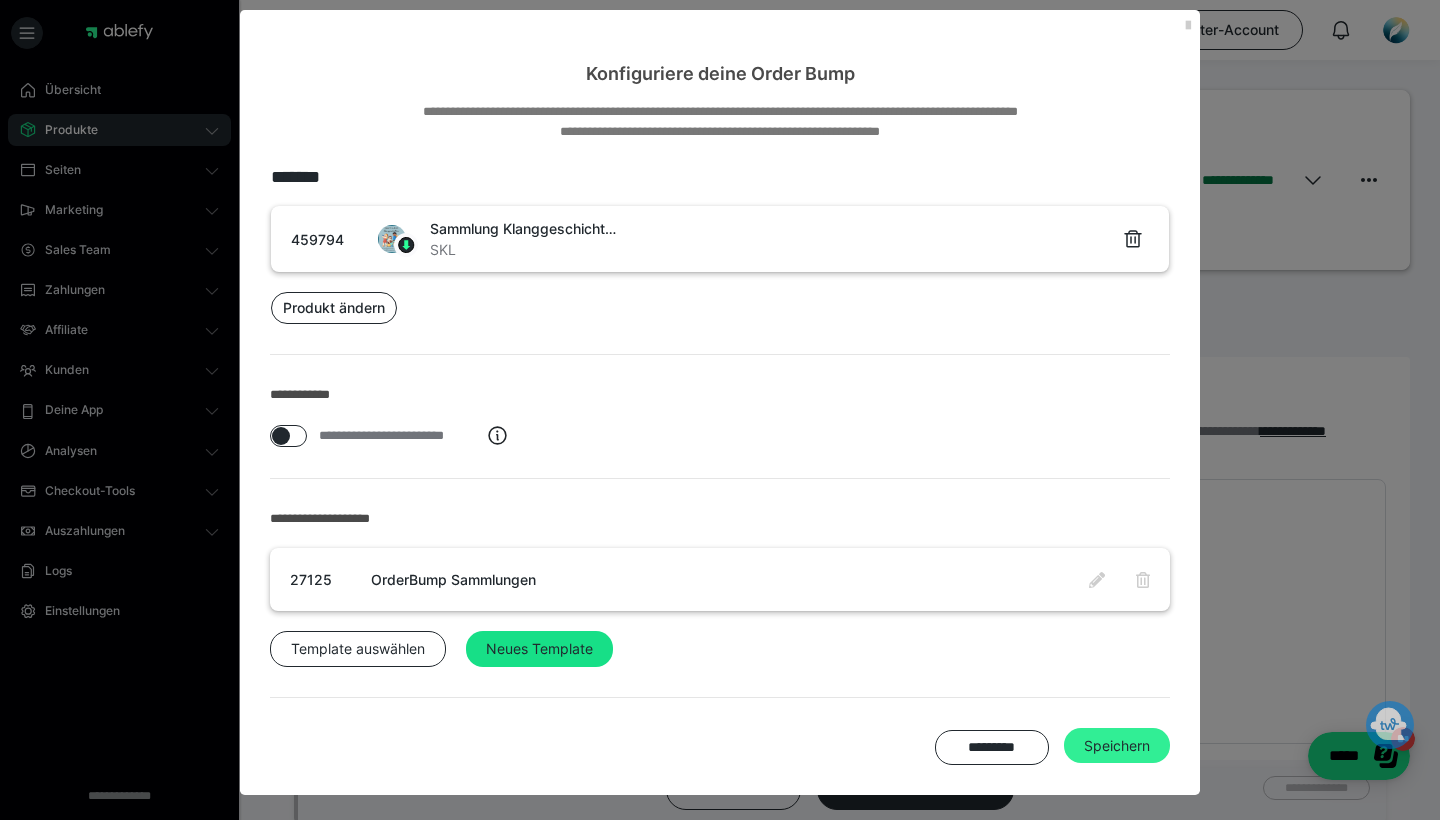 click on "Speichern" at bounding box center [1117, 746] 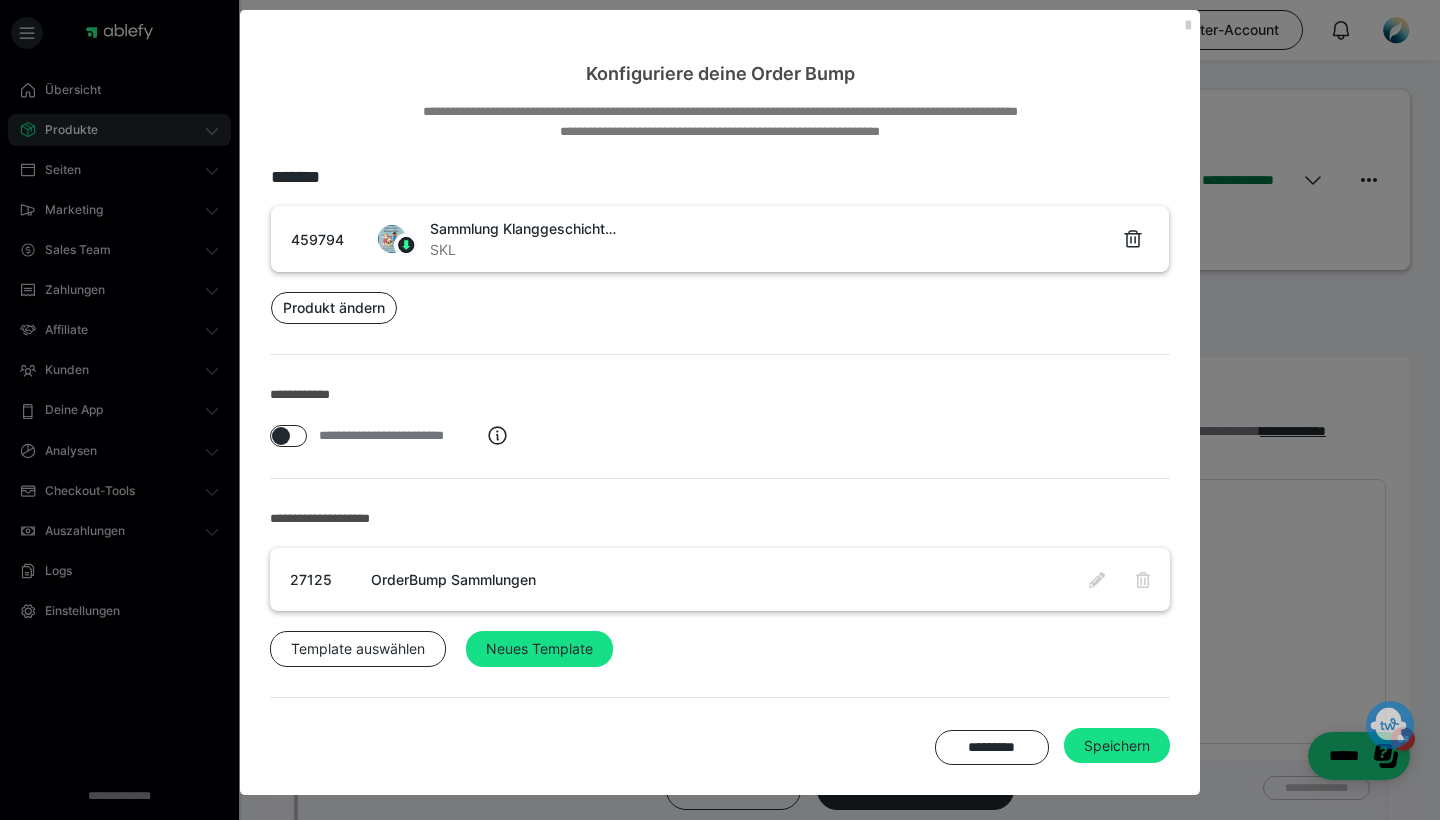 scroll, scrollTop: 0, scrollLeft: 0, axis: both 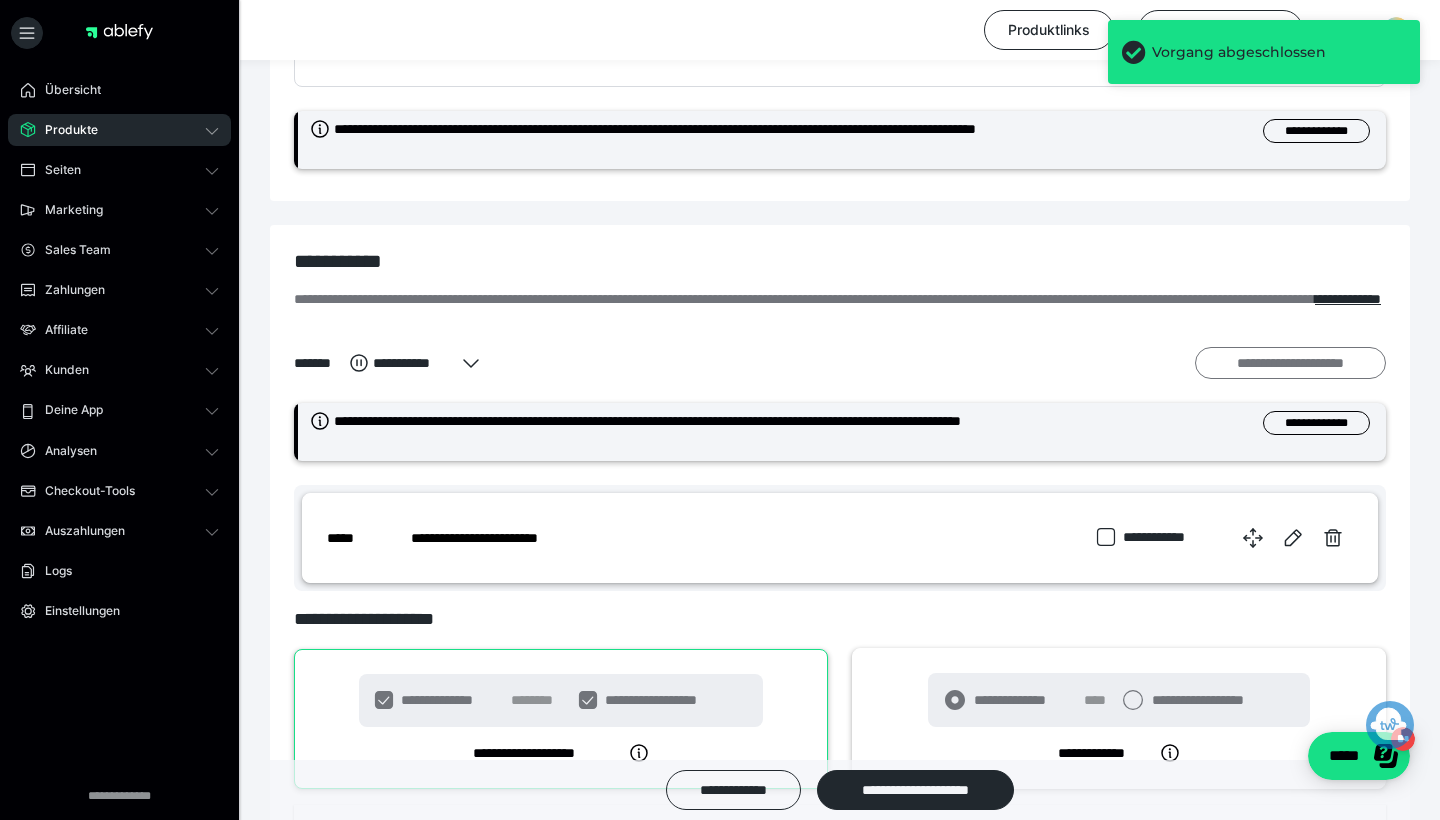 click on "**********" at bounding box center [1290, 363] 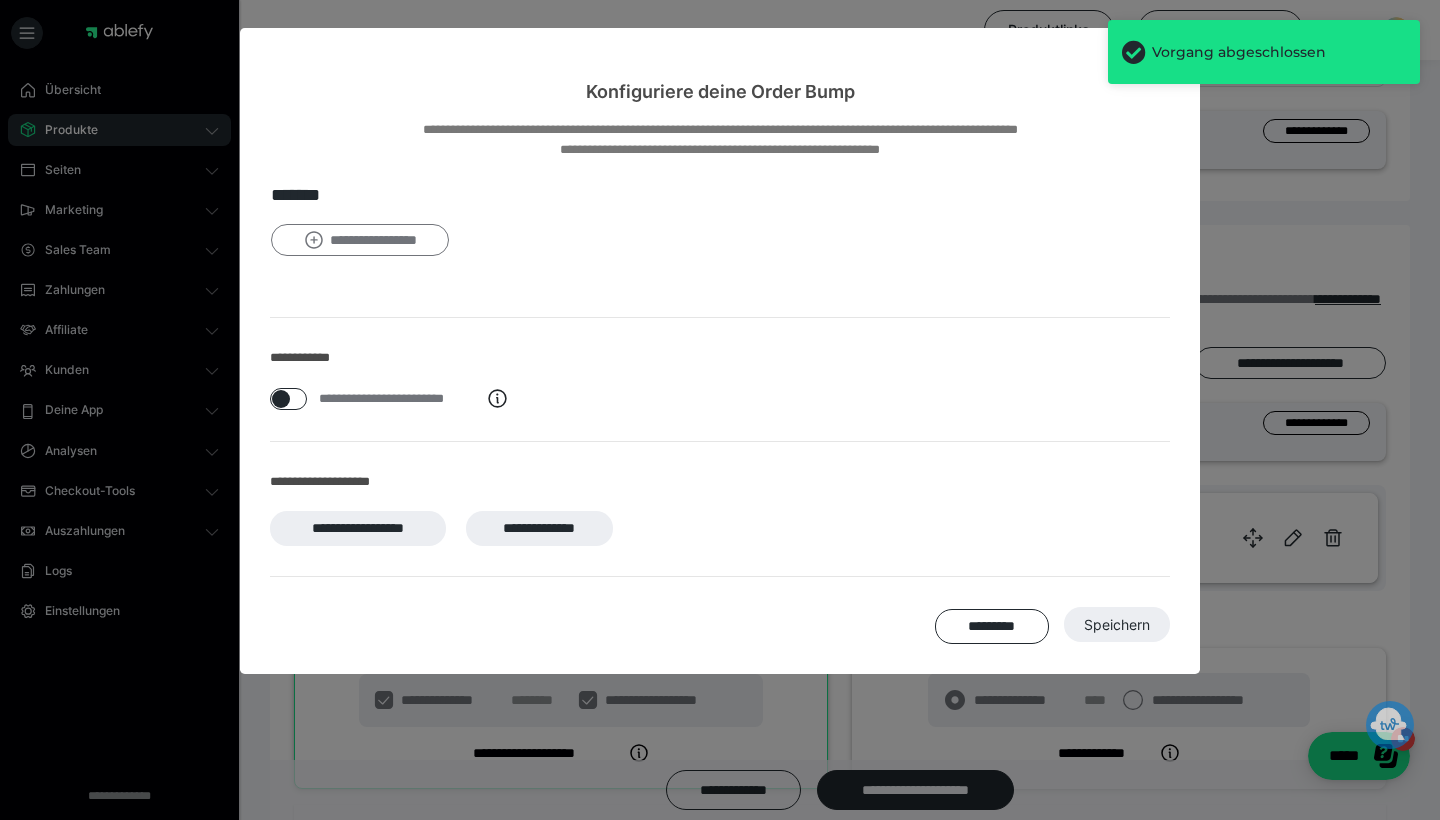 click on "**********" at bounding box center [360, 240] 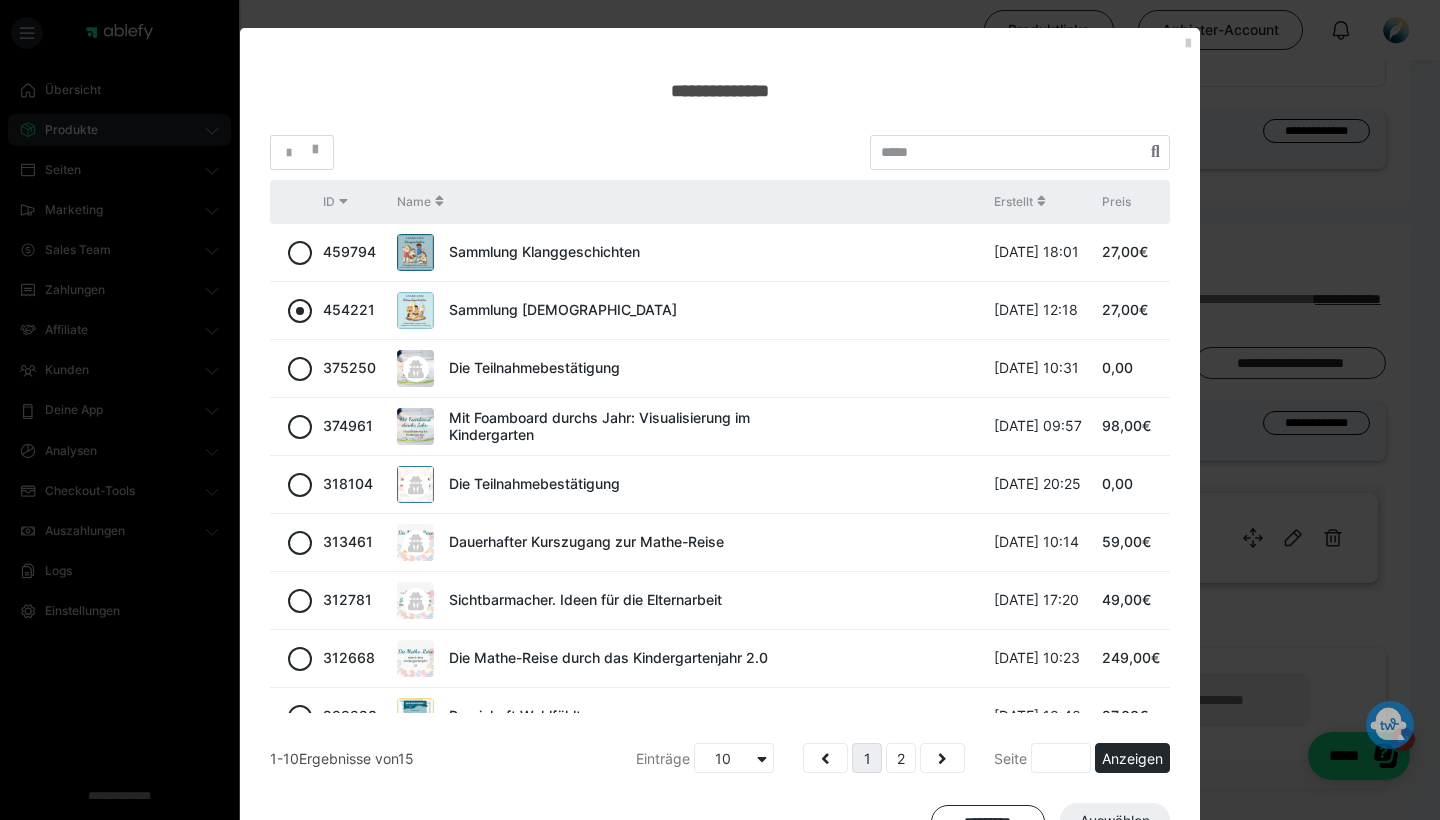 click at bounding box center [300, 311] 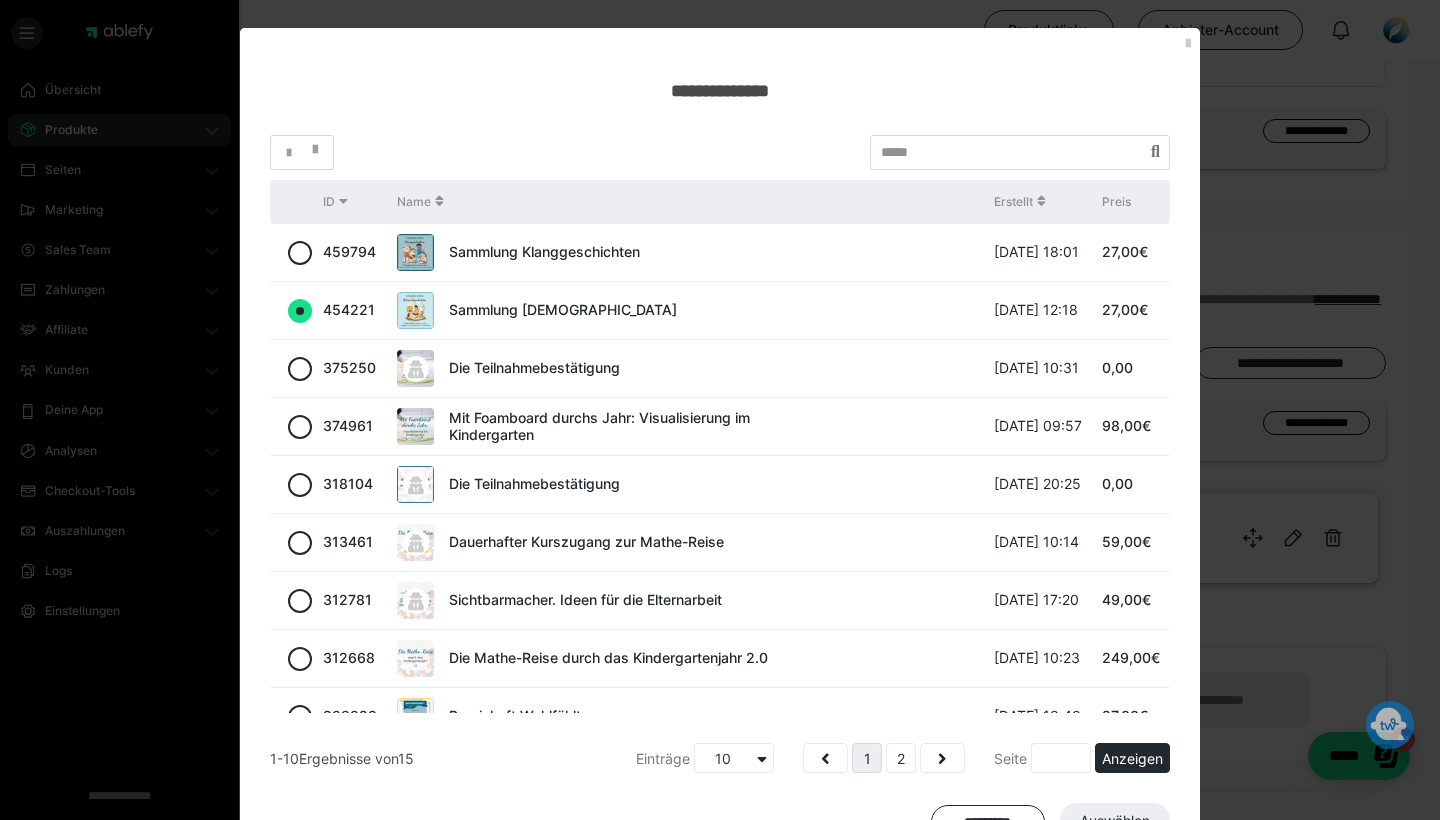 radio on "true" 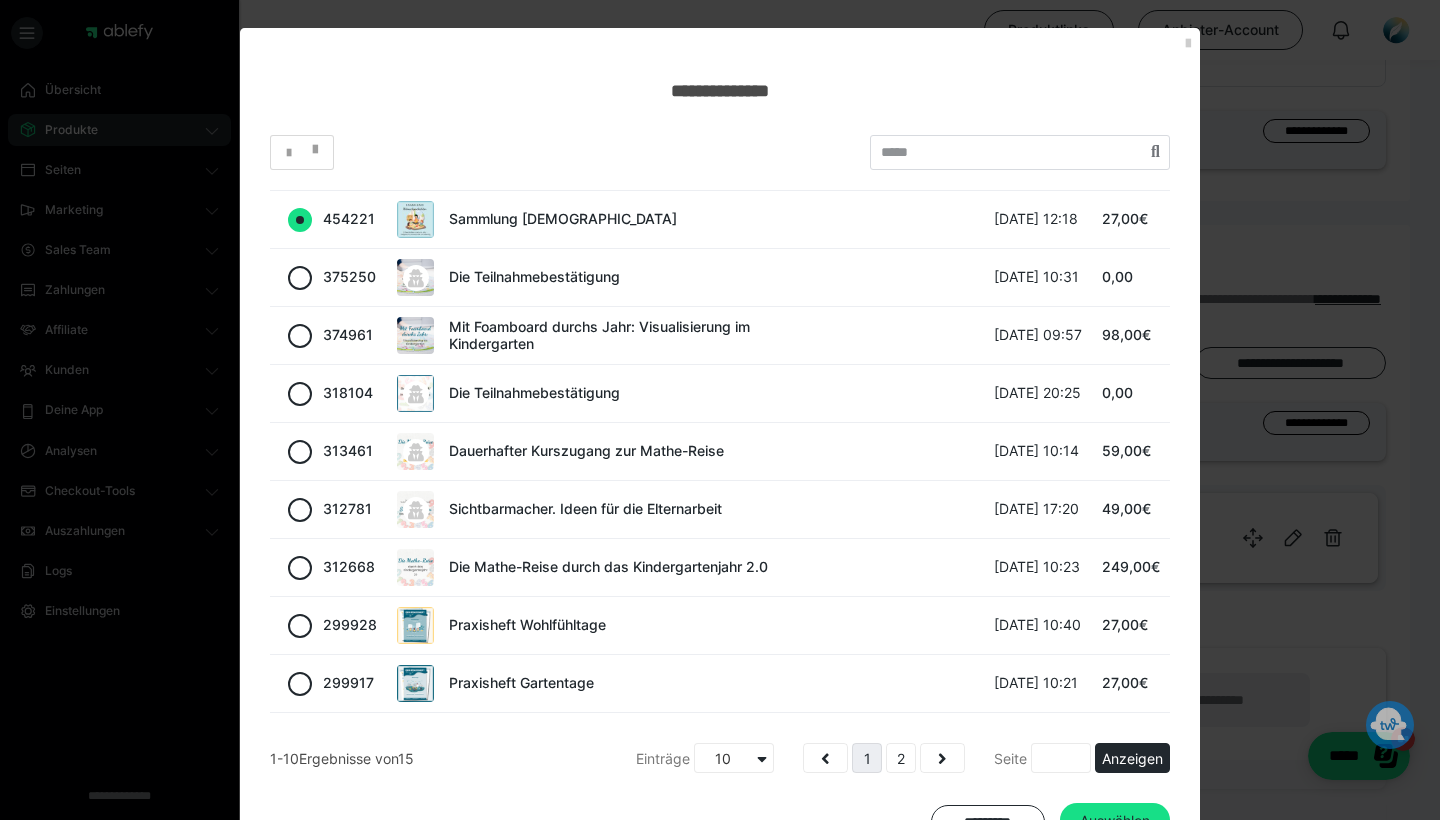 scroll, scrollTop: 91, scrollLeft: 0, axis: vertical 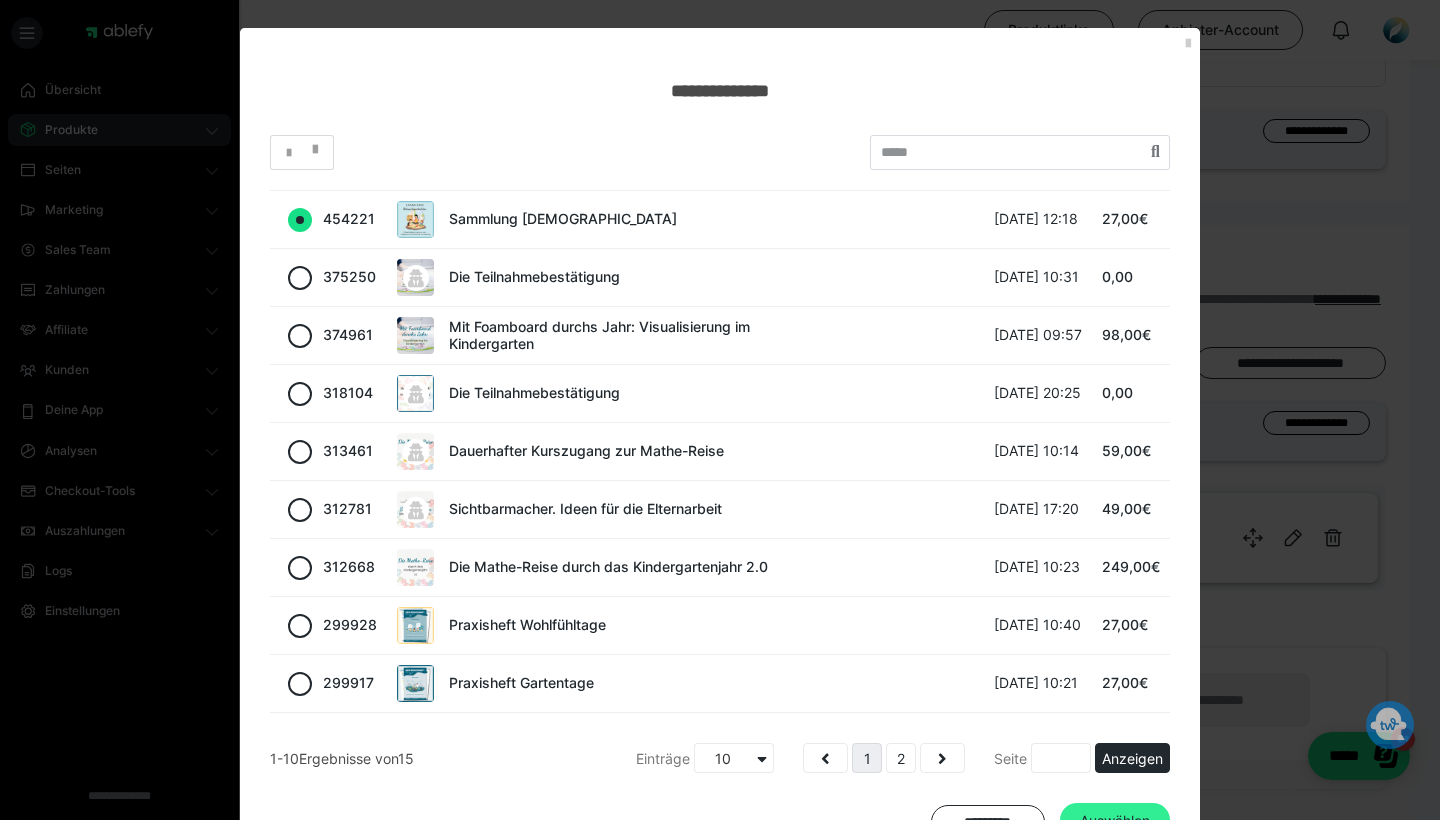 click on "Auswählen" at bounding box center (1115, 821) 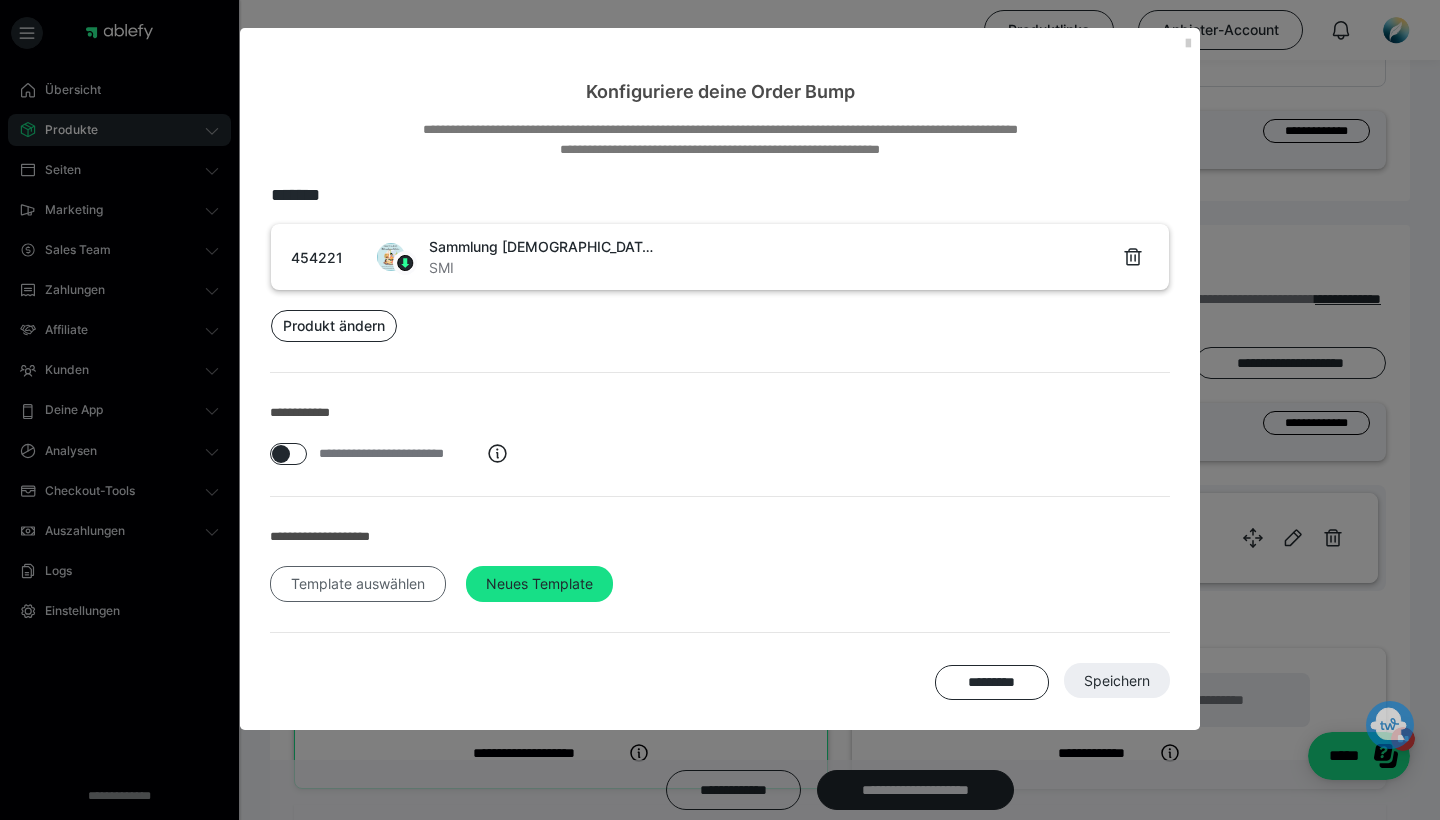 click on "Template auswählen" at bounding box center (358, 584) 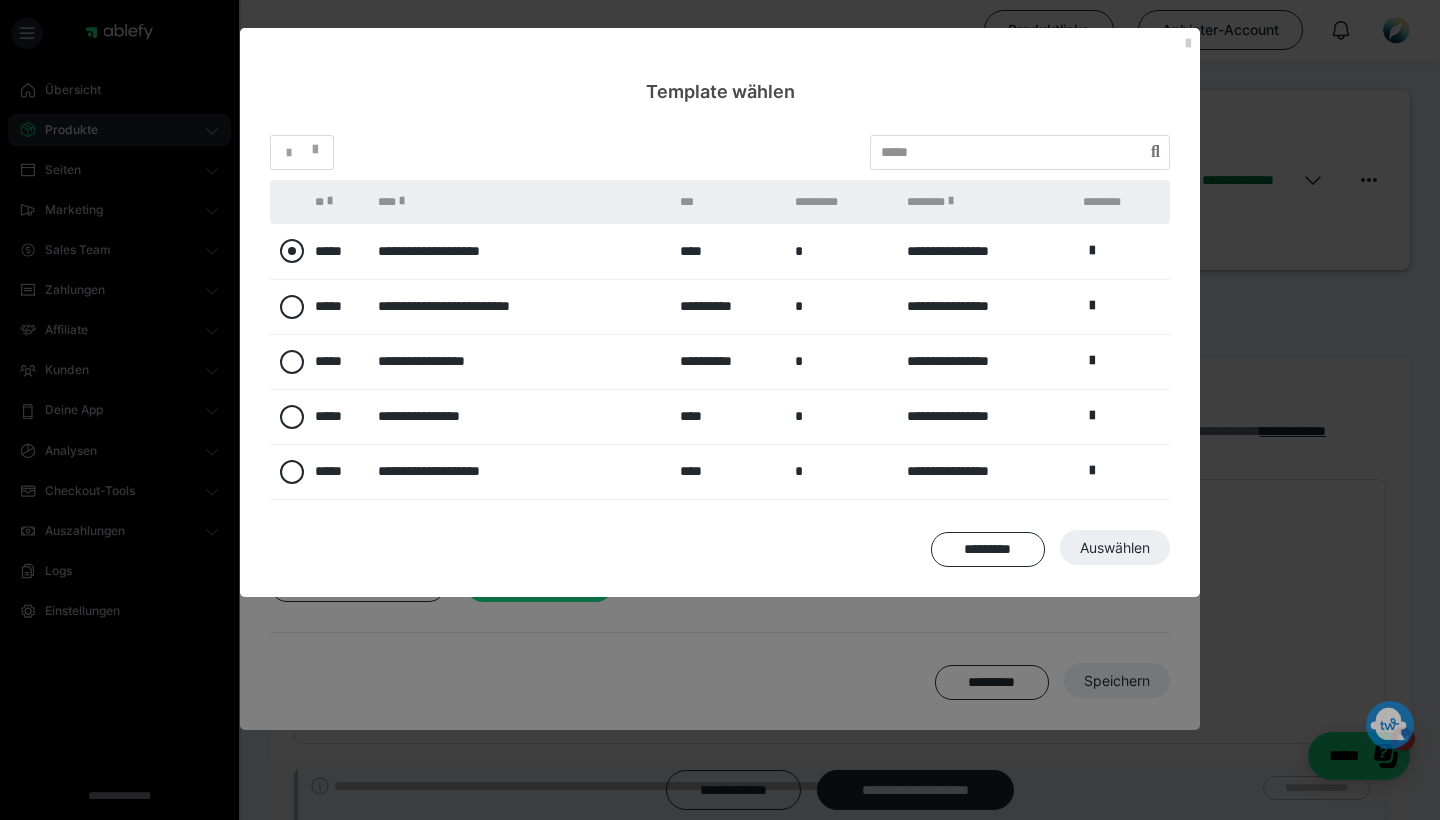 click at bounding box center (292, 251) 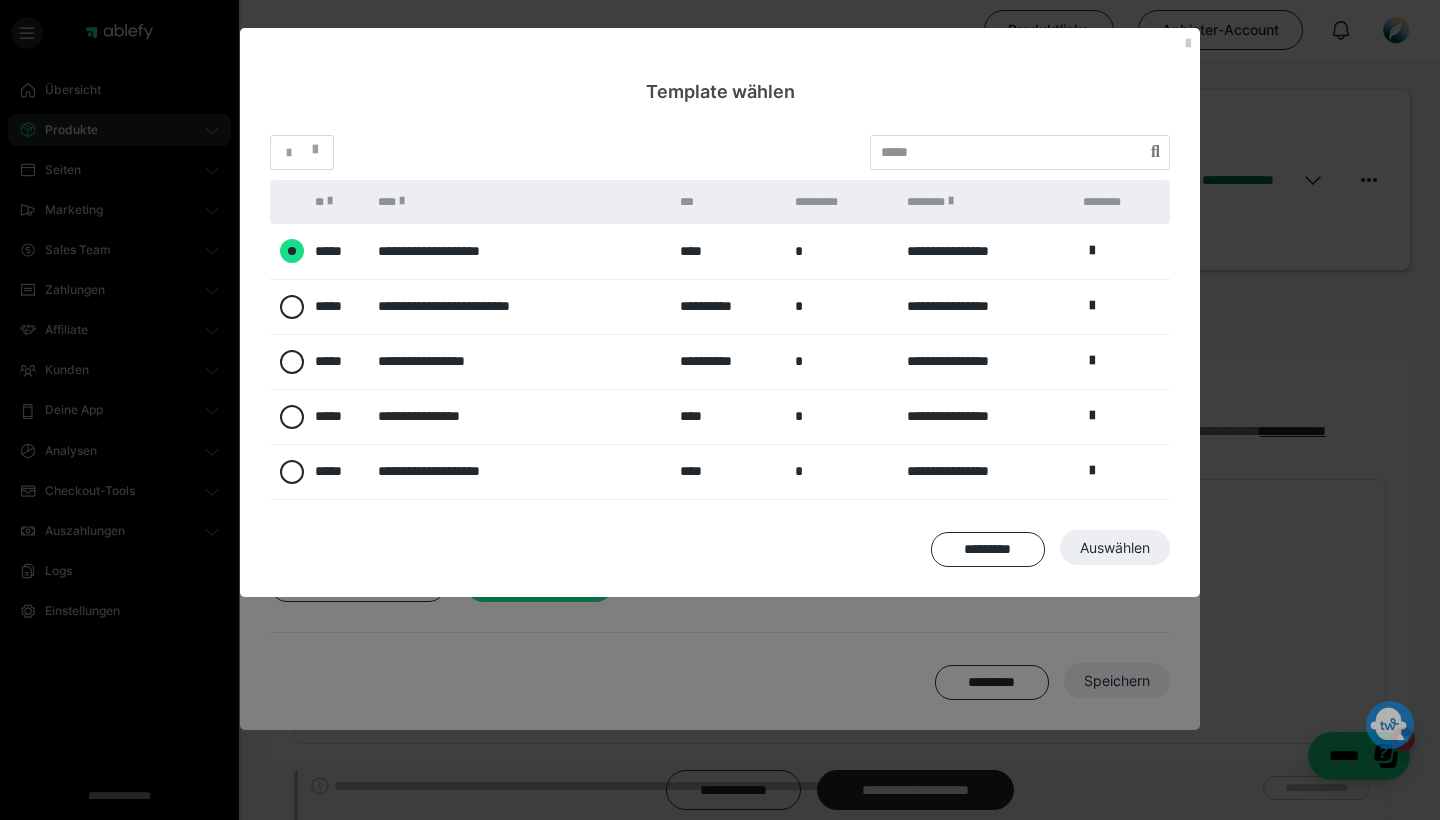 radio on "****" 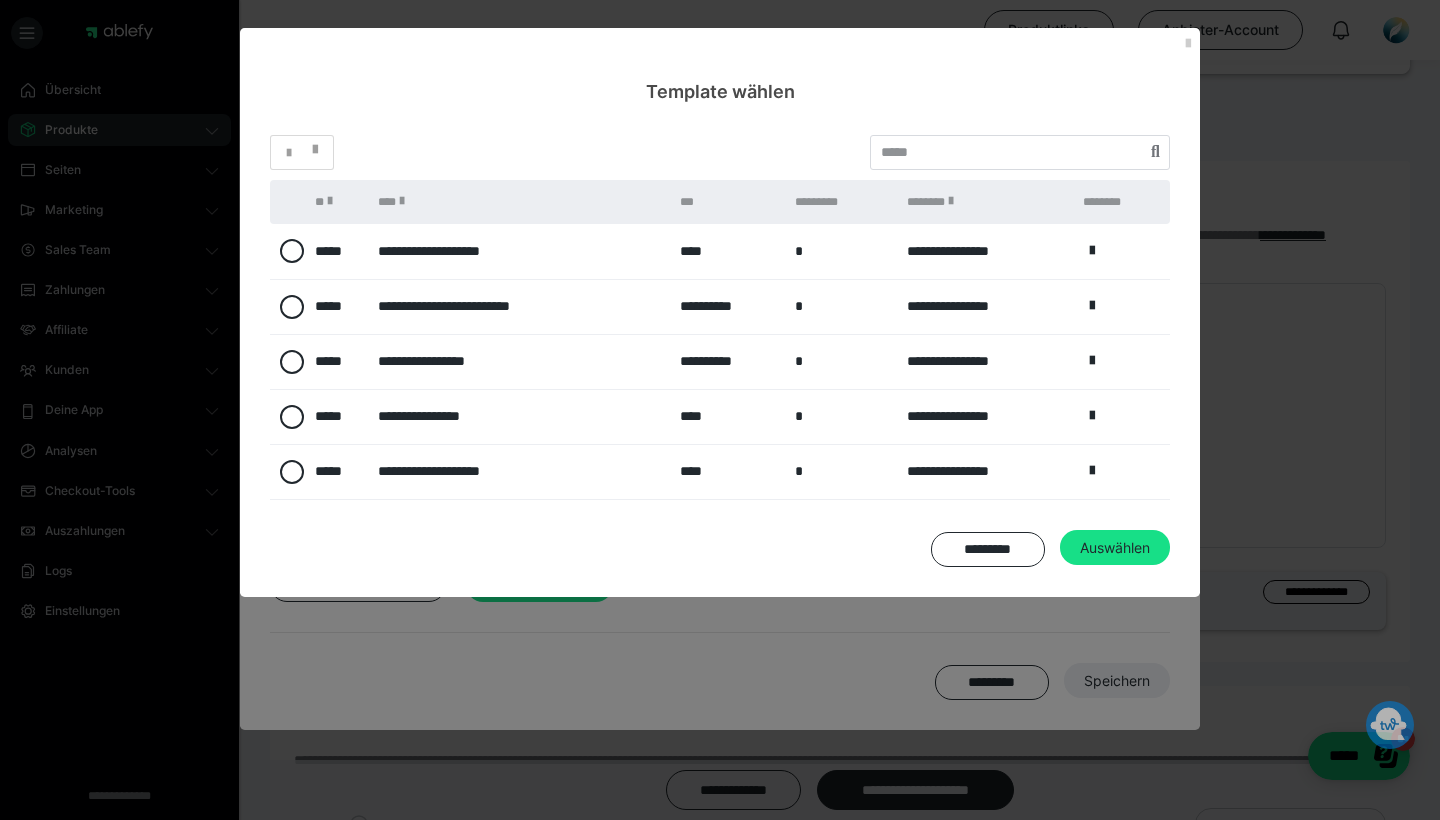 scroll, scrollTop: 218, scrollLeft: 0, axis: vertical 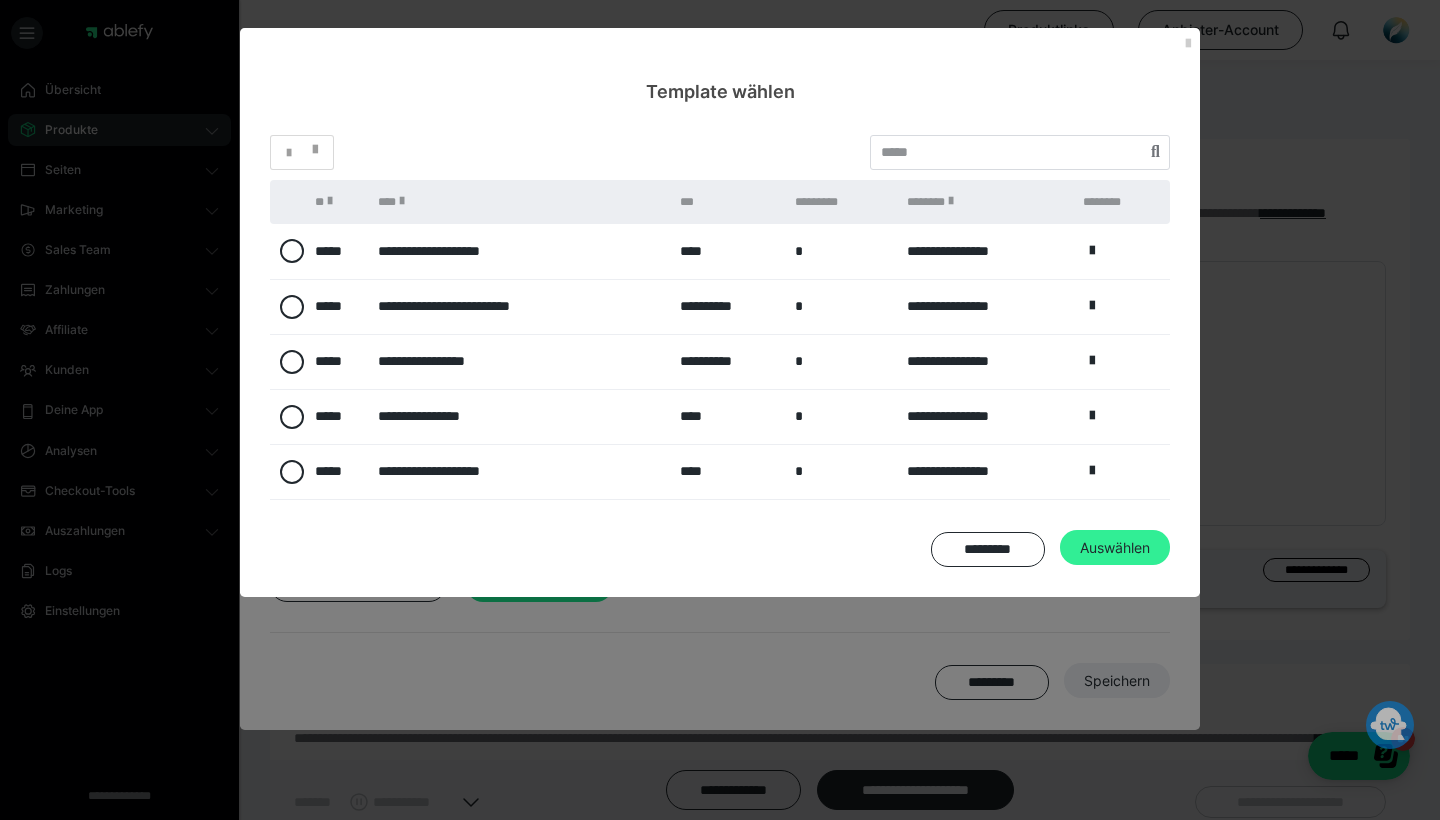 click on "Auswählen" at bounding box center [1117, 681] 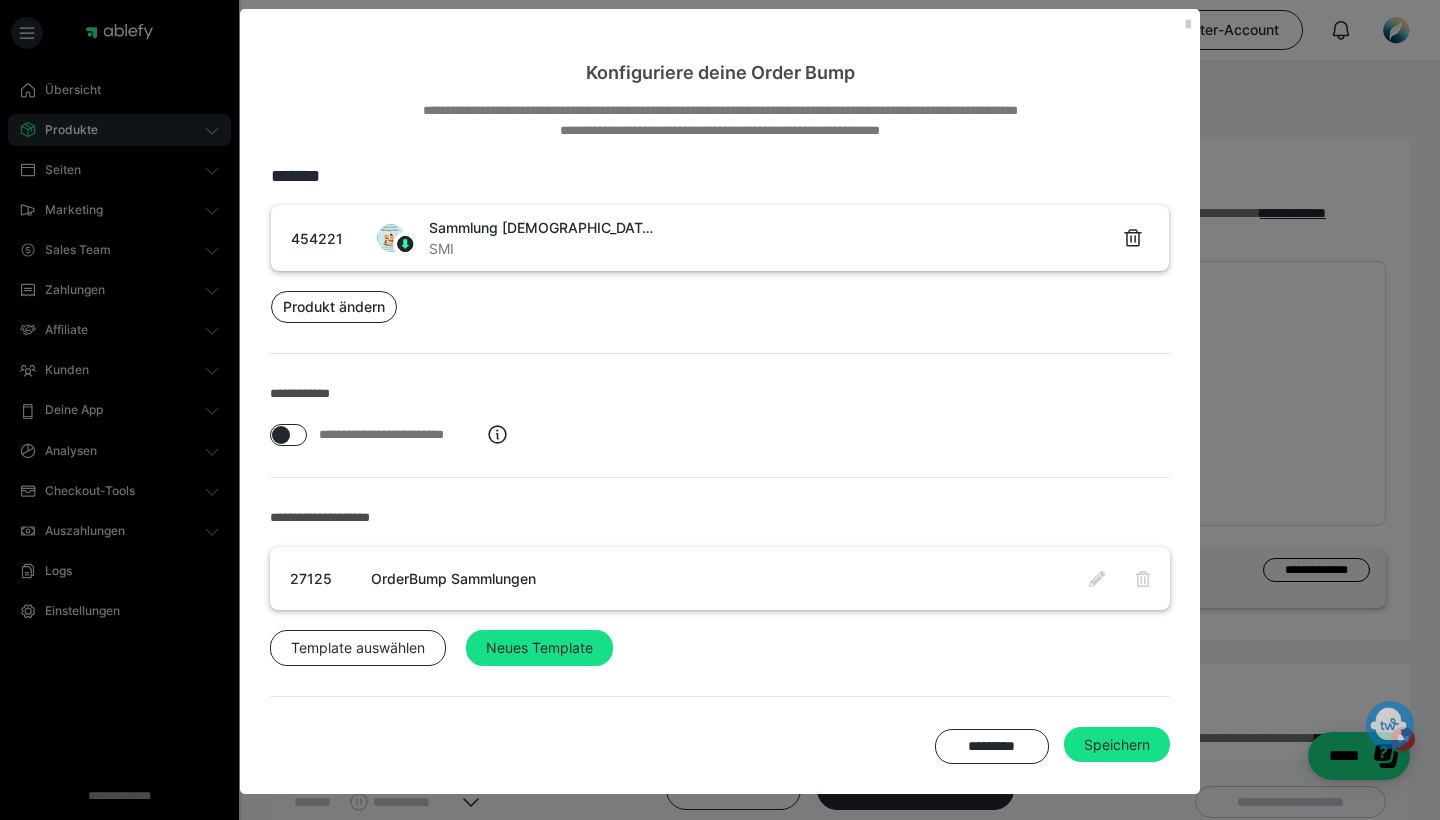 scroll, scrollTop: 18, scrollLeft: 0, axis: vertical 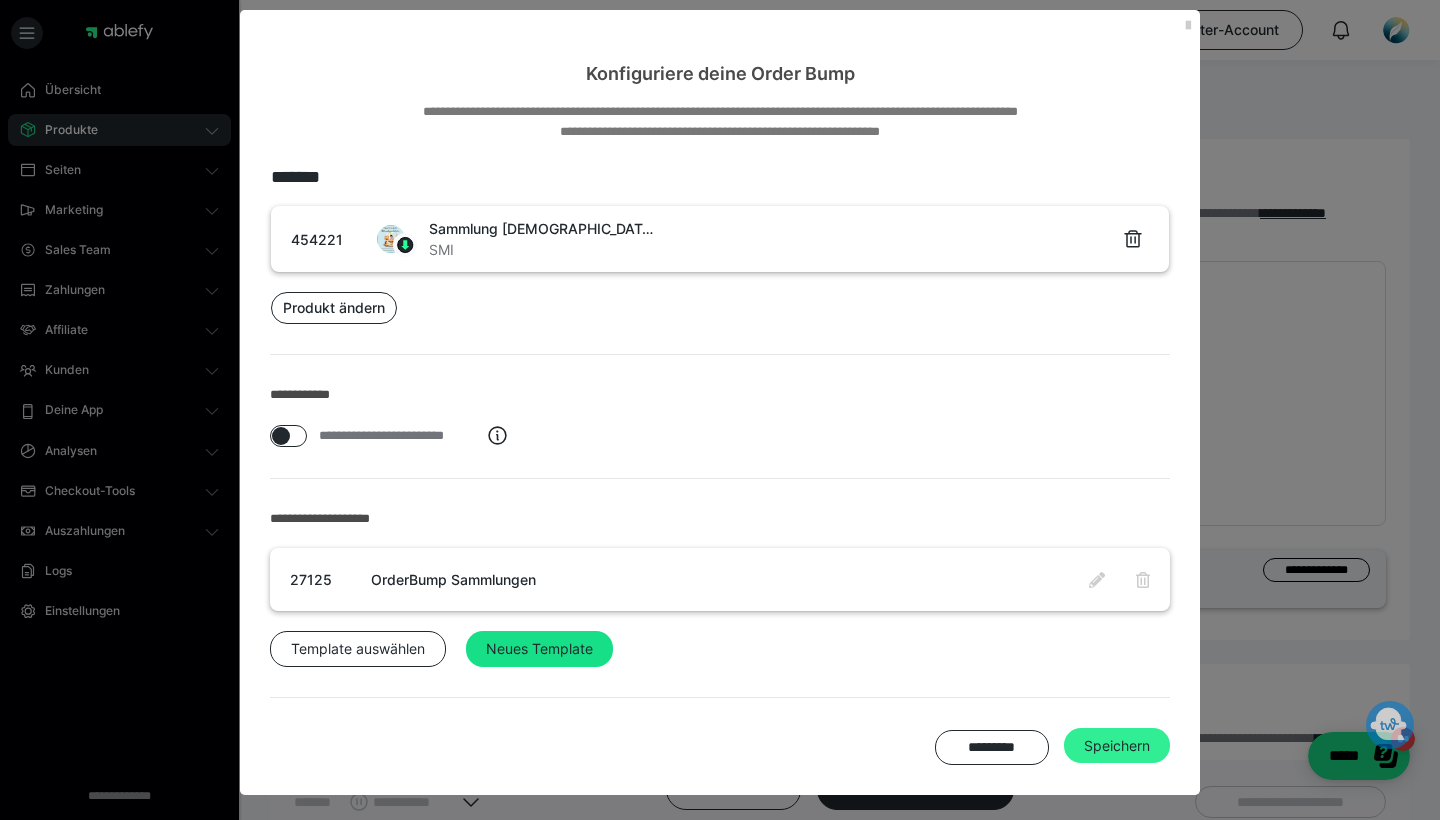 click on "Speichern" at bounding box center (1117, 746) 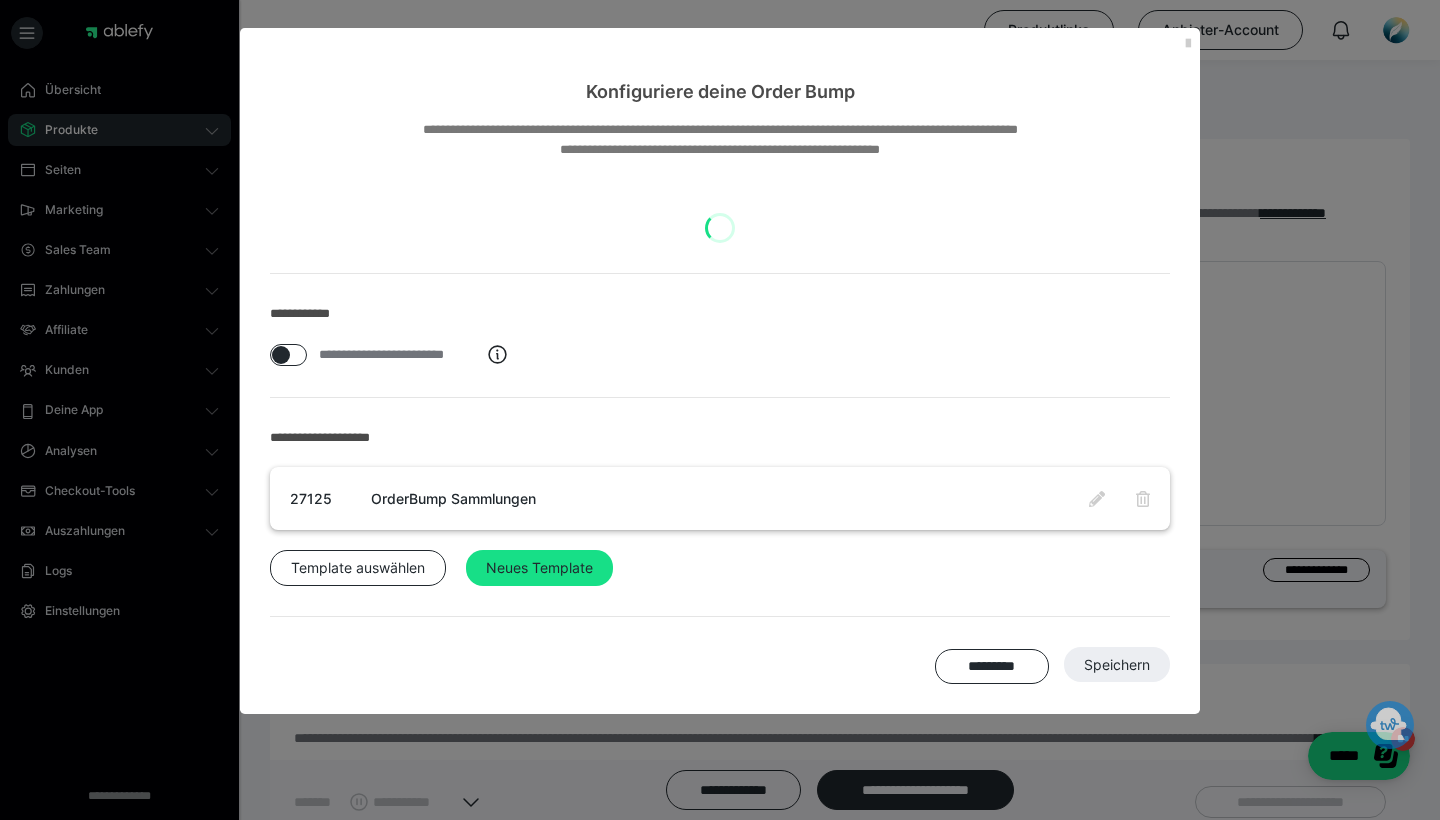 scroll, scrollTop: 0, scrollLeft: 0, axis: both 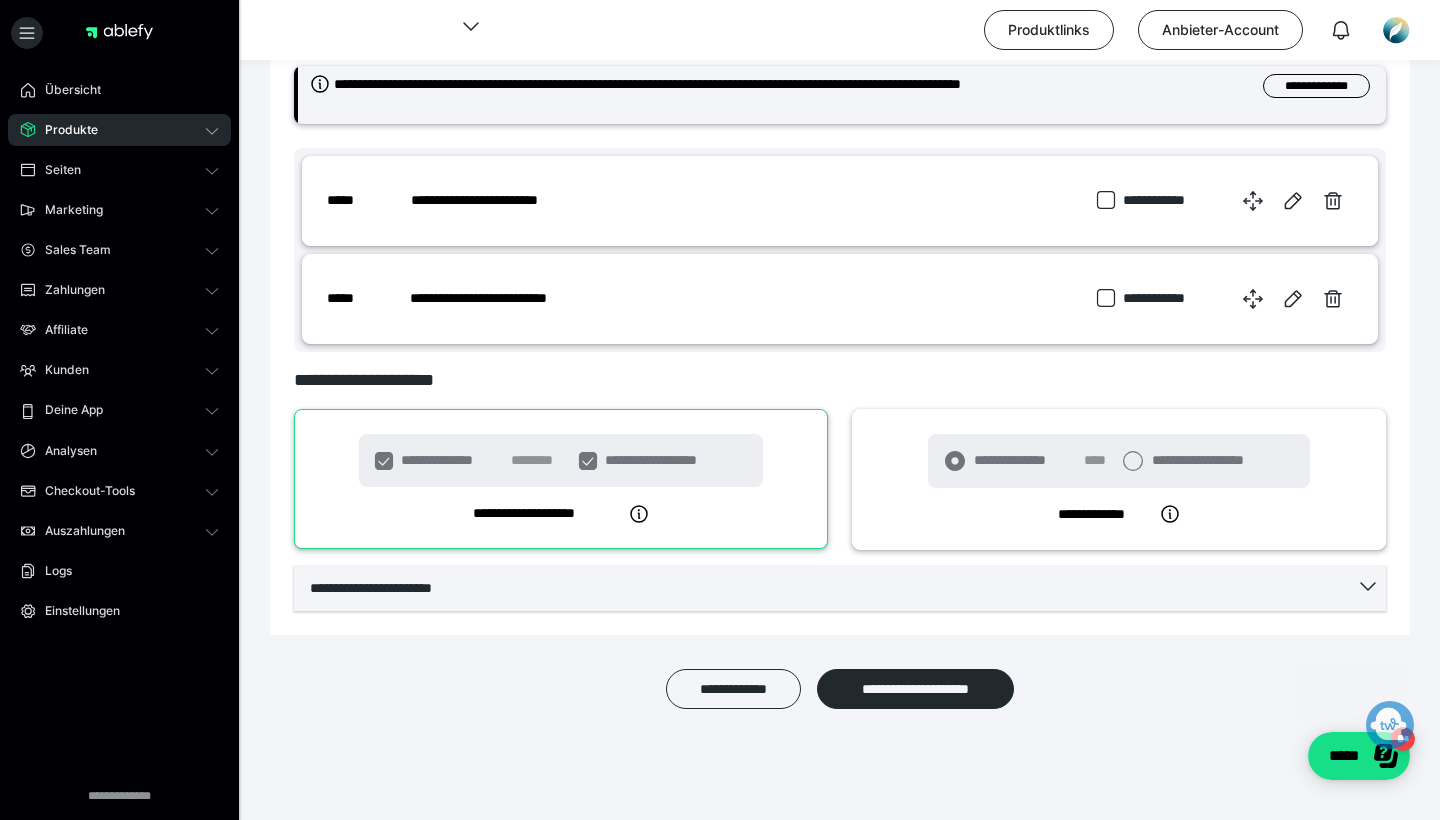 click on "**********" at bounding box center (840, 588) 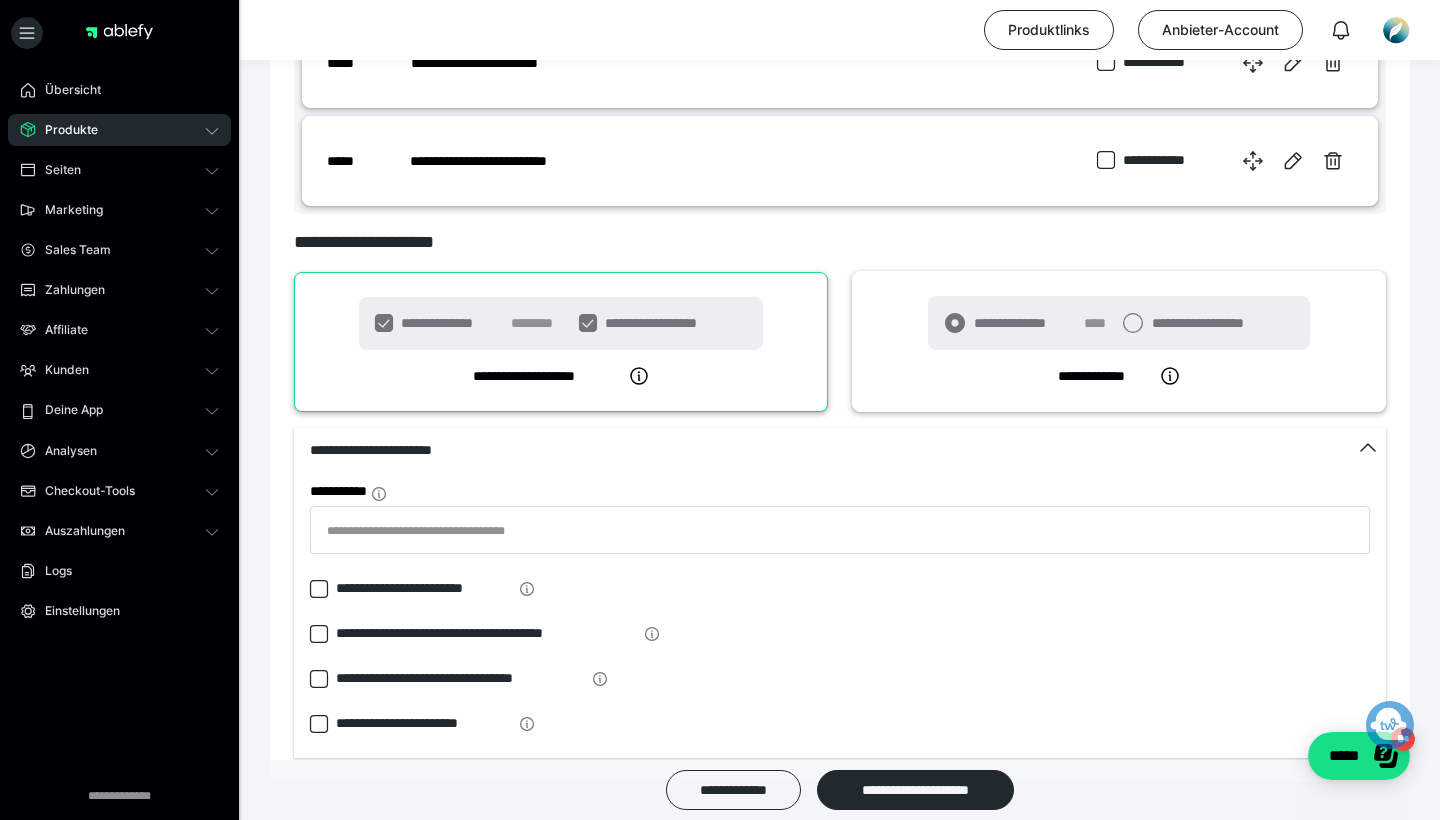 scroll, scrollTop: 1134, scrollLeft: 0, axis: vertical 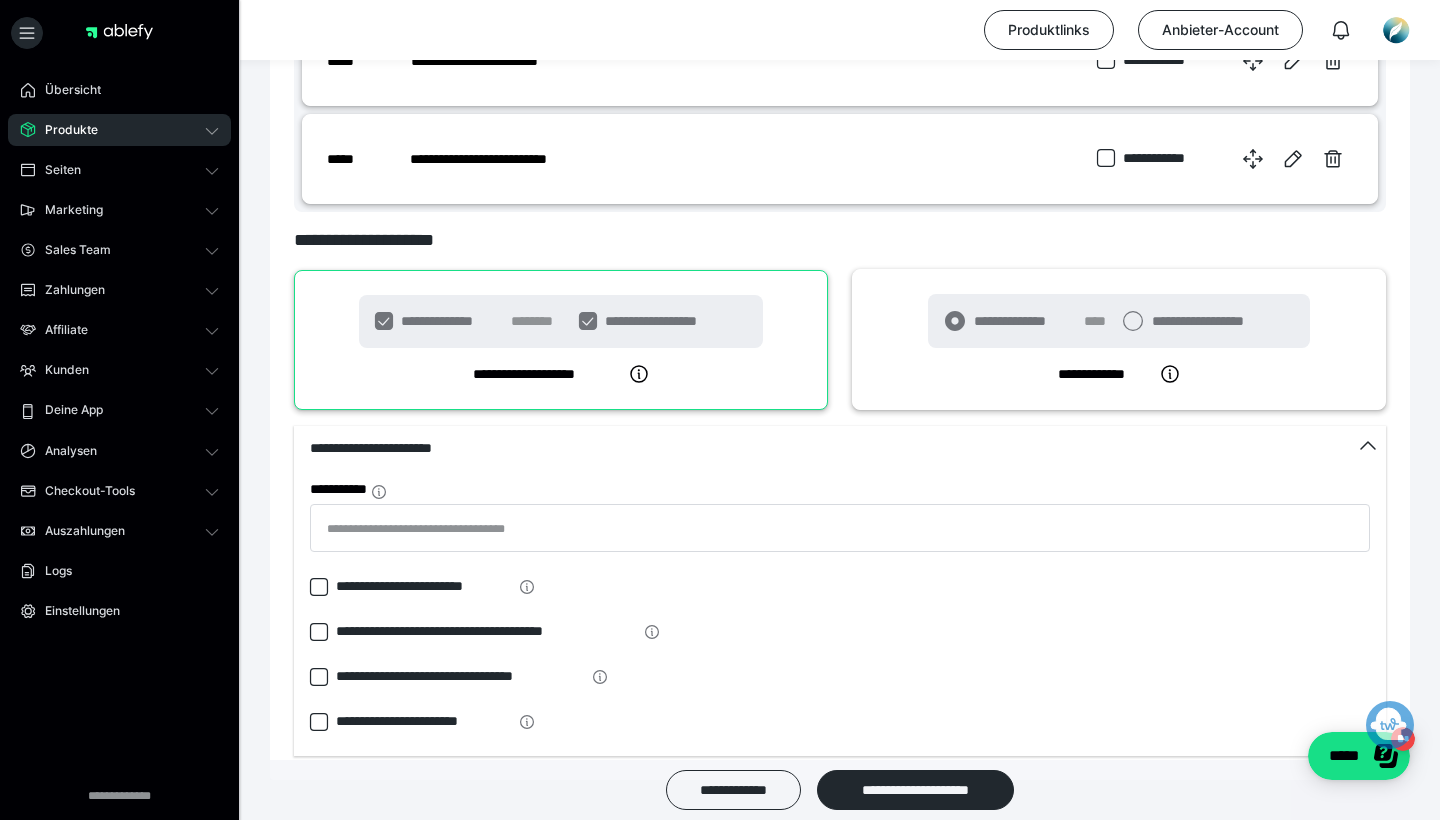 click 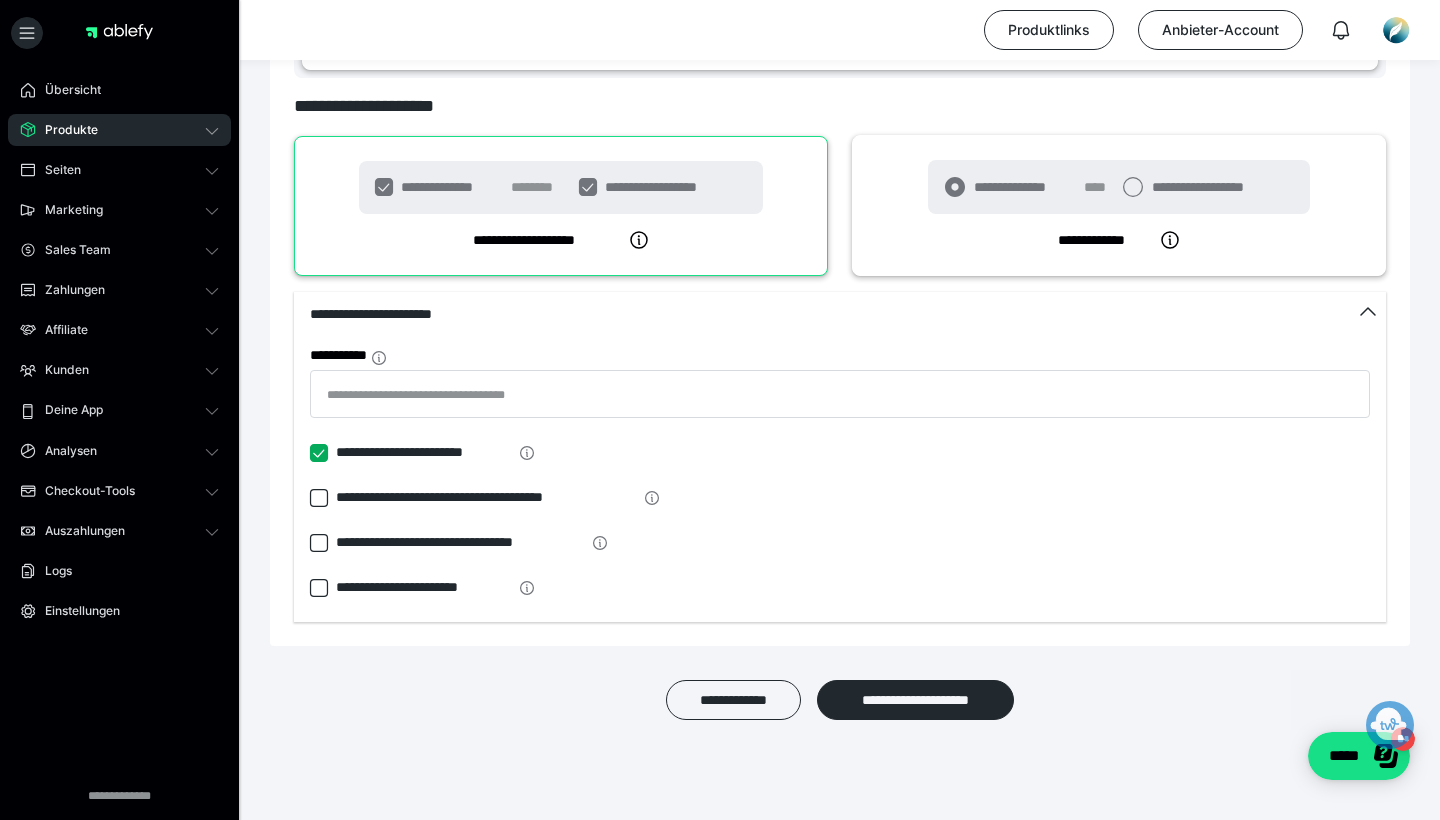 scroll, scrollTop: 1270, scrollLeft: 0, axis: vertical 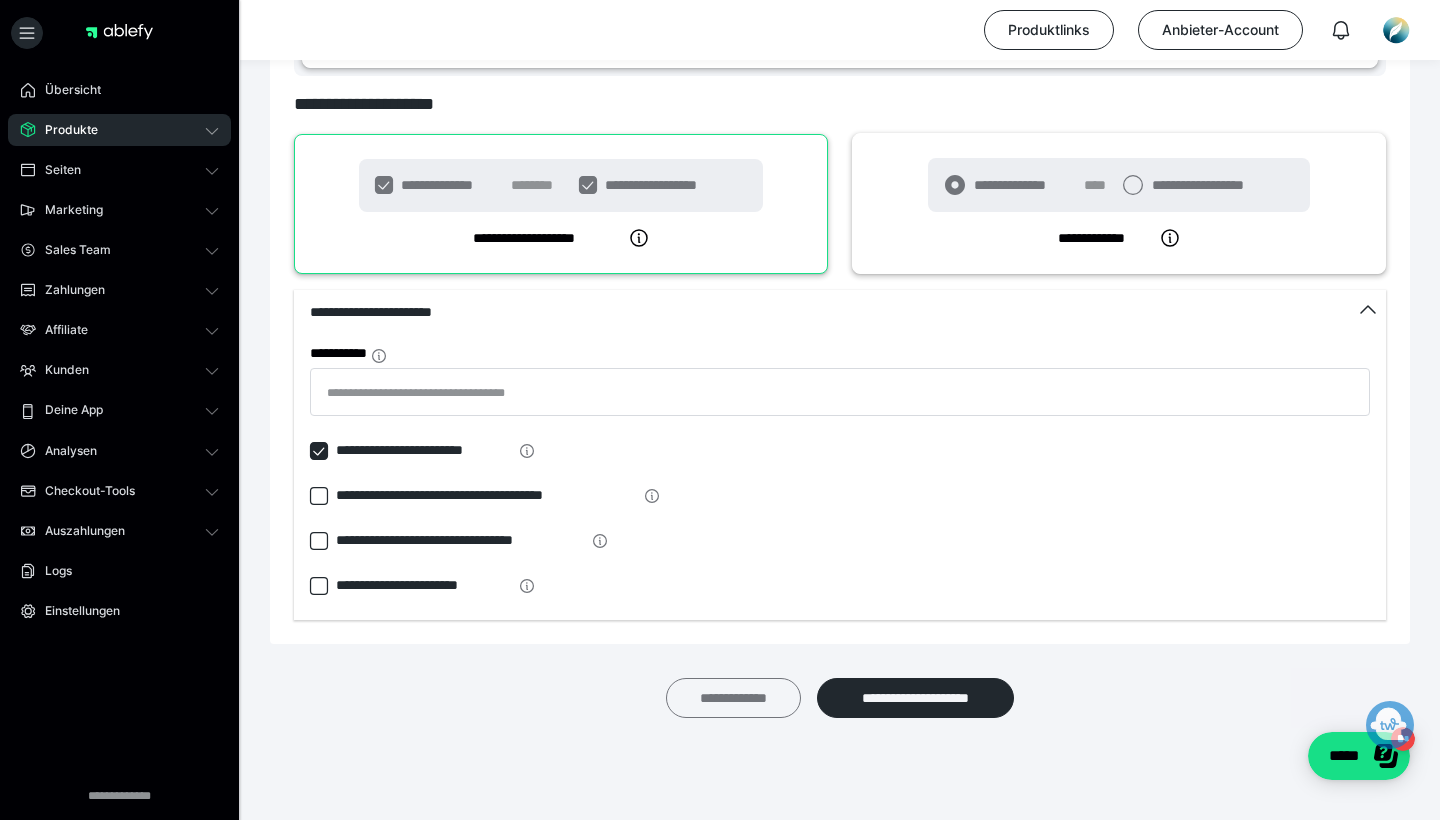 click on "**********" at bounding box center [733, 698] 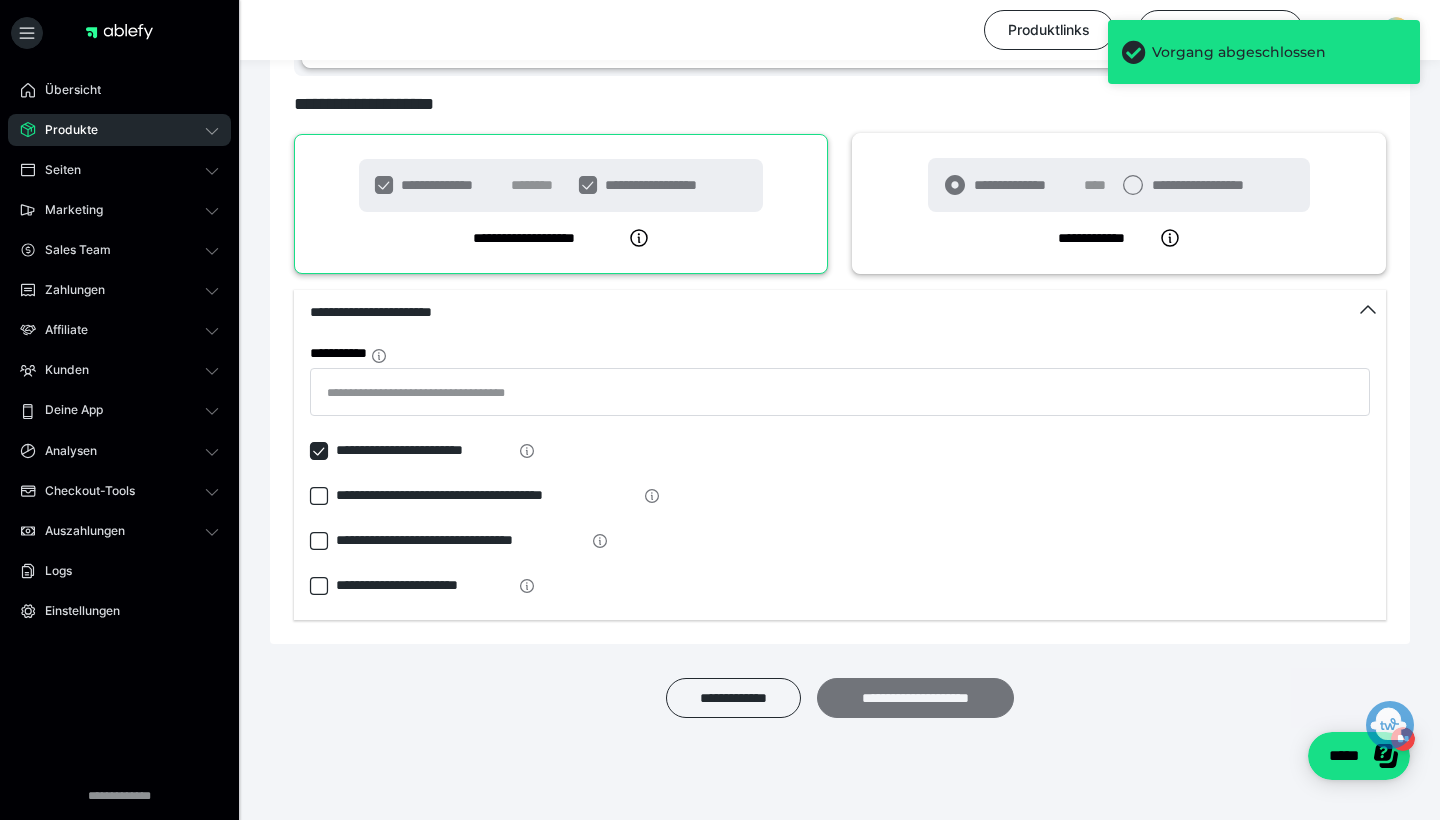 click on "**********" at bounding box center (915, 698) 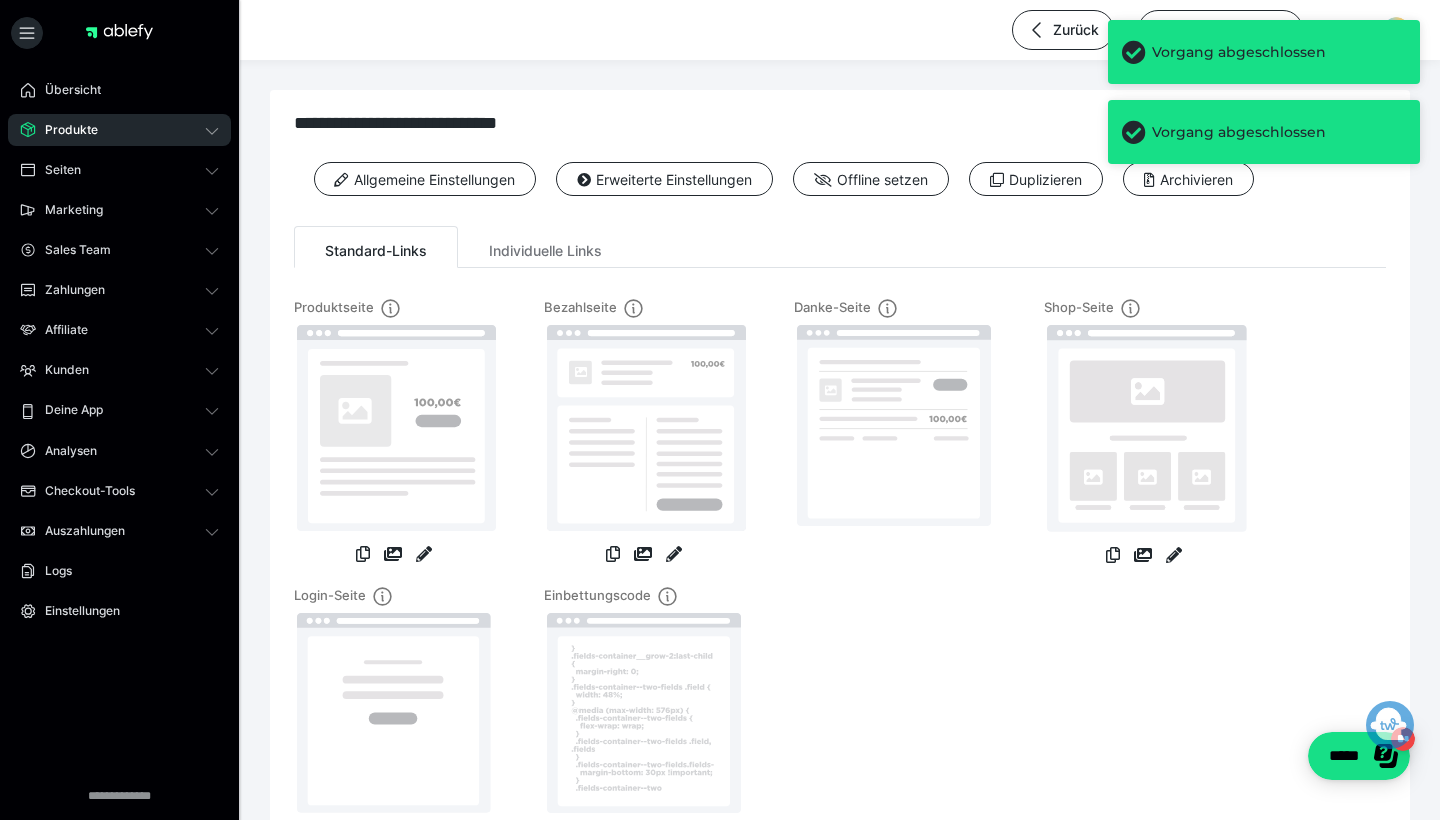 scroll, scrollTop: 0, scrollLeft: 0, axis: both 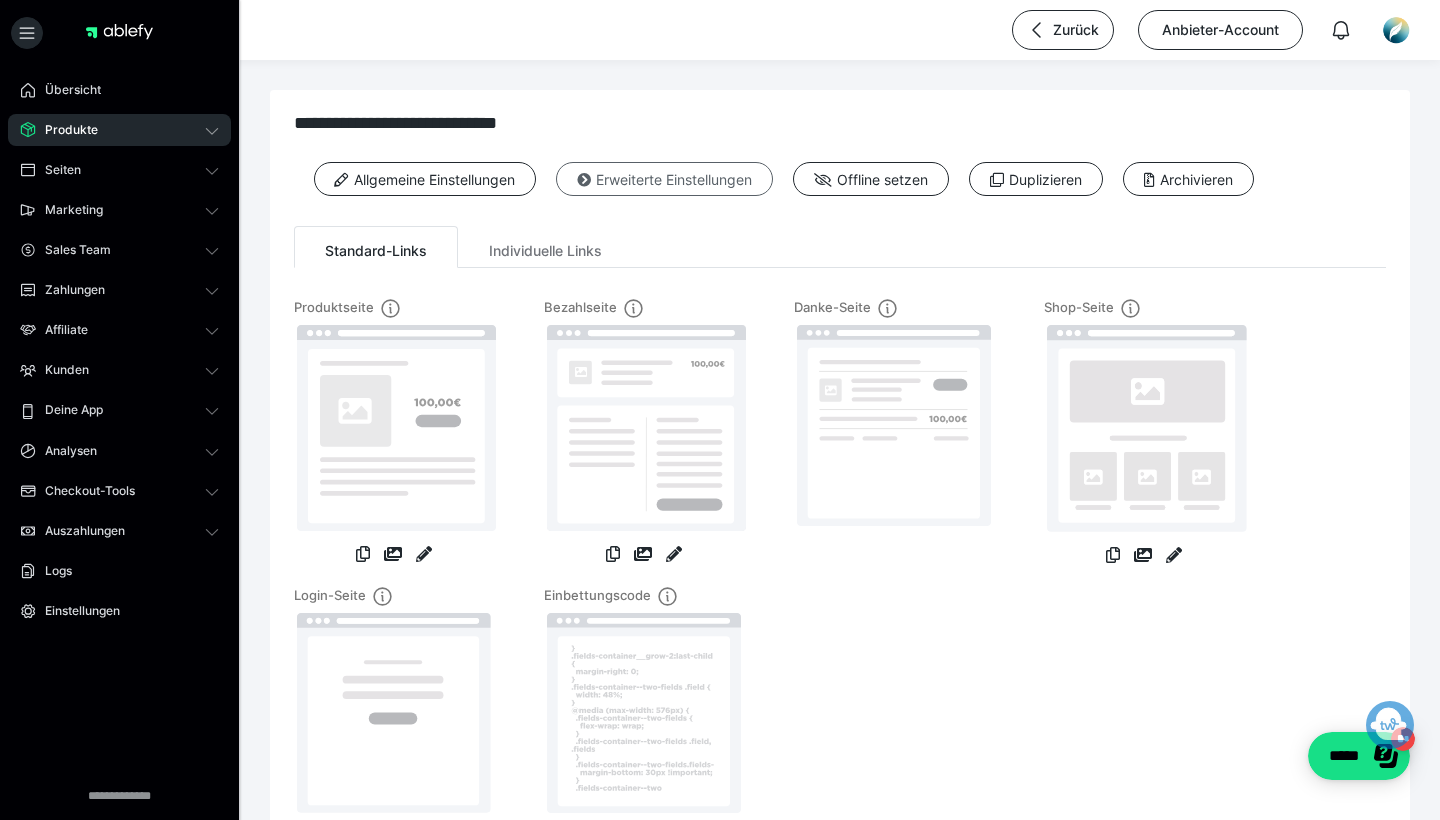 click on "Erweiterte Einstellungen" at bounding box center [664, 179] 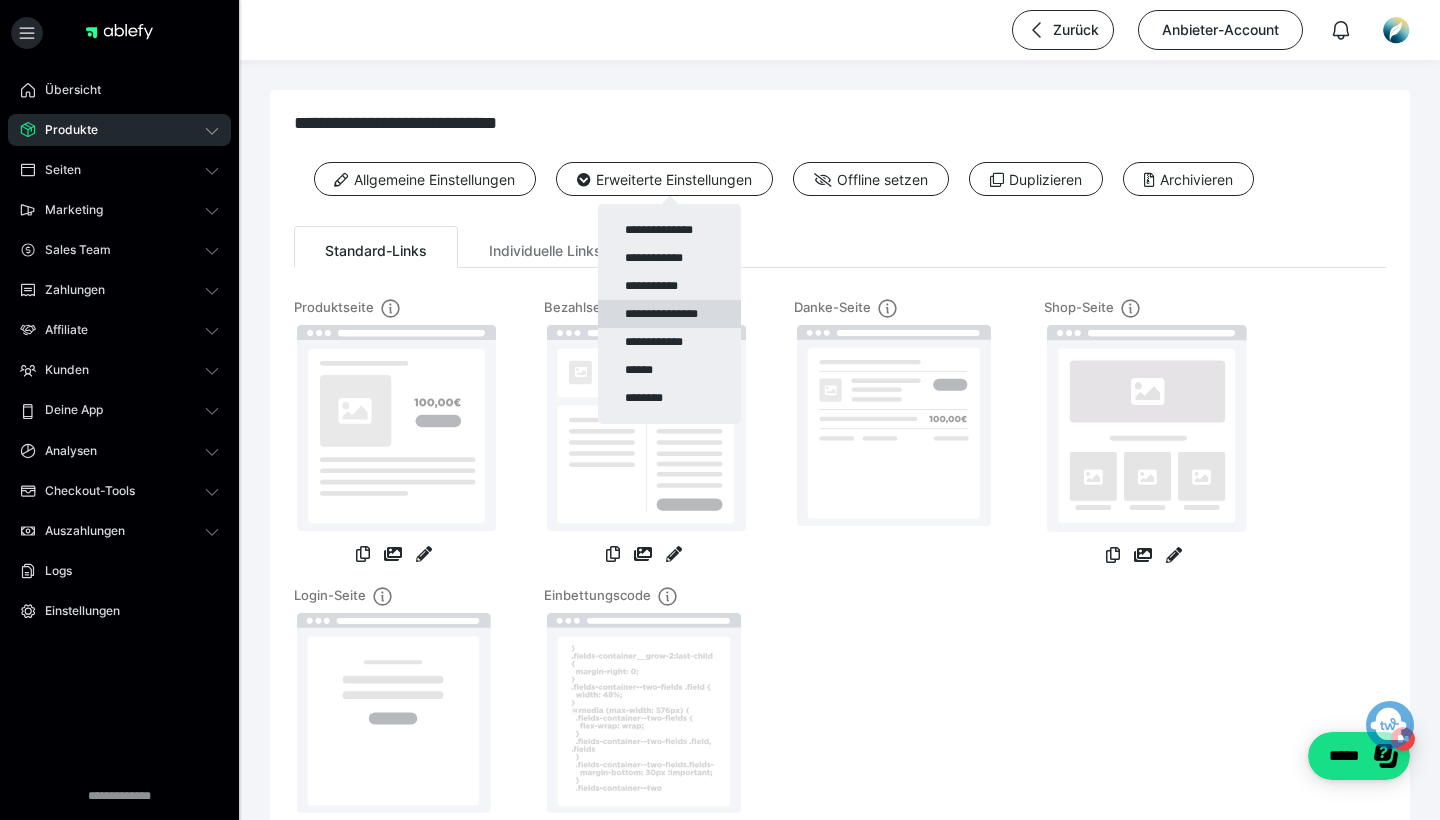 click on "**********" at bounding box center [669, 314] 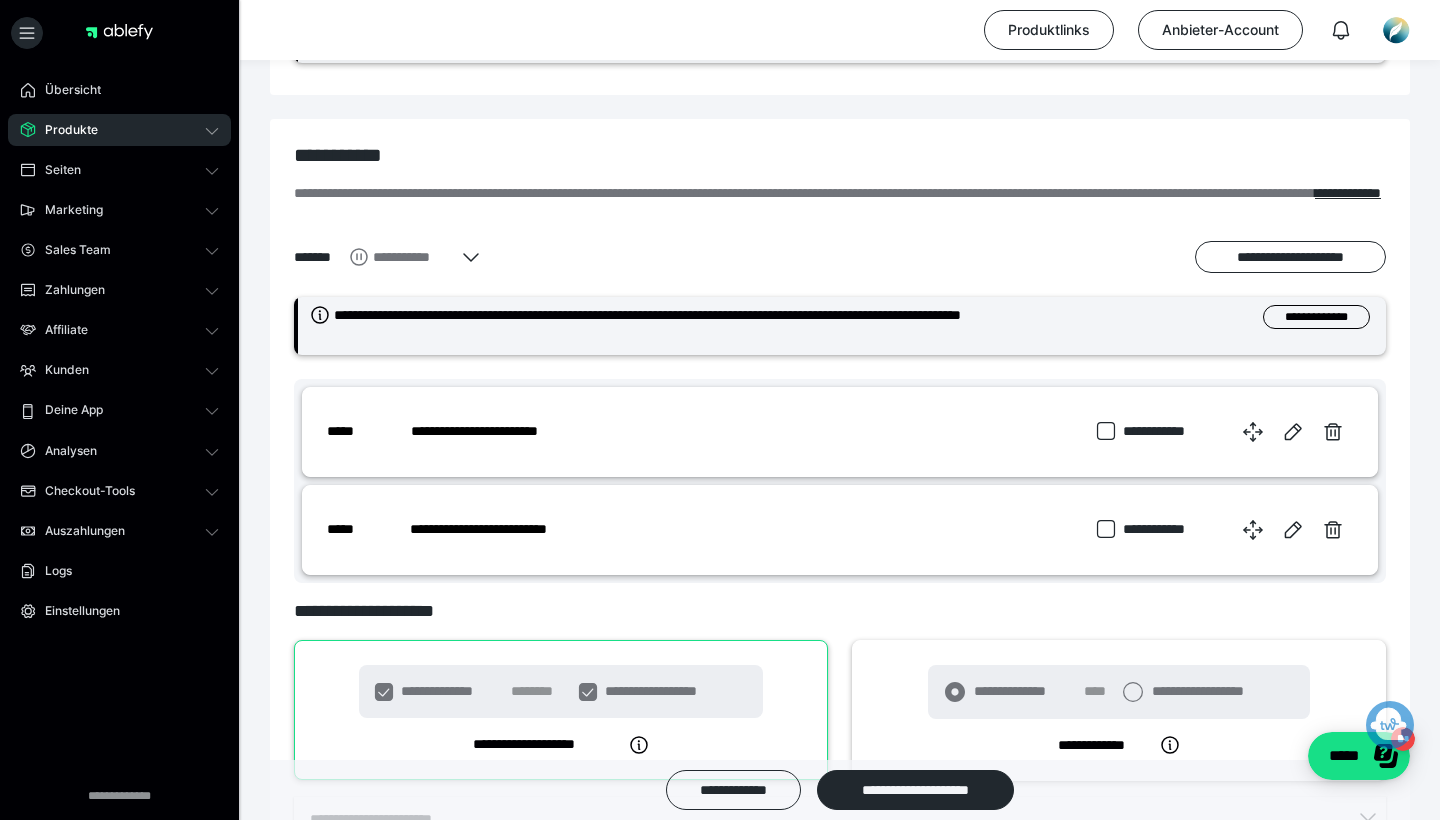 scroll, scrollTop: 762, scrollLeft: 0, axis: vertical 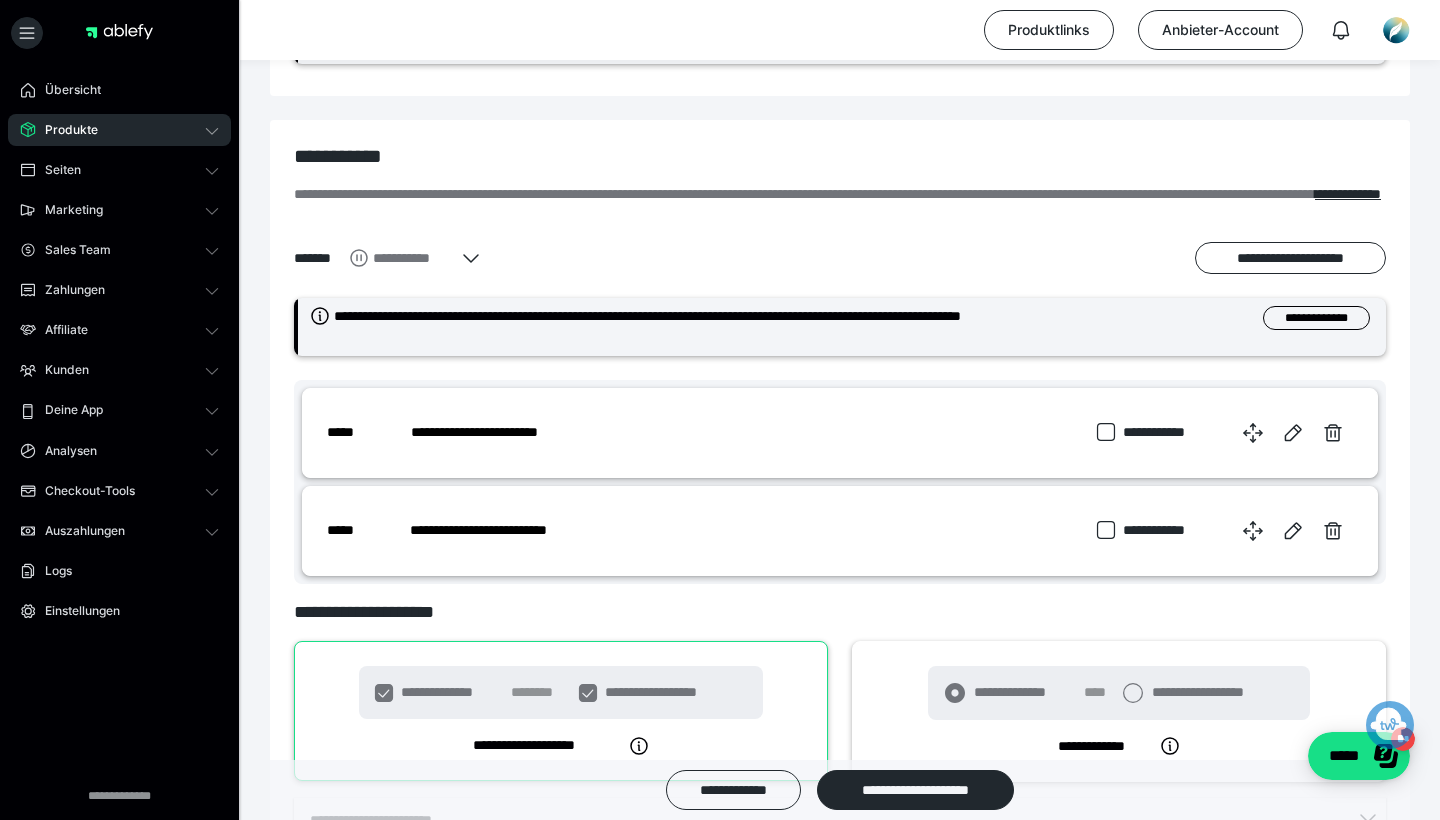 click on "**********" at bounding box center (397, 258) 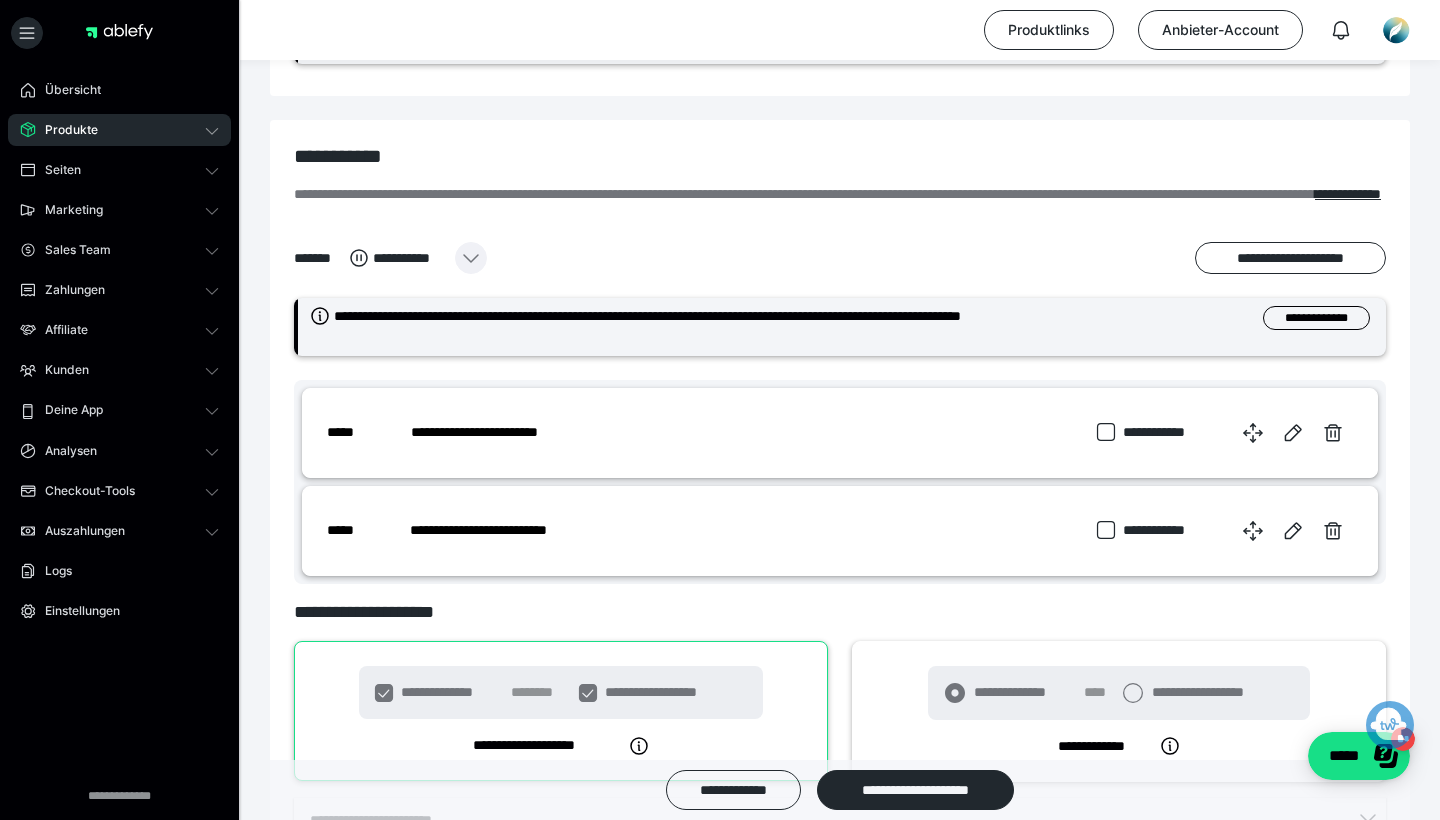 click 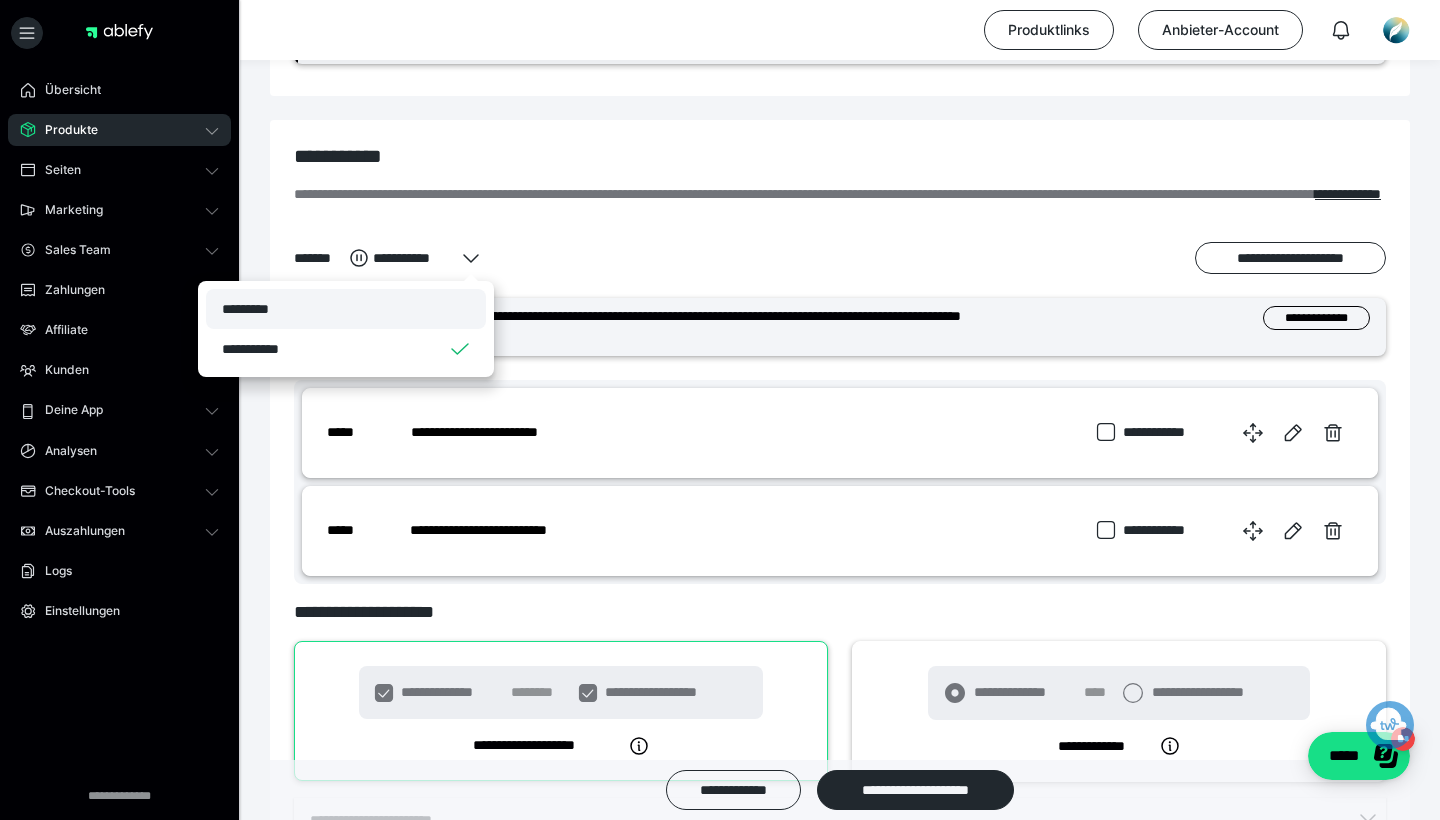 click on "*********" at bounding box center [346, 309] 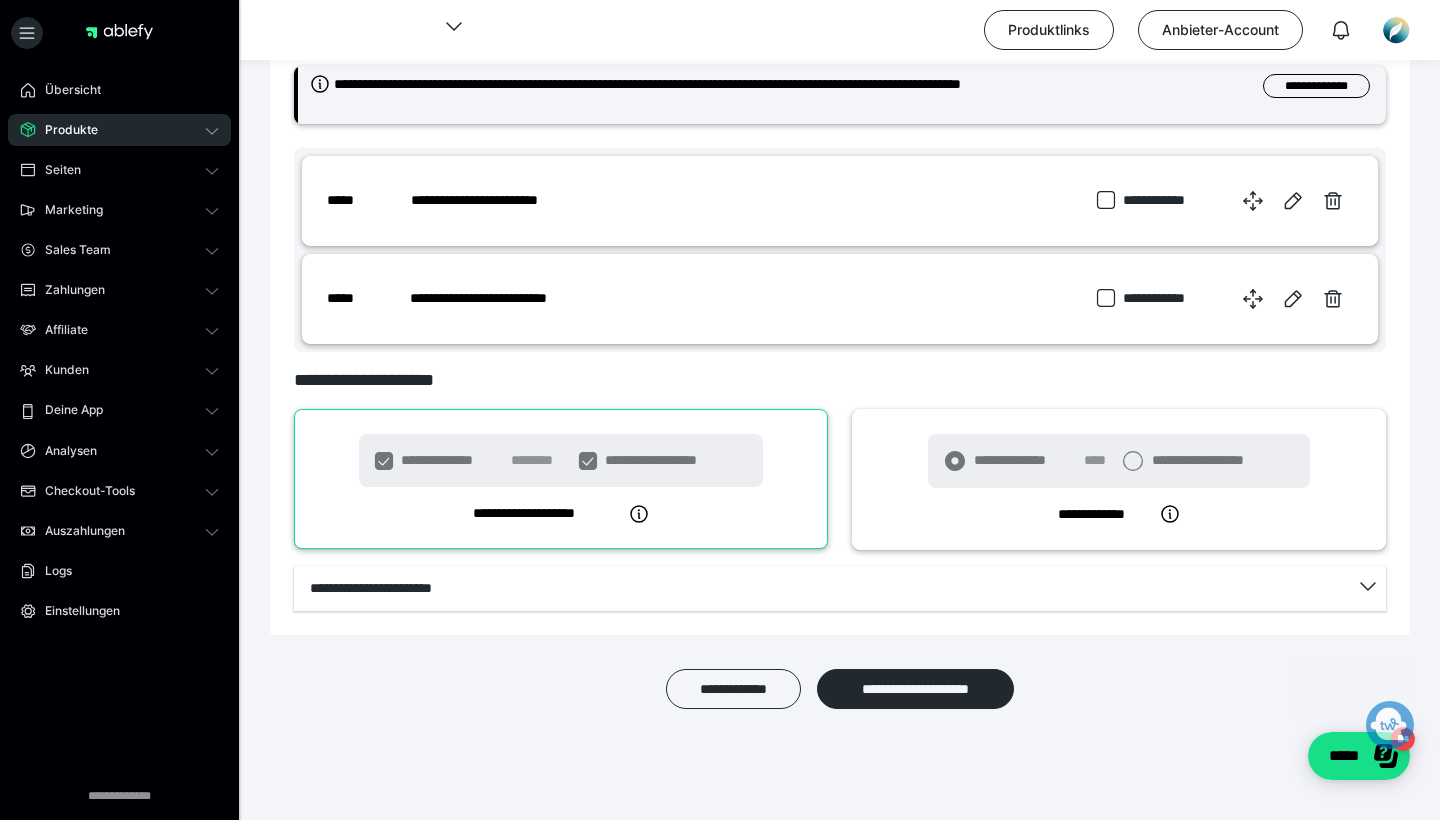 scroll, scrollTop: 994, scrollLeft: 0, axis: vertical 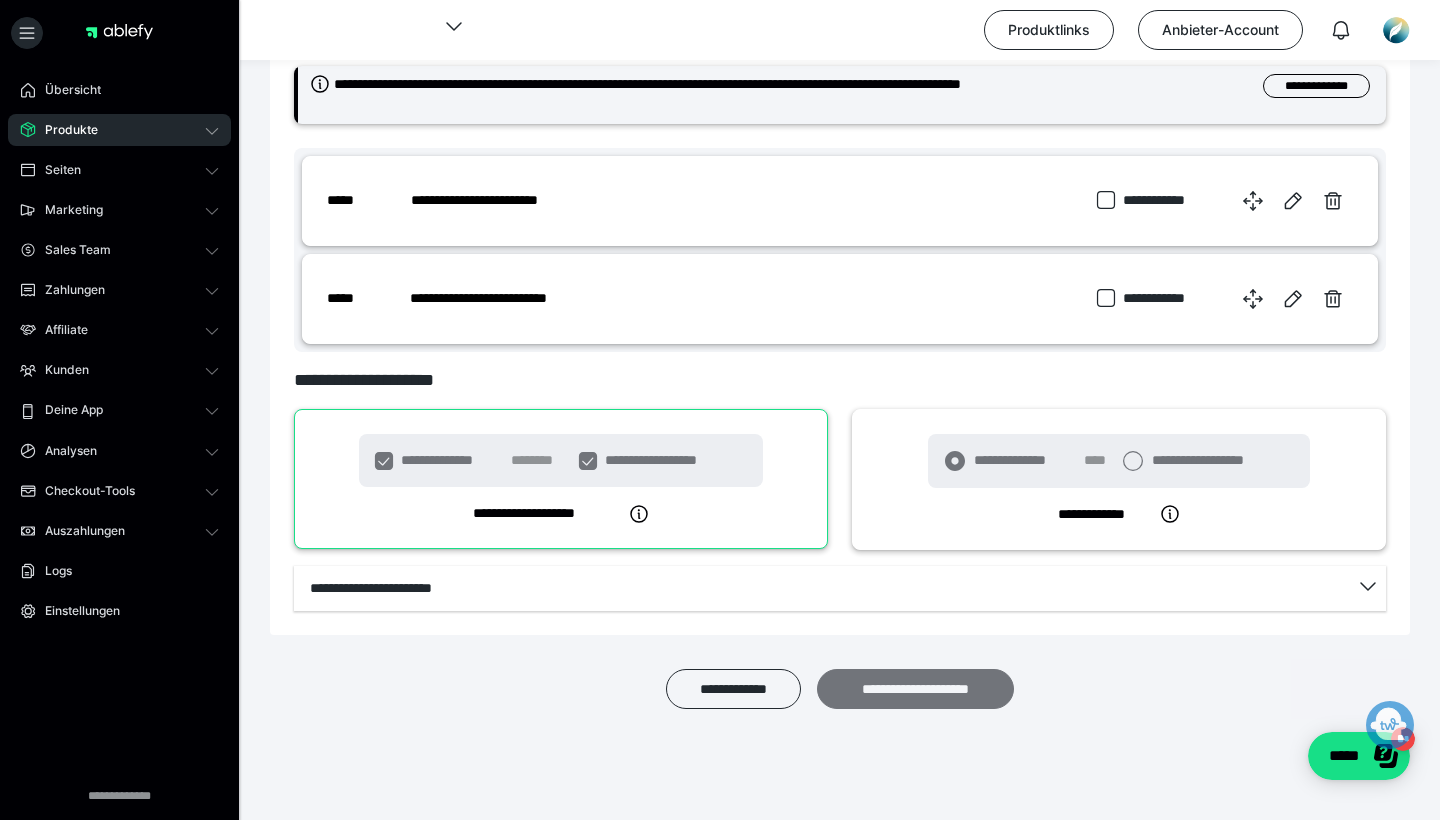 click on "**********" at bounding box center (915, 689) 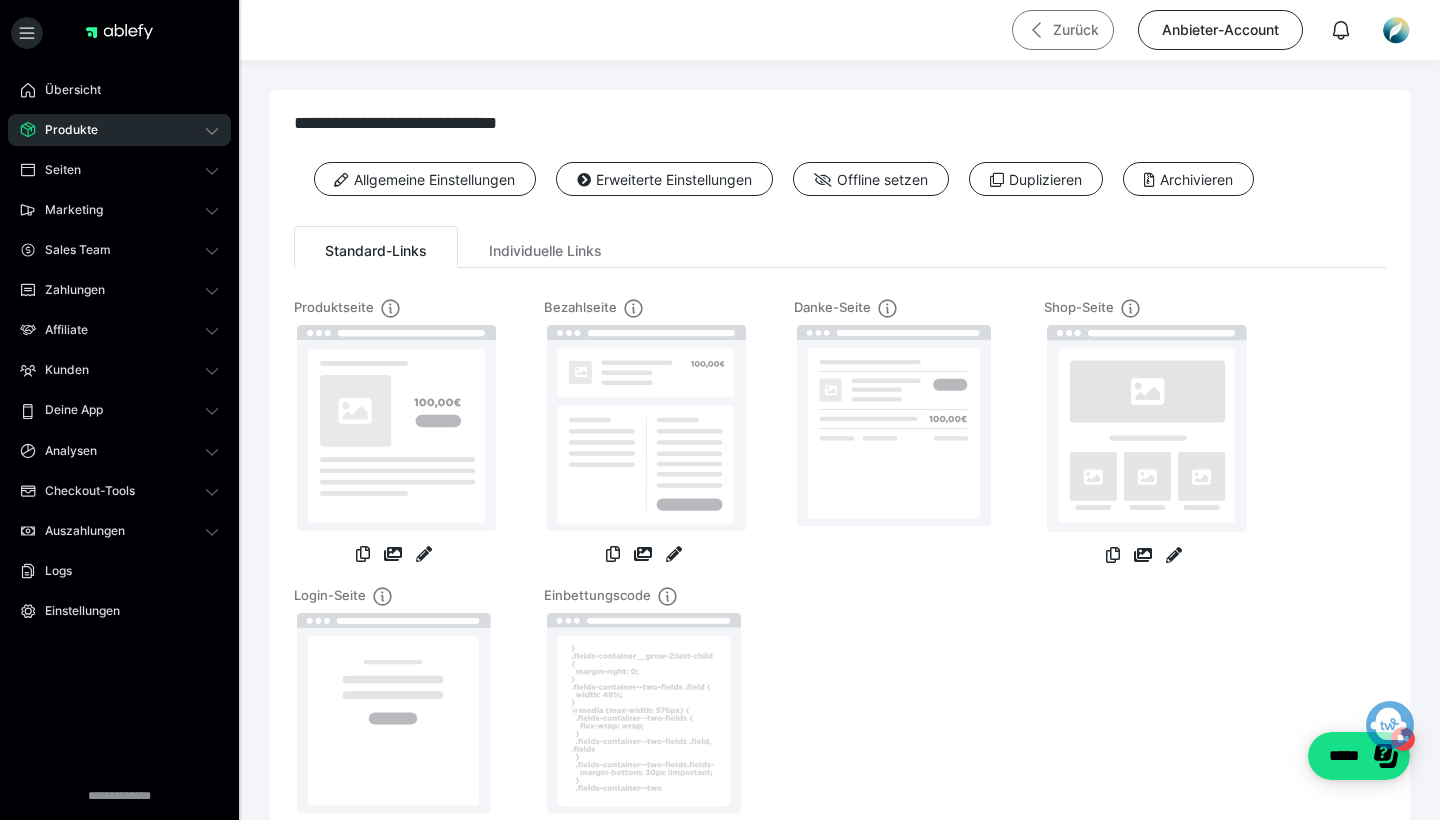 scroll, scrollTop: 0, scrollLeft: 0, axis: both 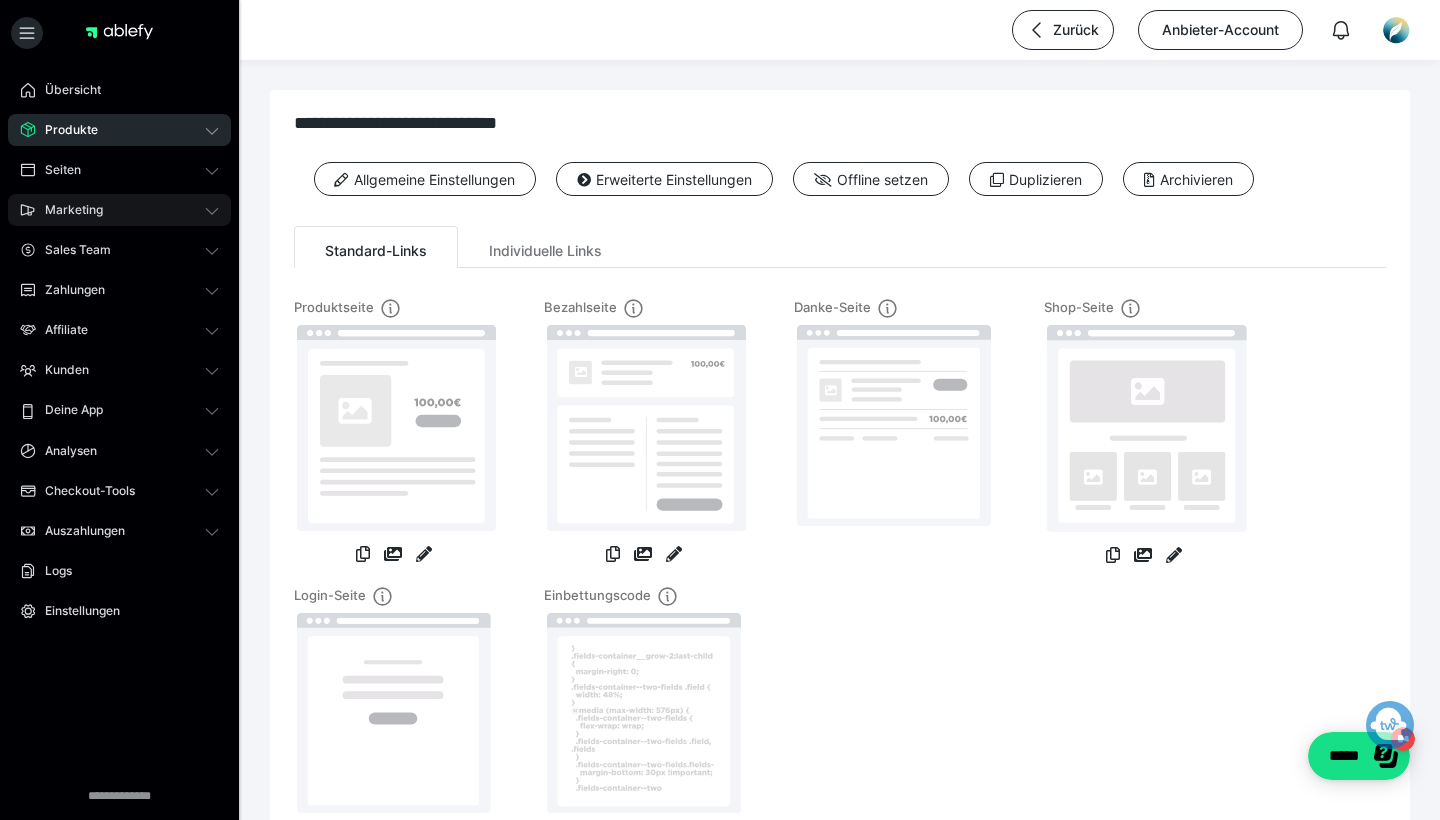 click on "Marketing" at bounding box center (67, 210) 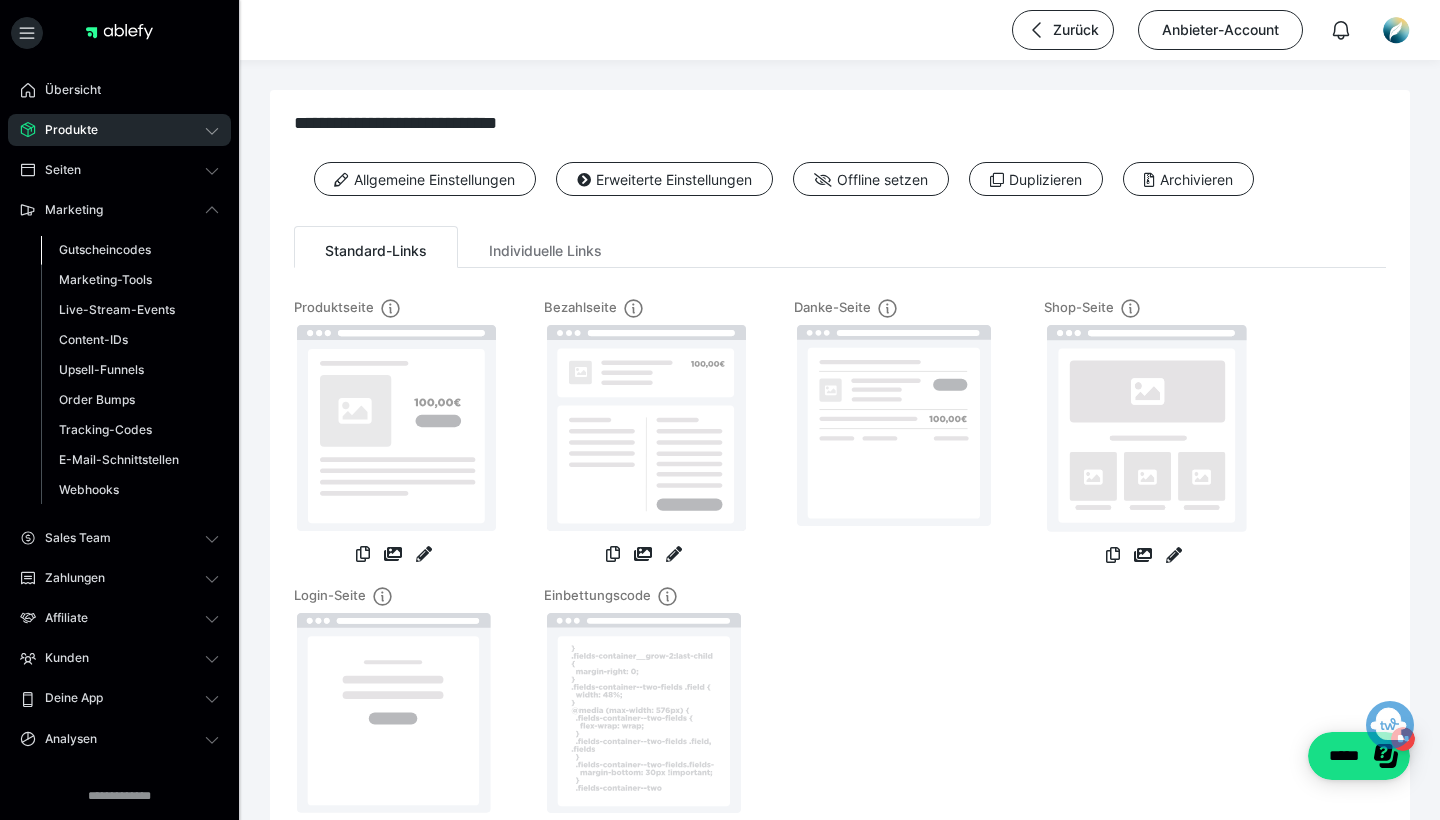 click on "Gutscheincodes" at bounding box center [105, 249] 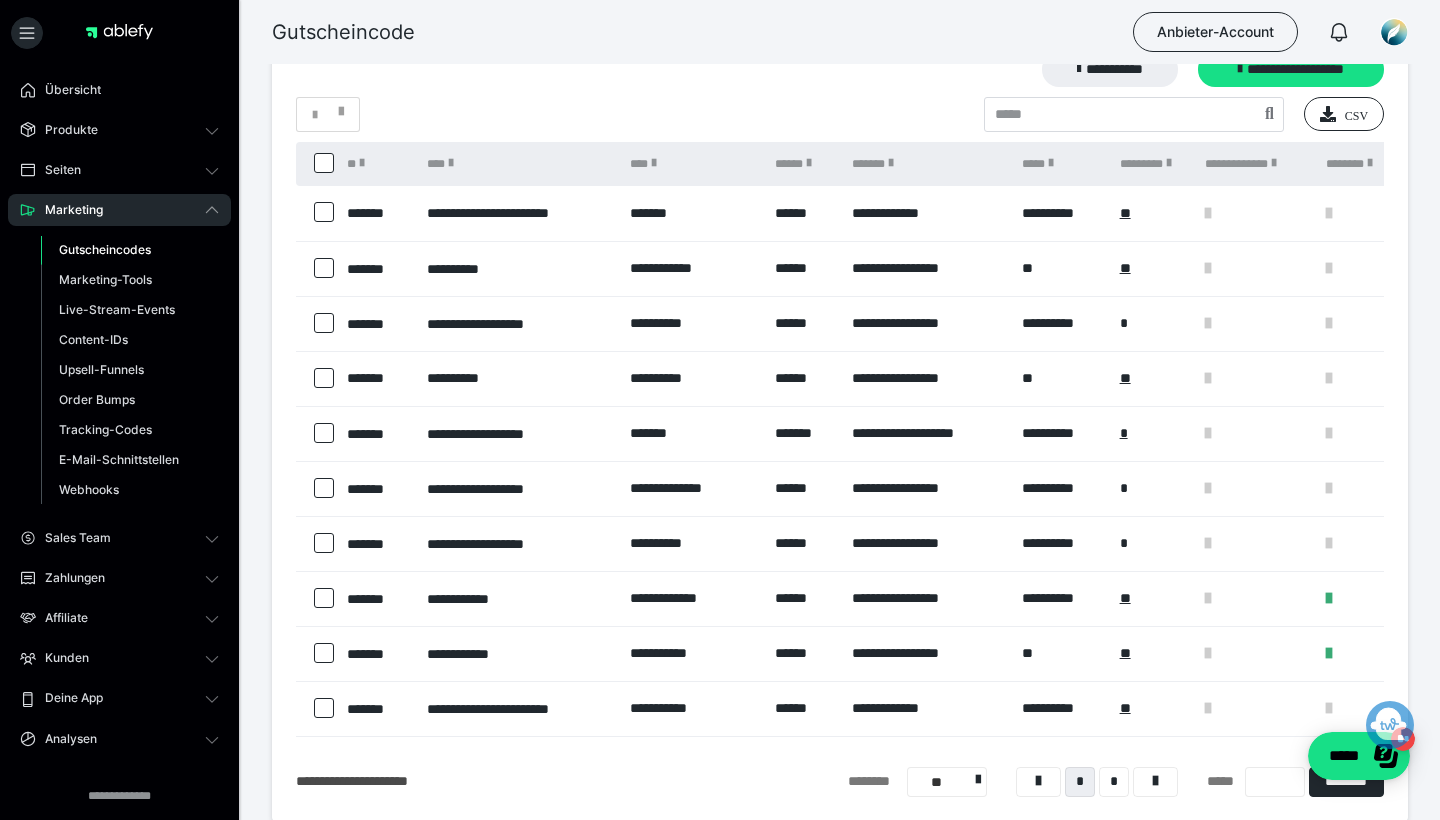 scroll, scrollTop: 52, scrollLeft: 0, axis: vertical 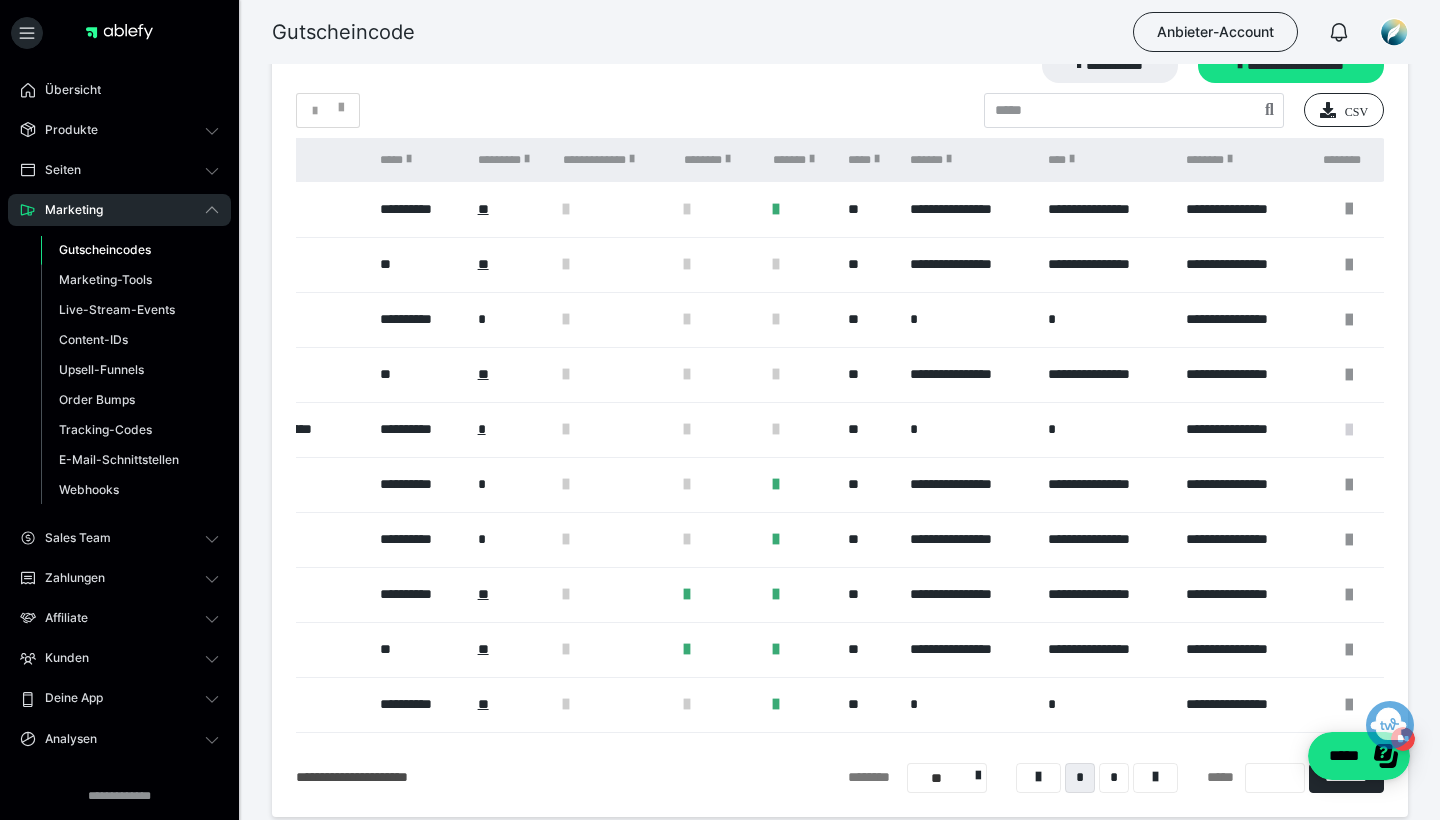 click at bounding box center [1349, 430] 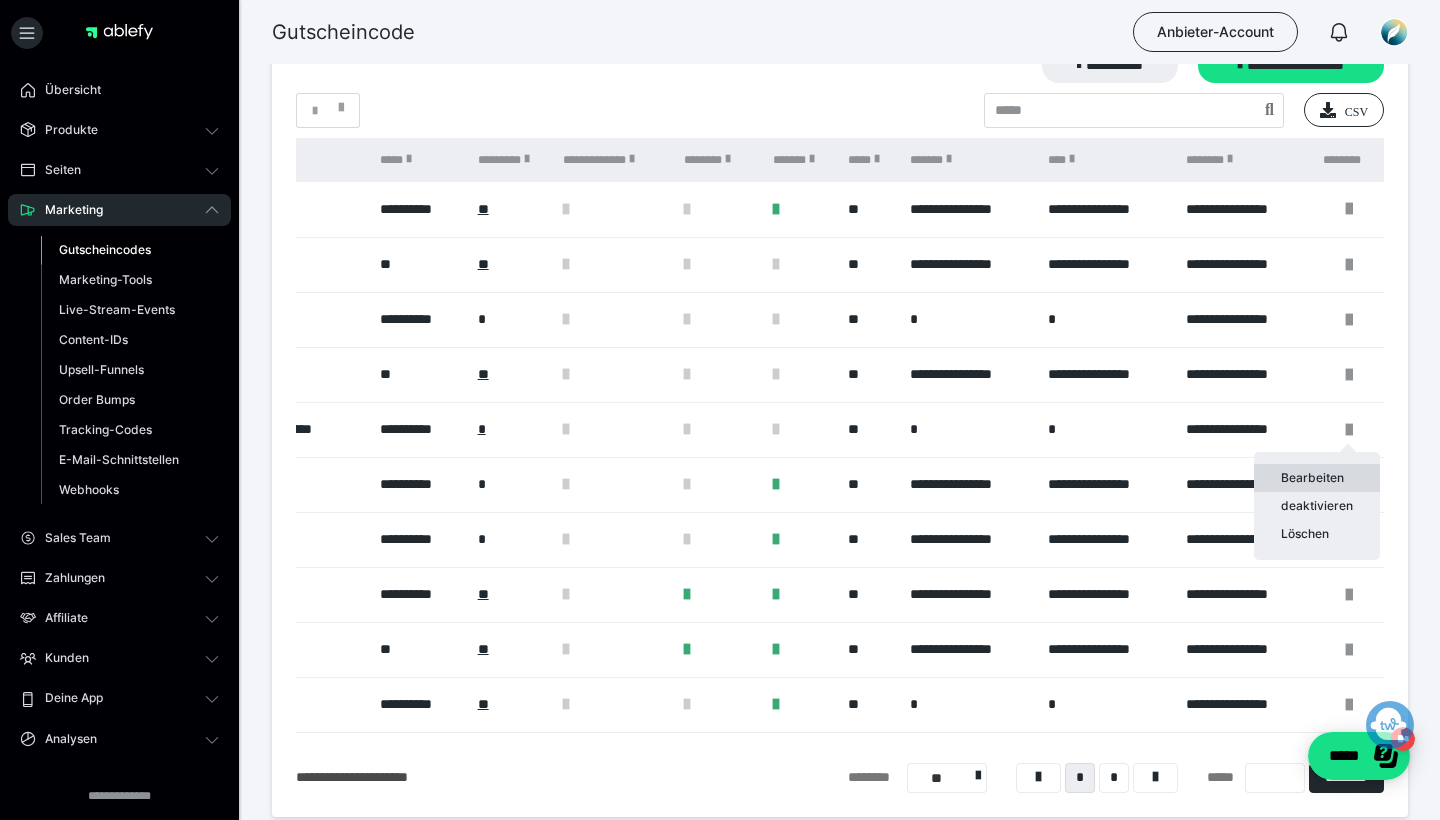 click on "Bearbeiten" at bounding box center [1317, 478] 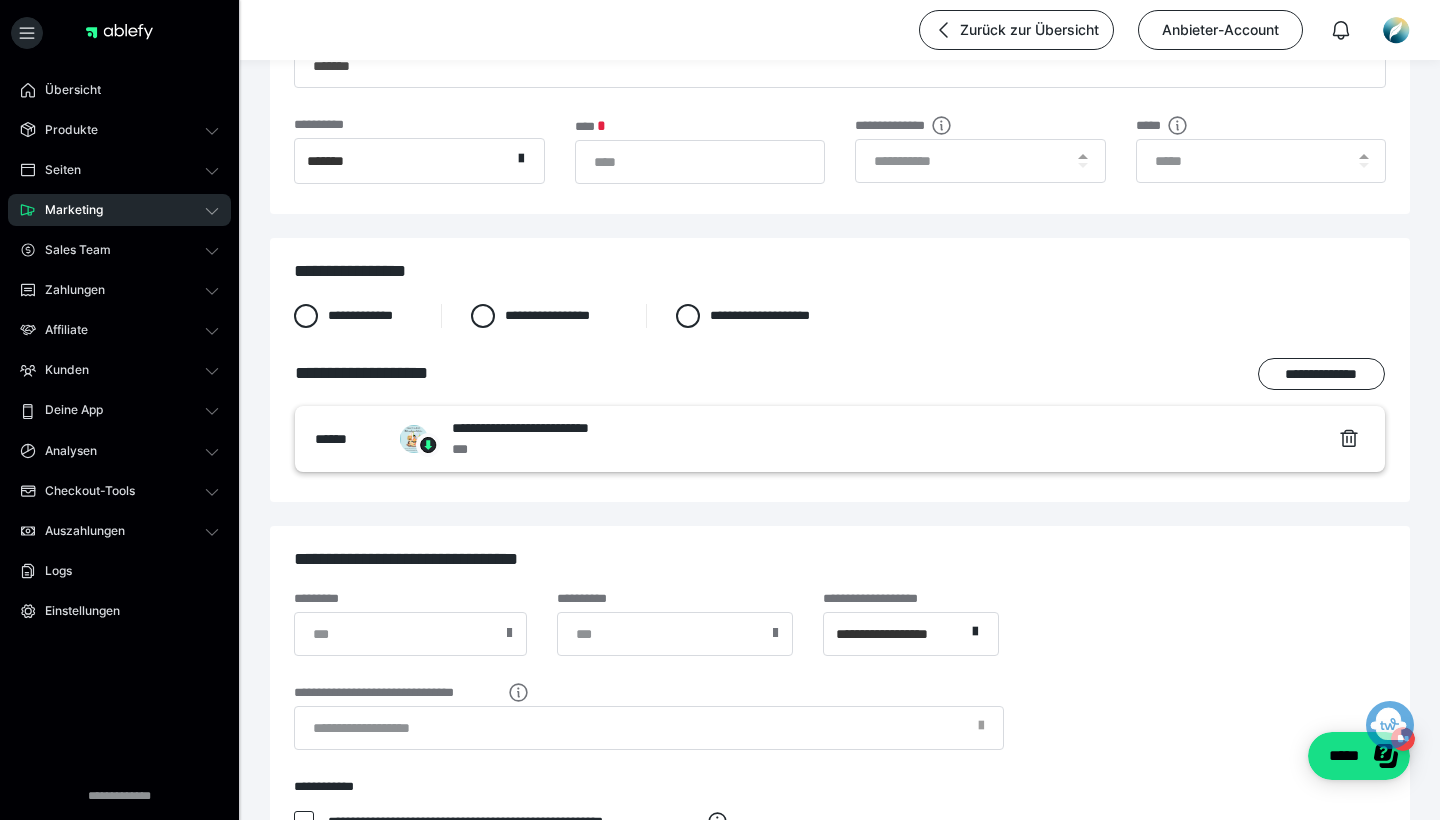 scroll, scrollTop: 233, scrollLeft: 0, axis: vertical 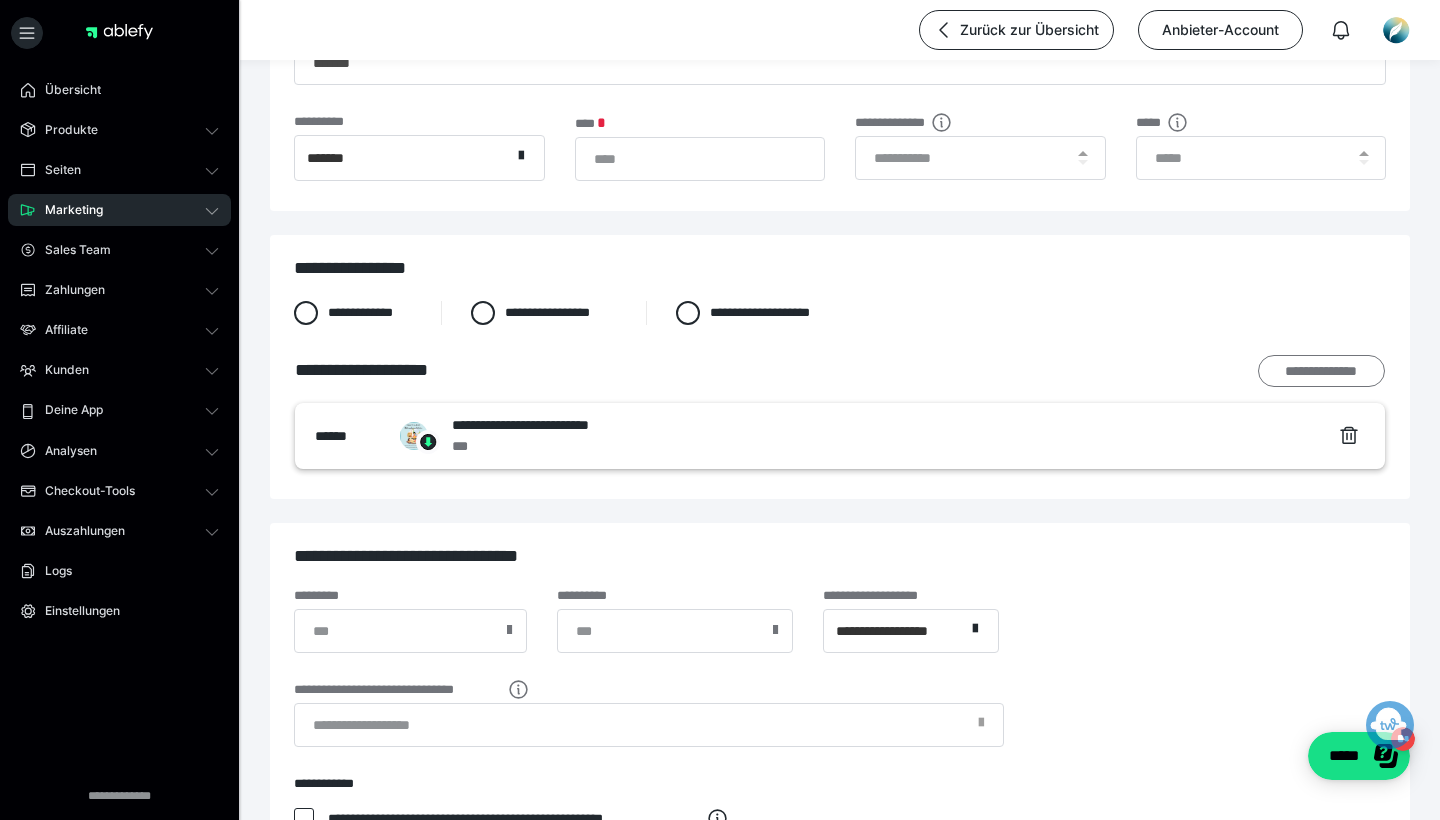 click on "**********" at bounding box center (1321, 371) 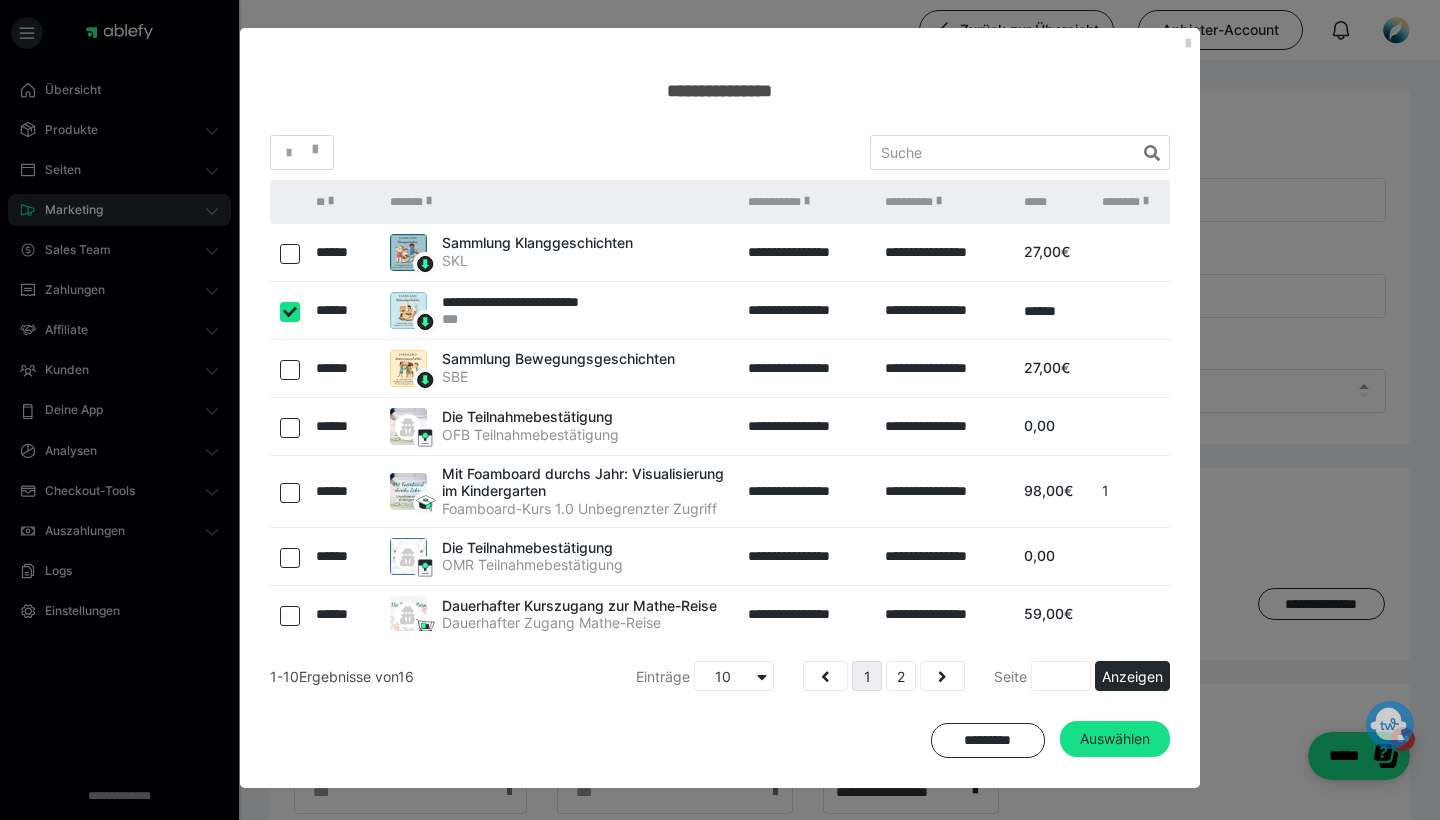 click at bounding box center (290, 254) 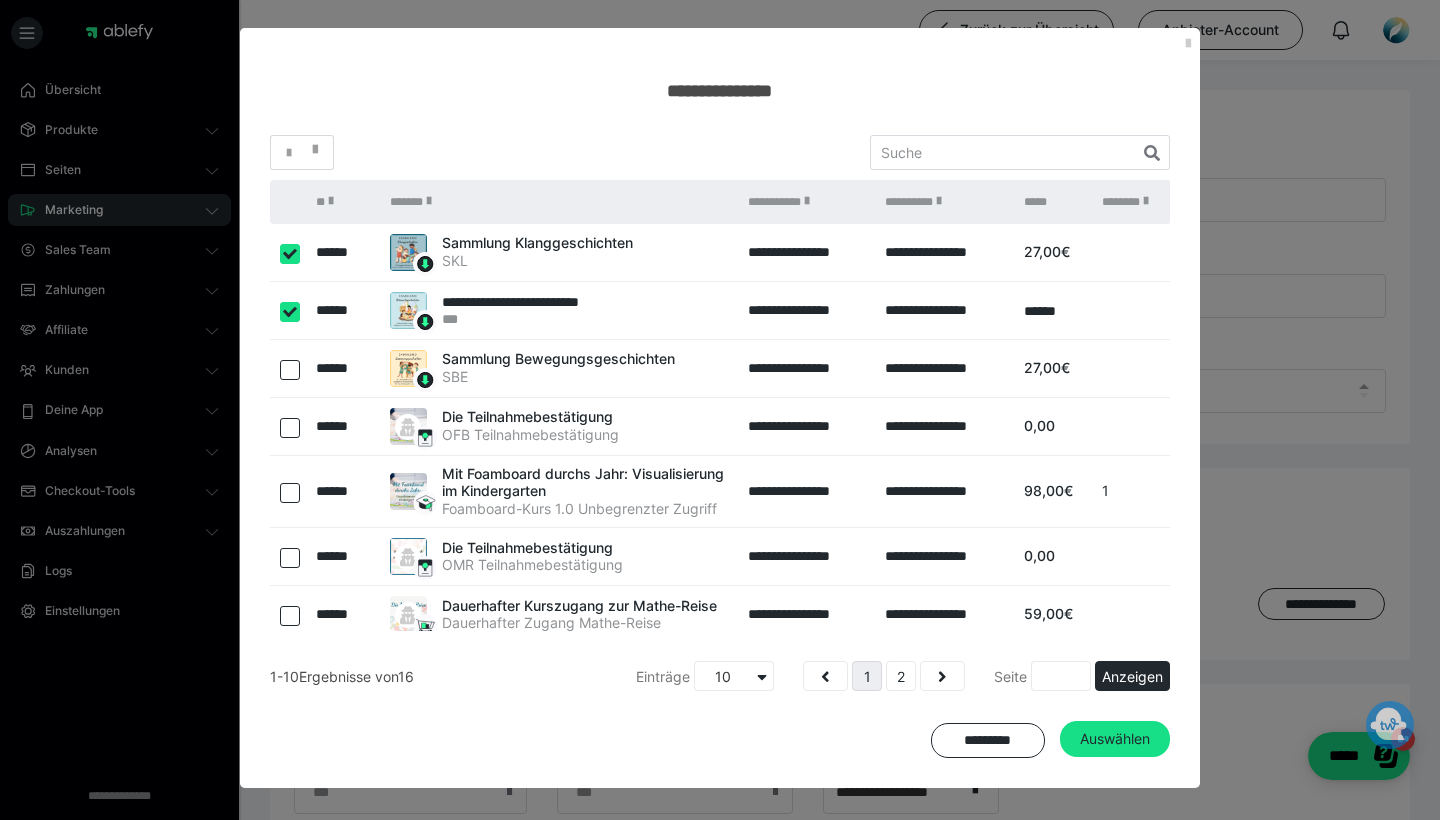 checkbox on "true" 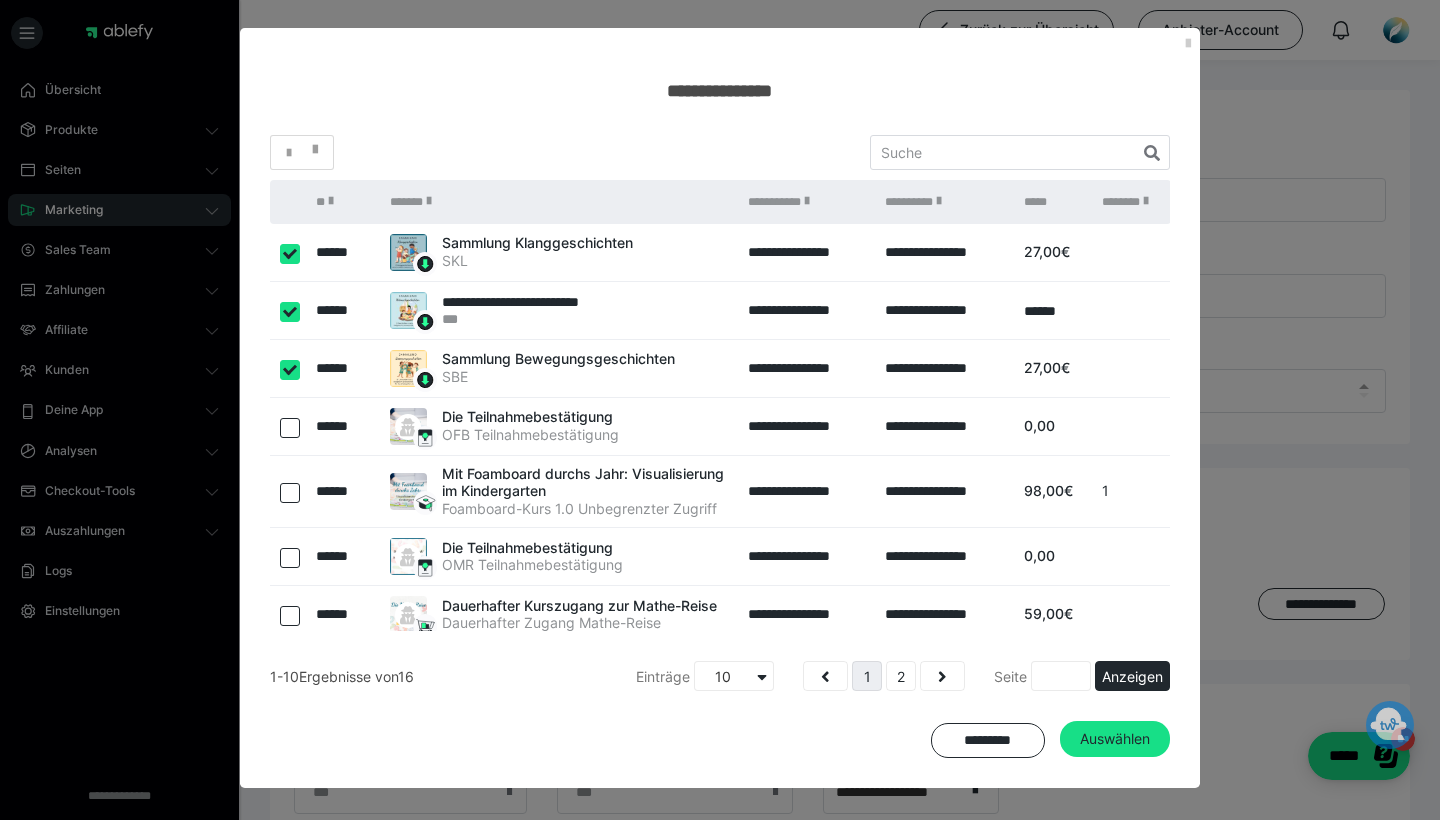 click on "Auswählen" at bounding box center (1115, 739) 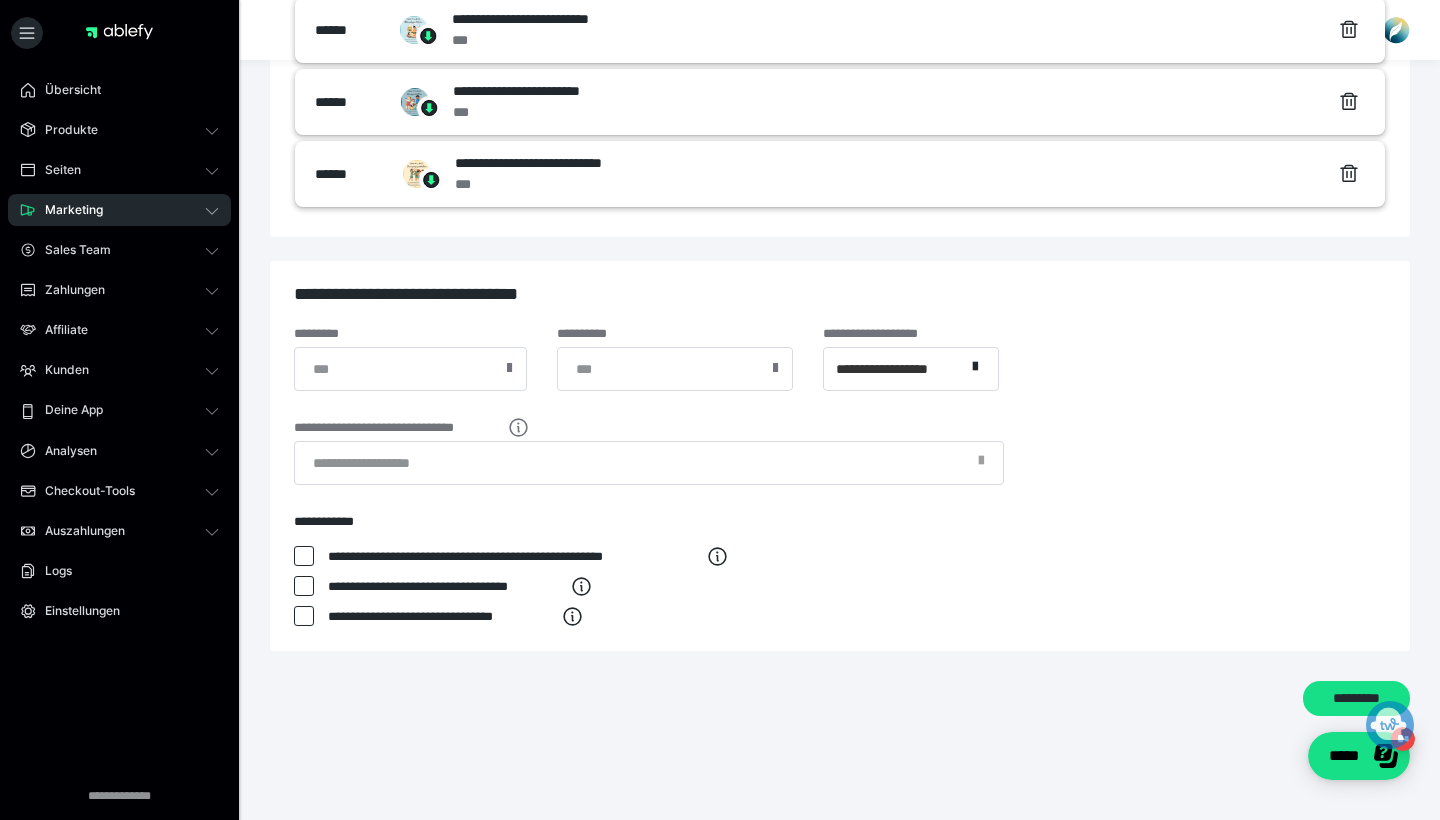 scroll, scrollTop: 639, scrollLeft: 0, axis: vertical 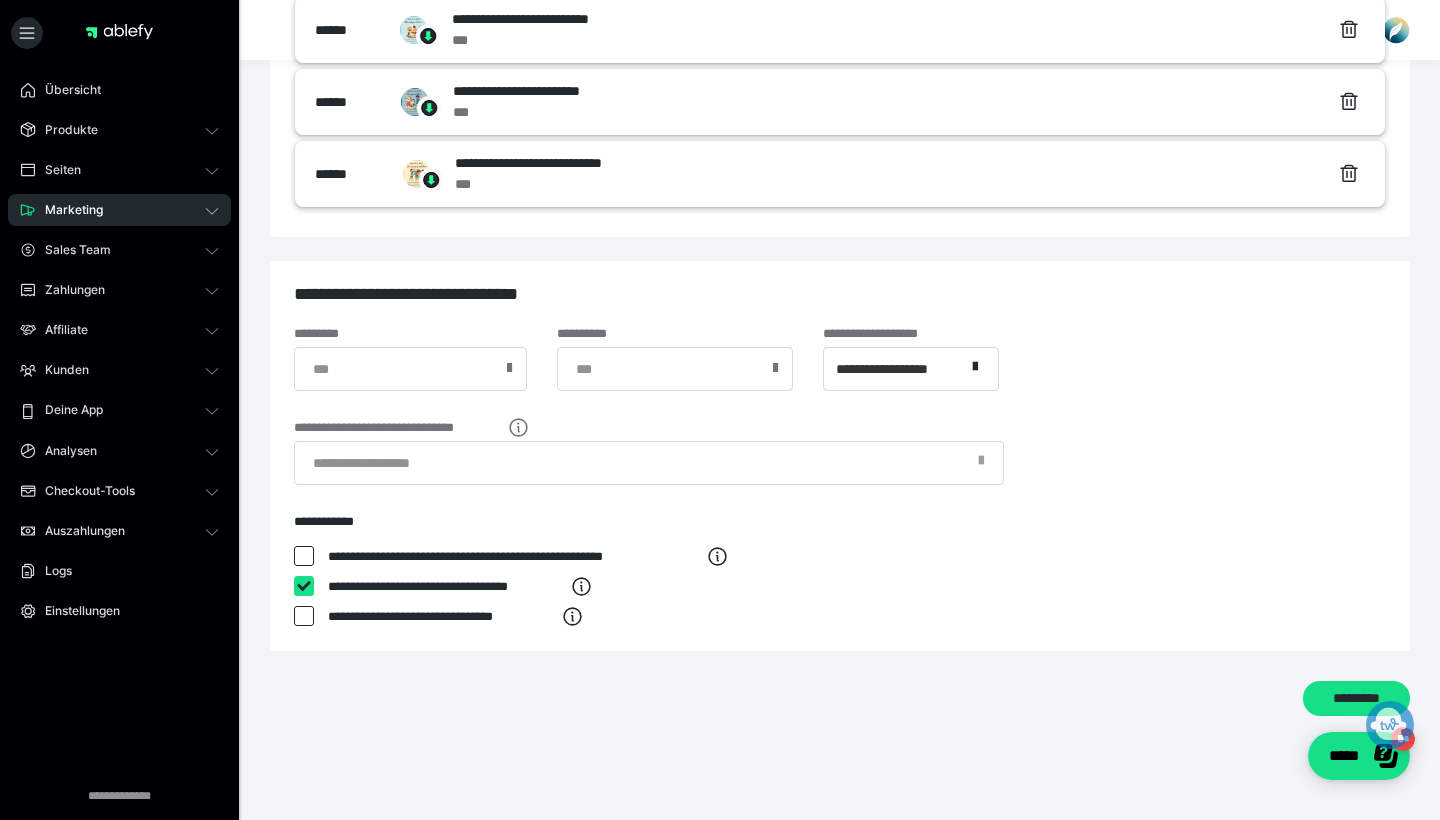 checkbox on "****" 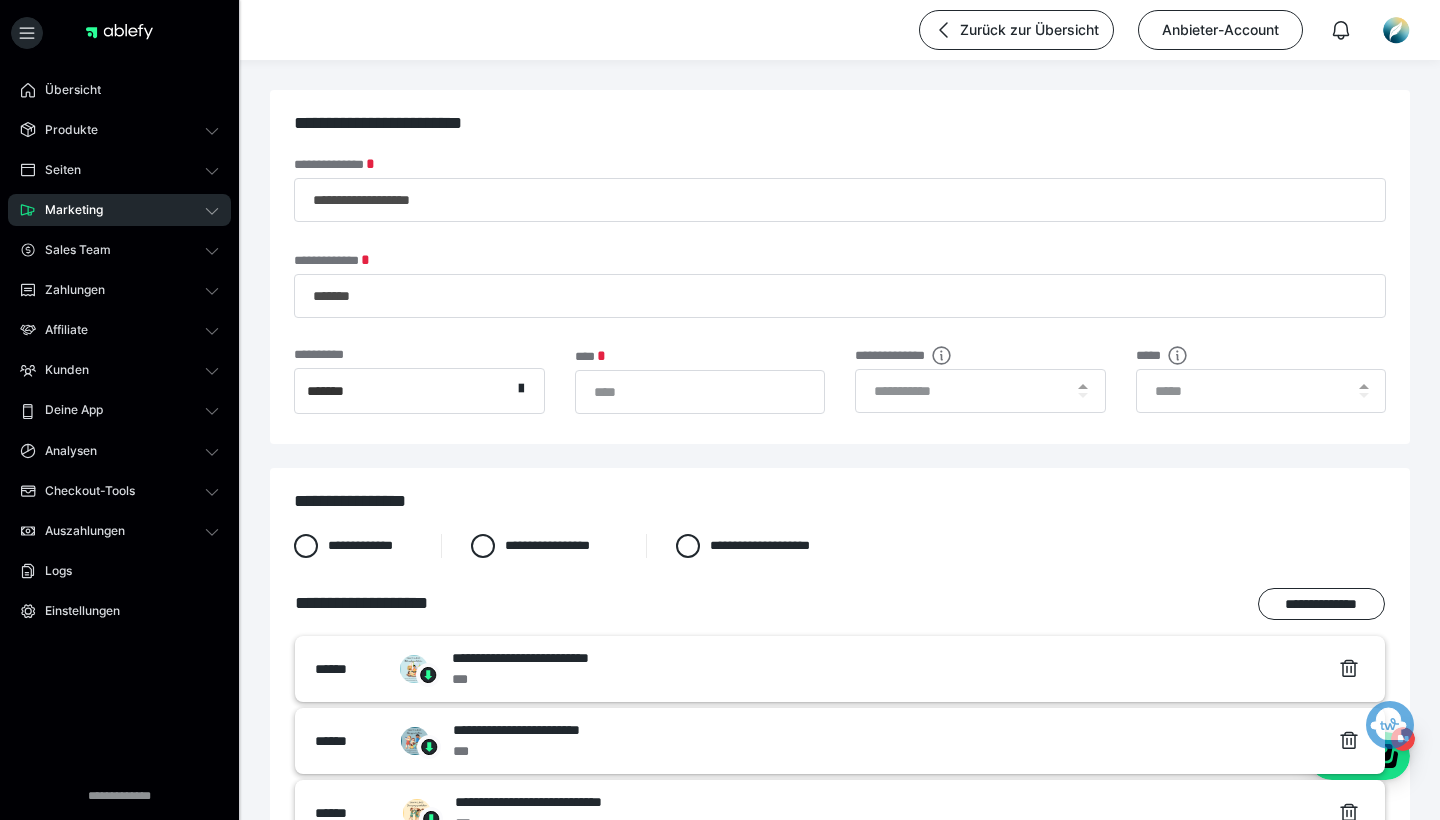 scroll, scrollTop: 0, scrollLeft: 0, axis: both 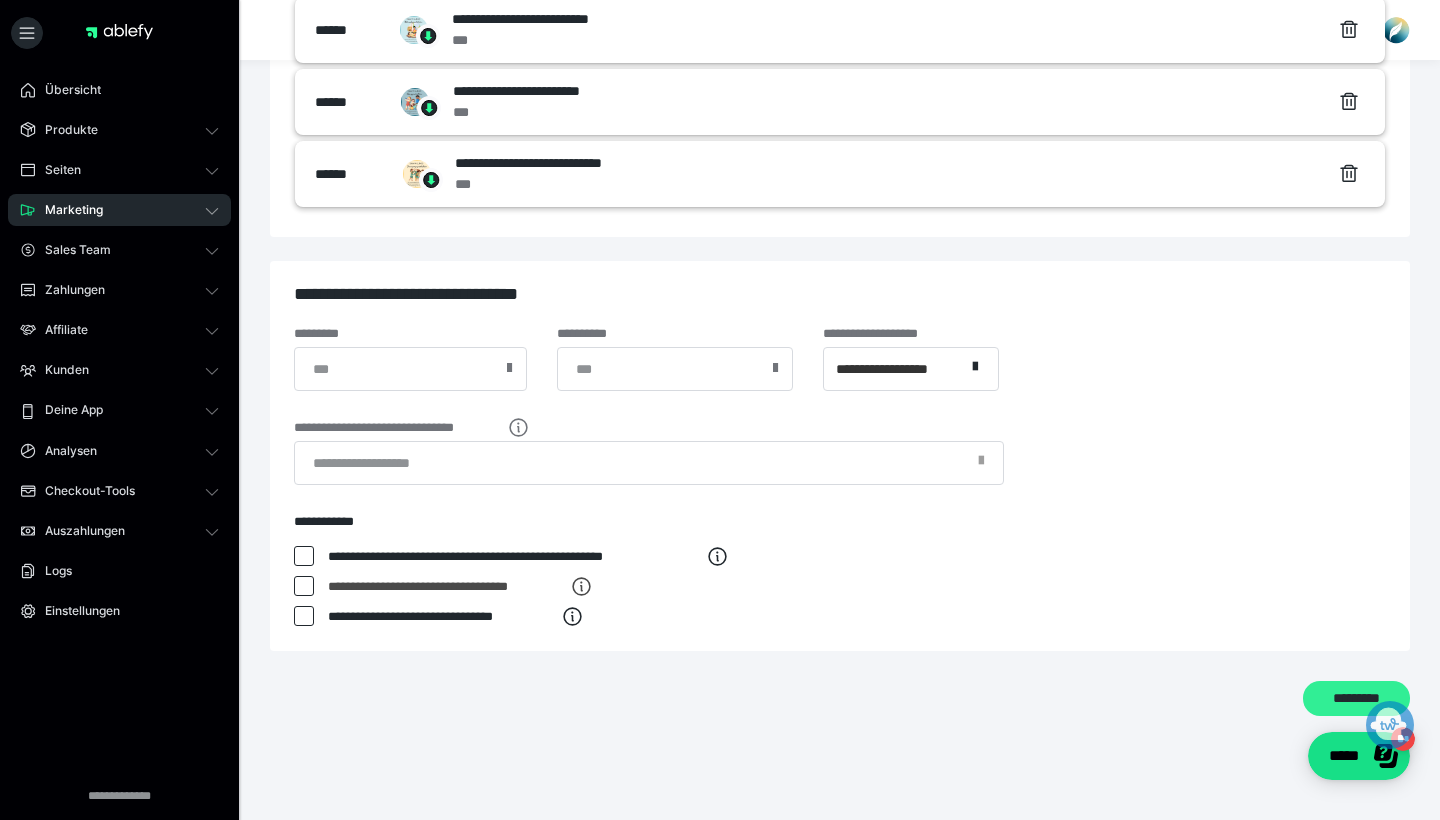 click on "*********" at bounding box center [1356, 698] 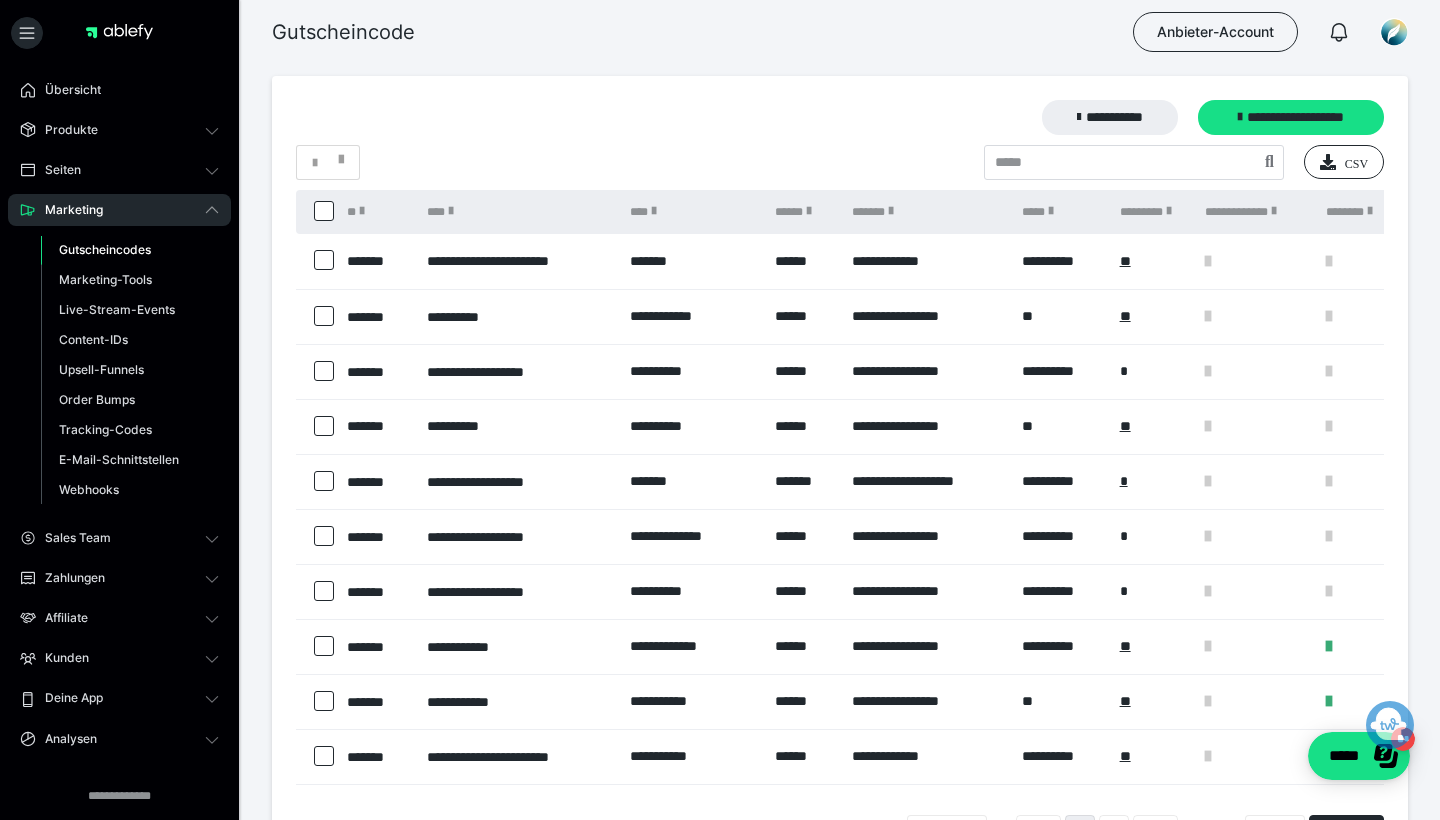 scroll, scrollTop: 0, scrollLeft: 0, axis: both 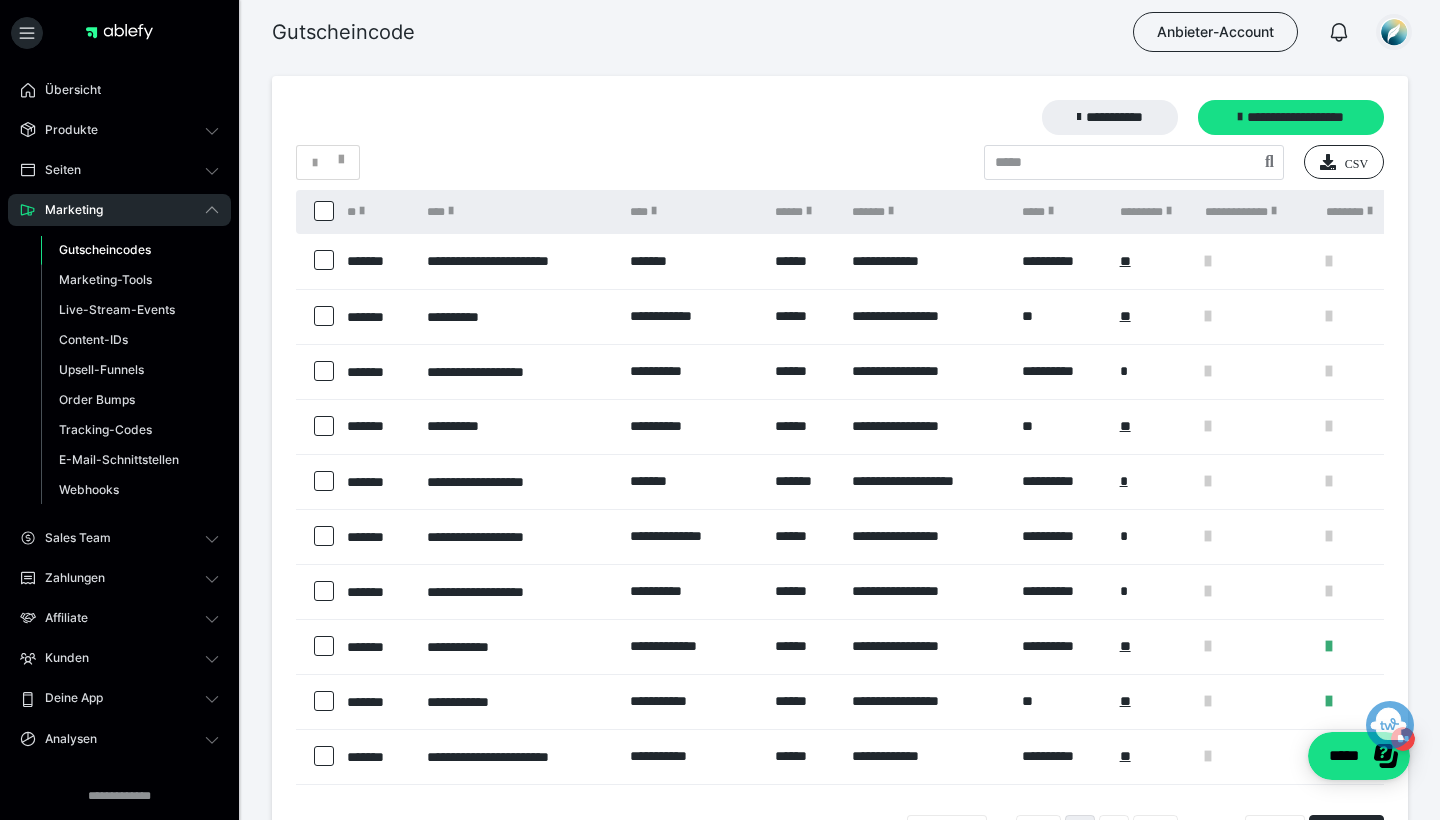 click at bounding box center [1394, 32] 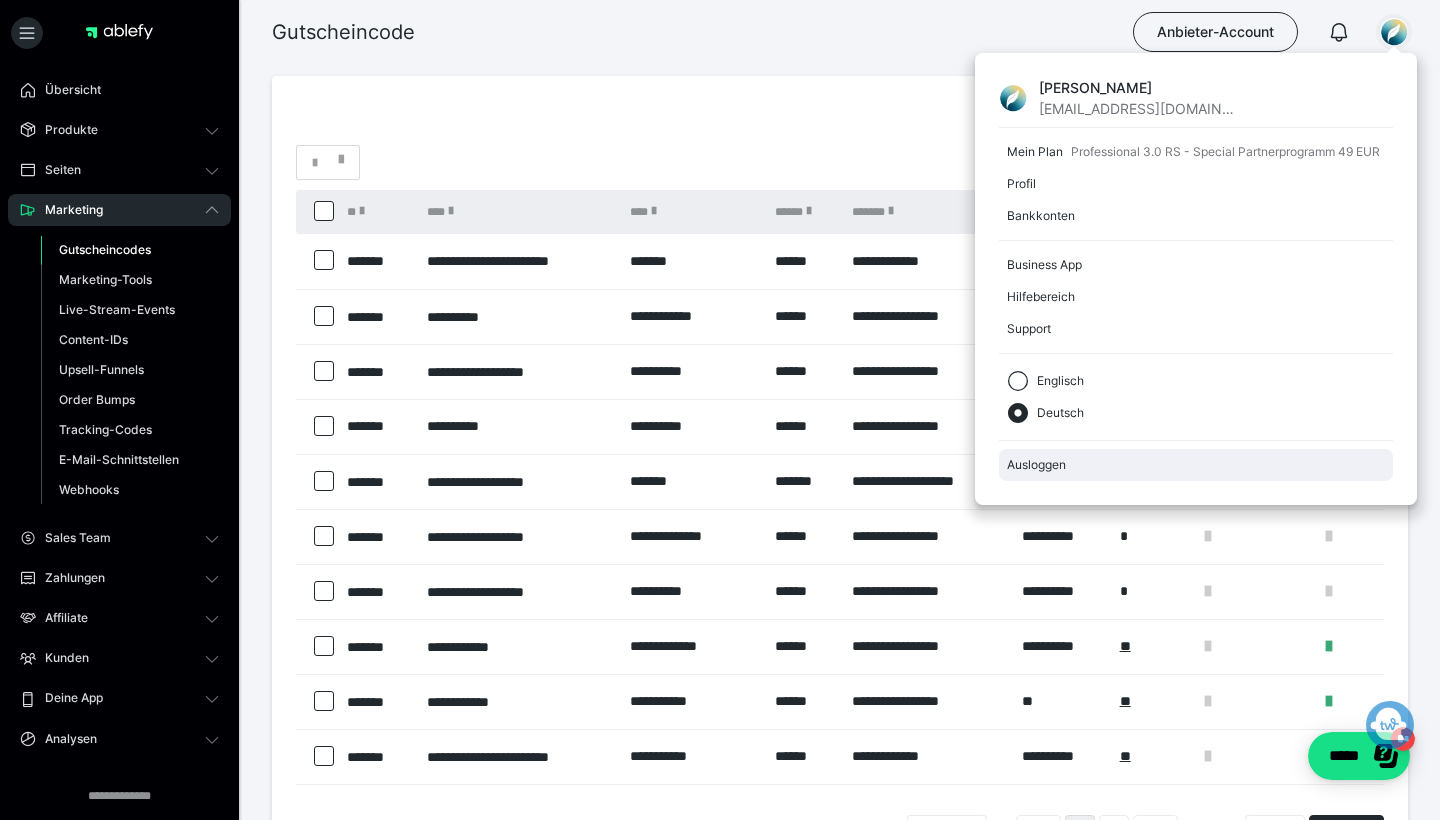 click on "Ausloggen" at bounding box center [1196, 465] 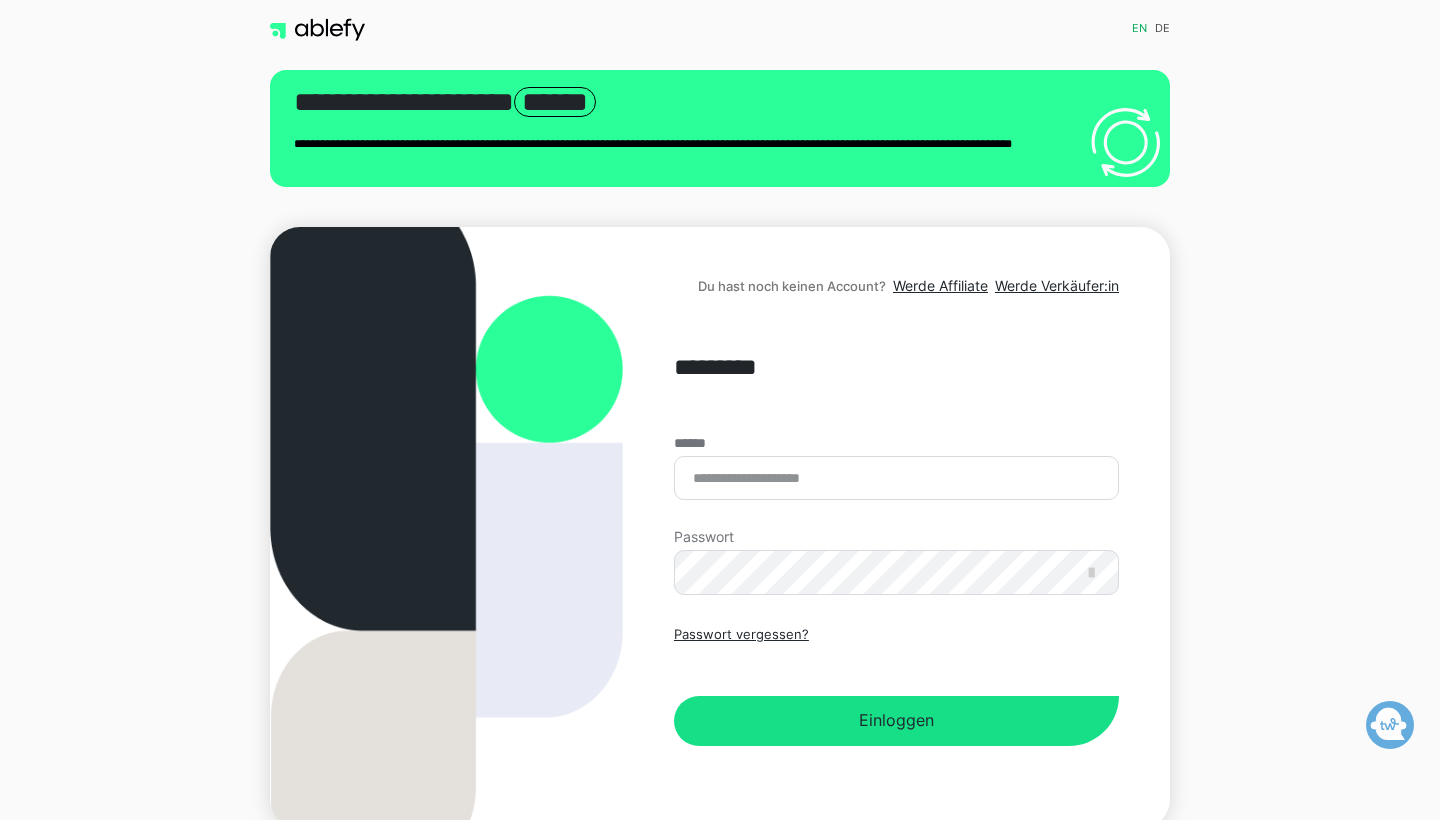 scroll, scrollTop: 0, scrollLeft: 0, axis: both 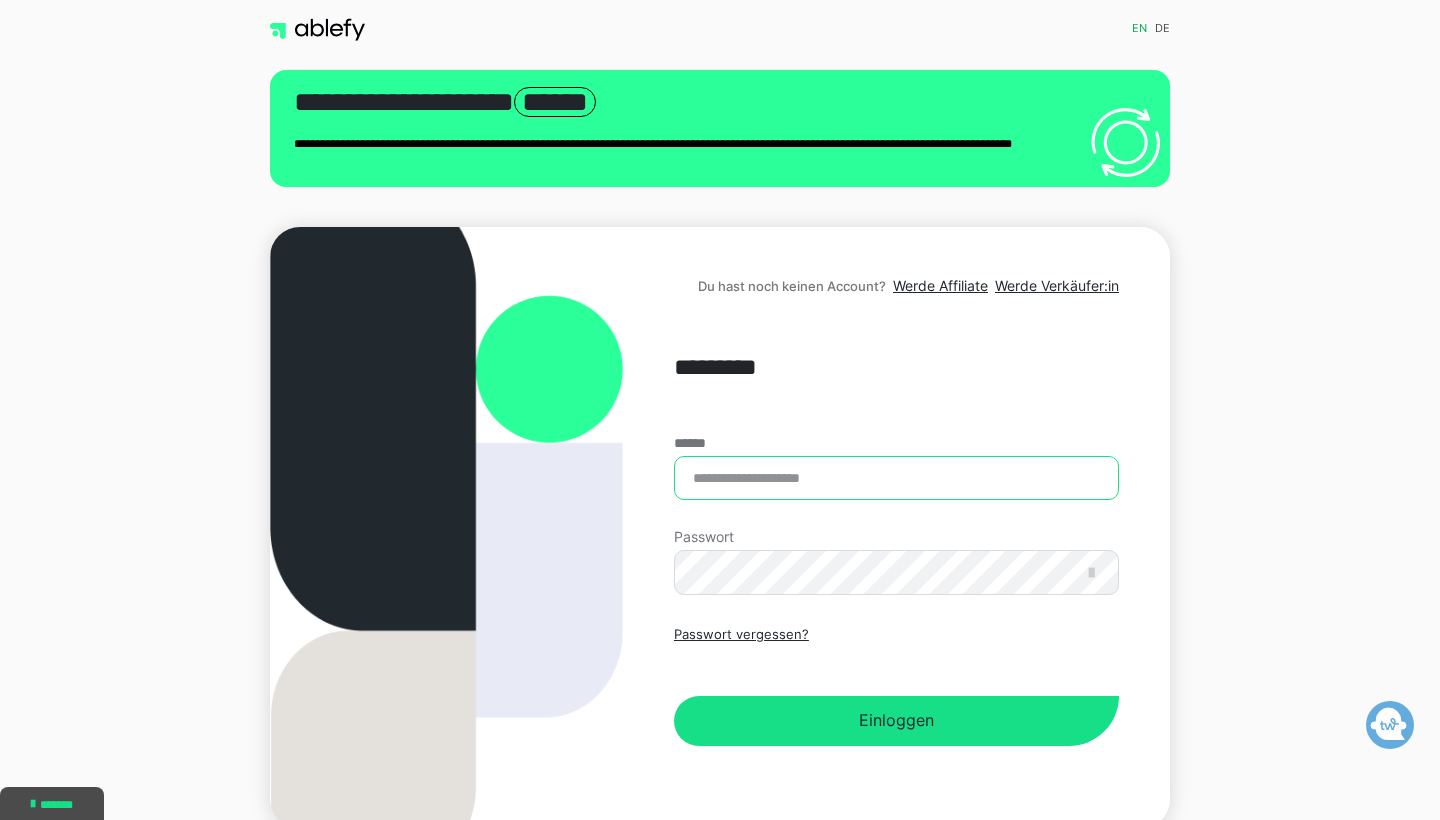 type on "**********" 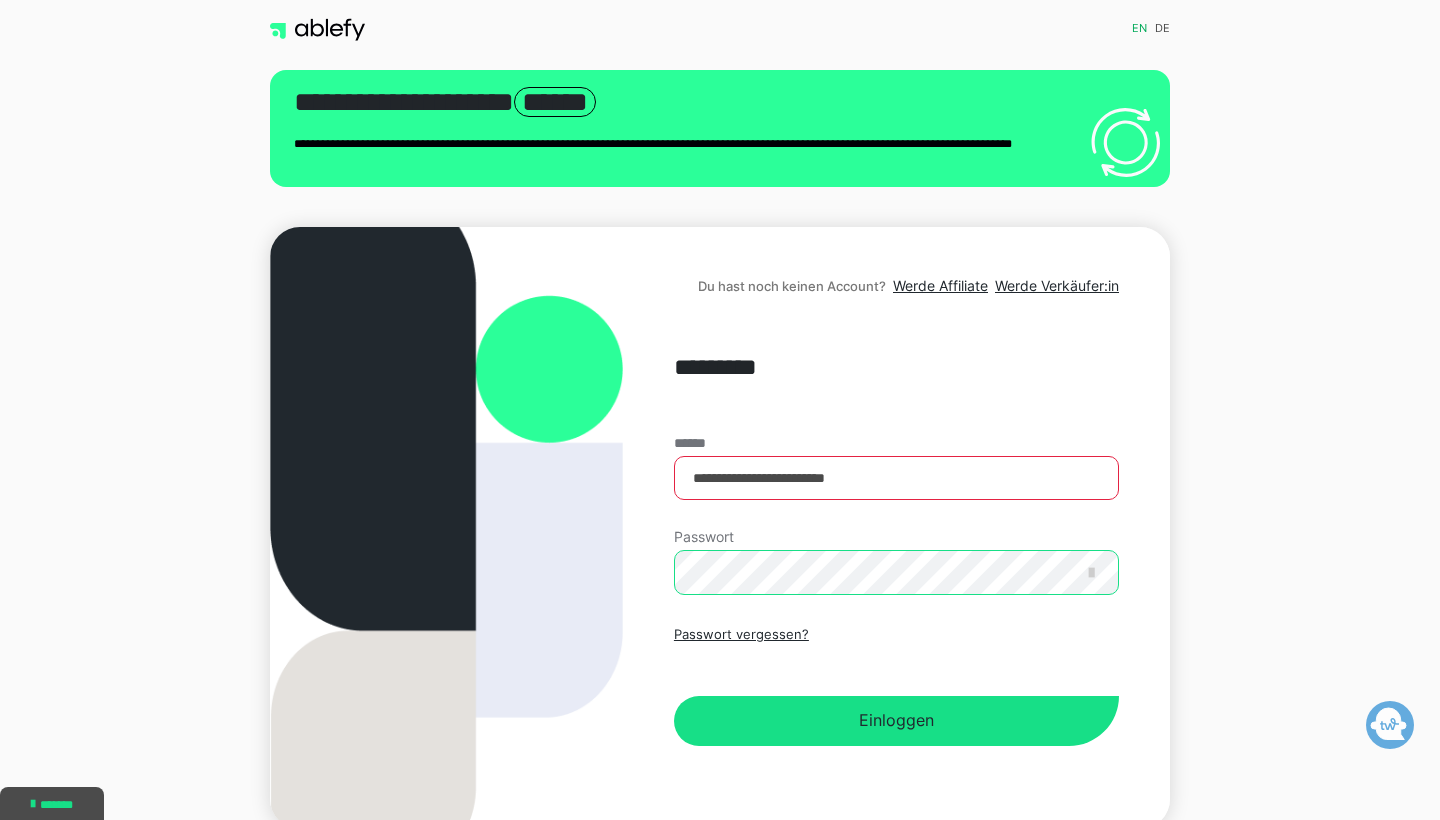 click on "Einloggen" at bounding box center [896, 721] 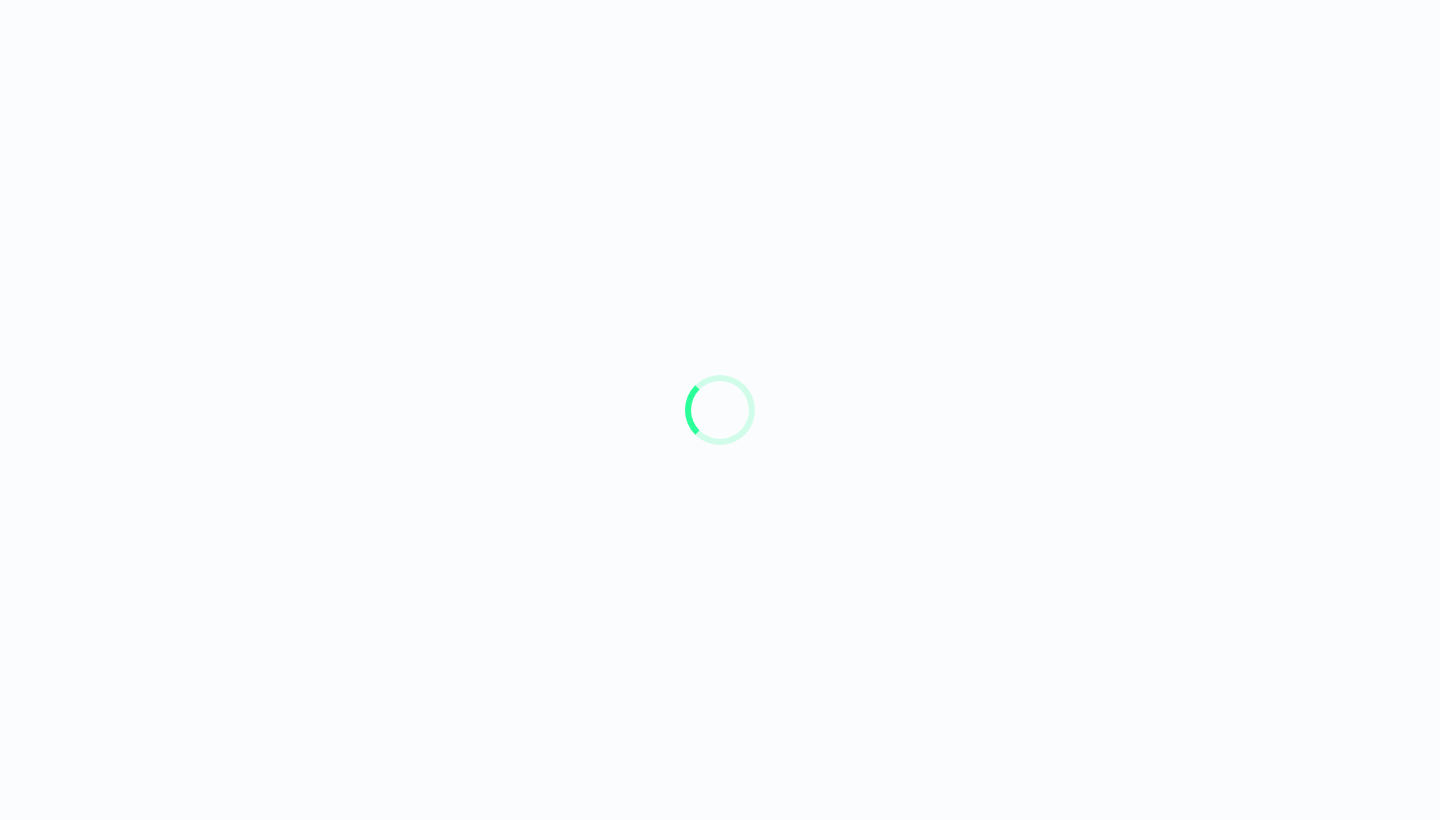 scroll, scrollTop: 0, scrollLeft: 0, axis: both 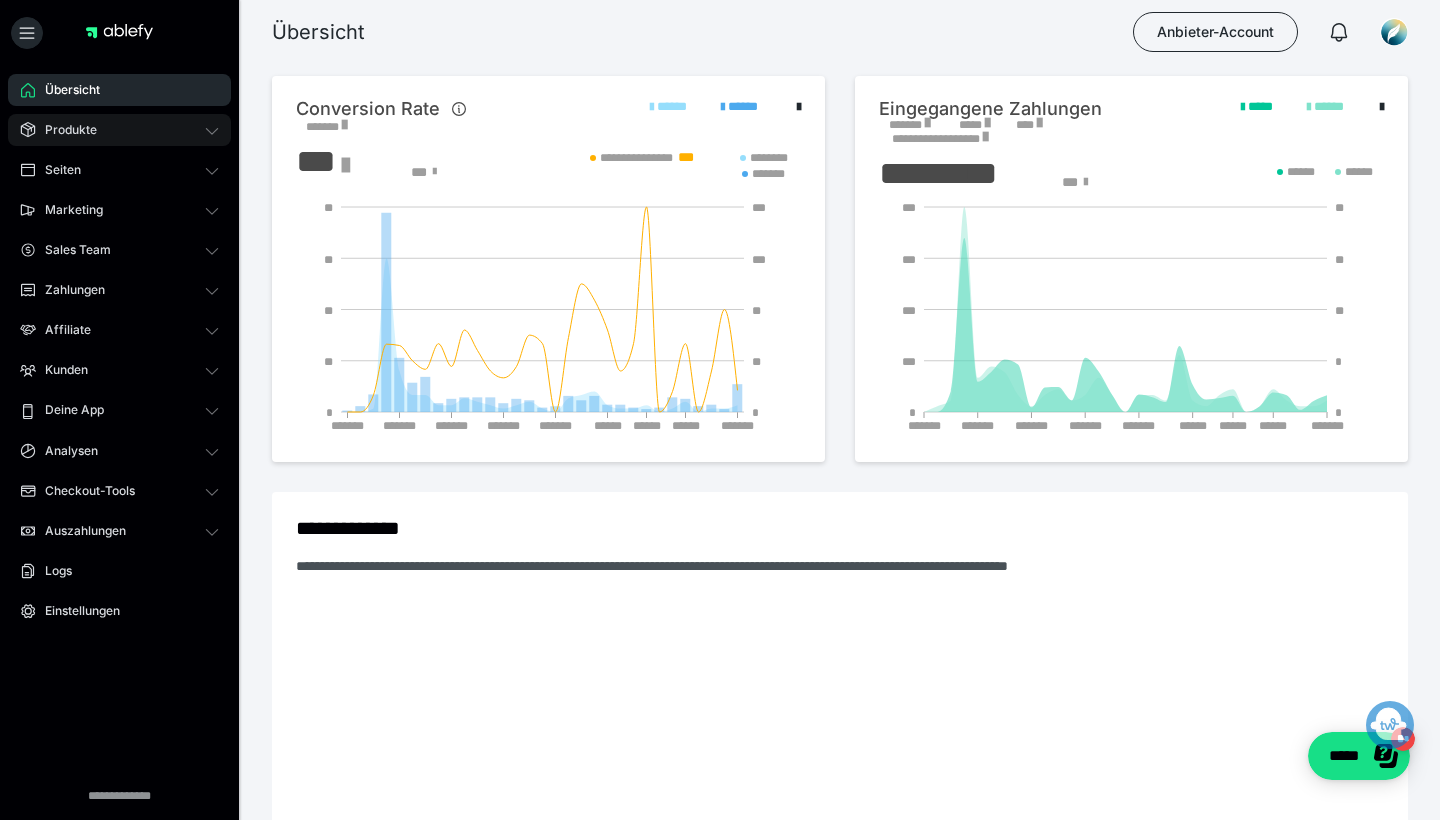 click on "Produkte" at bounding box center (64, 130) 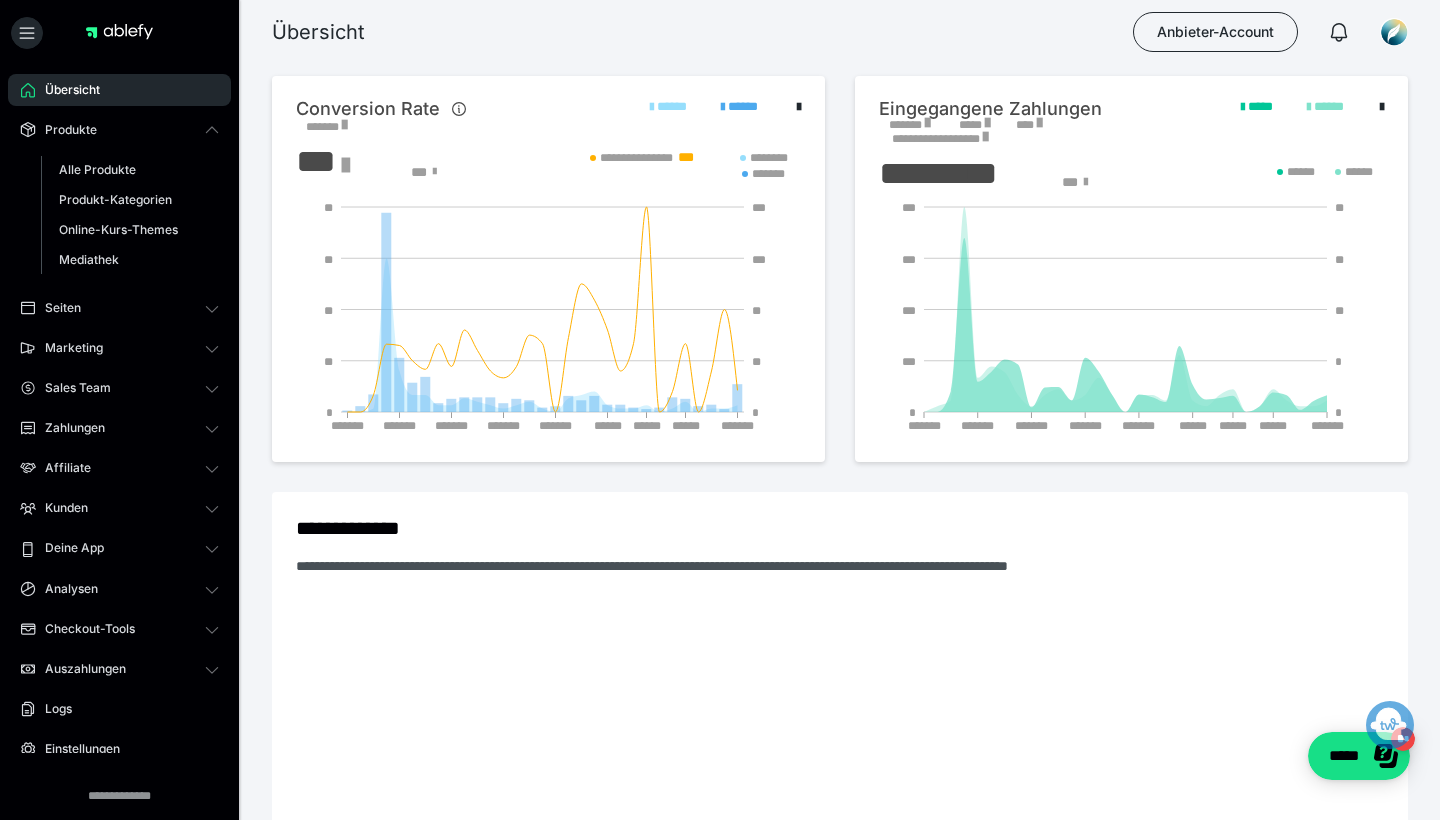 scroll, scrollTop: 0, scrollLeft: 0, axis: both 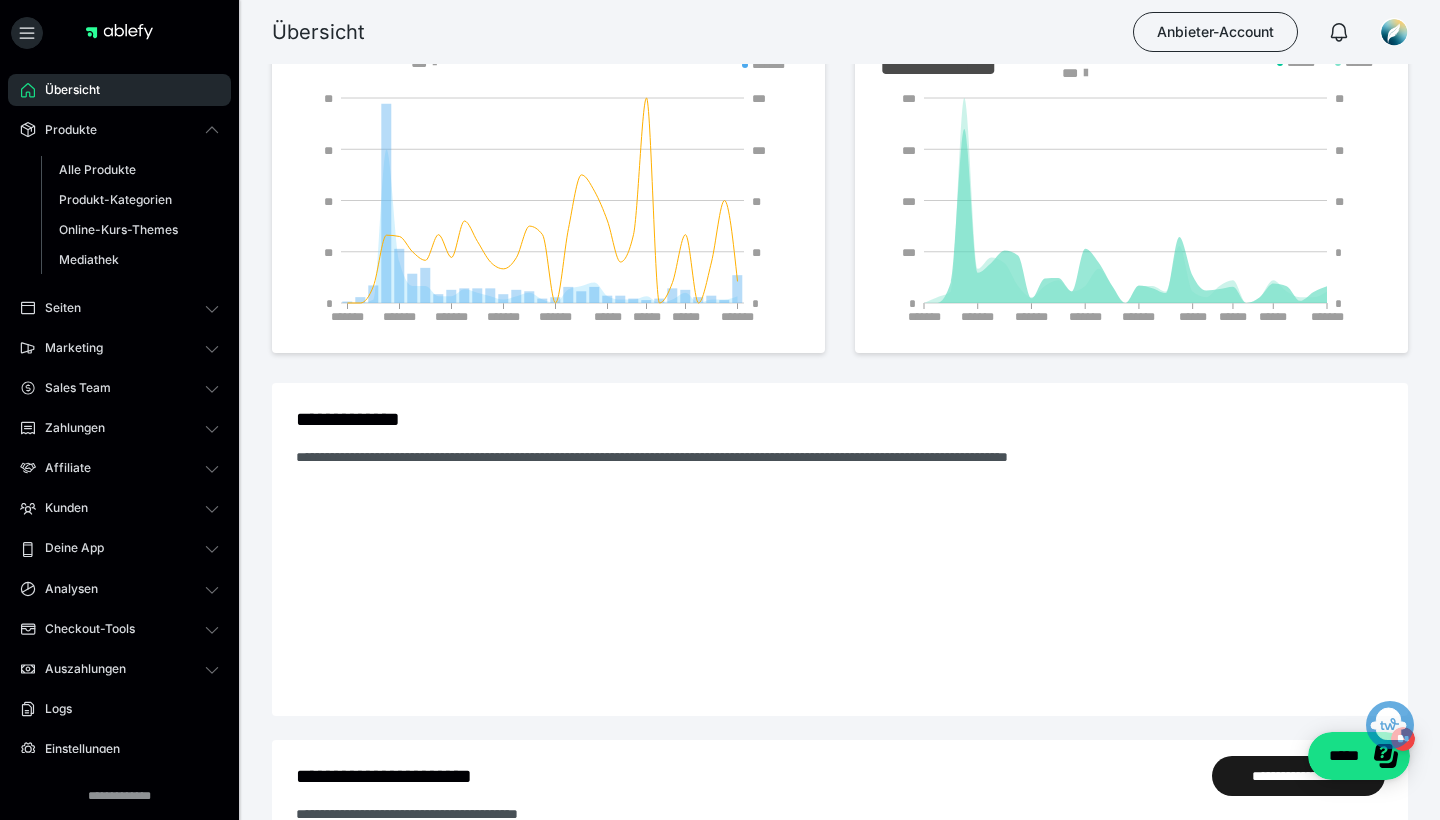 click on "**********" at bounding box center (360, 419) 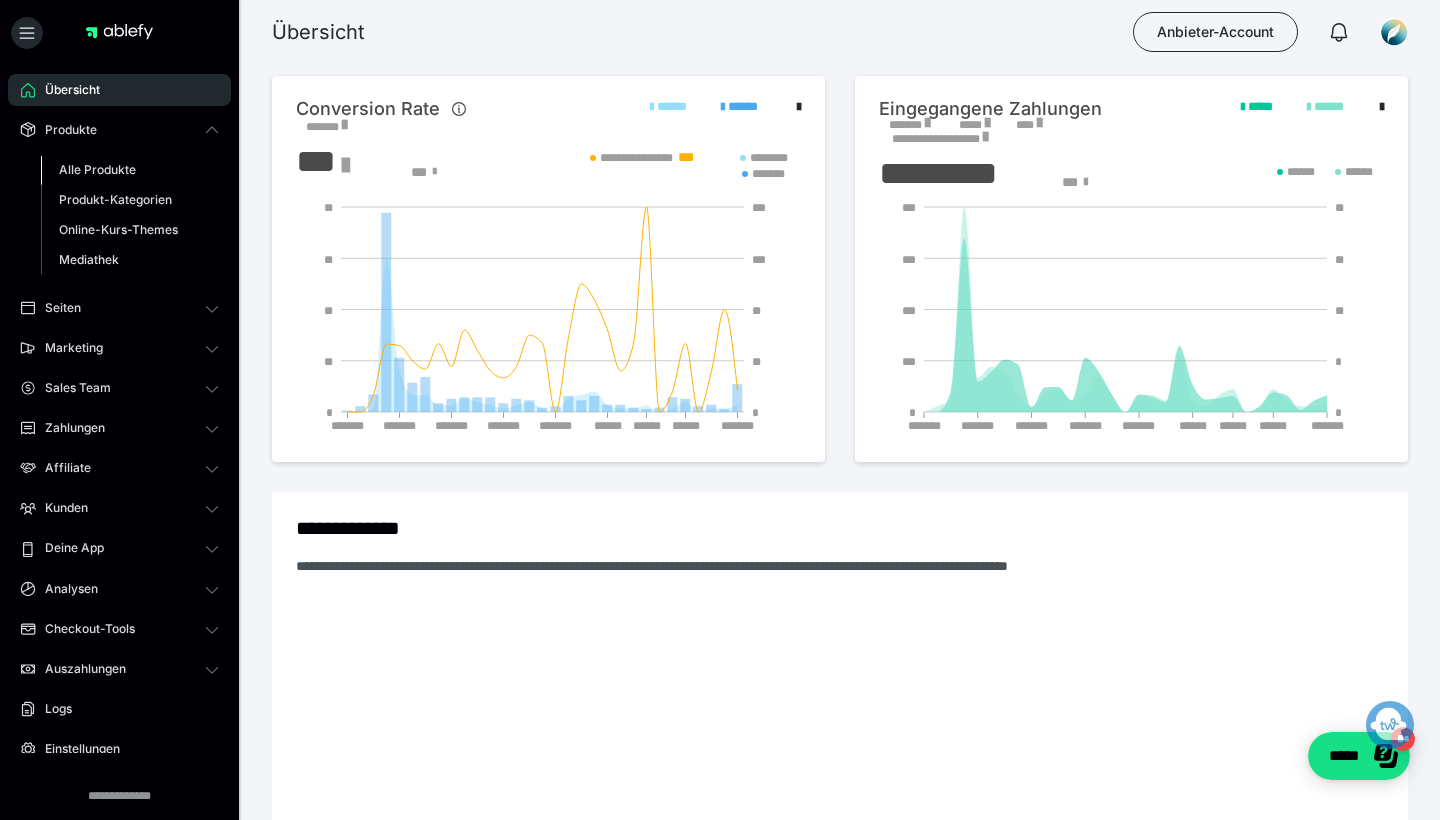 scroll, scrollTop: 0, scrollLeft: 0, axis: both 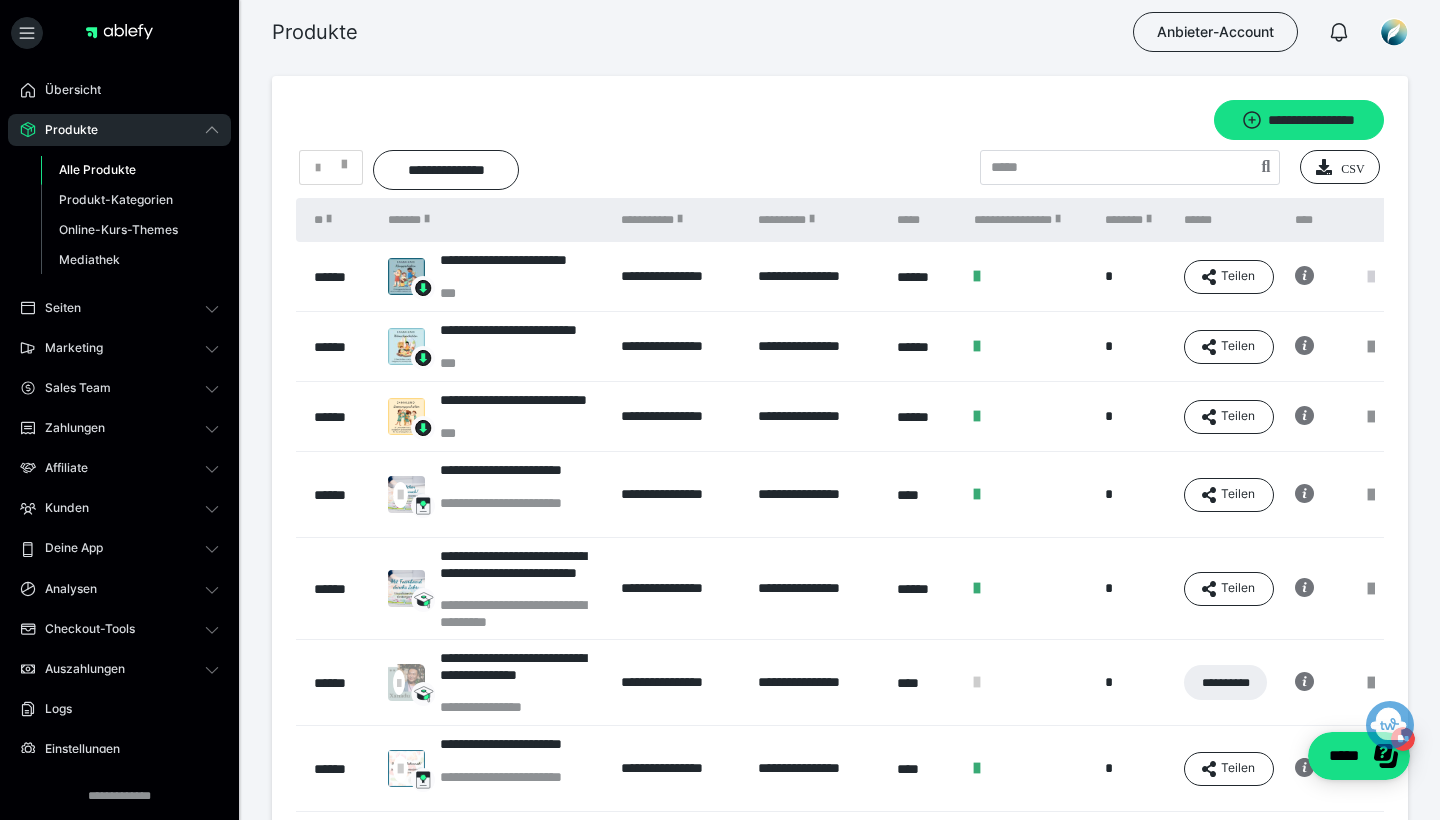 click at bounding box center (1371, 277) 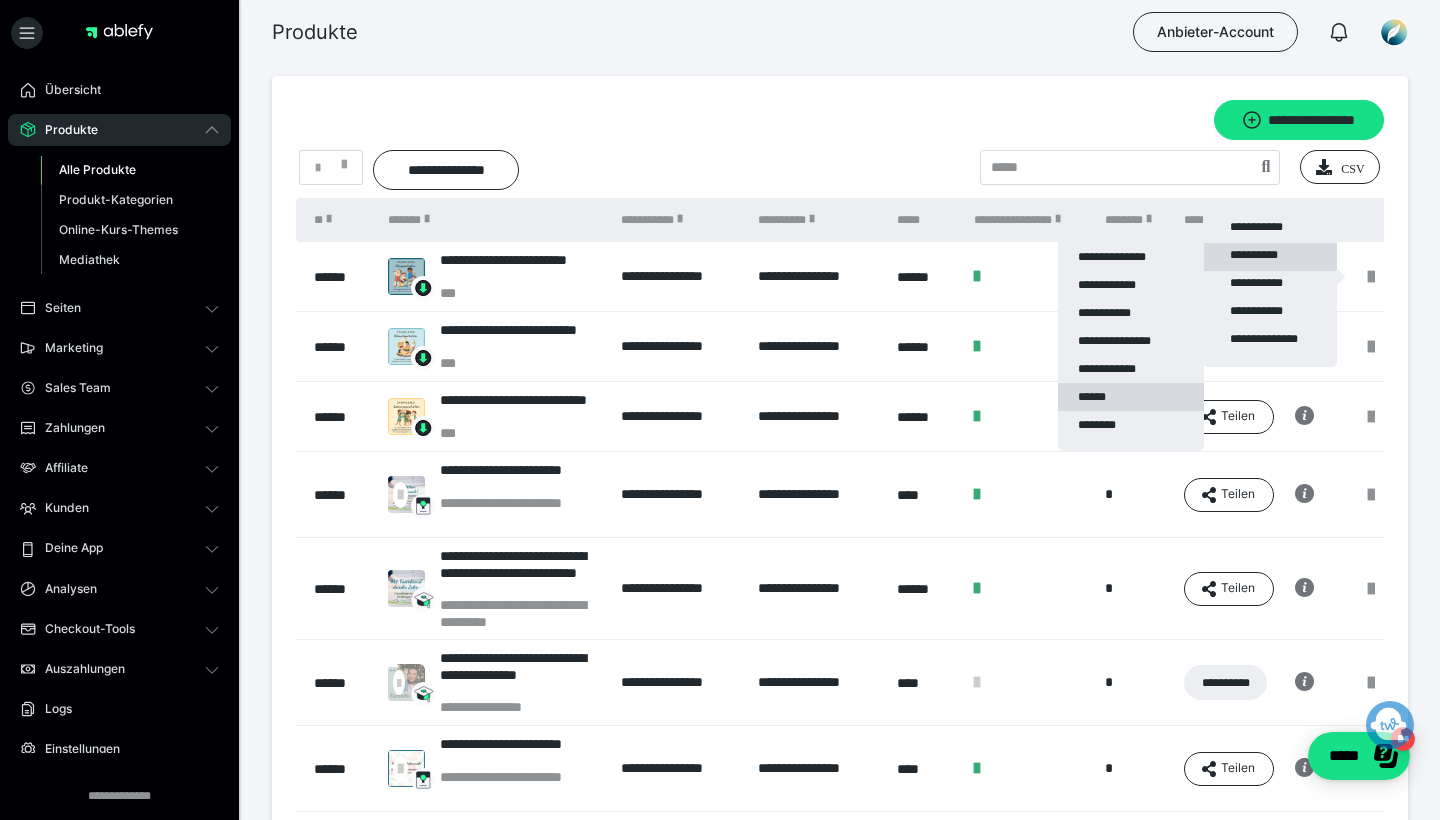 click on "******" at bounding box center [1131, 397] 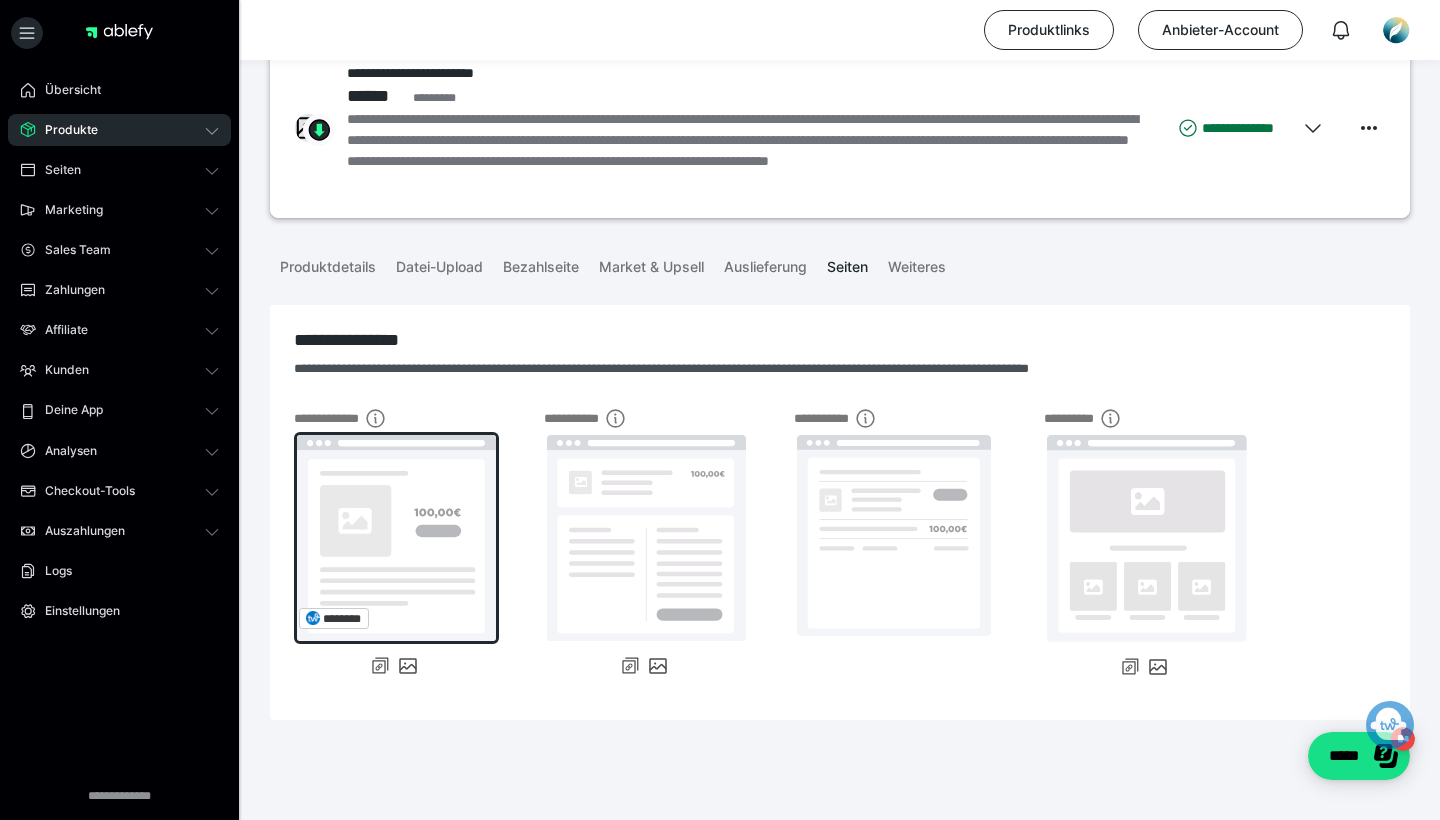 scroll, scrollTop: 52, scrollLeft: 0, axis: vertical 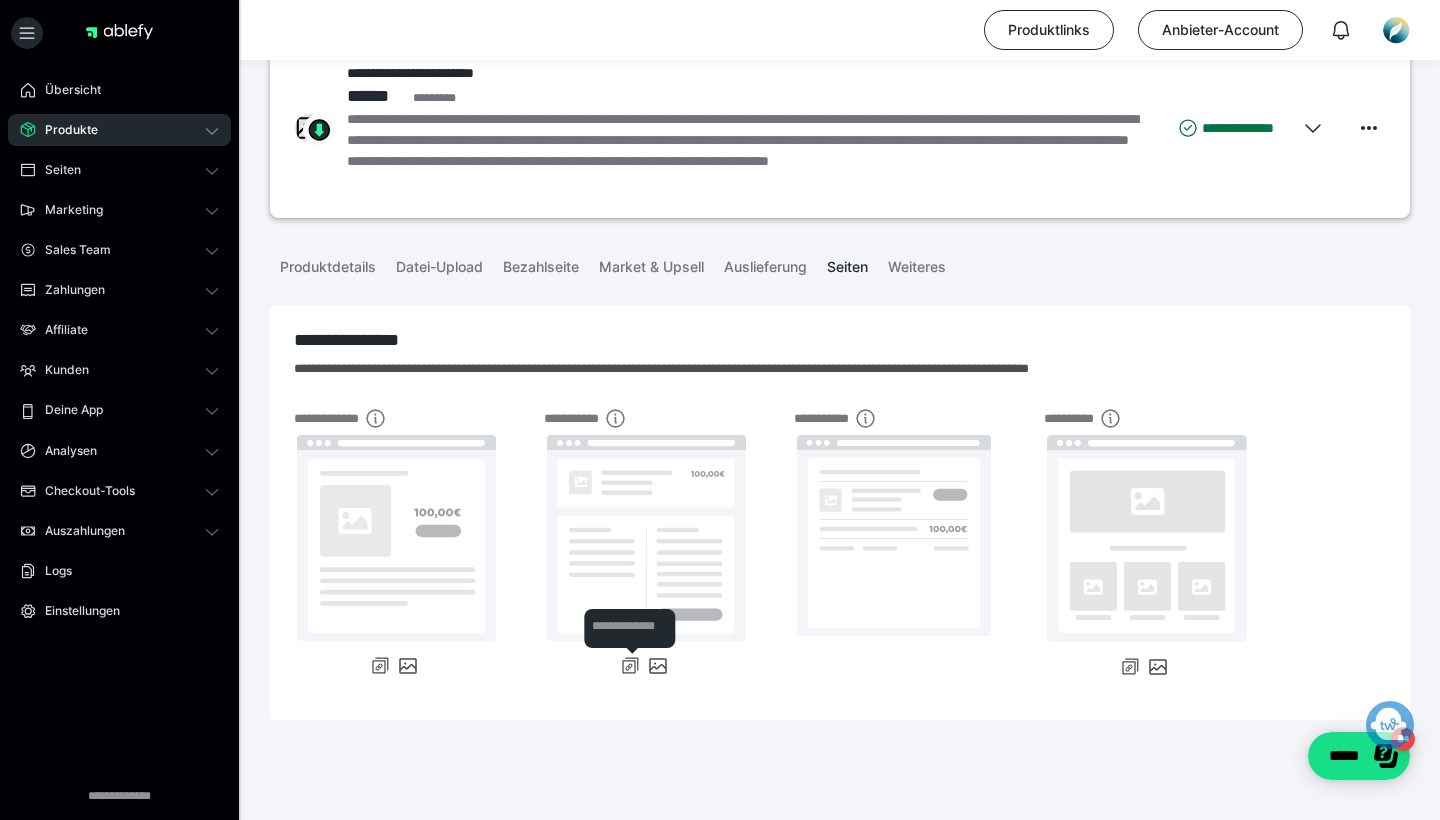 click 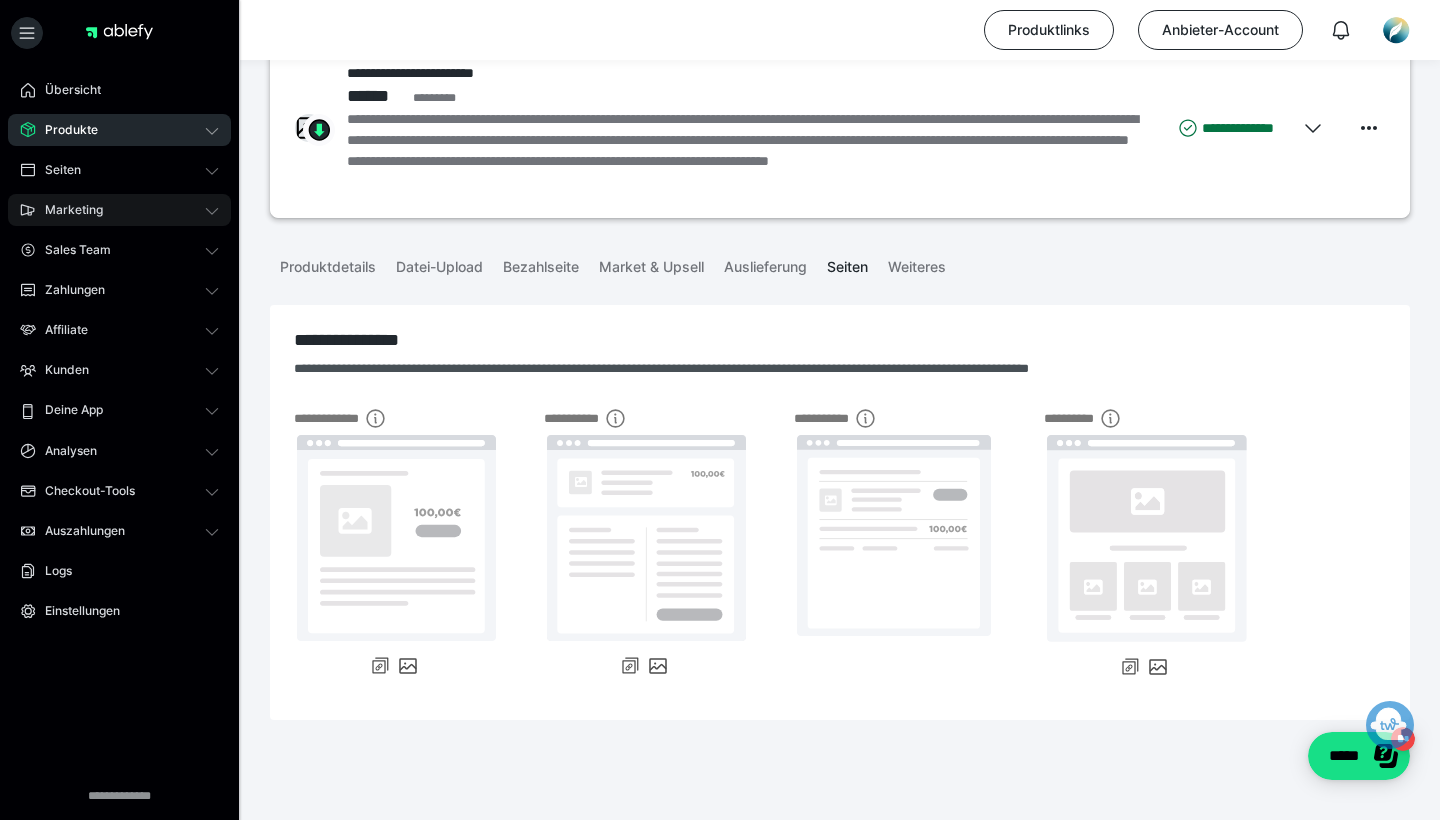 click on "Marketing" at bounding box center (67, 210) 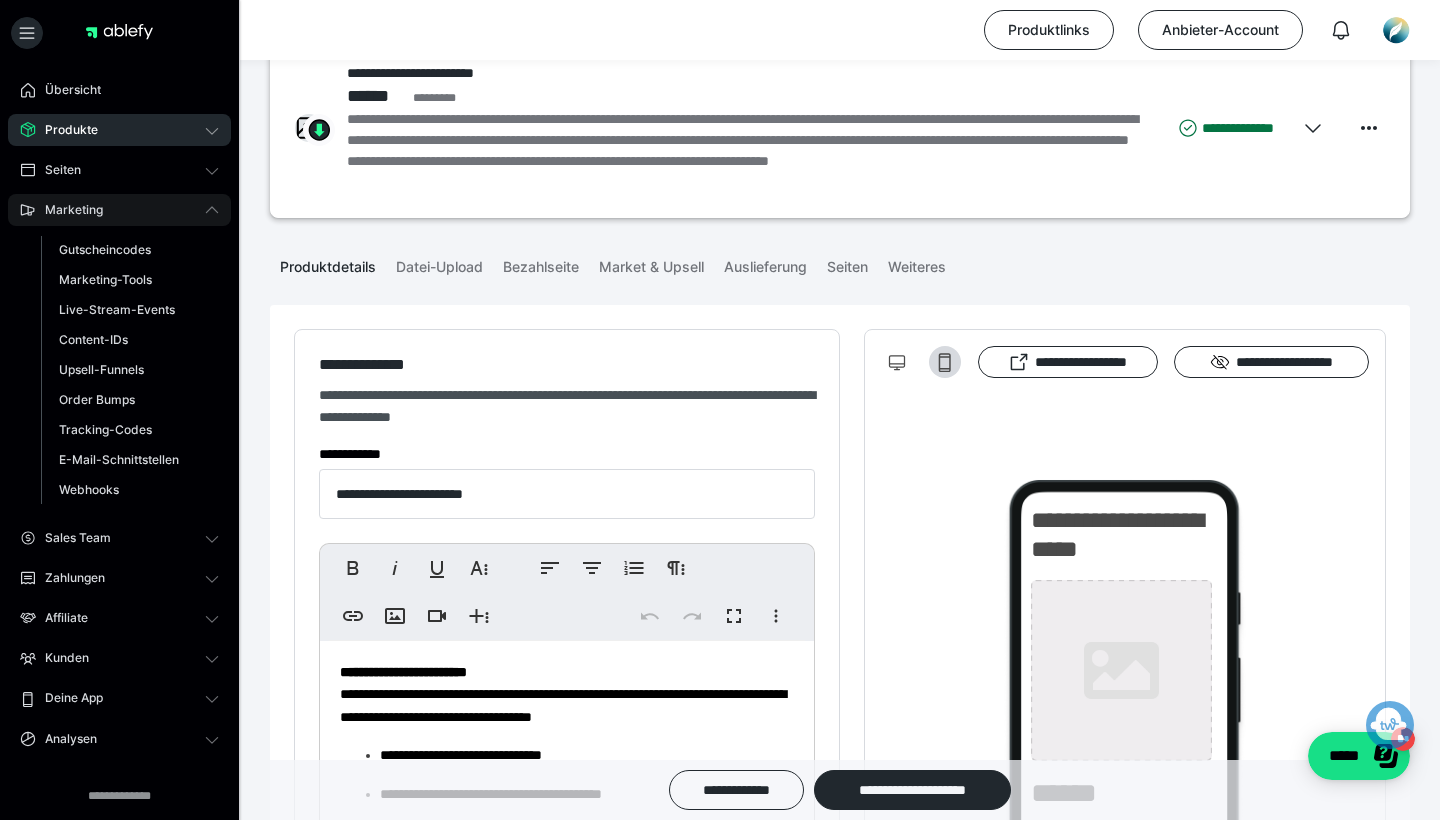 type on "**********" 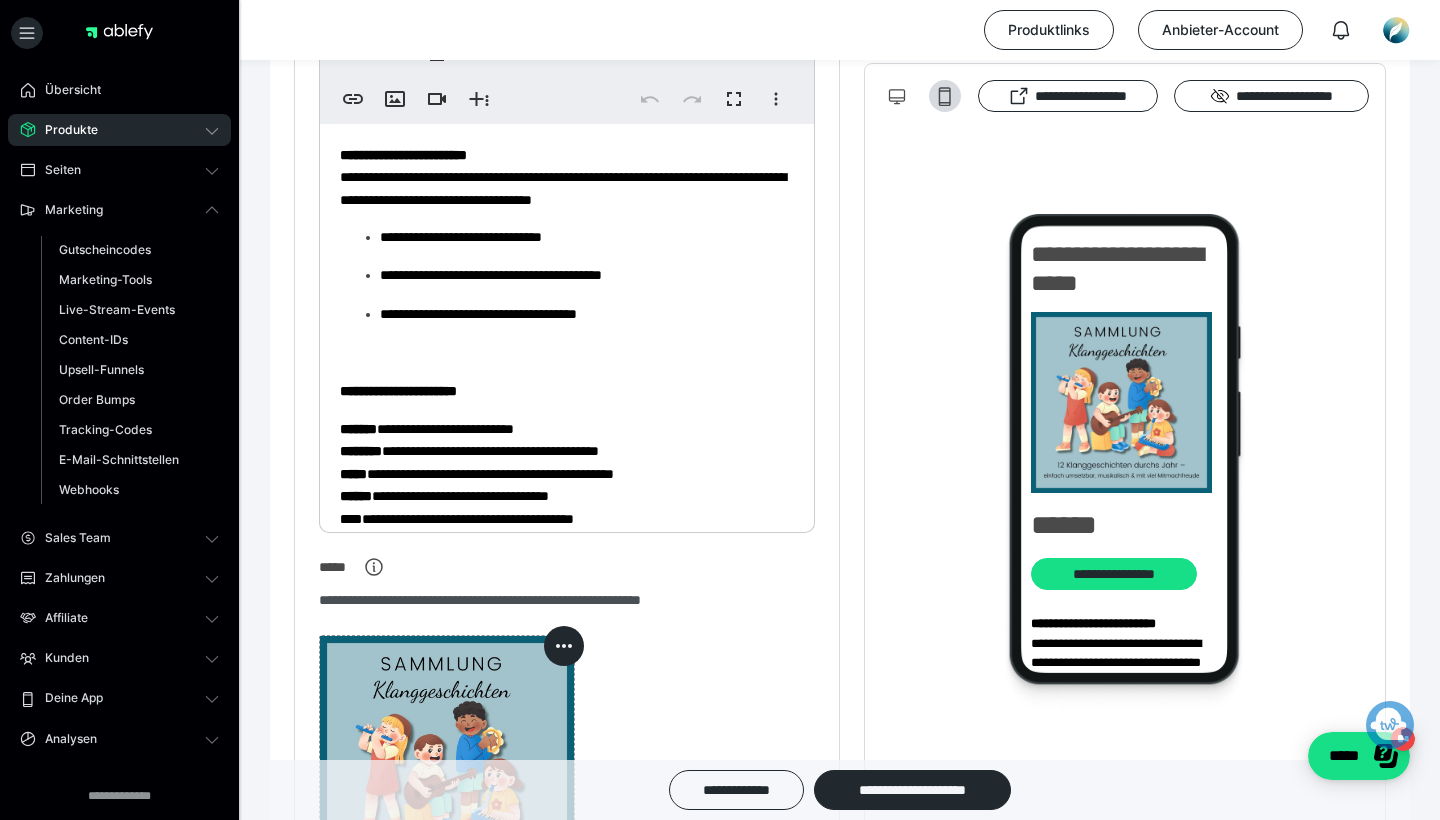 scroll, scrollTop: 579, scrollLeft: 0, axis: vertical 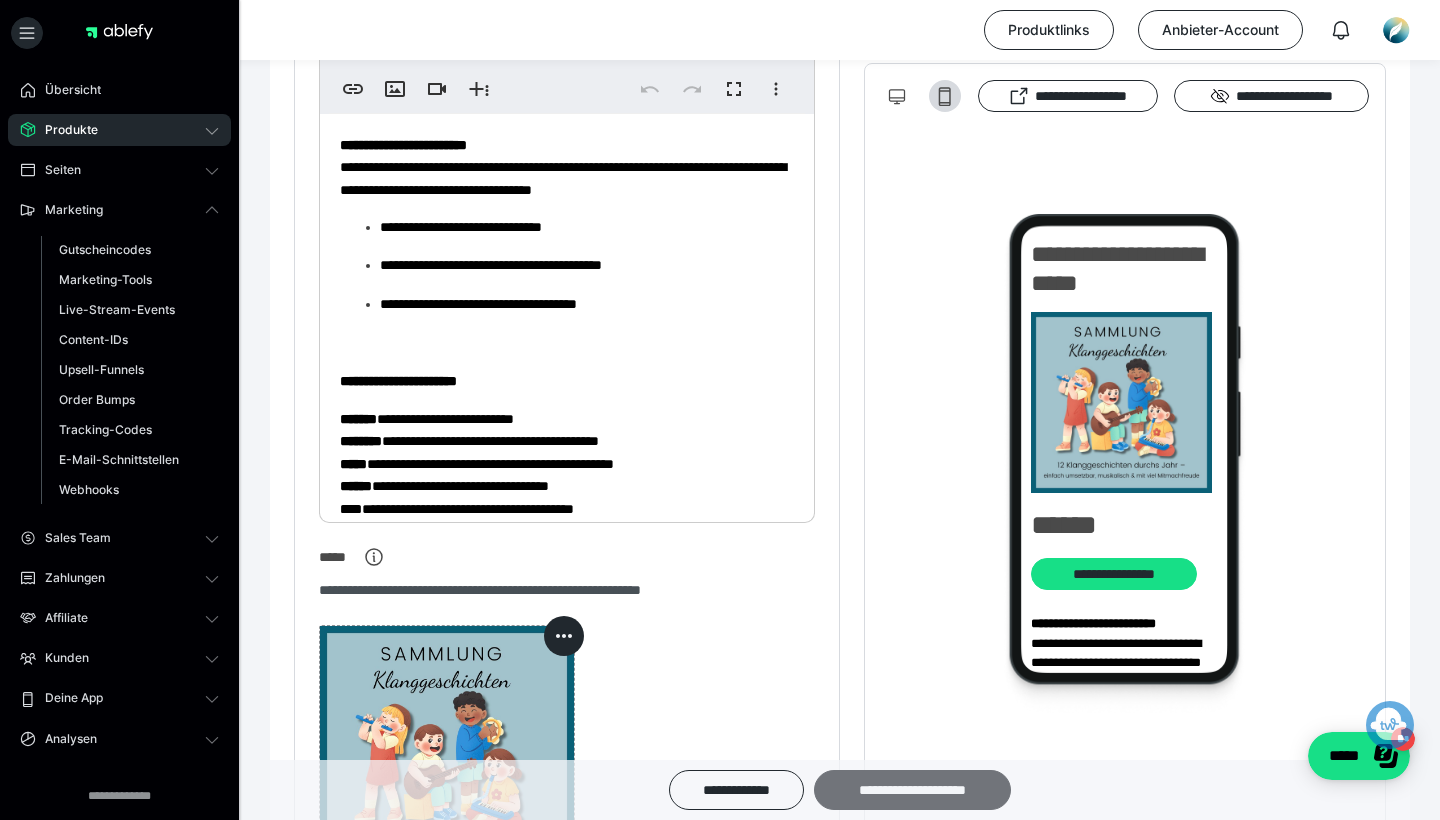 click on "**********" at bounding box center [912, 790] 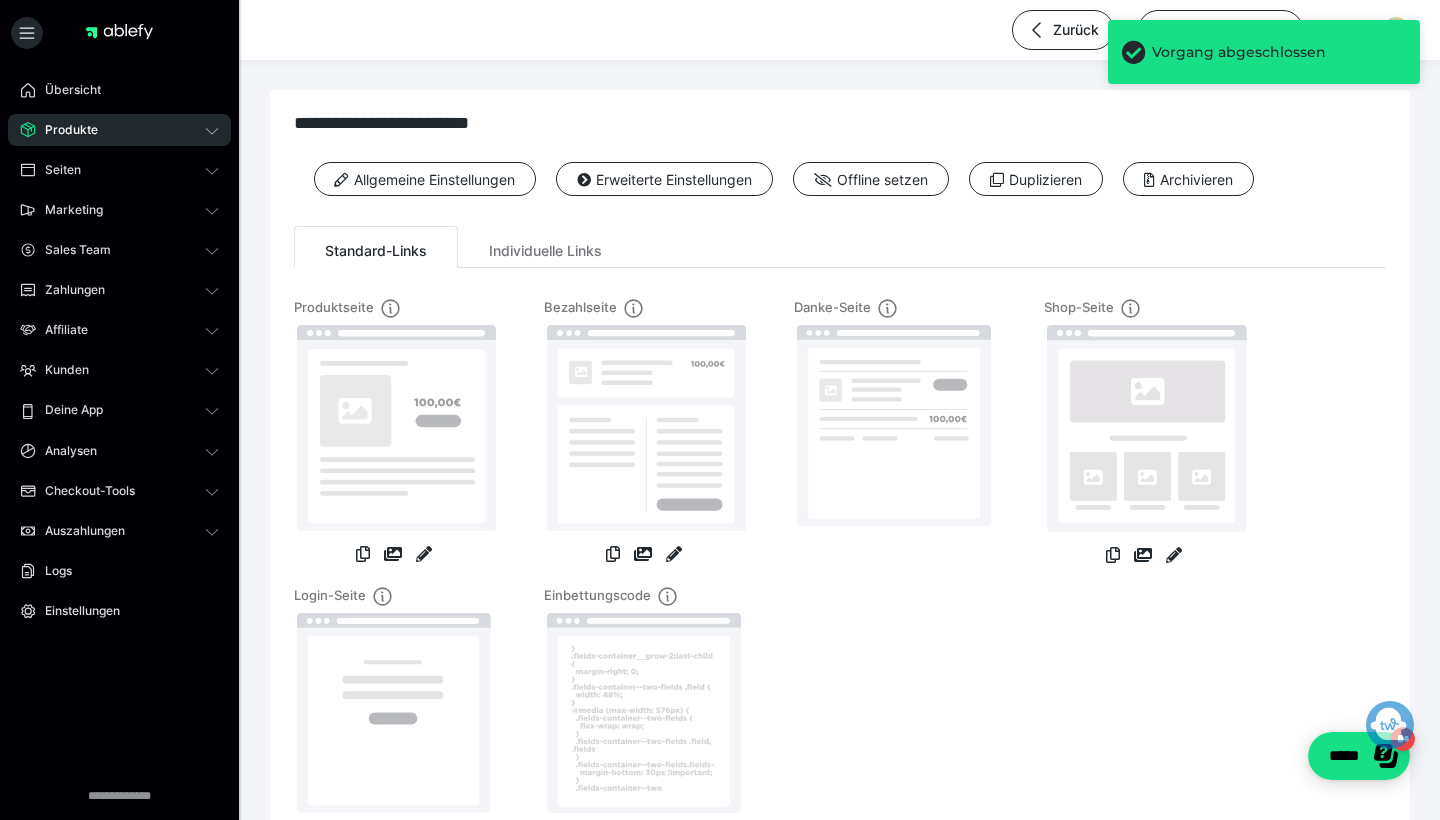 click on "Produkte" at bounding box center [119, 130] 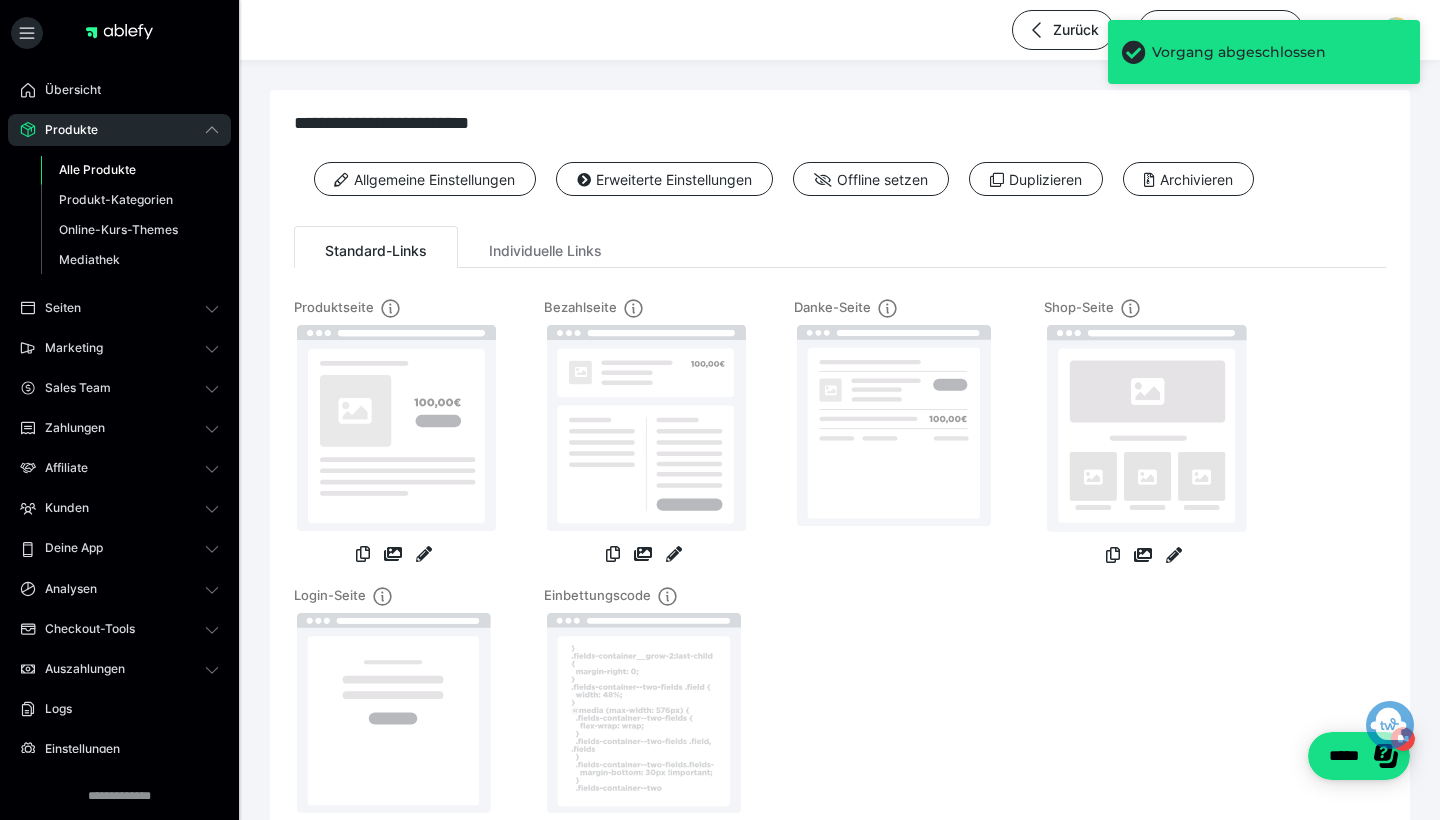 click on "Alle Produkte" at bounding box center [97, 169] 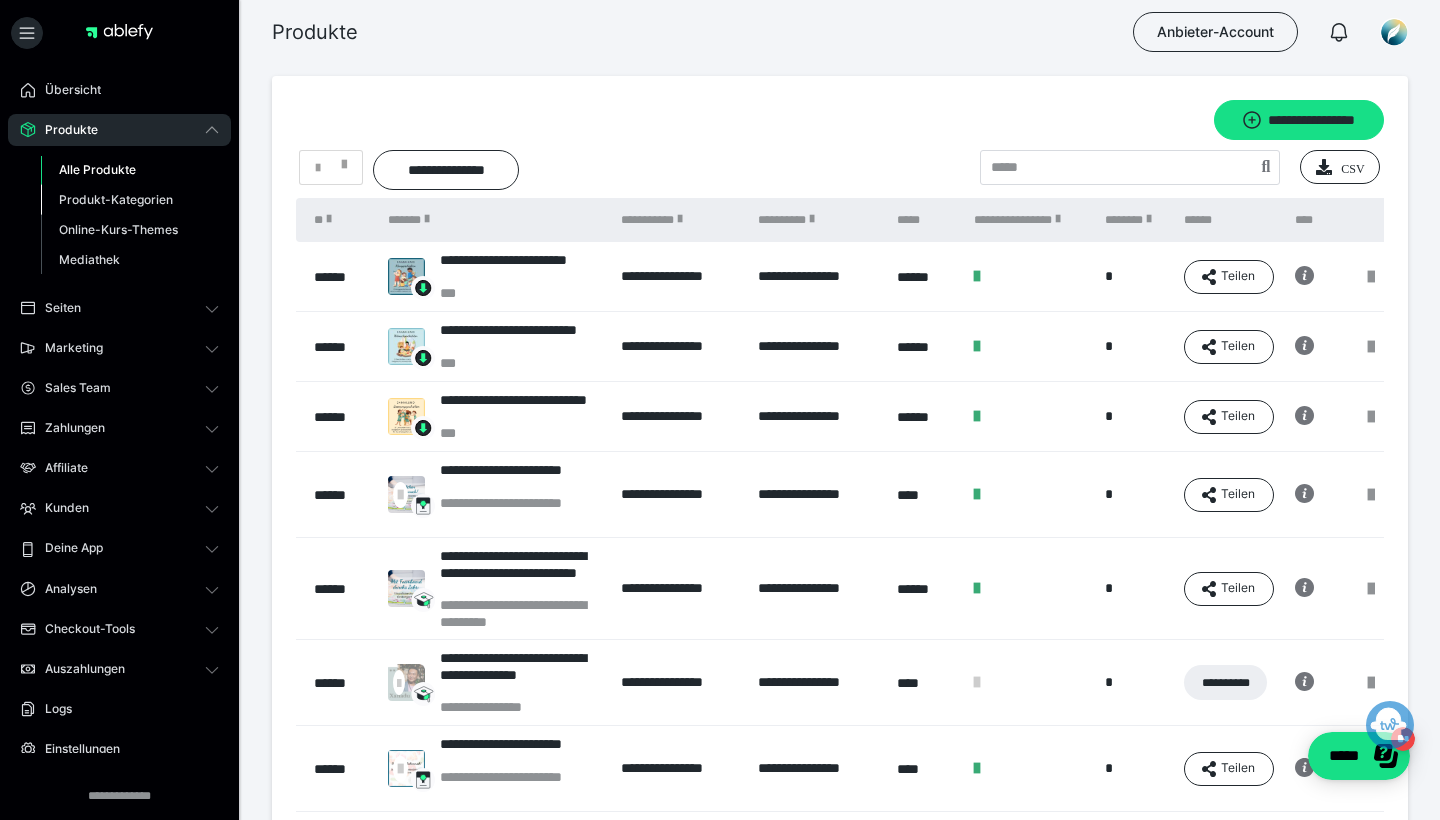 scroll, scrollTop: 0, scrollLeft: 0, axis: both 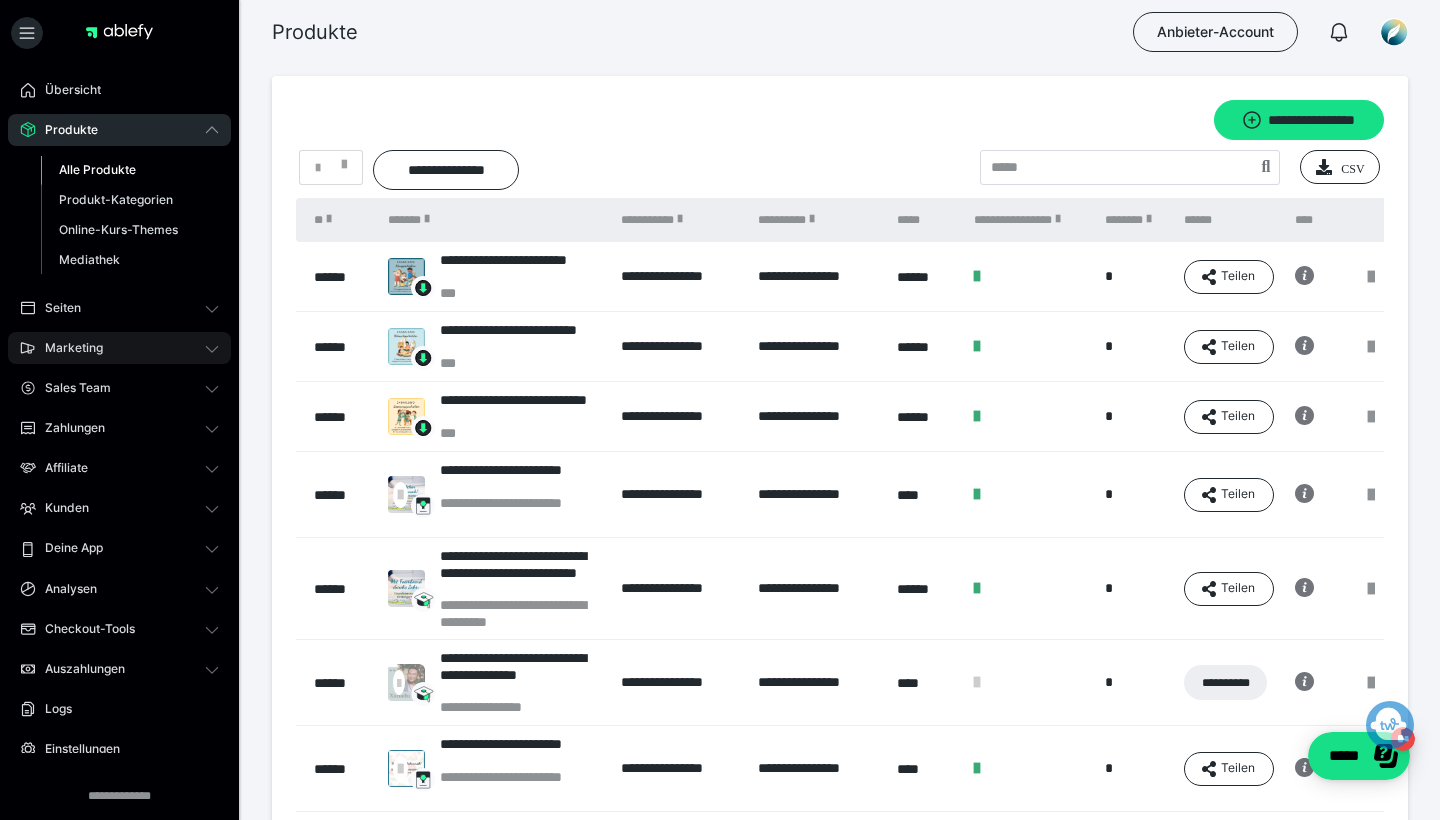 click on "Marketing" at bounding box center [67, 348] 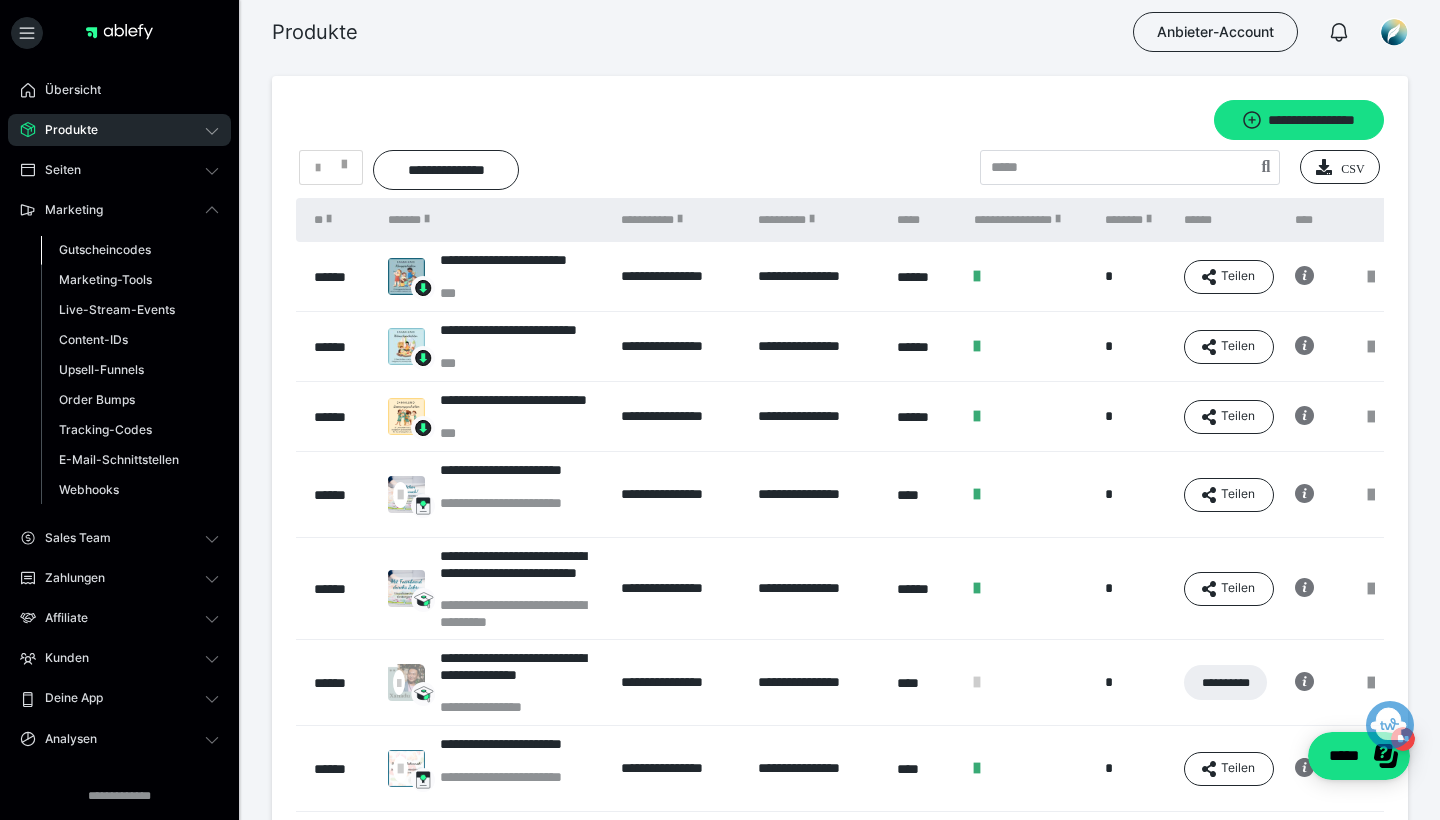click on "Gutscheincodes" at bounding box center (105, 249) 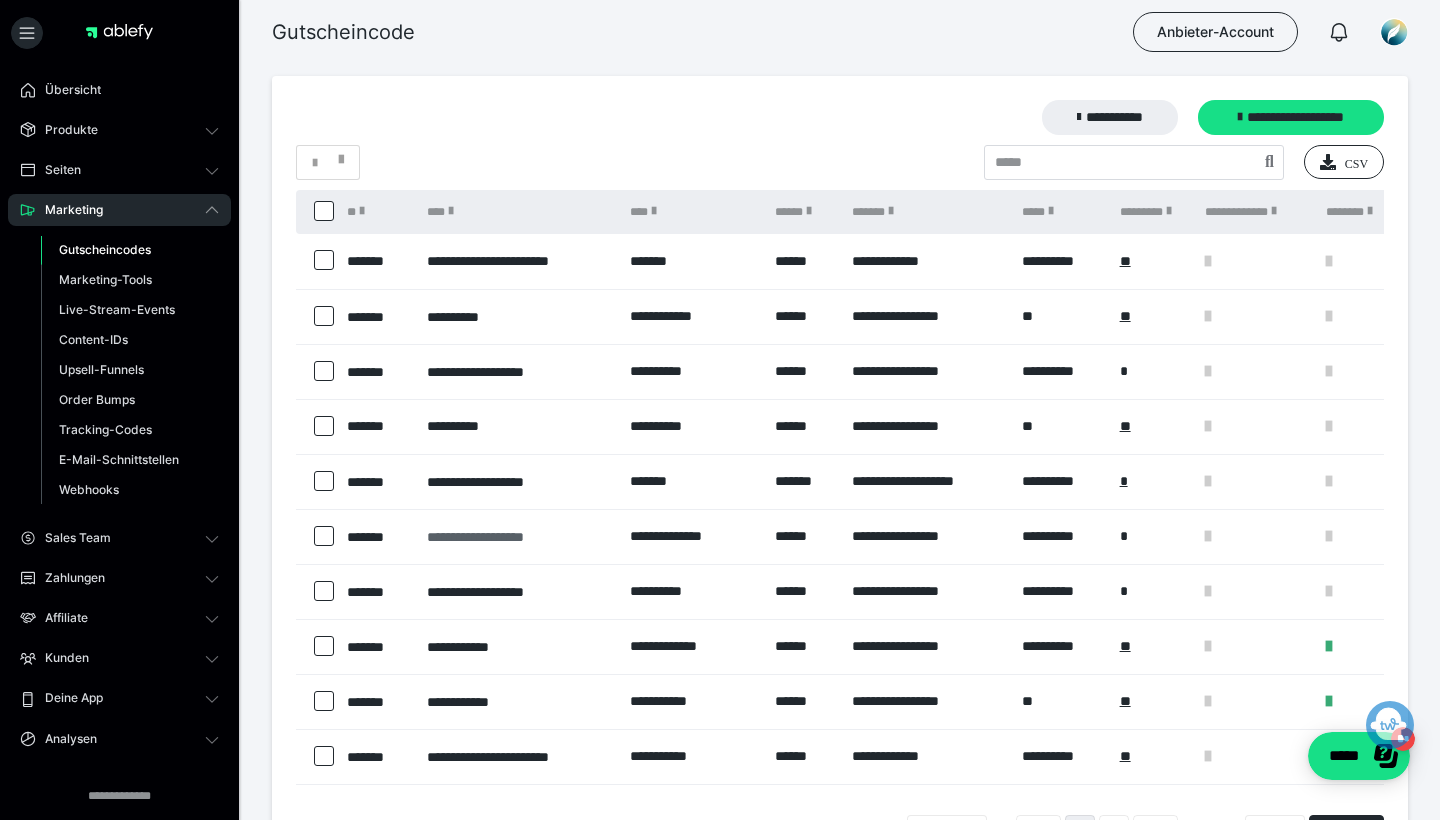 scroll, scrollTop: 0, scrollLeft: 0, axis: both 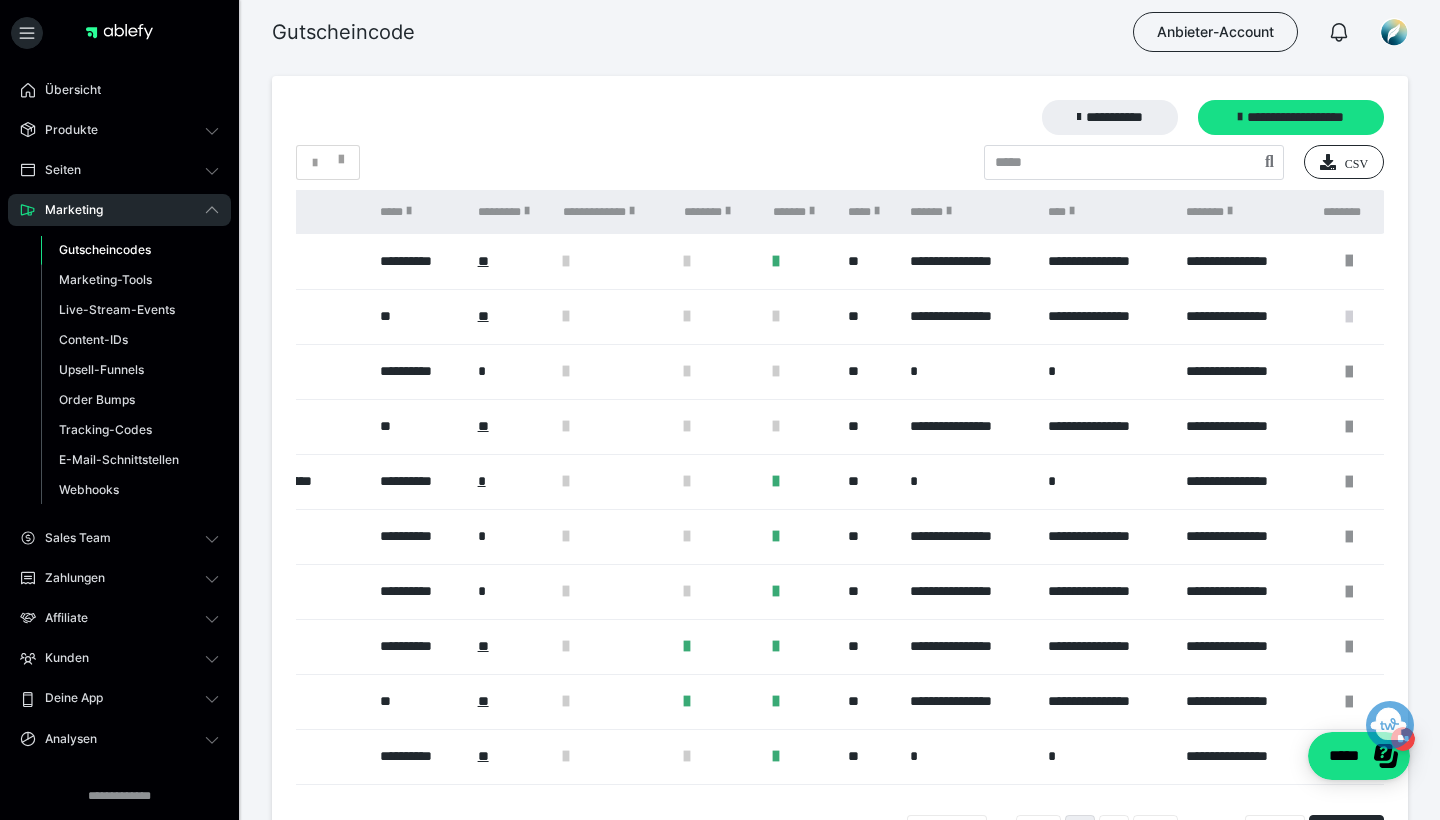 click at bounding box center (1349, 317) 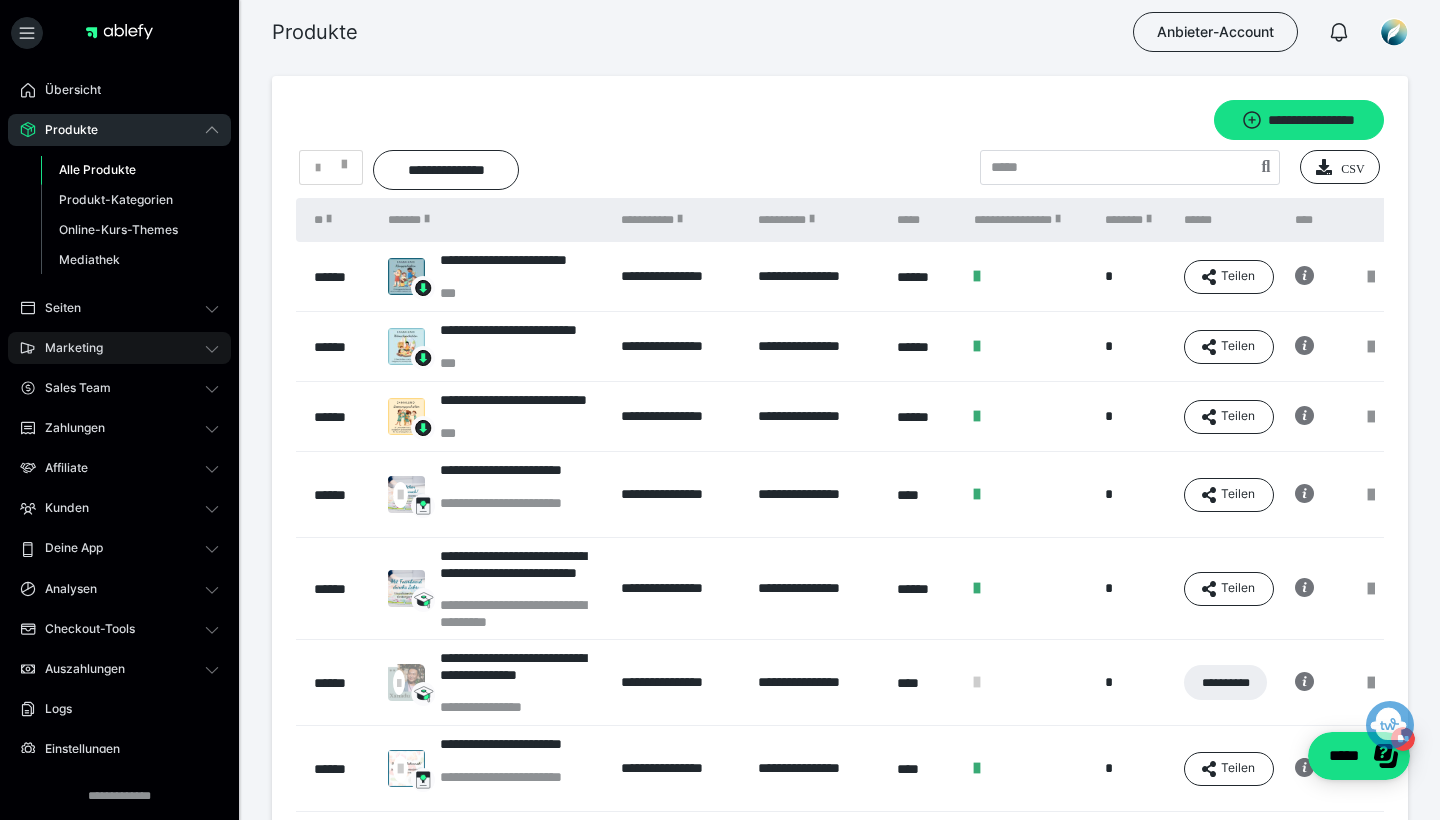 click on "Marketing" at bounding box center [67, 348] 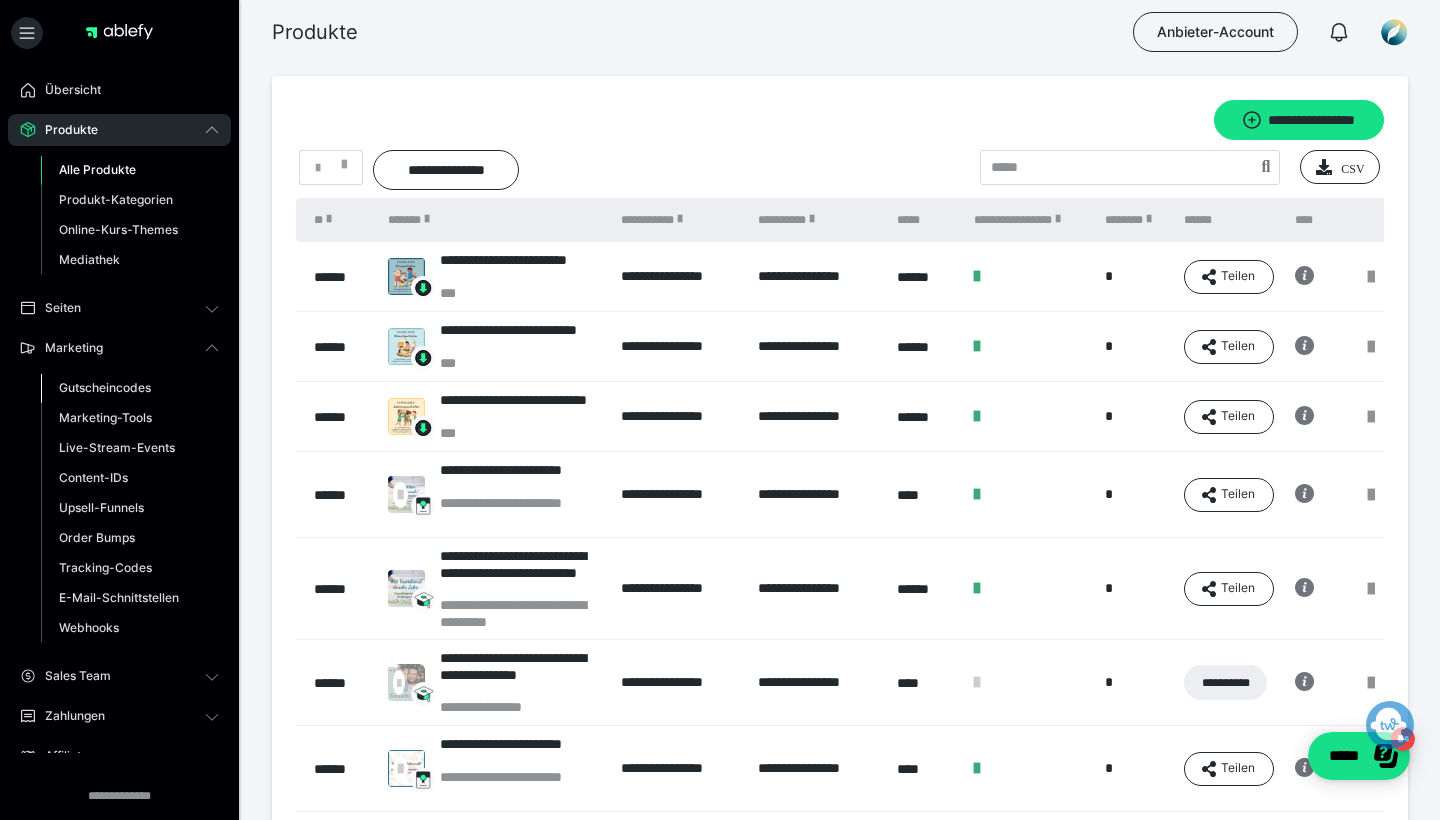 click on "Gutscheincodes" at bounding box center [105, 387] 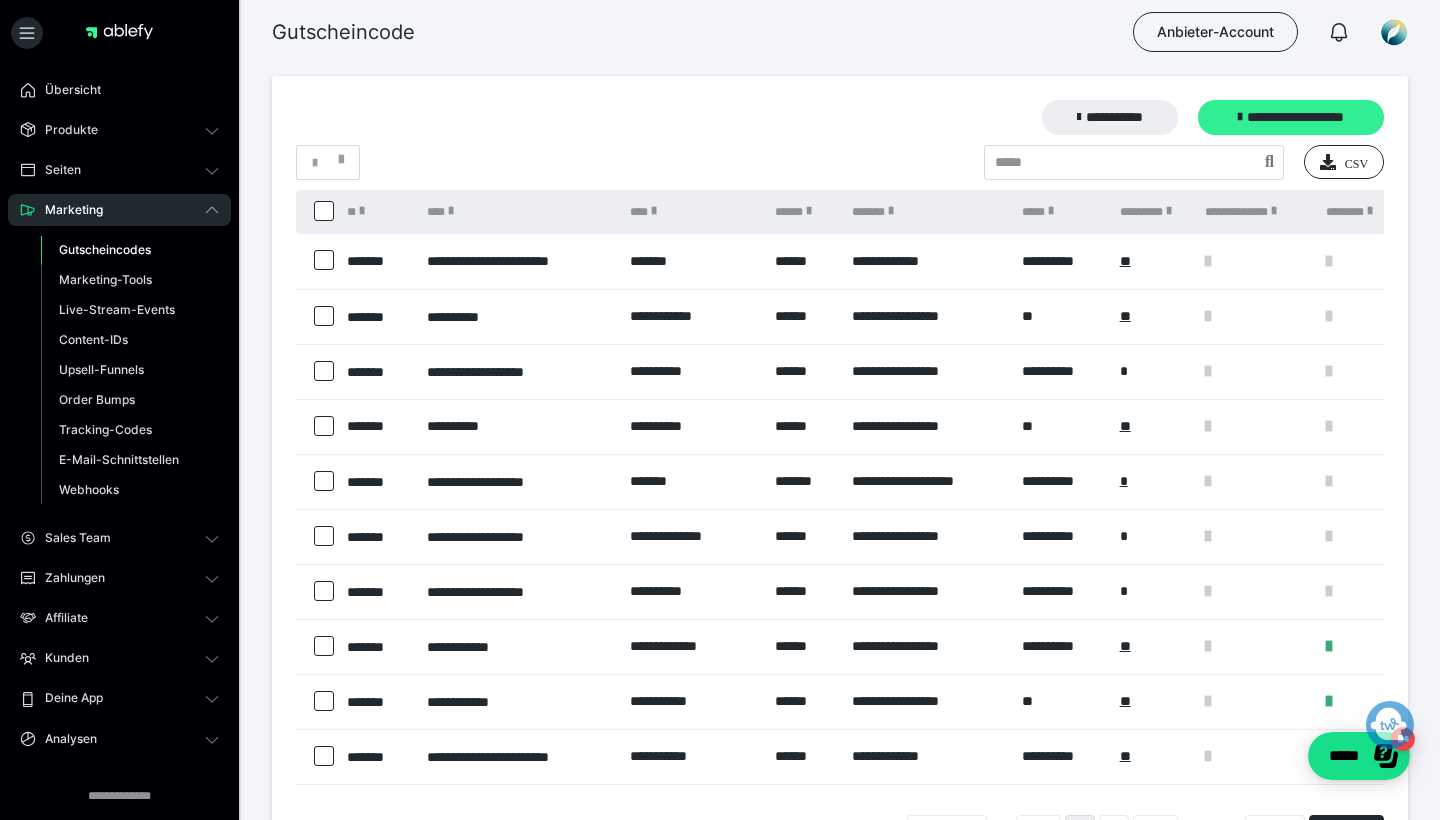 click on "**********" at bounding box center (1291, 117) 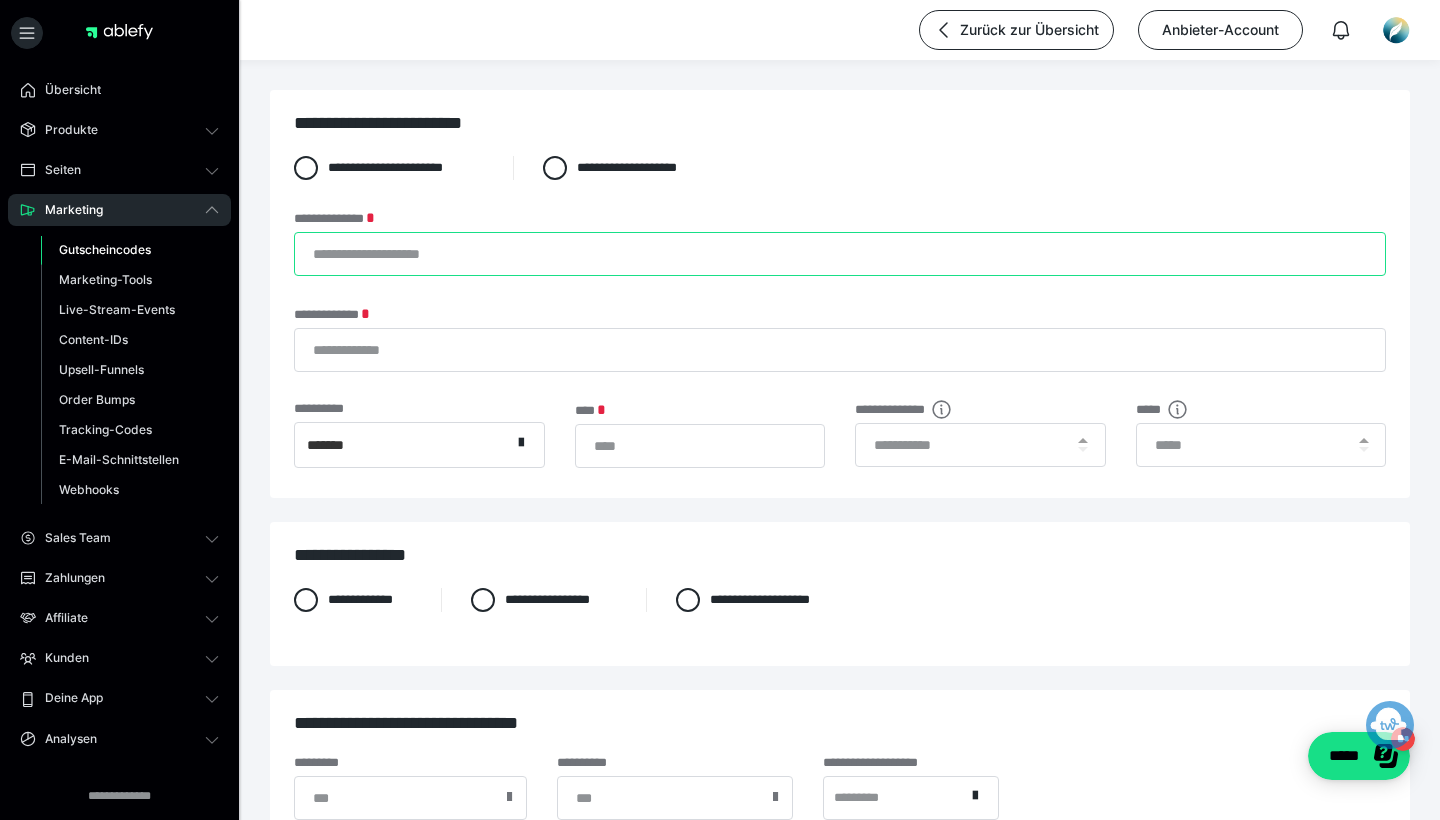 click on "**********" at bounding box center (840, 254) 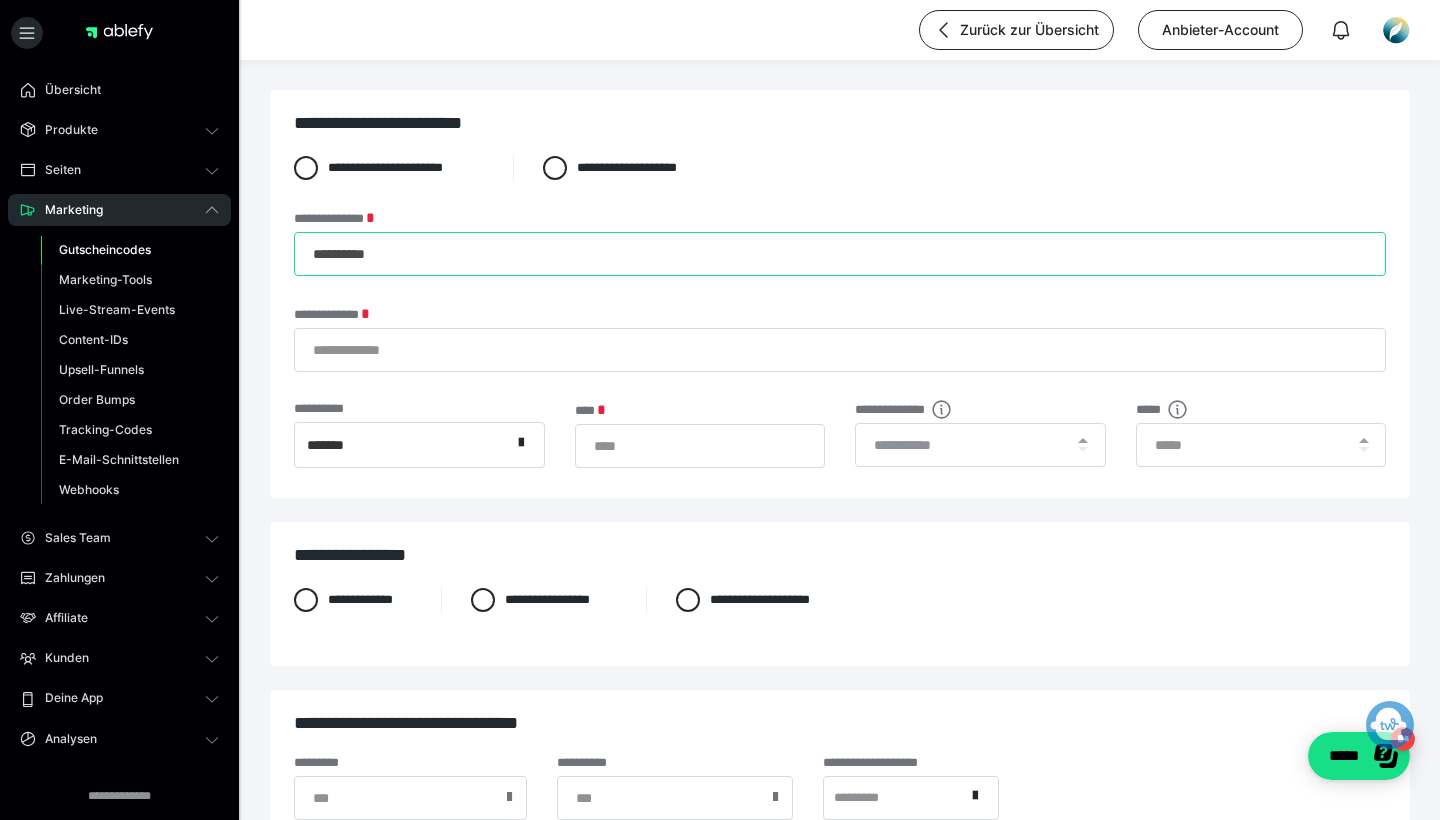 type on "**********" 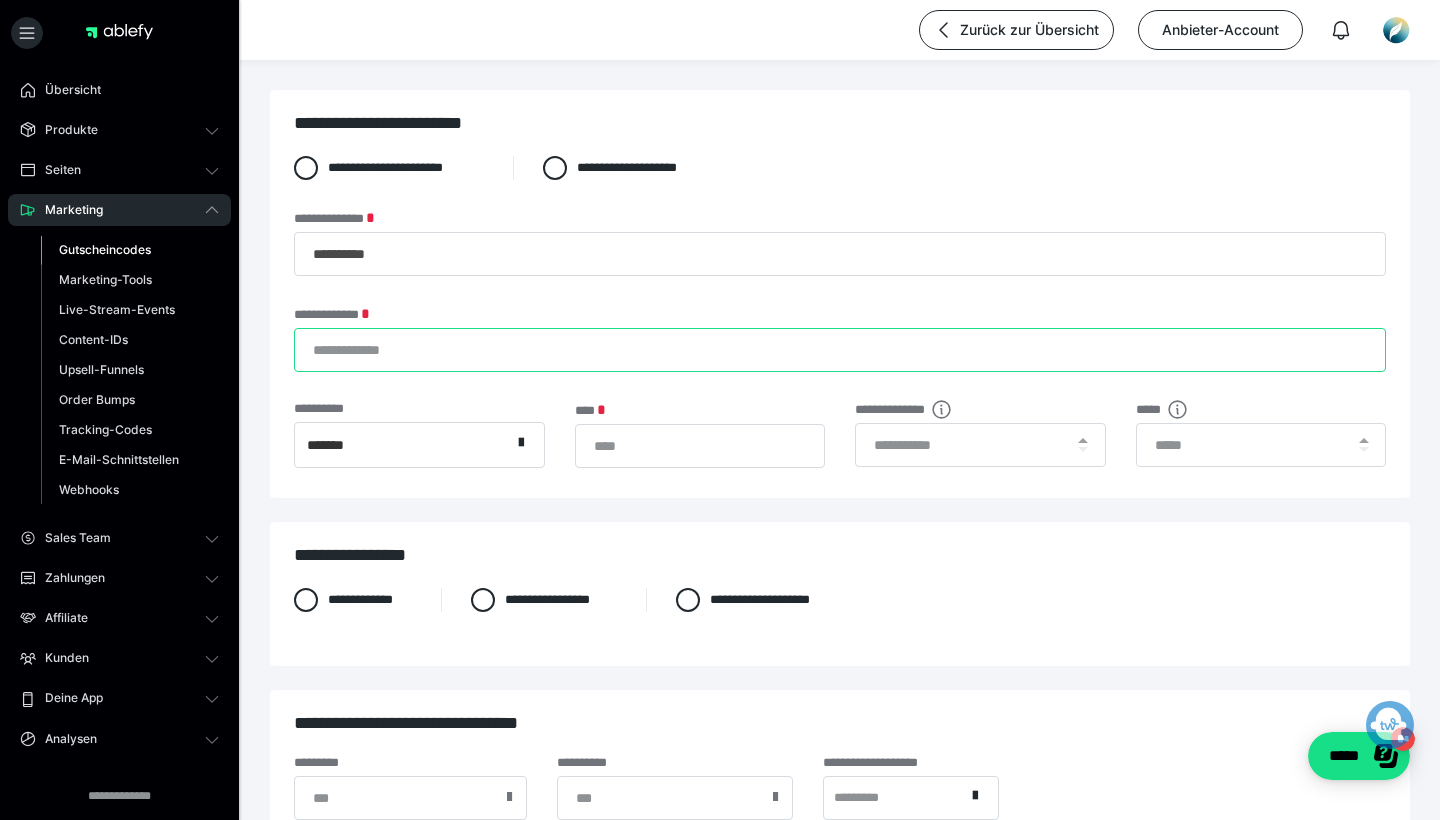 click on "**********" at bounding box center [840, 350] 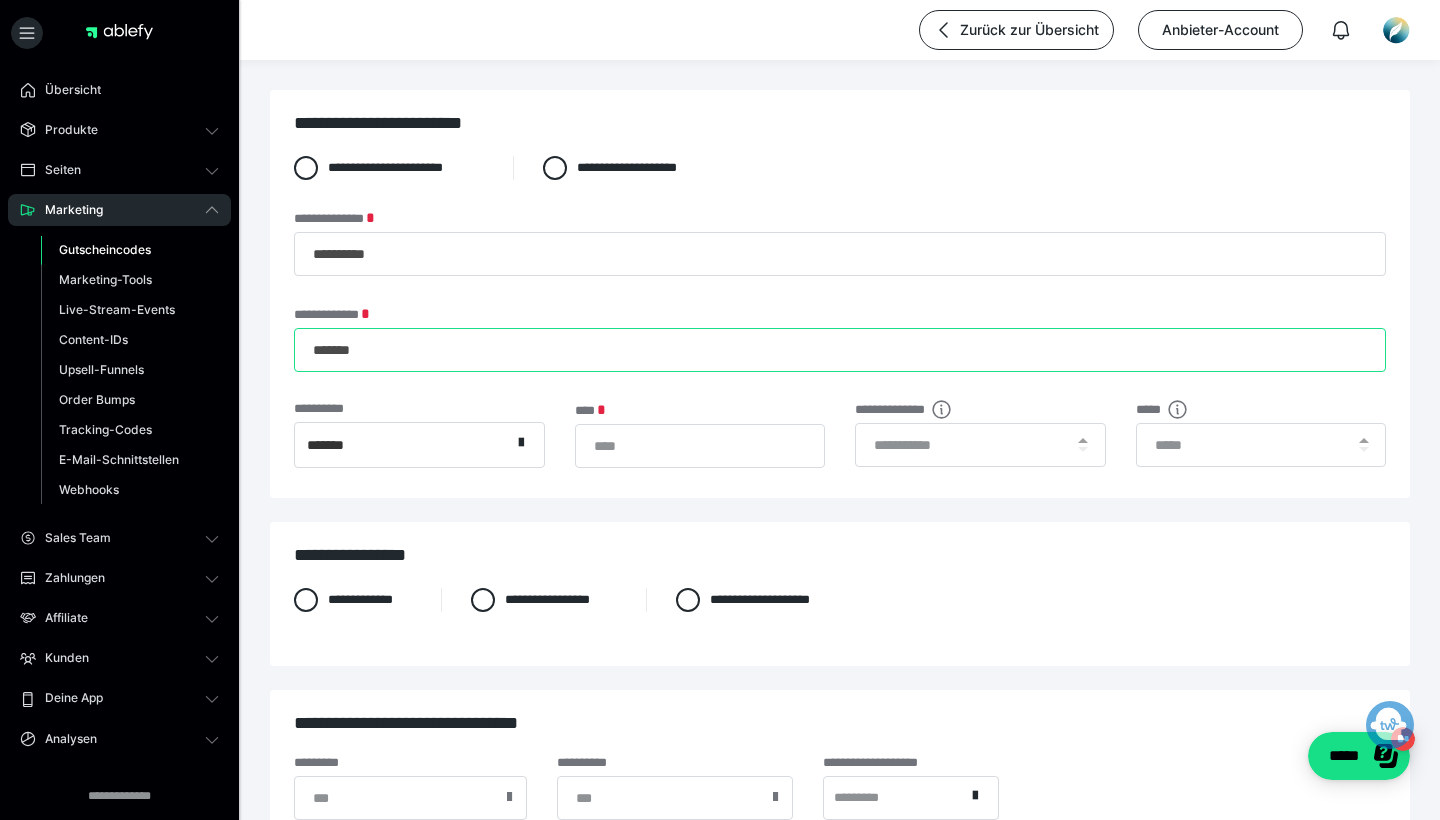 type on "*******" 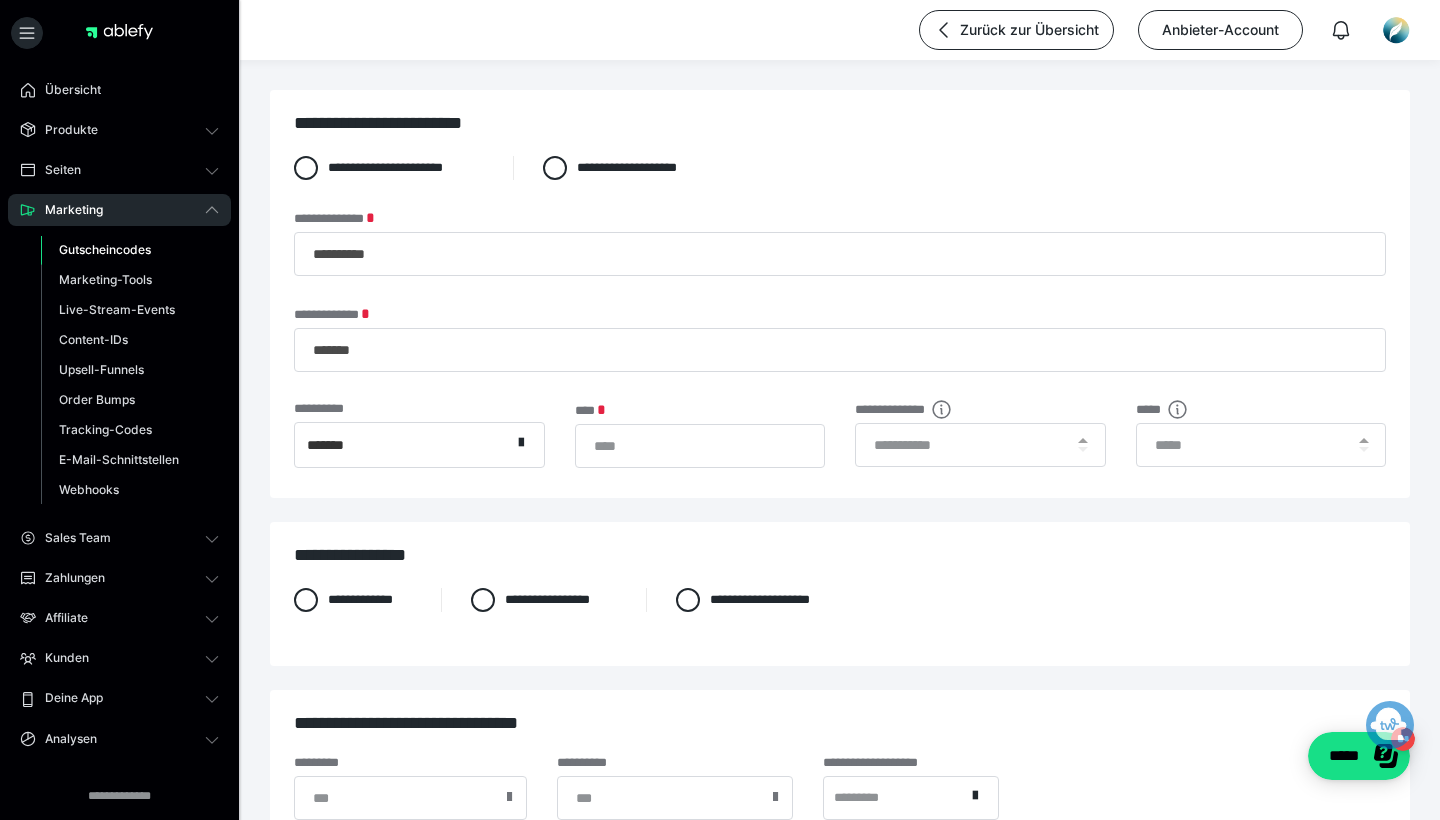 click on "*******" at bounding box center [403, 445] 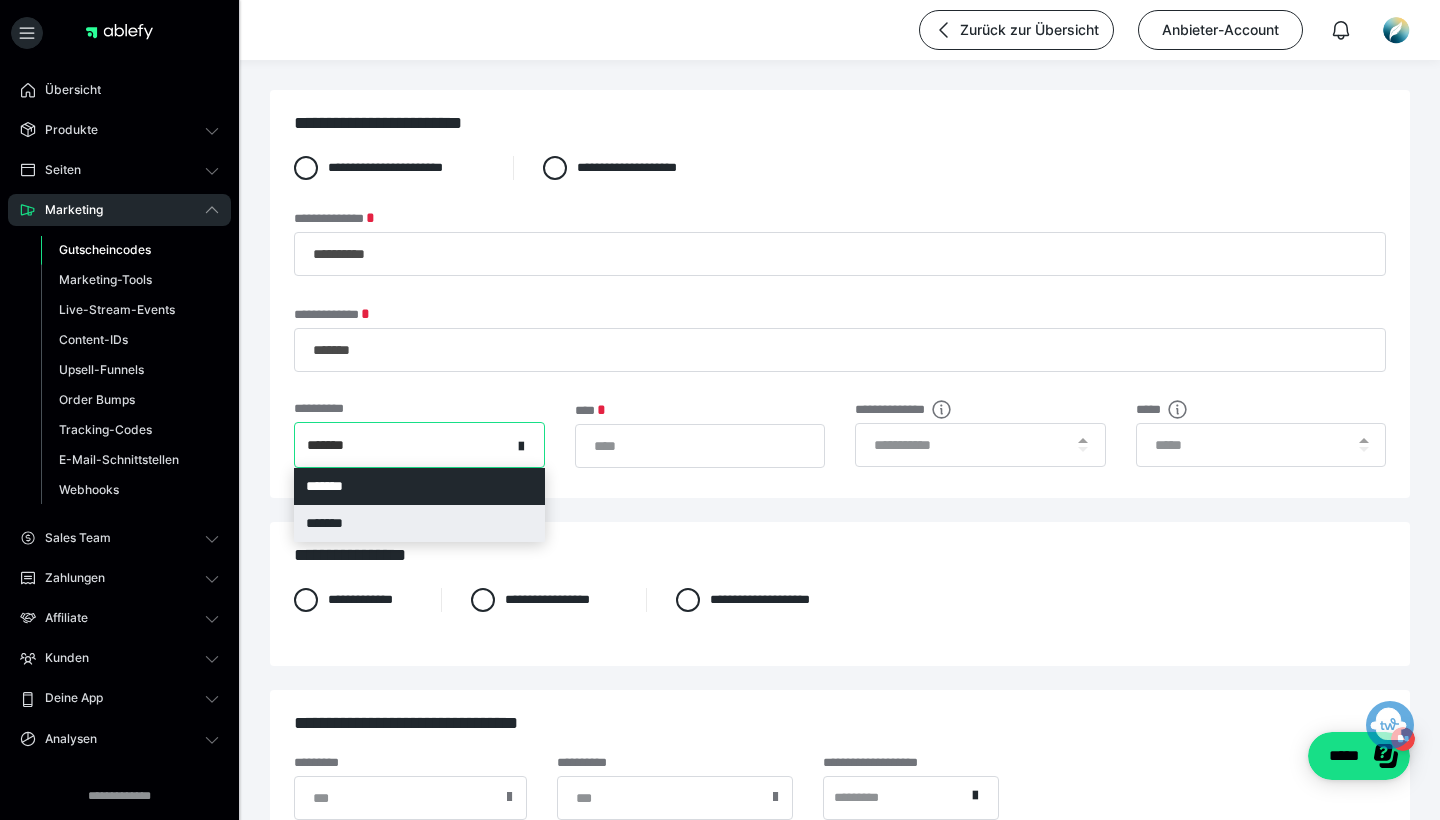 click on "*******" at bounding box center [419, 523] 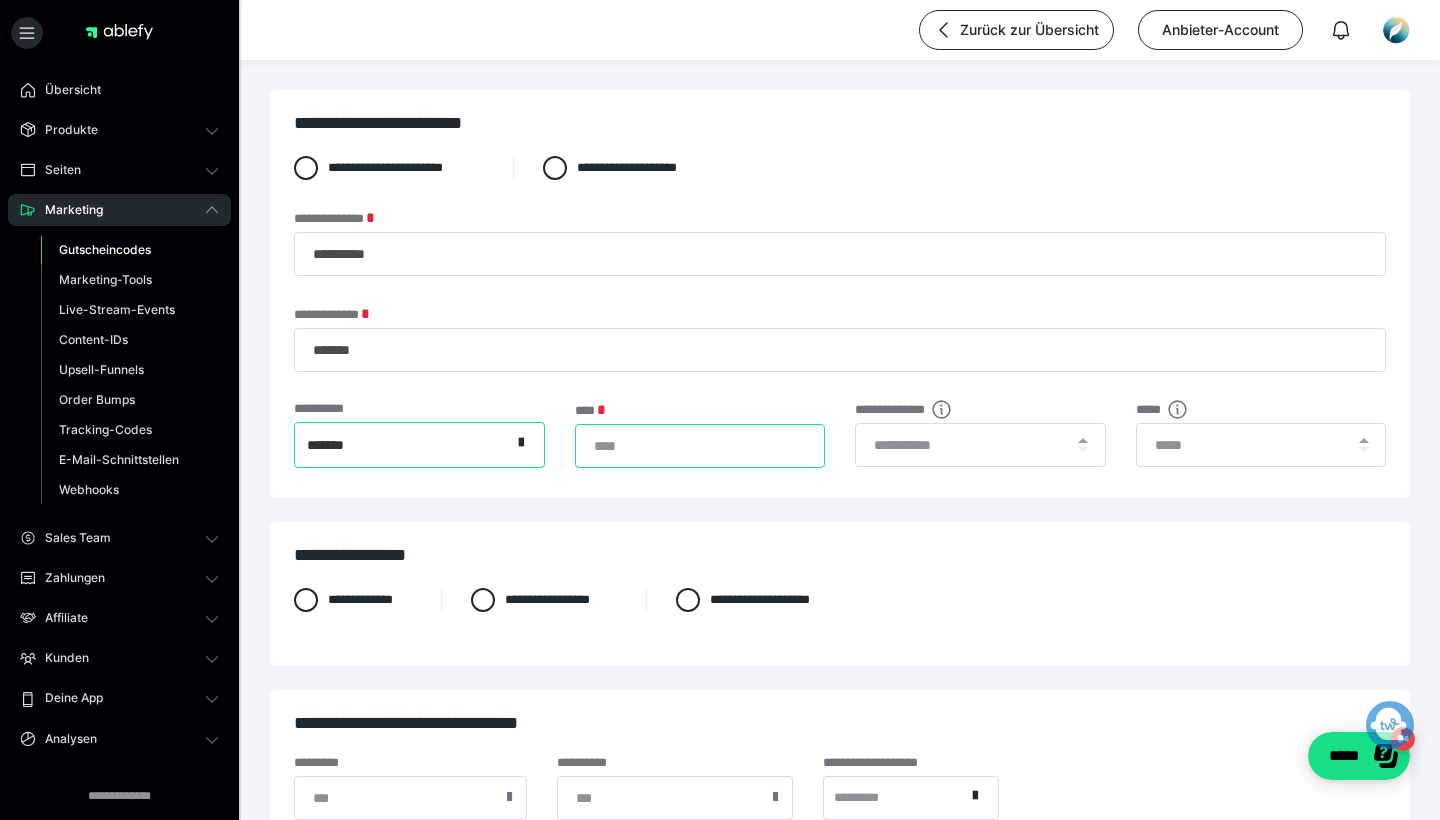 click on "*" at bounding box center (700, 446) 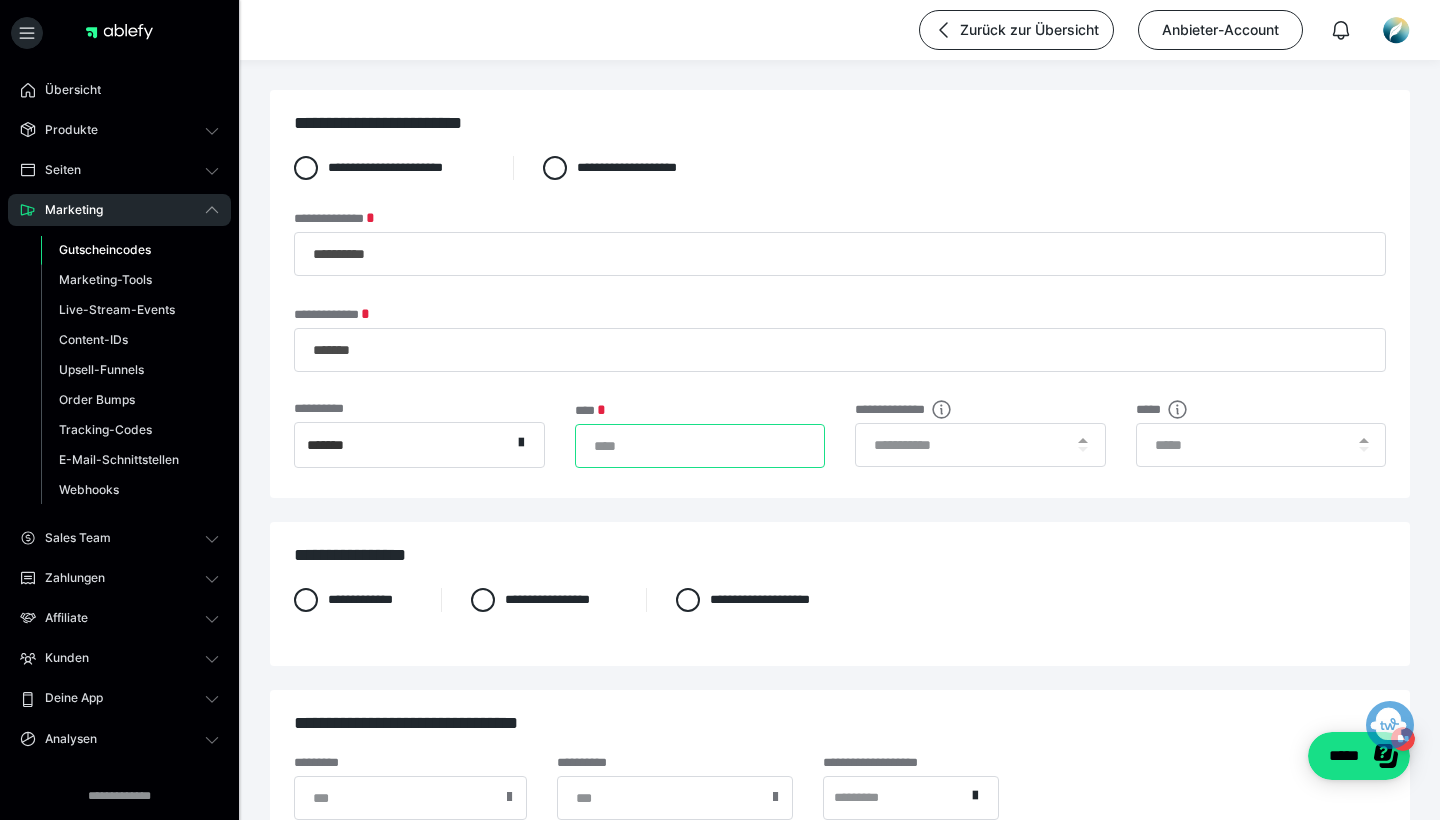 drag, startPoint x: 602, startPoint y: 450, endPoint x: 591, endPoint y: 448, distance: 11.18034 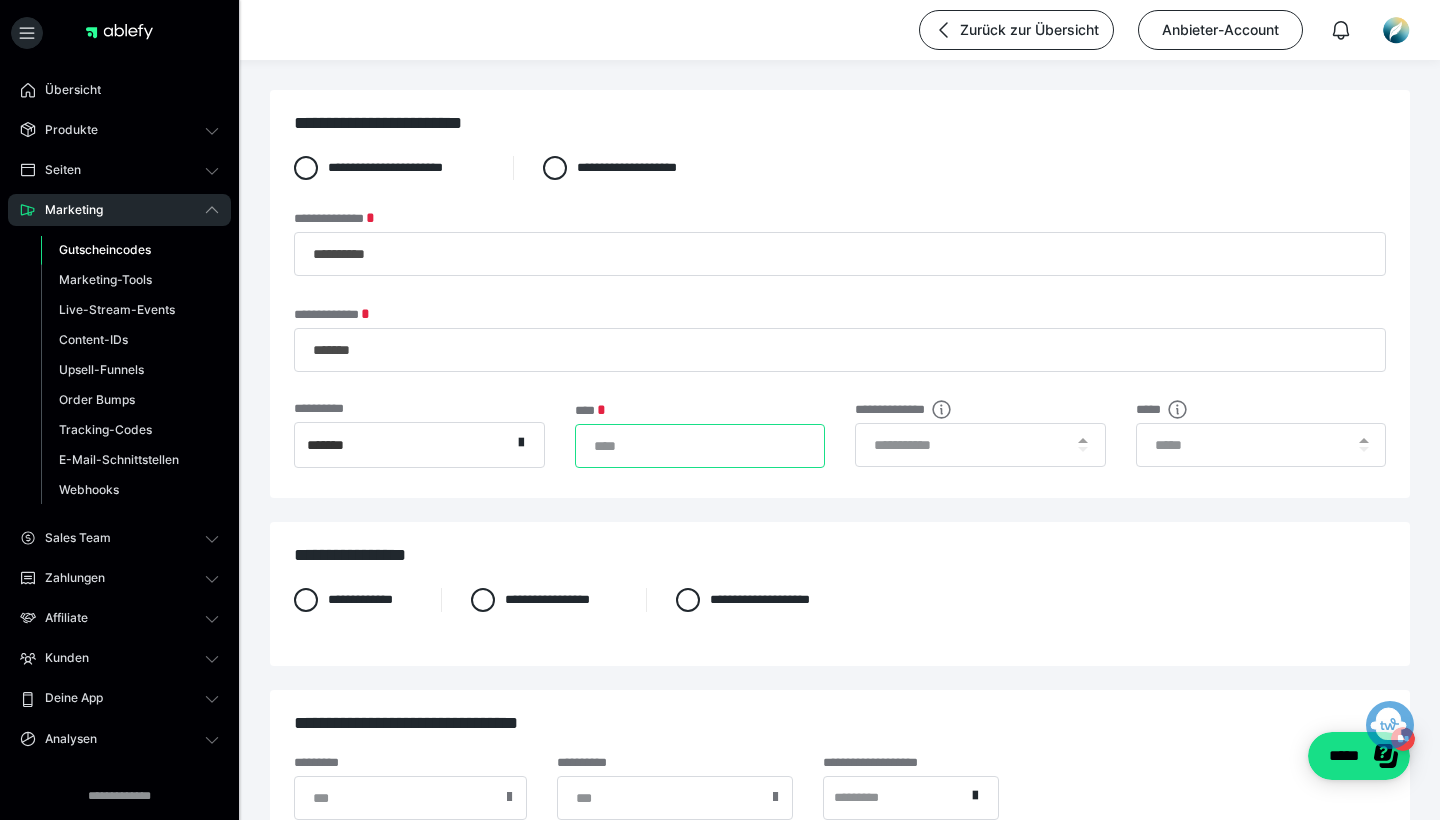 type on "**" 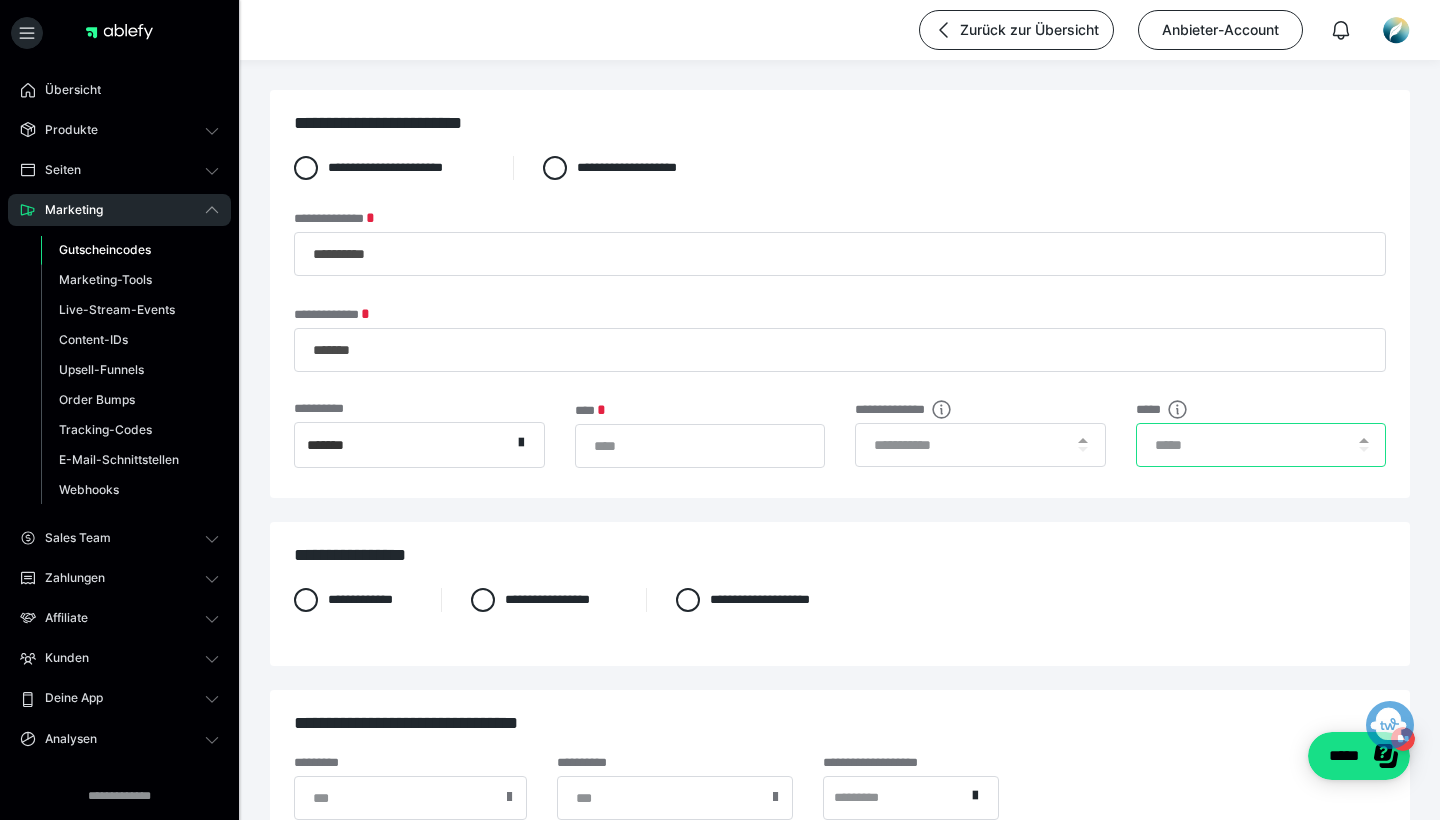 click at bounding box center [1261, 445] 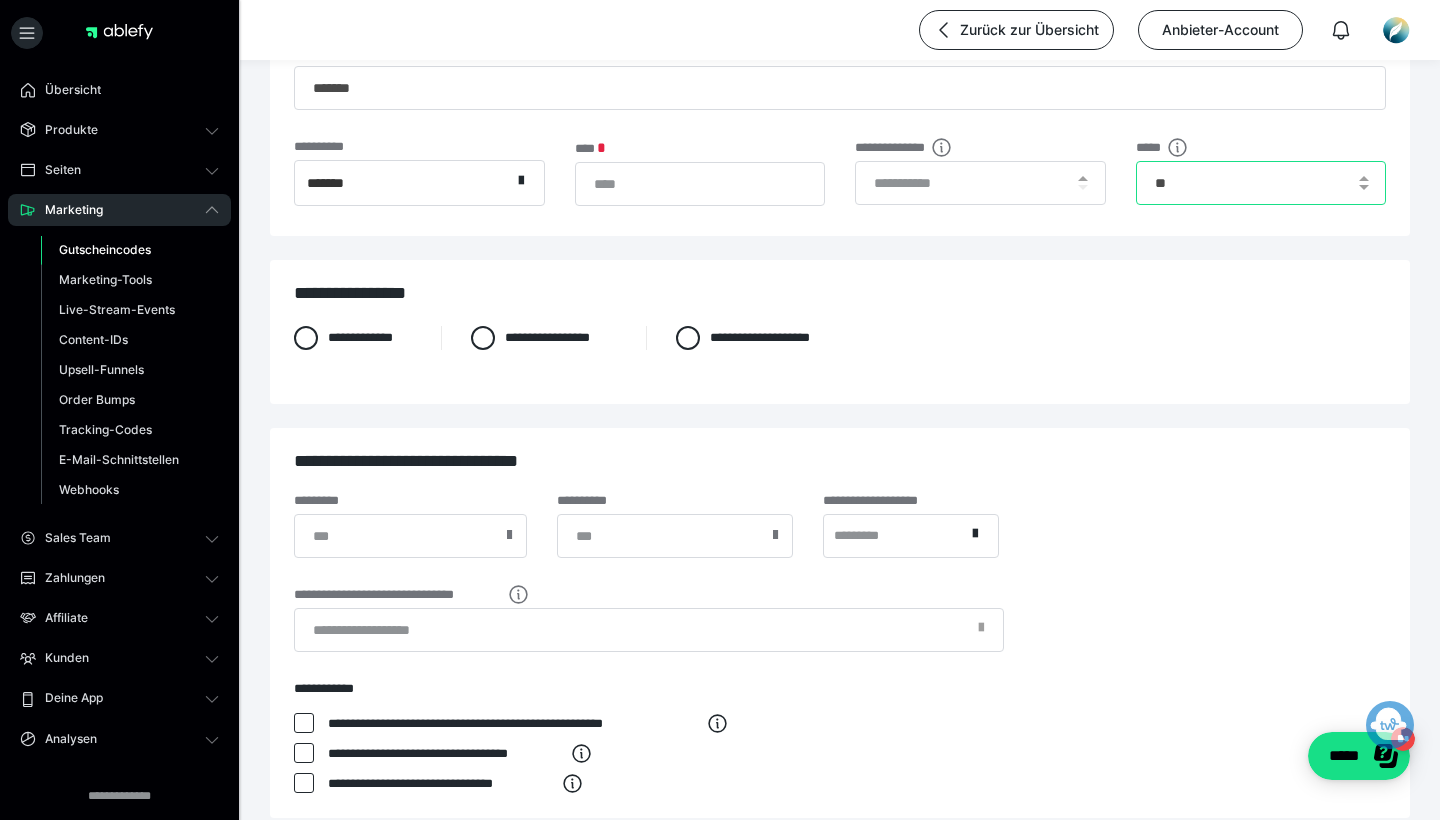 scroll, scrollTop: 279, scrollLeft: 0, axis: vertical 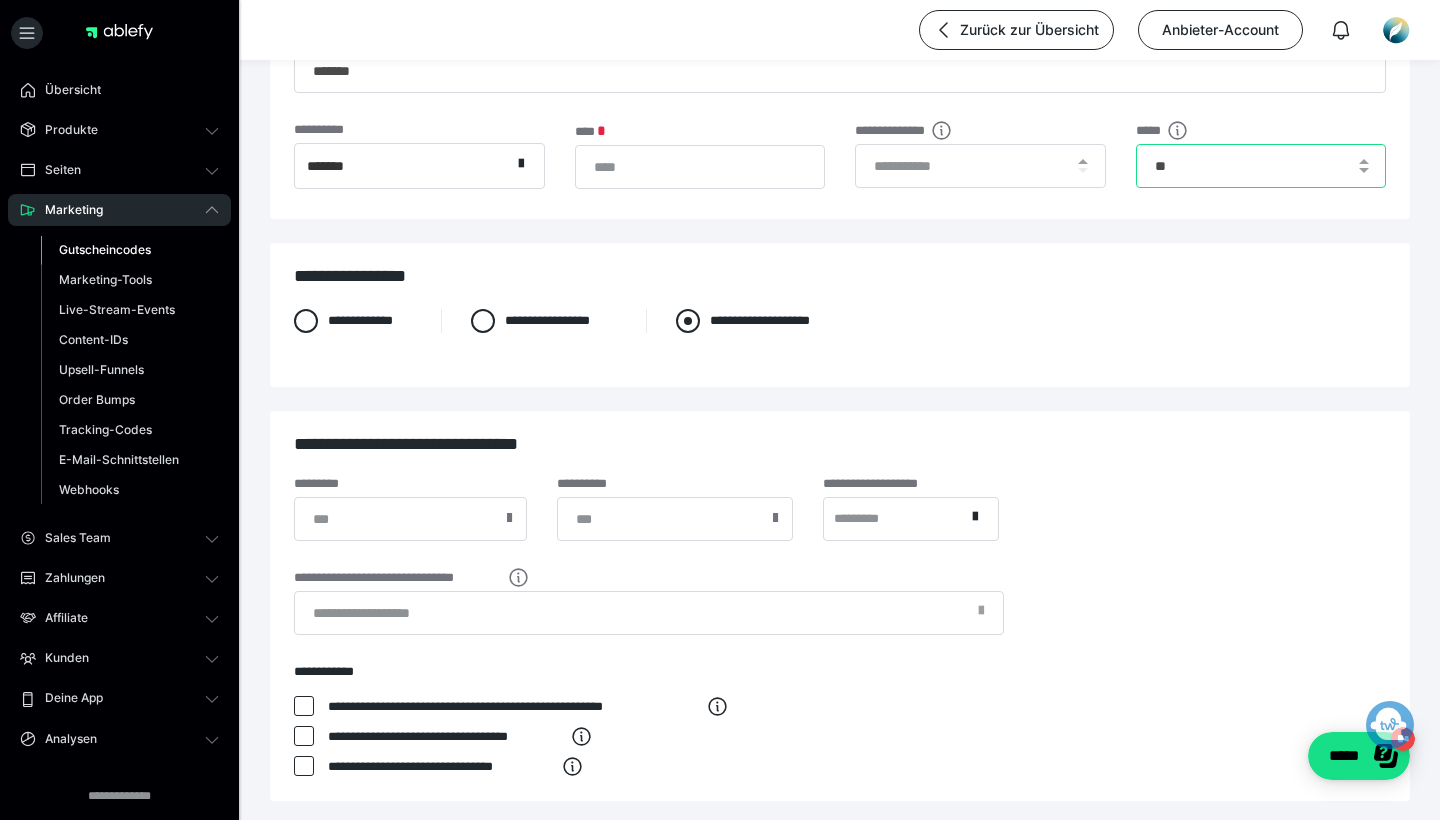 type on "**" 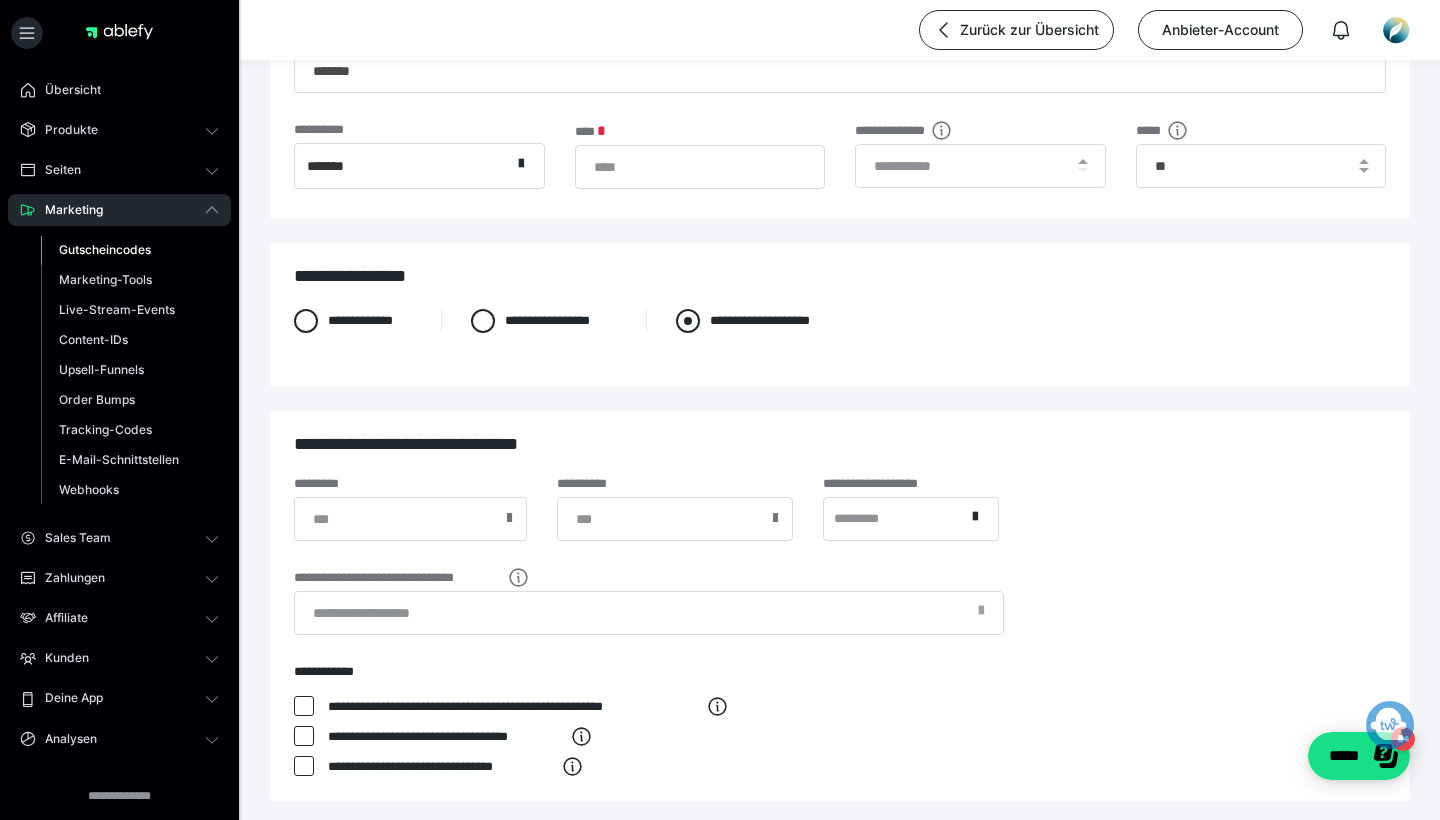 click at bounding box center (688, 321) 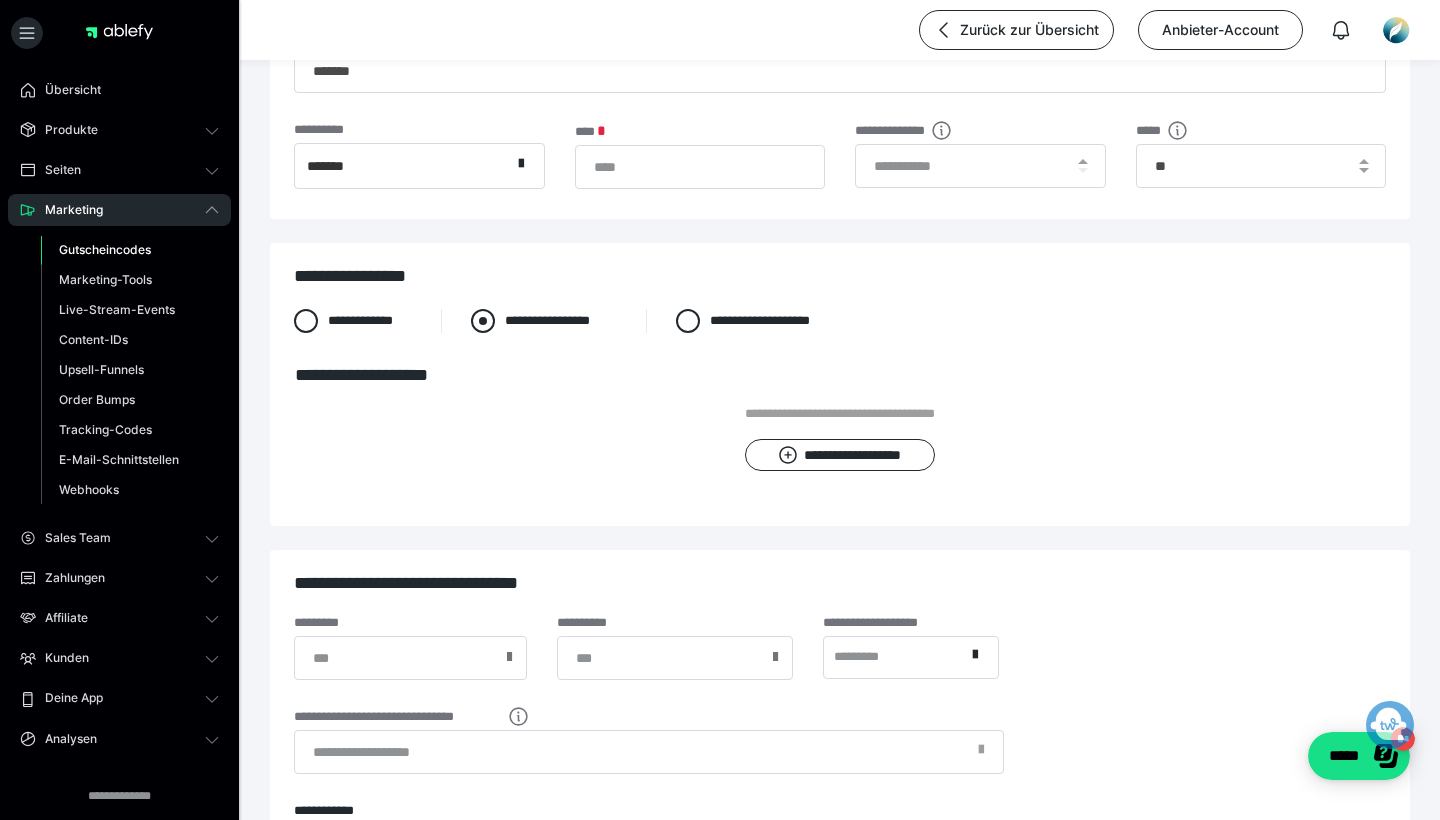 click at bounding box center [483, 321] 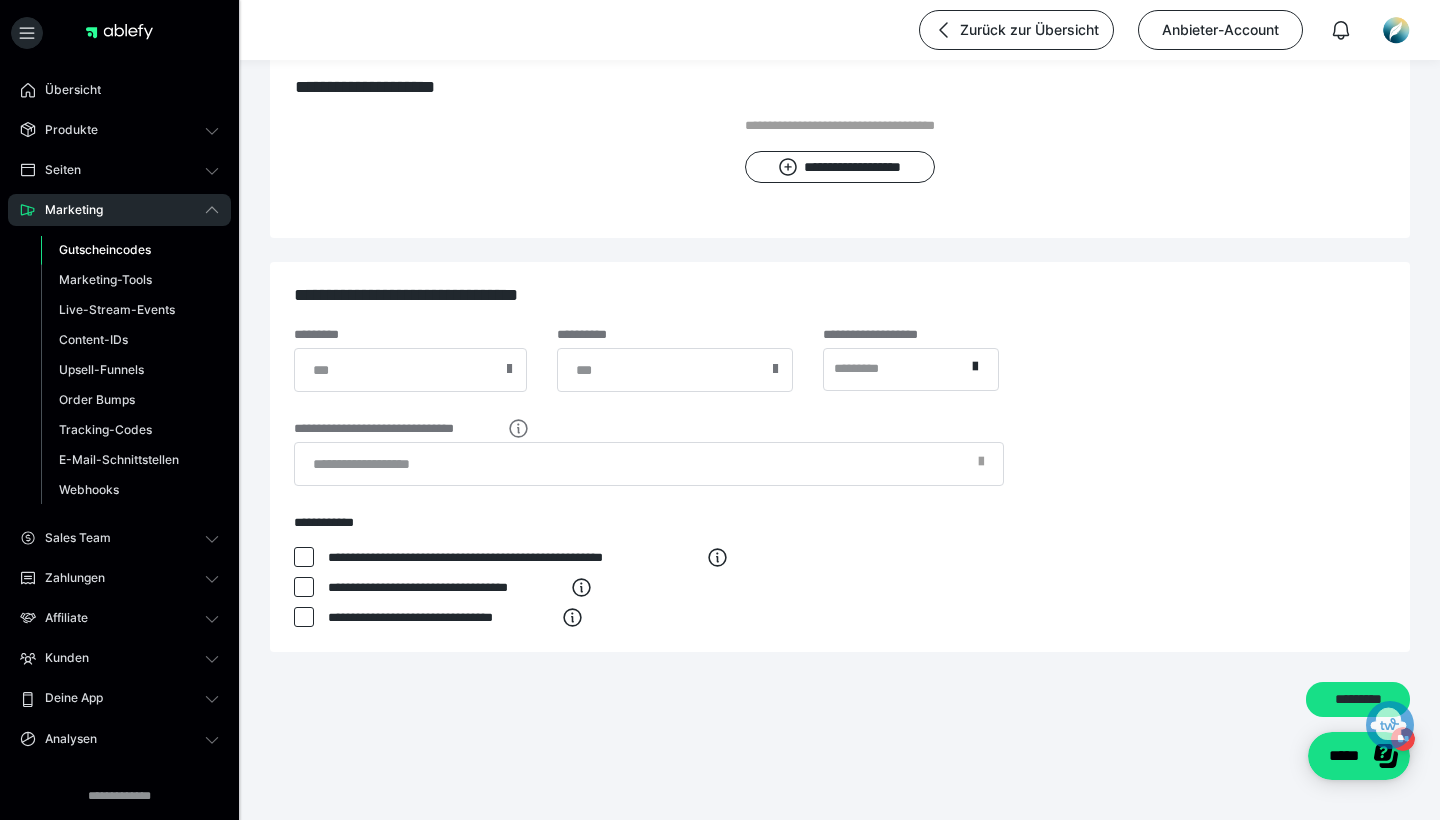 scroll, scrollTop: 567, scrollLeft: 0, axis: vertical 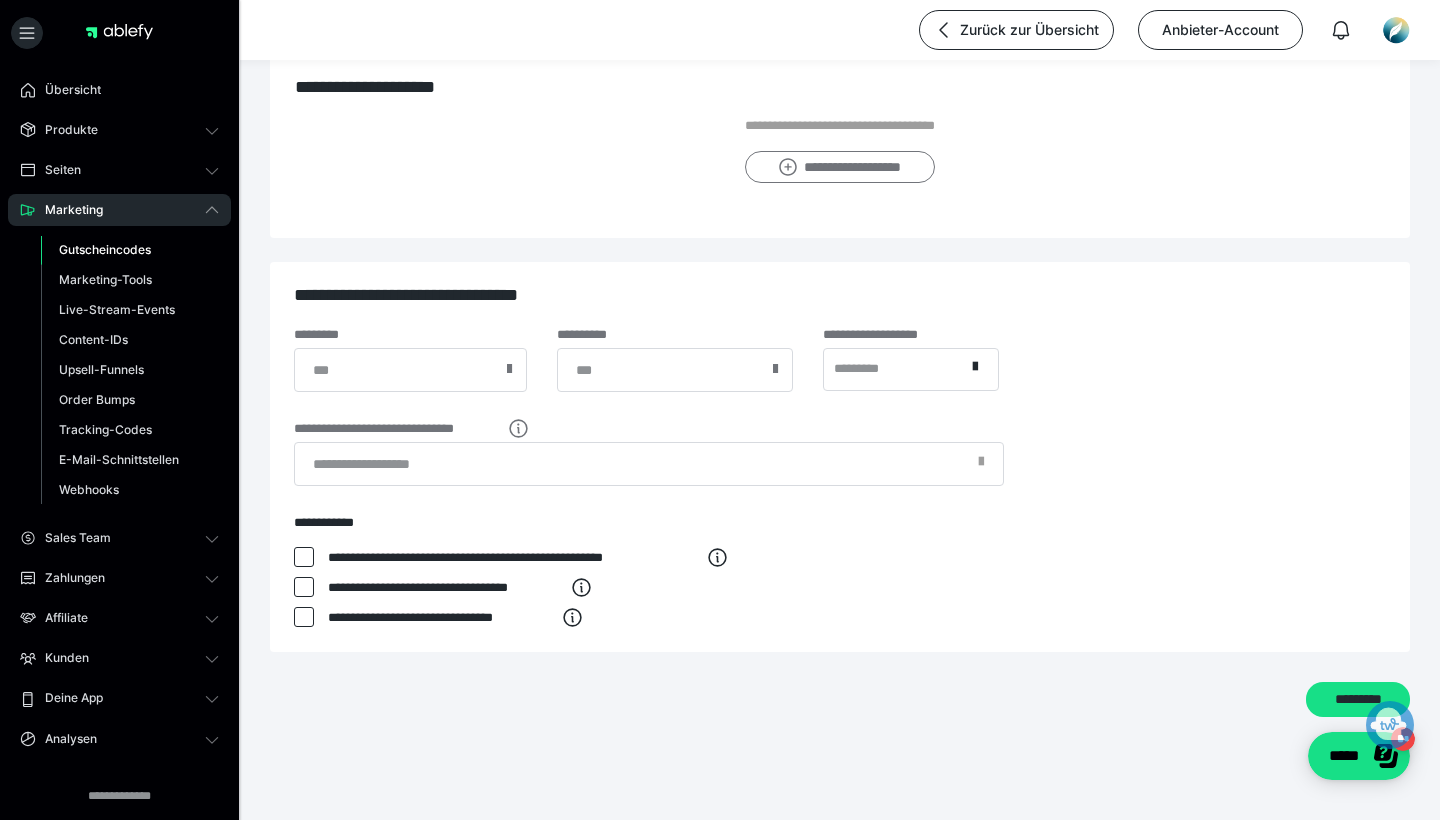 click on "**********" at bounding box center (839, 167) 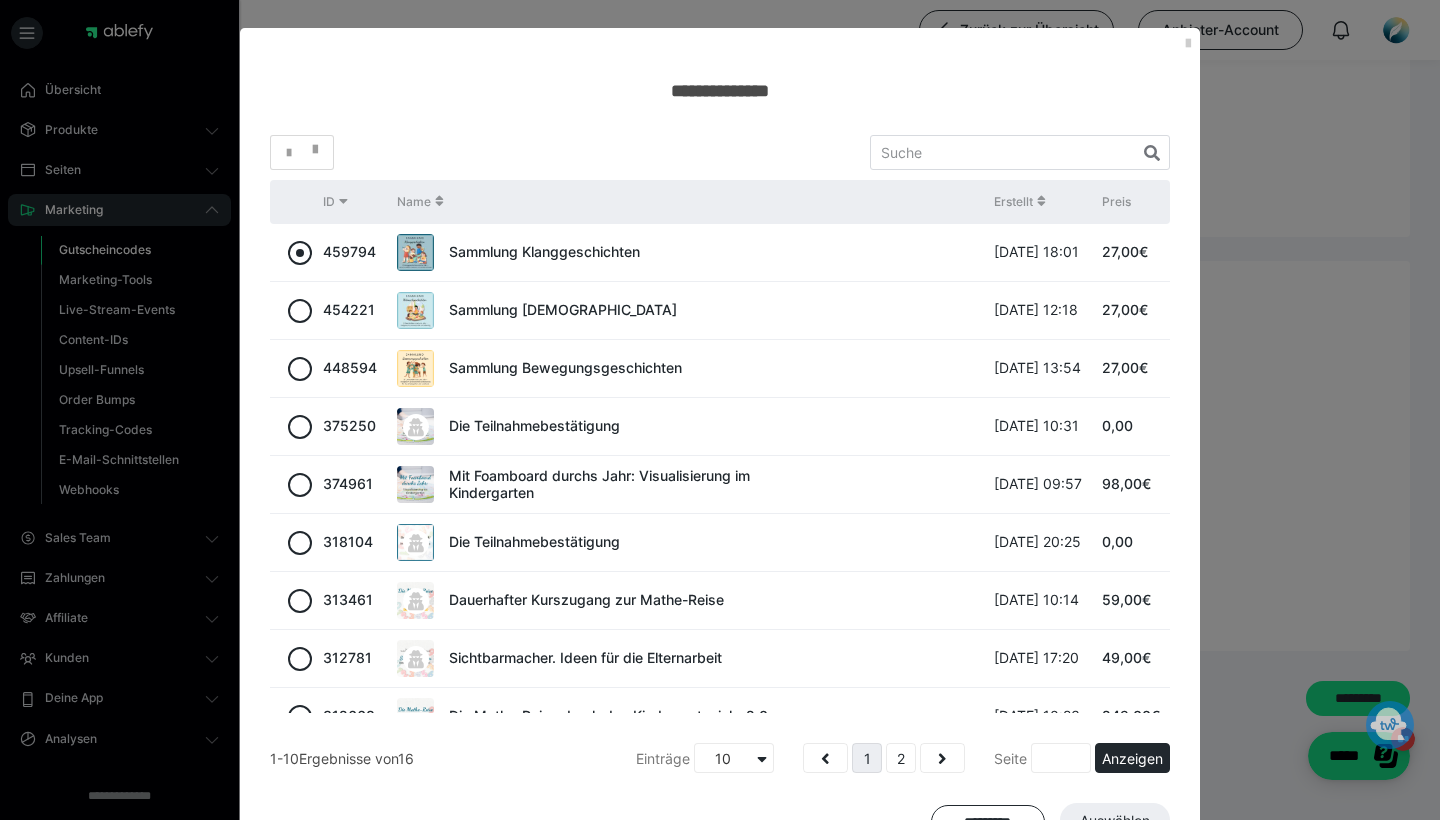 click at bounding box center (300, 253) 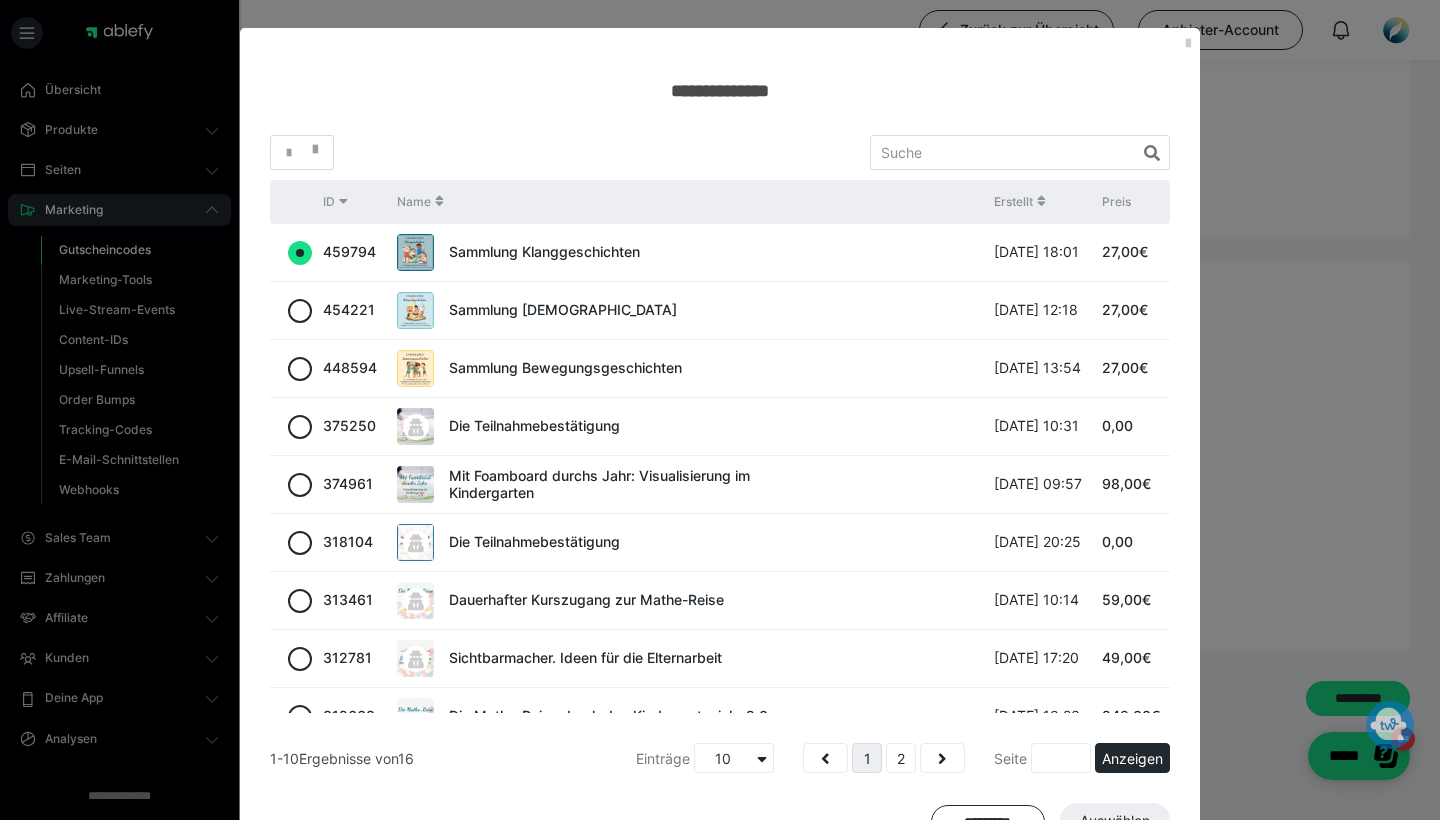radio on "true" 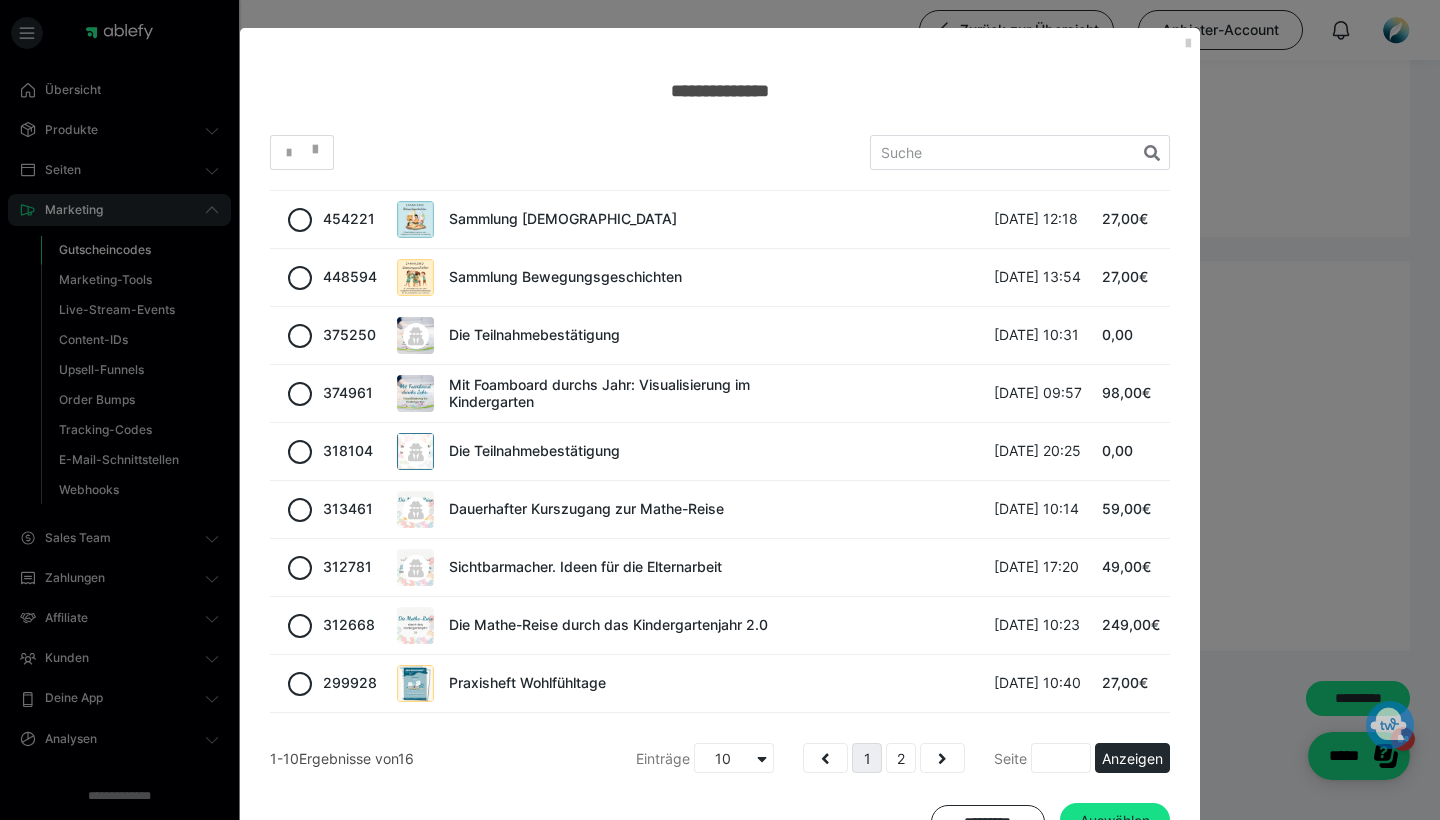 scroll, scrollTop: 91, scrollLeft: 0, axis: vertical 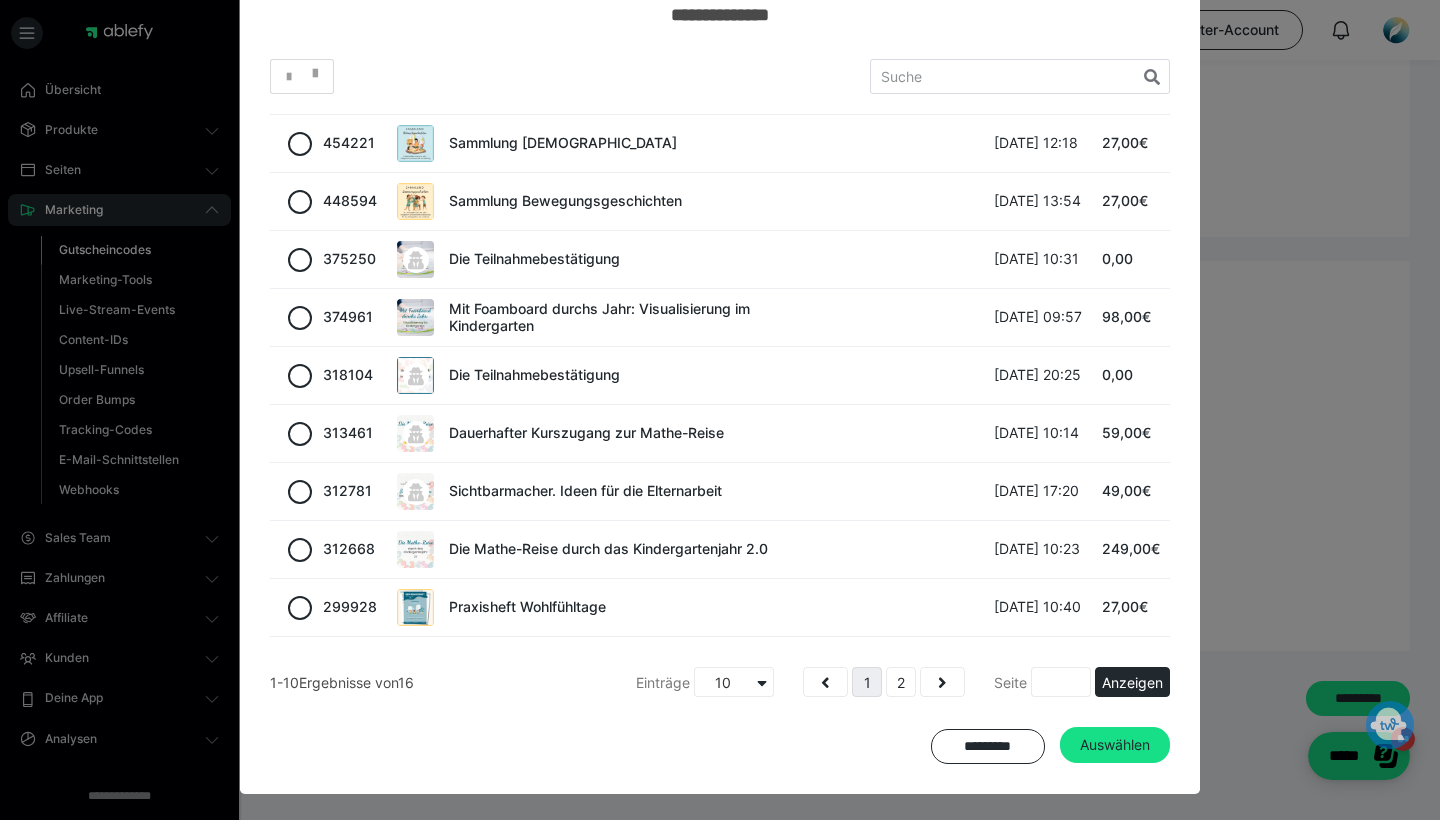 click on "Auswählen" at bounding box center (1115, 745) 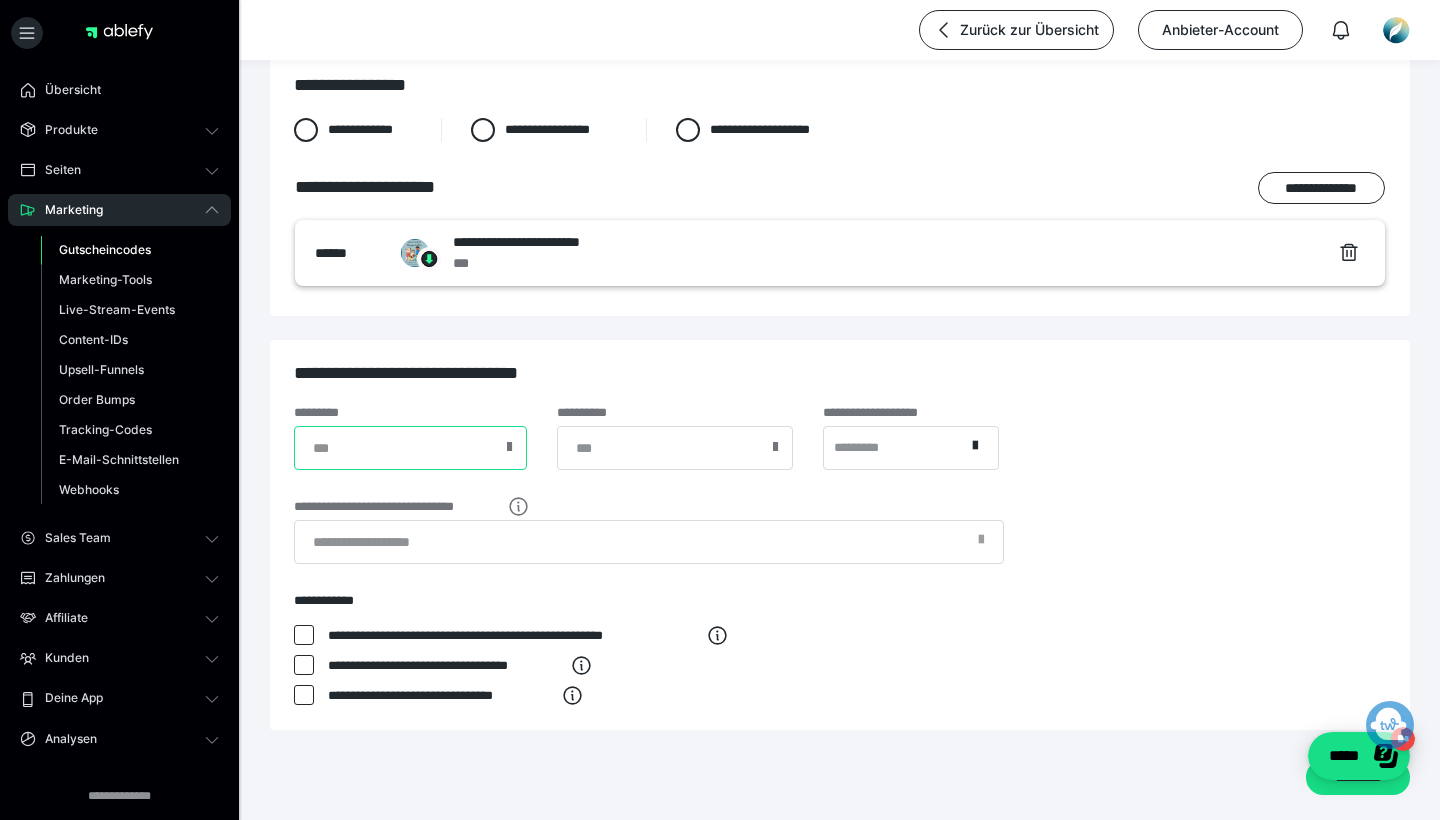 click at bounding box center (410, 448) 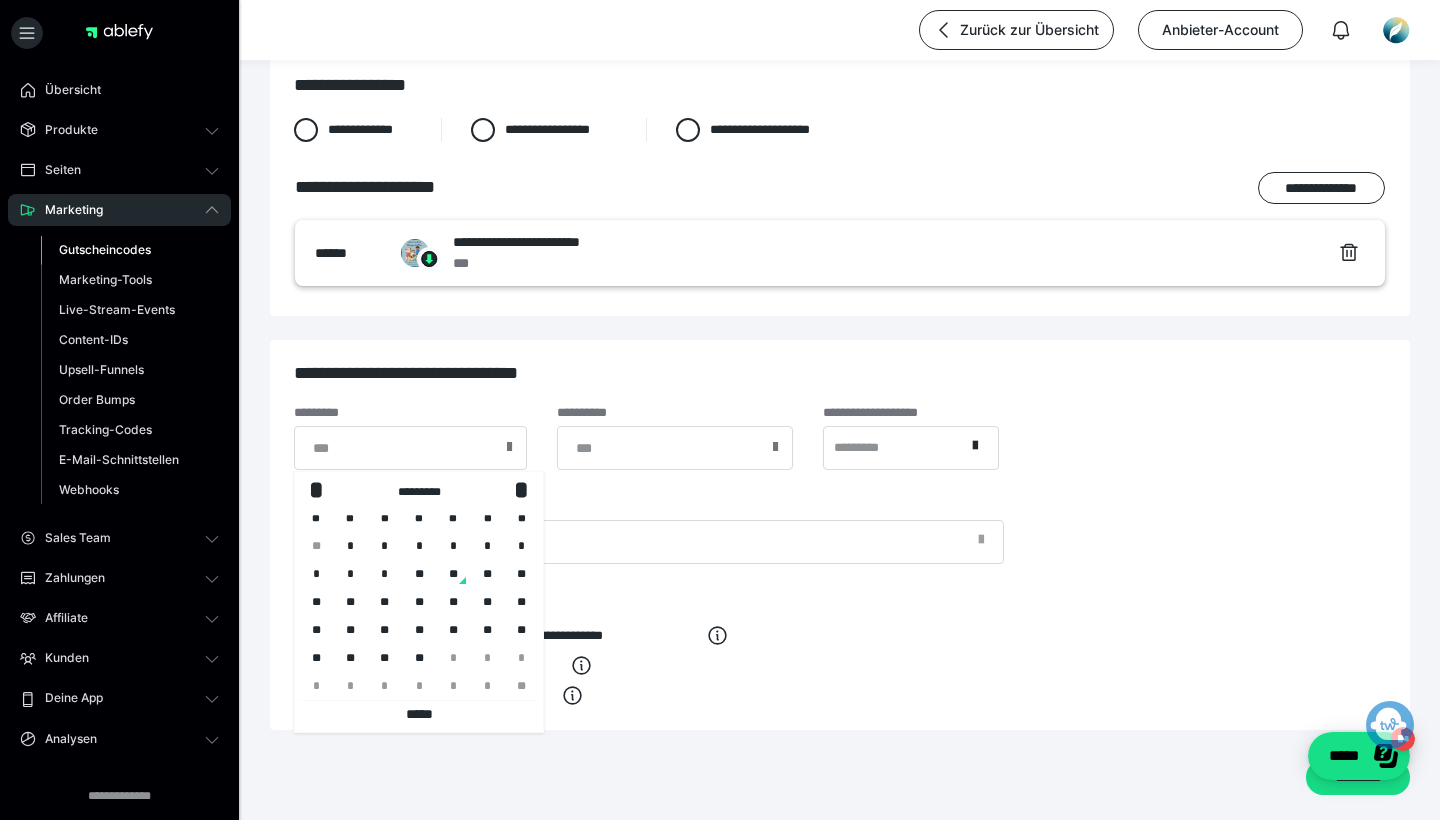click on "**" at bounding box center (487, 574) 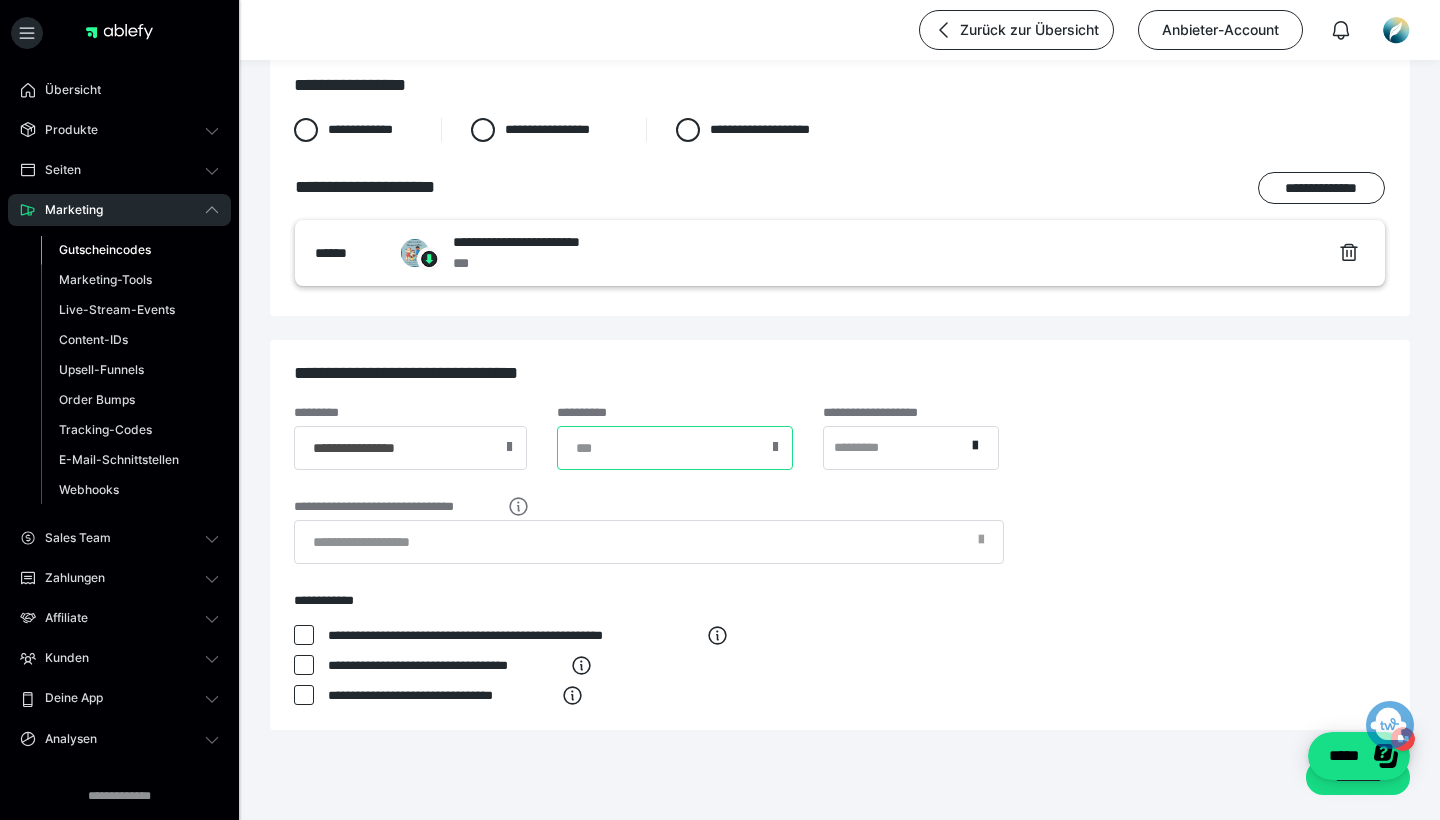 click at bounding box center [675, 448] 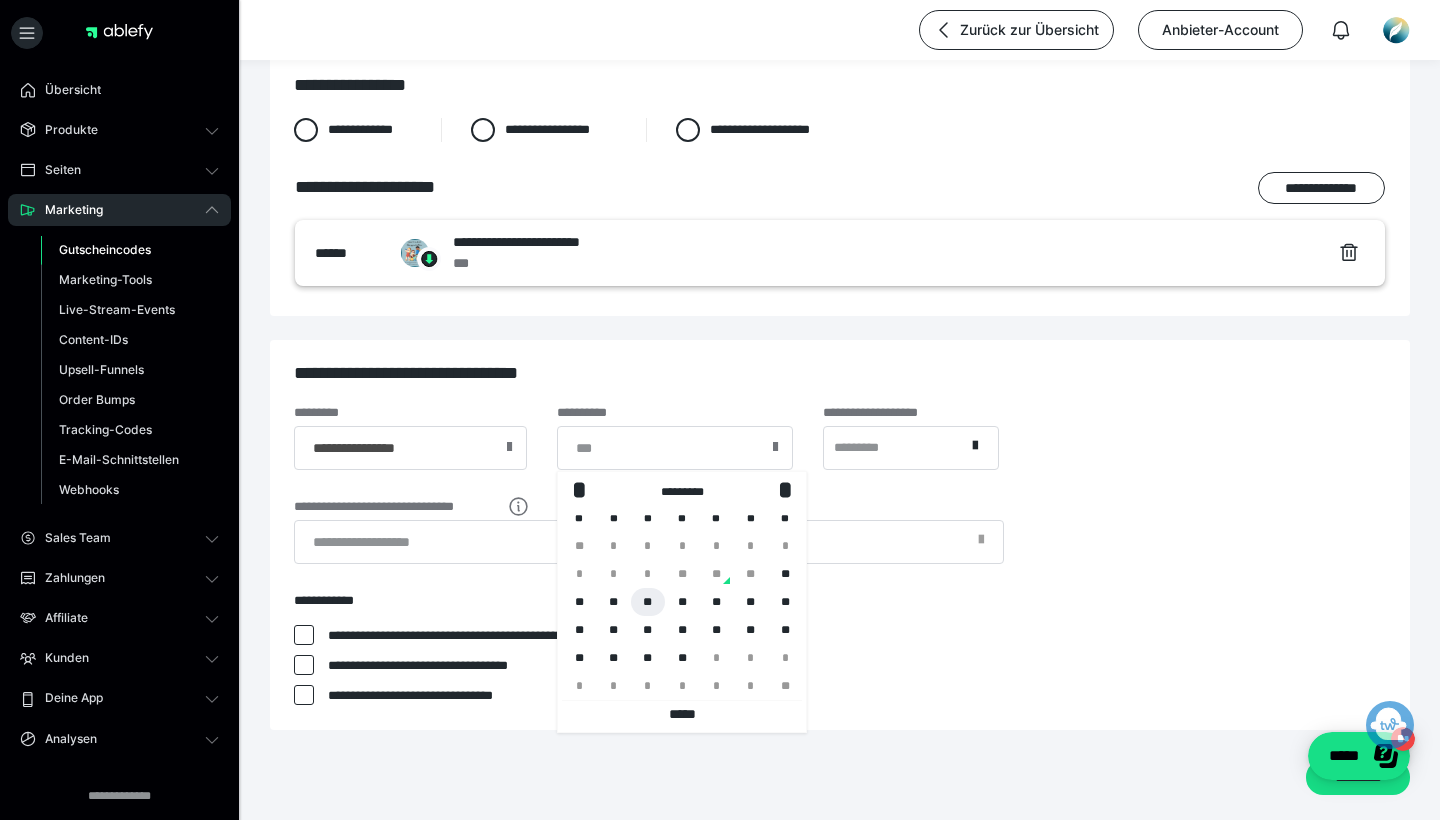 click on "**" at bounding box center [648, 602] 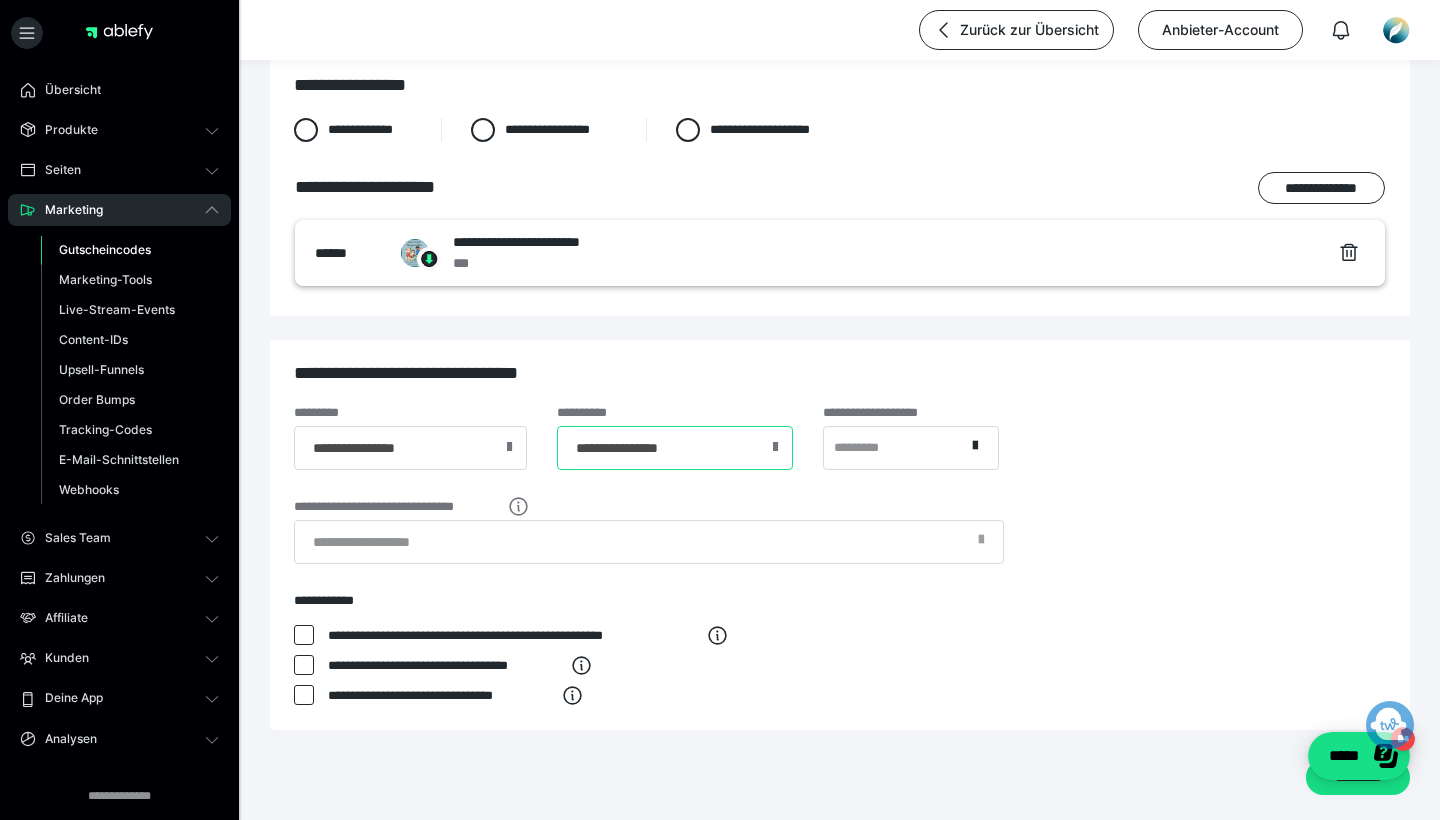 click on "**********" at bounding box center (675, 448) 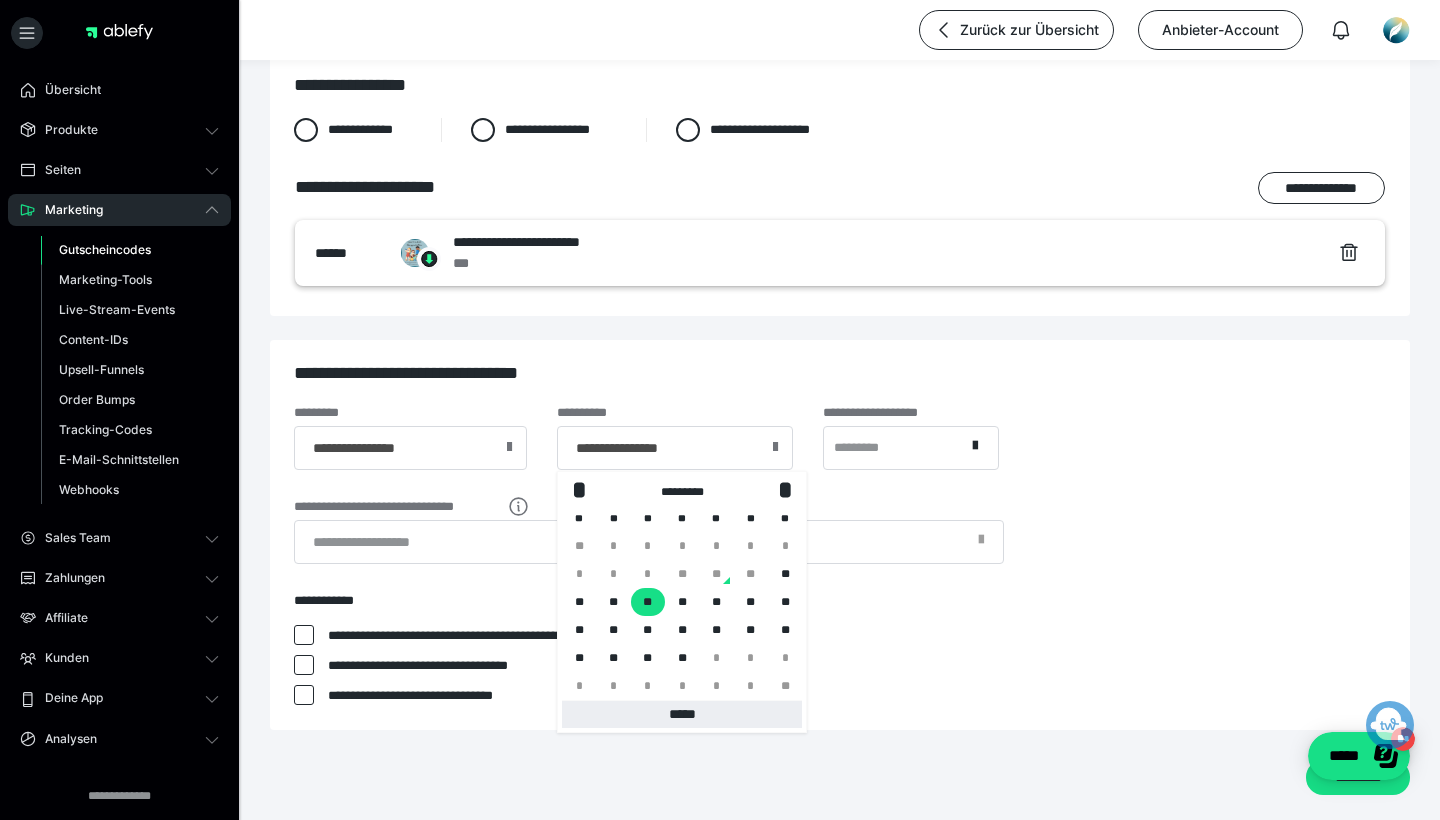 click on "*****" at bounding box center [682, 714] 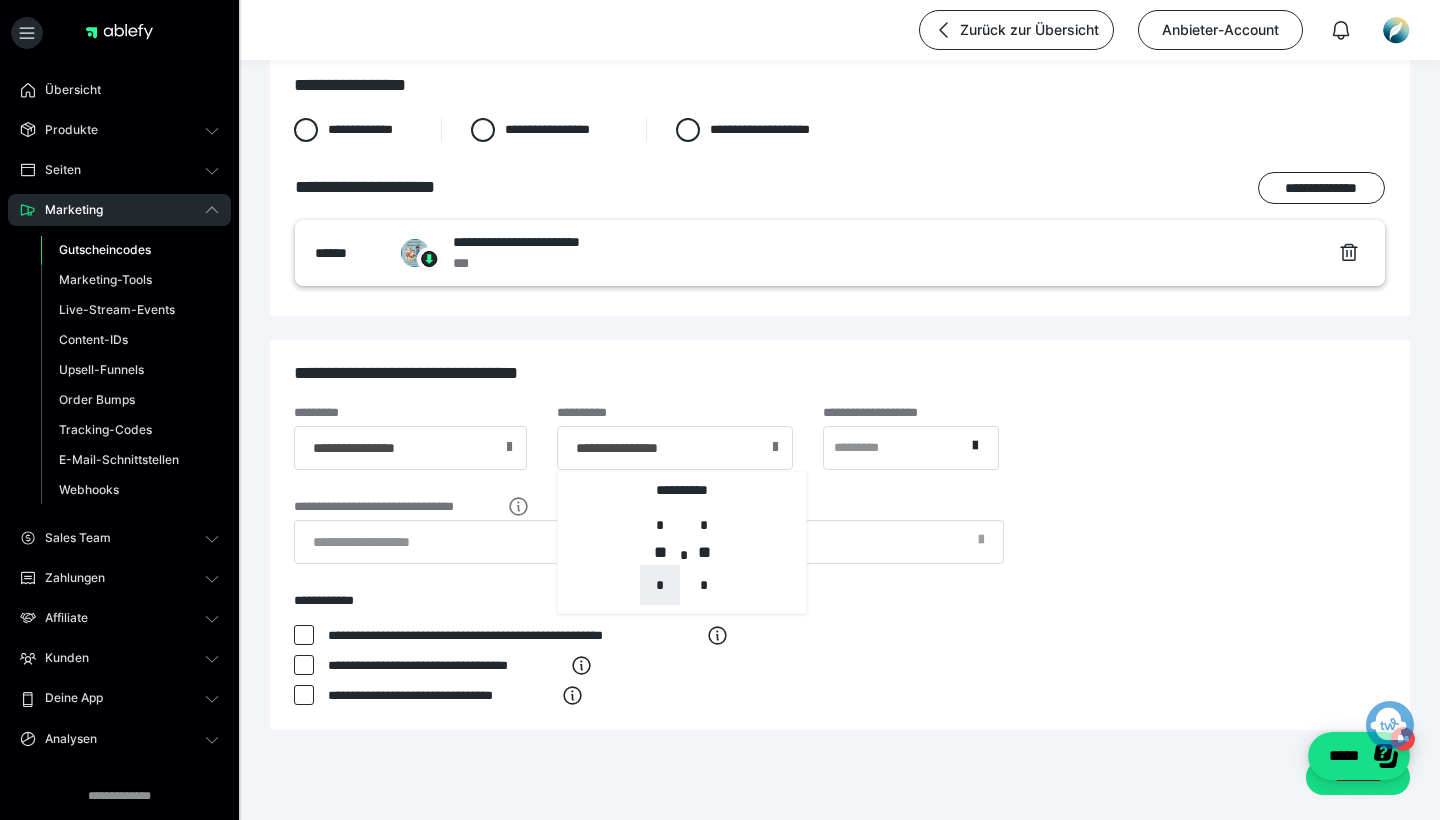 click on "*" at bounding box center [660, 585] 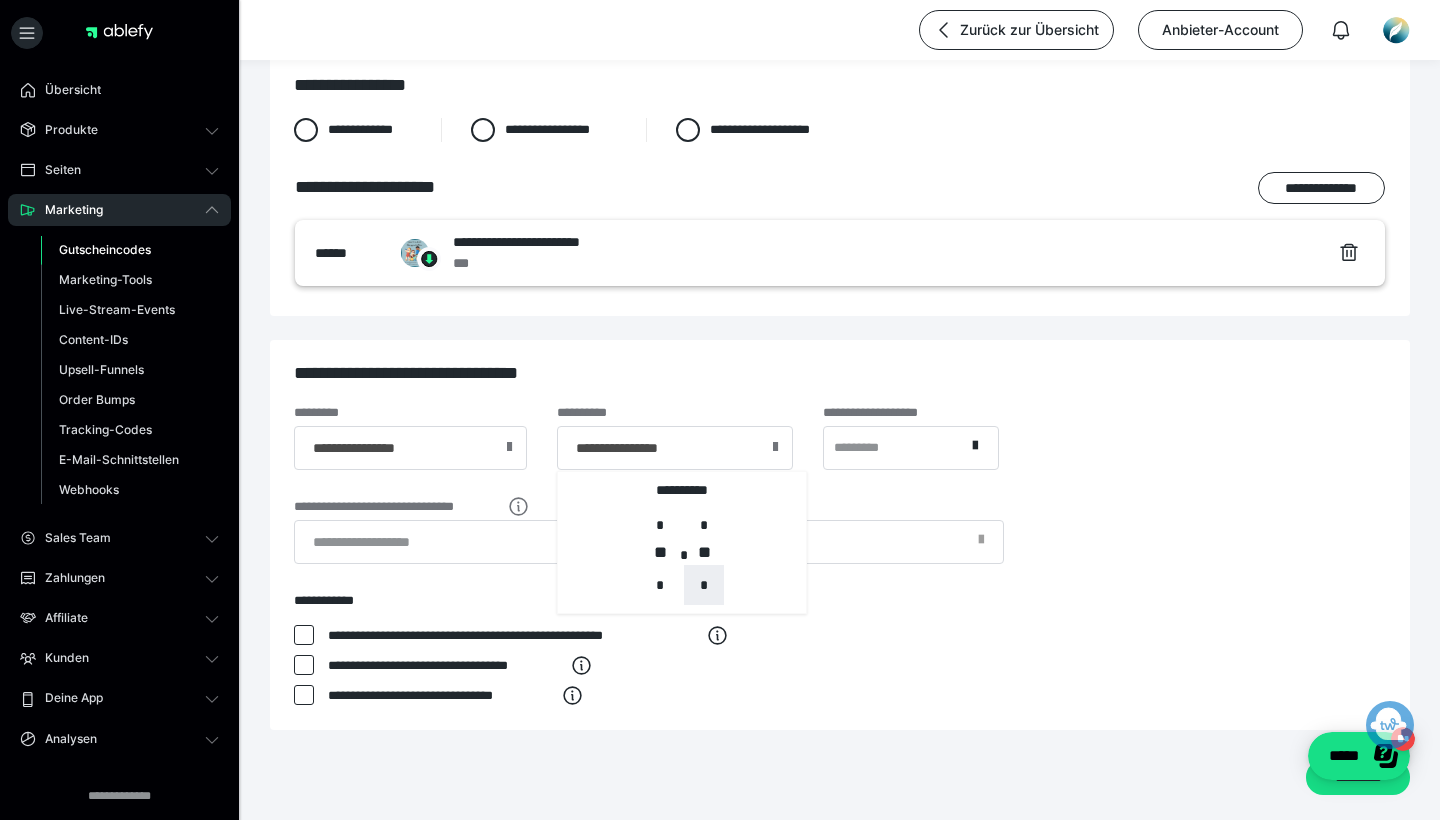 click on "*" at bounding box center [704, 585] 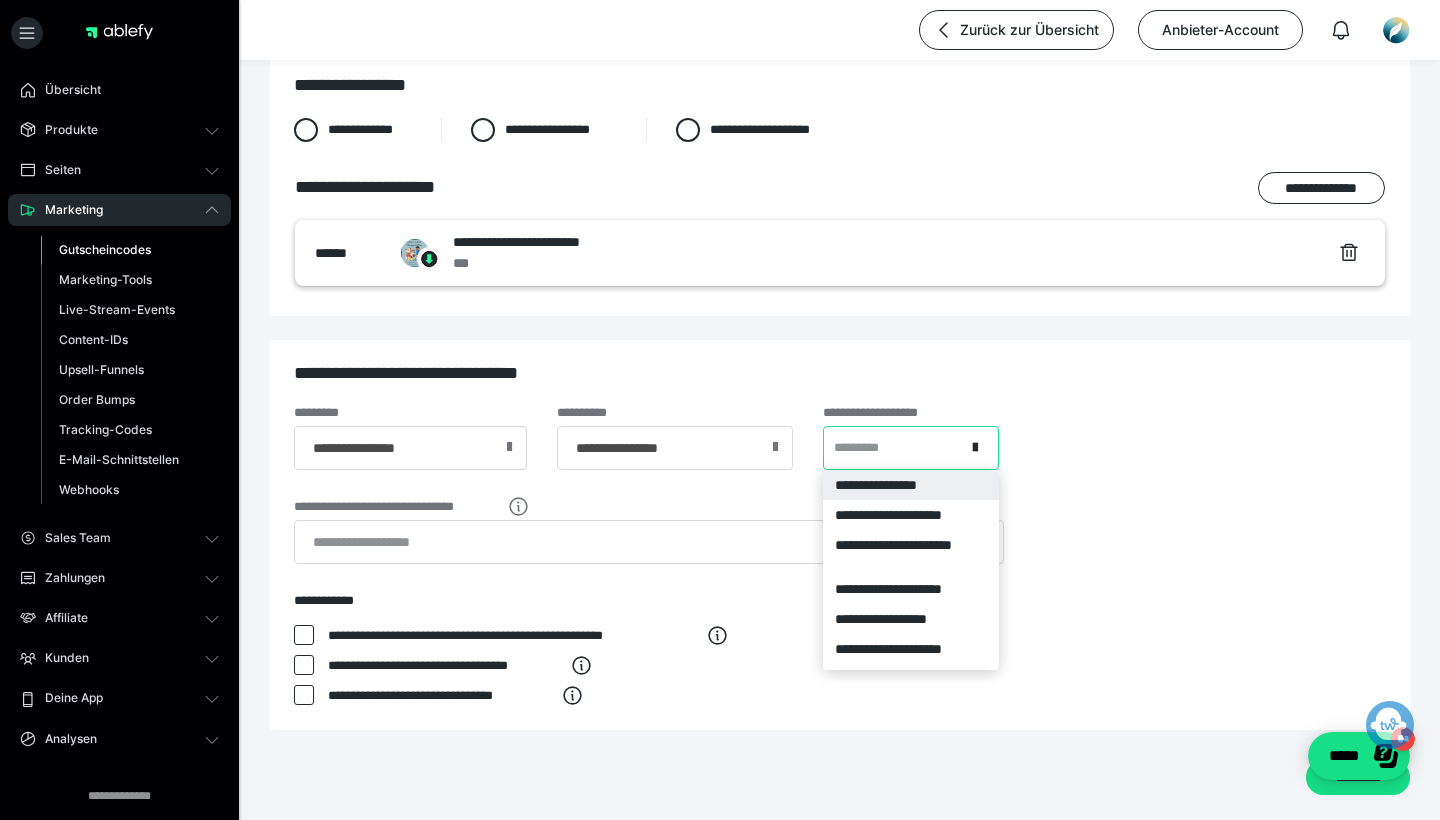 click on "*********" at bounding box center [858, 448] 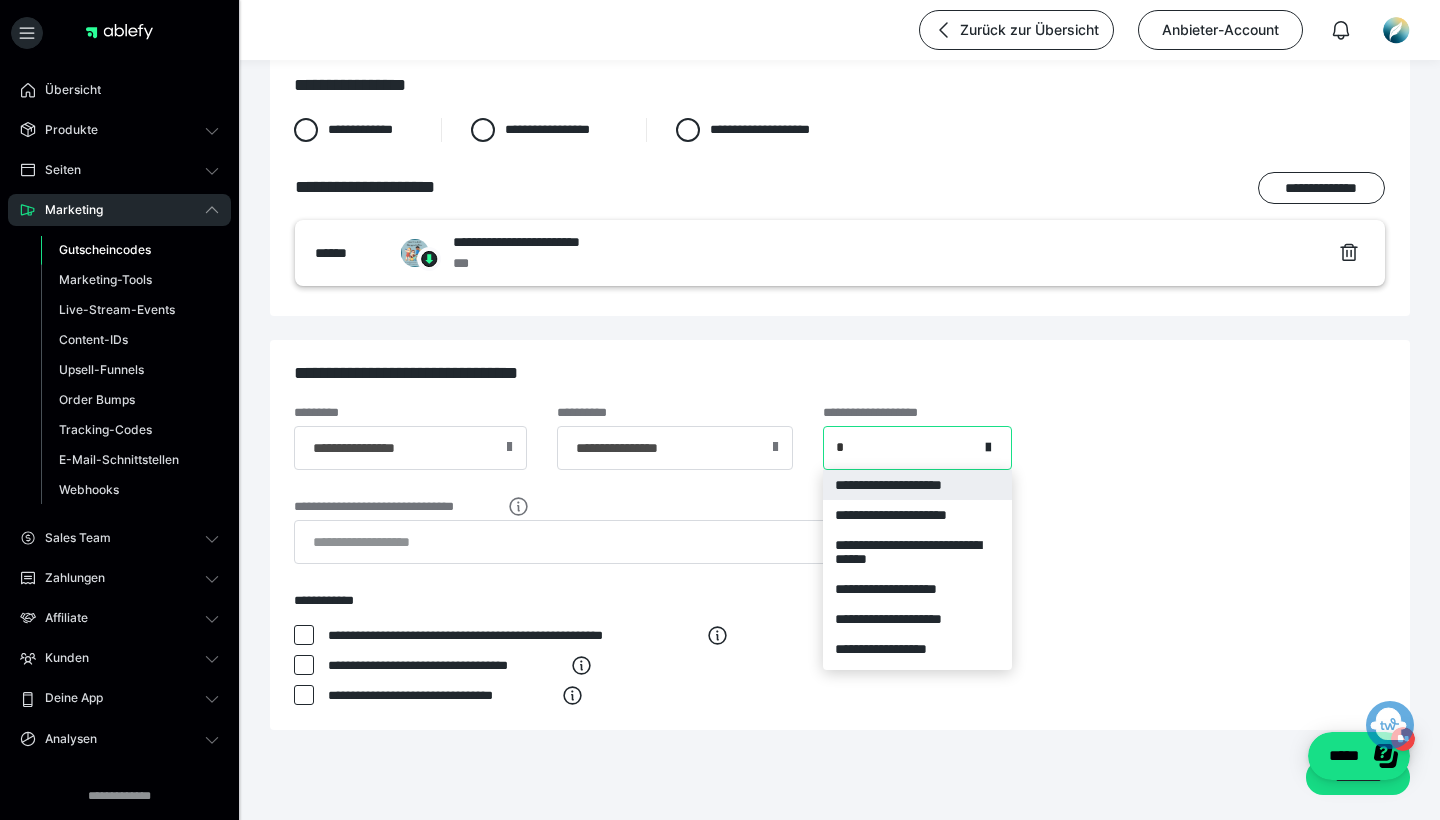 type on "**" 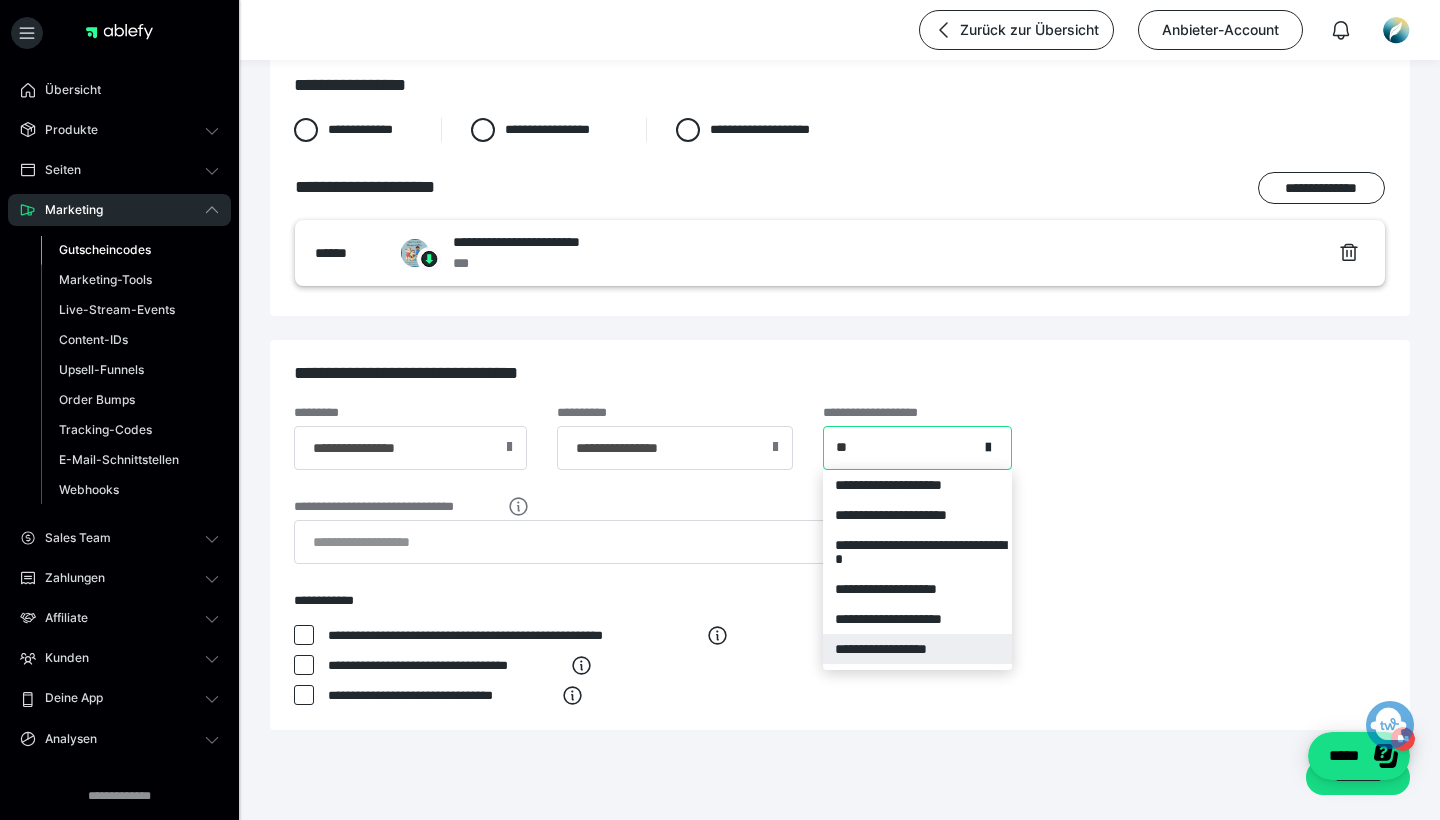 click on "**********" at bounding box center [920, 649] 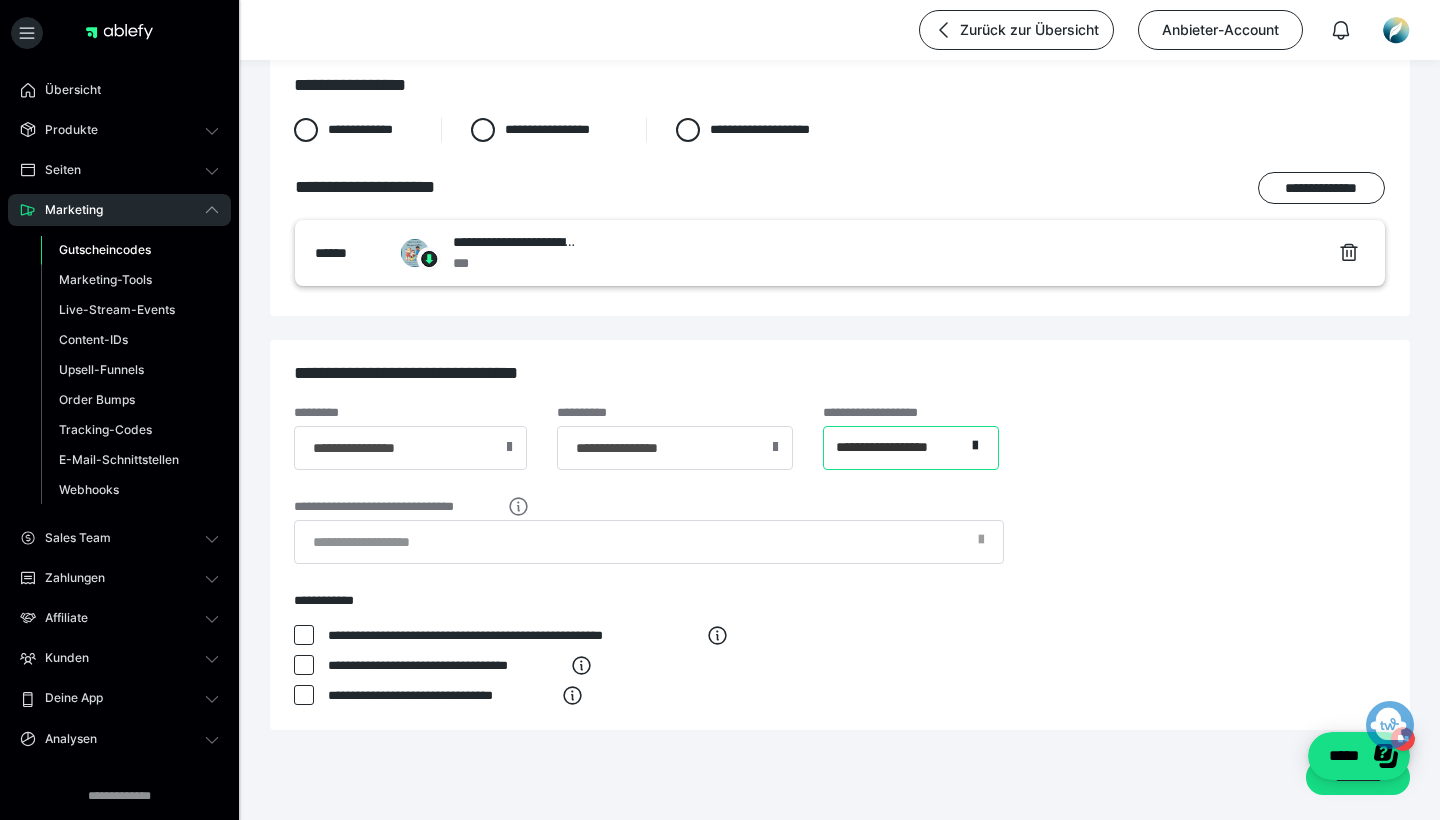 type 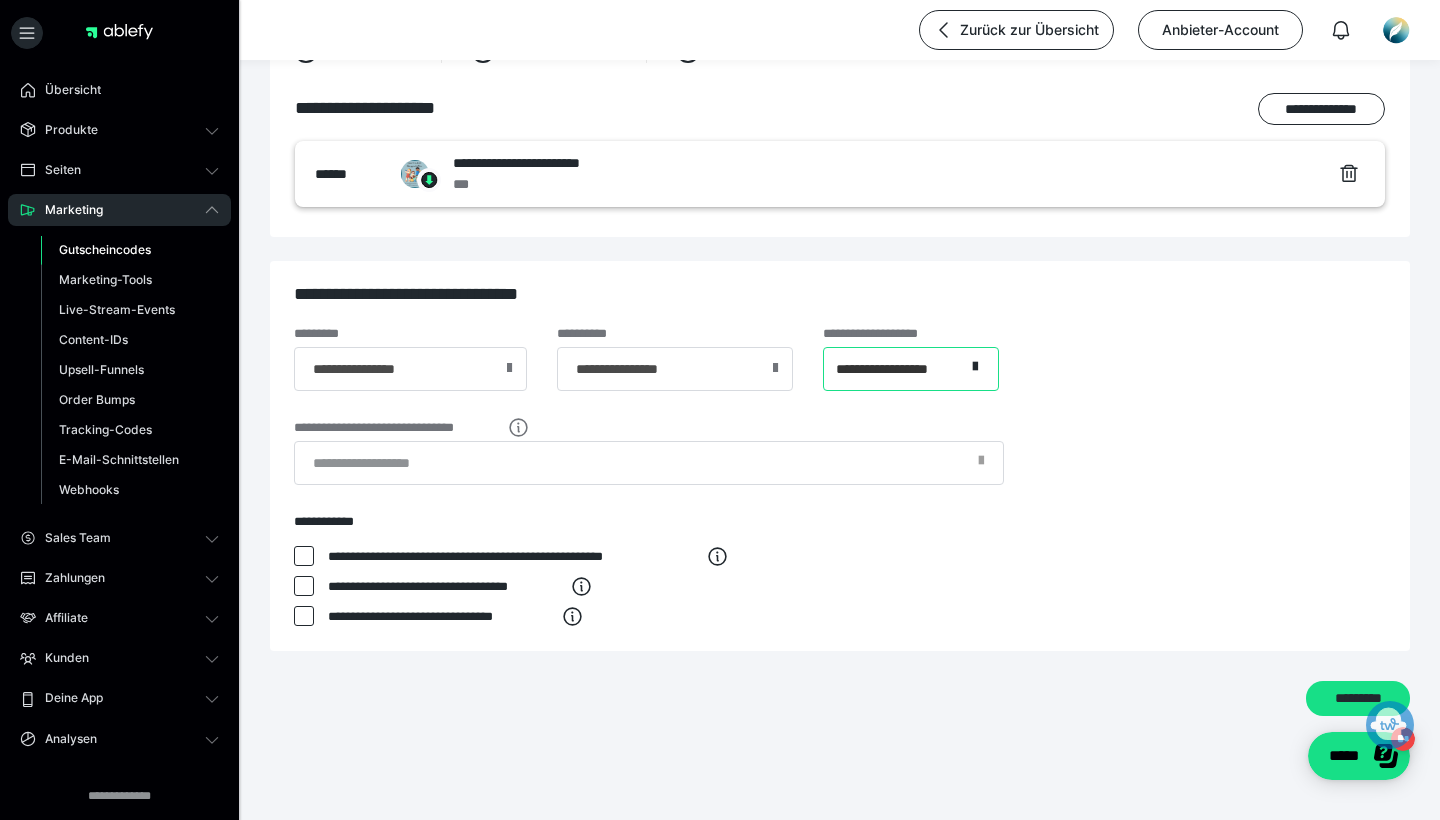 scroll, scrollTop: 549, scrollLeft: 0, axis: vertical 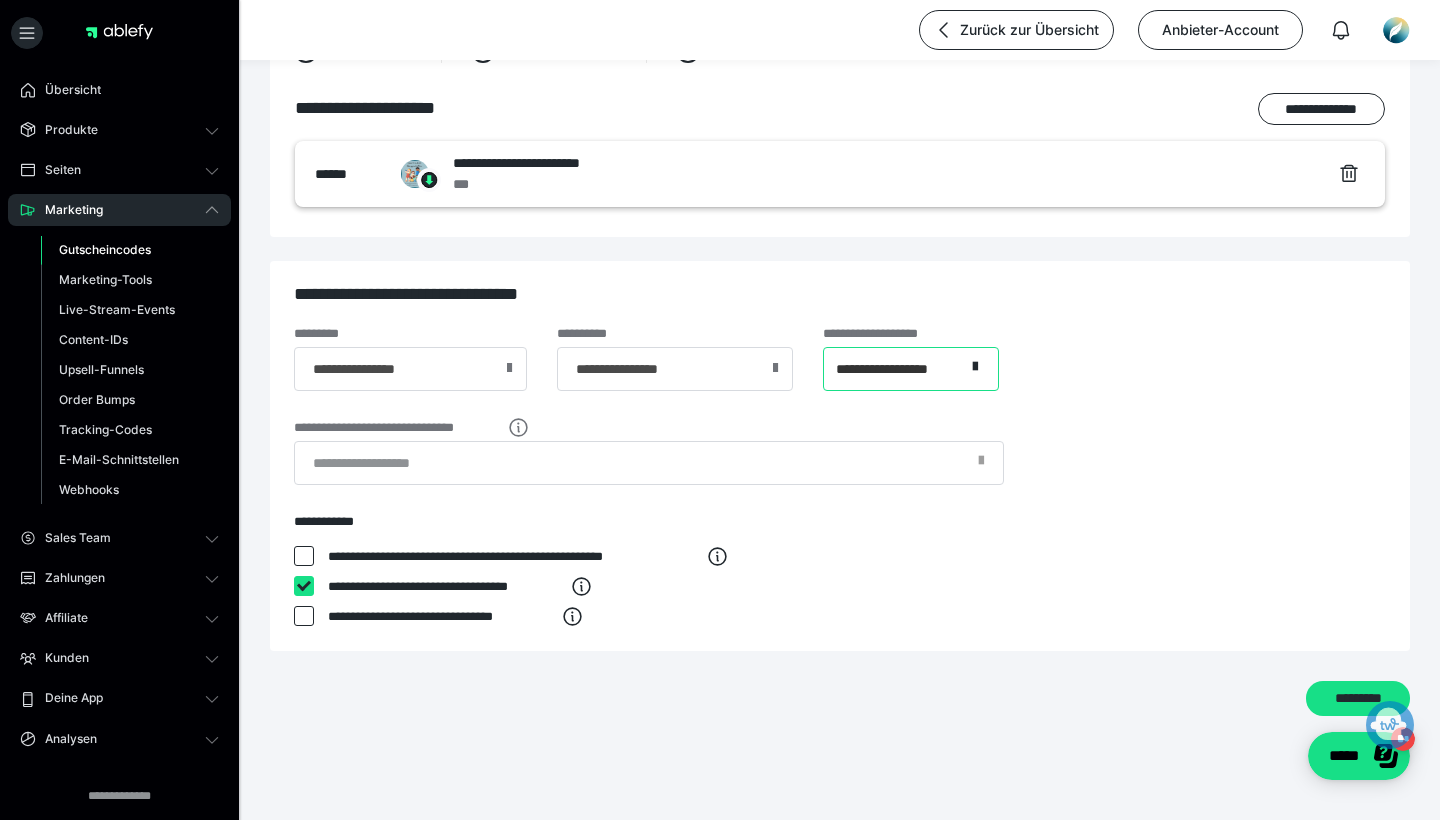 checkbox on "****" 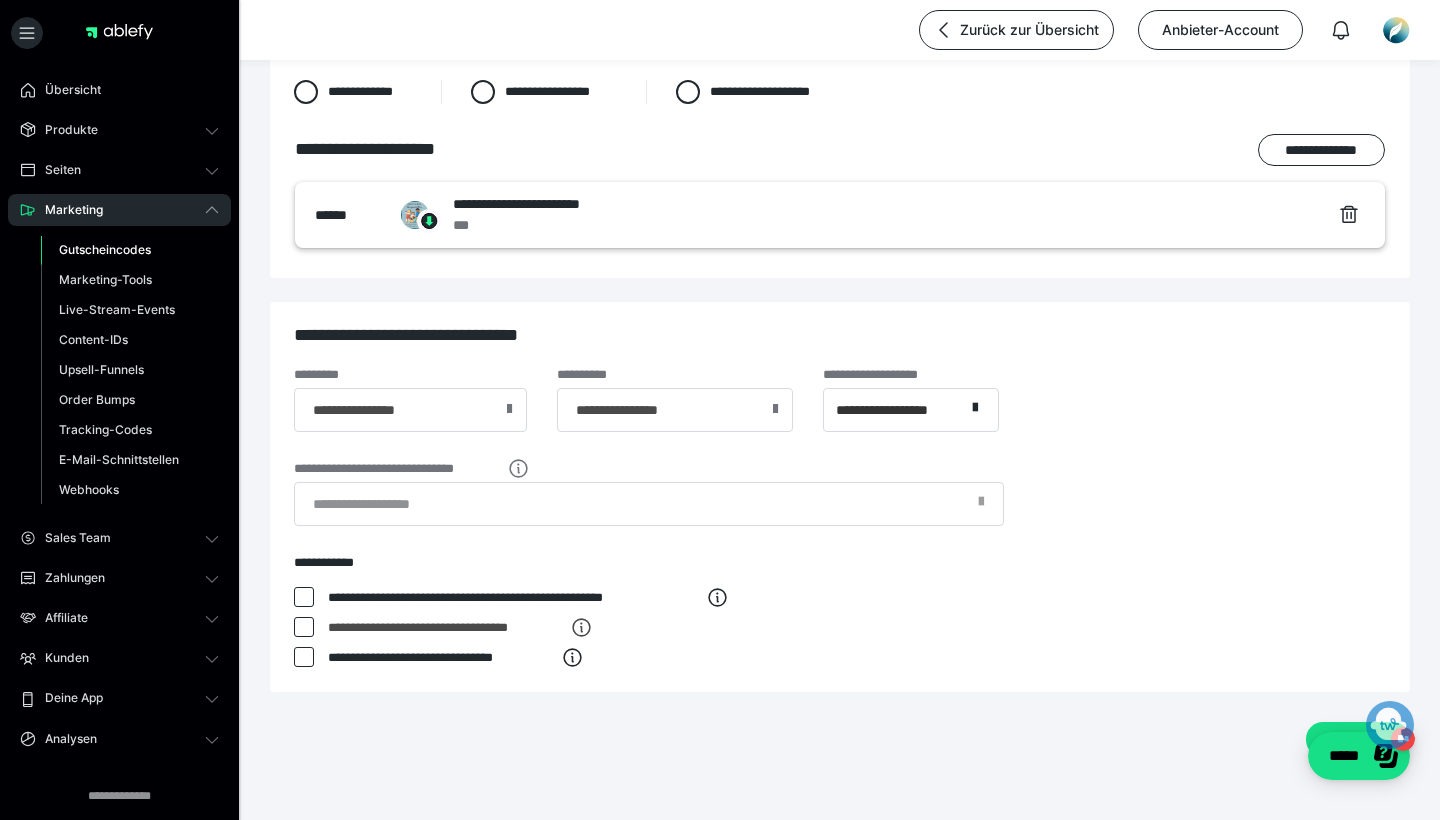 scroll, scrollTop: 468, scrollLeft: 0, axis: vertical 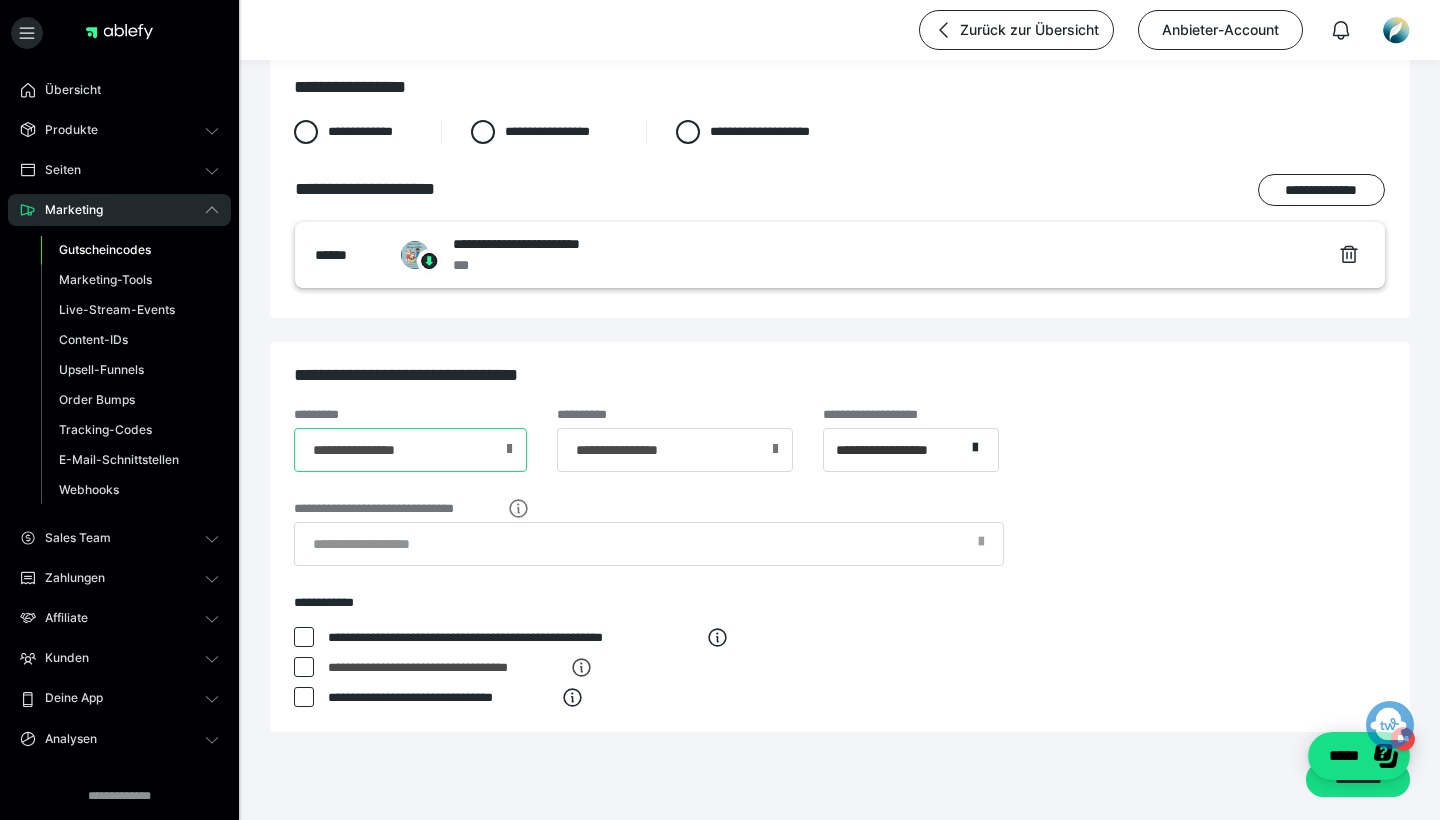 click on "**********" at bounding box center [410, 450] 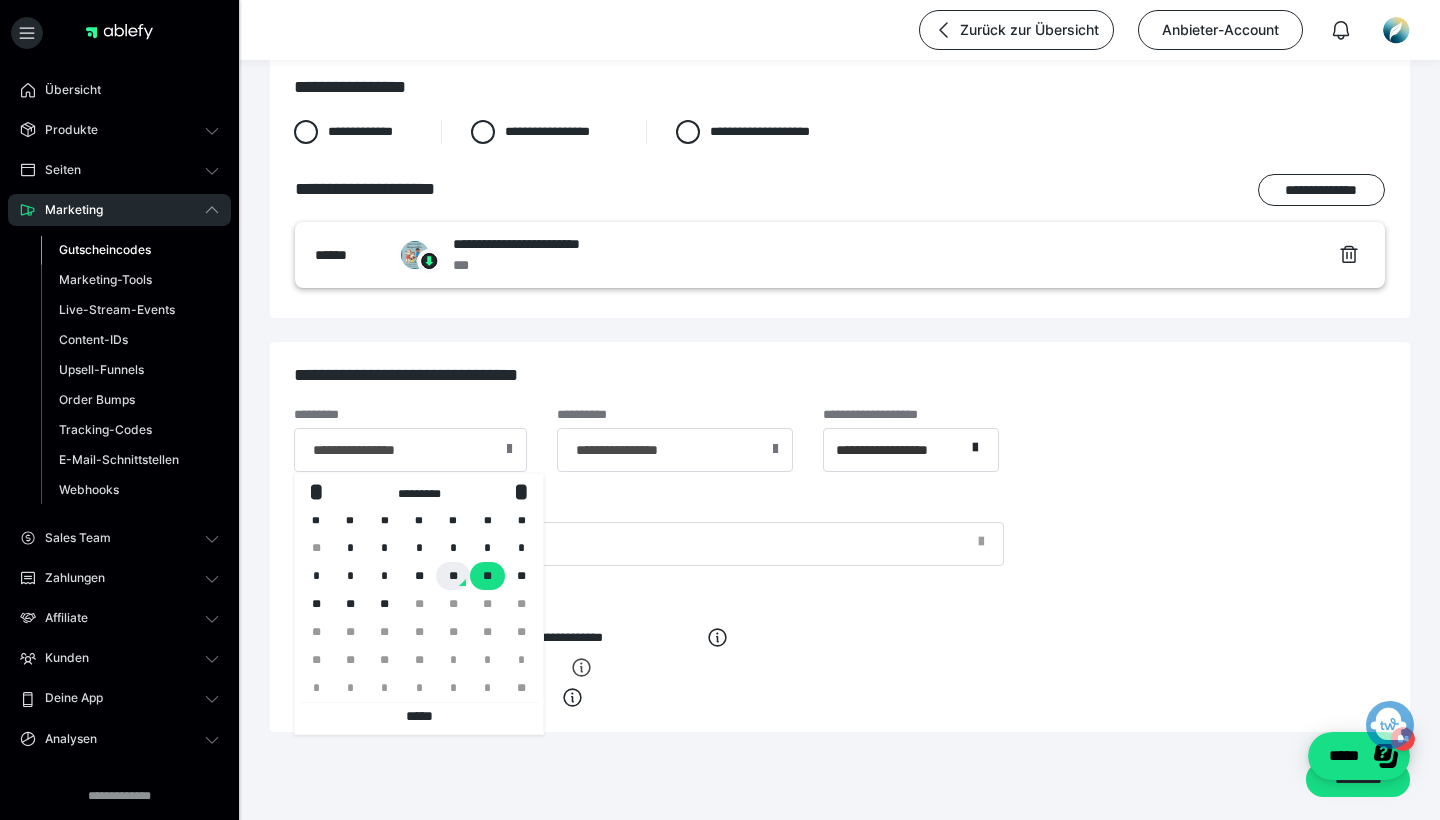 click on "**" at bounding box center (453, 576) 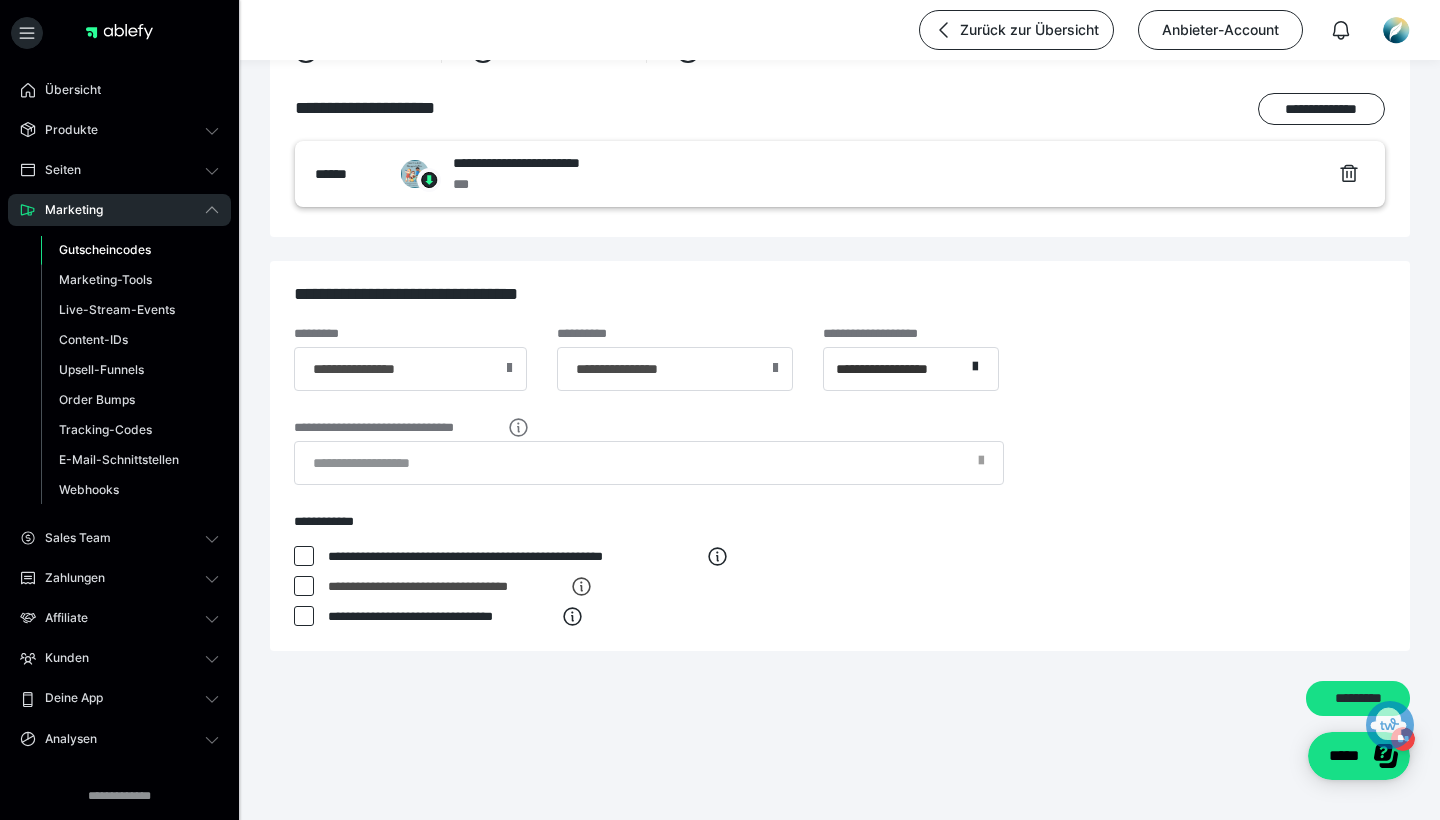 scroll, scrollTop: 549, scrollLeft: 0, axis: vertical 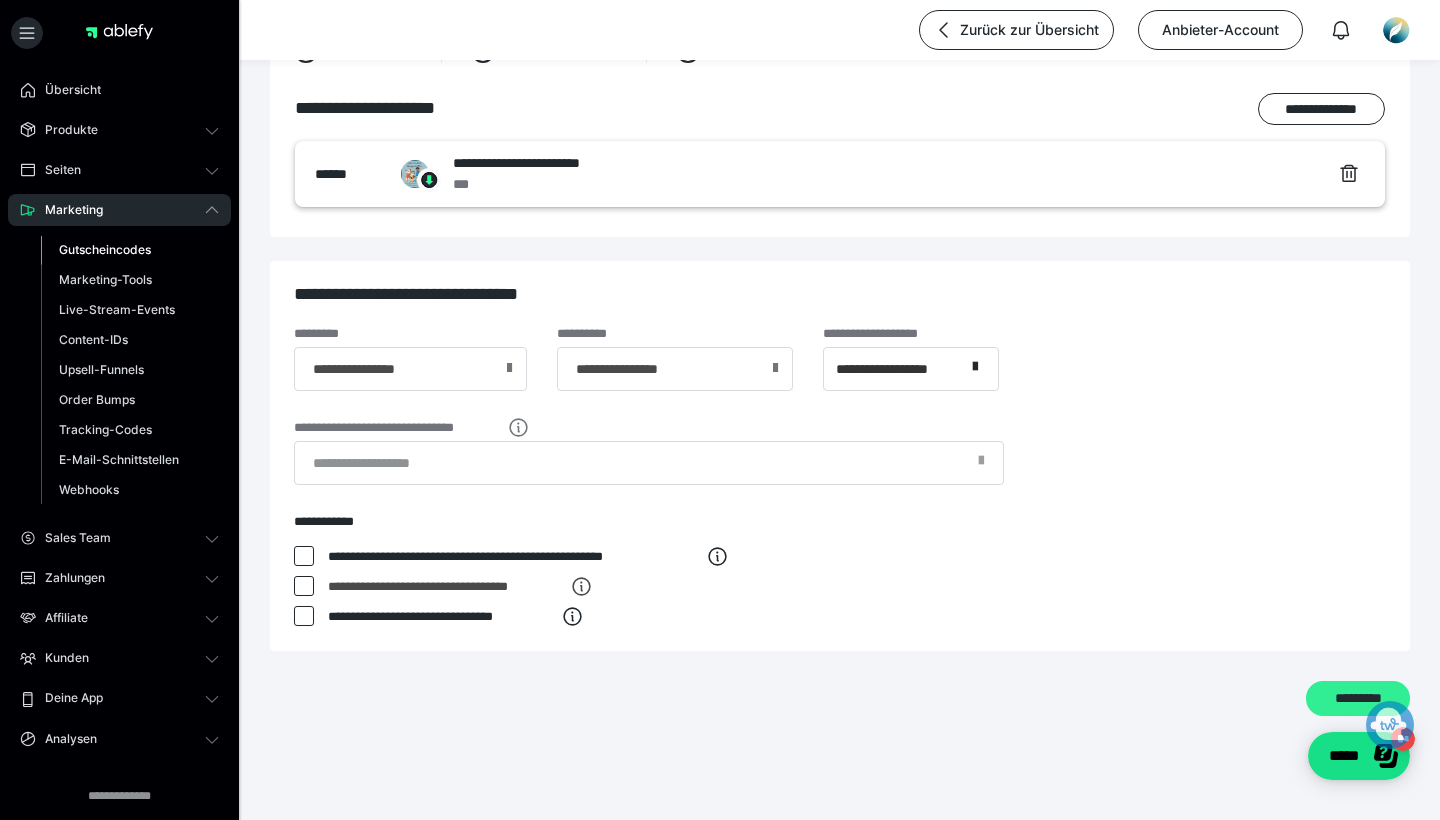 click on "*********" at bounding box center (1358, 698) 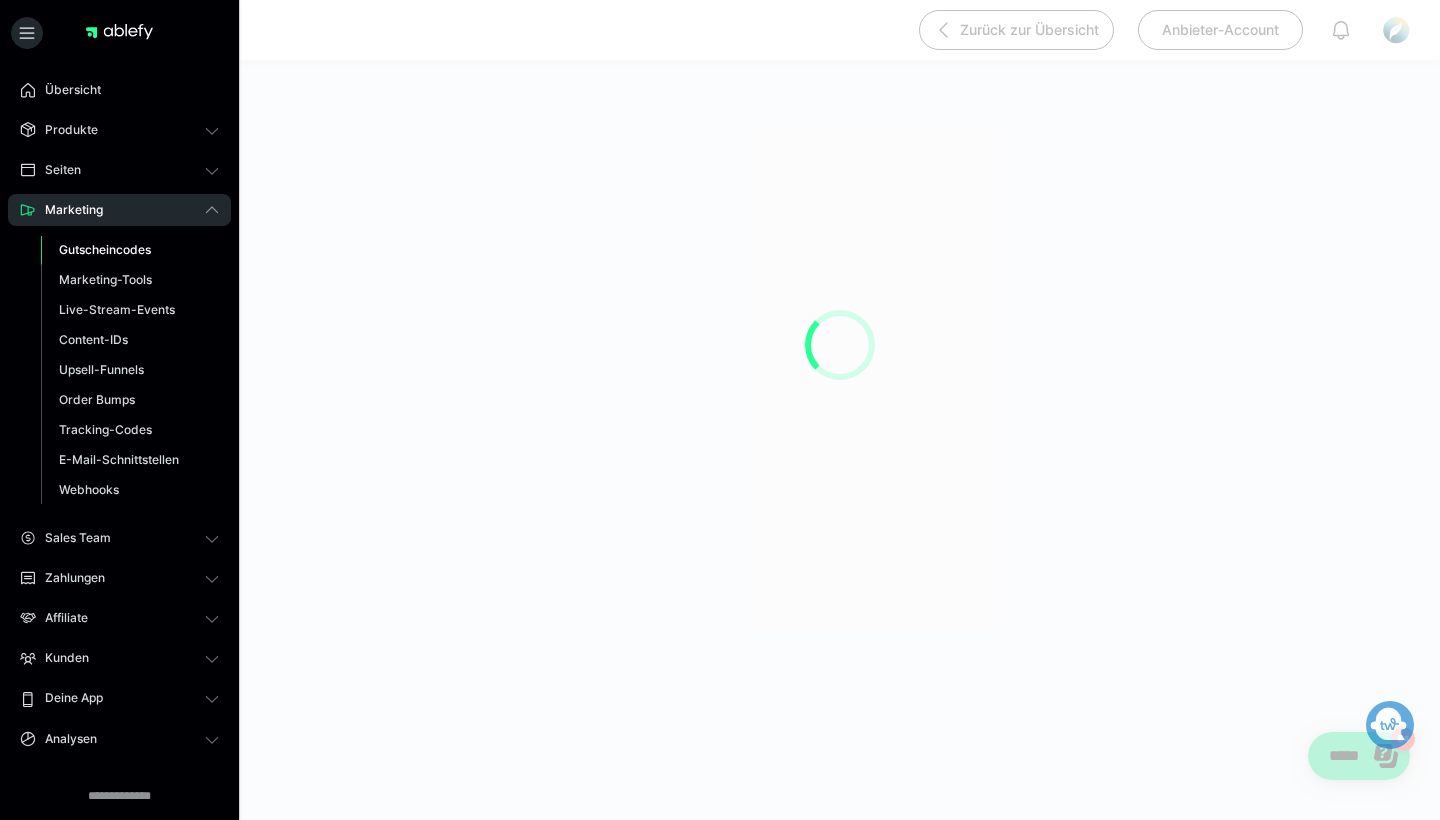scroll, scrollTop: 190, scrollLeft: 0, axis: vertical 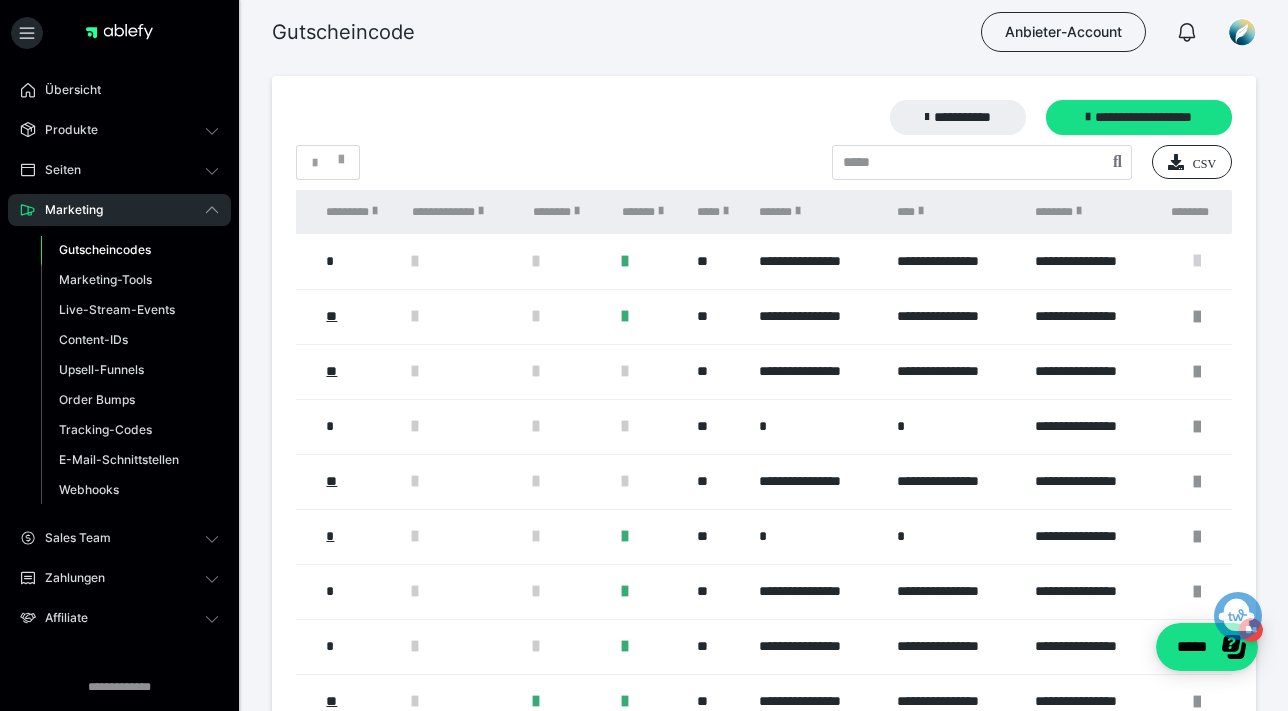 click at bounding box center [1197, 261] 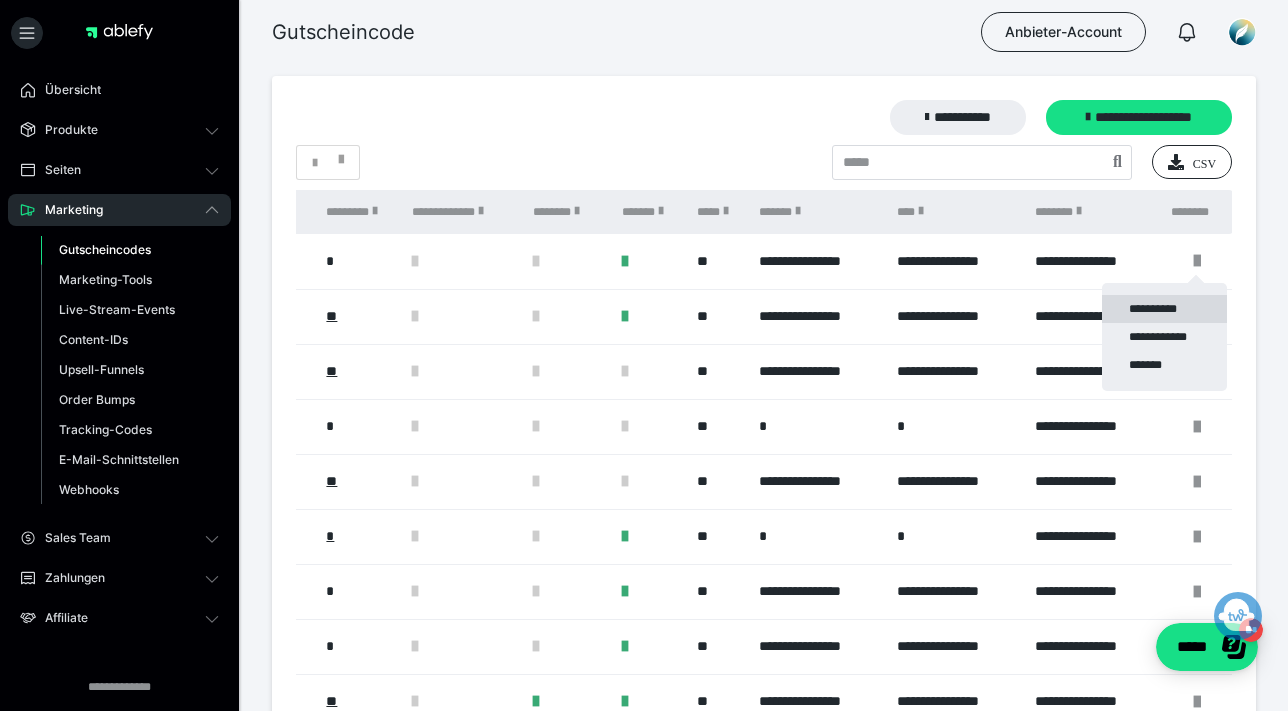 click on "**********" at bounding box center (1164, 309) 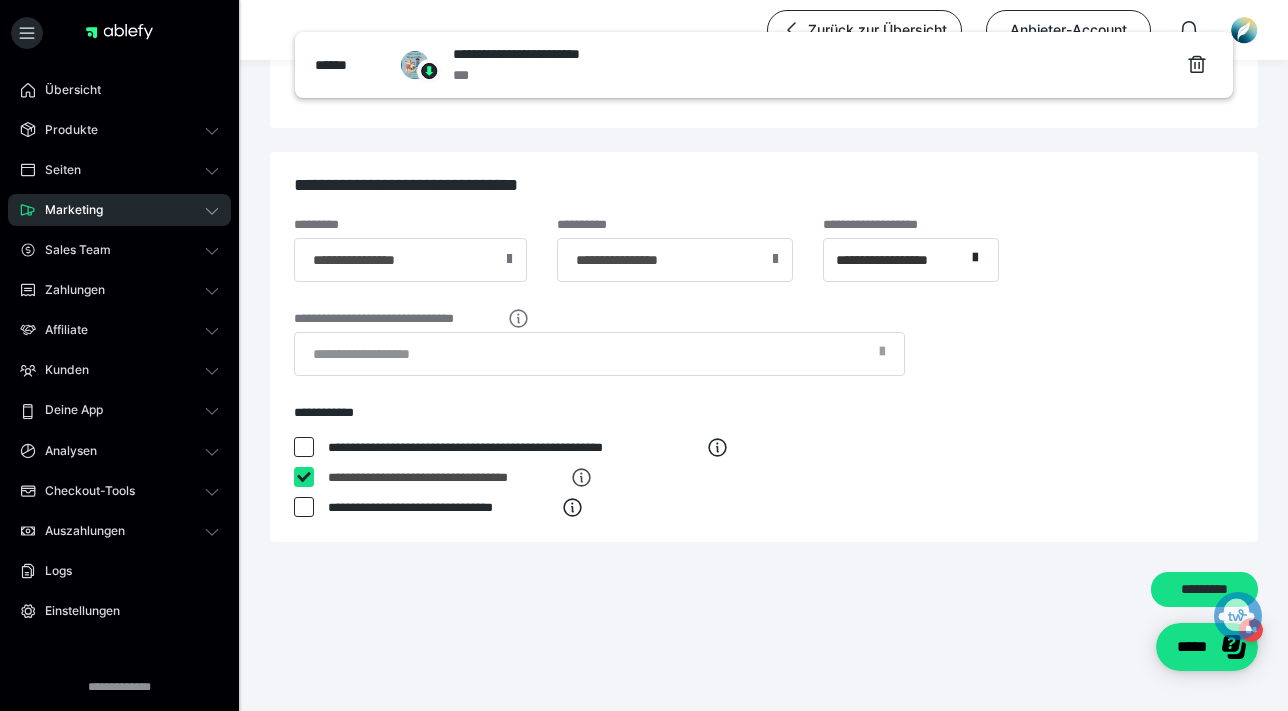 scroll, scrollTop: 604, scrollLeft: 0, axis: vertical 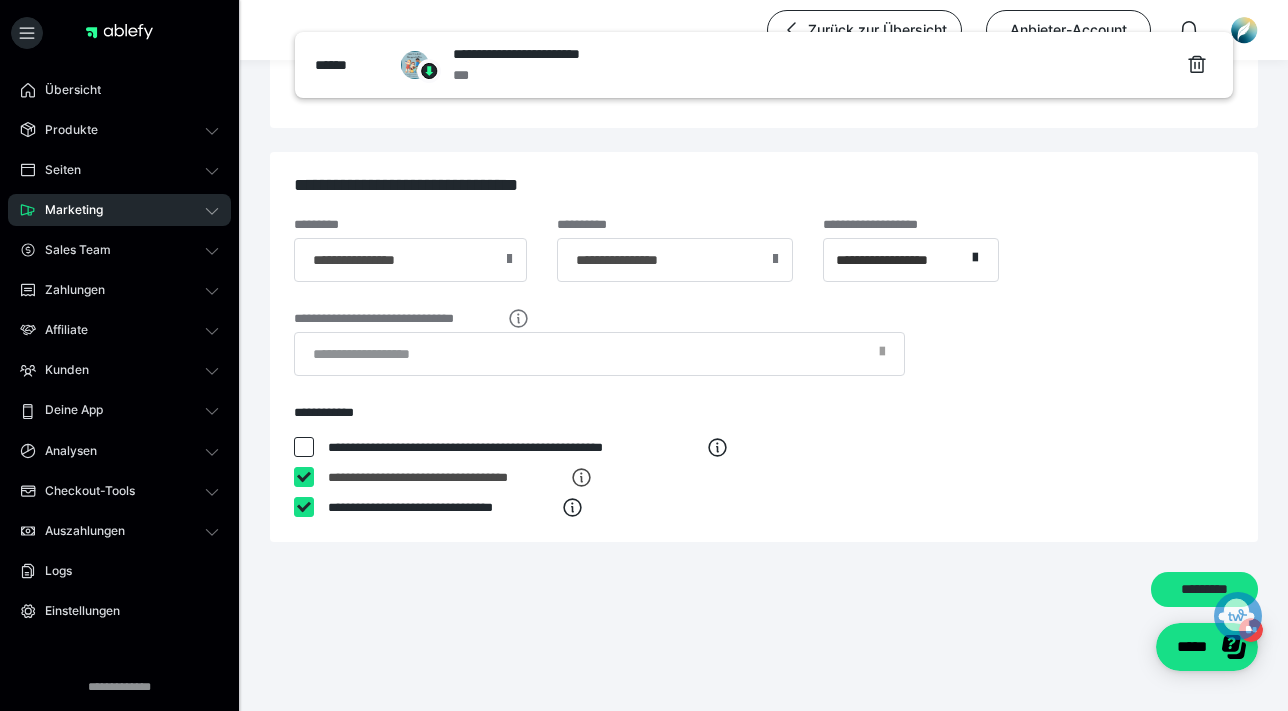 checkbox on "****" 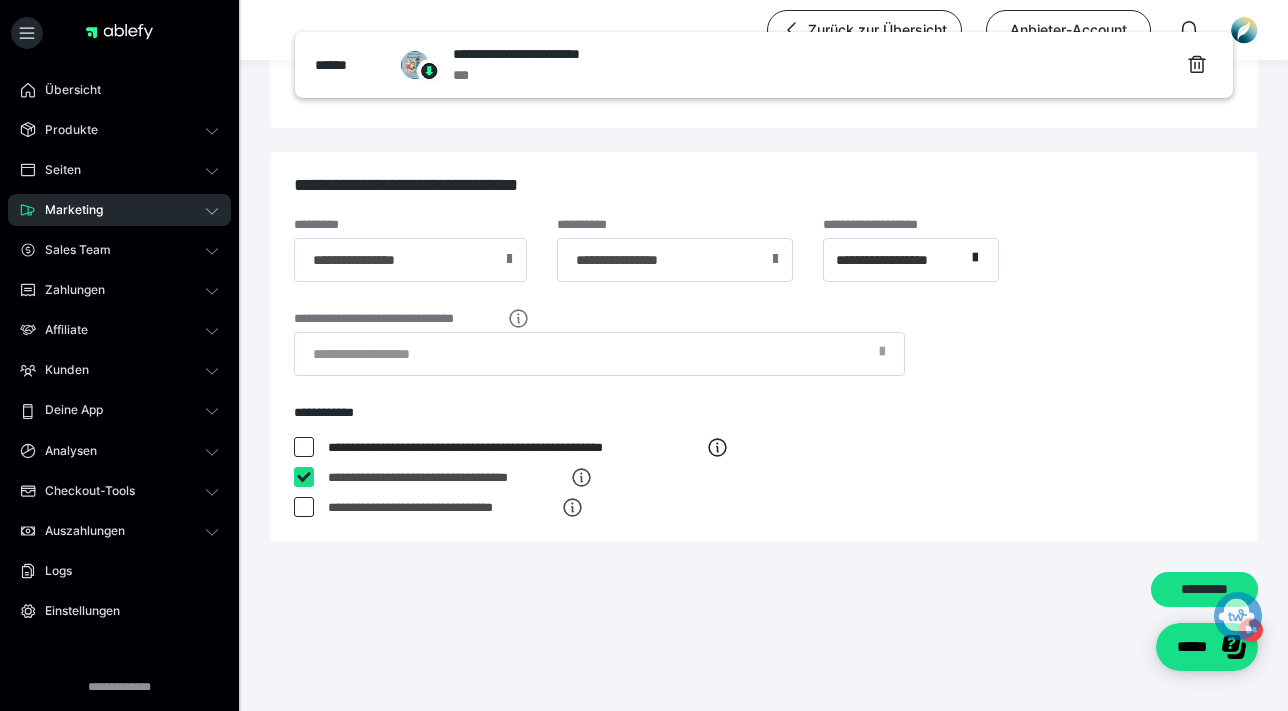 scroll, scrollTop: 604, scrollLeft: 0, axis: vertical 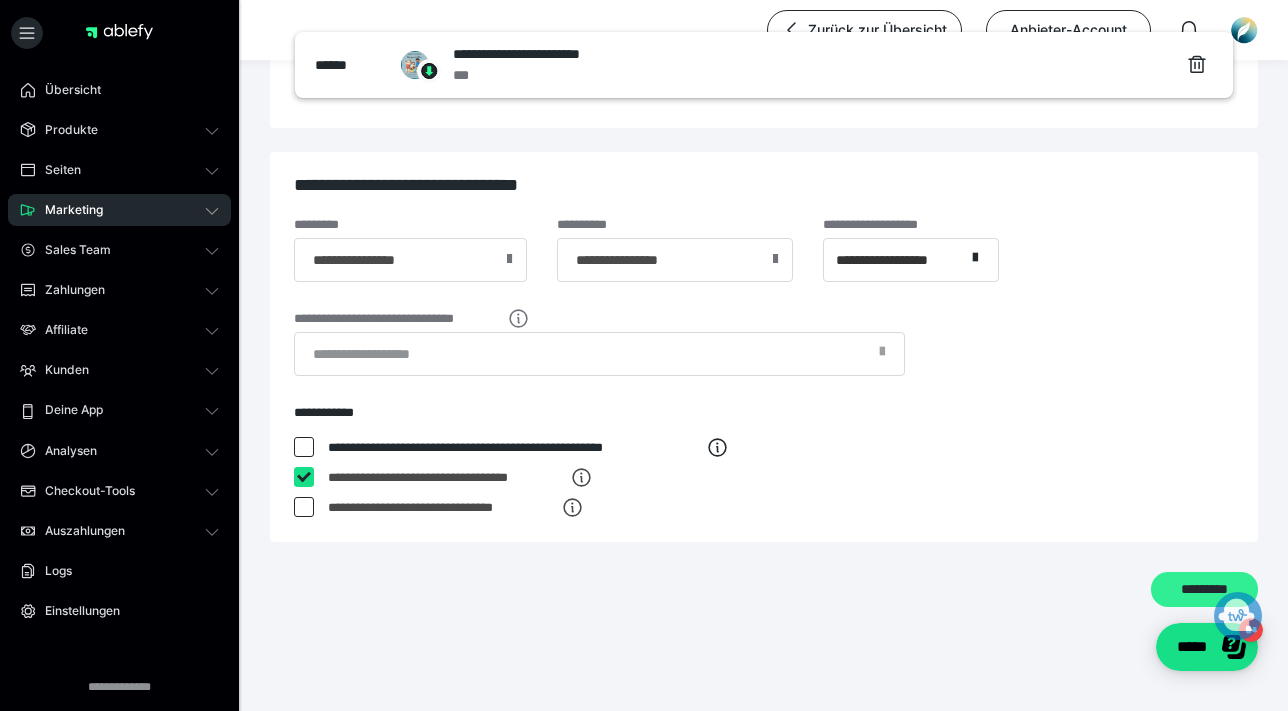 click on "*********" at bounding box center [1204, 589] 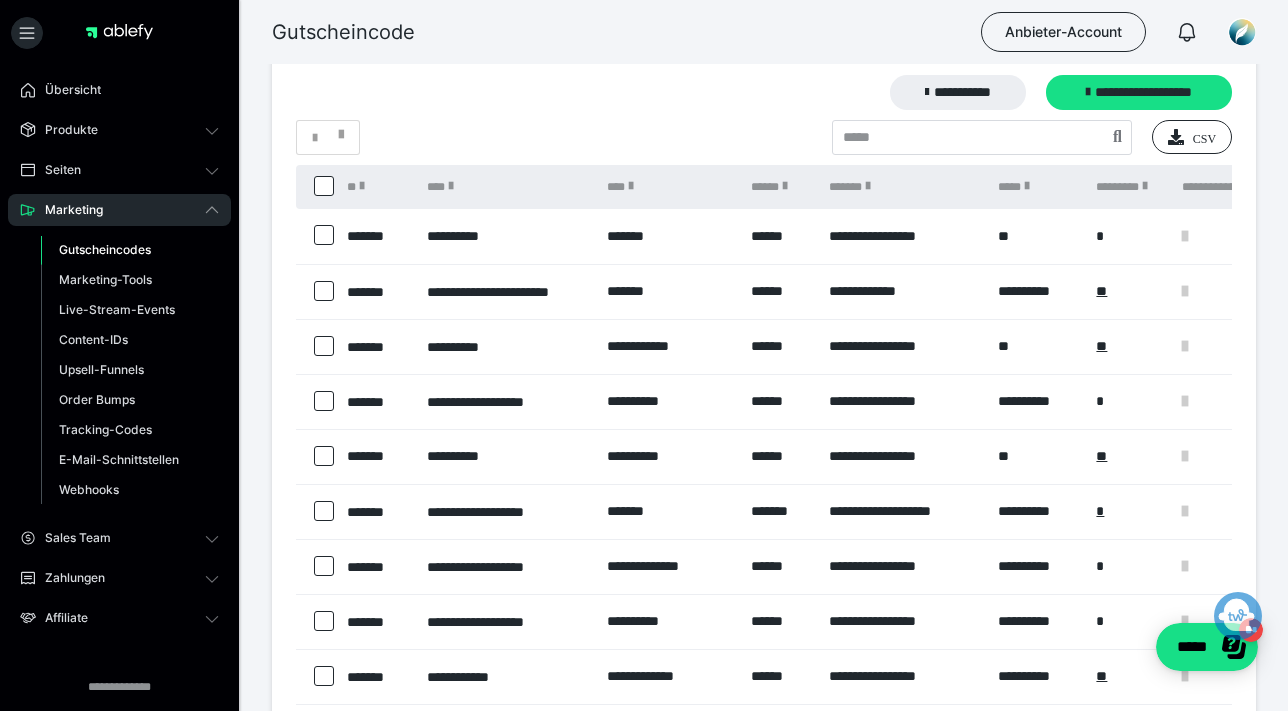 scroll, scrollTop: 13, scrollLeft: 0, axis: vertical 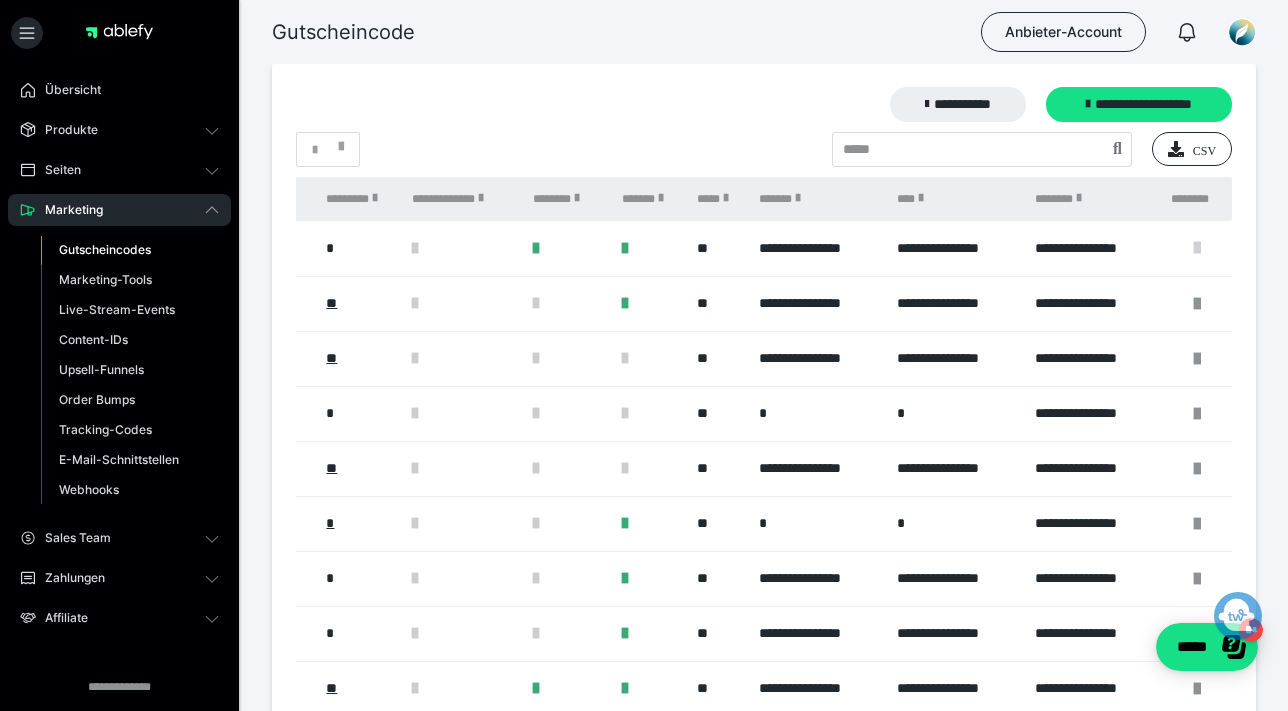 click at bounding box center [1197, 248] 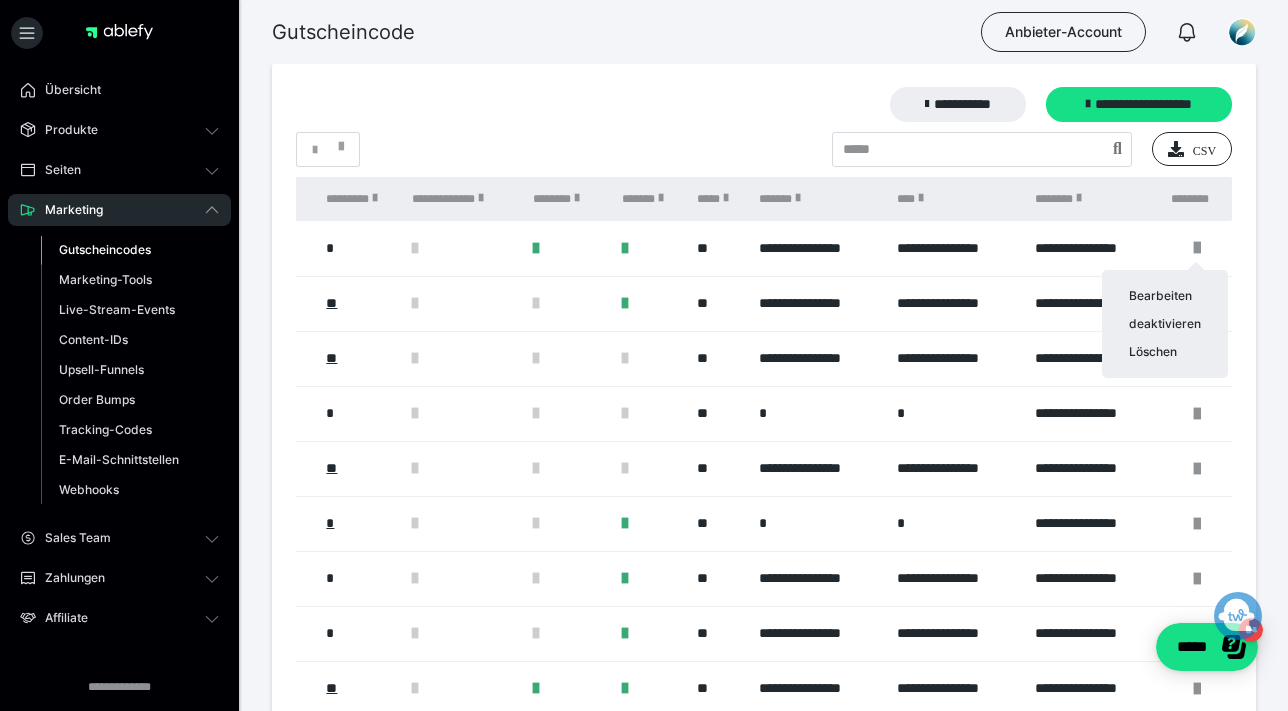 click at bounding box center (644, 355) 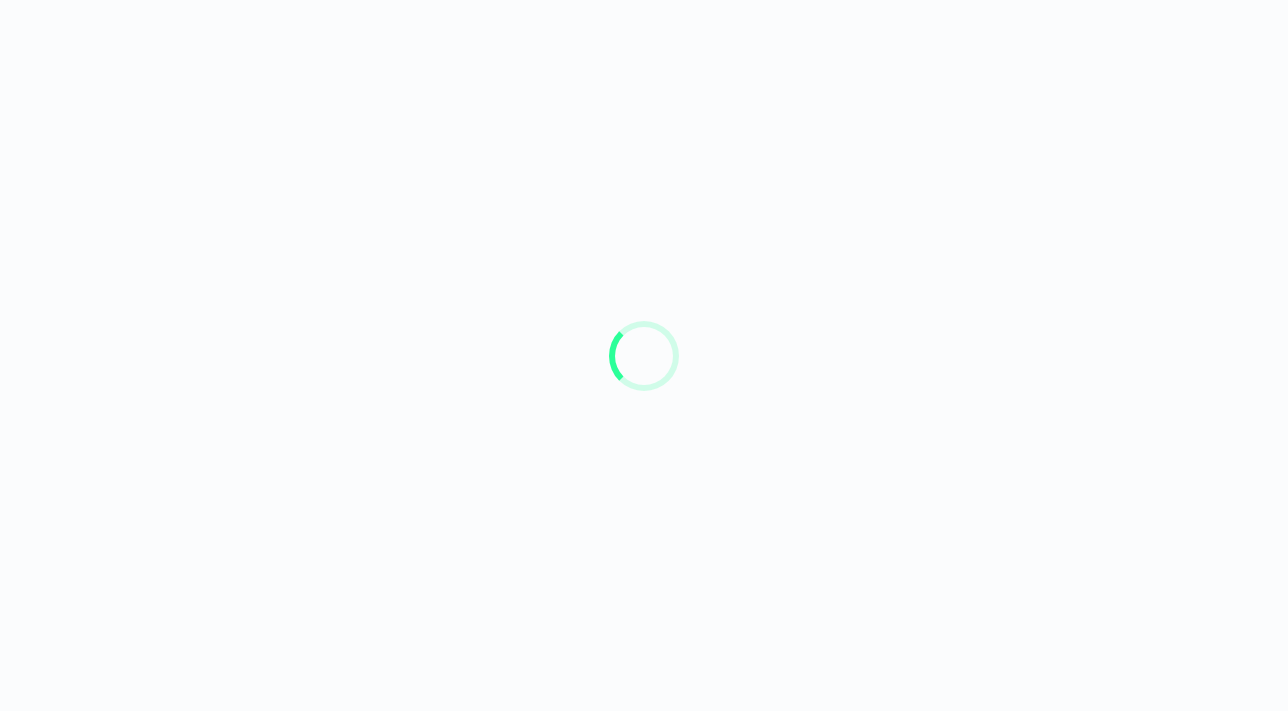 scroll, scrollTop: 0, scrollLeft: 0, axis: both 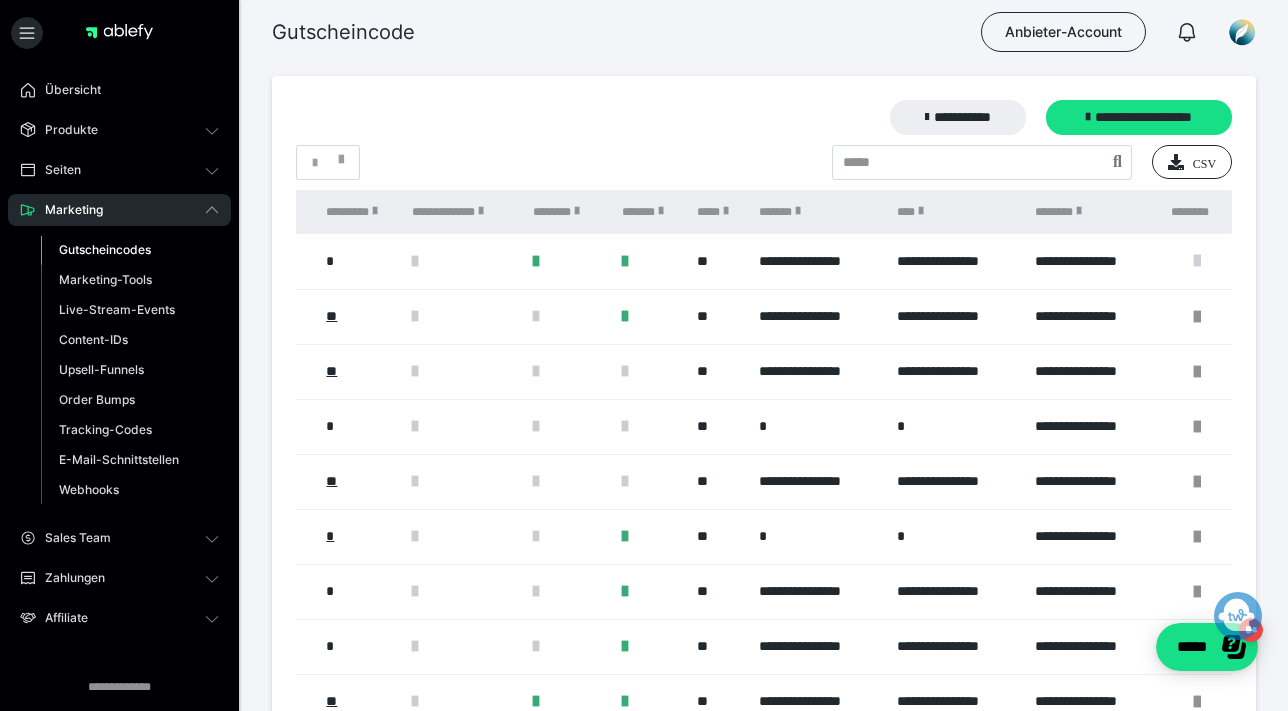 click at bounding box center [1197, 261] 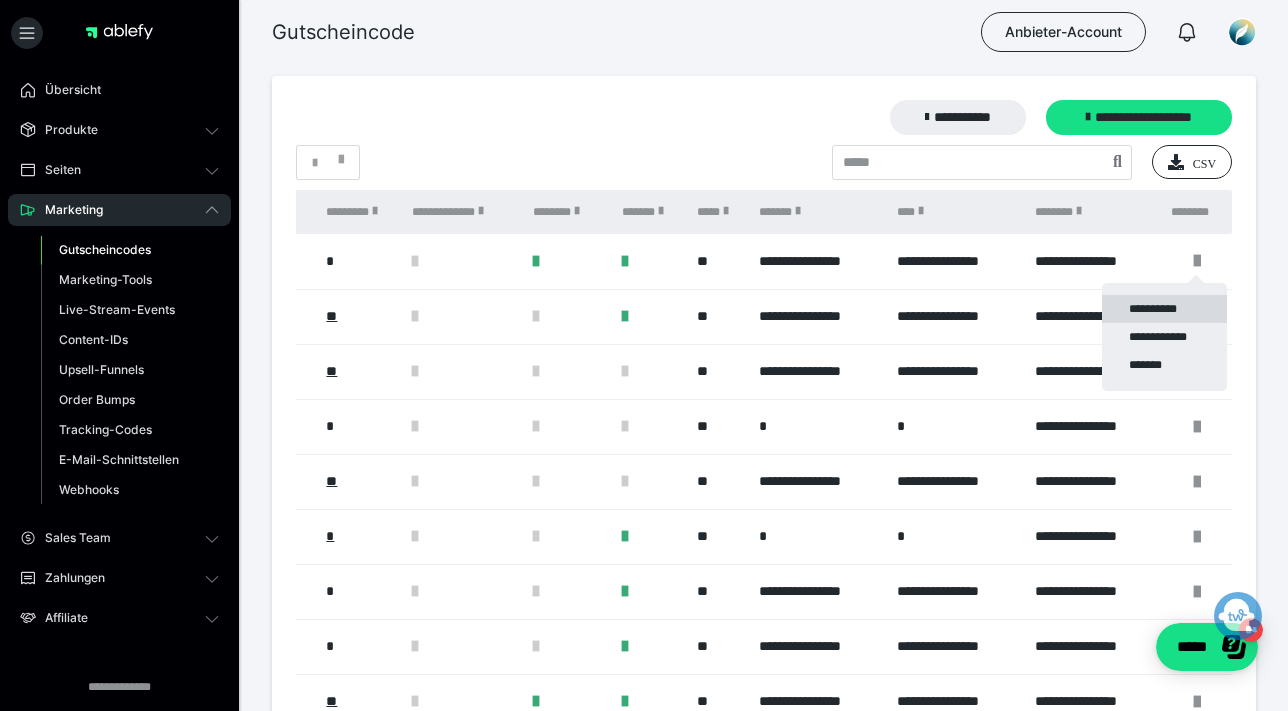 click on "**********" at bounding box center (1164, 309) 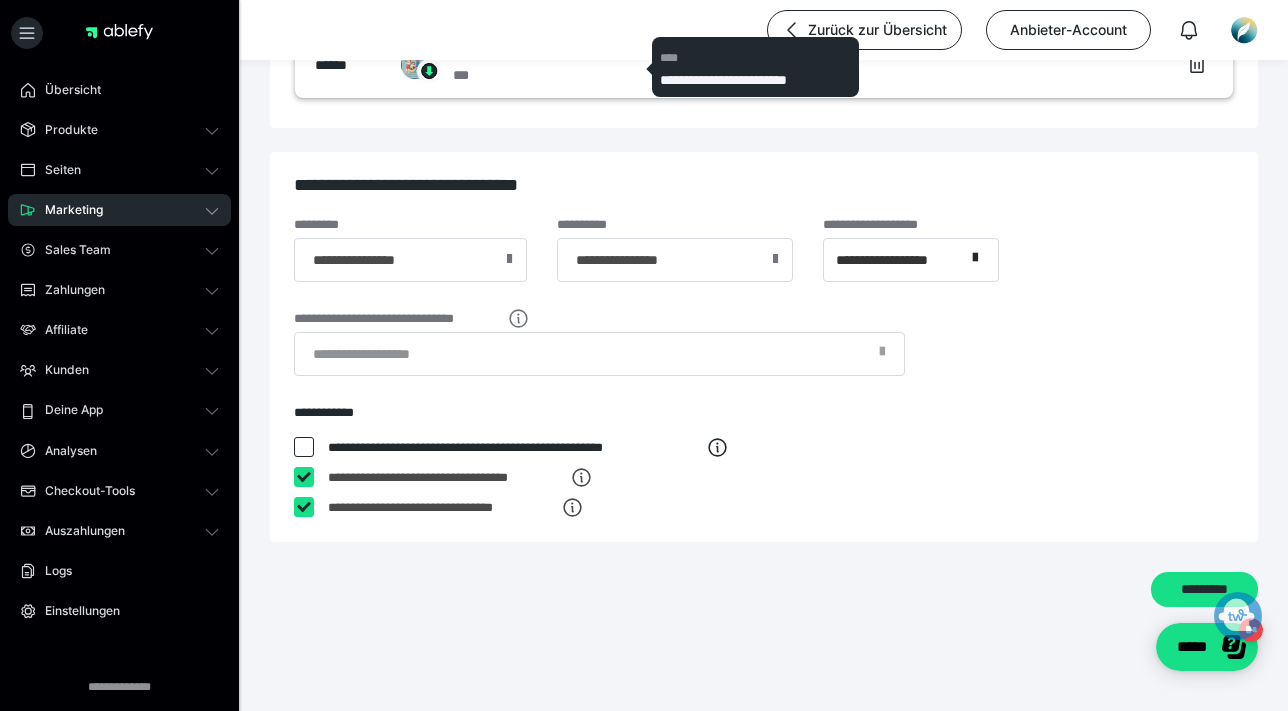 scroll, scrollTop: 604, scrollLeft: 0, axis: vertical 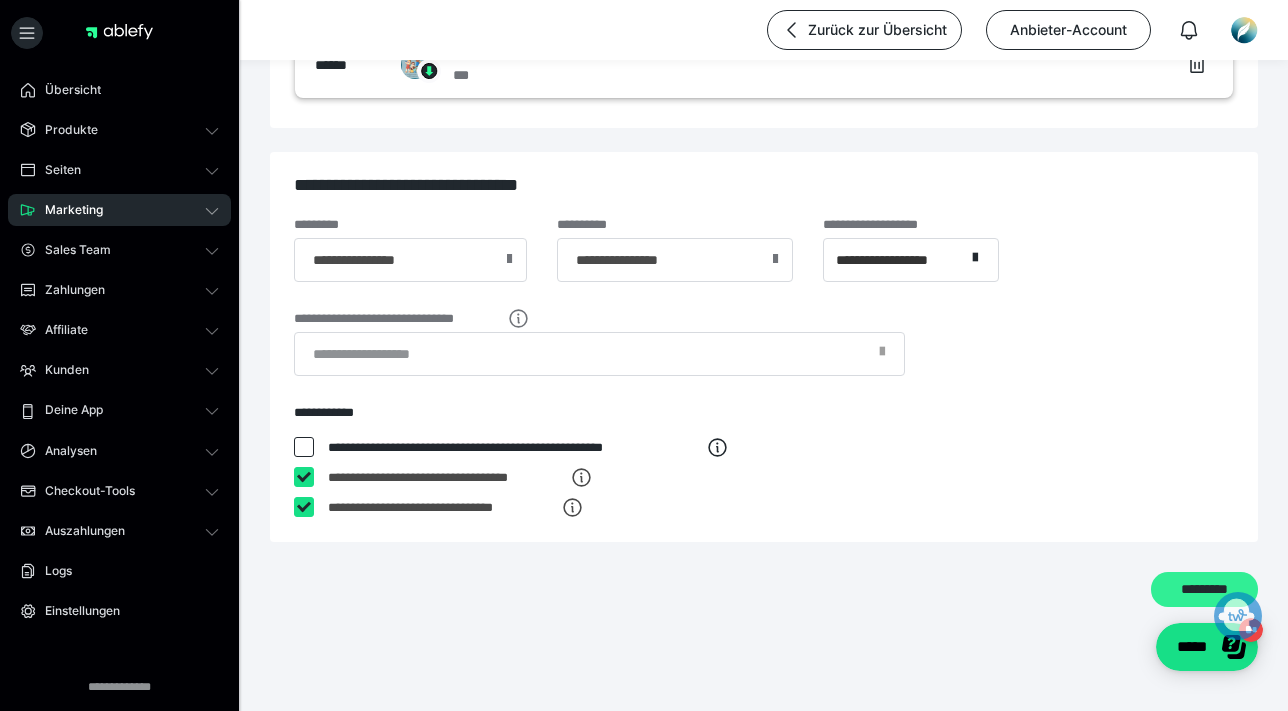 click on "*********" at bounding box center [1204, 589] 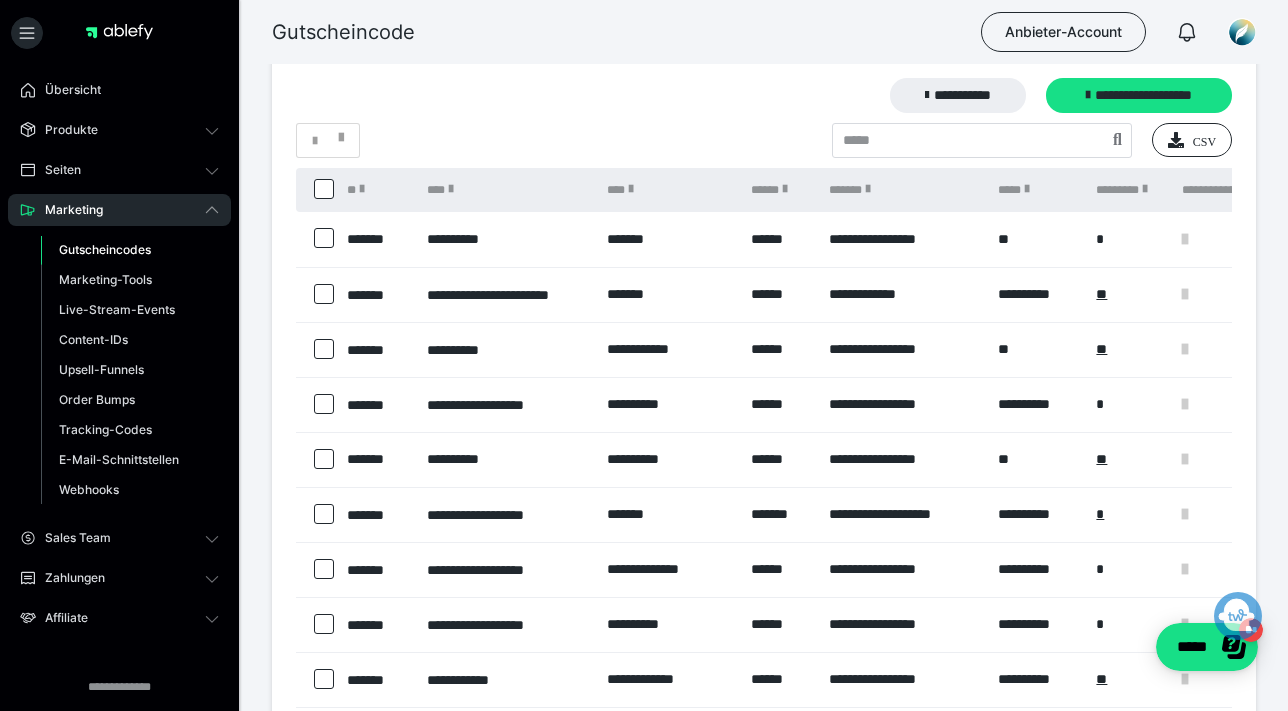 scroll, scrollTop: 36, scrollLeft: 0, axis: vertical 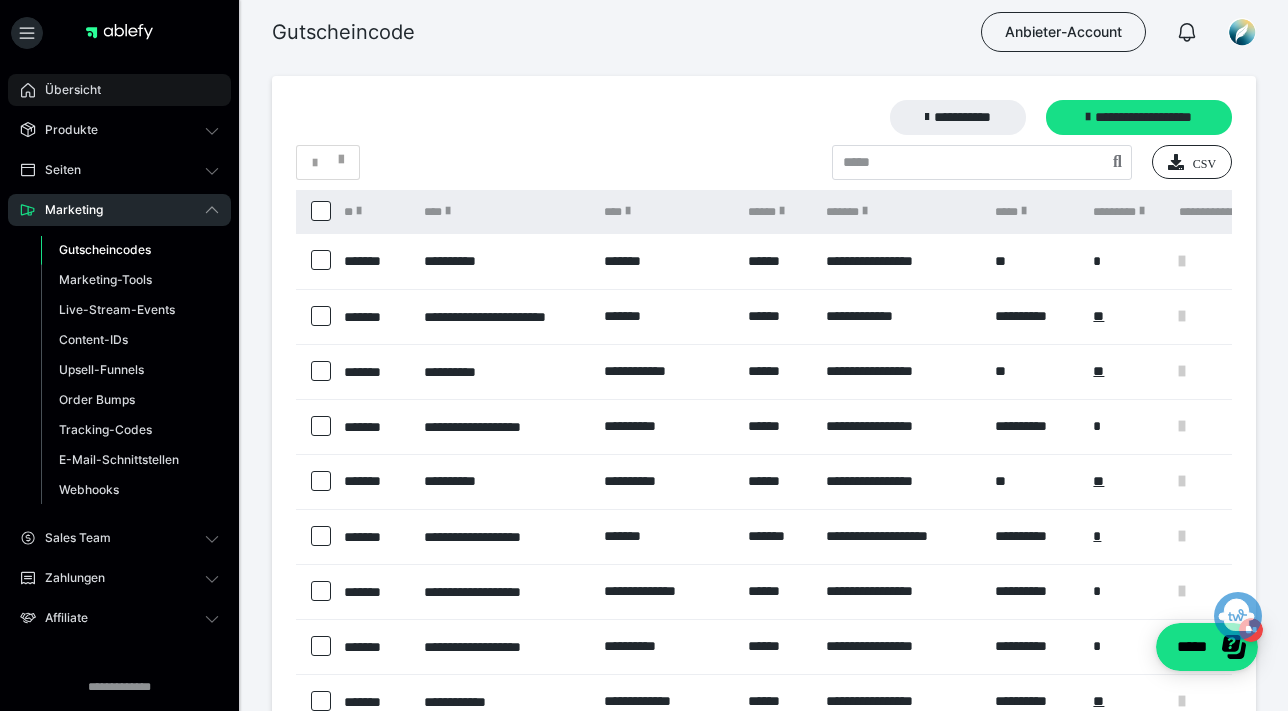 click on "Übersicht" at bounding box center (66, 90) 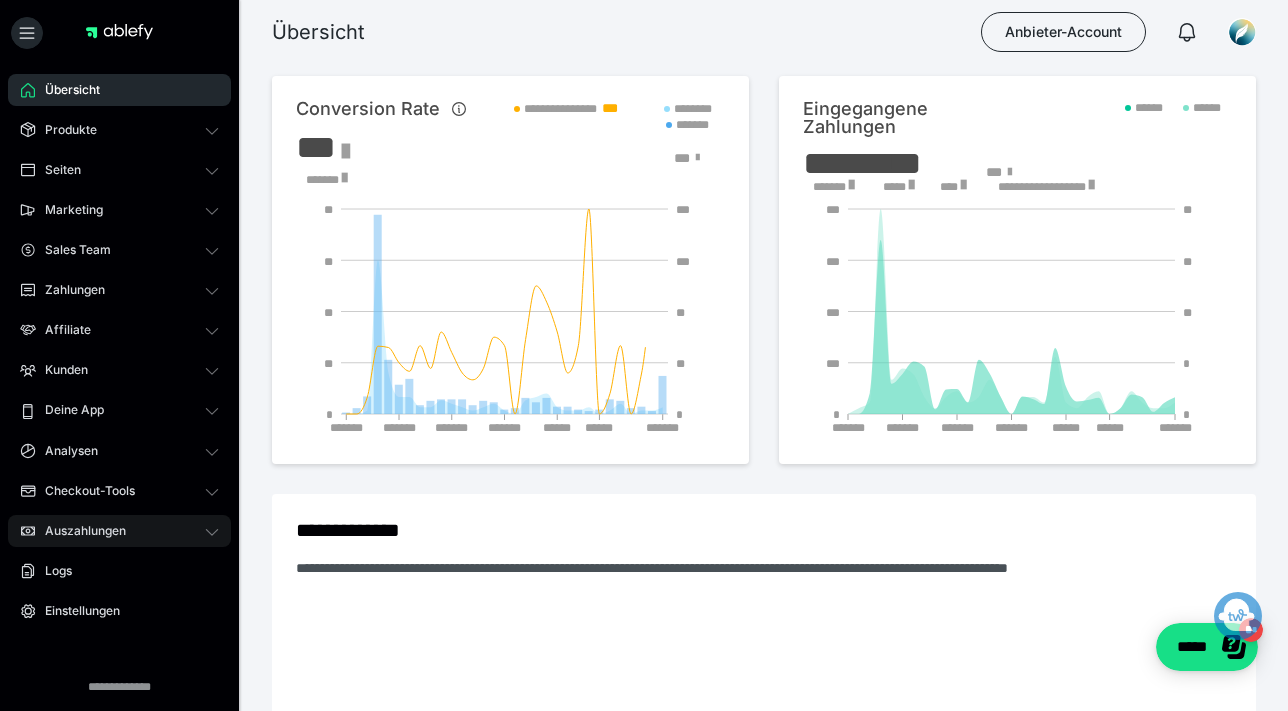 click on "Auszahlungen" at bounding box center [78, 531] 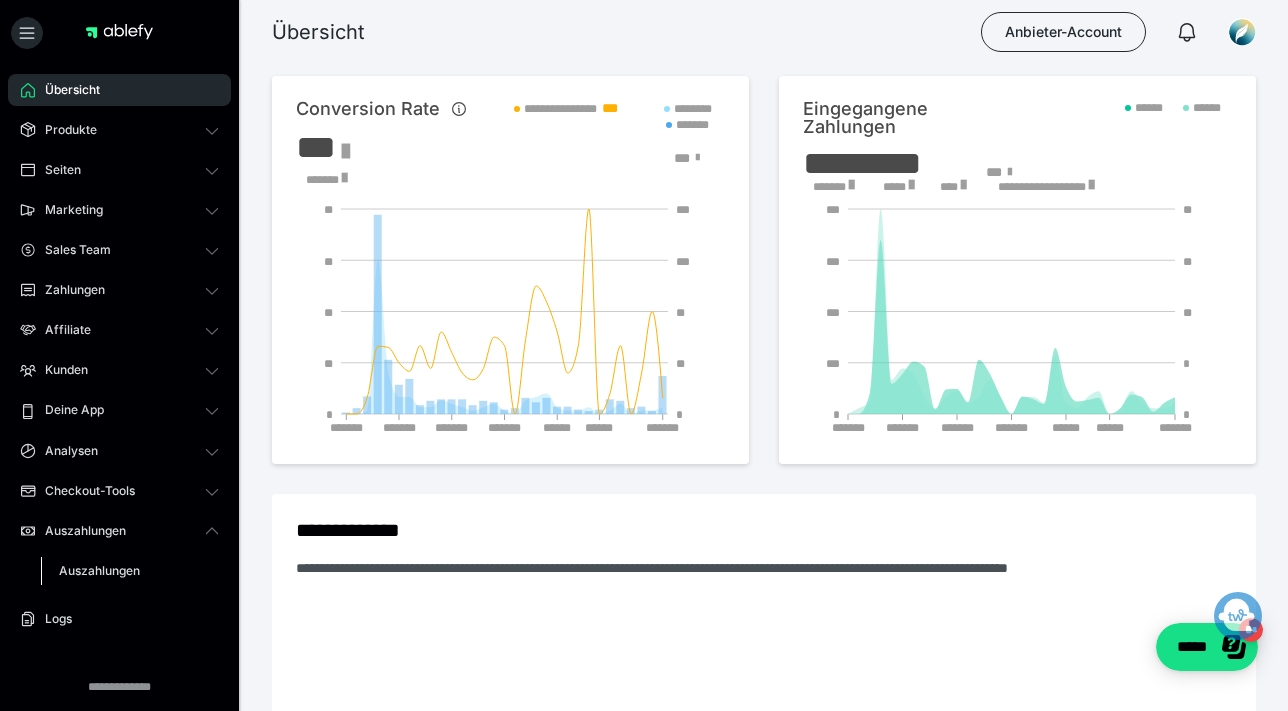 click on "Auszahlungen" at bounding box center [99, 570] 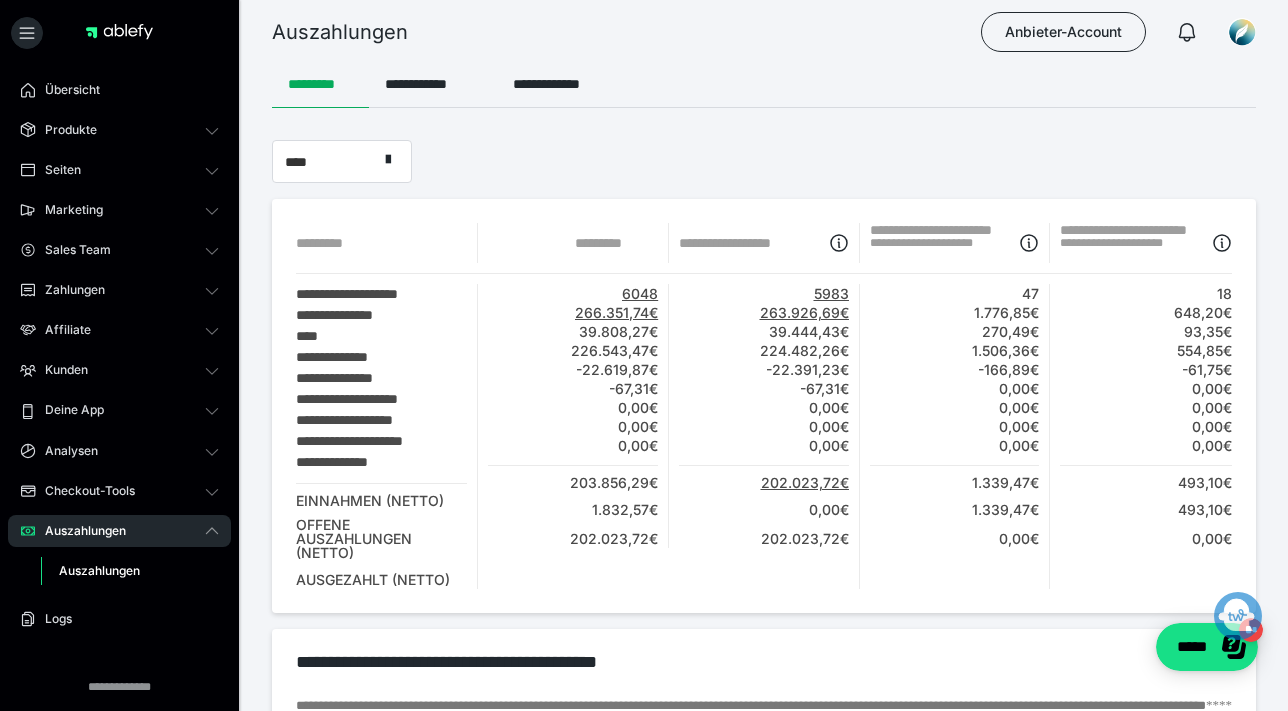 scroll, scrollTop: 0, scrollLeft: 0, axis: both 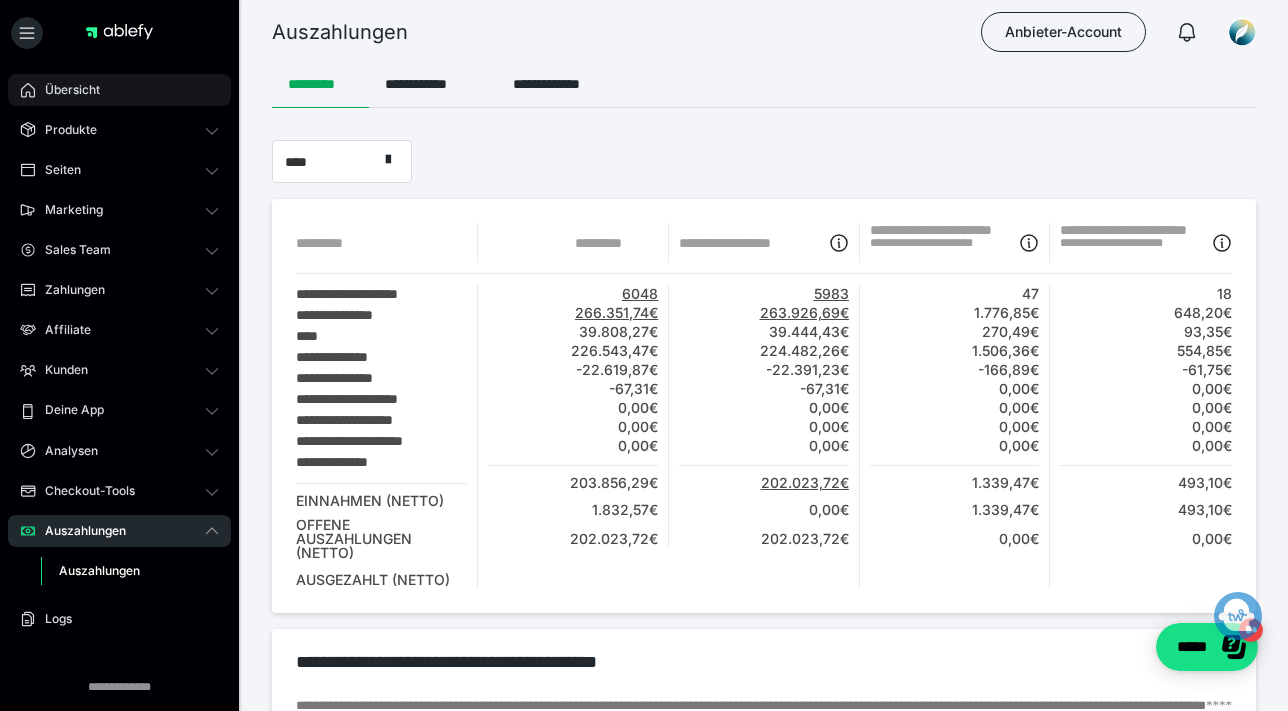 click on "Übersicht" at bounding box center [119, 90] 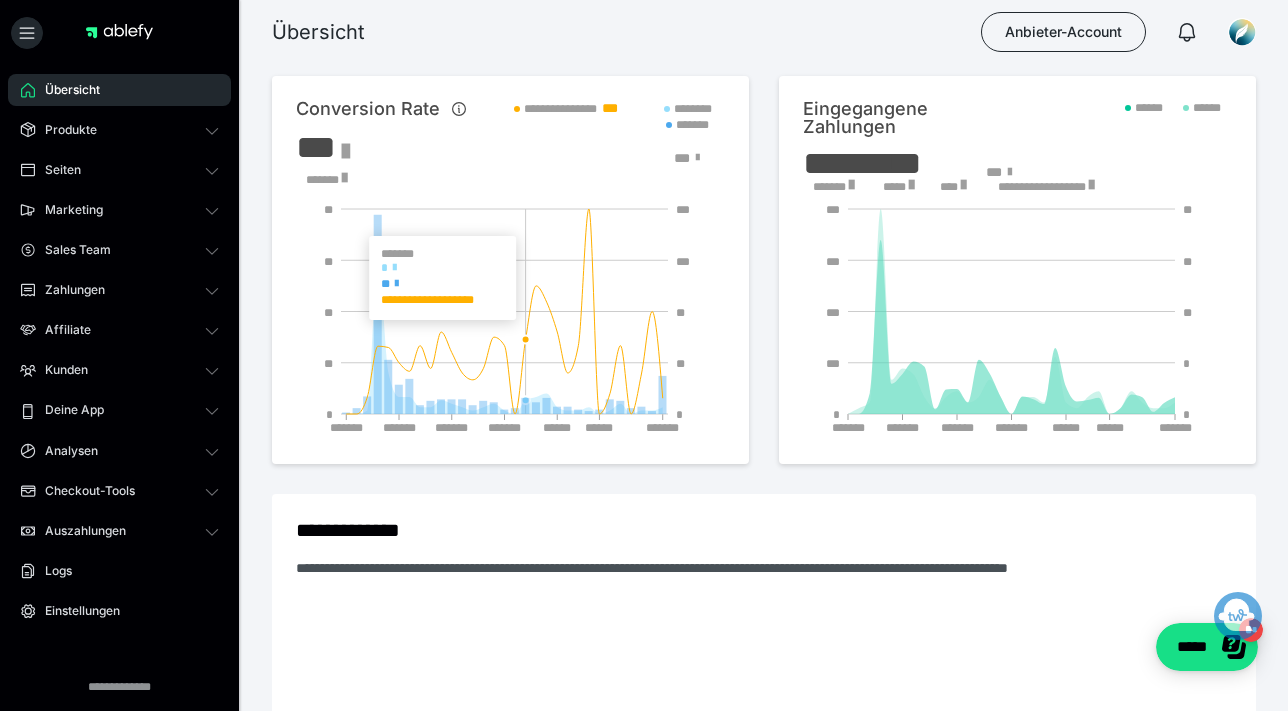 scroll, scrollTop: 0, scrollLeft: 0, axis: both 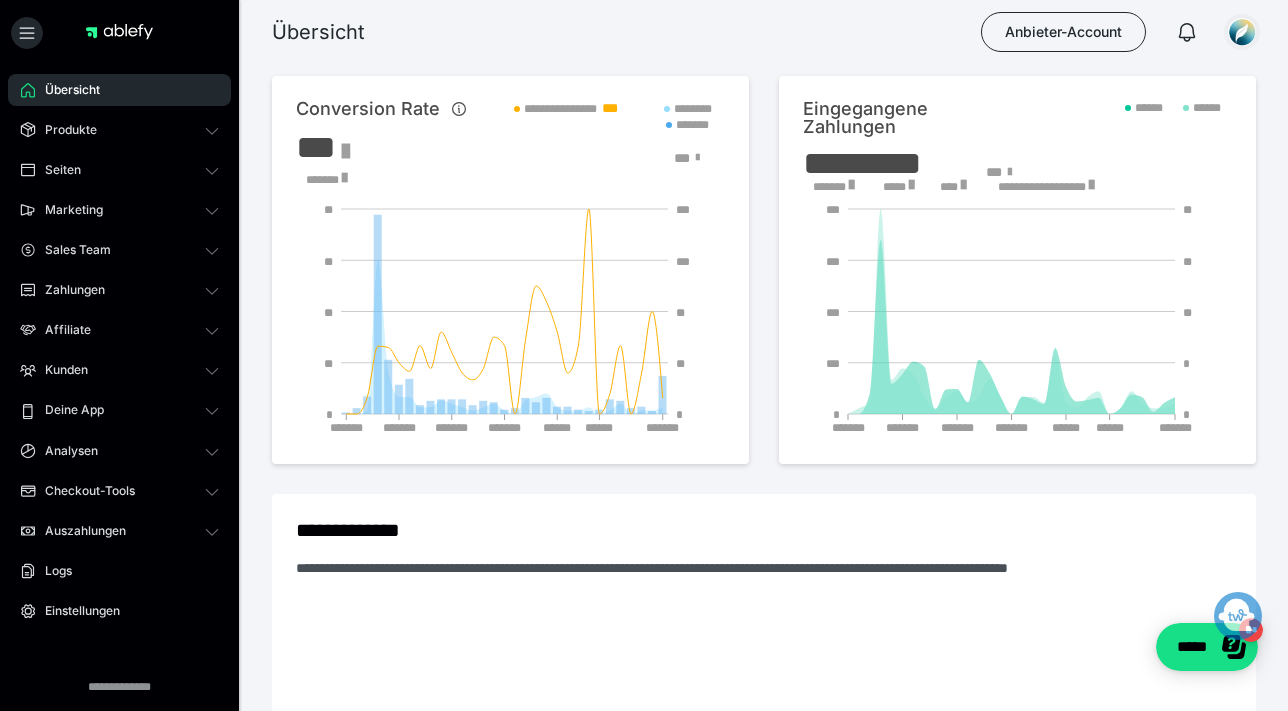 click at bounding box center (1242, 32) 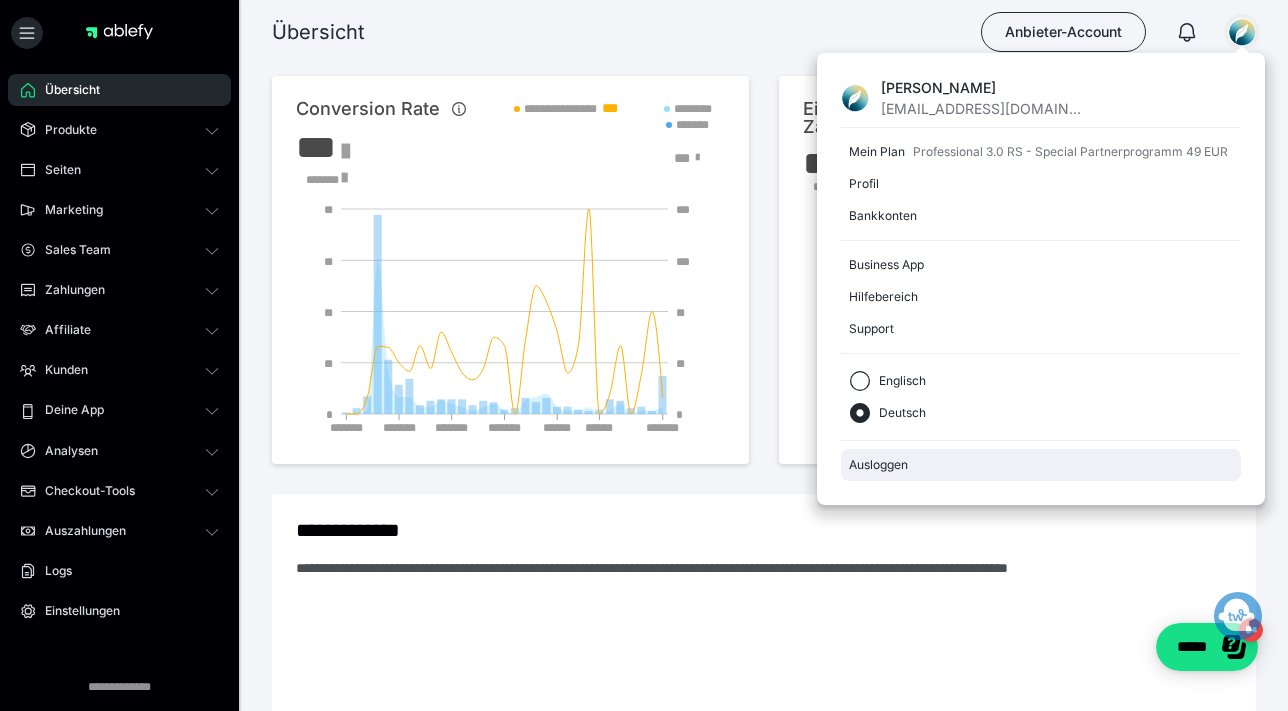 click on "Ausloggen" at bounding box center [1041, 465] 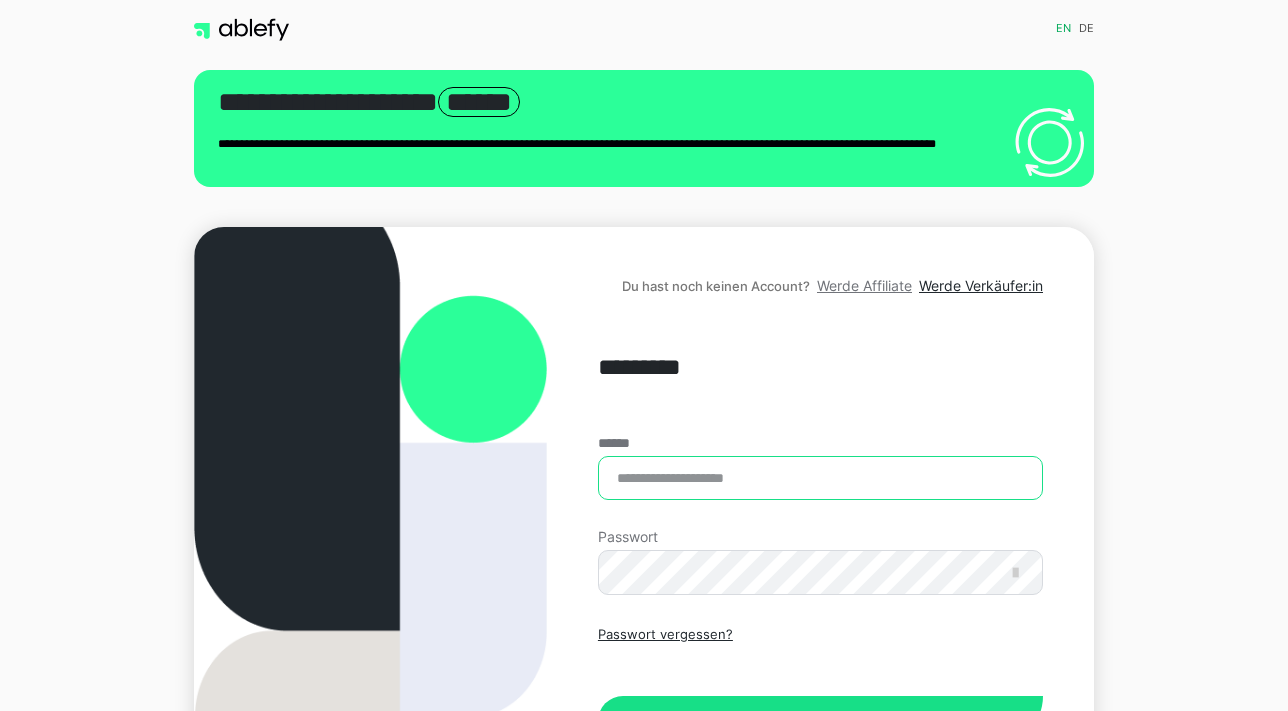scroll, scrollTop: 0, scrollLeft: 0, axis: both 